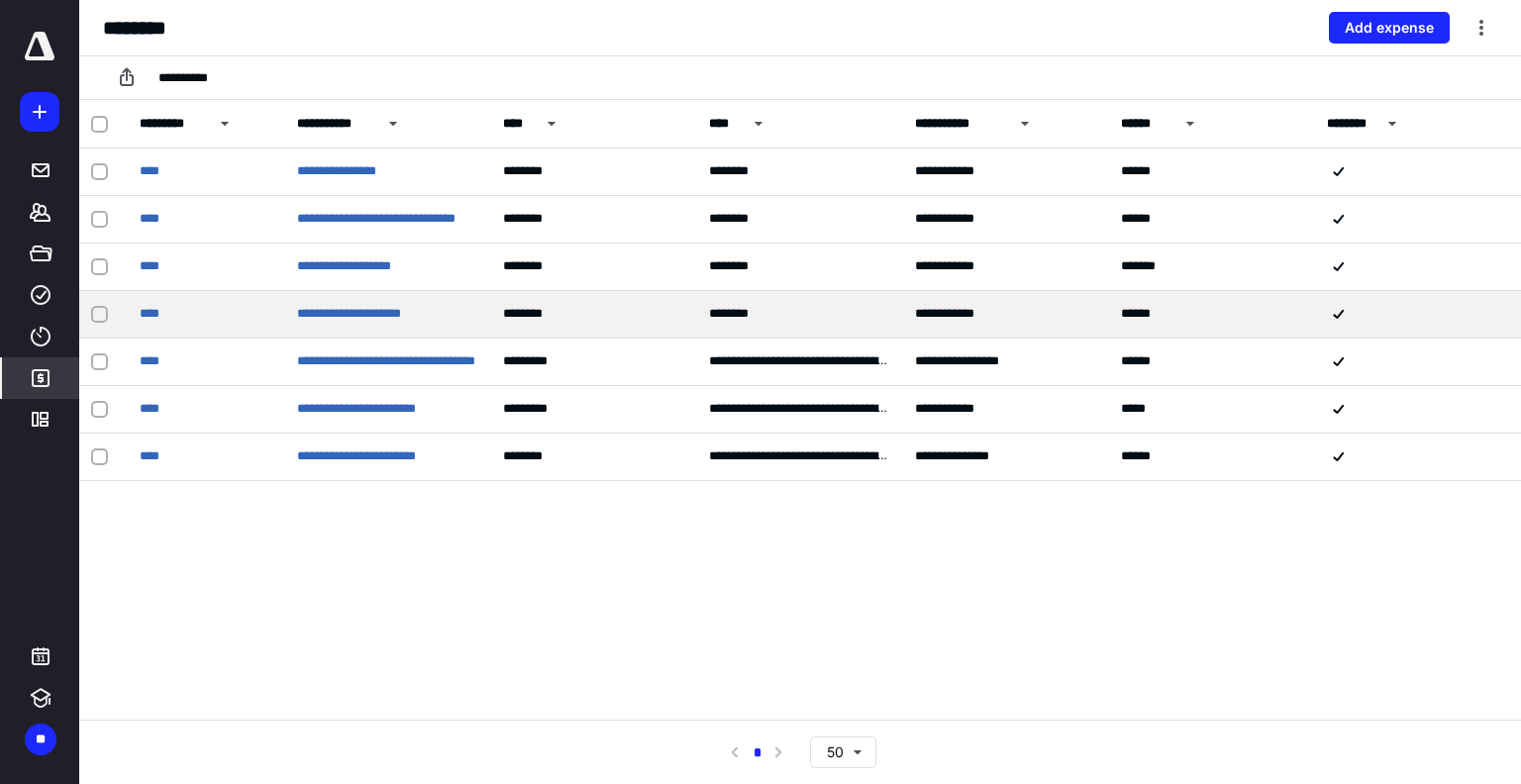 scroll, scrollTop: 0, scrollLeft: 0, axis: both 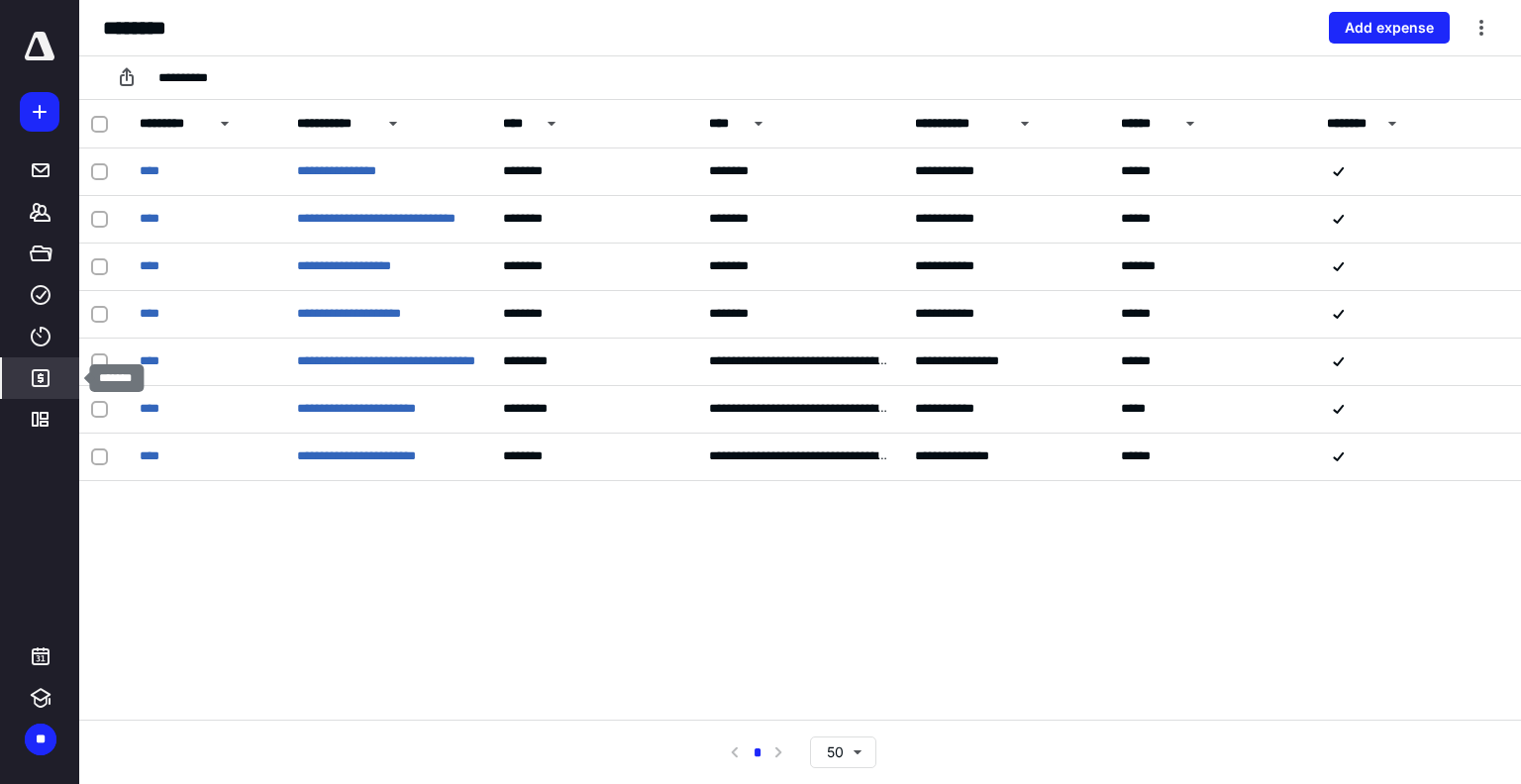 click 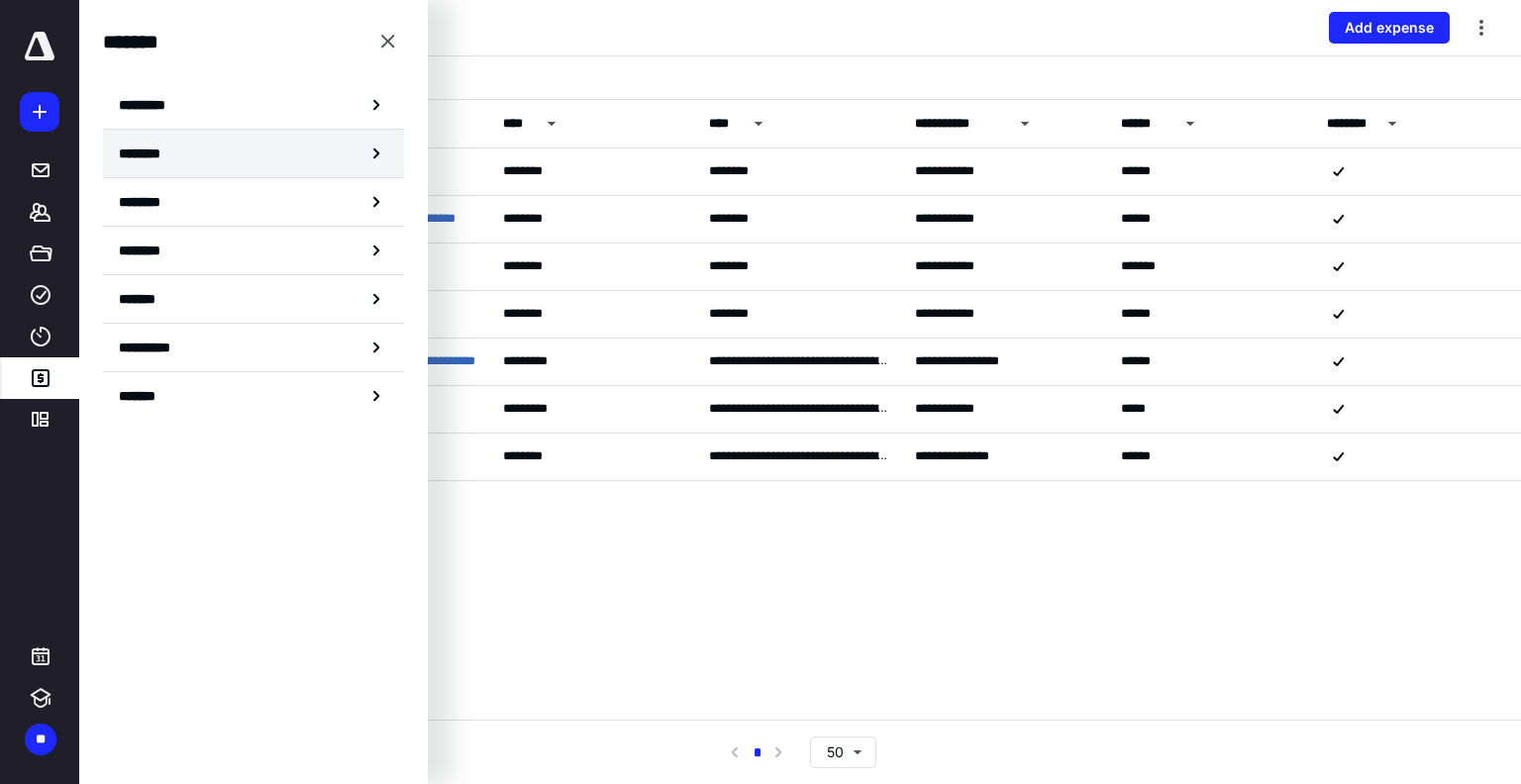 click on "********" at bounding box center [147, 153] 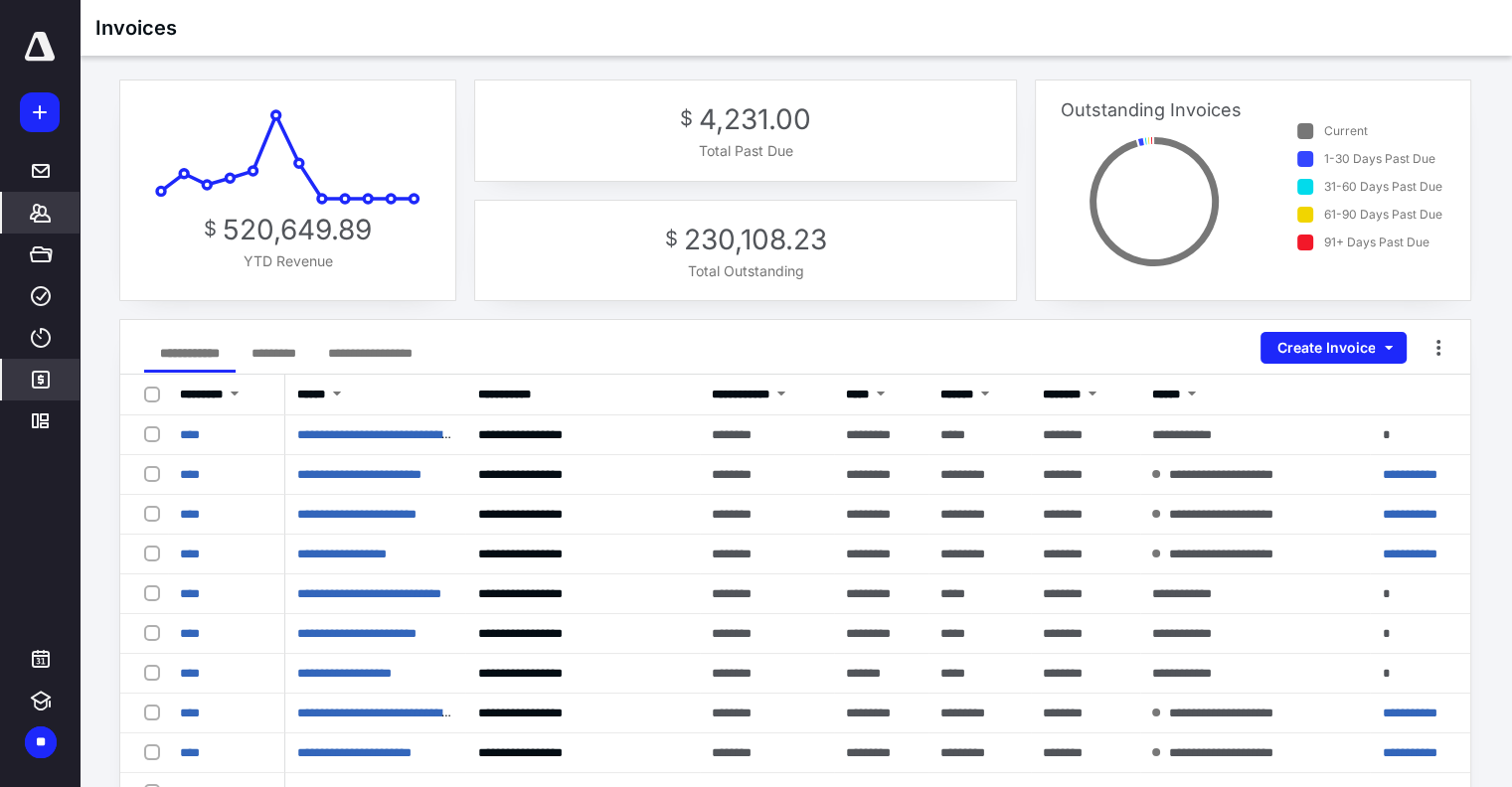 click 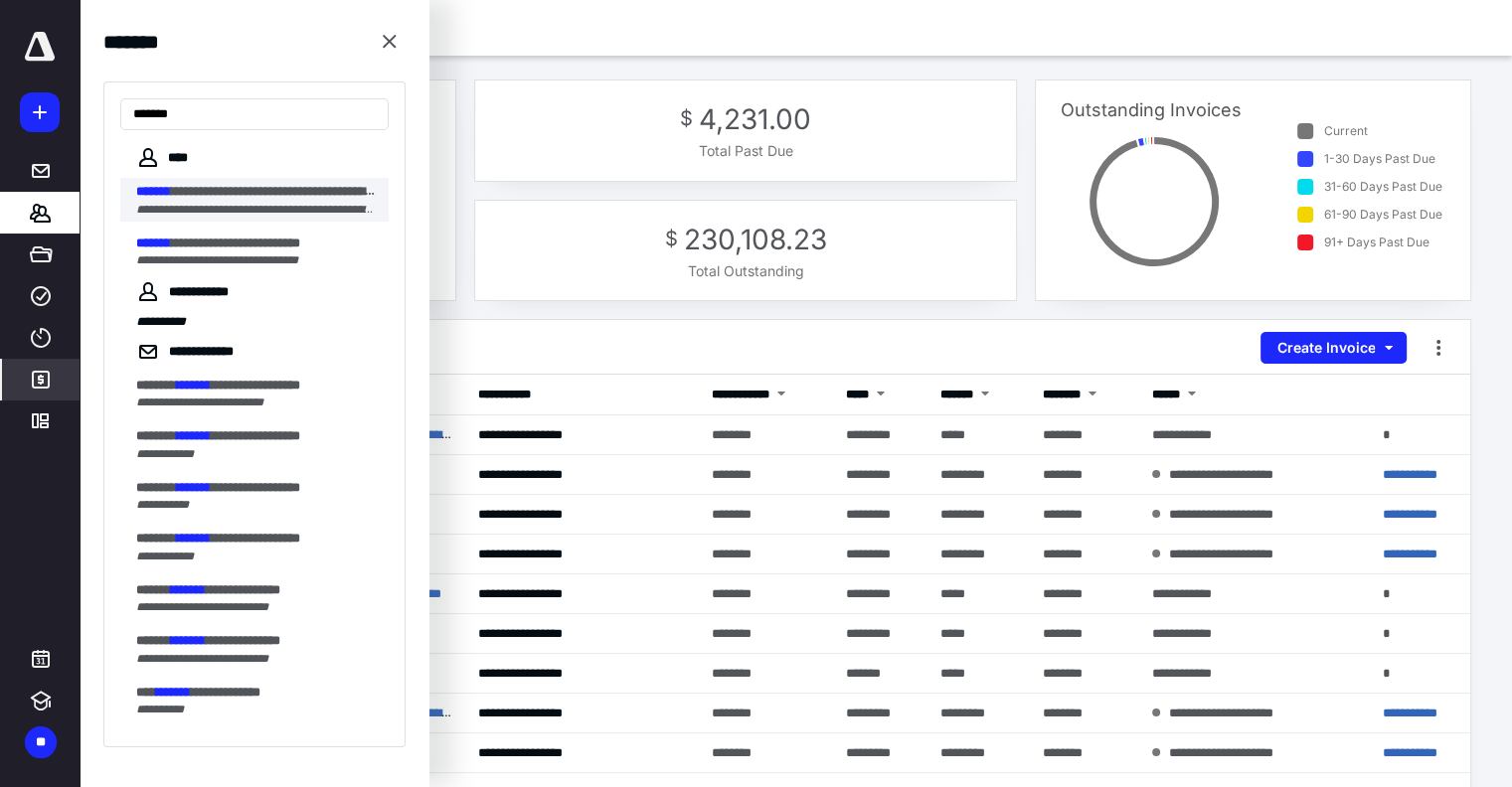 type on "*******" 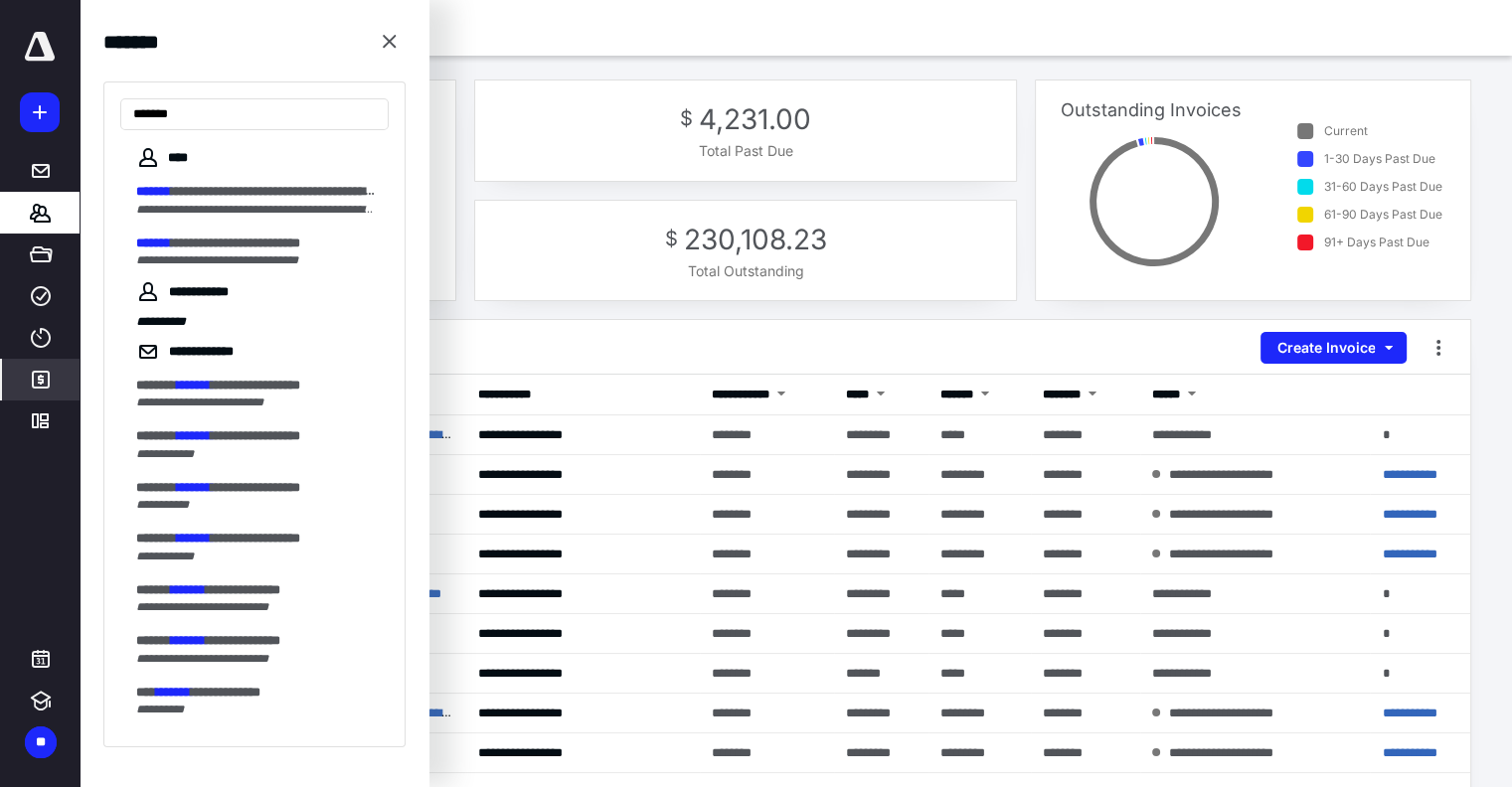 click on "**********" at bounding box center (295, 191) 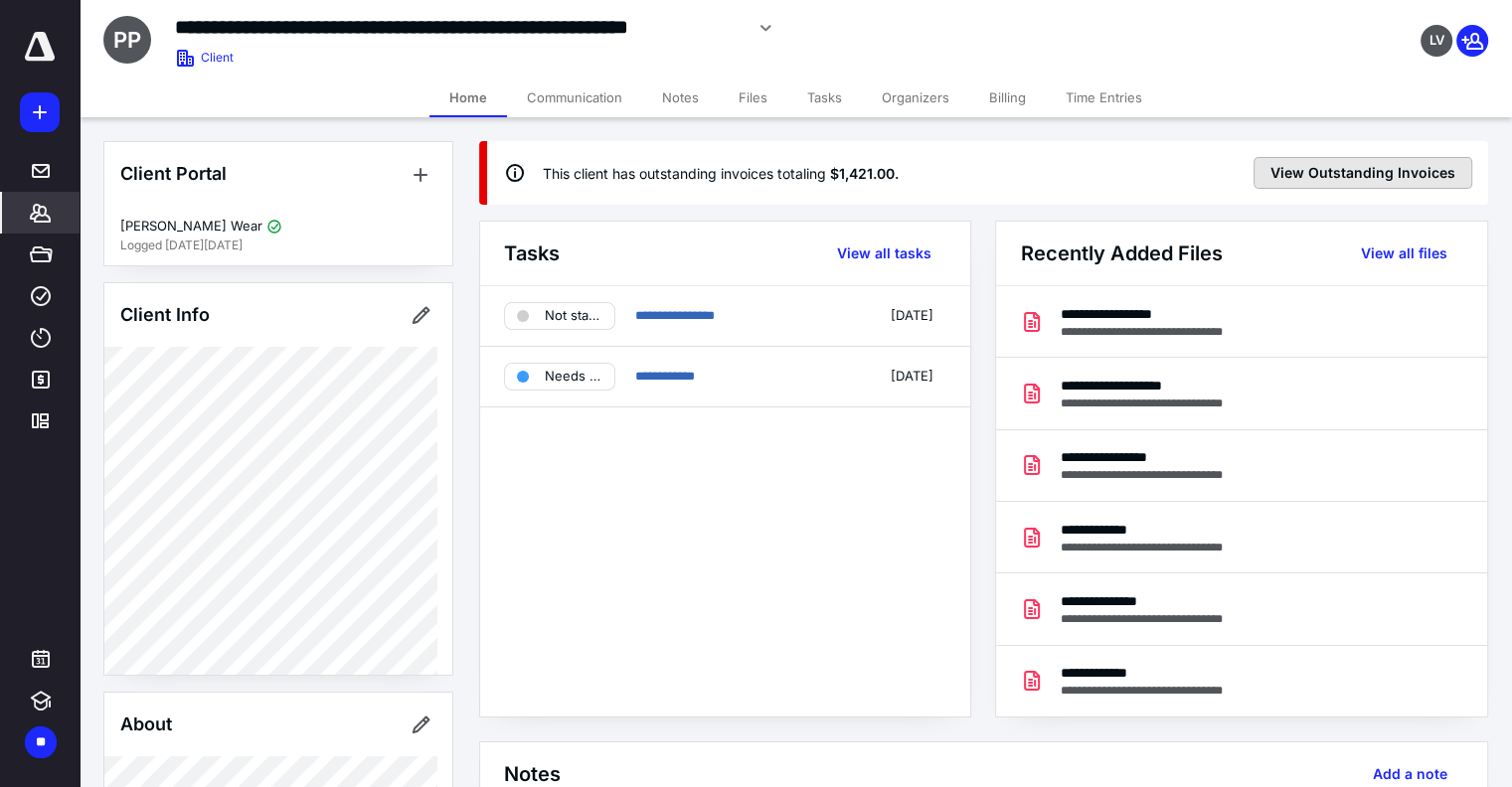 click on "View Outstanding Invoices" at bounding box center [1363, 173] 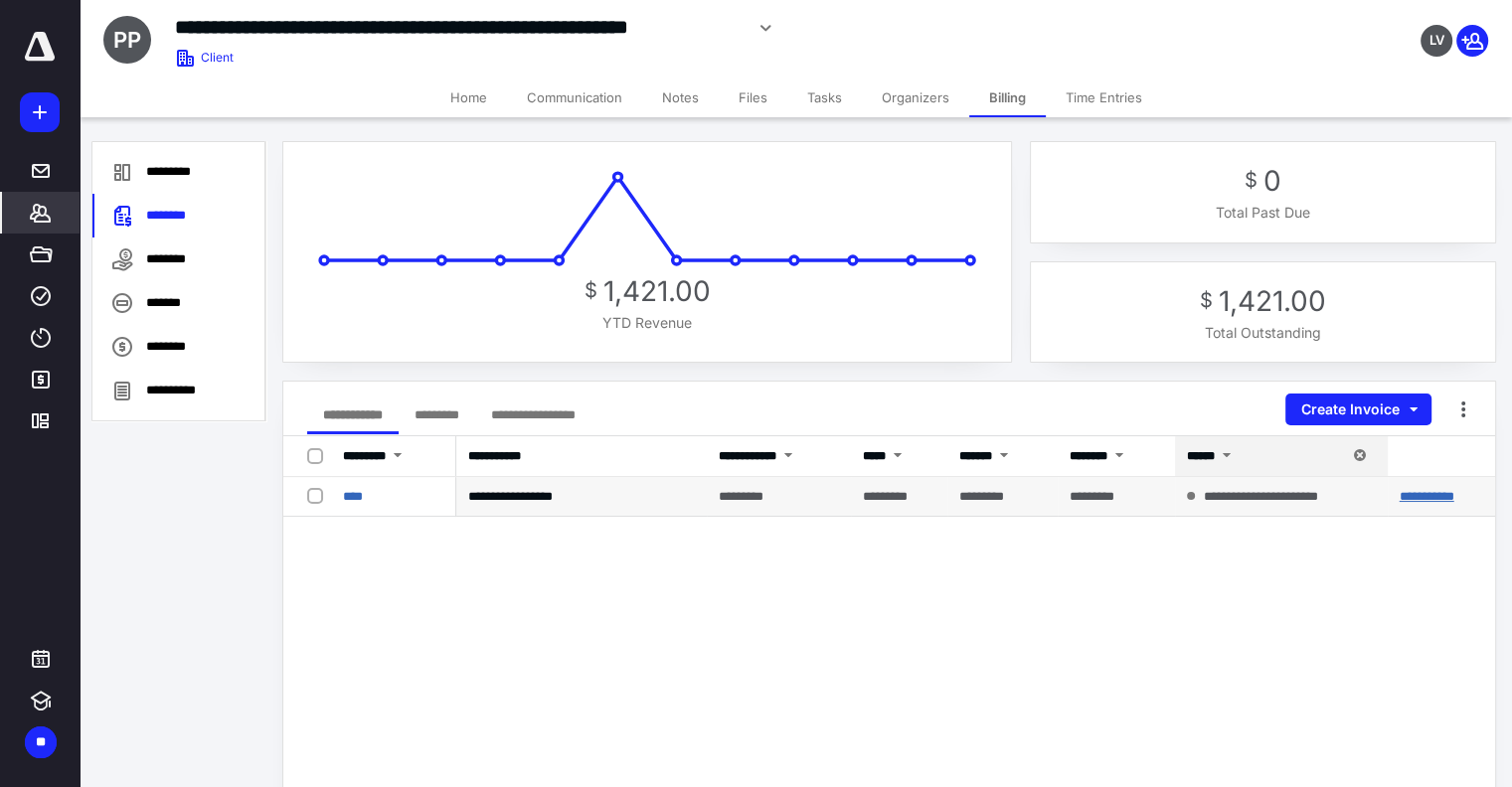 click on "**********" at bounding box center (1427, 496) 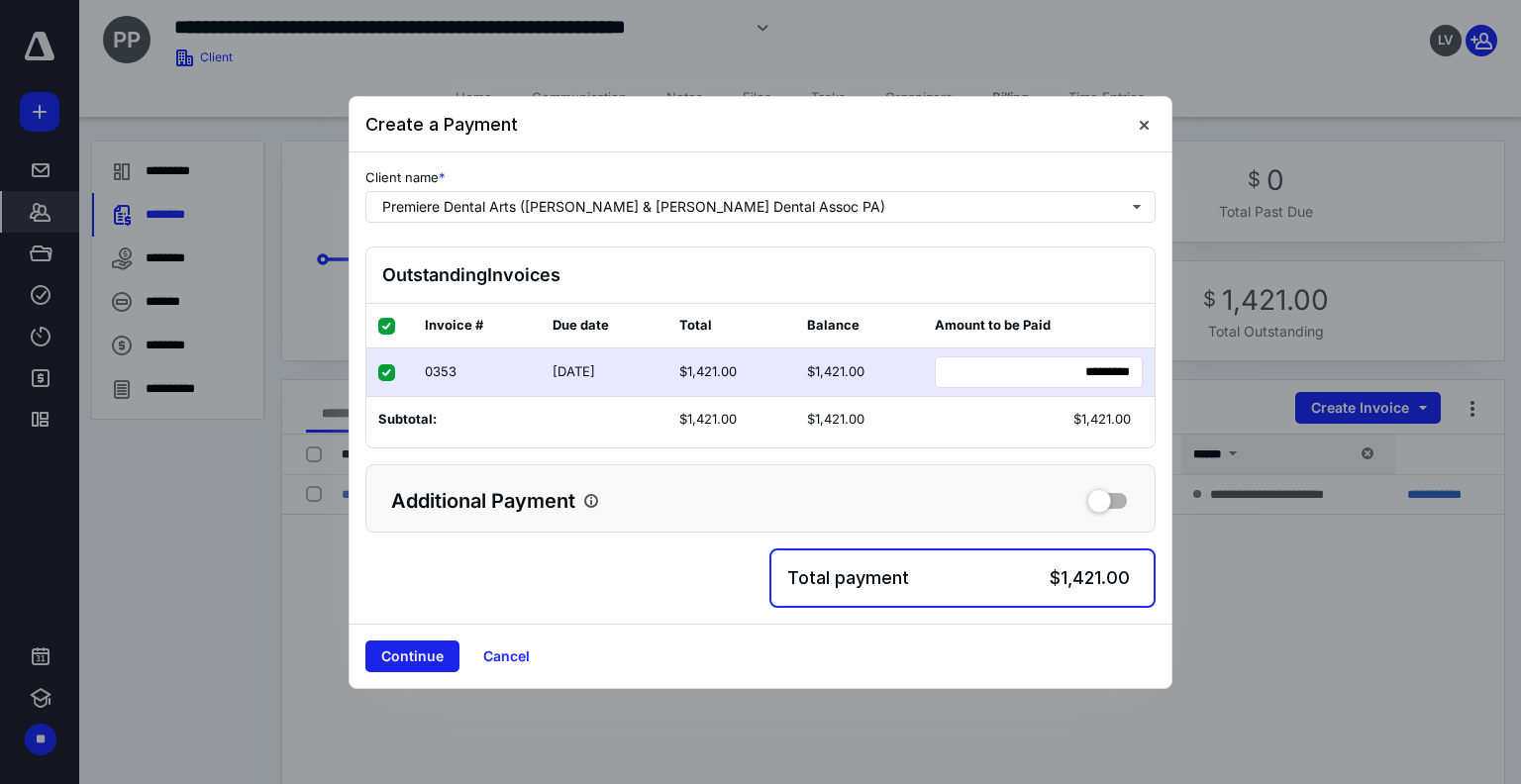 click on "Continue" at bounding box center (412, 656) 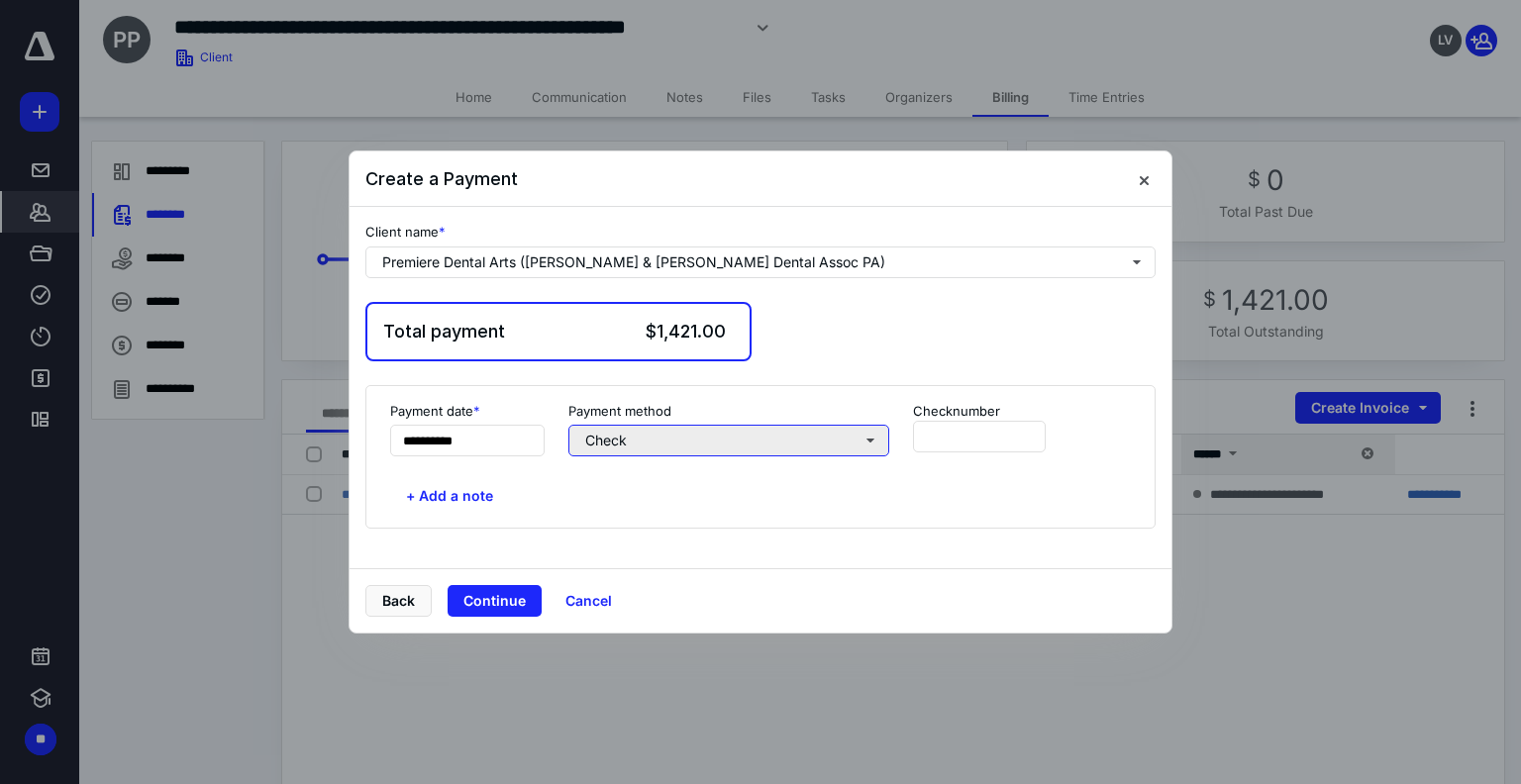 click on "Check" at bounding box center [729, 441] 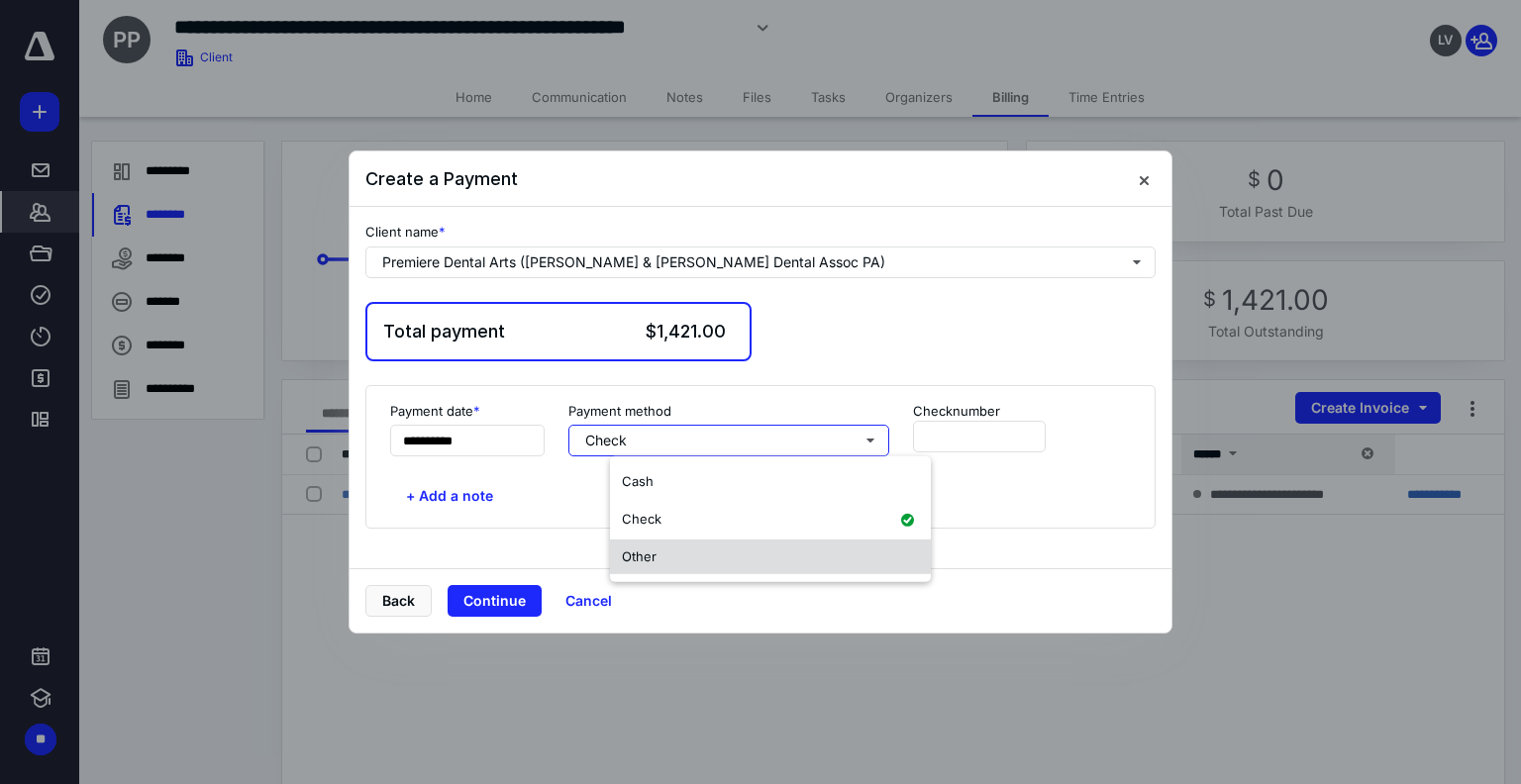 click on "Other" at bounding box center [639, 555] 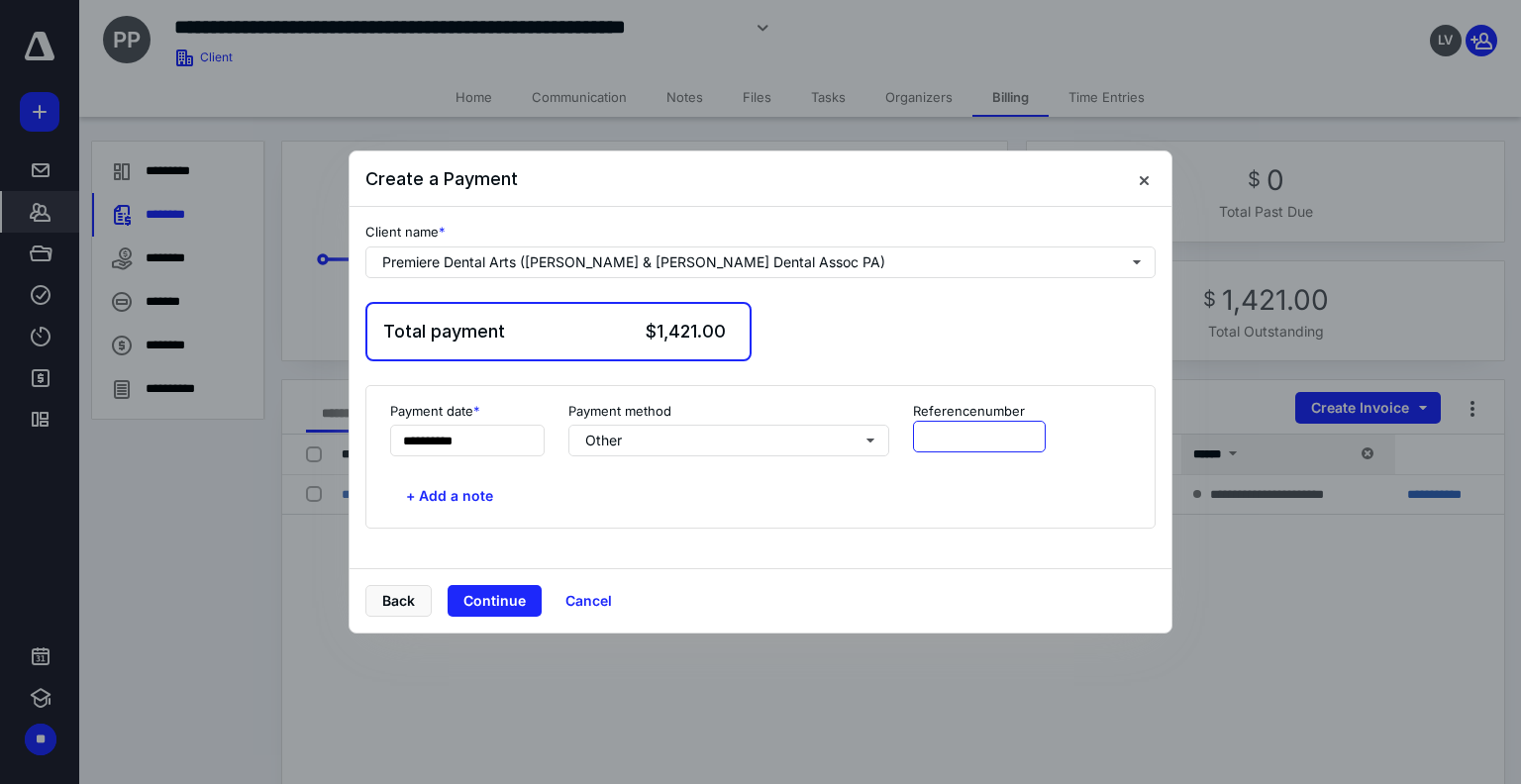 click at bounding box center (979, 437) 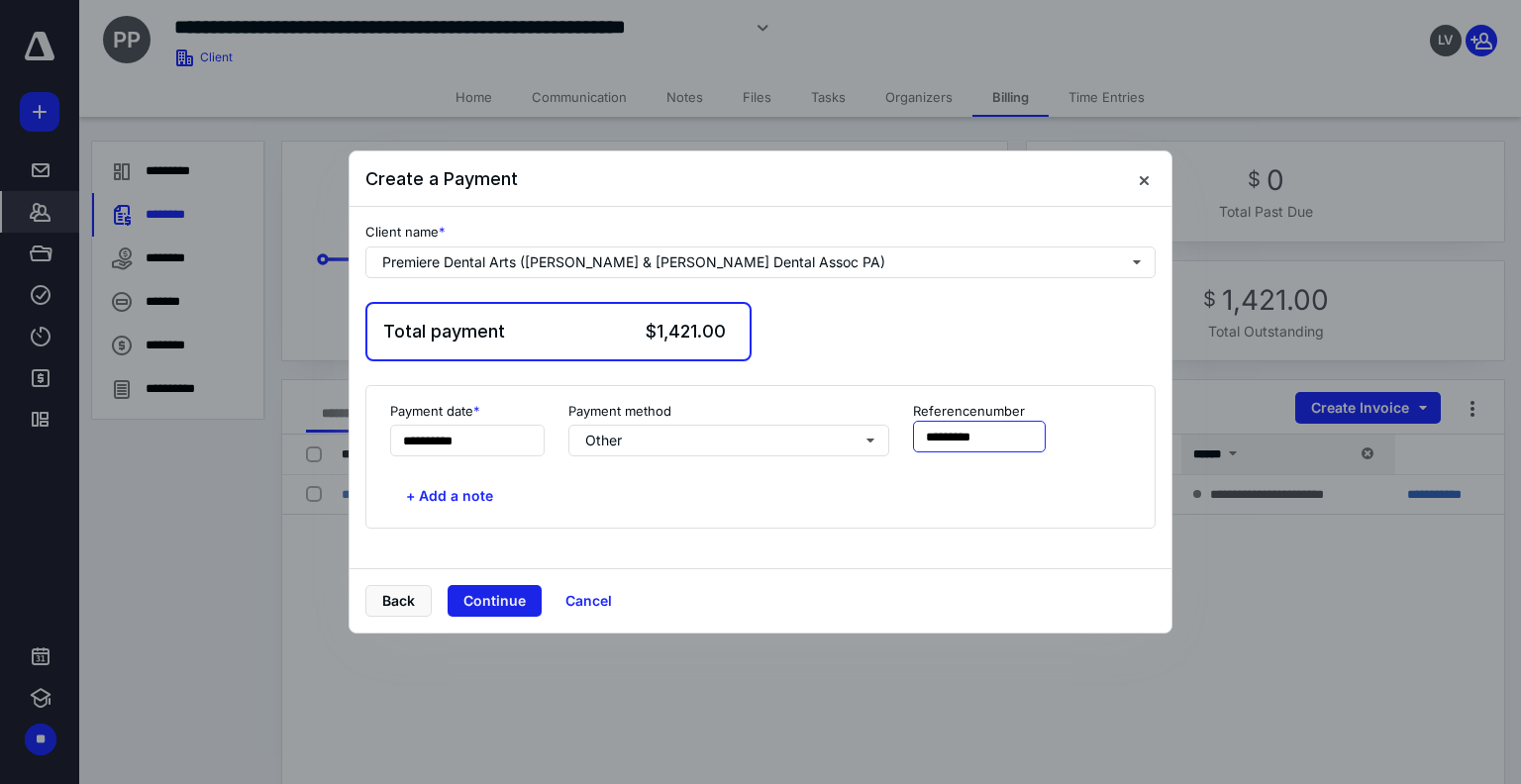 type on "*********" 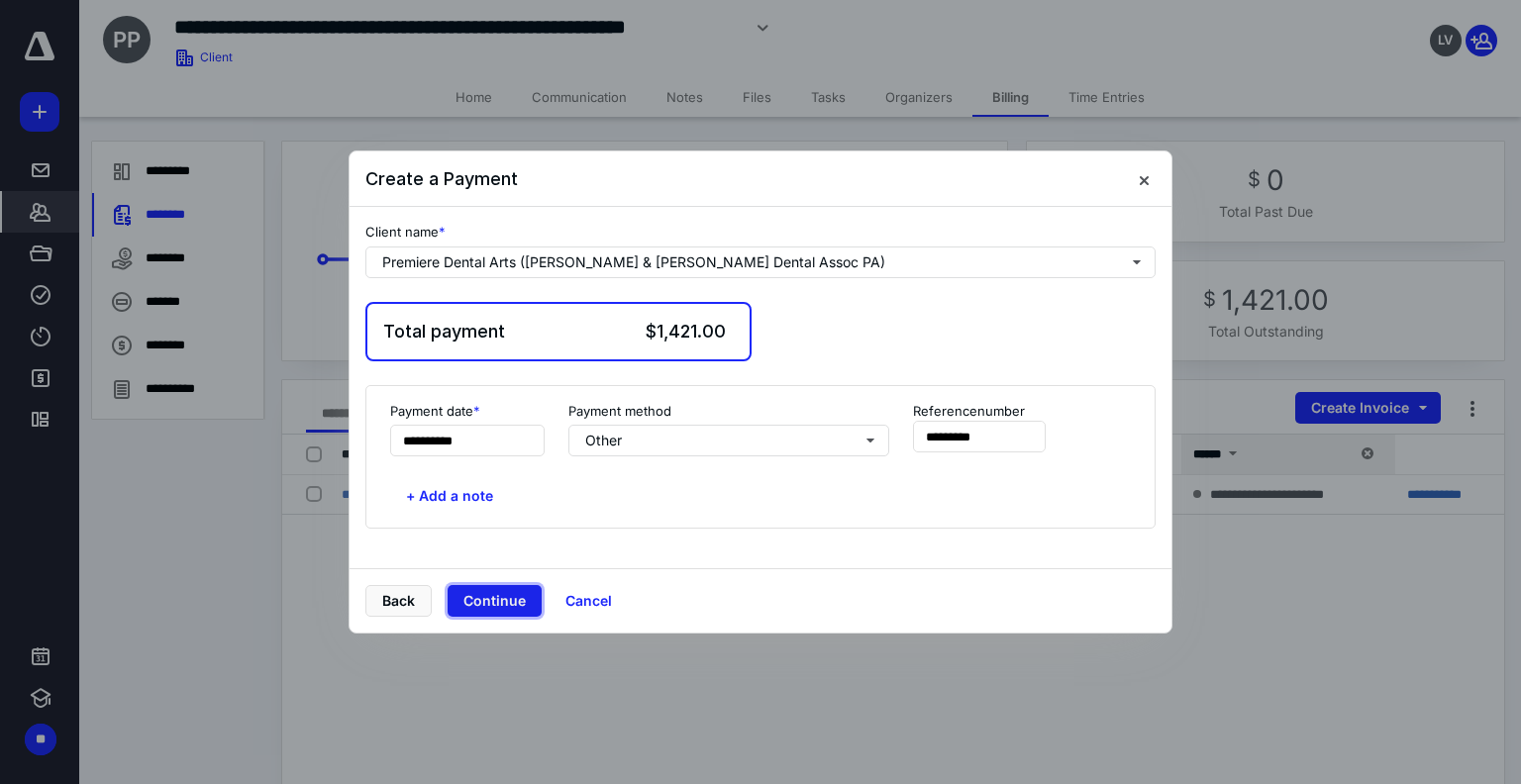 click on "Continue" at bounding box center [494, 601] 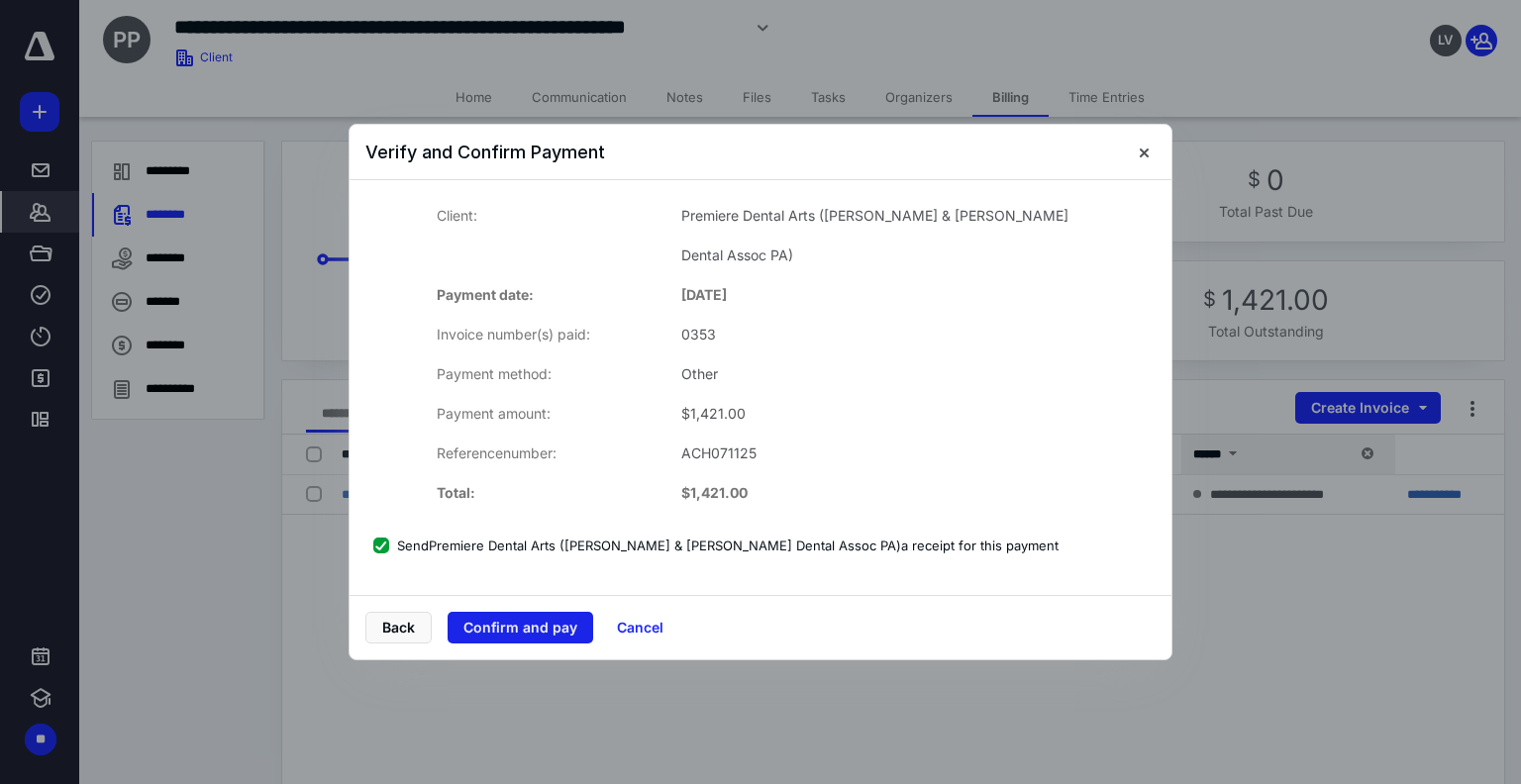 click on "Confirm and pay" at bounding box center [520, 628] 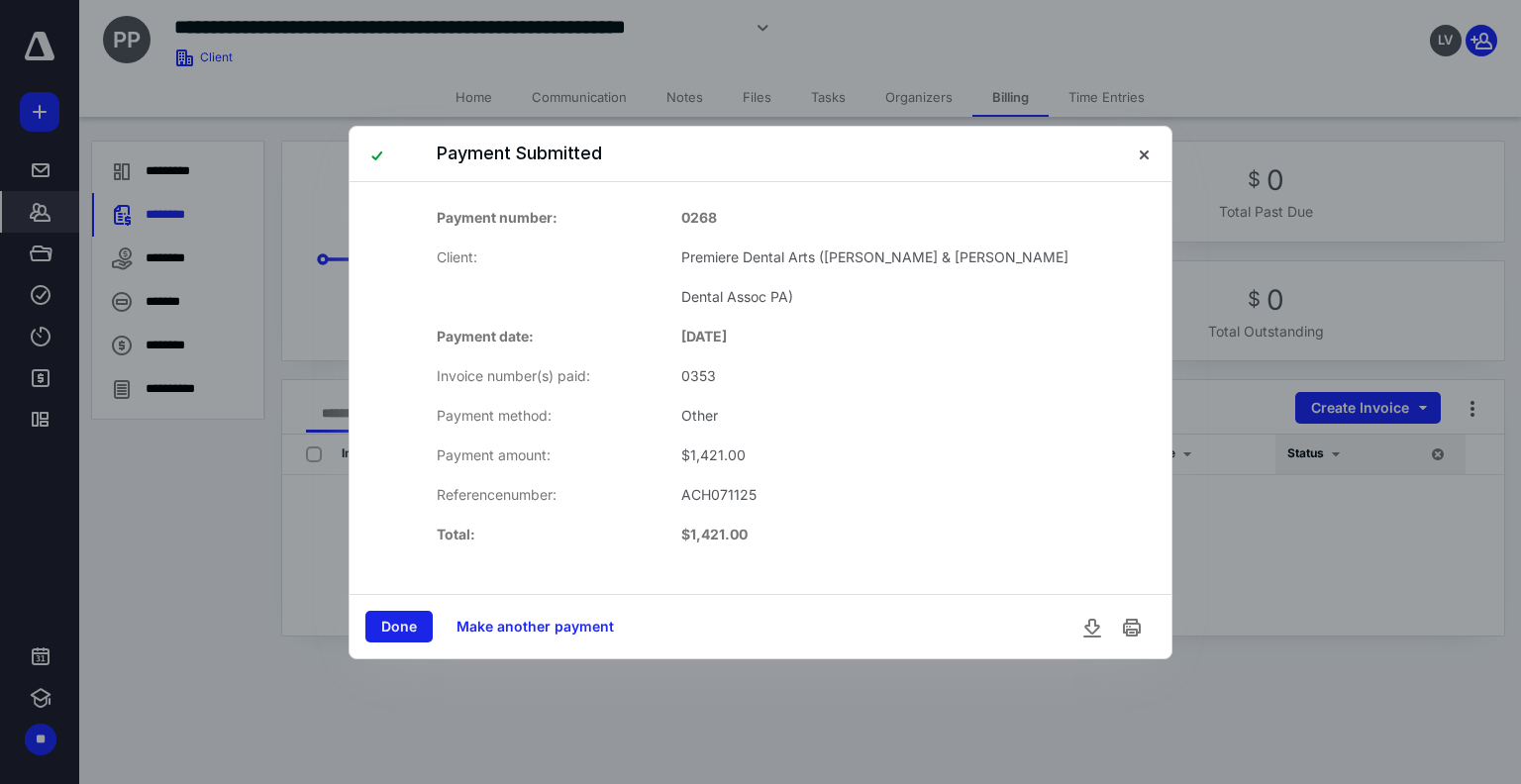 click on "Done" at bounding box center (399, 627) 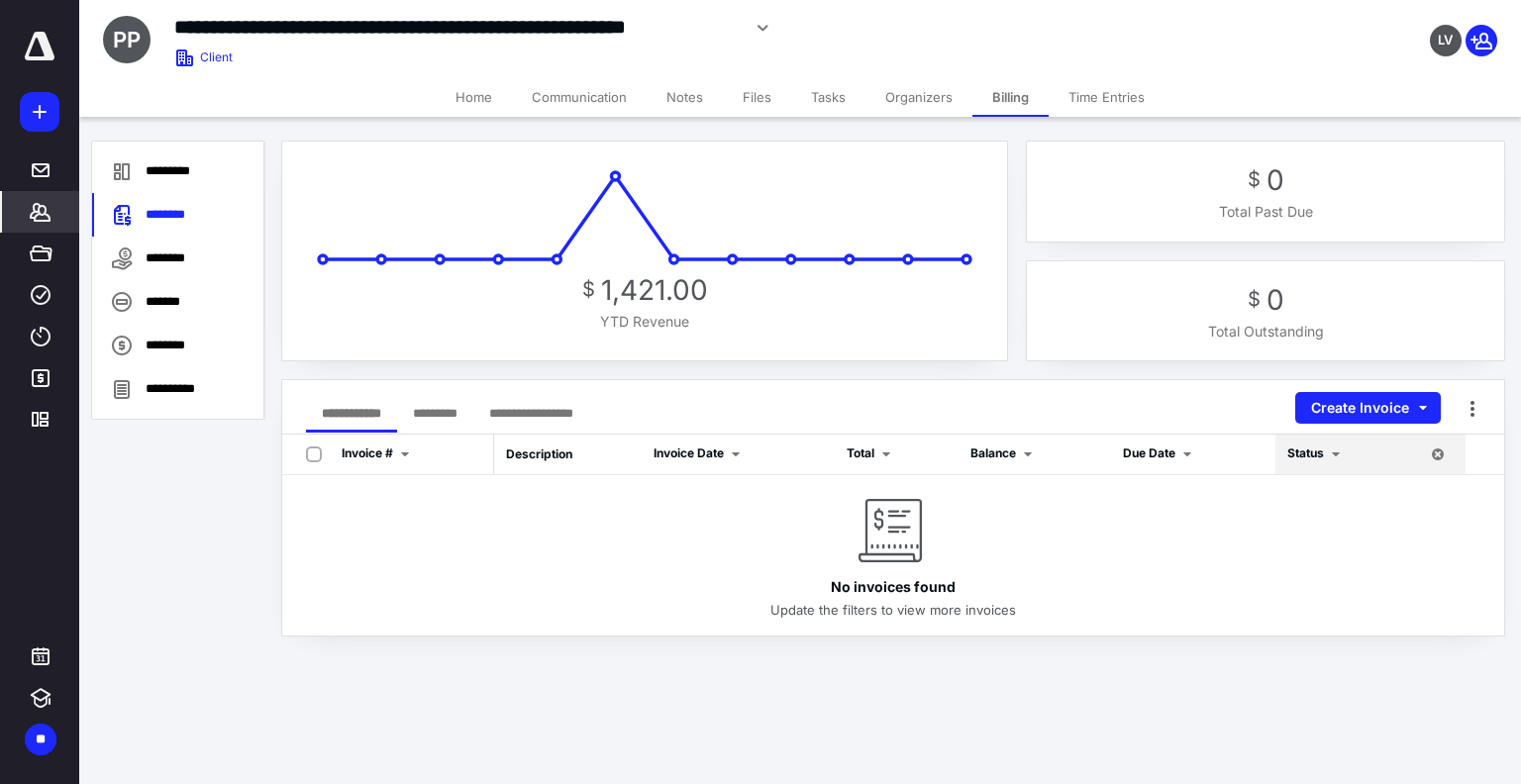 click at bounding box center [40, 112] 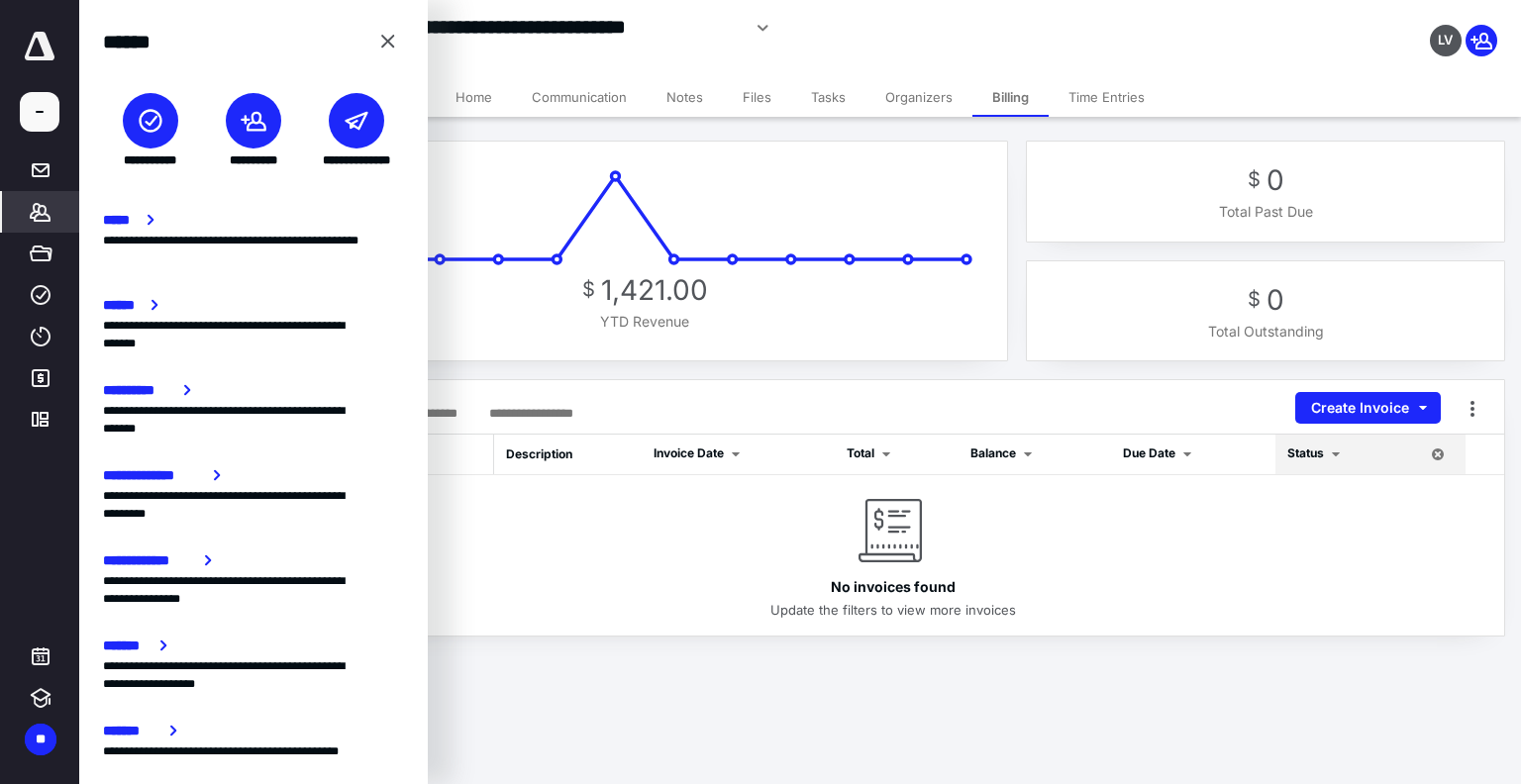 click 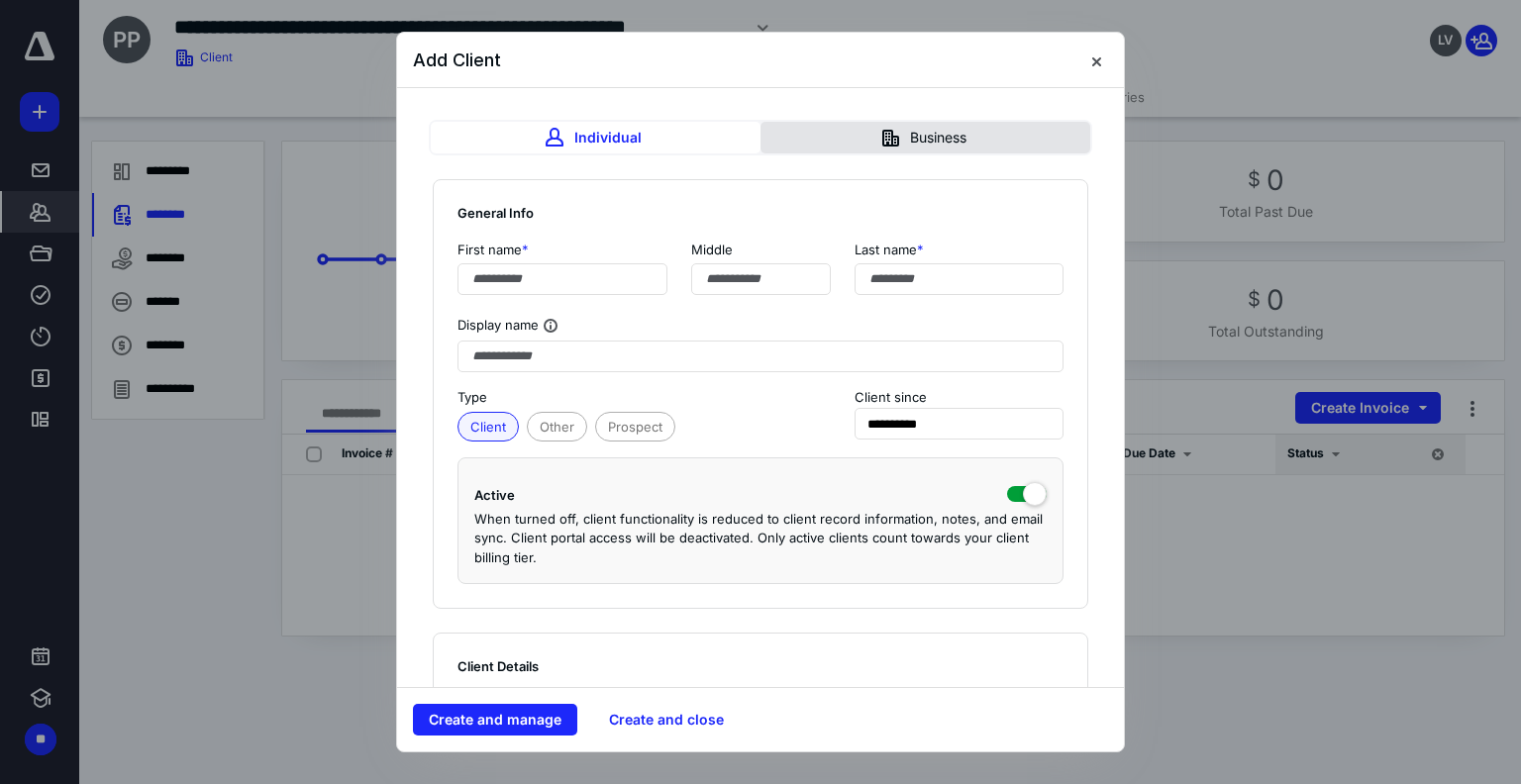 click on "Business" at bounding box center (925, 138) 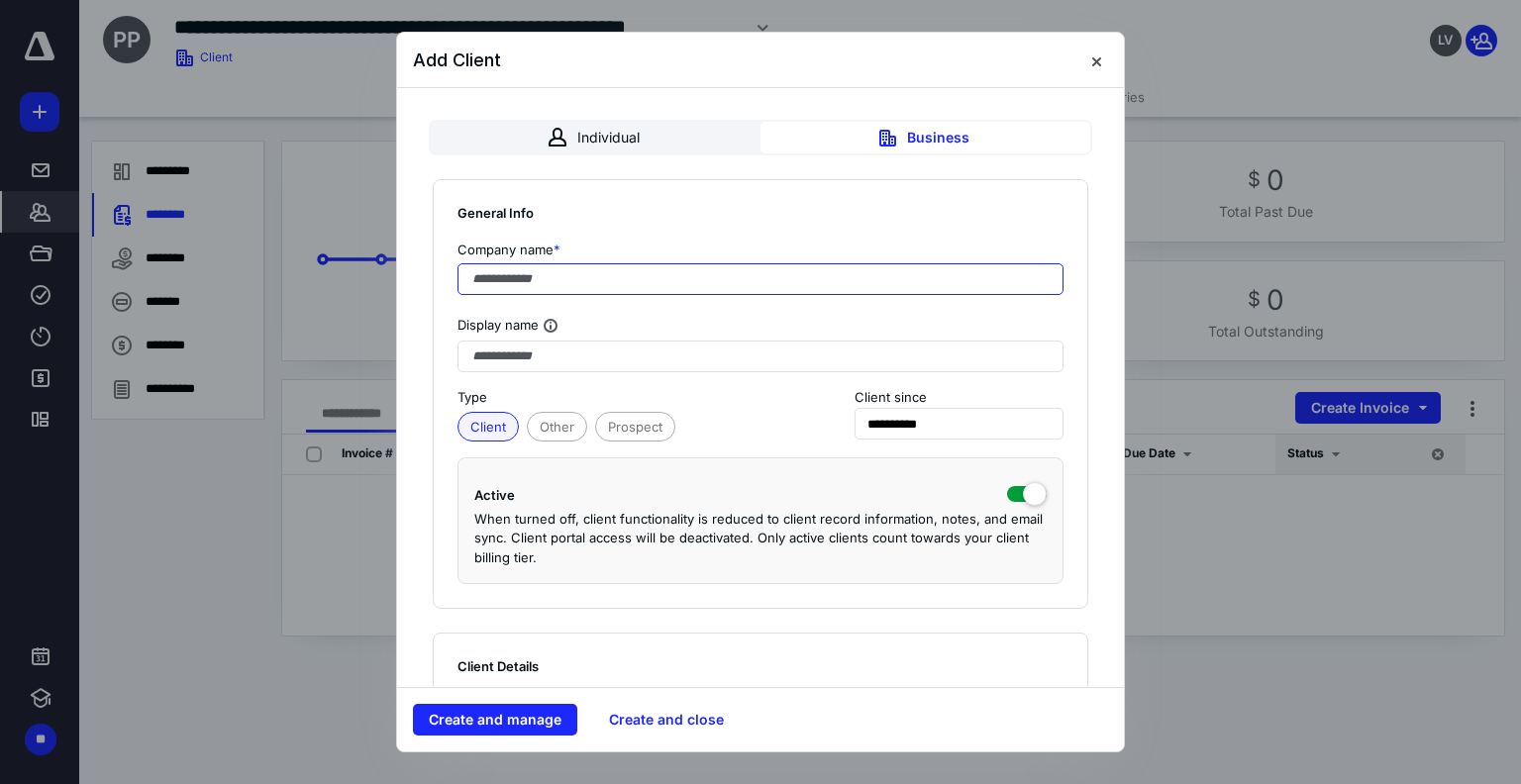 click at bounding box center (760, 279) 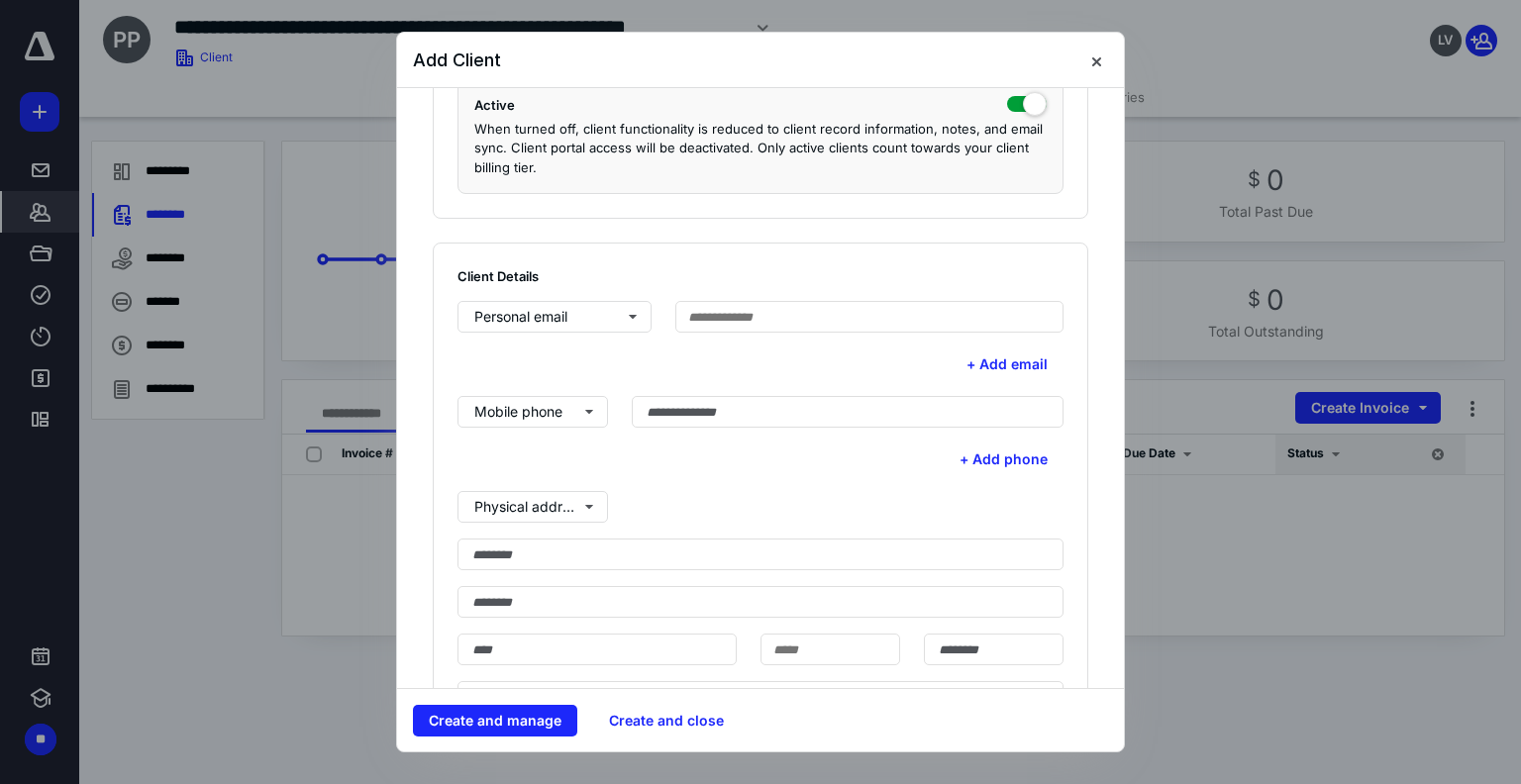 scroll, scrollTop: 396, scrollLeft: 0, axis: vertical 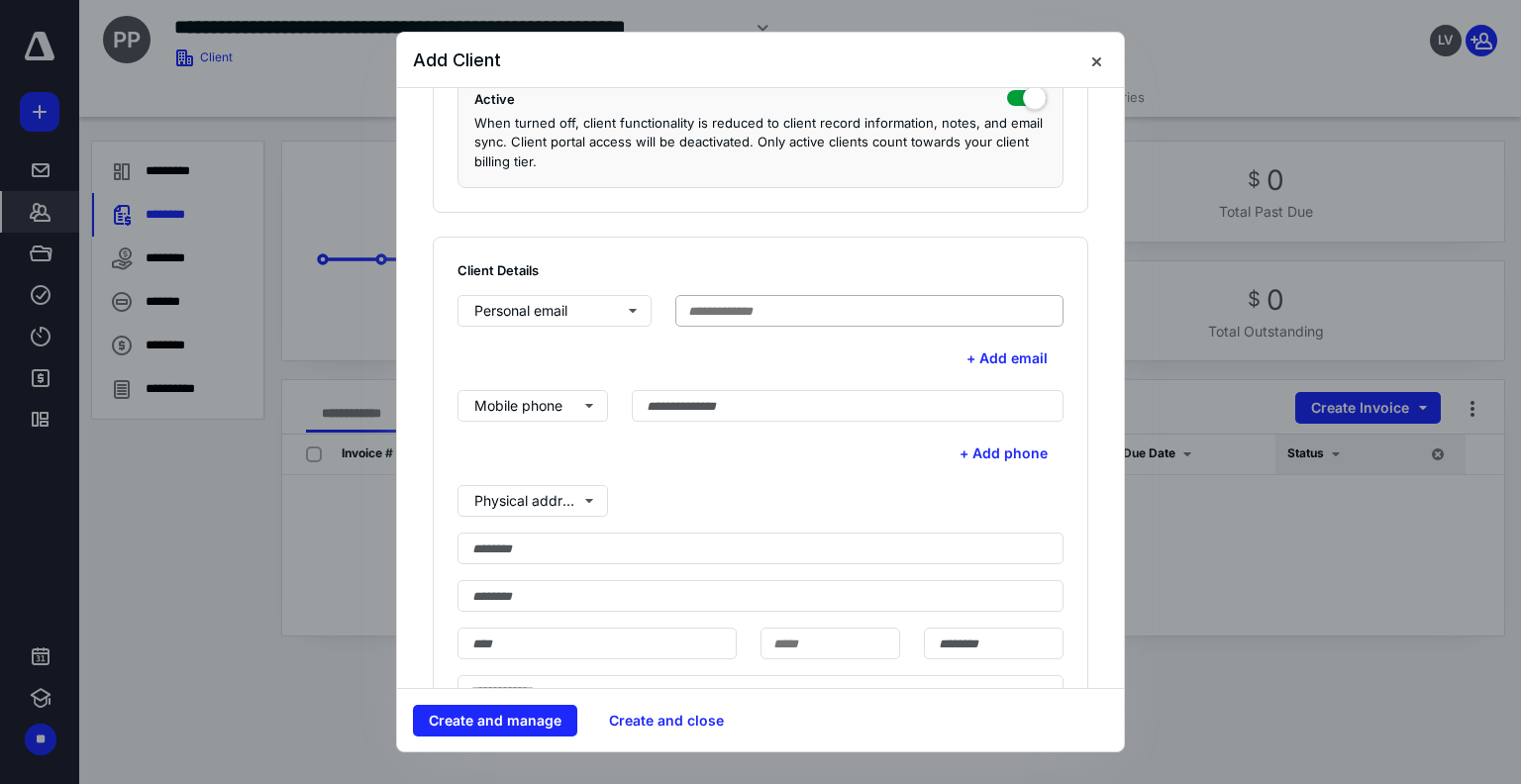 type on "**********" 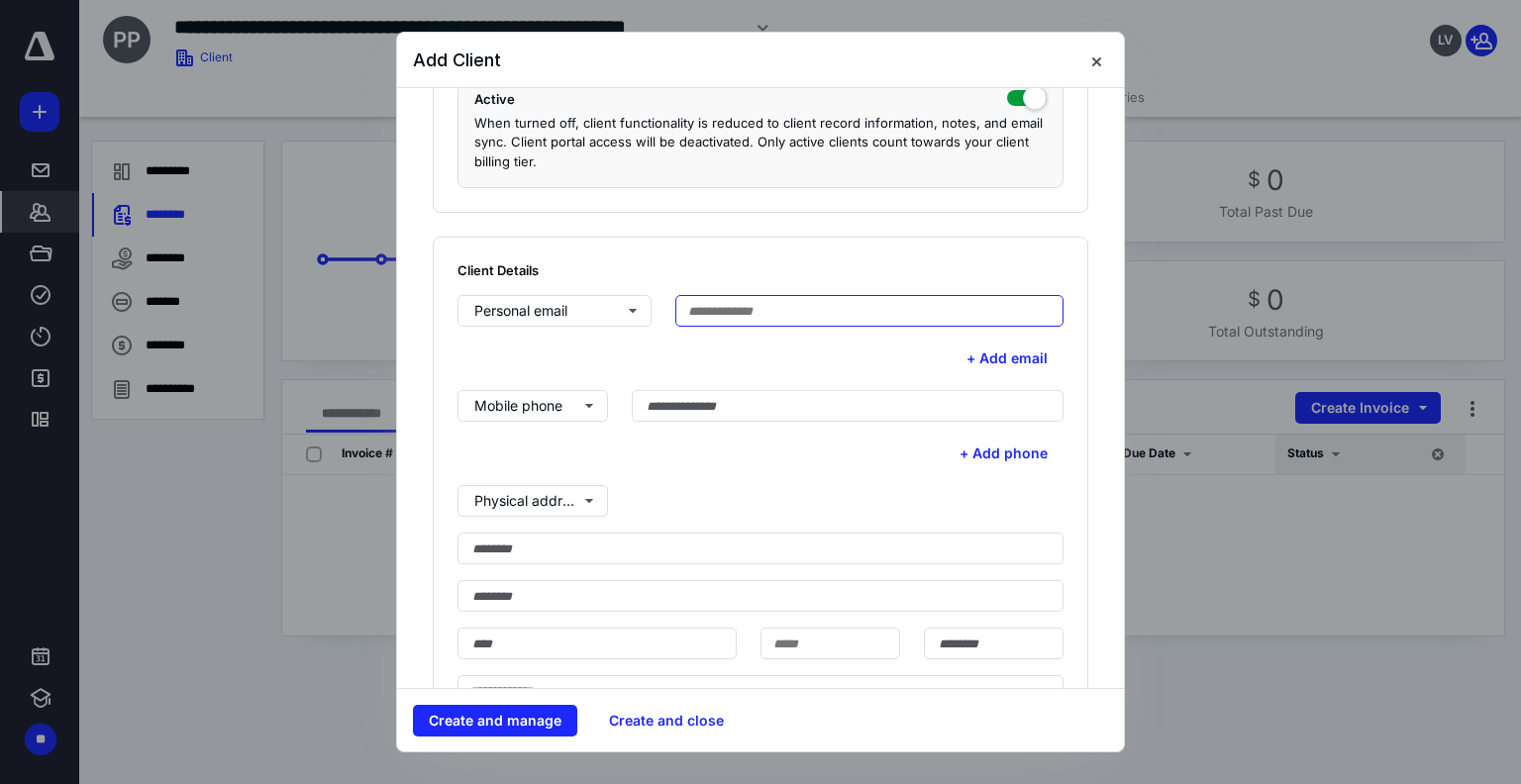click at bounding box center (869, 311) 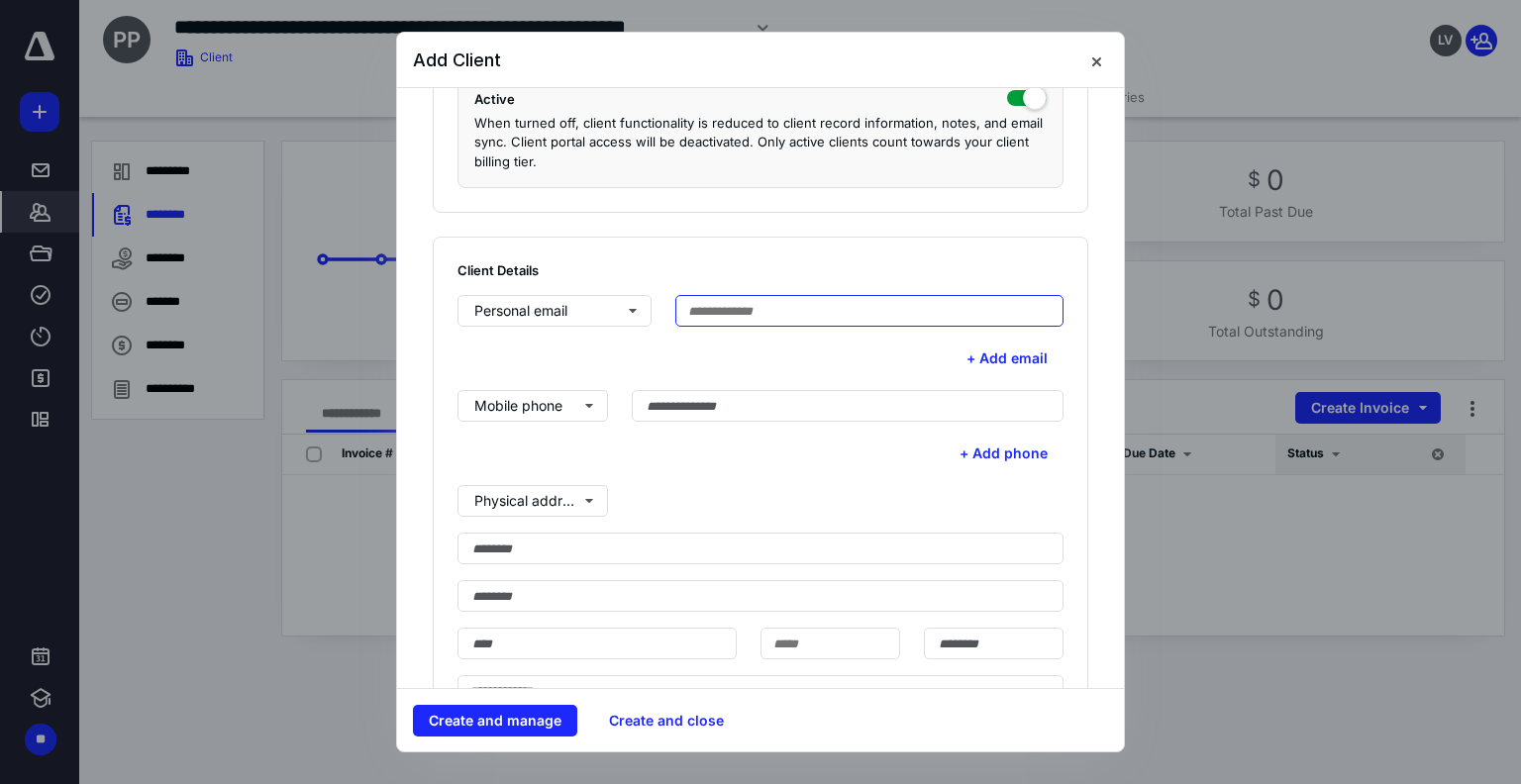click at bounding box center (869, 311) 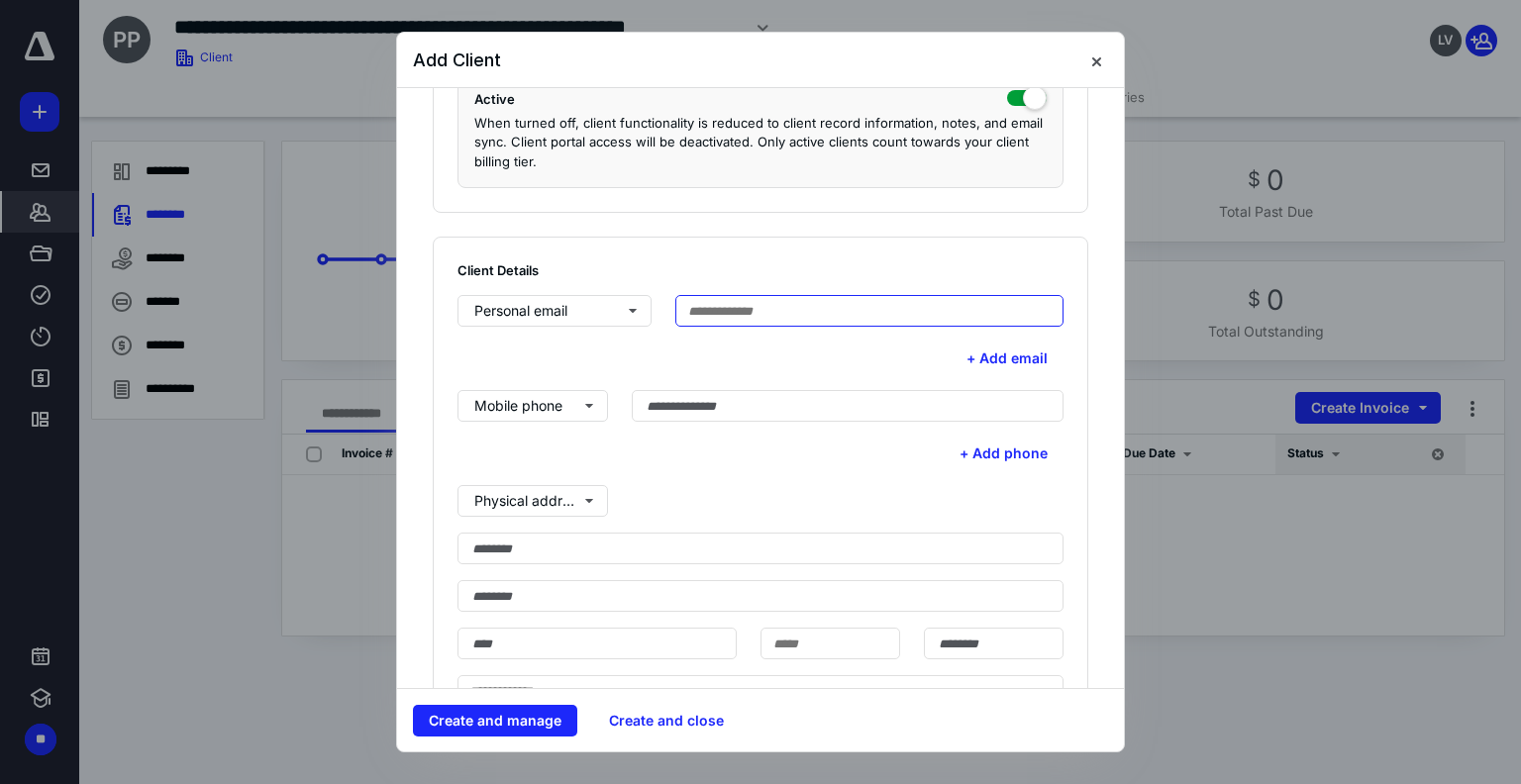 paste on "**********" 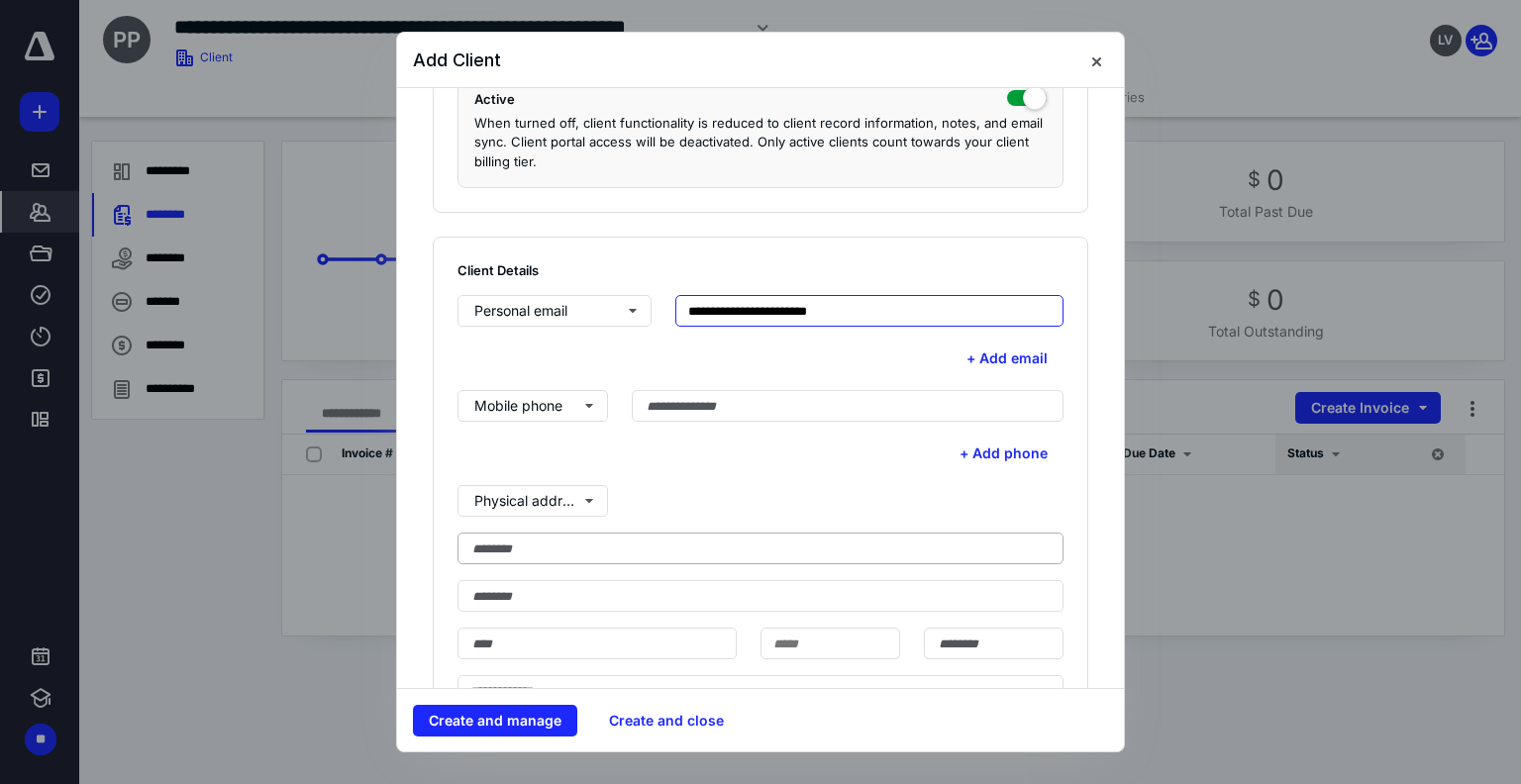 type on "**********" 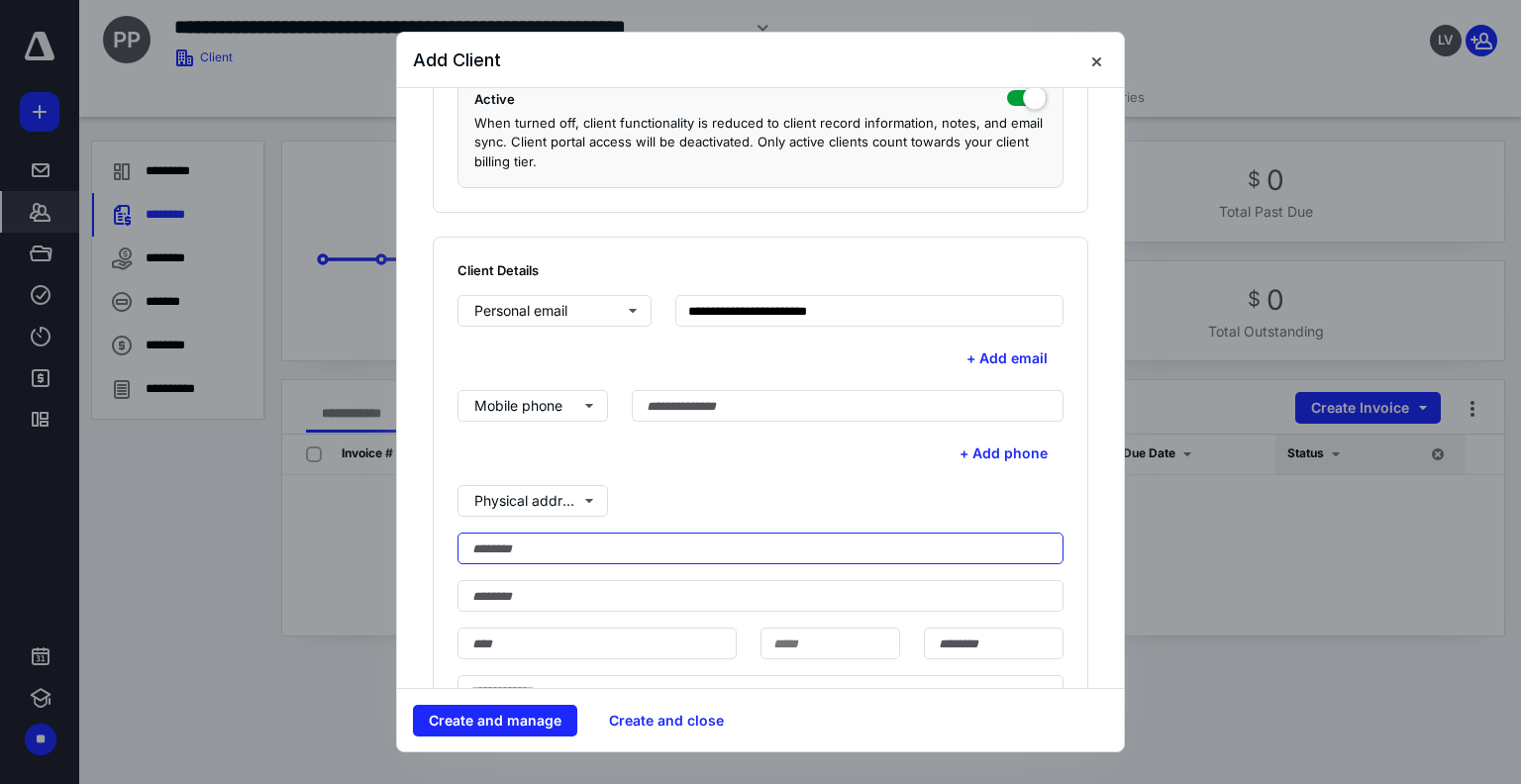 click at bounding box center (760, 548) 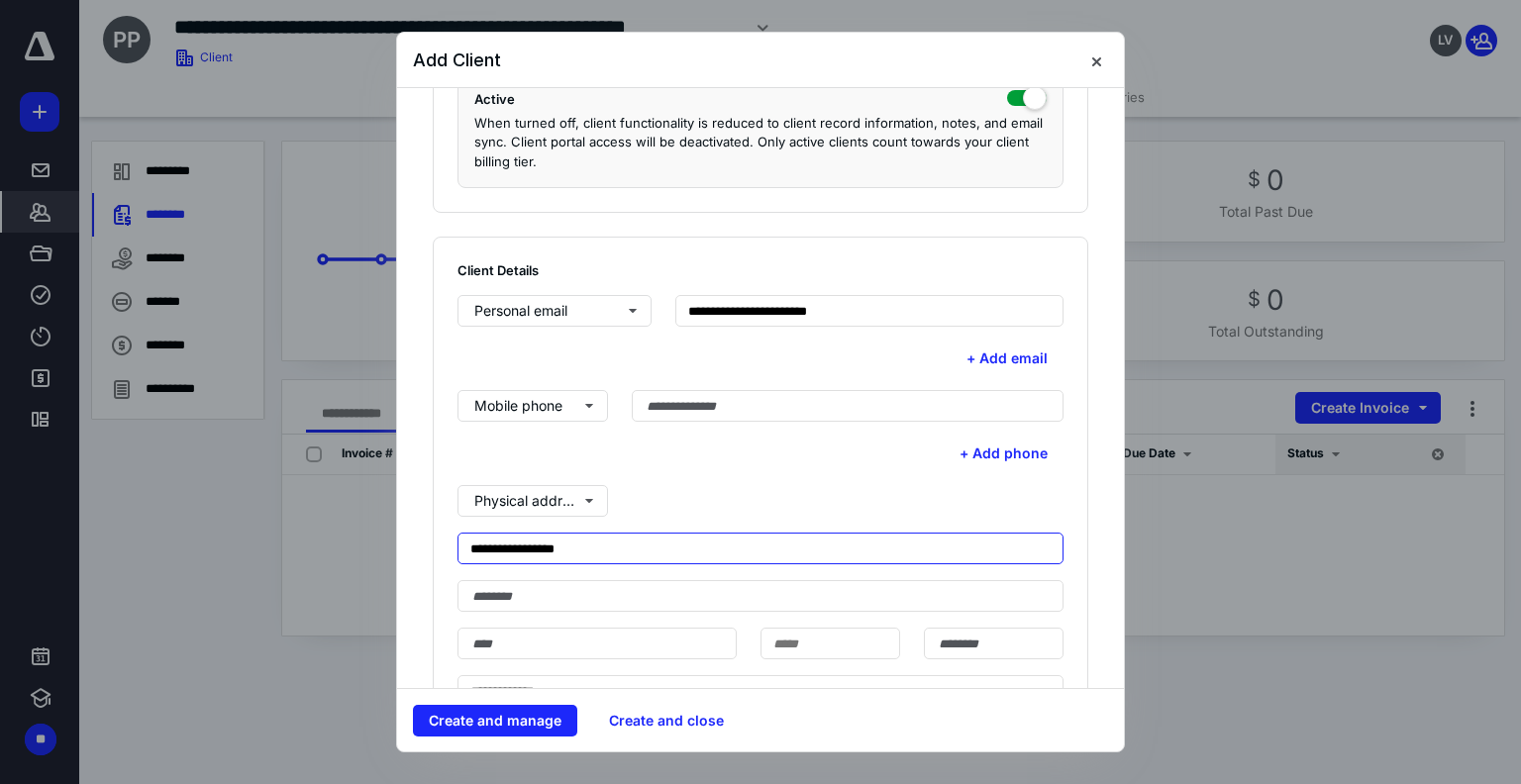 type on "**********" 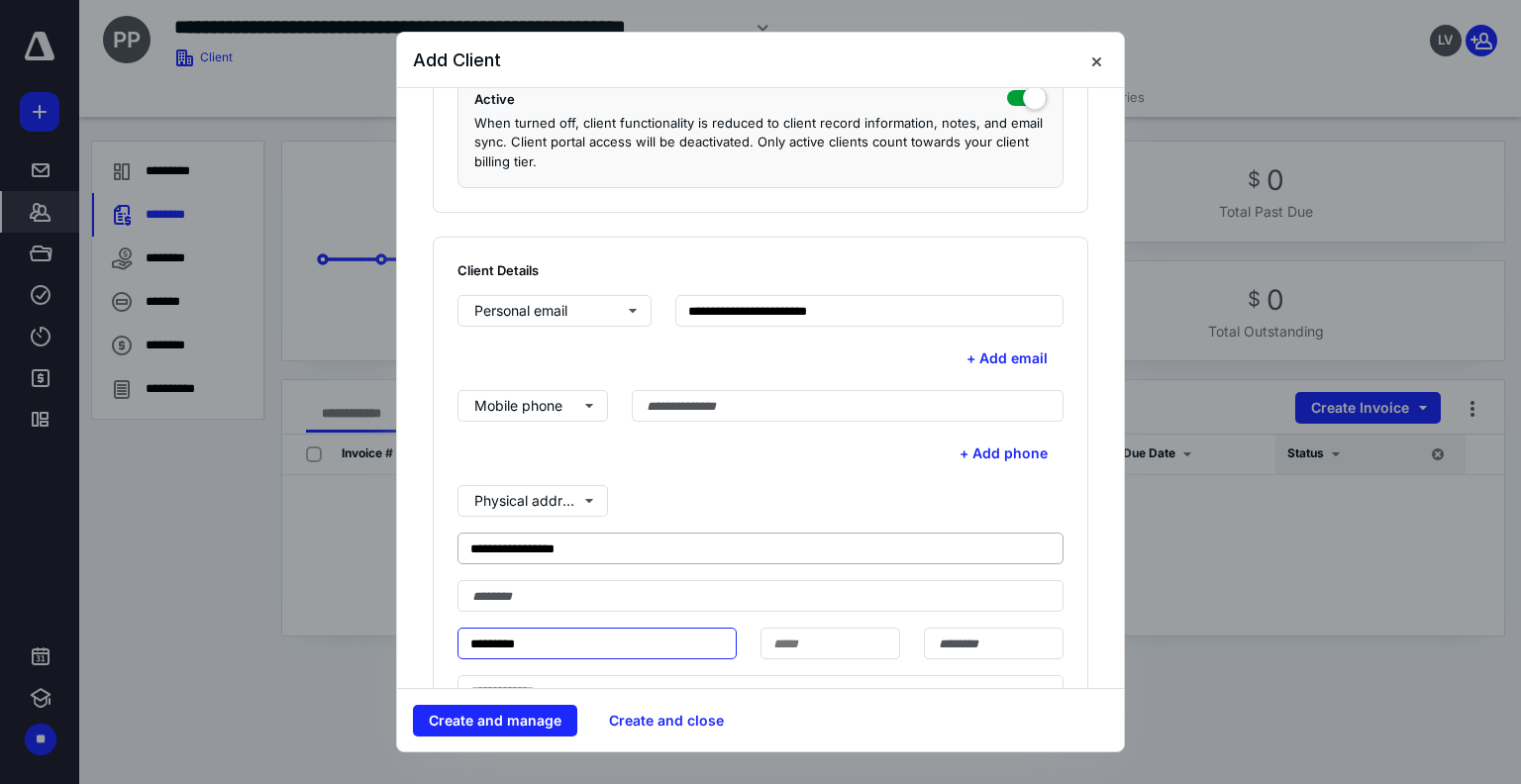 type on "*********" 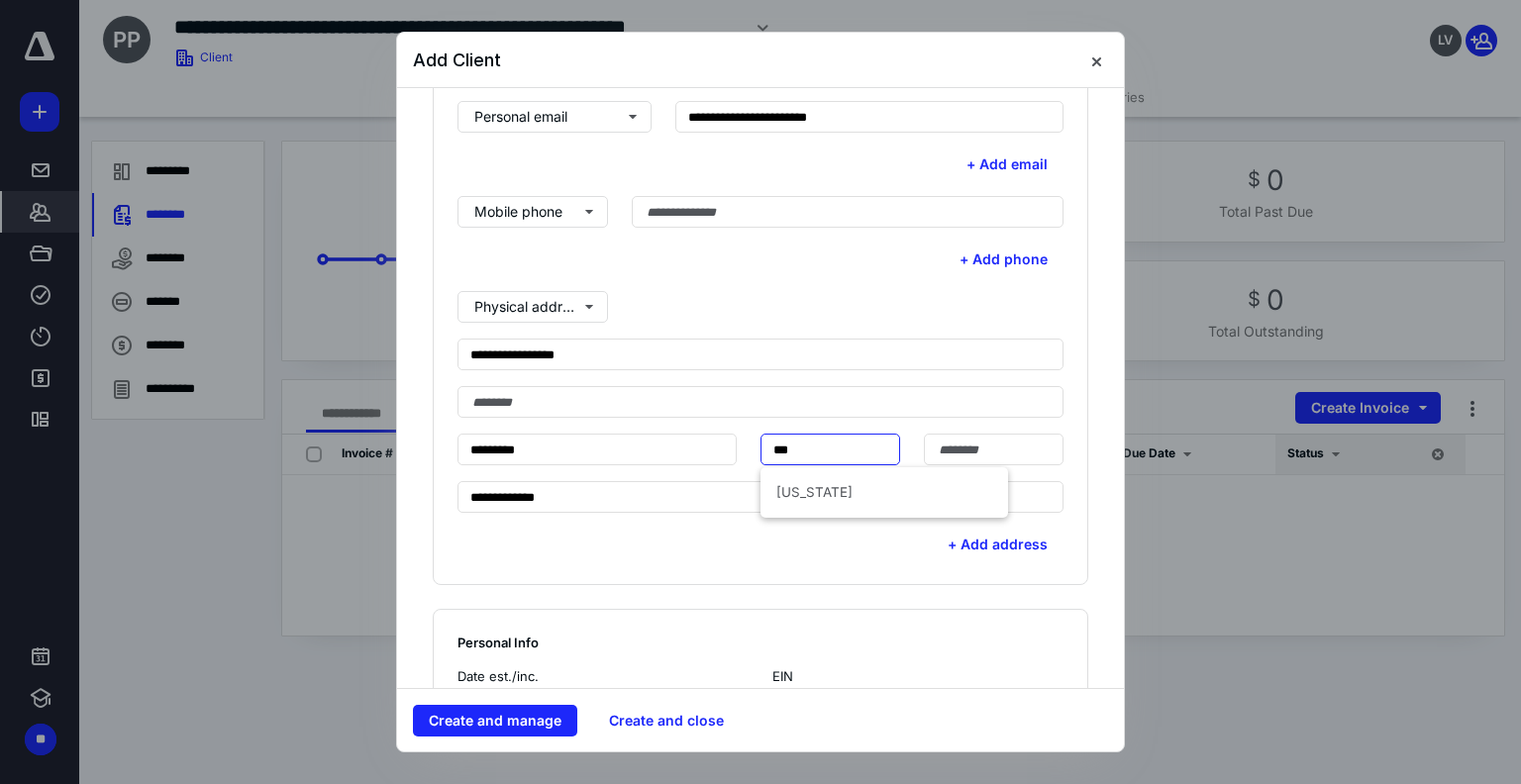 scroll, scrollTop: 594, scrollLeft: 0, axis: vertical 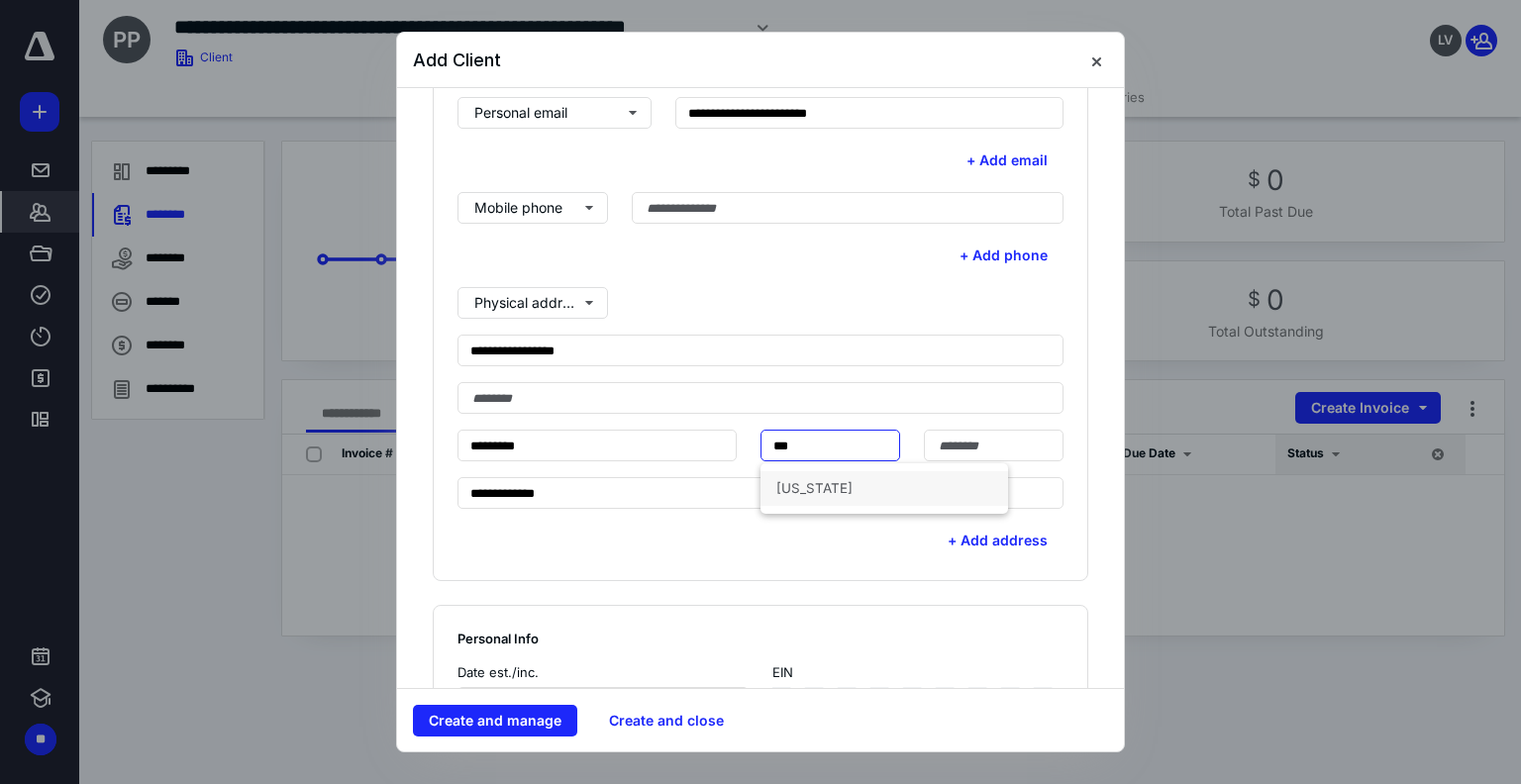 click on "[US_STATE]" at bounding box center (884, 488) 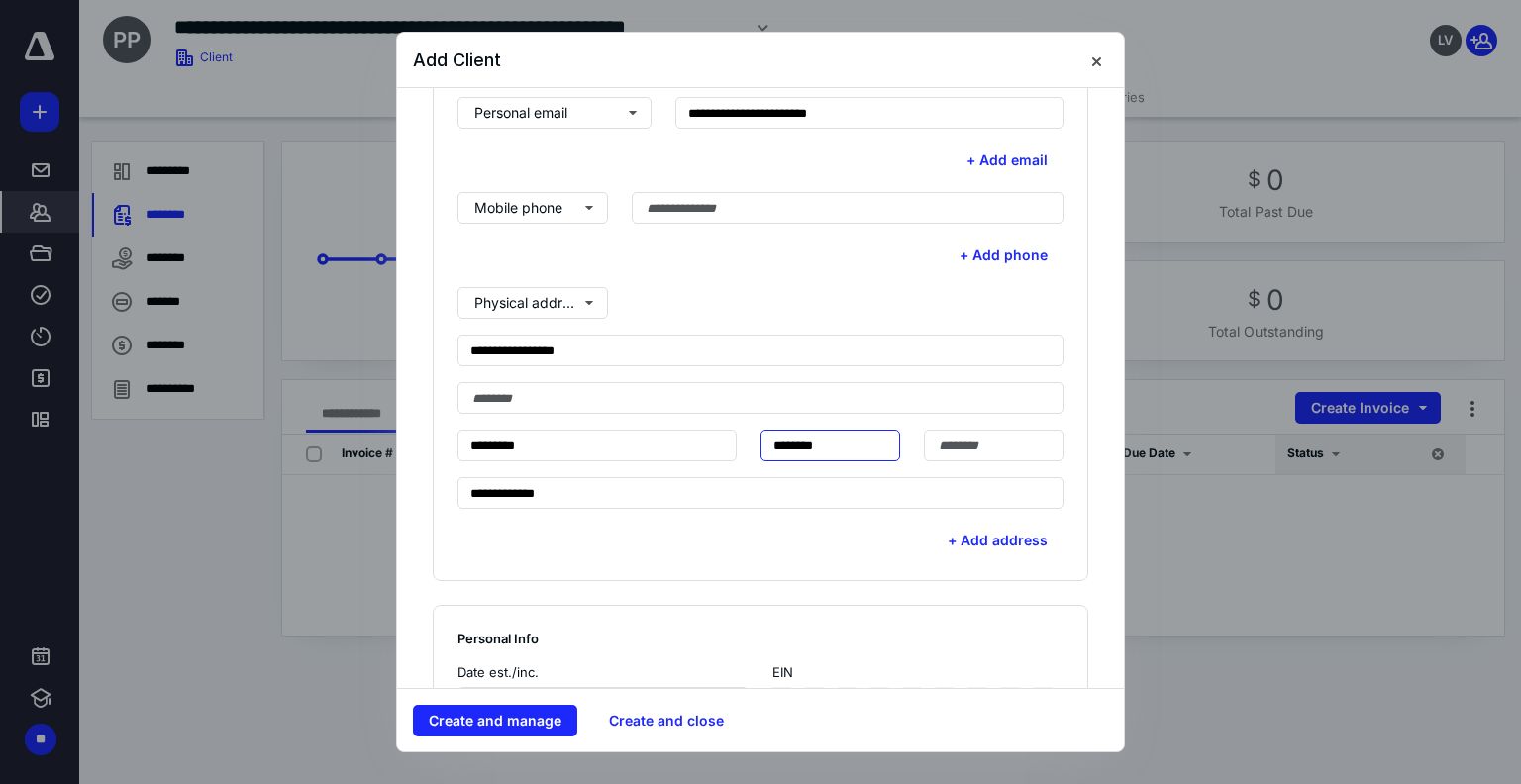 type on "********" 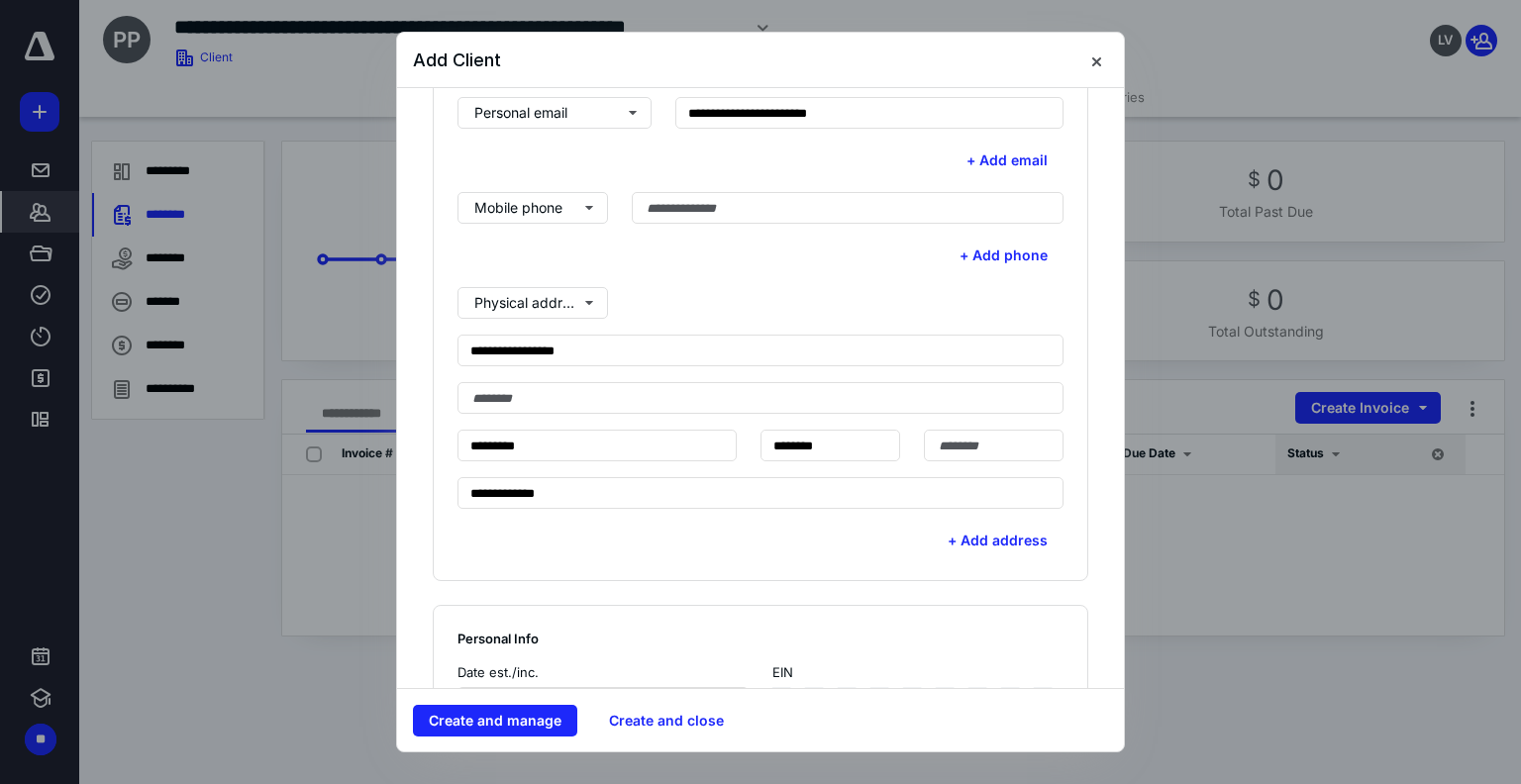 click on "**********" at bounding box center (760, 398) 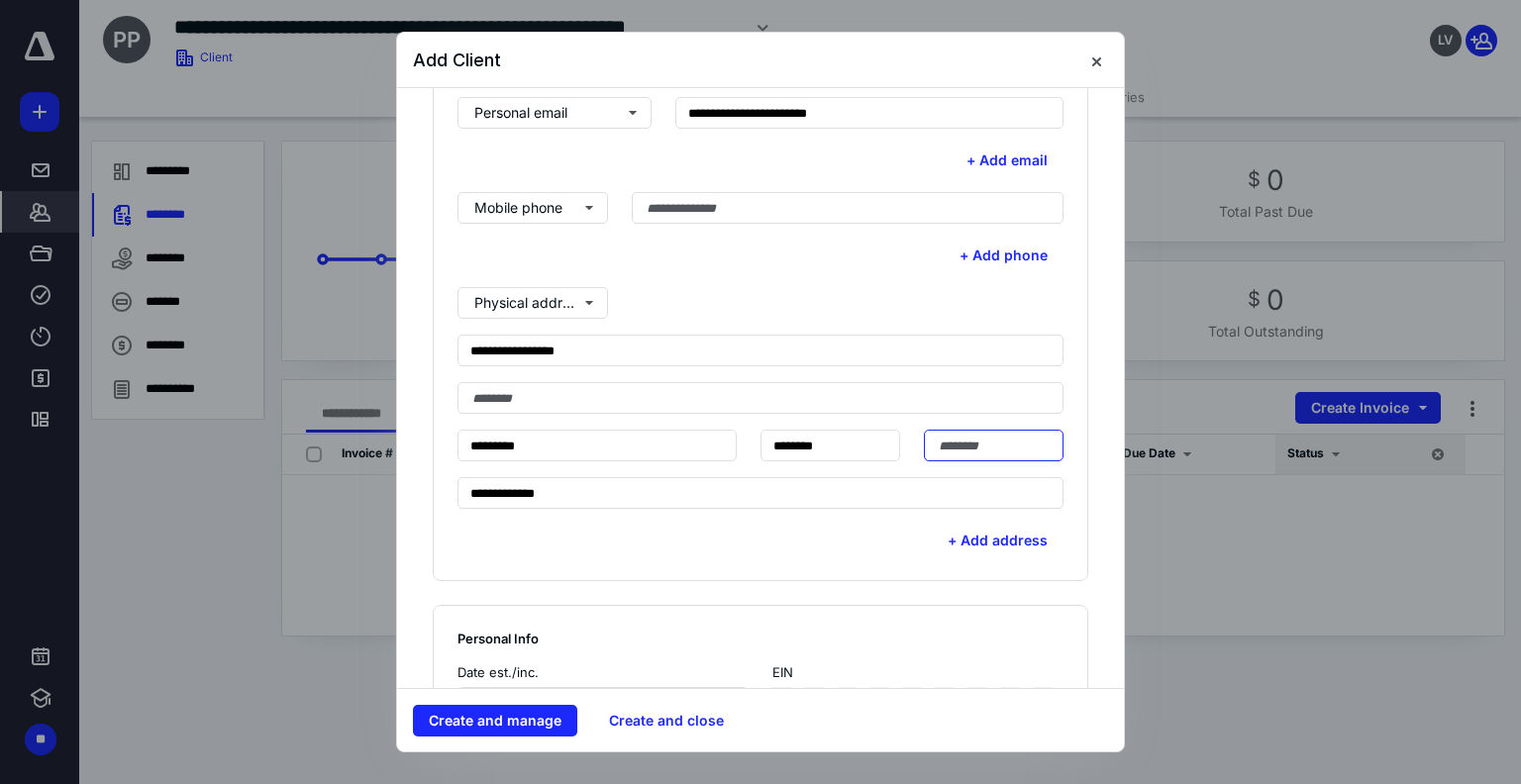click at bounding box center (993, 445) 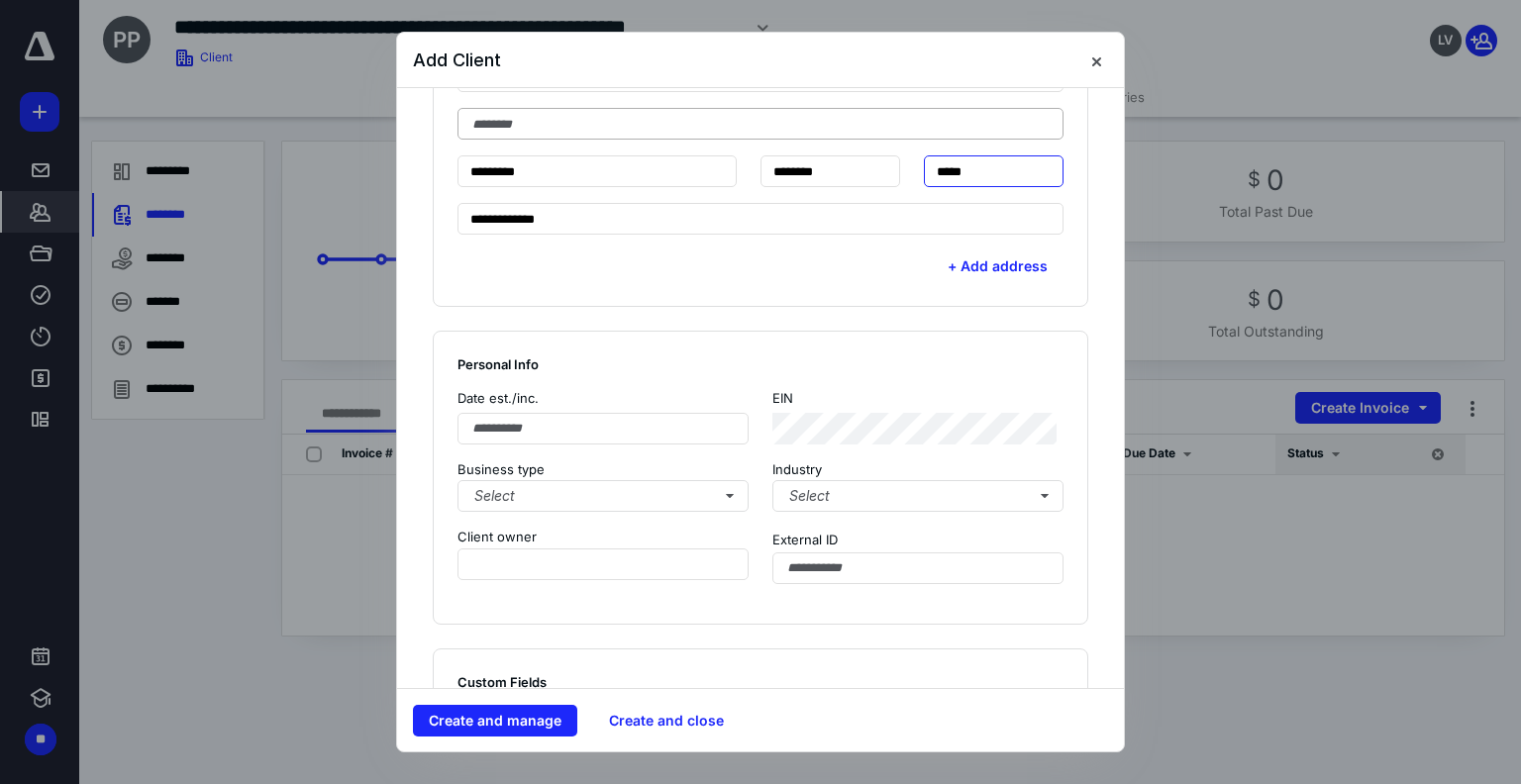 scroll, scrollTop: 891, scrollLeft: 0, axis: vertical 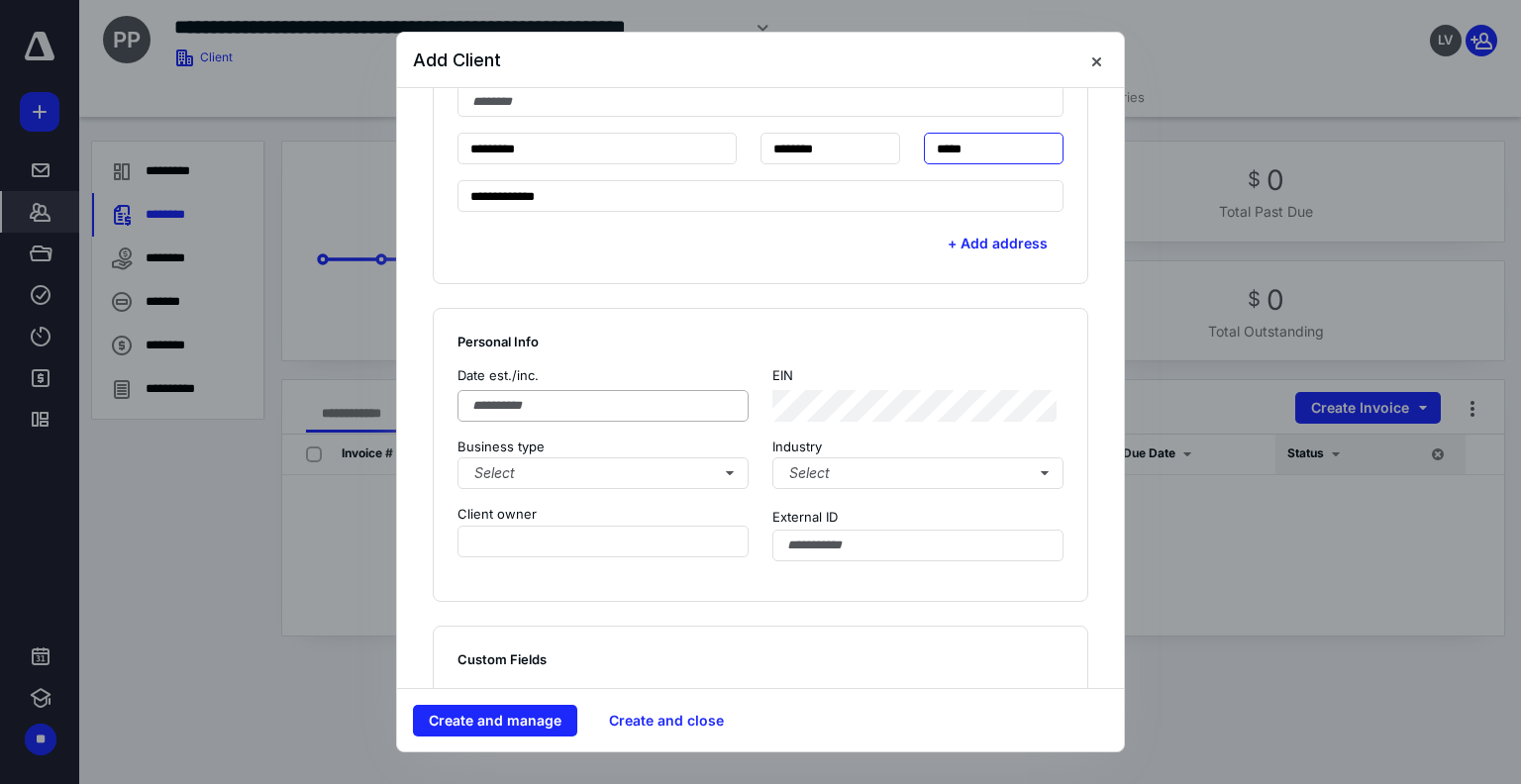 type on "*****" 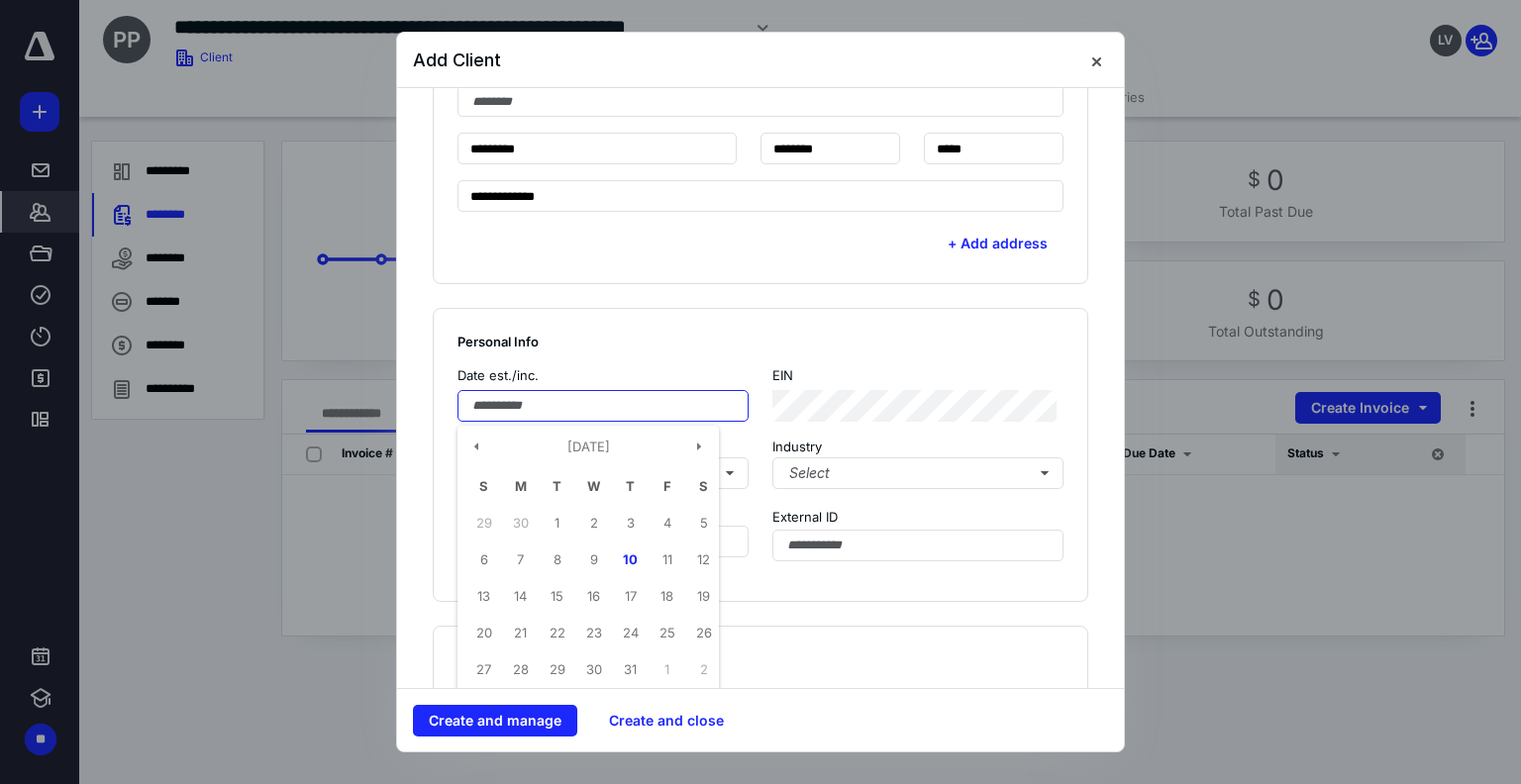 click at bounding box center (603, 406) 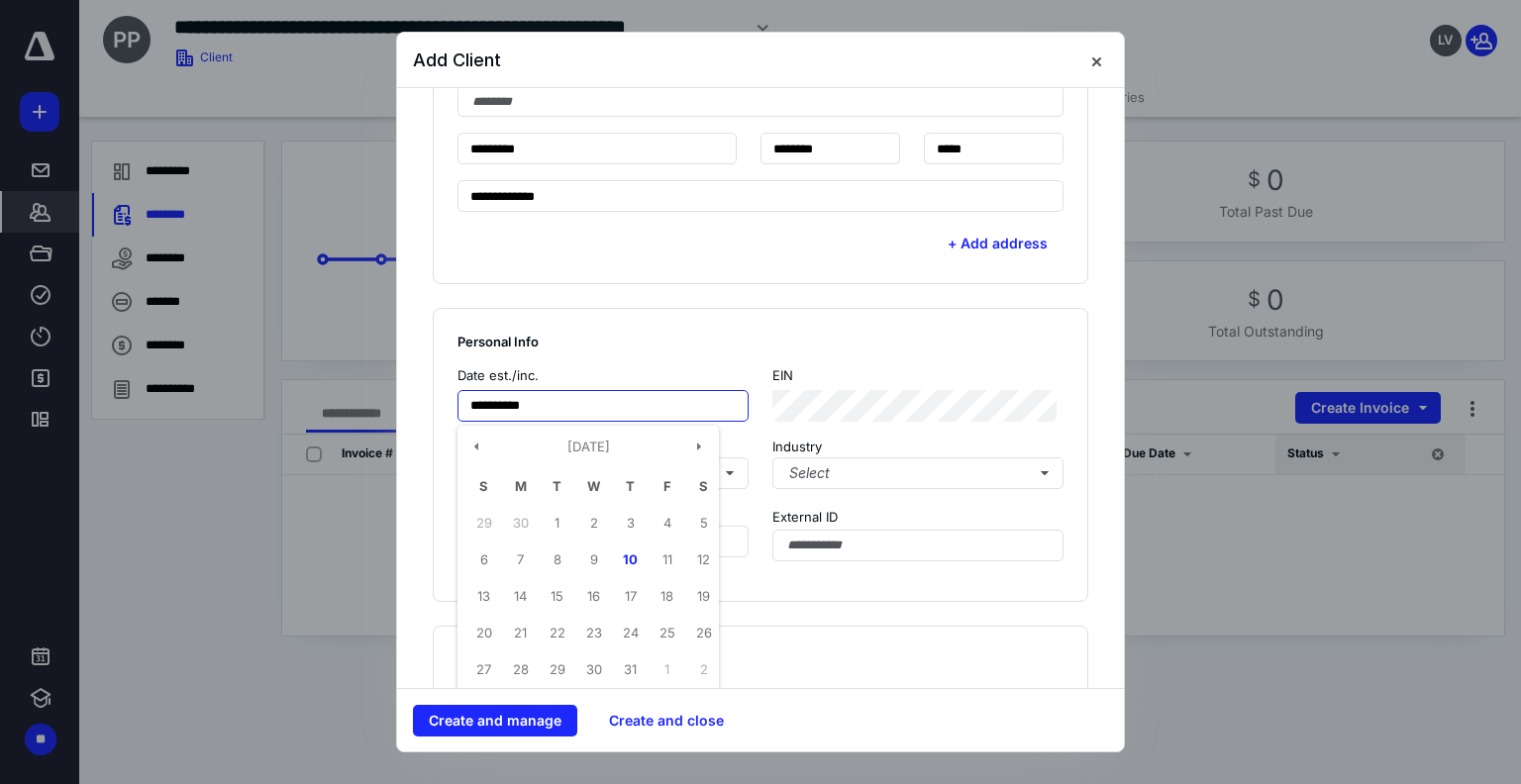 type on "**********" 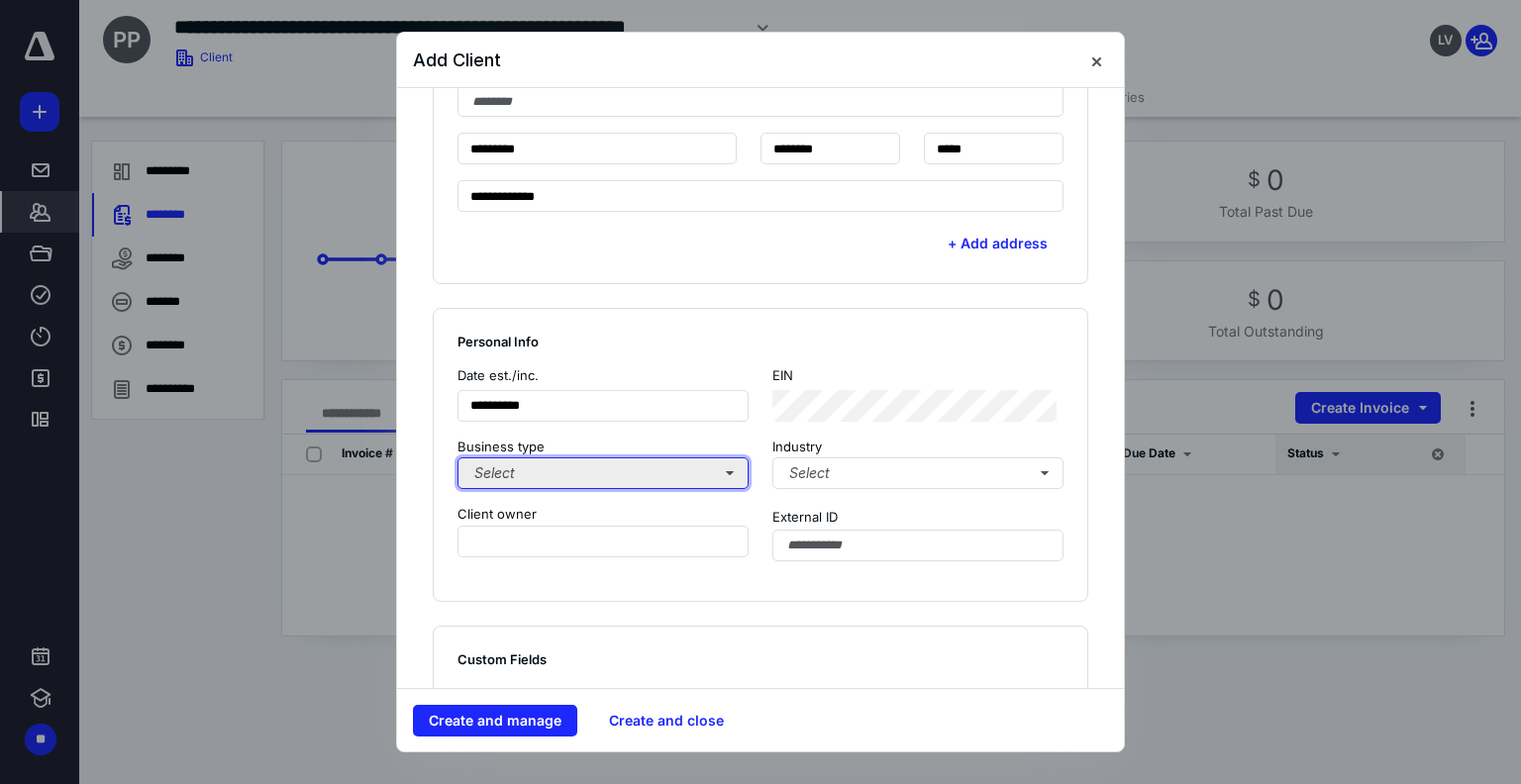click on "Select" at bounding box center [603, 473] 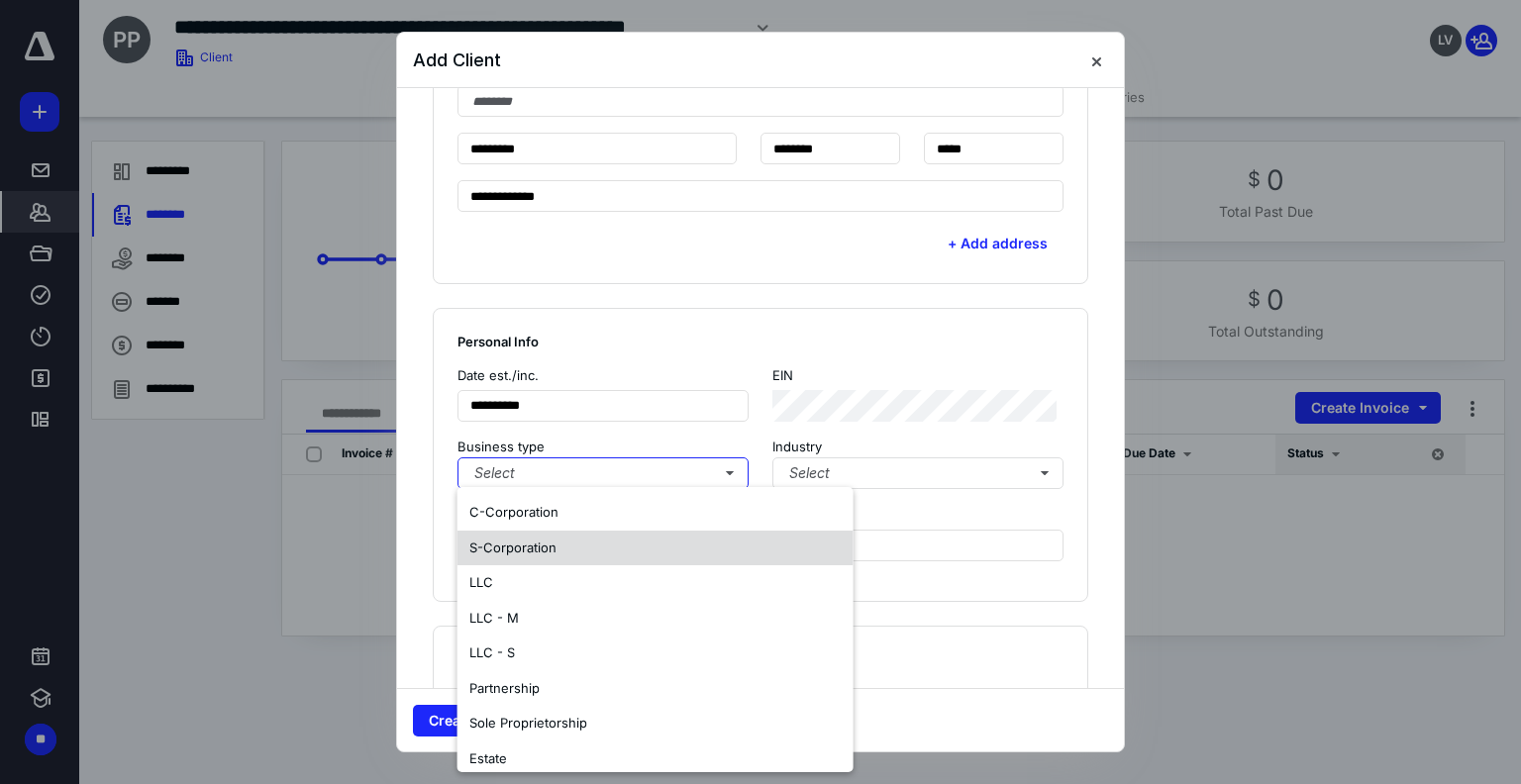 click on "S-Corporation" at bounding box center [513, 547] 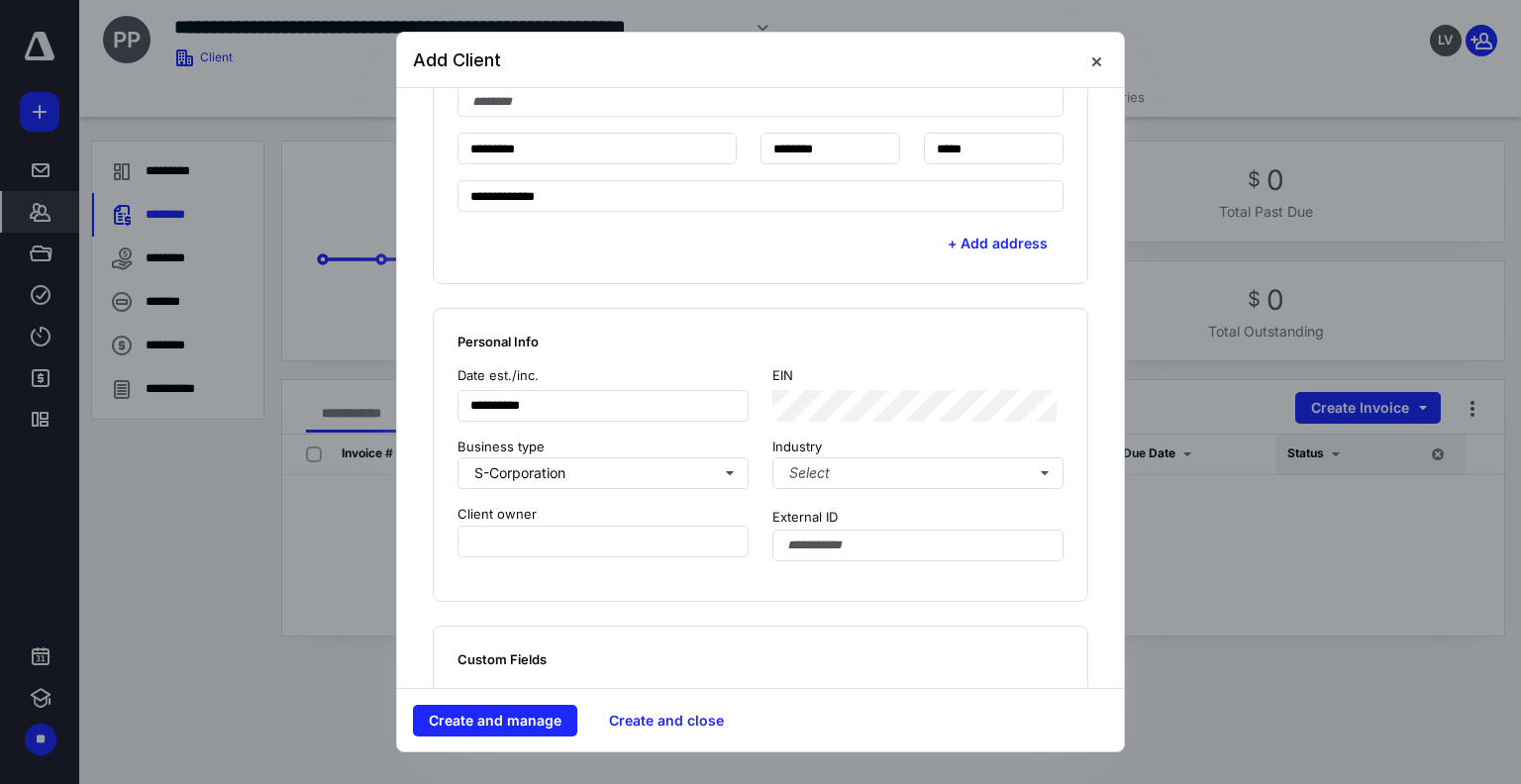 click on "**********" at bounding box center [760, 454] 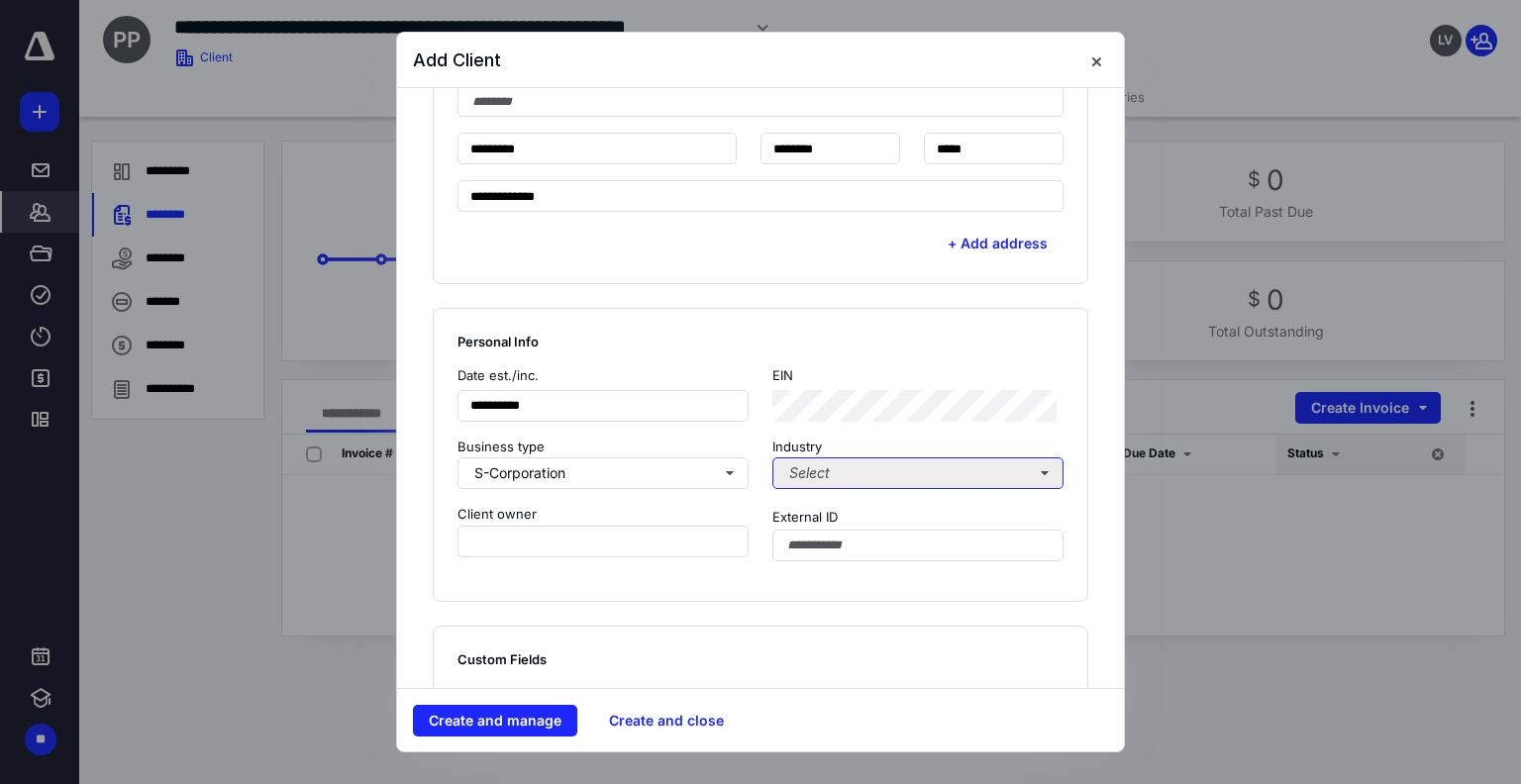 click on "Select" at bounding box center (918, 473) 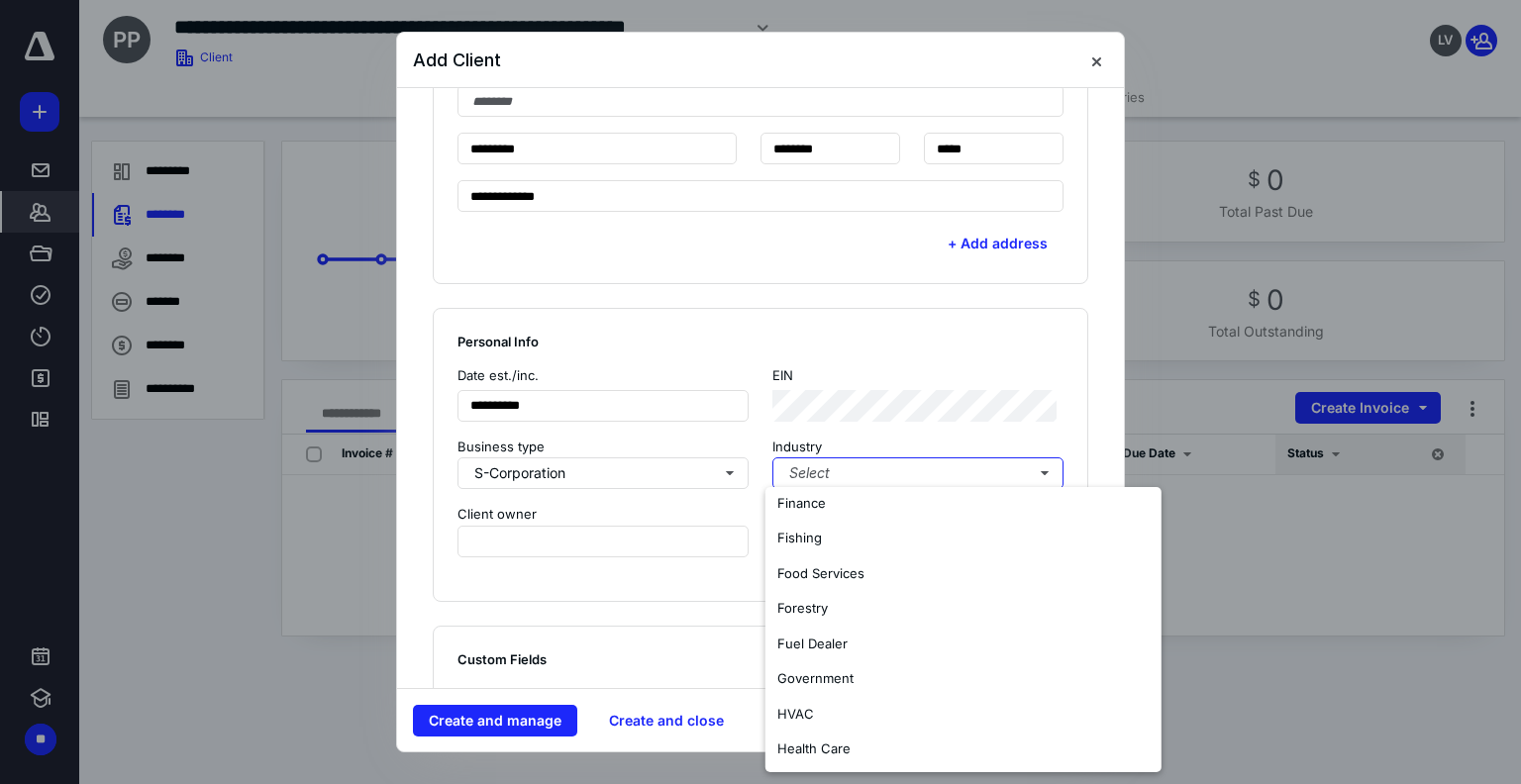 scroll, scrollTop: 495, scrollLeft: 0, axis: vertical 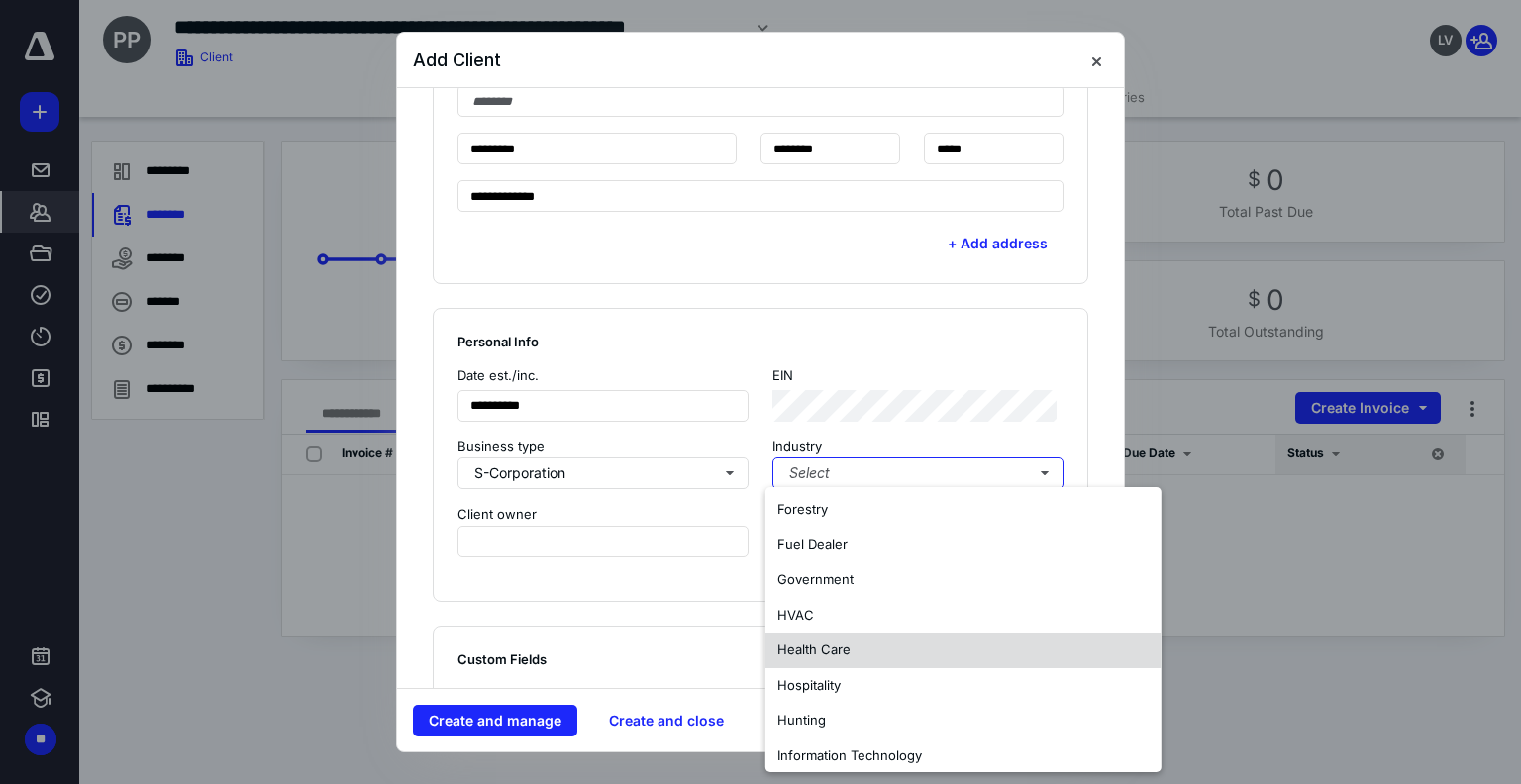click on "Health Care" at bounding box center (814, 649) 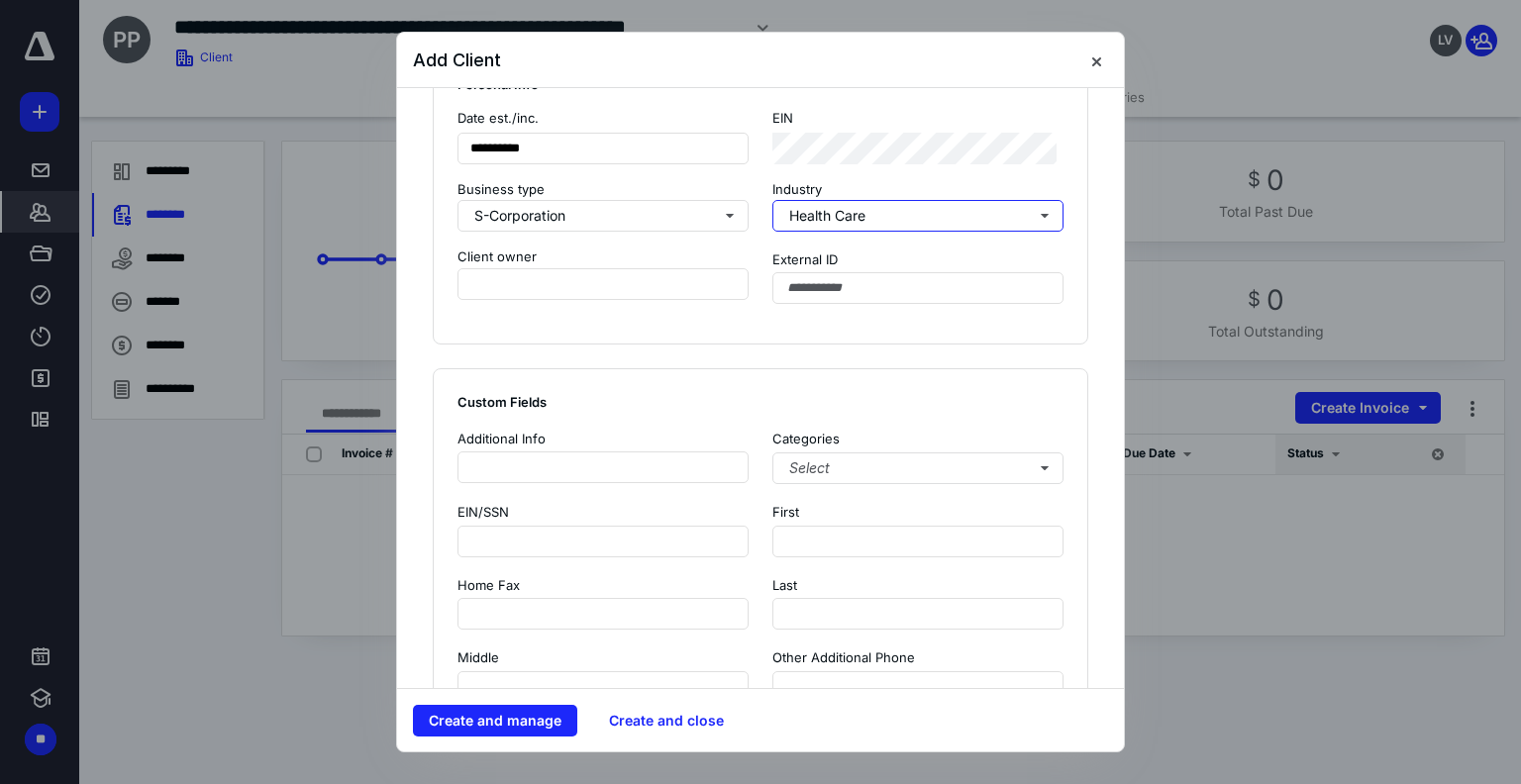 scroll, scrollTop: 1188, scrollLeft: 0, axis: vertical 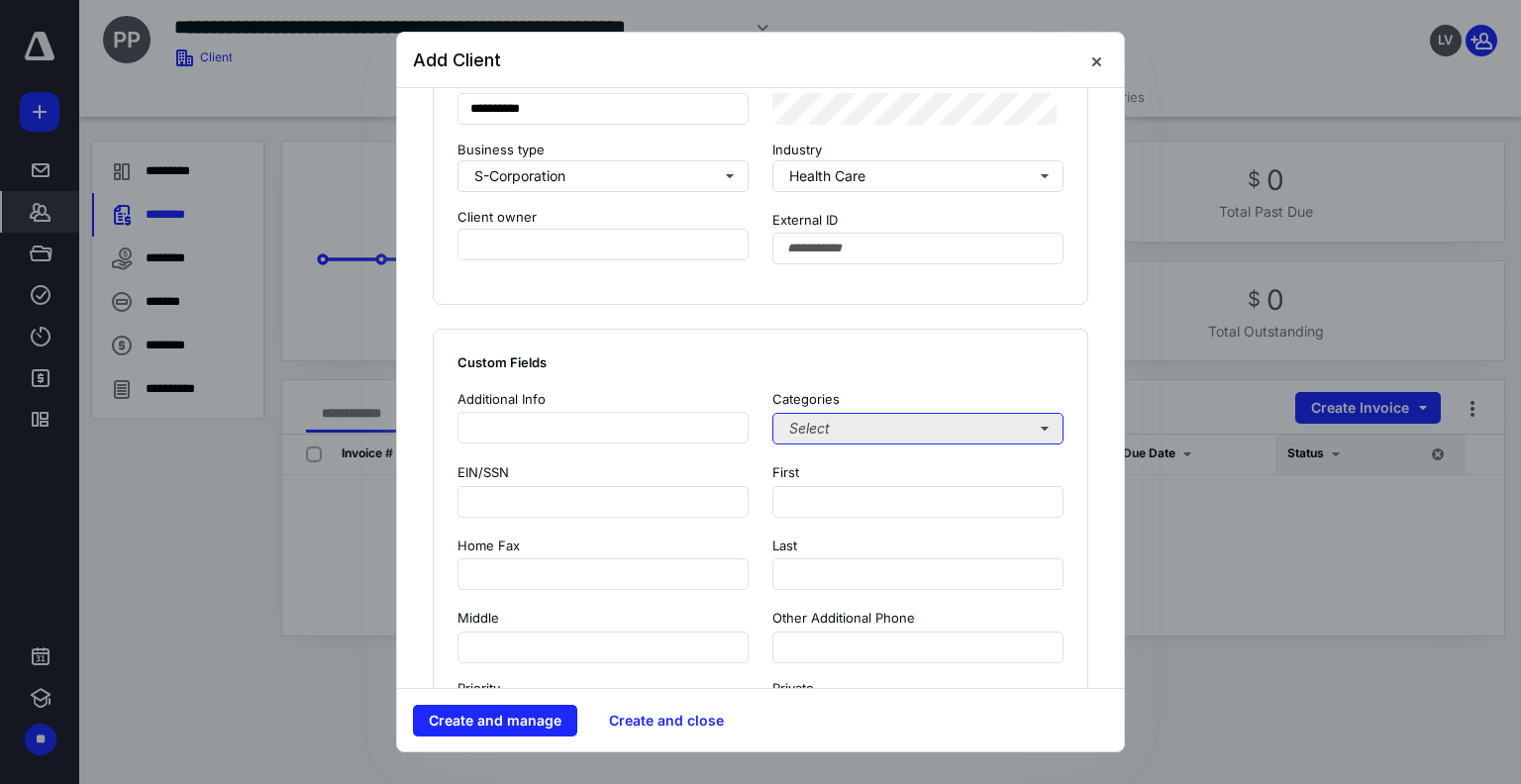click on "Select" at bounding box center (918, 429) 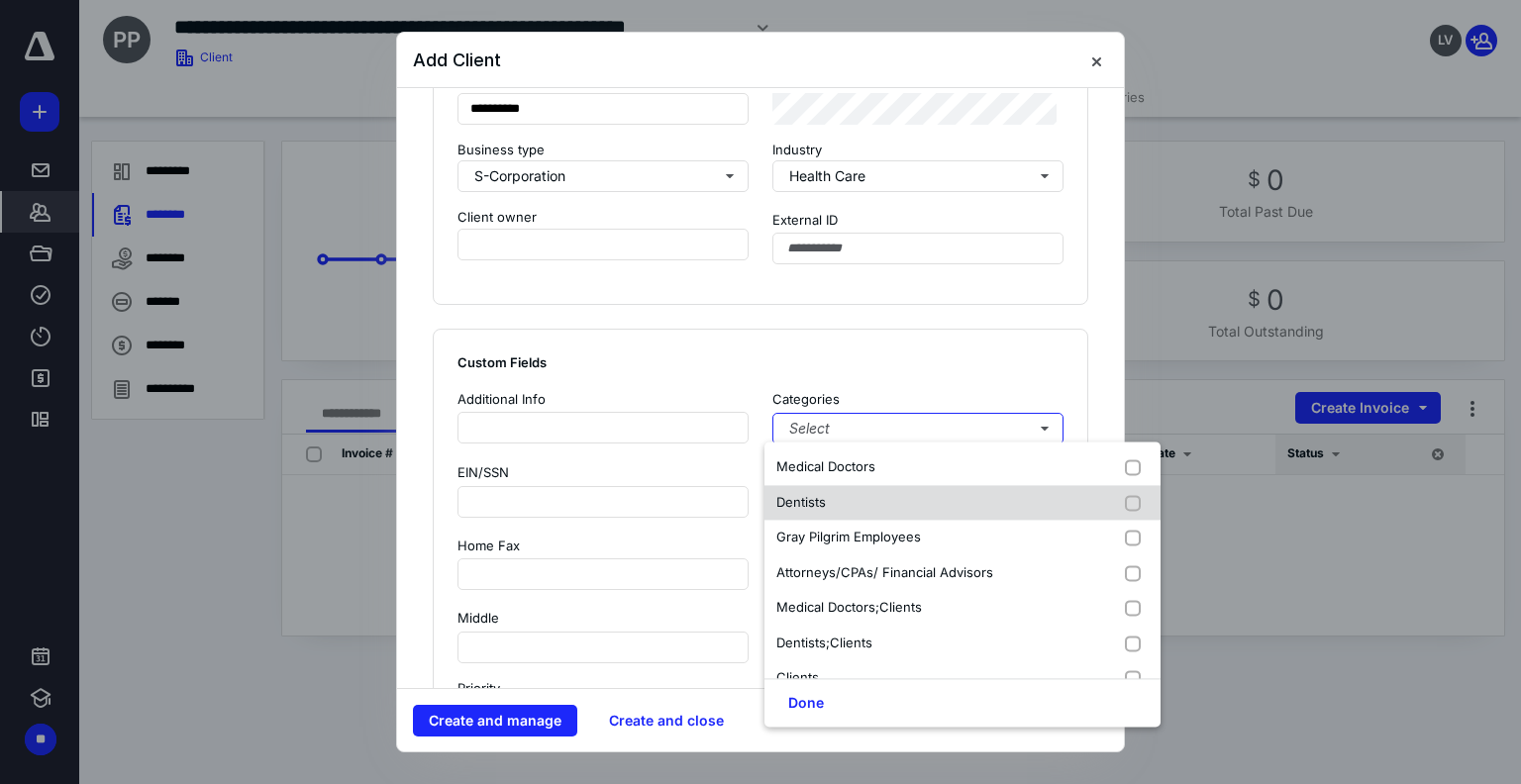 click at bounding box center [1137, 503] 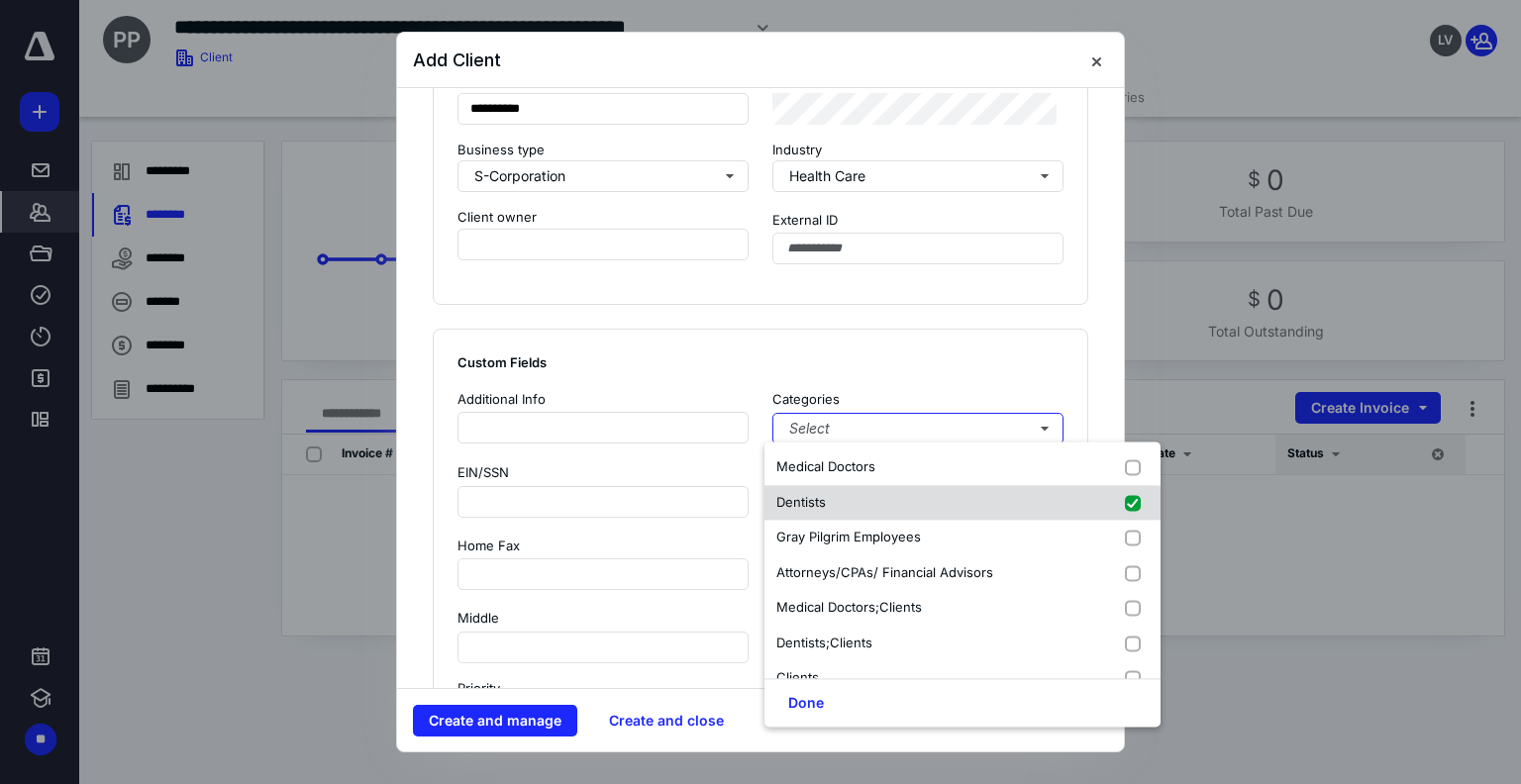 checkbox on "true" 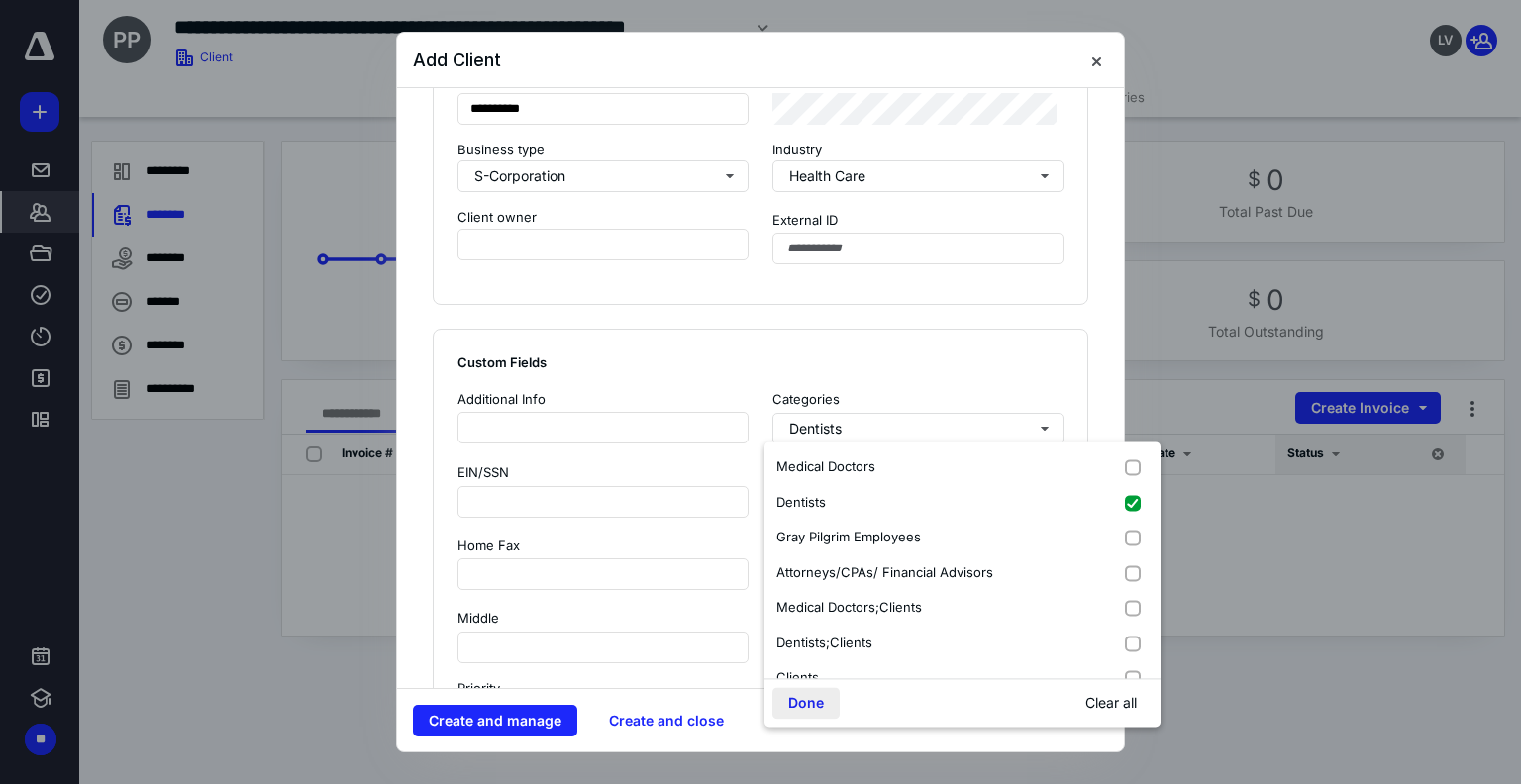 click on "Done" at bounding box center (806, 703) 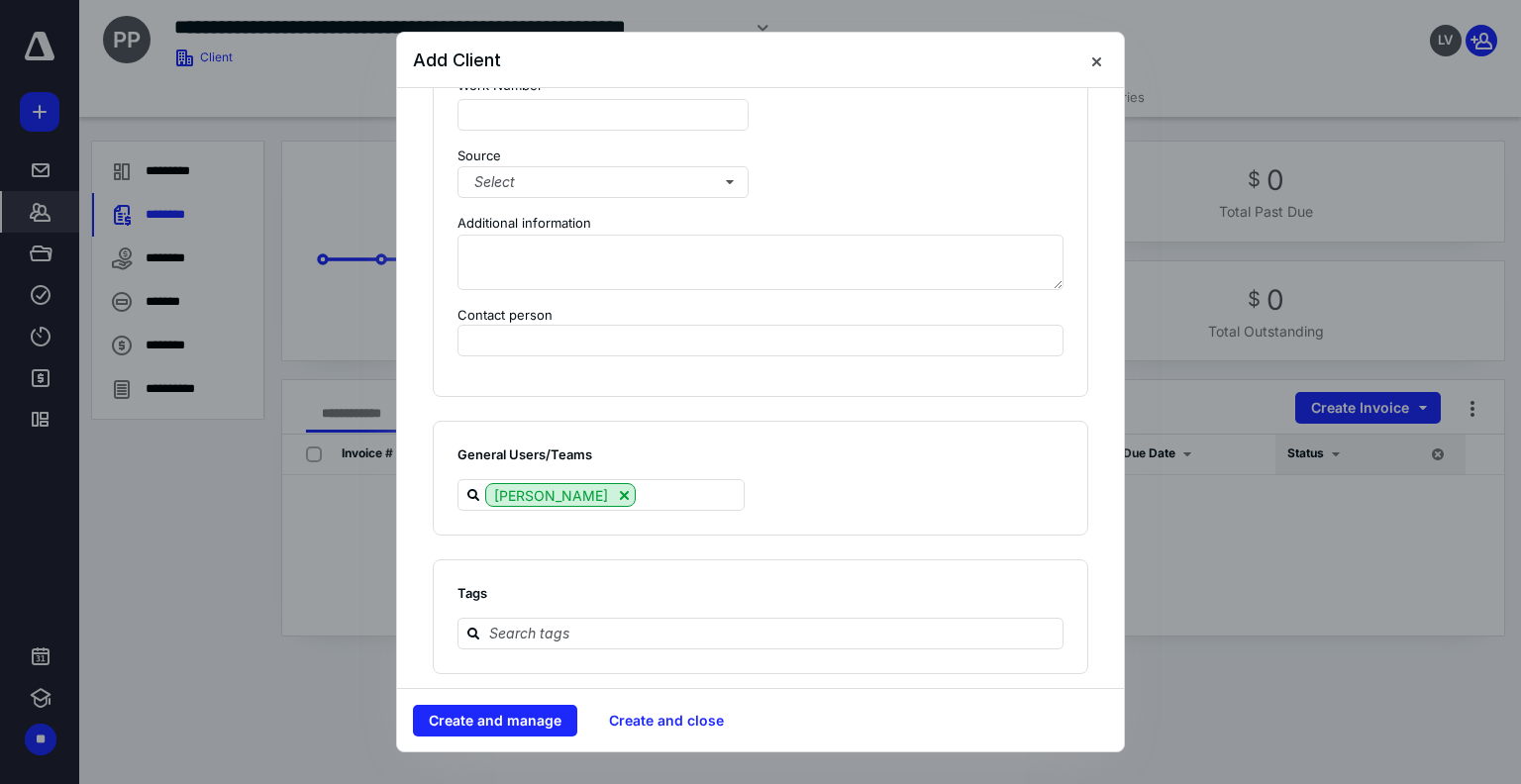 scroll, scrollTop: 2021, scrollLeft: 0, axis: vertical 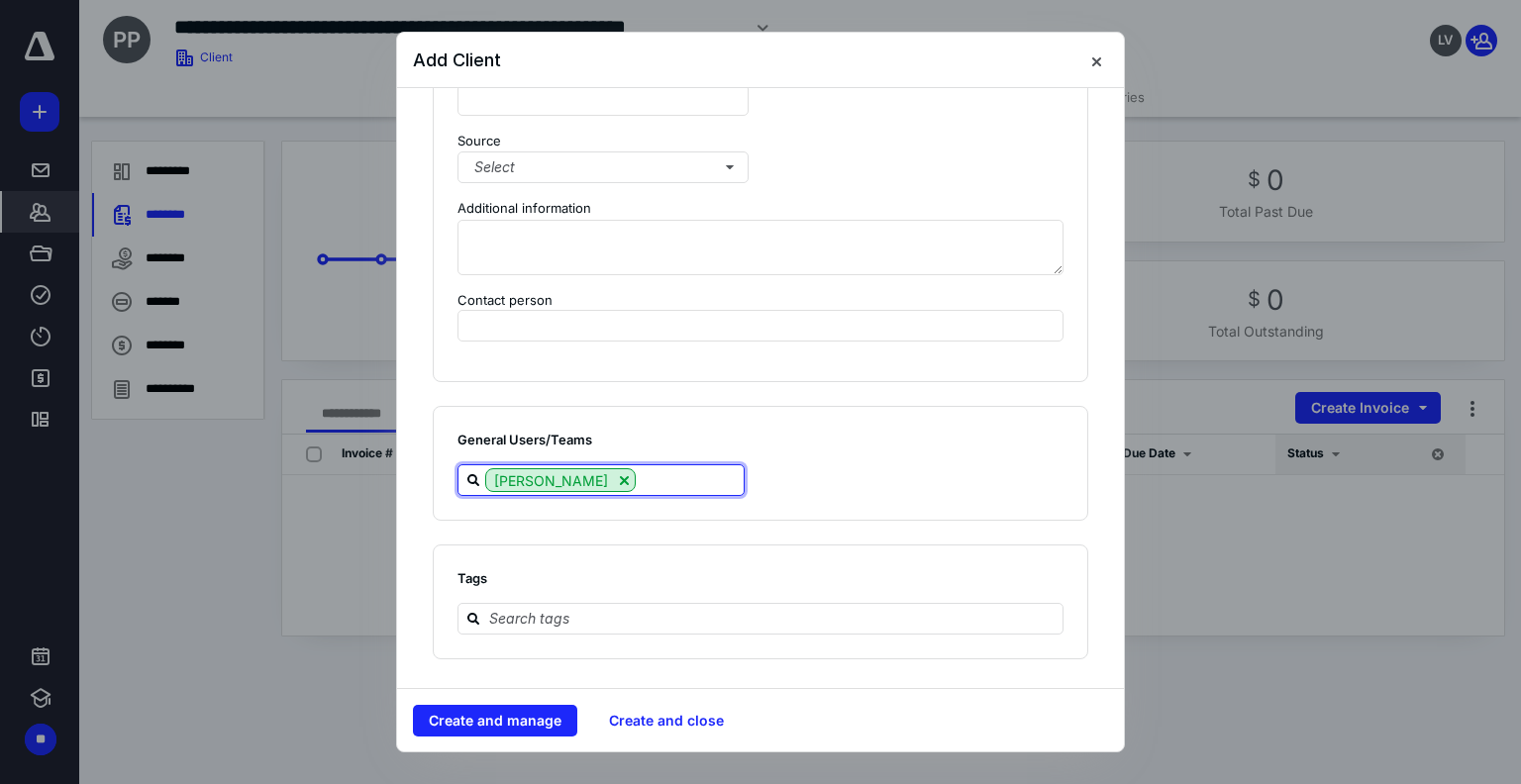 click at bounding box center [689, 479] 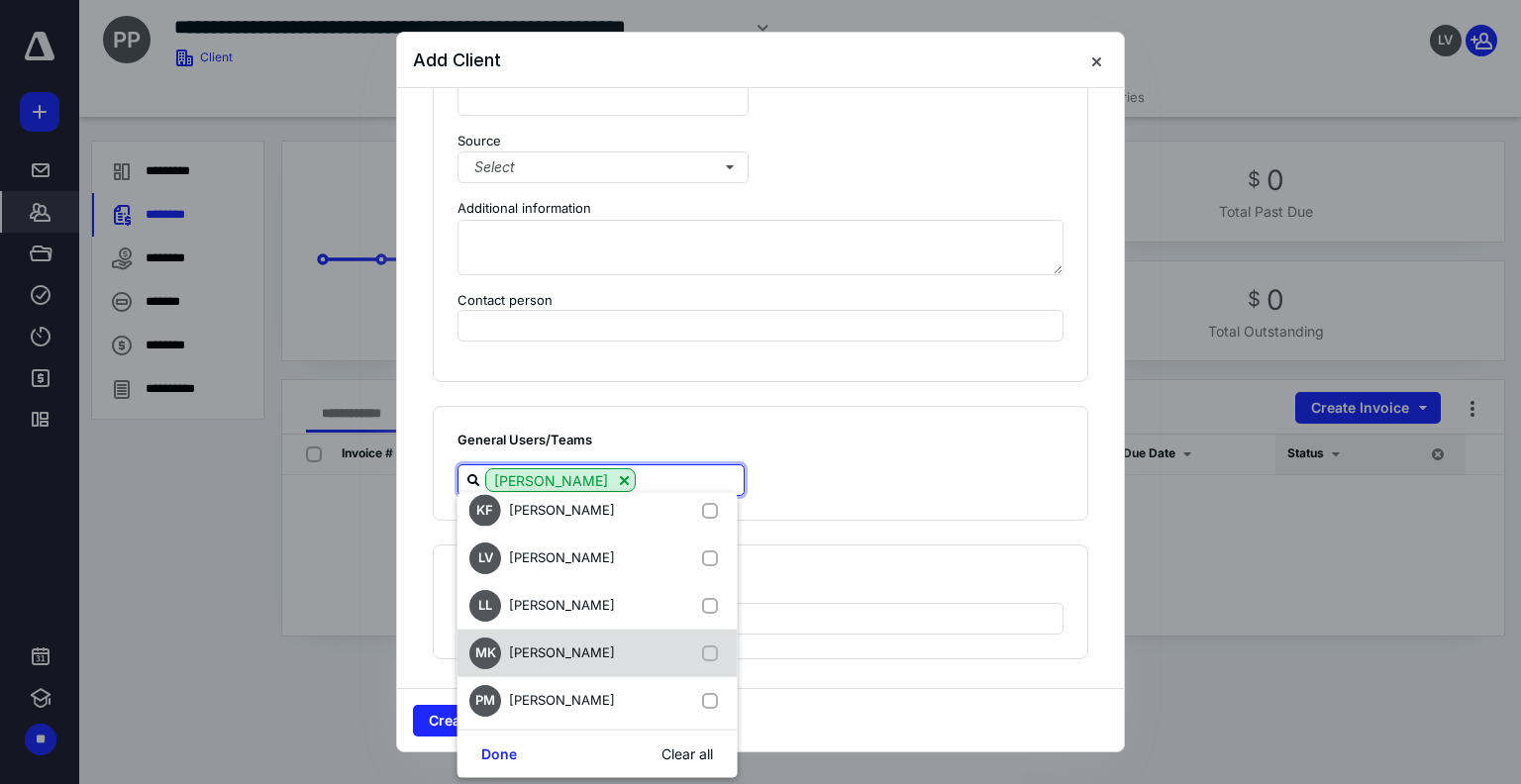 scroll, scrollTop: 495, scrollLeft: 0, axis: vertical 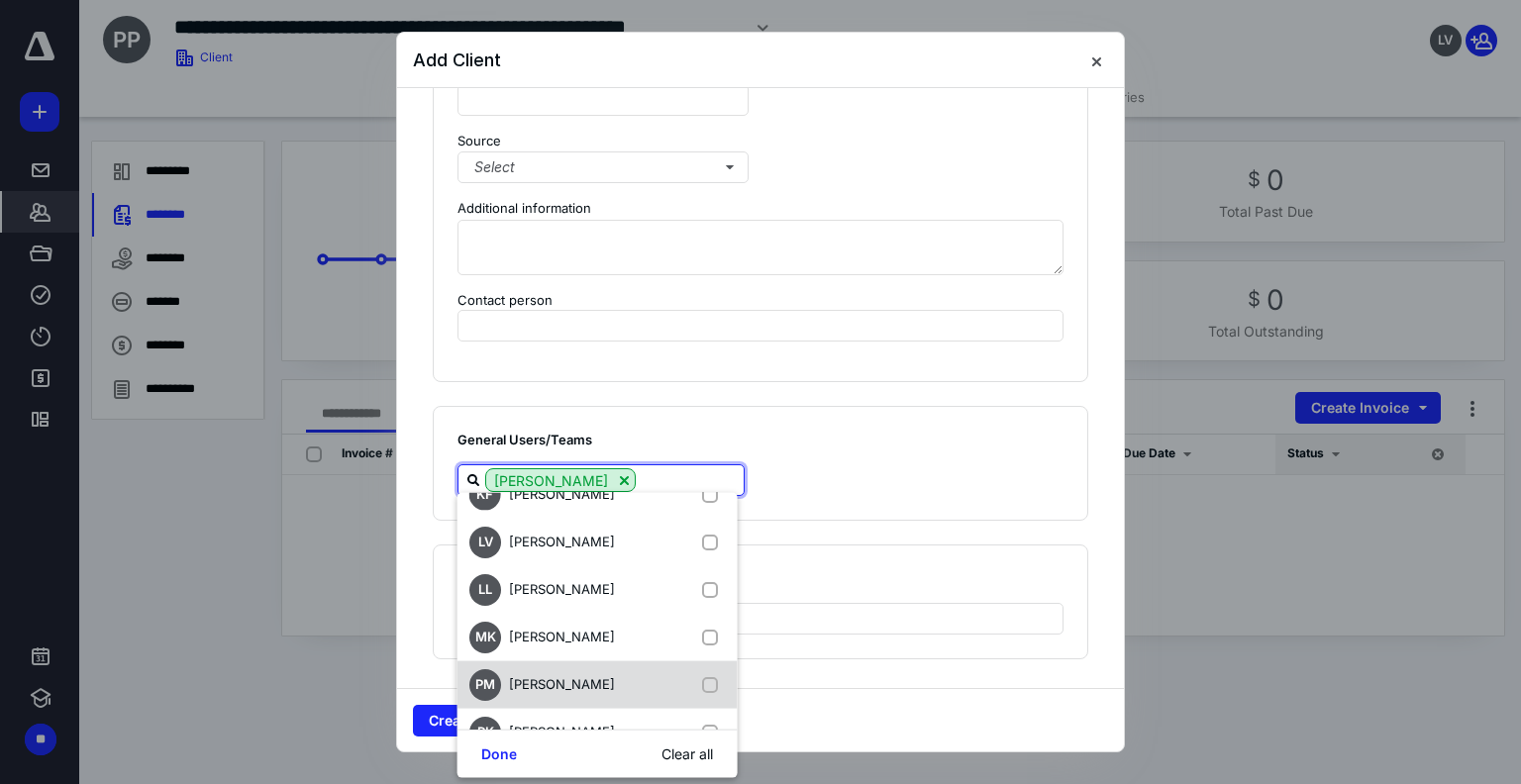 click at bounding box center [713, 685] 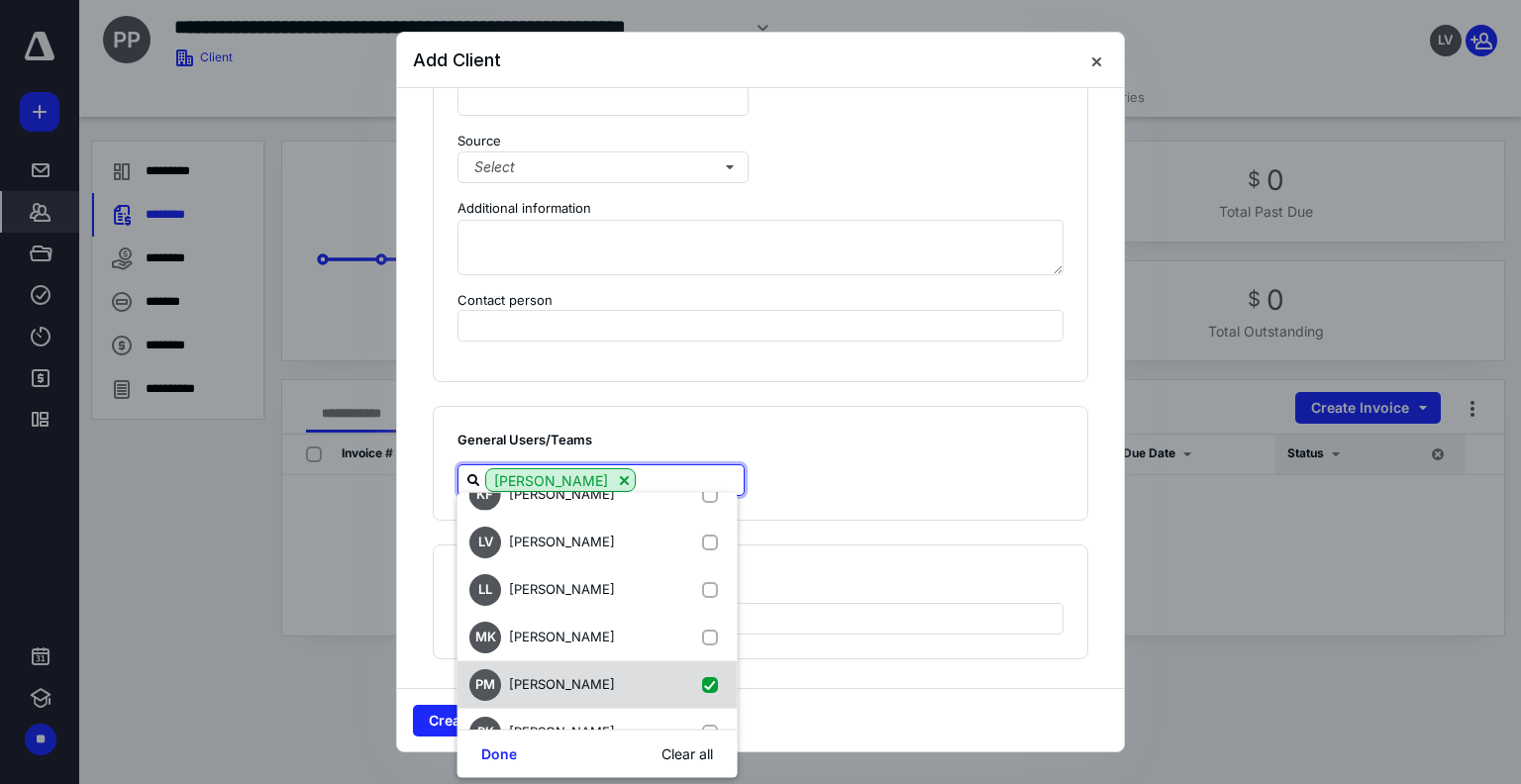 checkbox on "true" 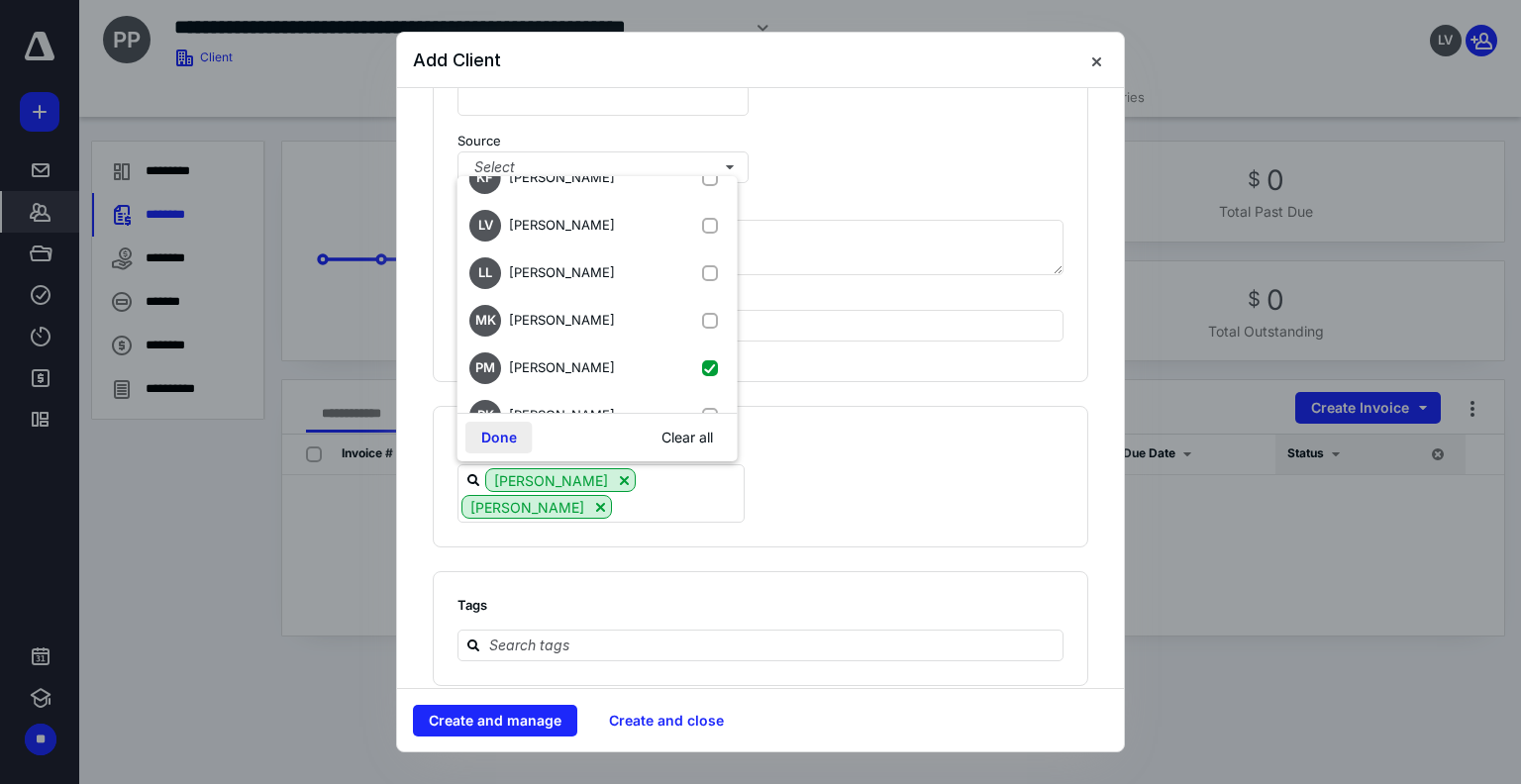 click on "Done" at bounding box center (499, 438) 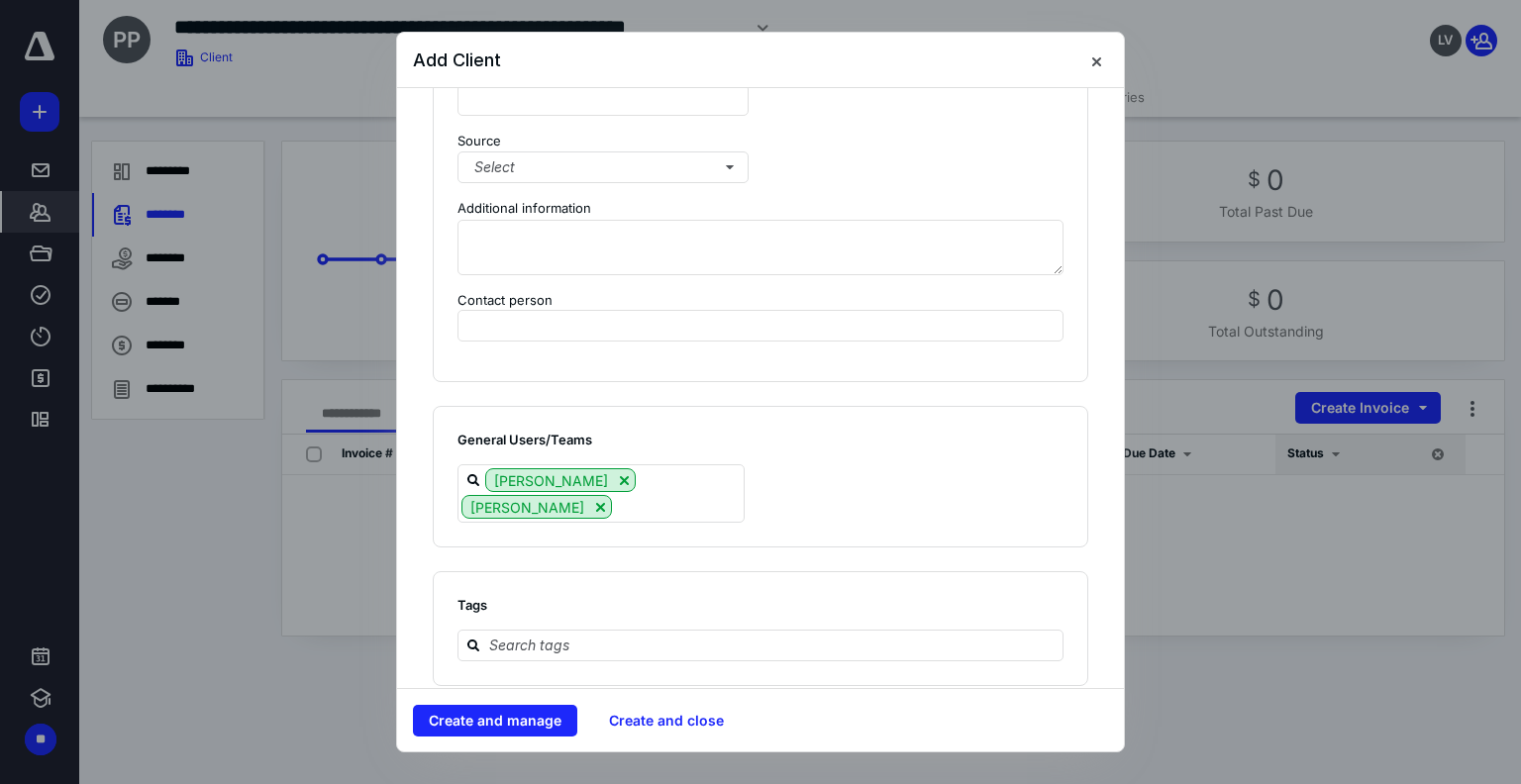 click on "Create and manage Create and close" at bounding box center [760, 720] 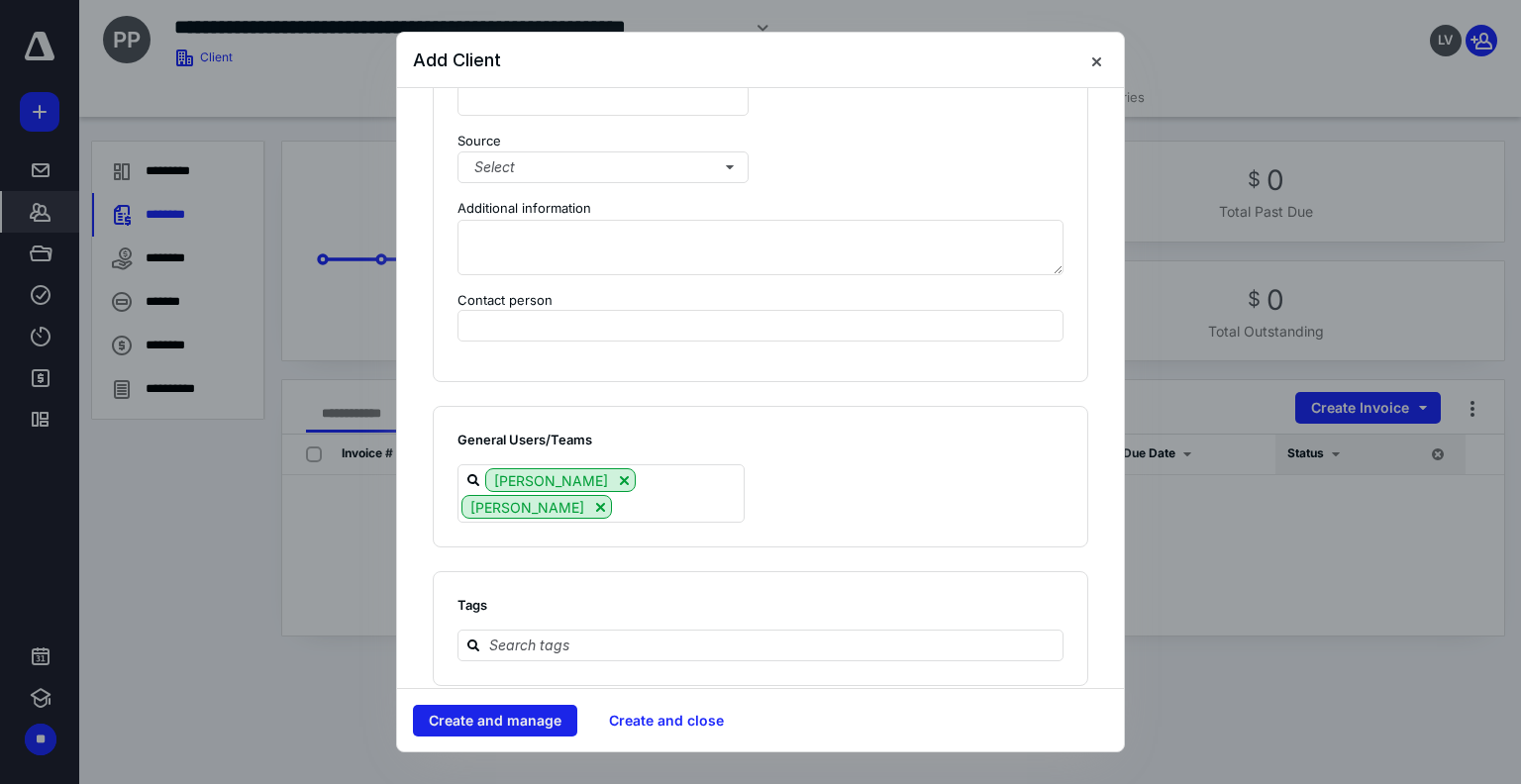 click on "Create and manage" at bounding box center [495, 721] 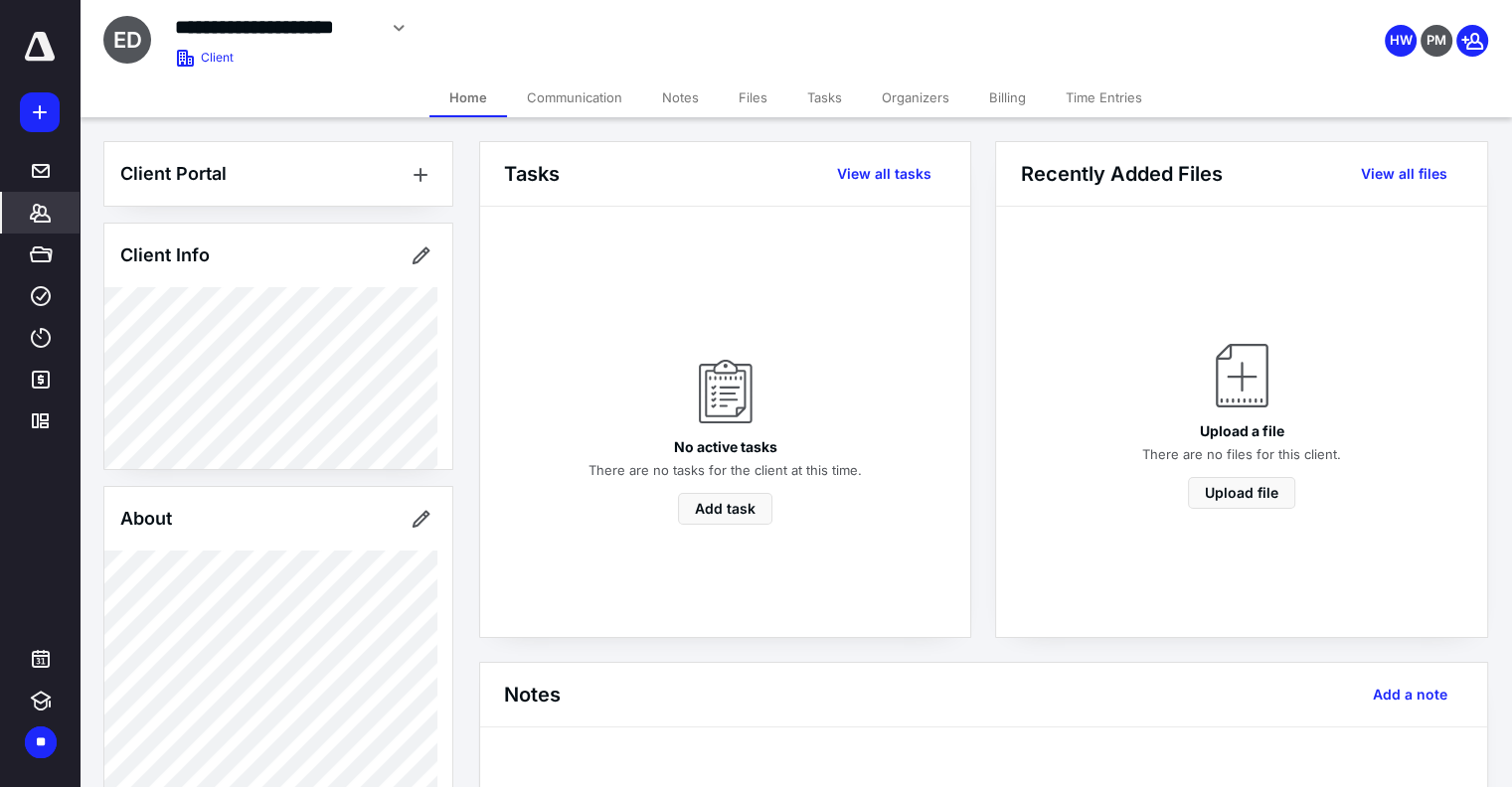 click on "Tasks" at bounding box center (824, 97) 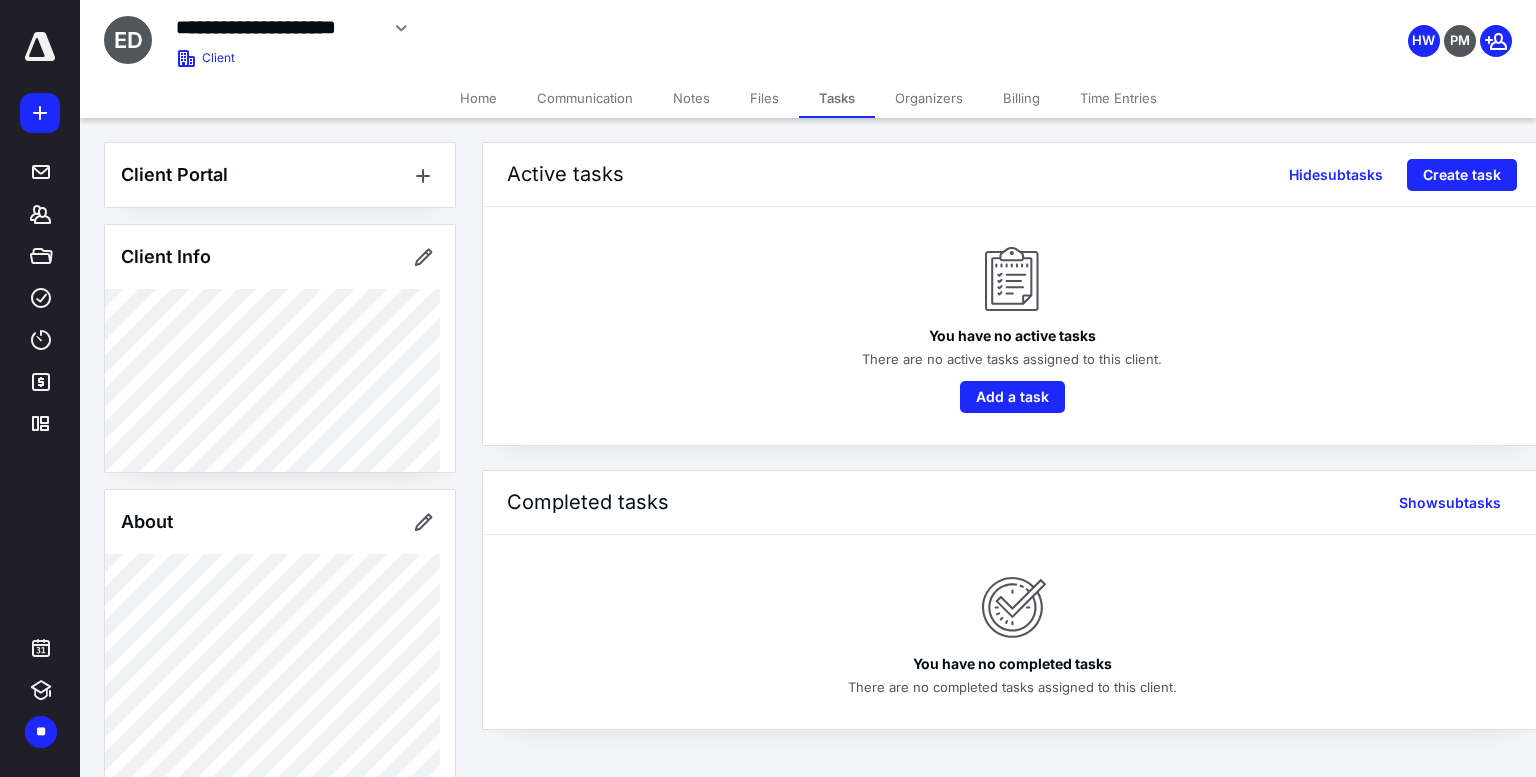 click on "Files" at bounding box center (764, 98) 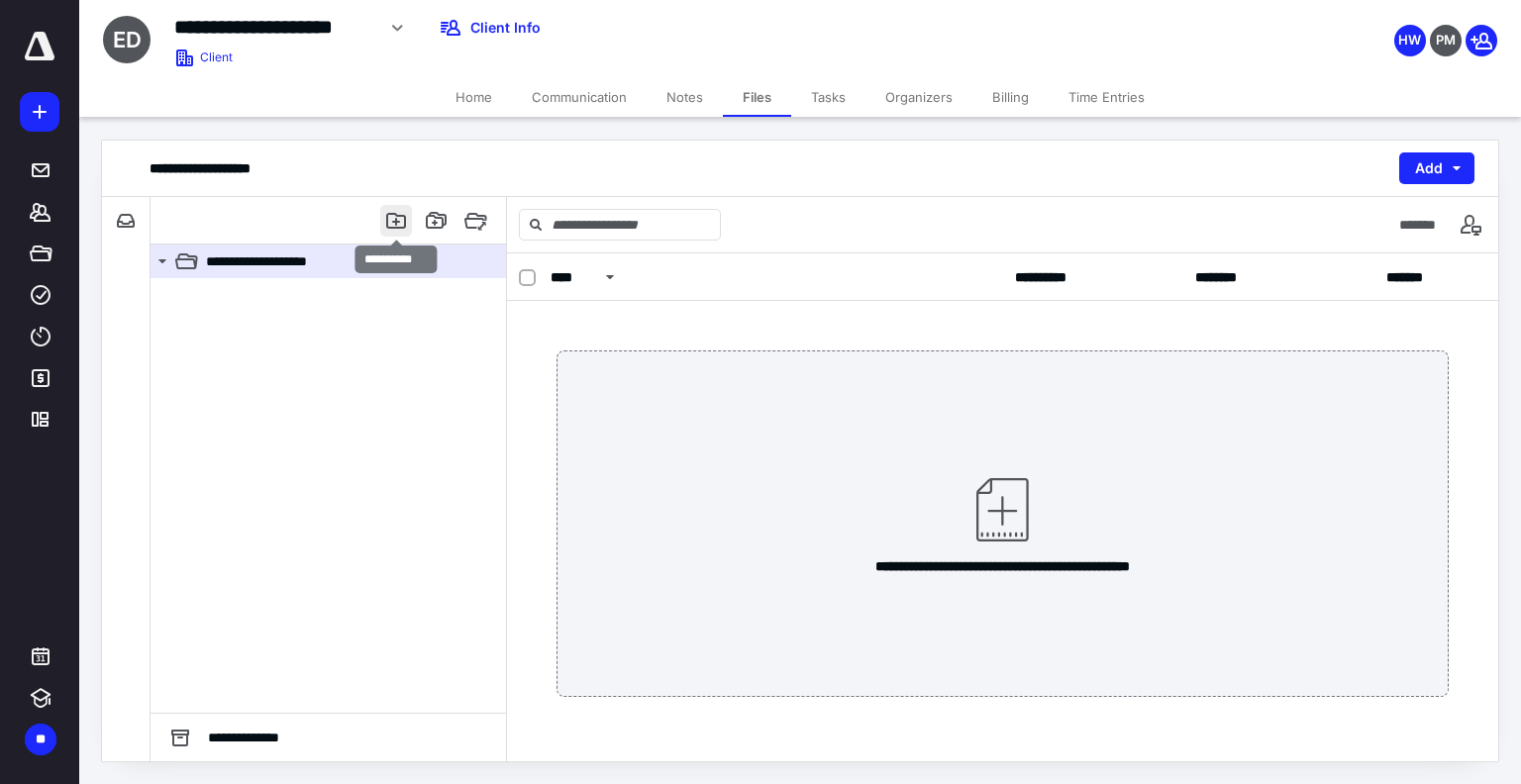 click at bounding box center (396, 221) 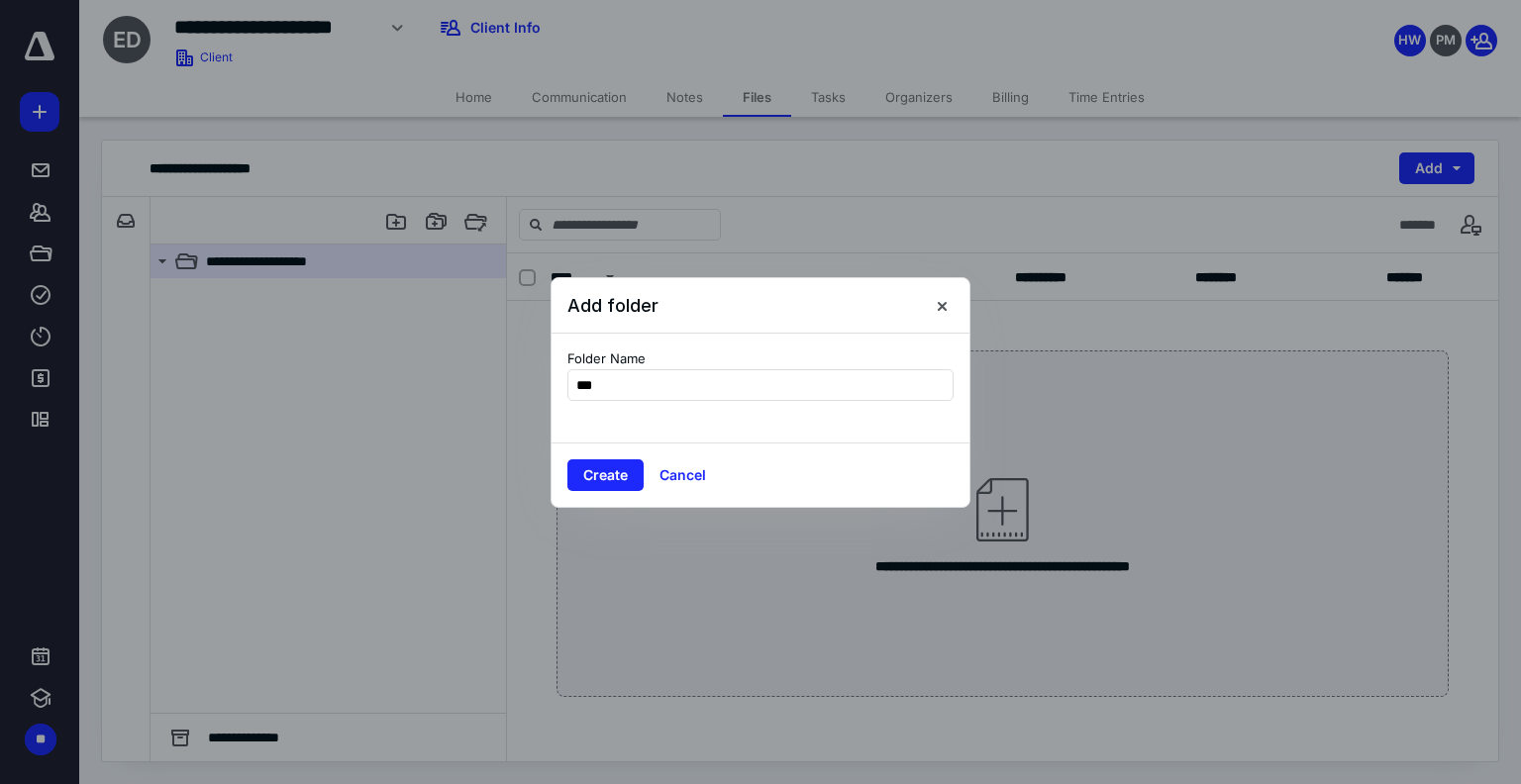type on "****" 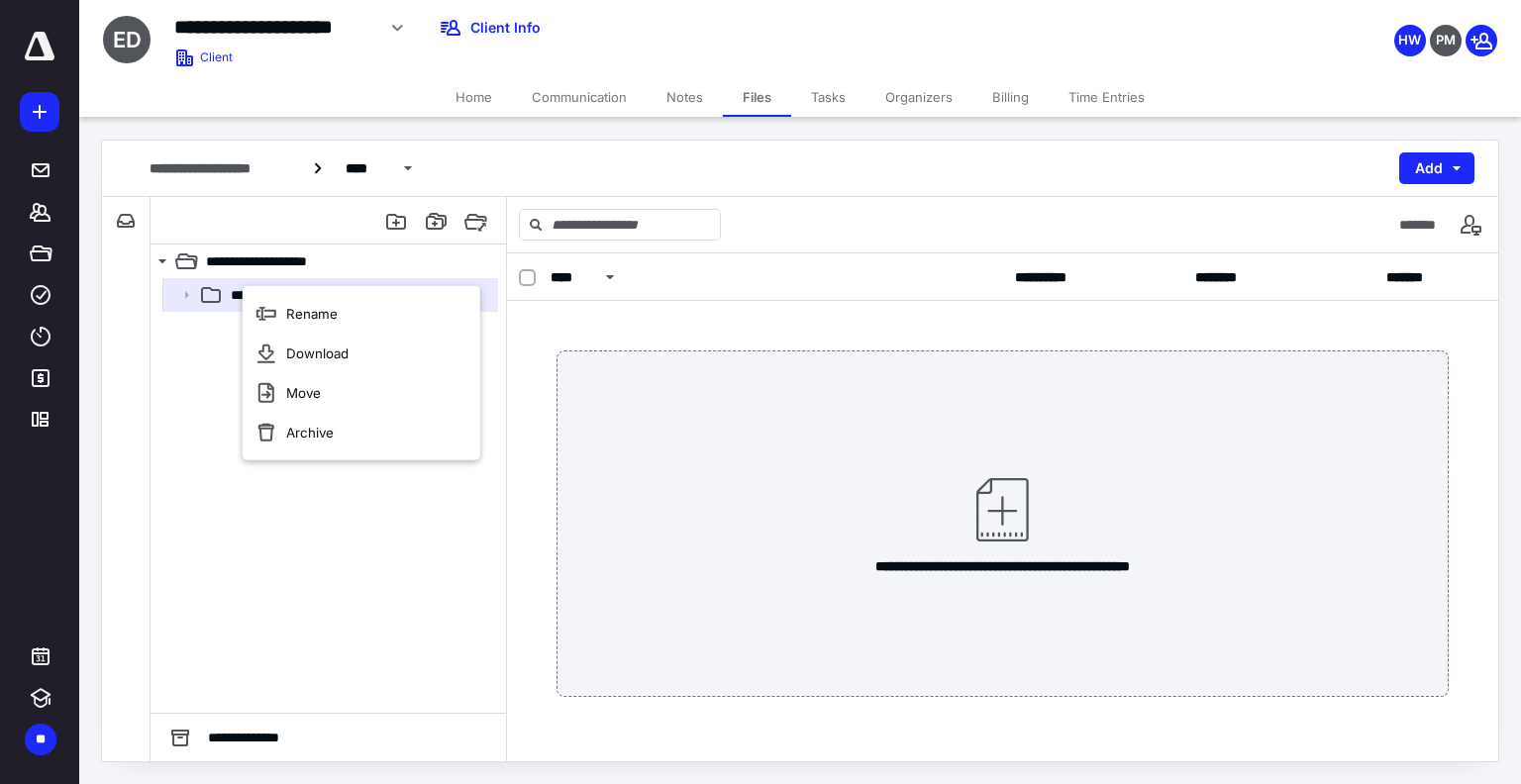 click on "****" at bounding box center (328, 495) 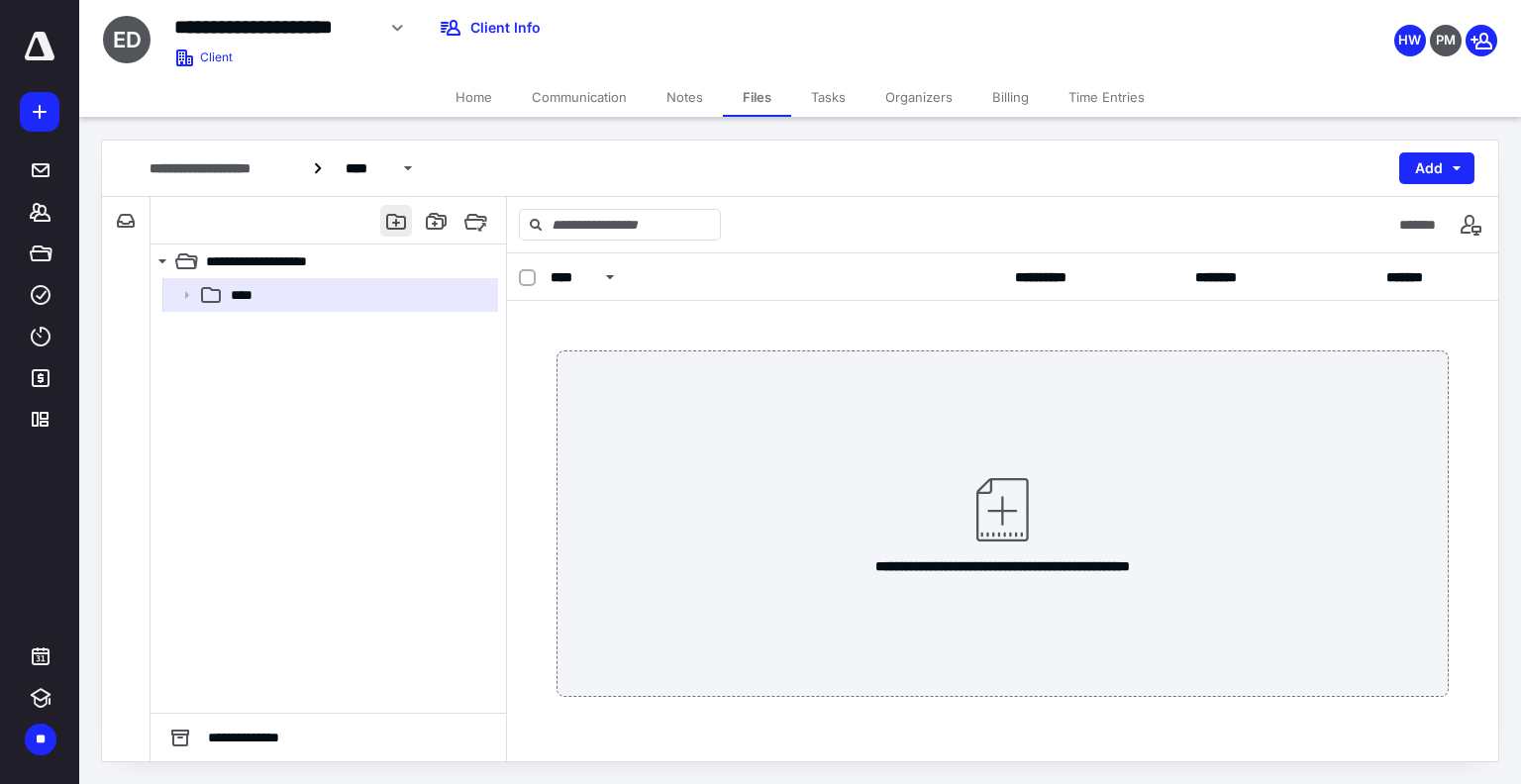 click at bounding box center [396, 221] 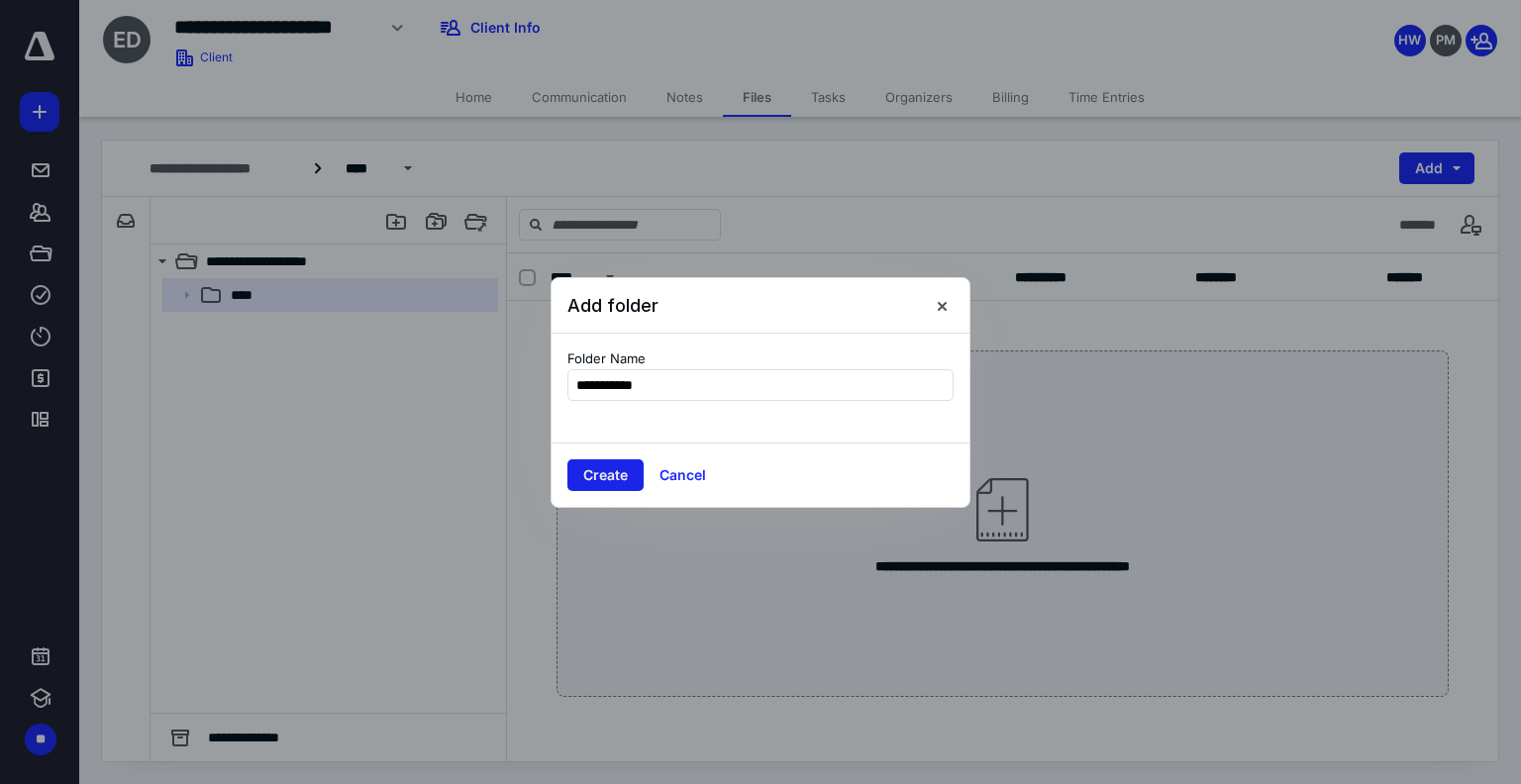 type on "**********" 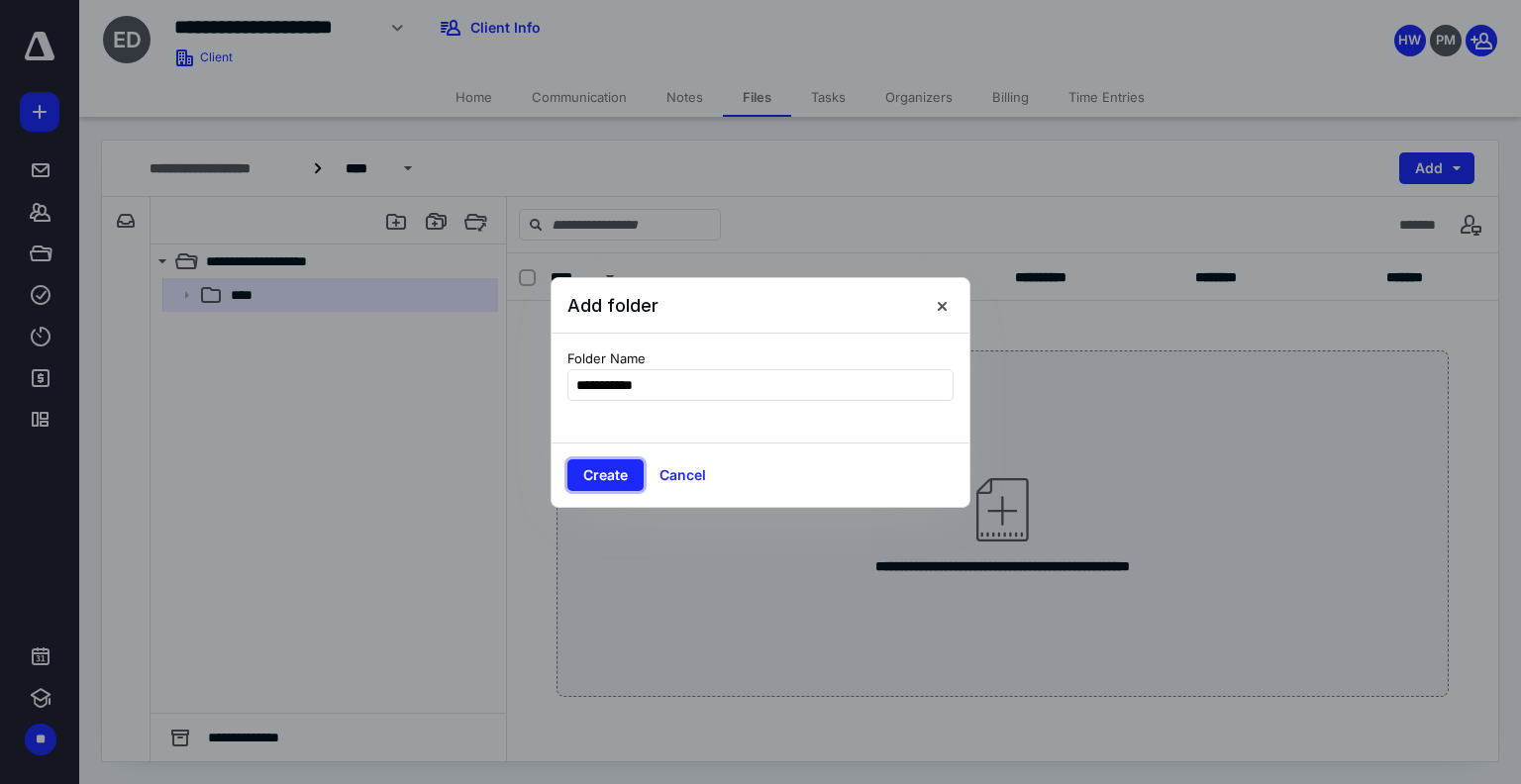 click on "Create" at bounding box center [605, 475] 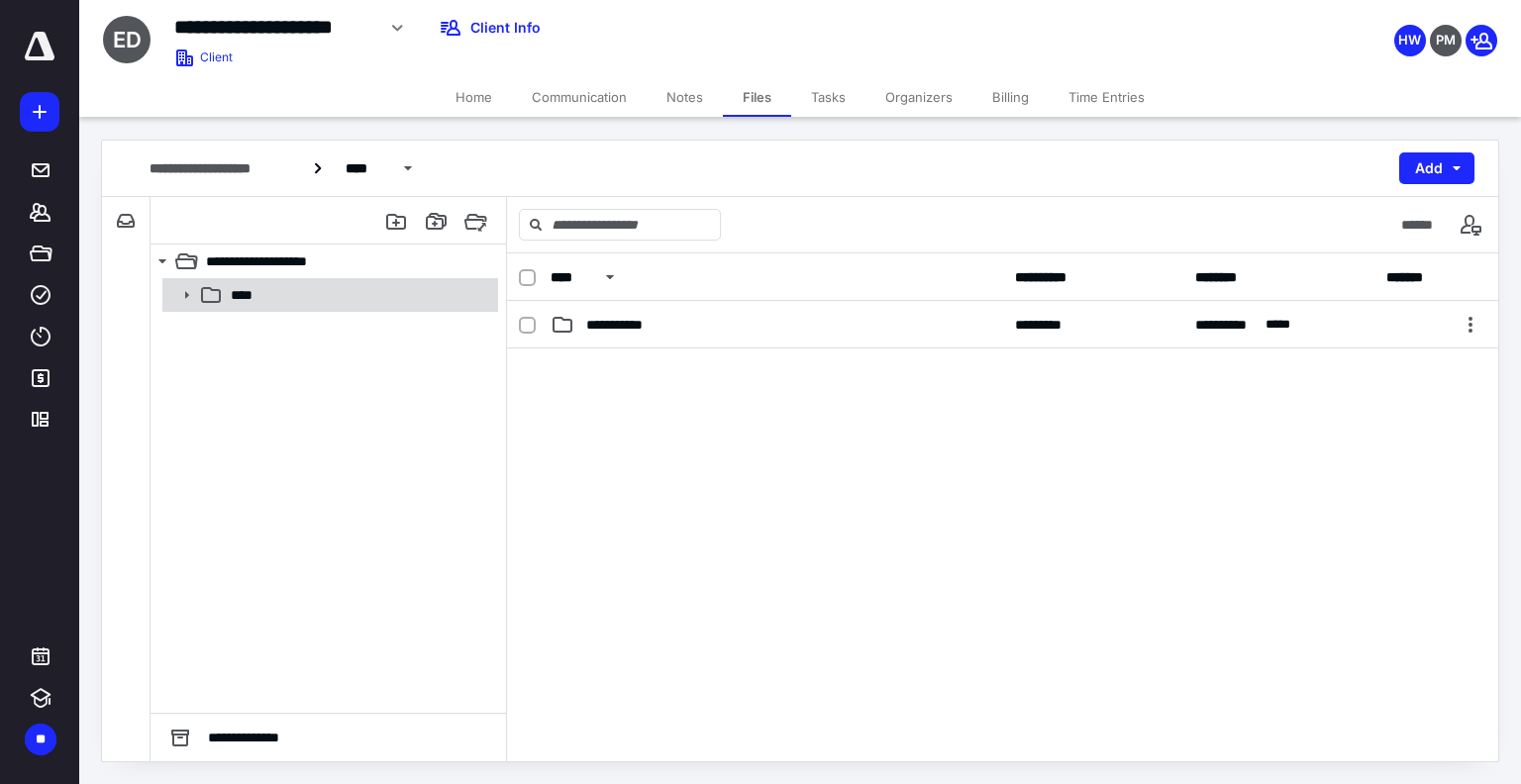 click 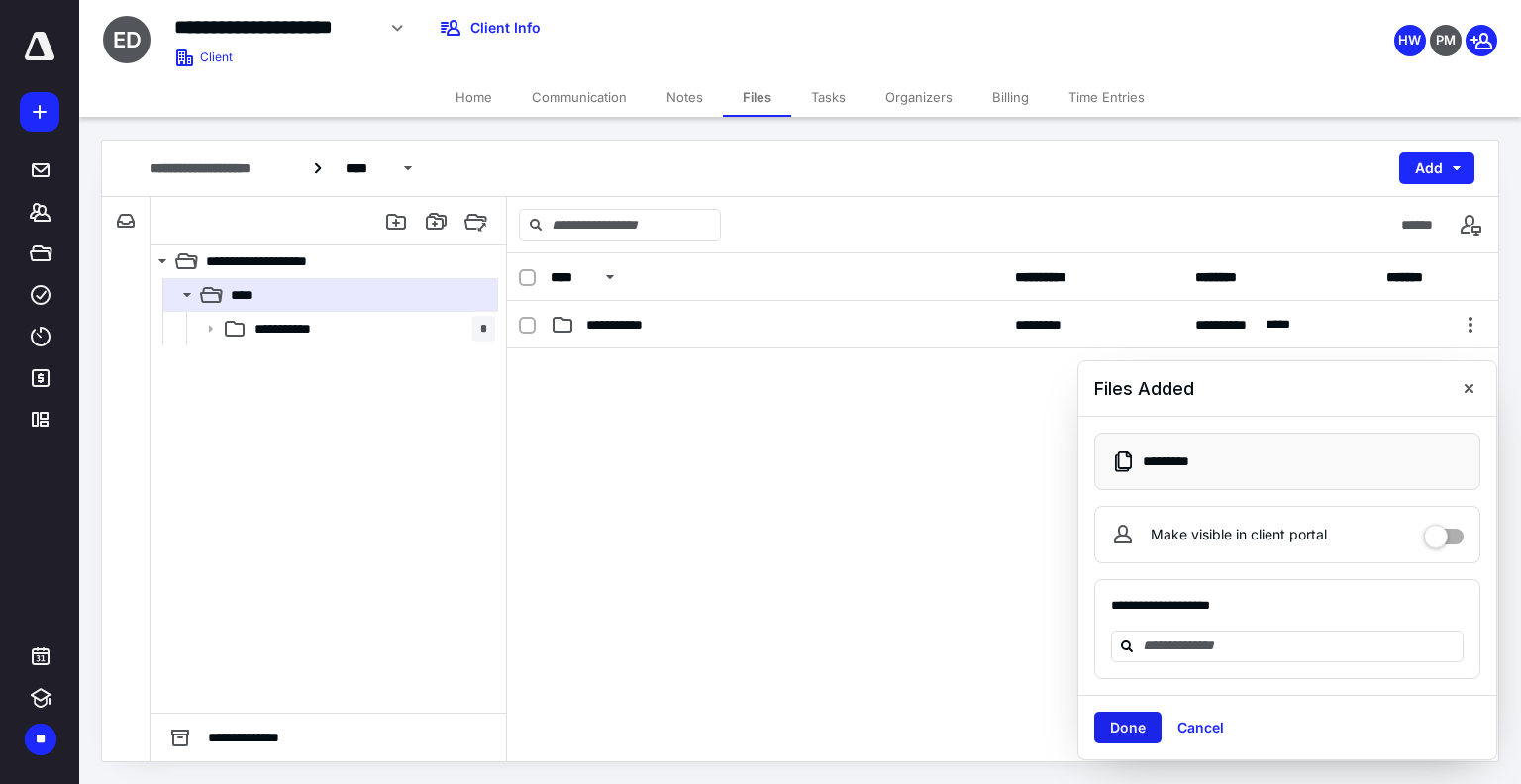 click on "Done" at bounding box center (1128, 728) 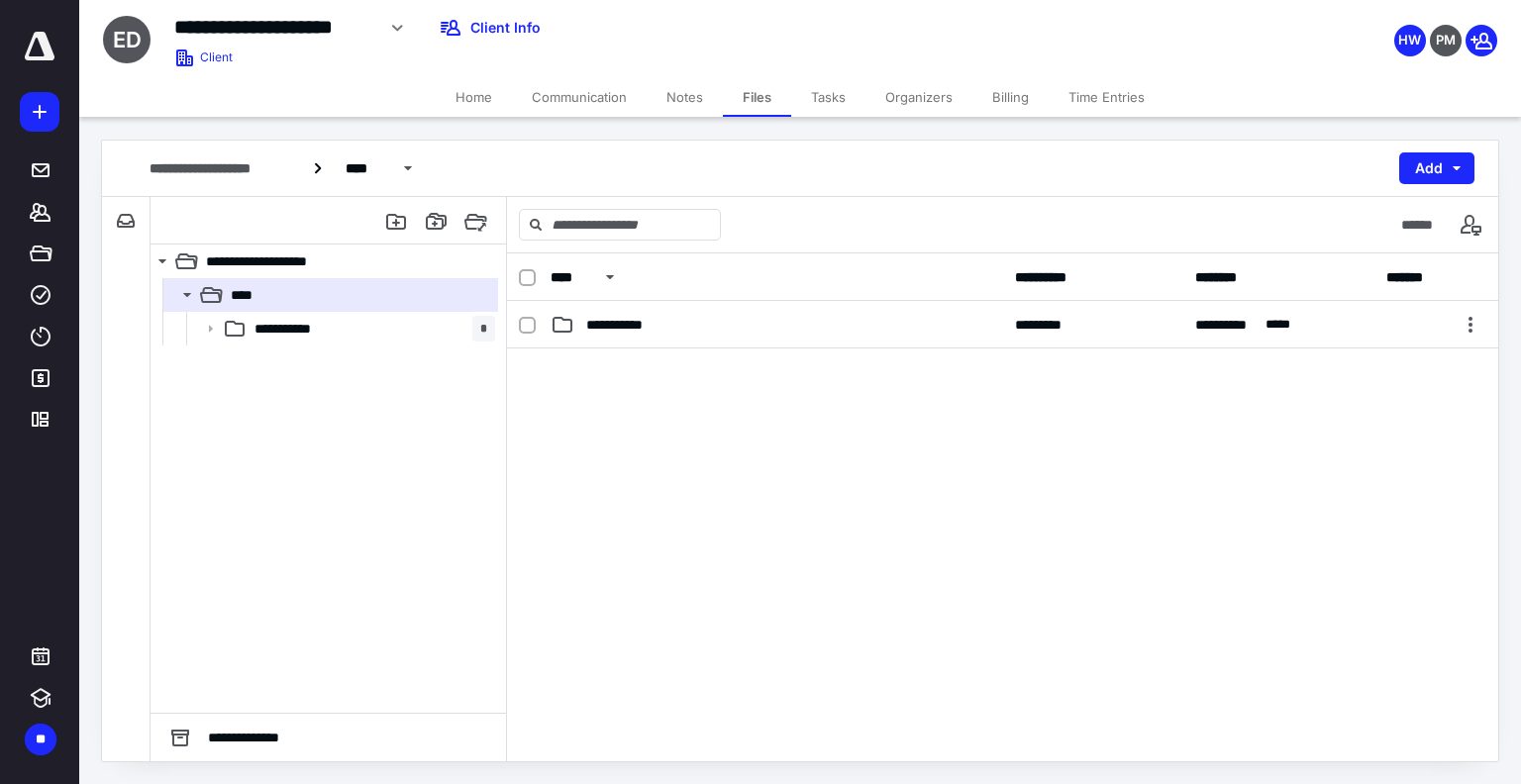 click on "***** ******* ***** **** **** ******* *********" at bounding box center [40, 236] 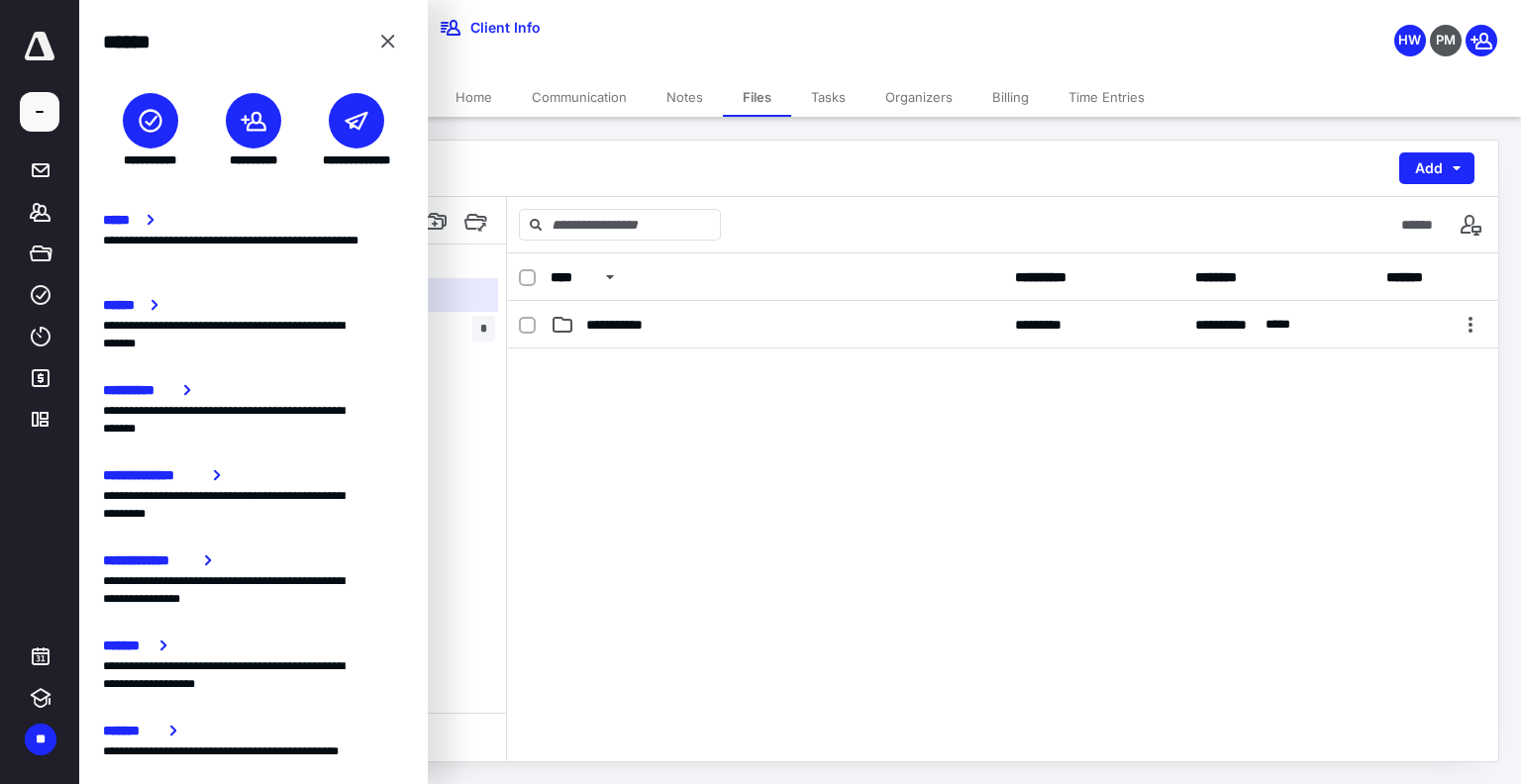 click 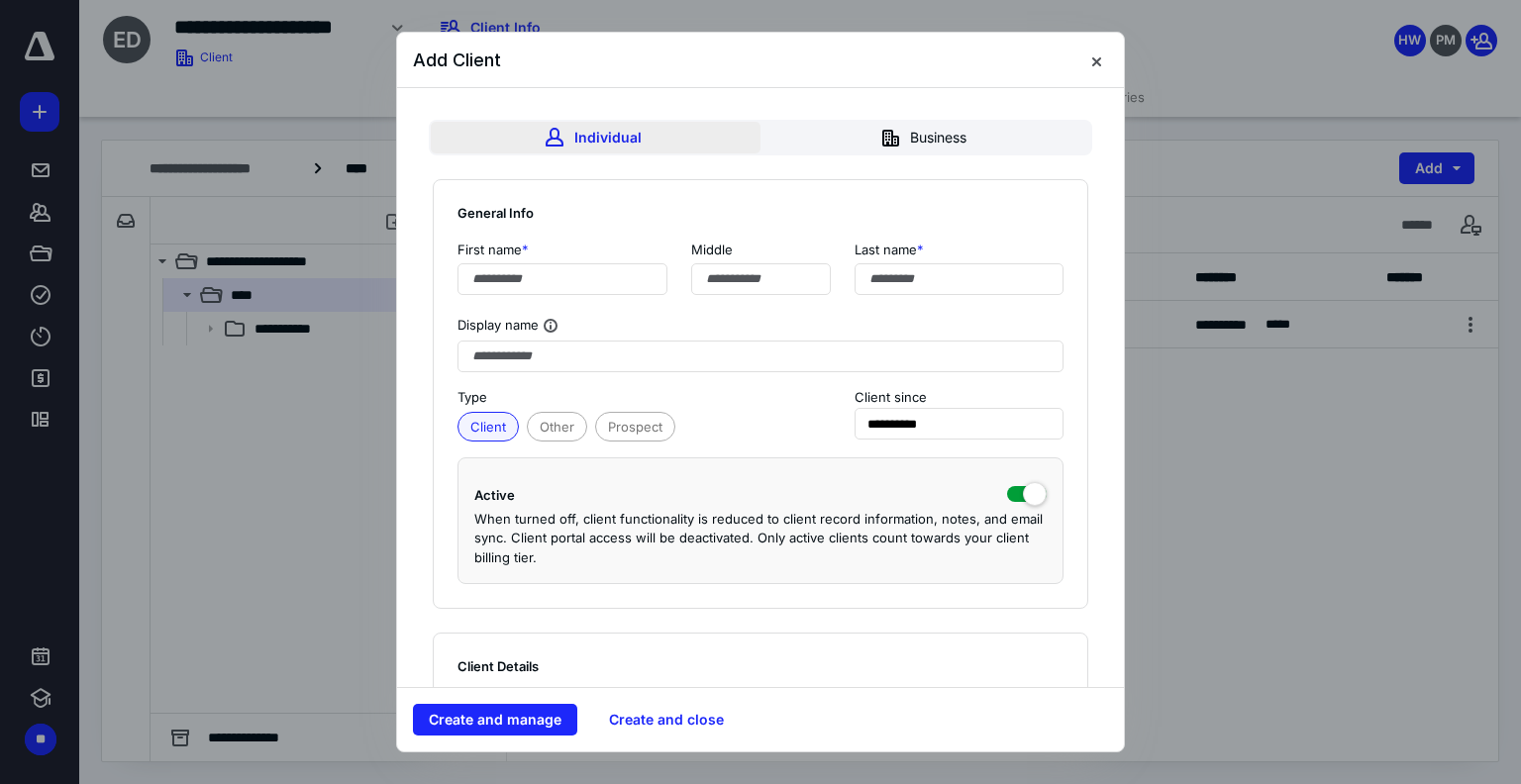 click on "Individual" at bounding box center [595, 138] 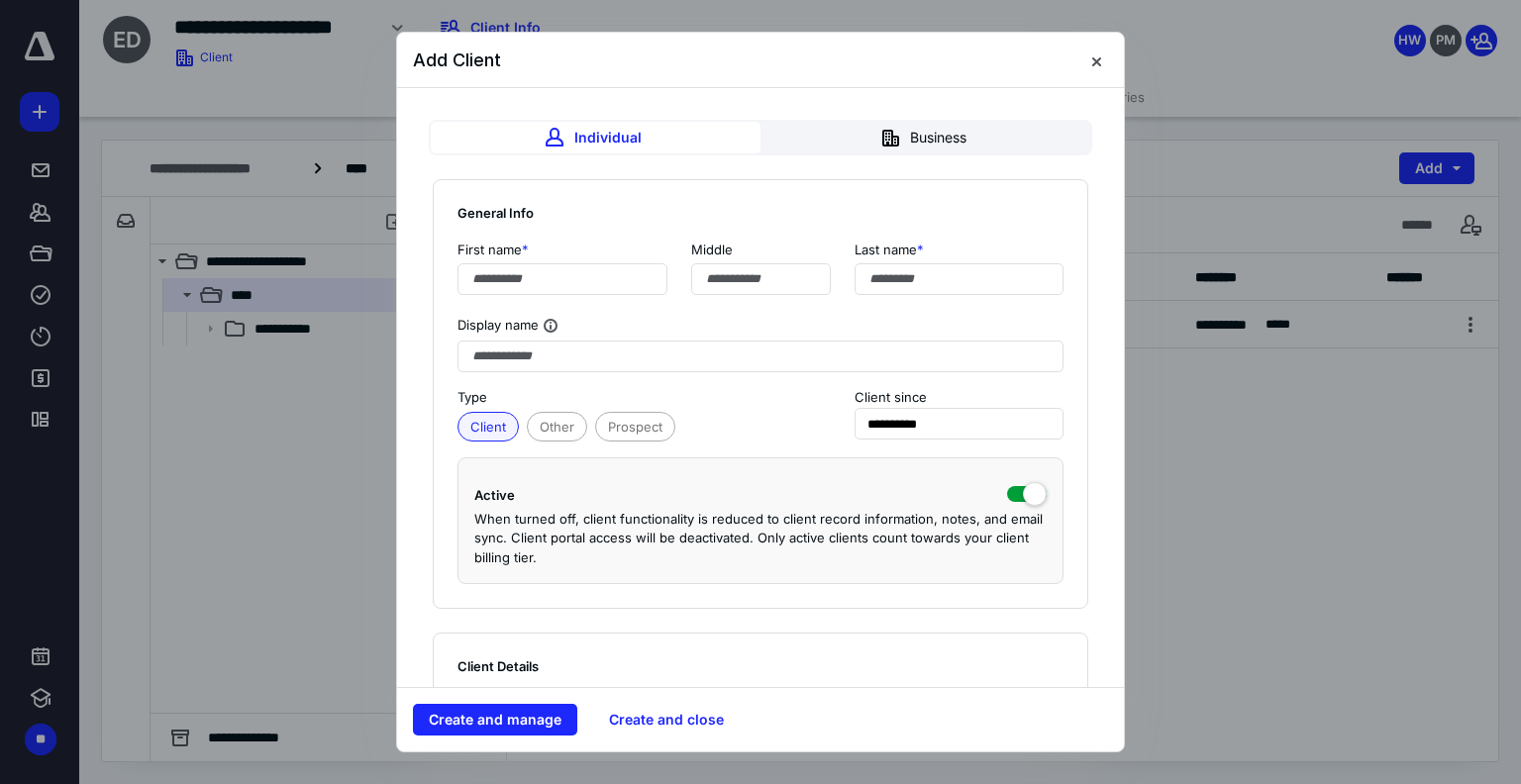 click on "Display name" at bounding box center [760, 334] 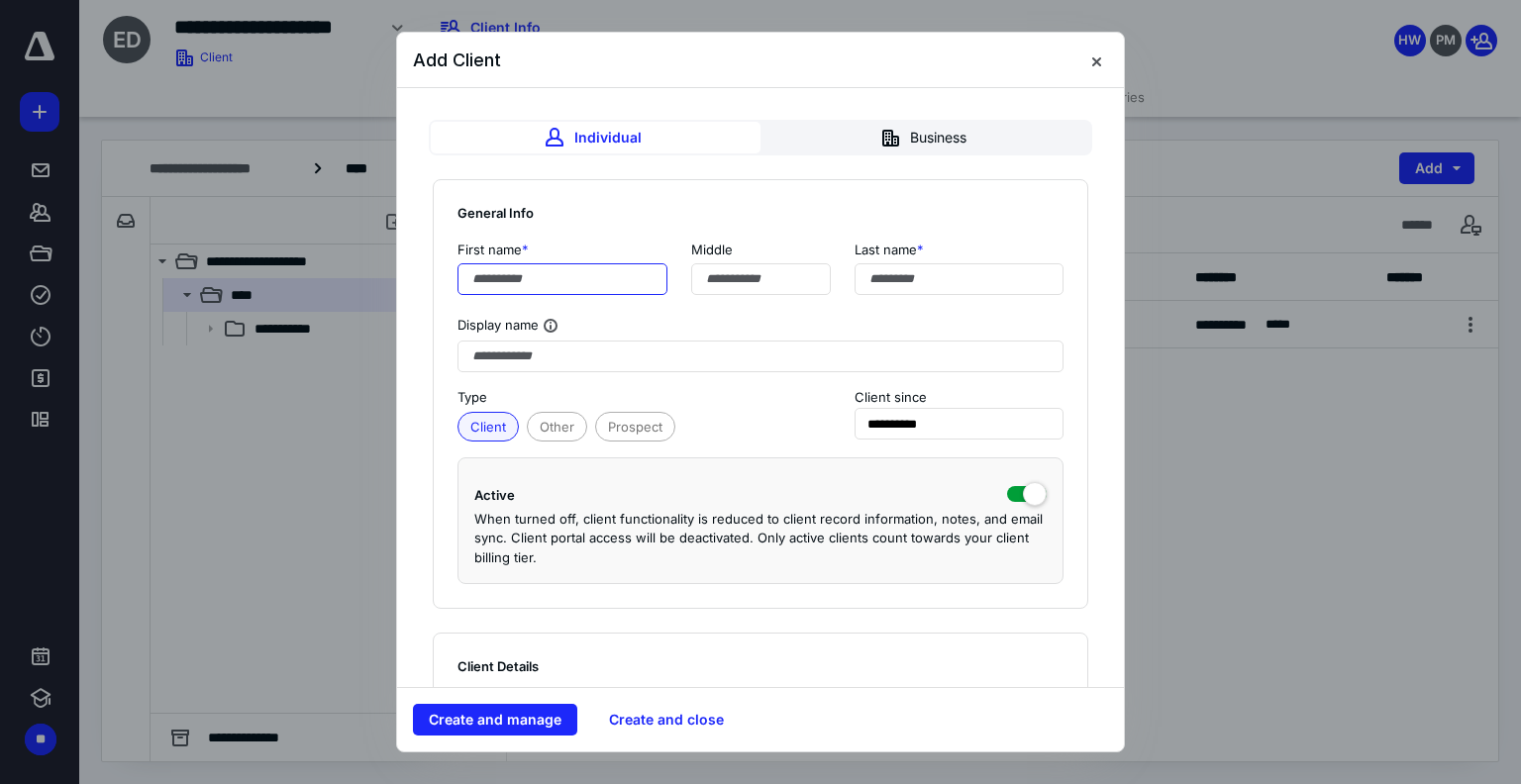 click at bounding box center [562, 279] 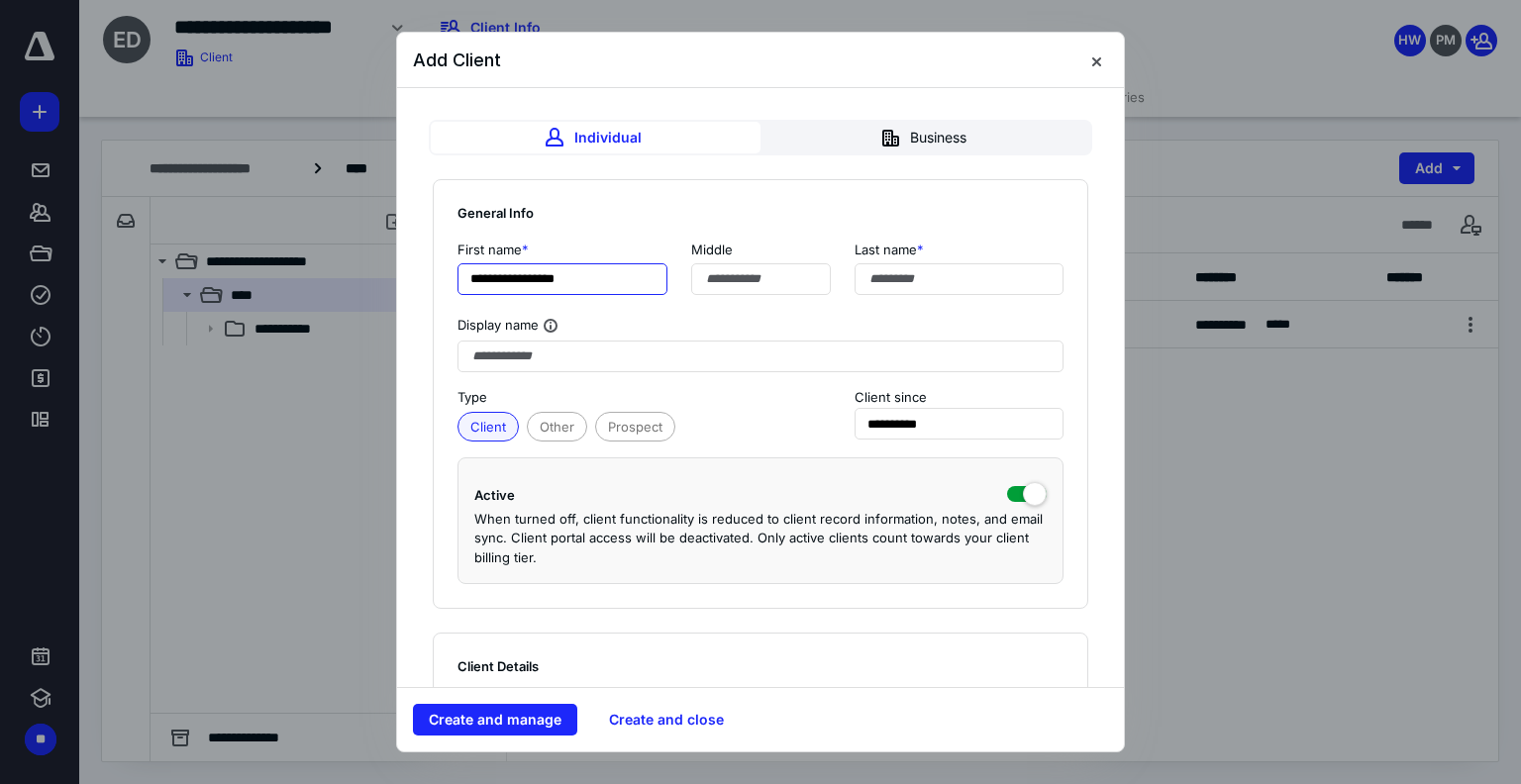 type on "**********" 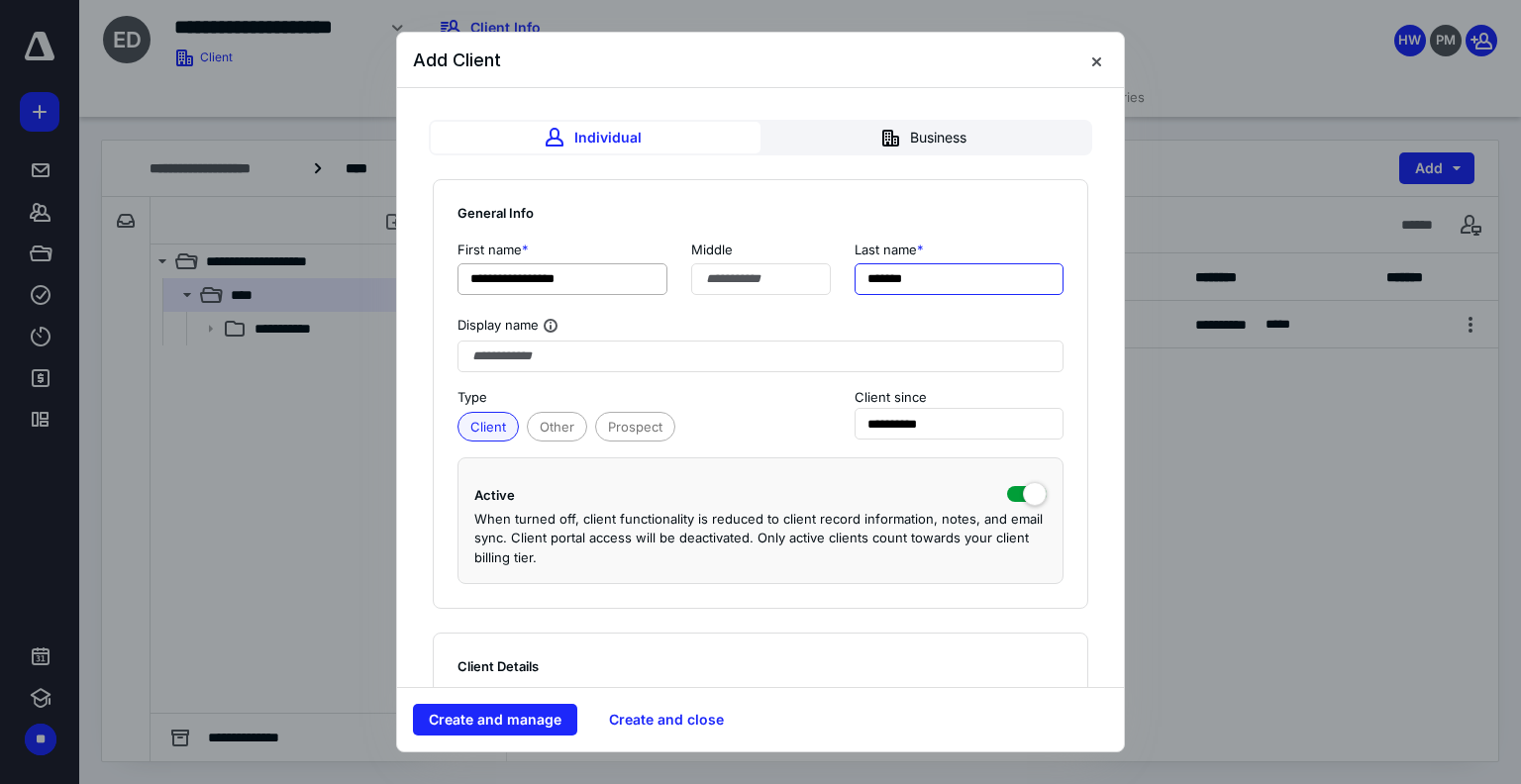 type on "*******" 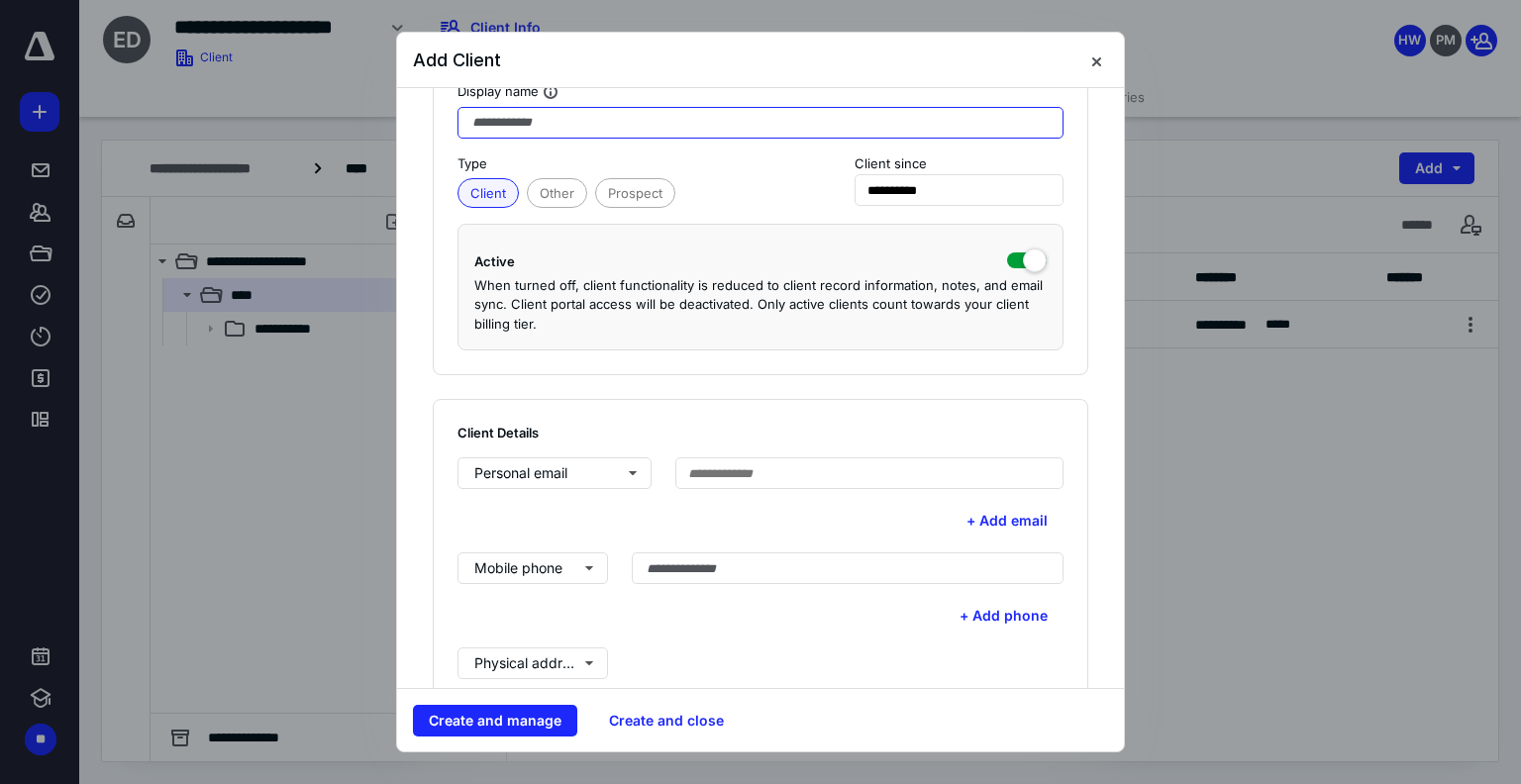 scroll, scrollTop: 396, scrollLeft: 0, axis: vertical 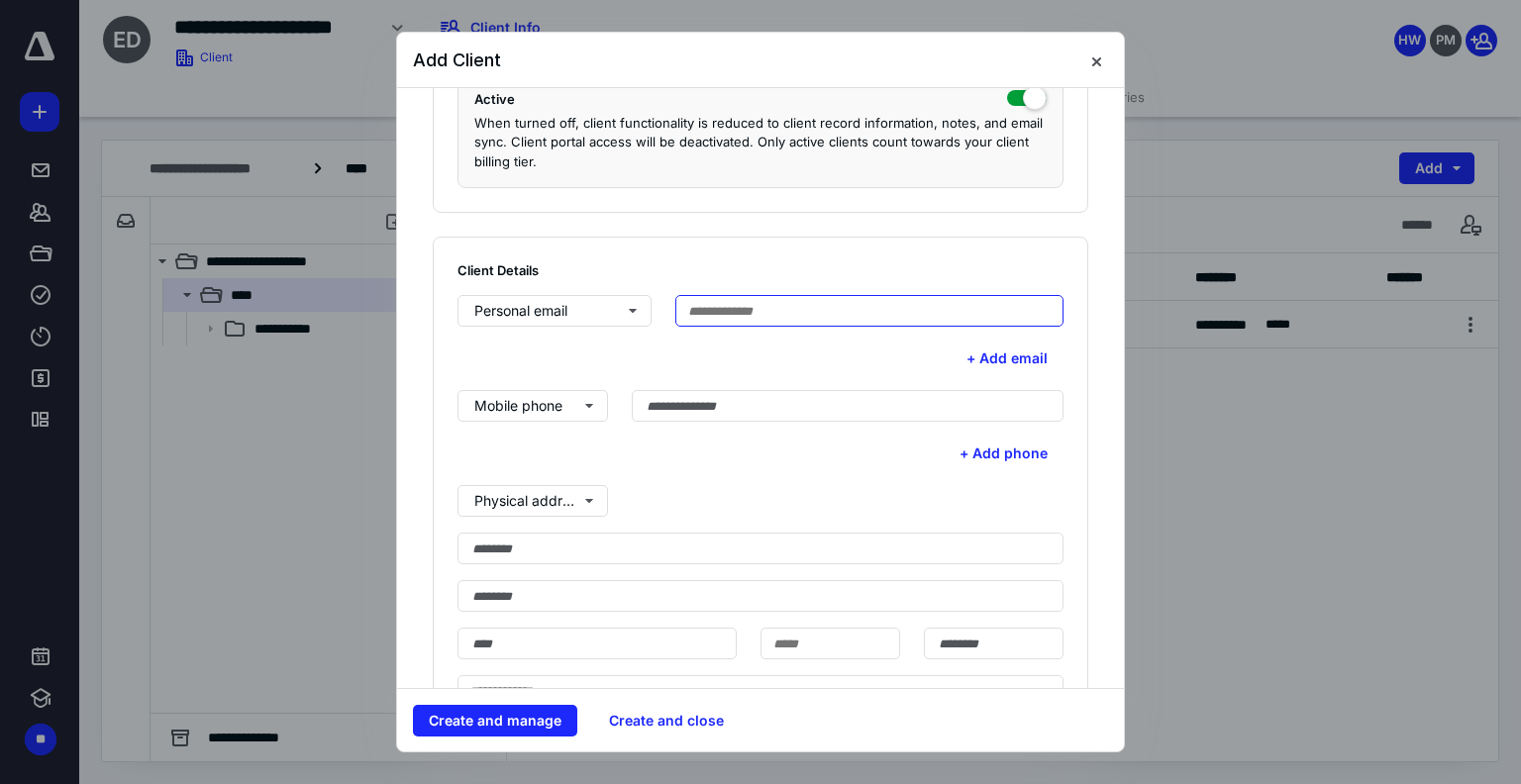click at bounding box center [869, 311] 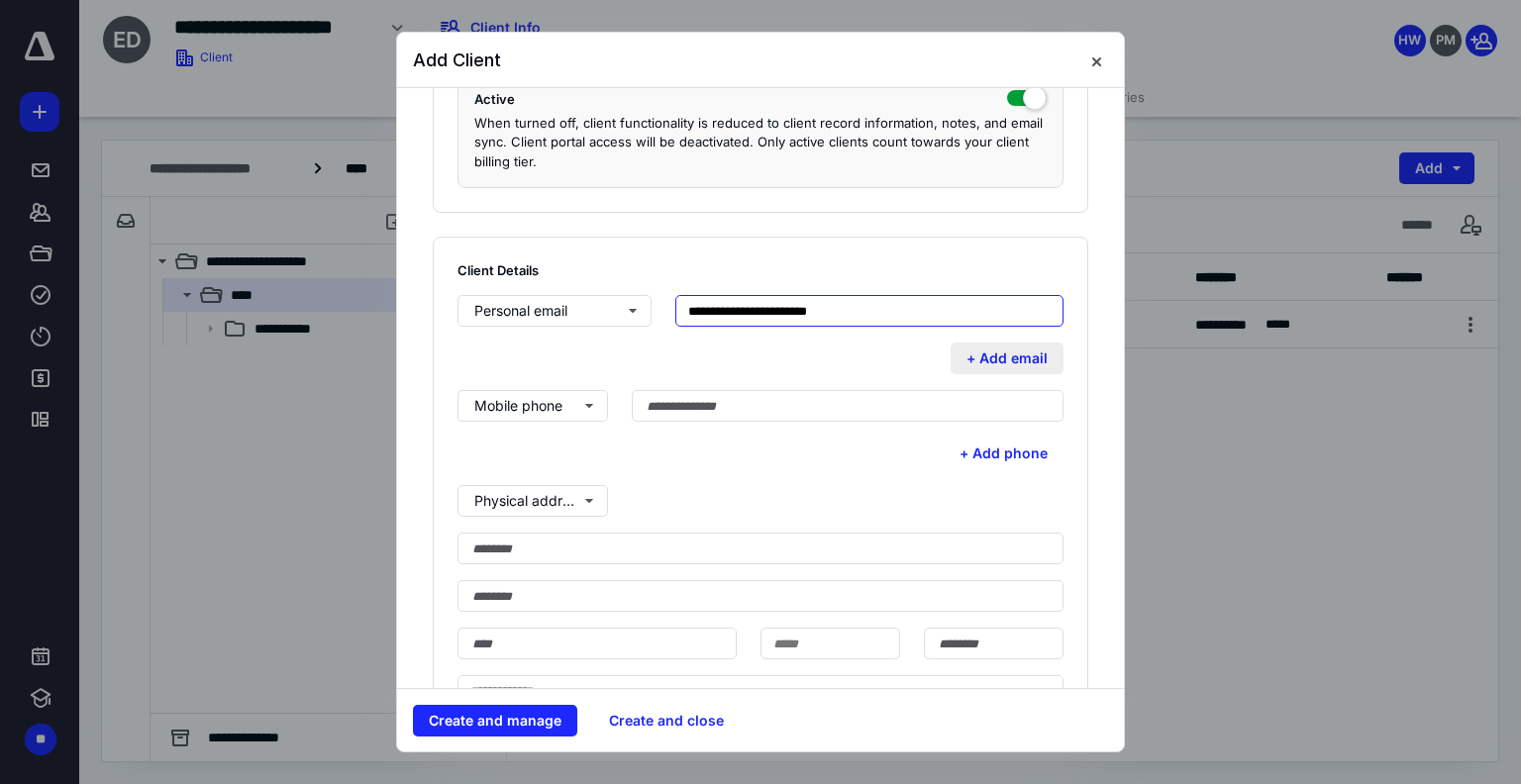 type on "**********" 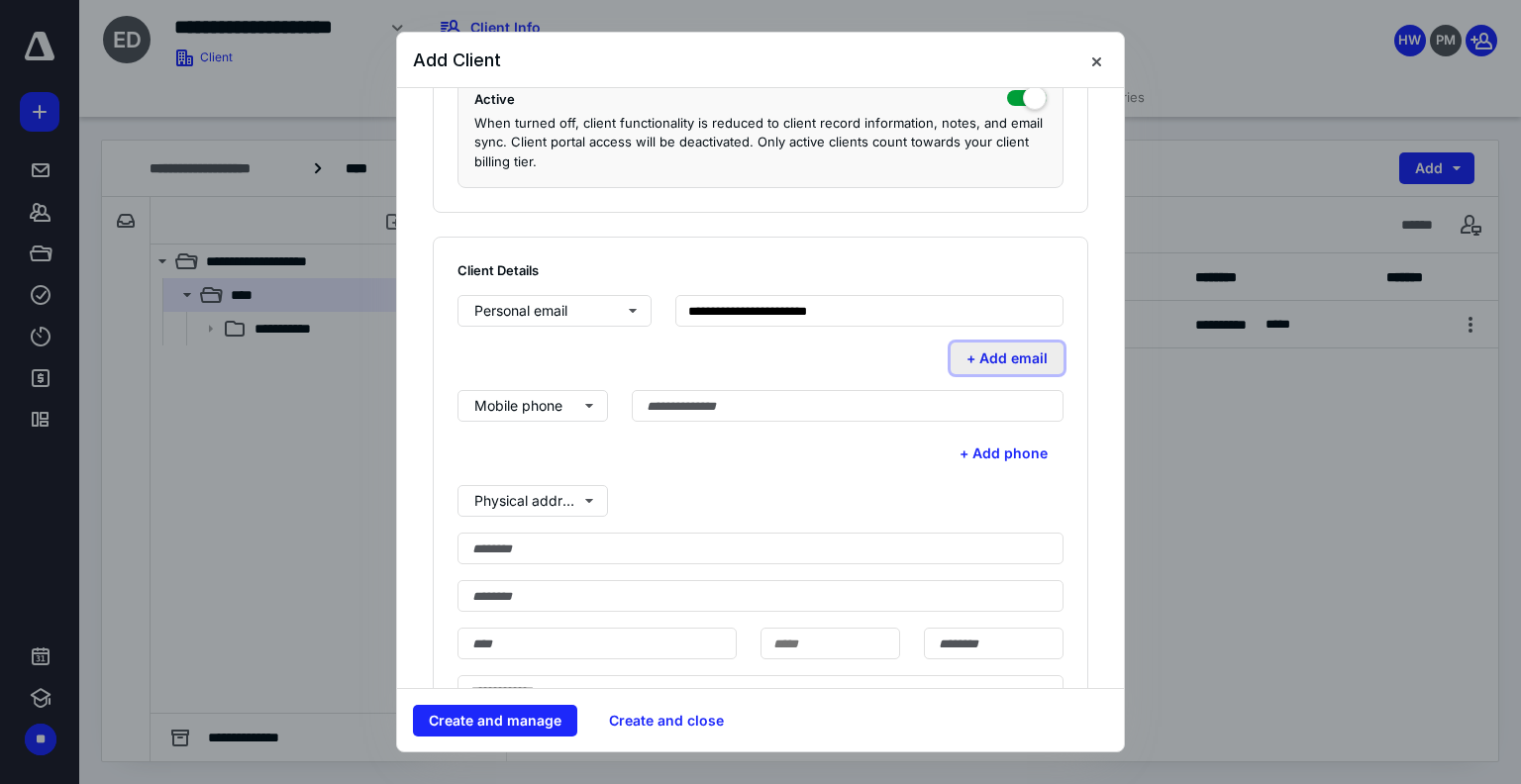 click on "+ Add email" at bounding box center [1007, 358] 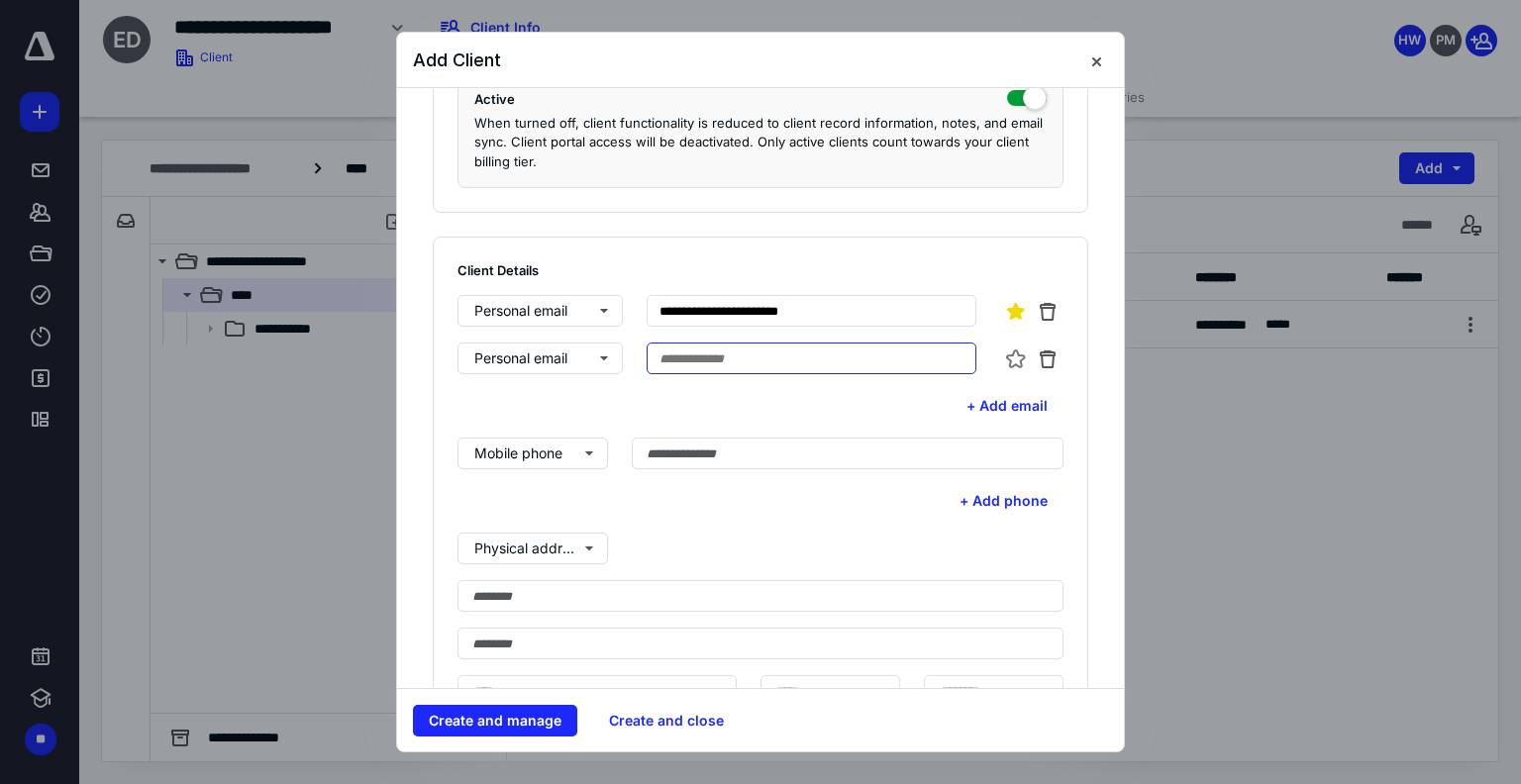 click at bounding box center (812, 358) 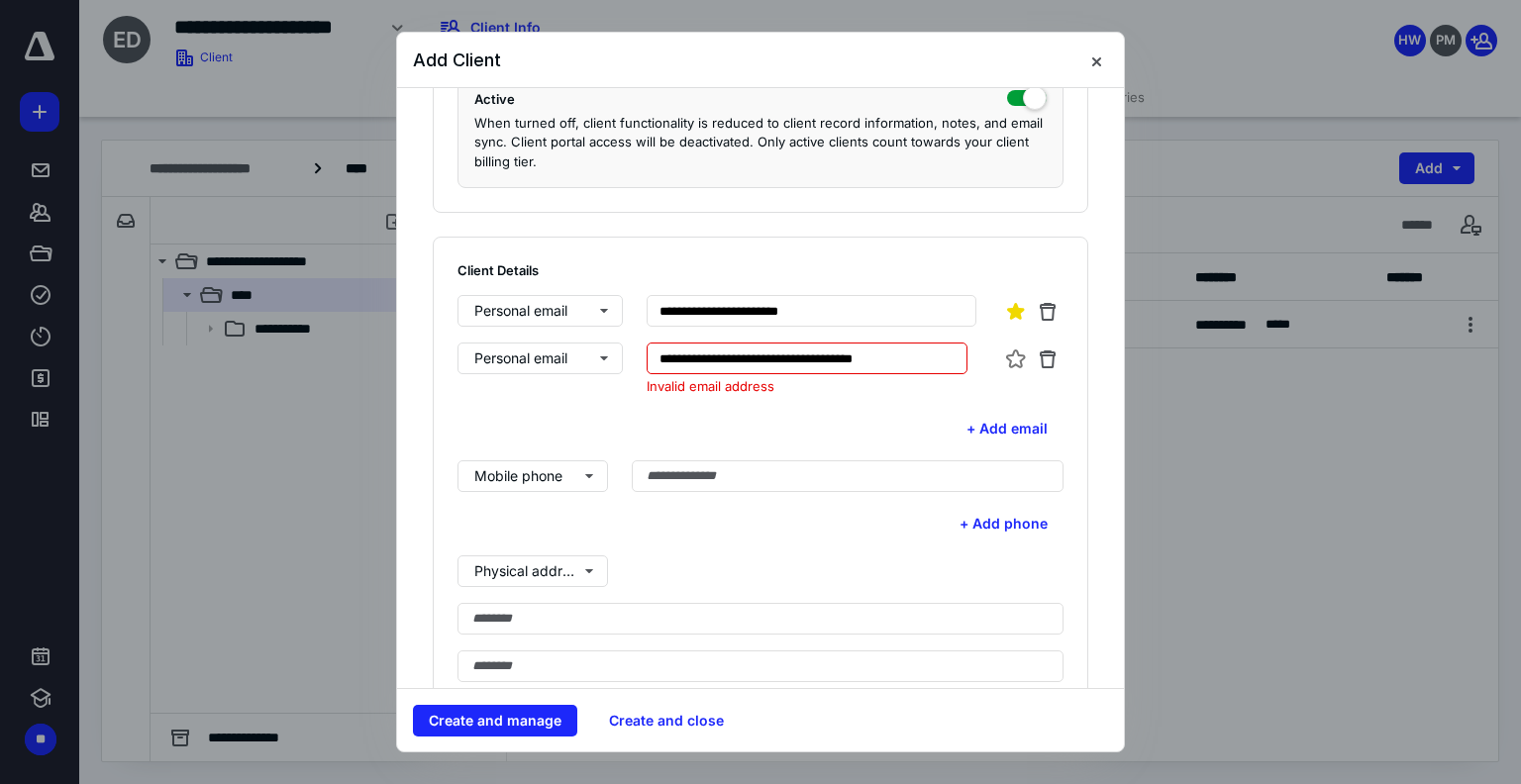 scroll, scrollTop: 0, scrollLeft: 0, axis: both 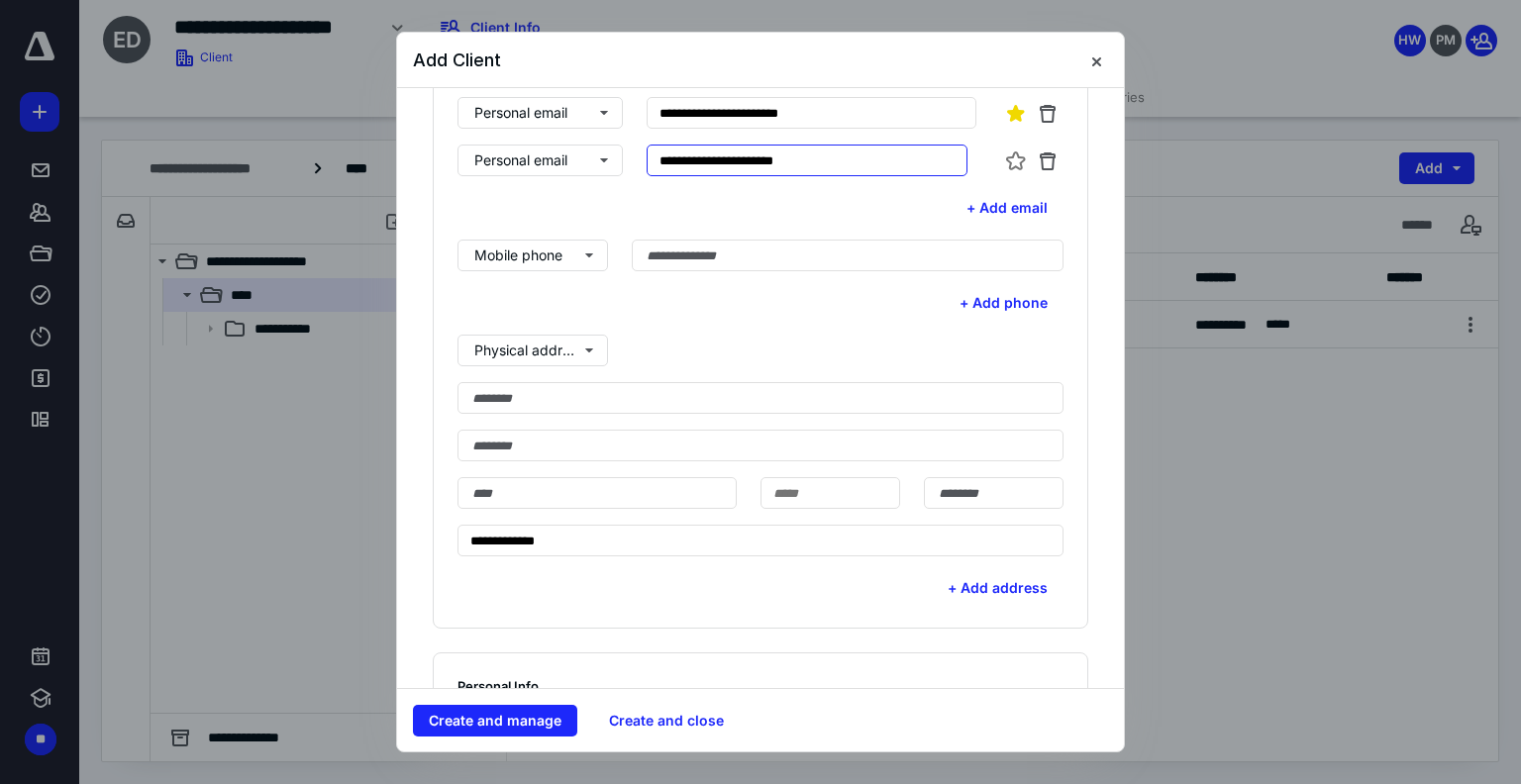 type on "**********" 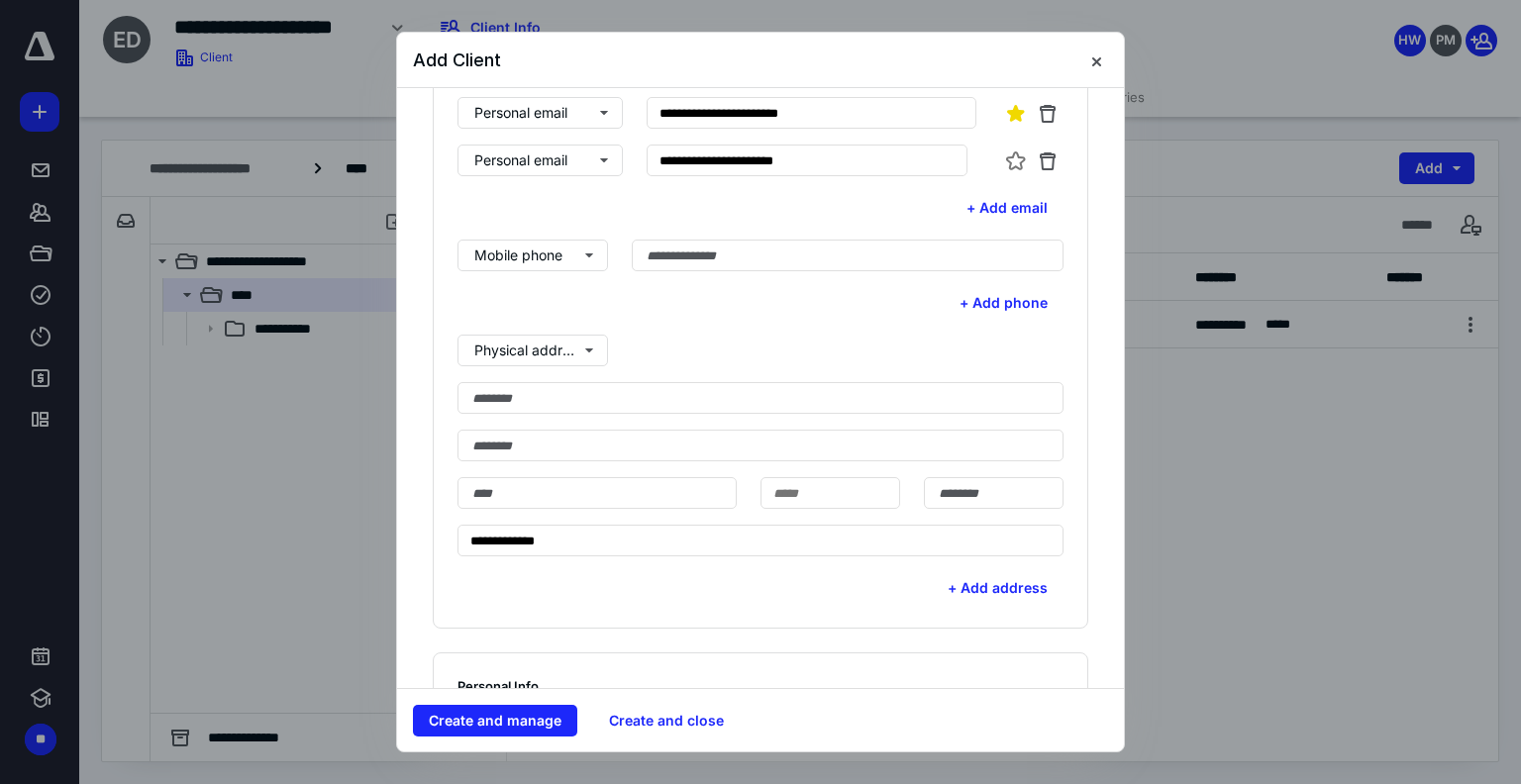 click on "**********" at bounding box center [760, 445] 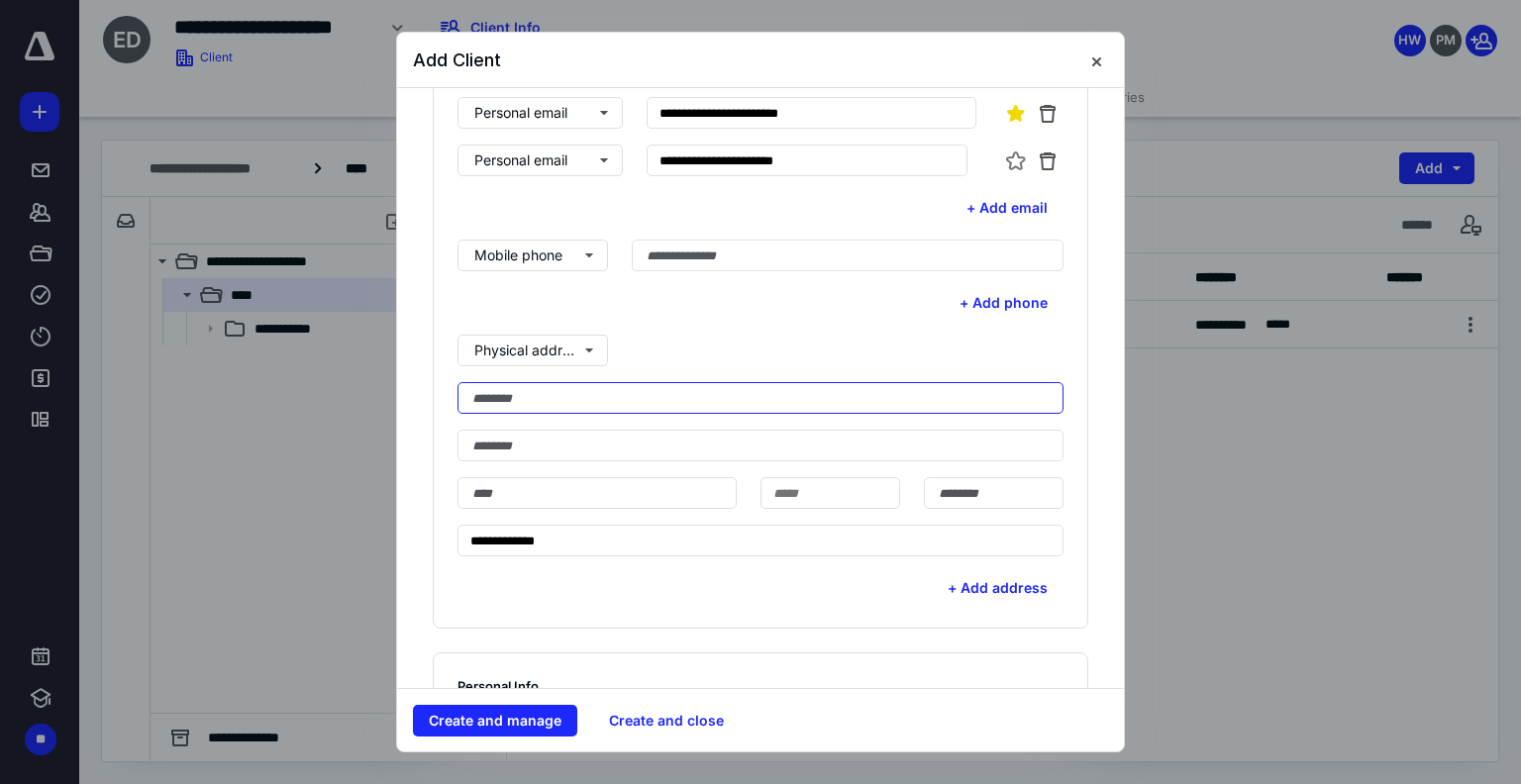 click at bounding box center (760, 398) 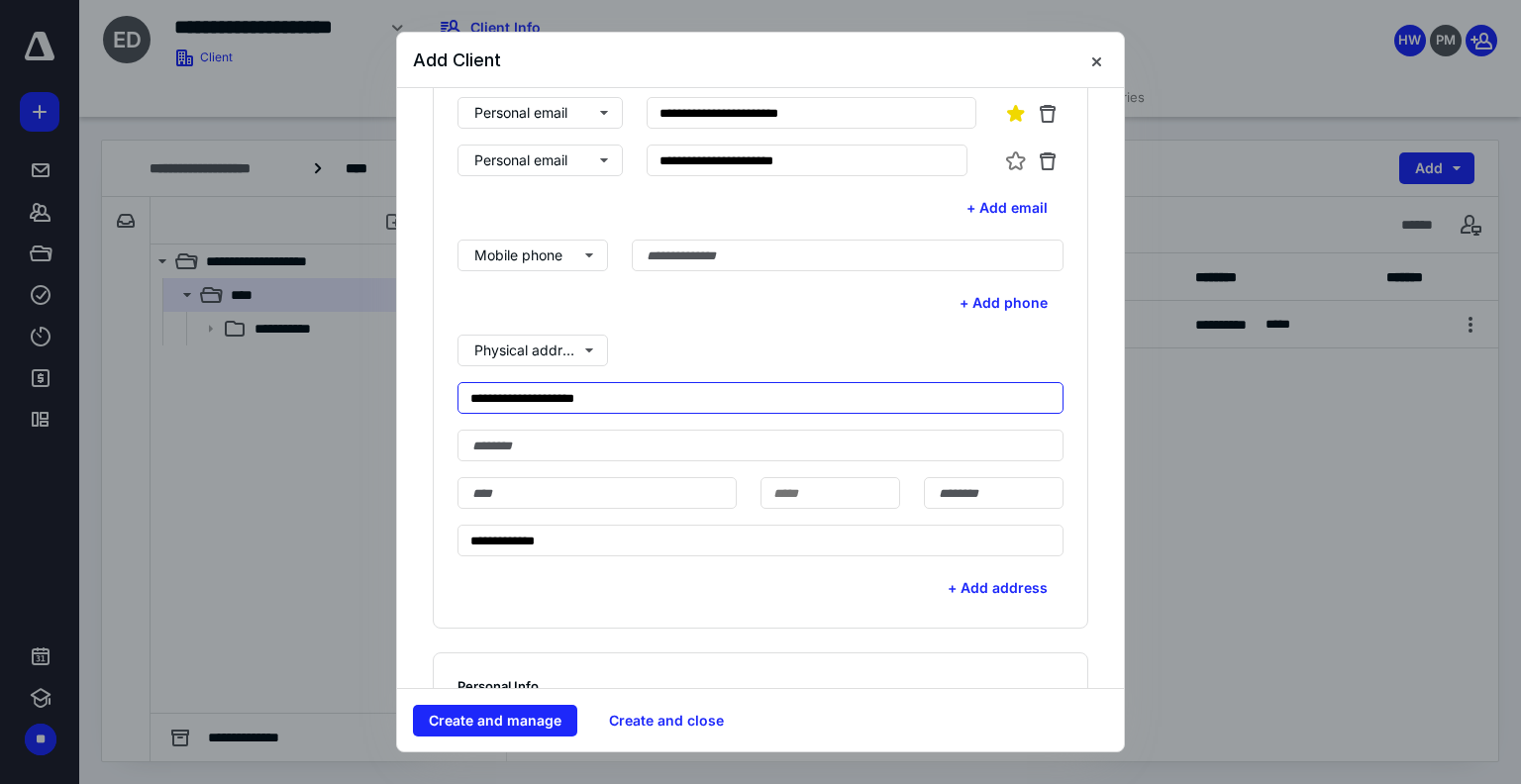 type on "**********" 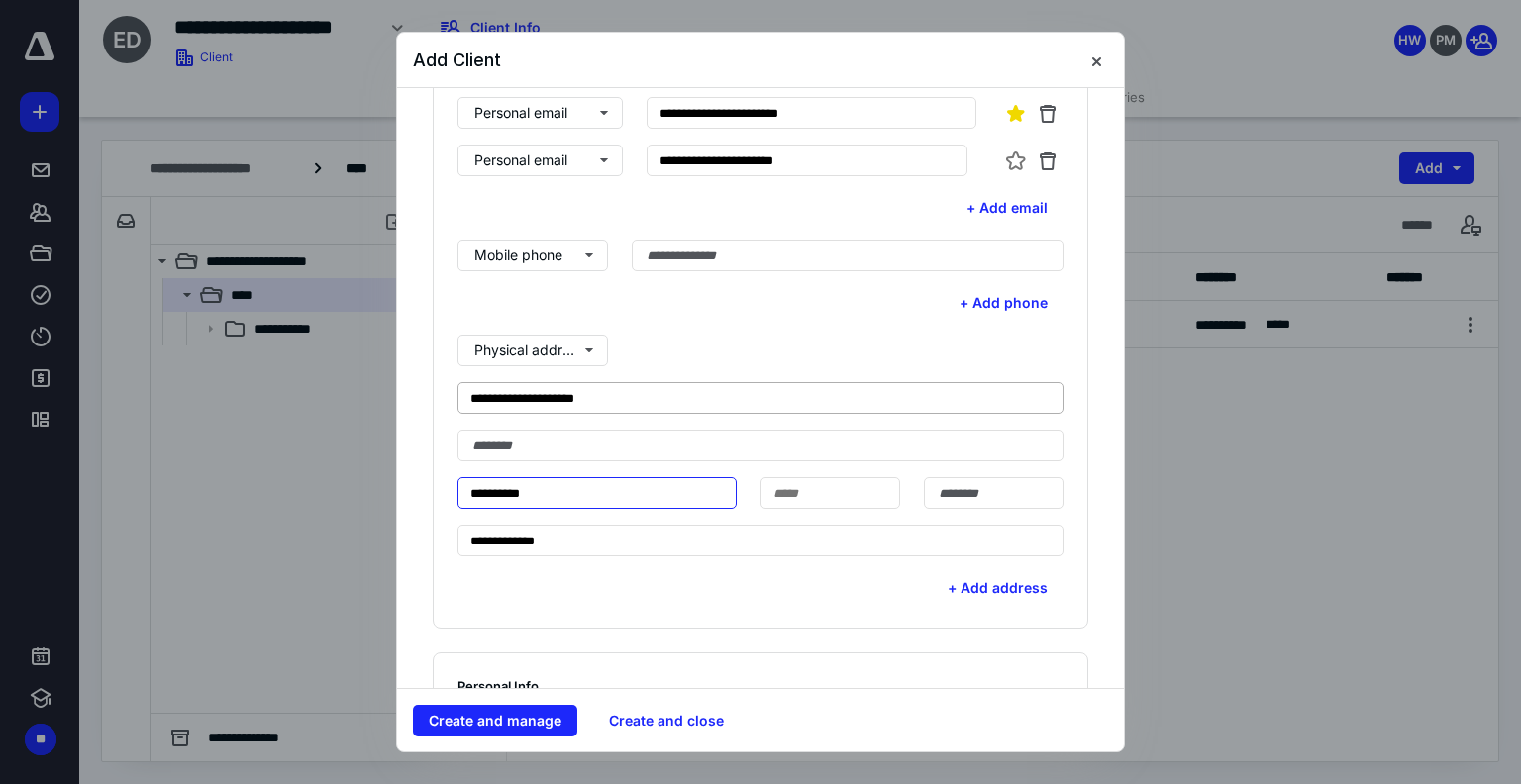 type on "**********" 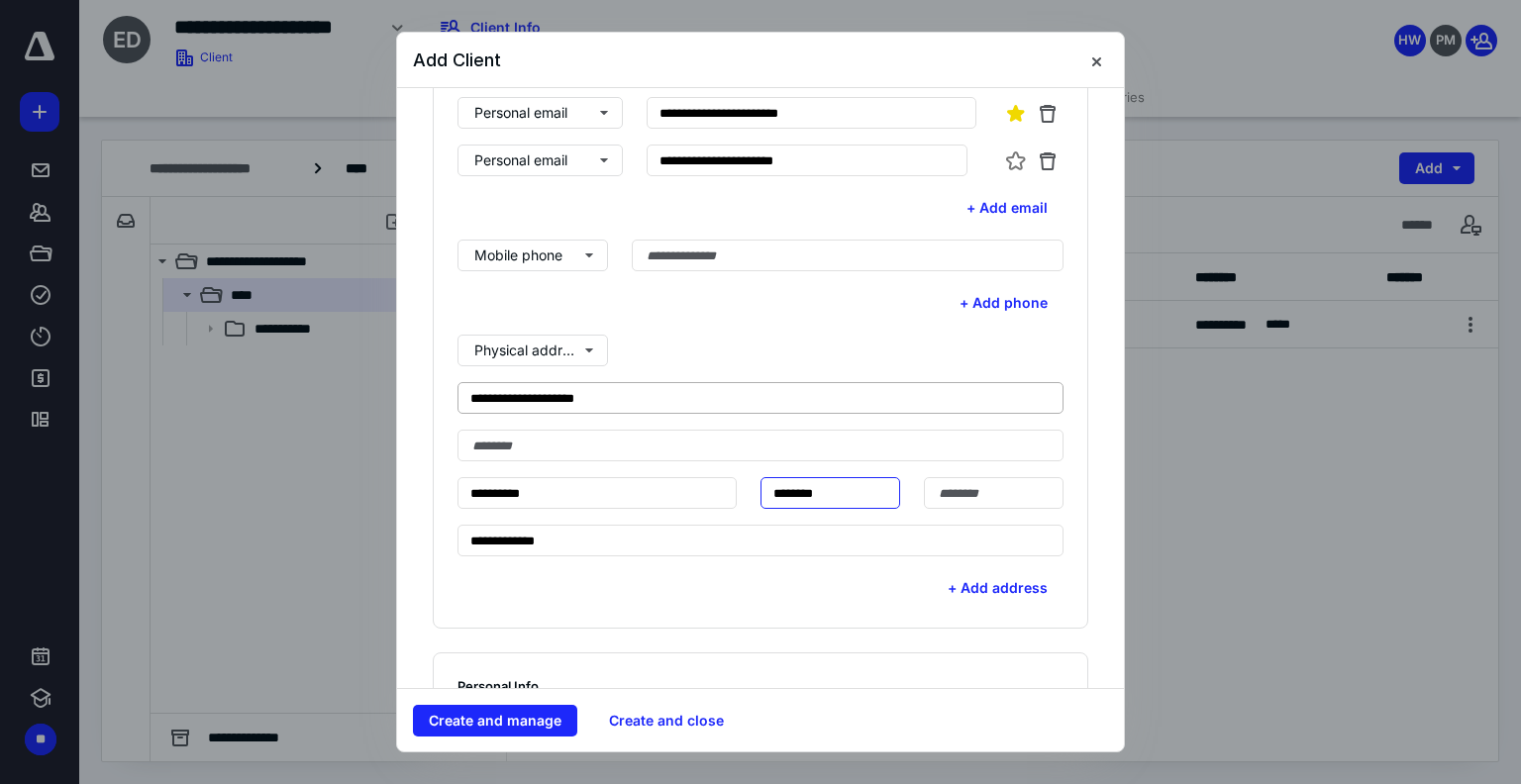 type on "********" 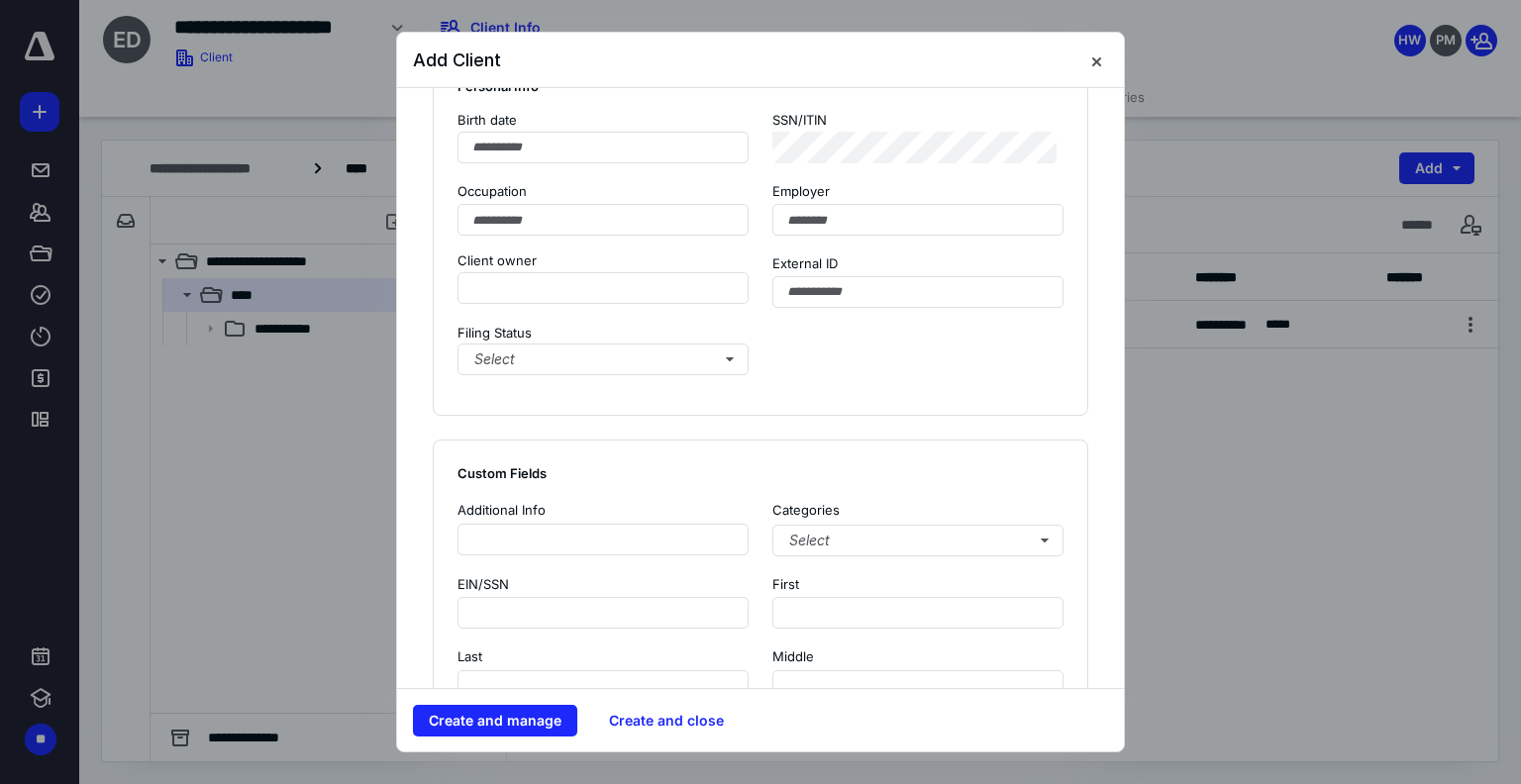 scroll, scrollTop: 1287, scrollLeft: 0, axis: vertical 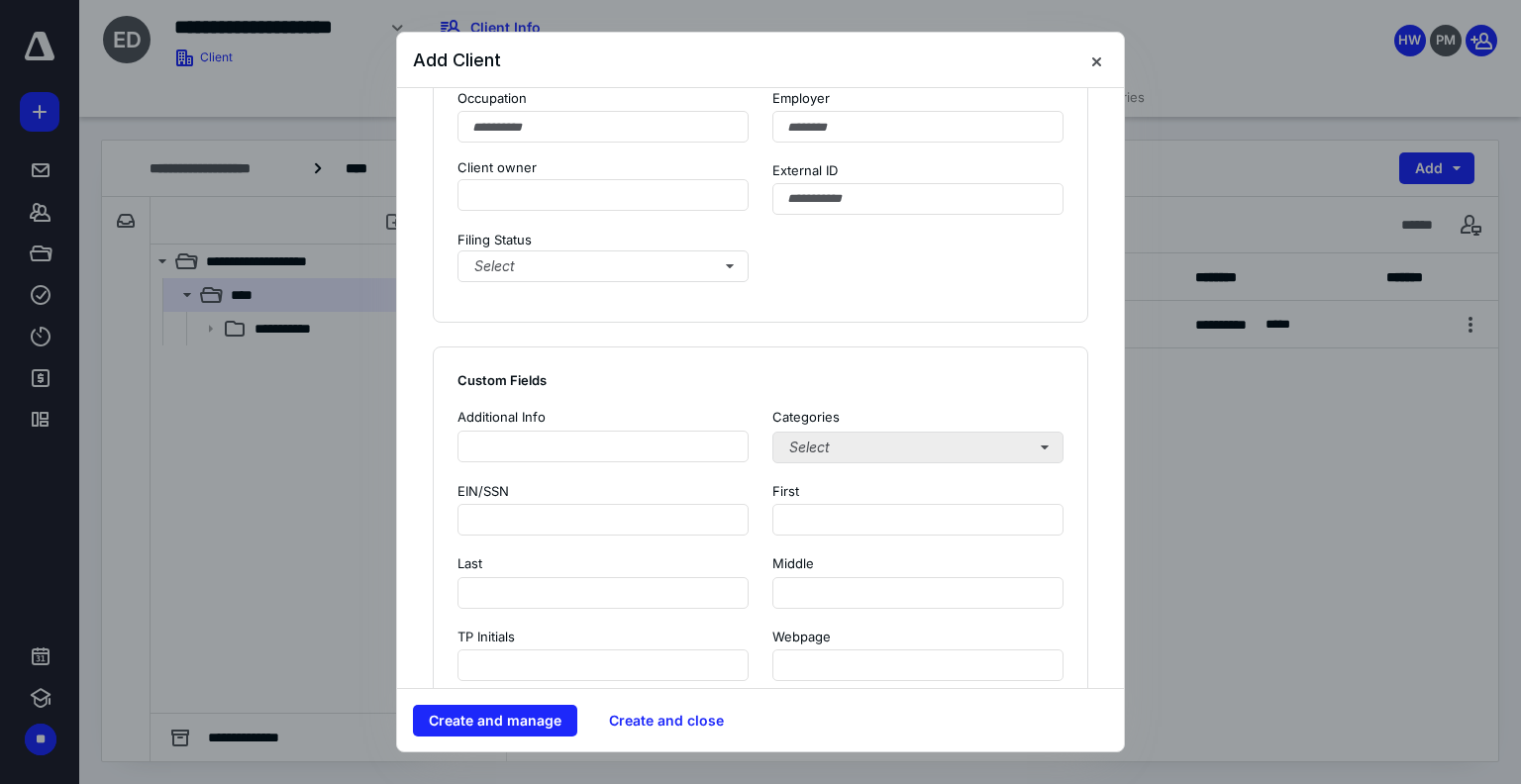 type on "*****" 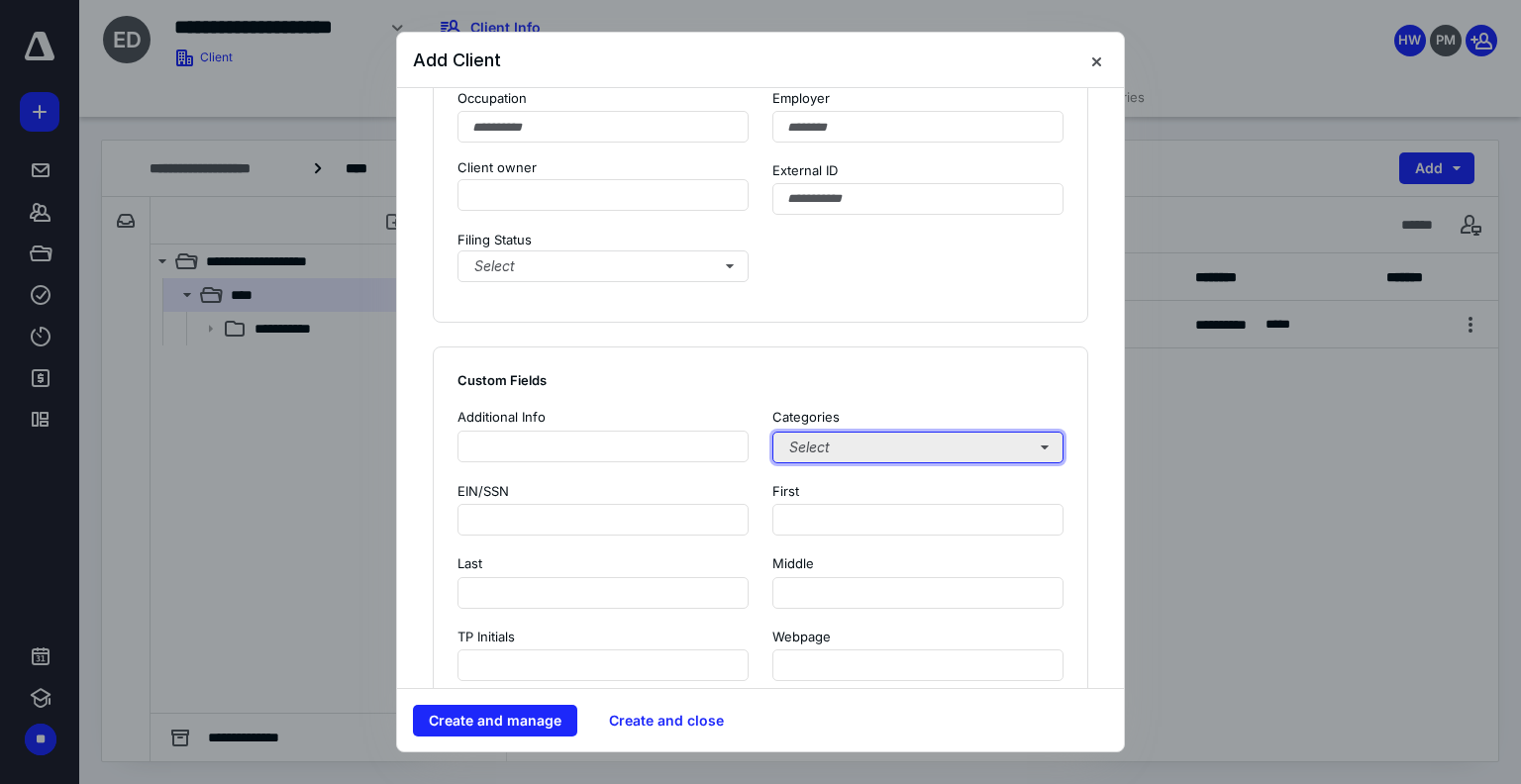 click on "Select" at bounding box center [918, 447] 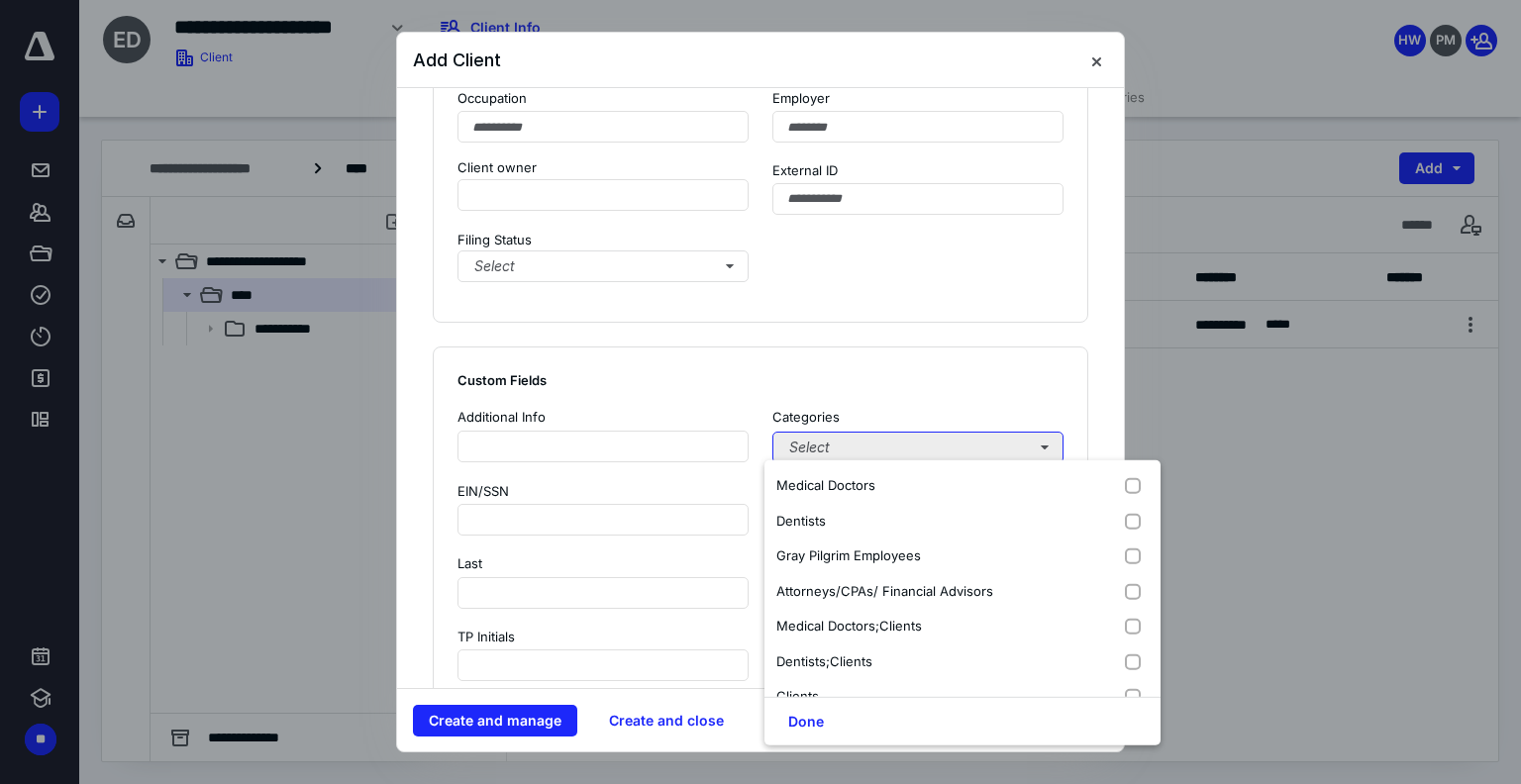 click on "Select" at bounding box center (918, 447) 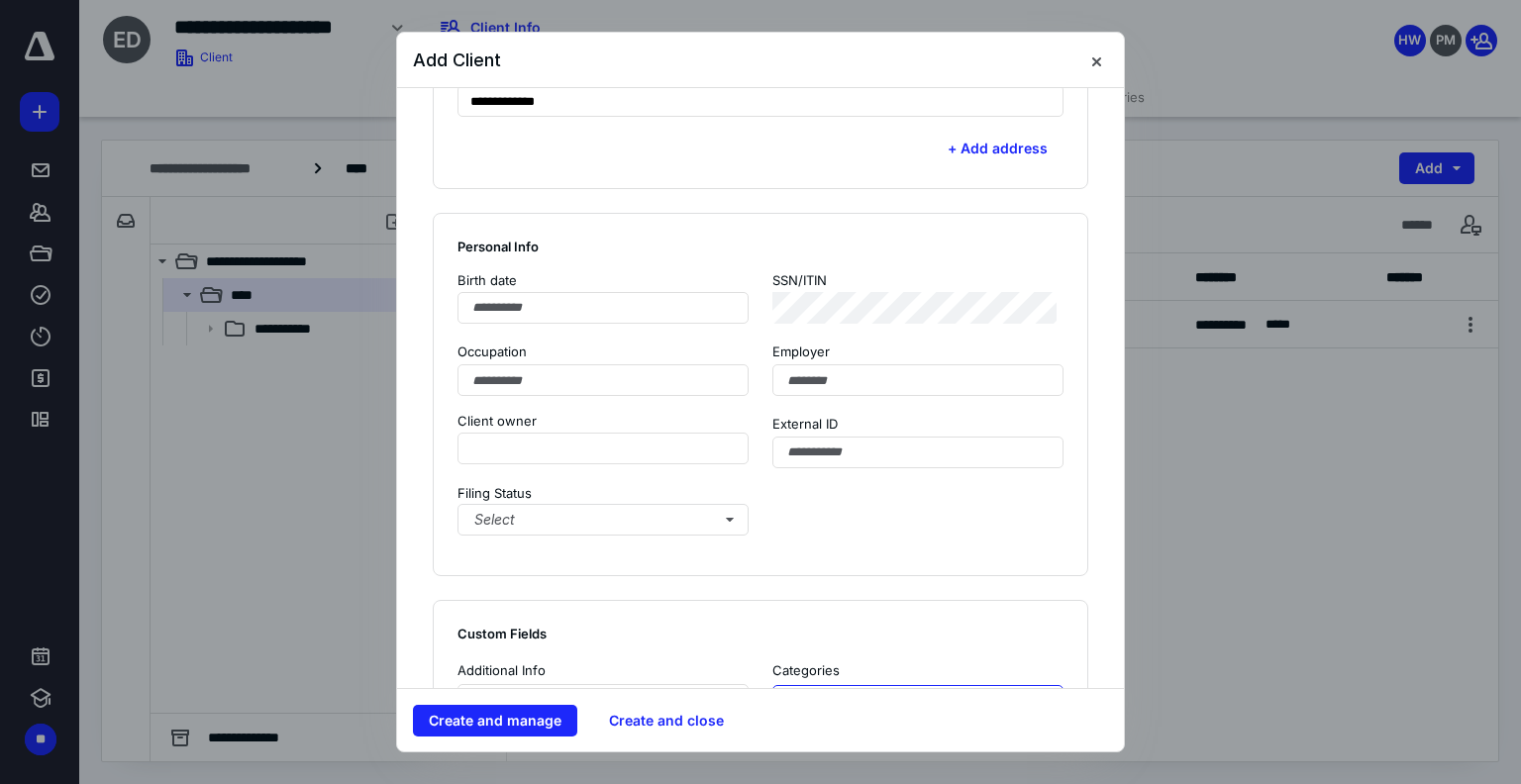 scroll, scrollTop: 990, scrollLeft: 0, axis: vertical 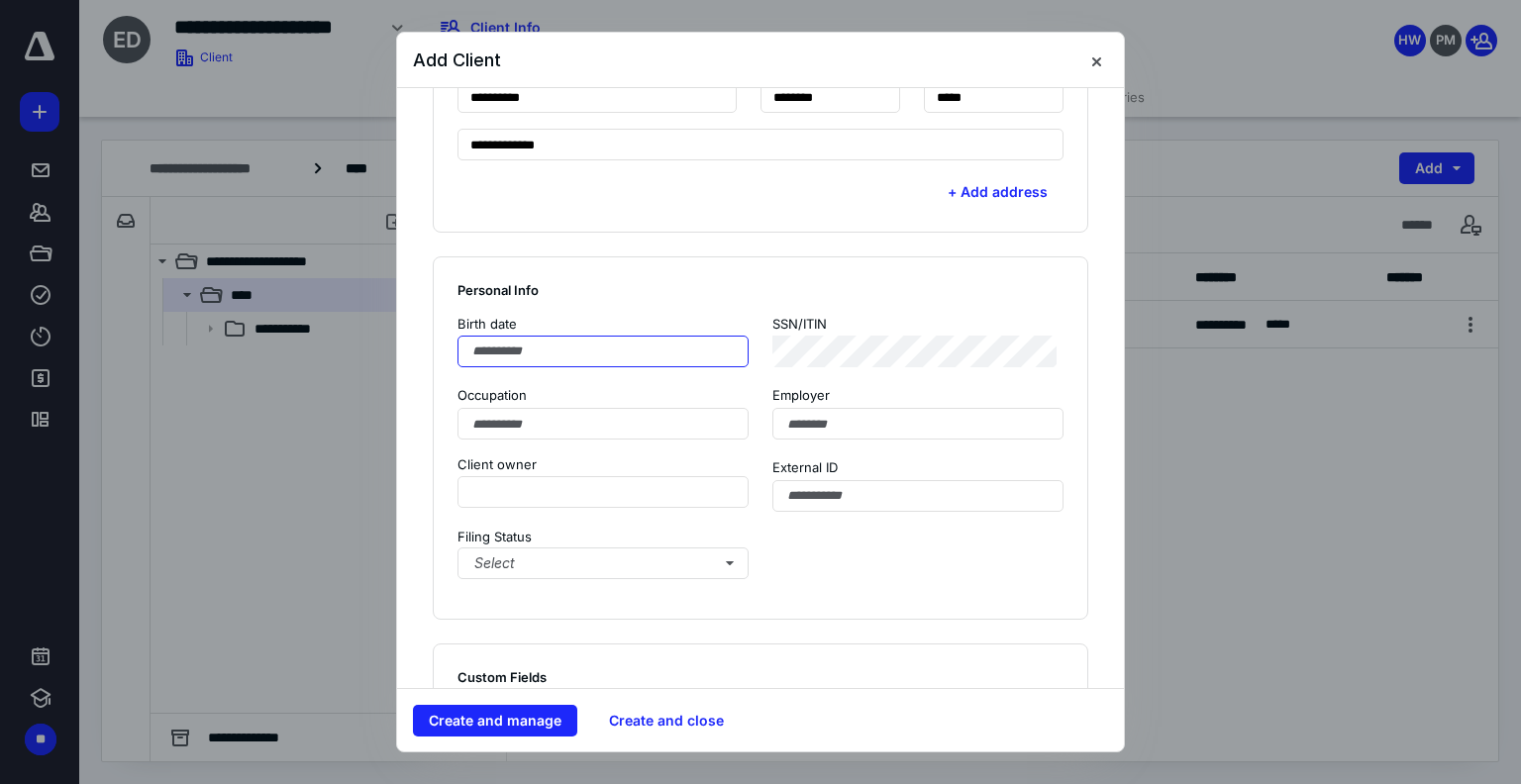 click at bounding box center [603, 351] 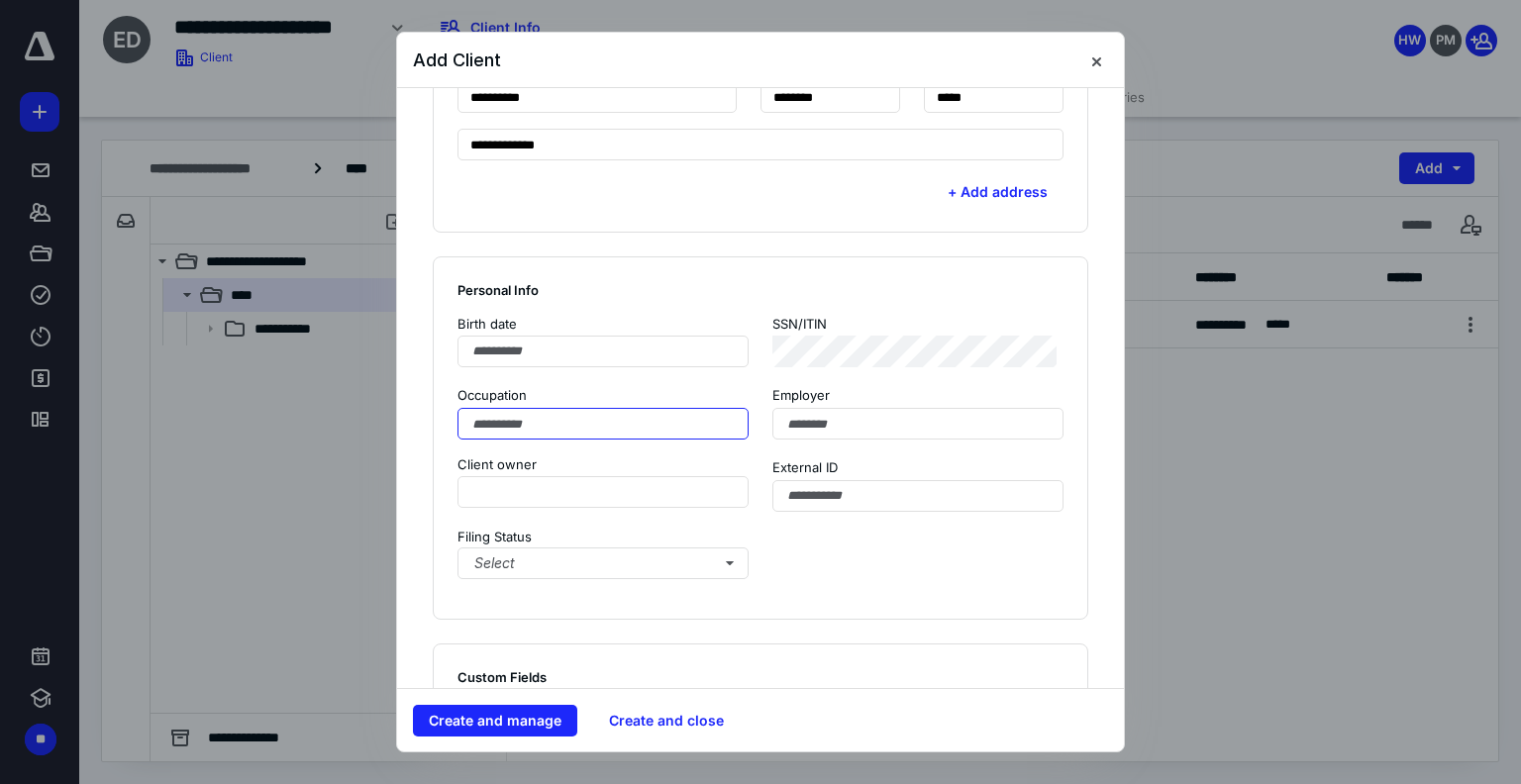 click at bounding box center (603, 424) 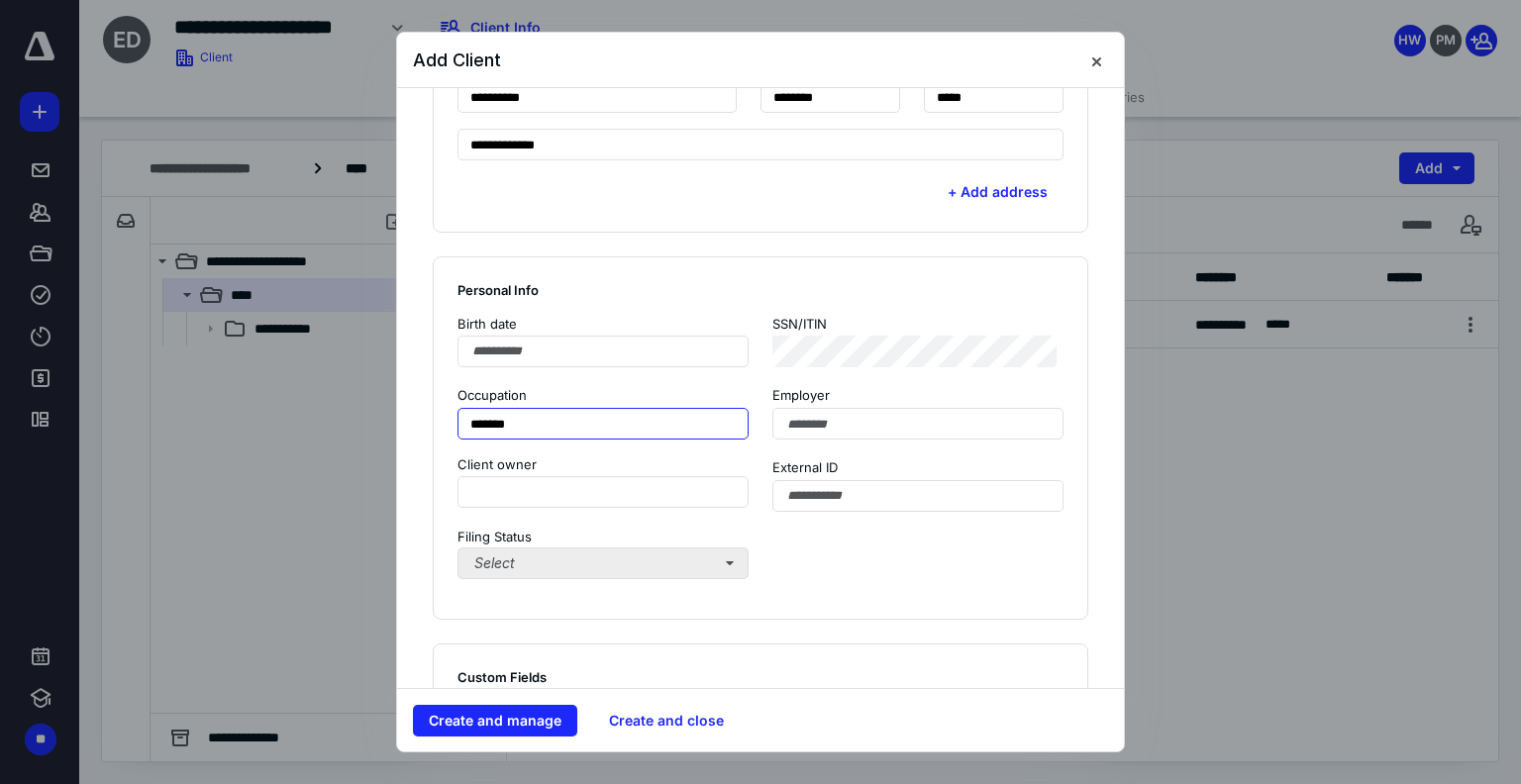 type on "*******" 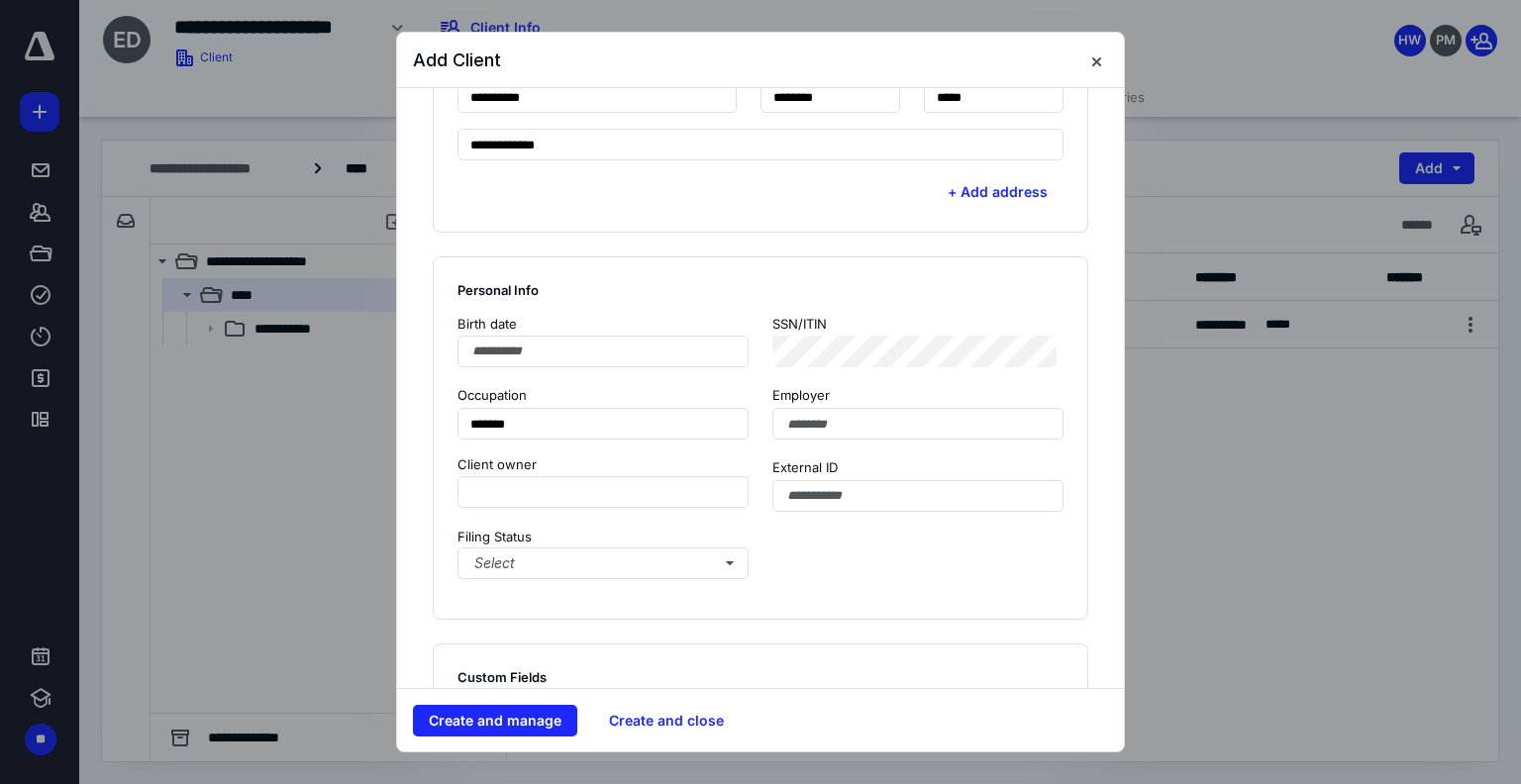 click on "Client owner External ID Filing Status Select" at bounding box center [760, 525] 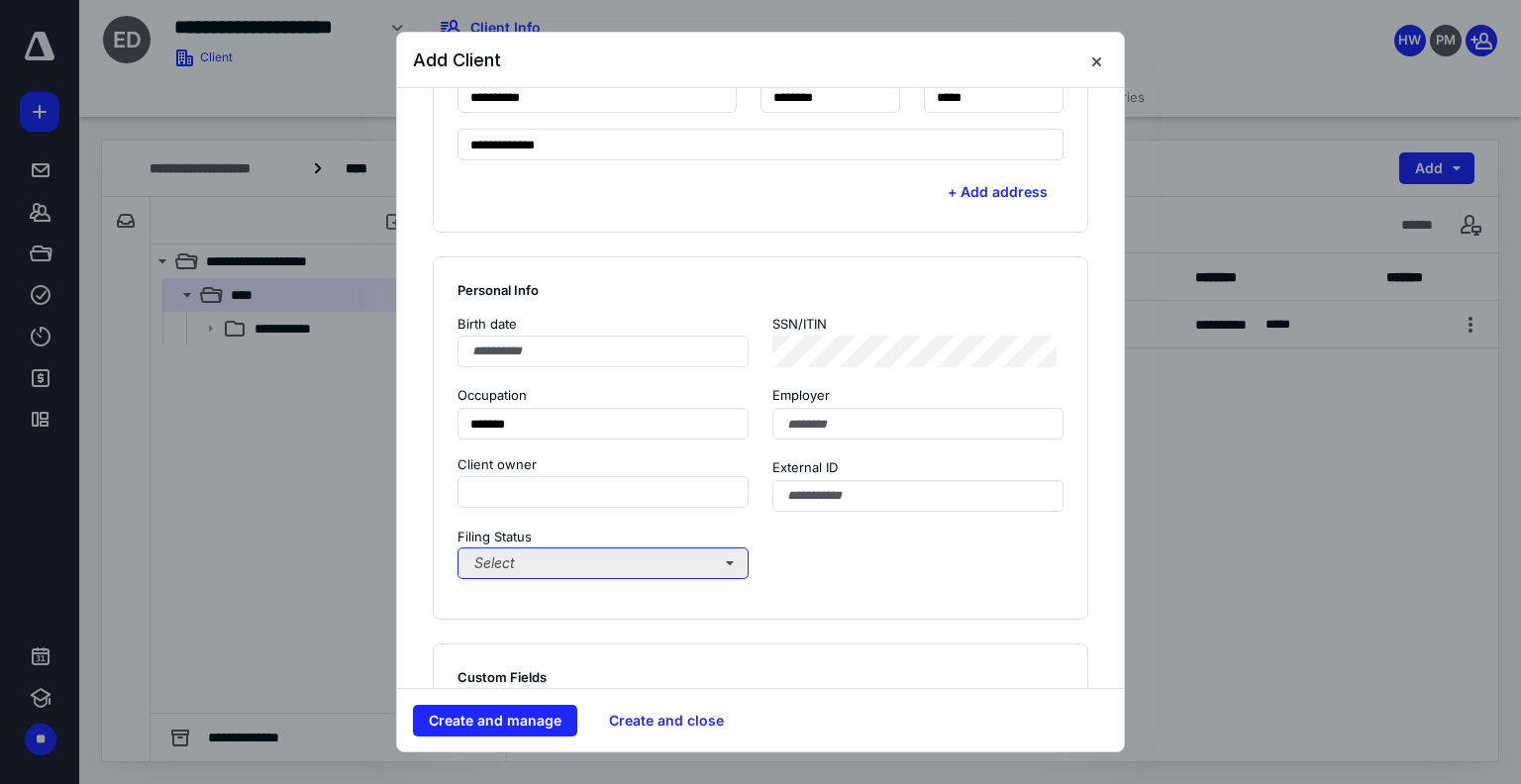 click on "Select" at bounding box center [603, 563] 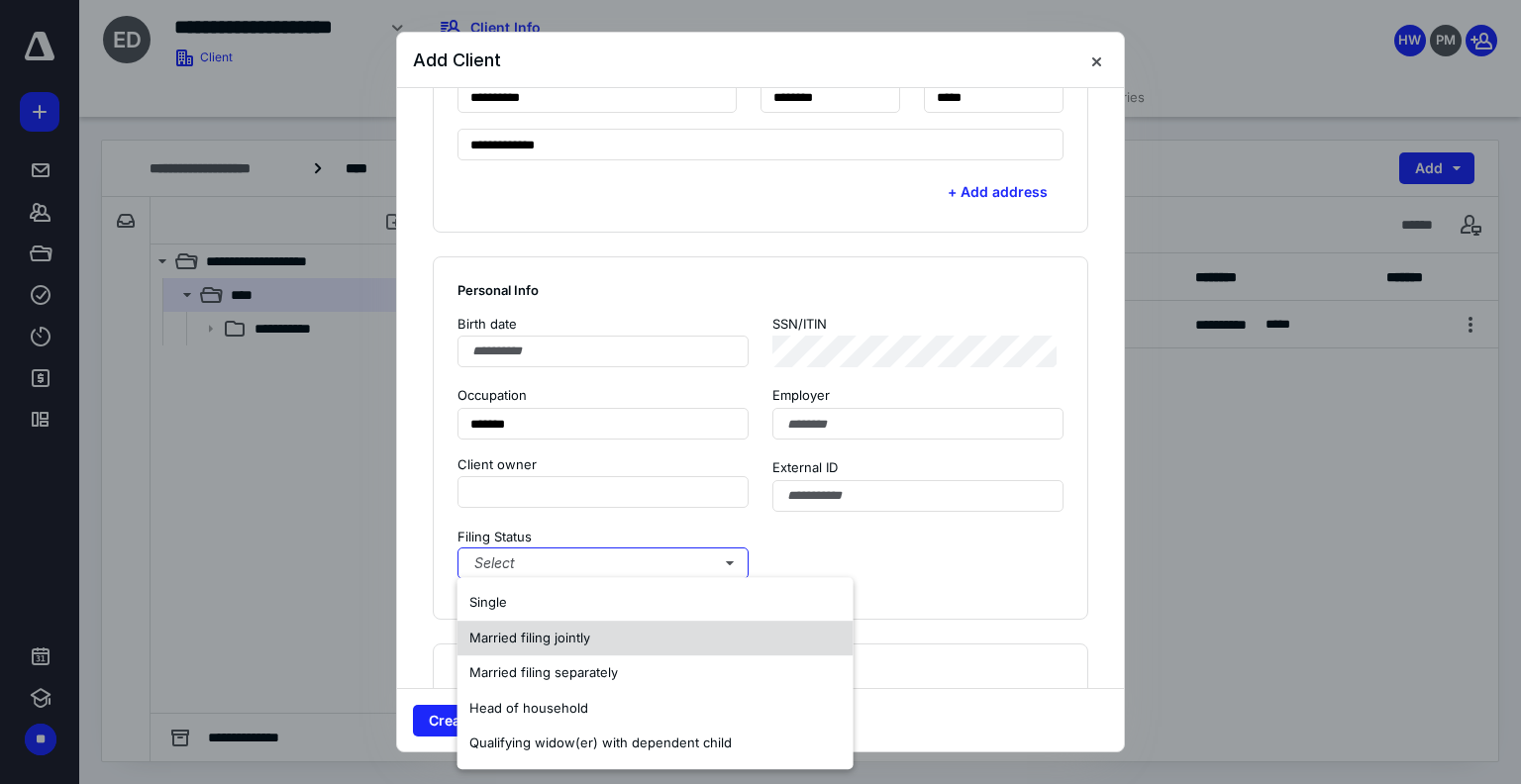 click on "Married filing jointly" at bounding box center (530, 637) 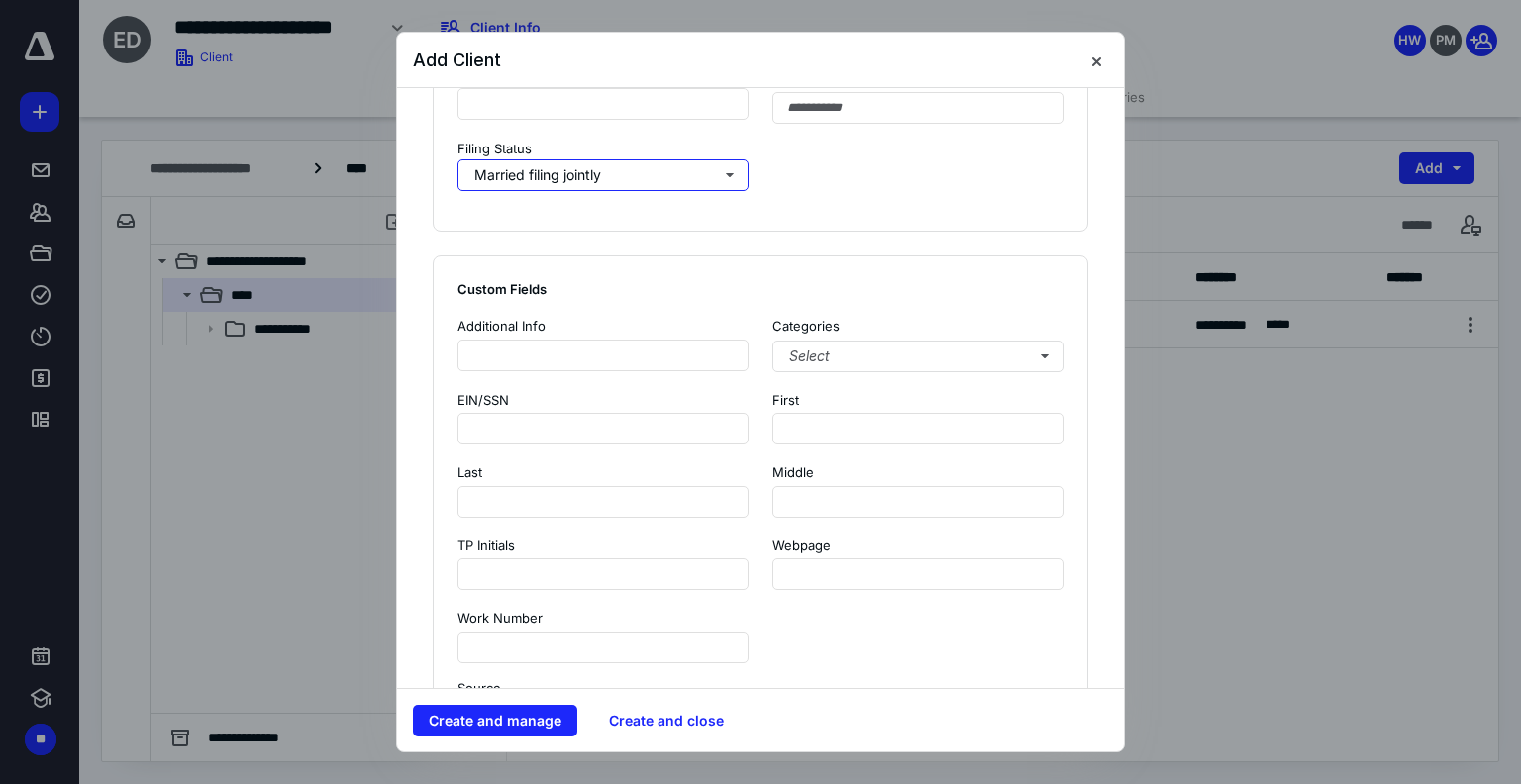 scroll, scrollTop: 1386, scrollLeft: 0, axis: vertical 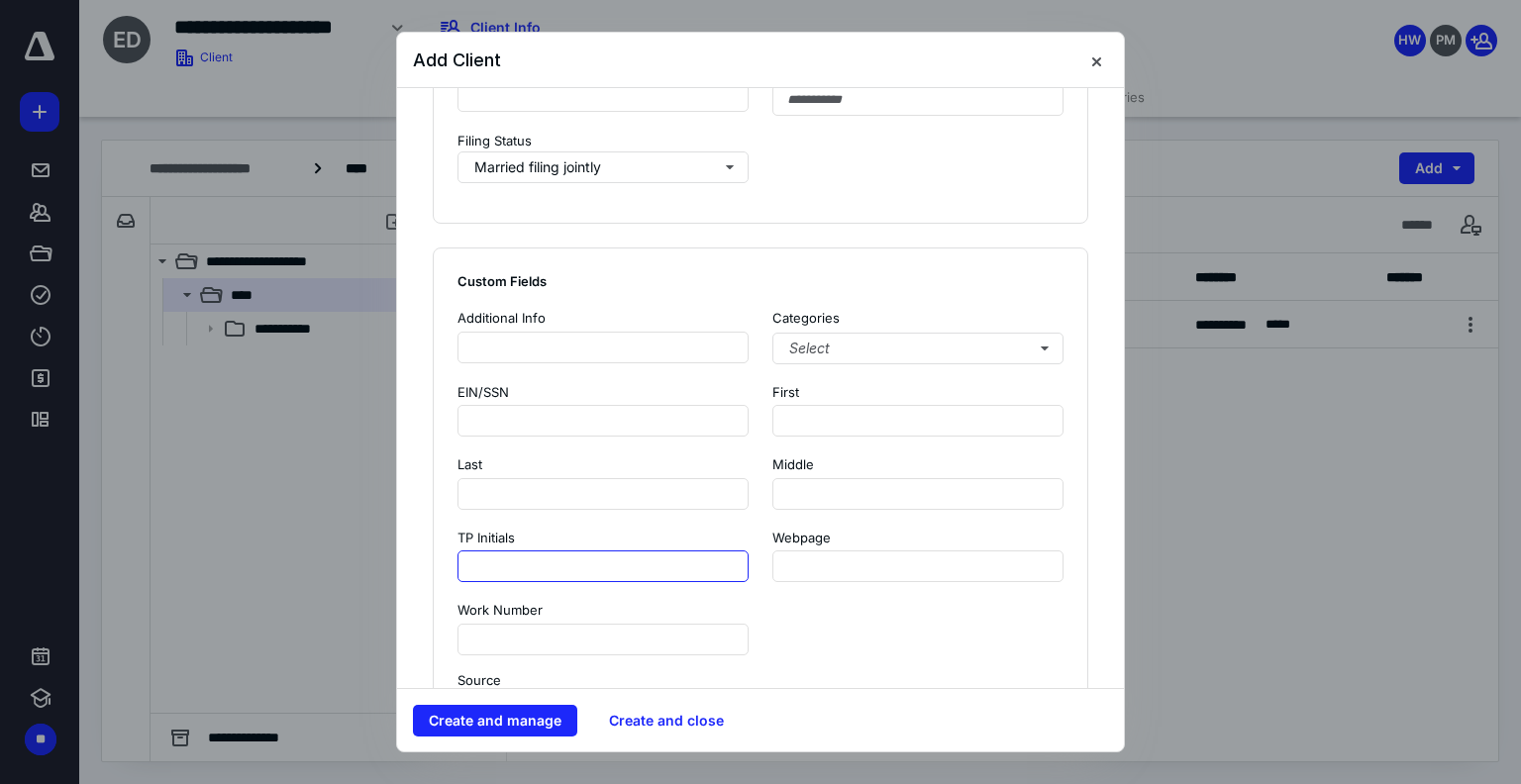 click at bounding box center (603, 566) 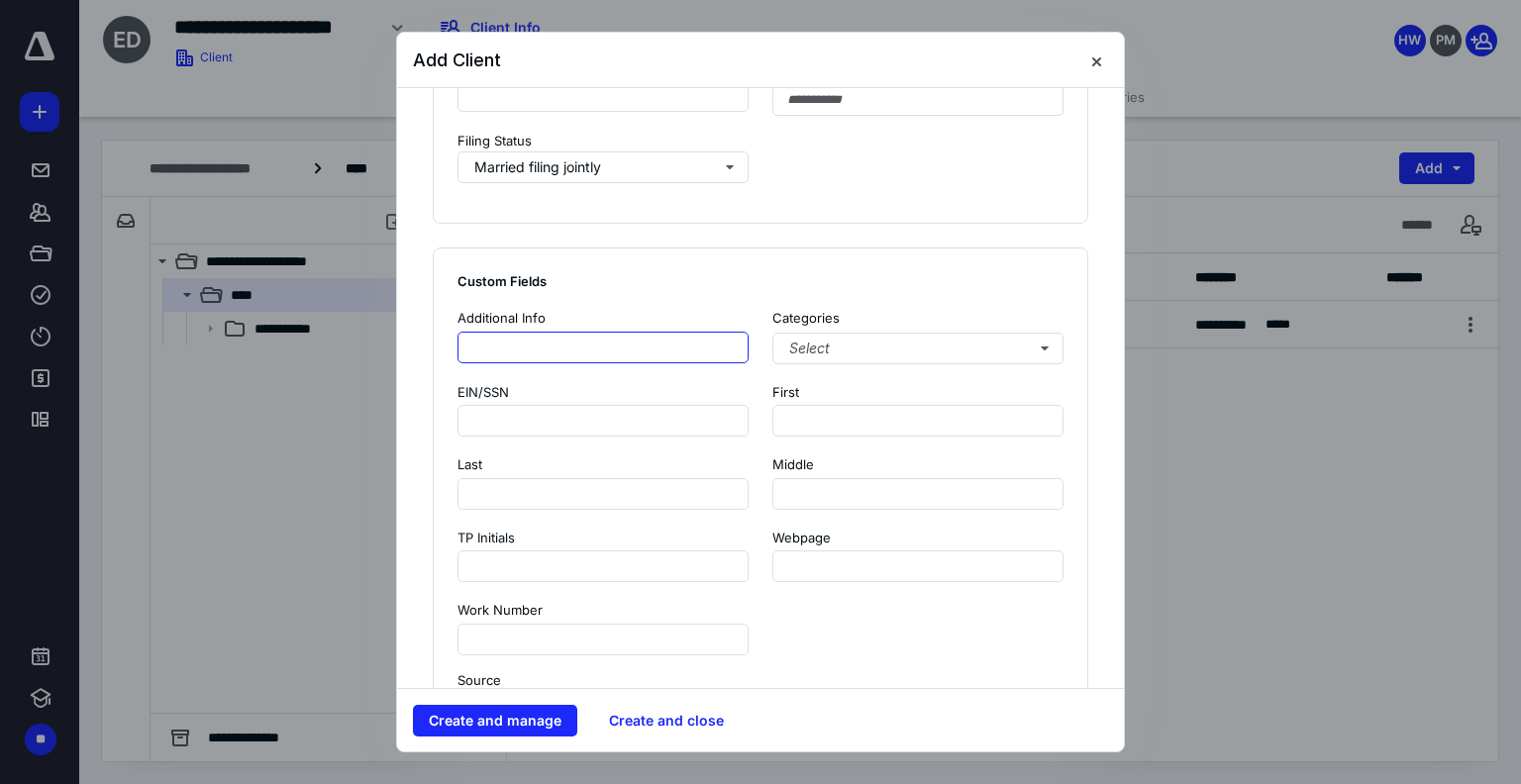 click at bounding box center (603, 347) 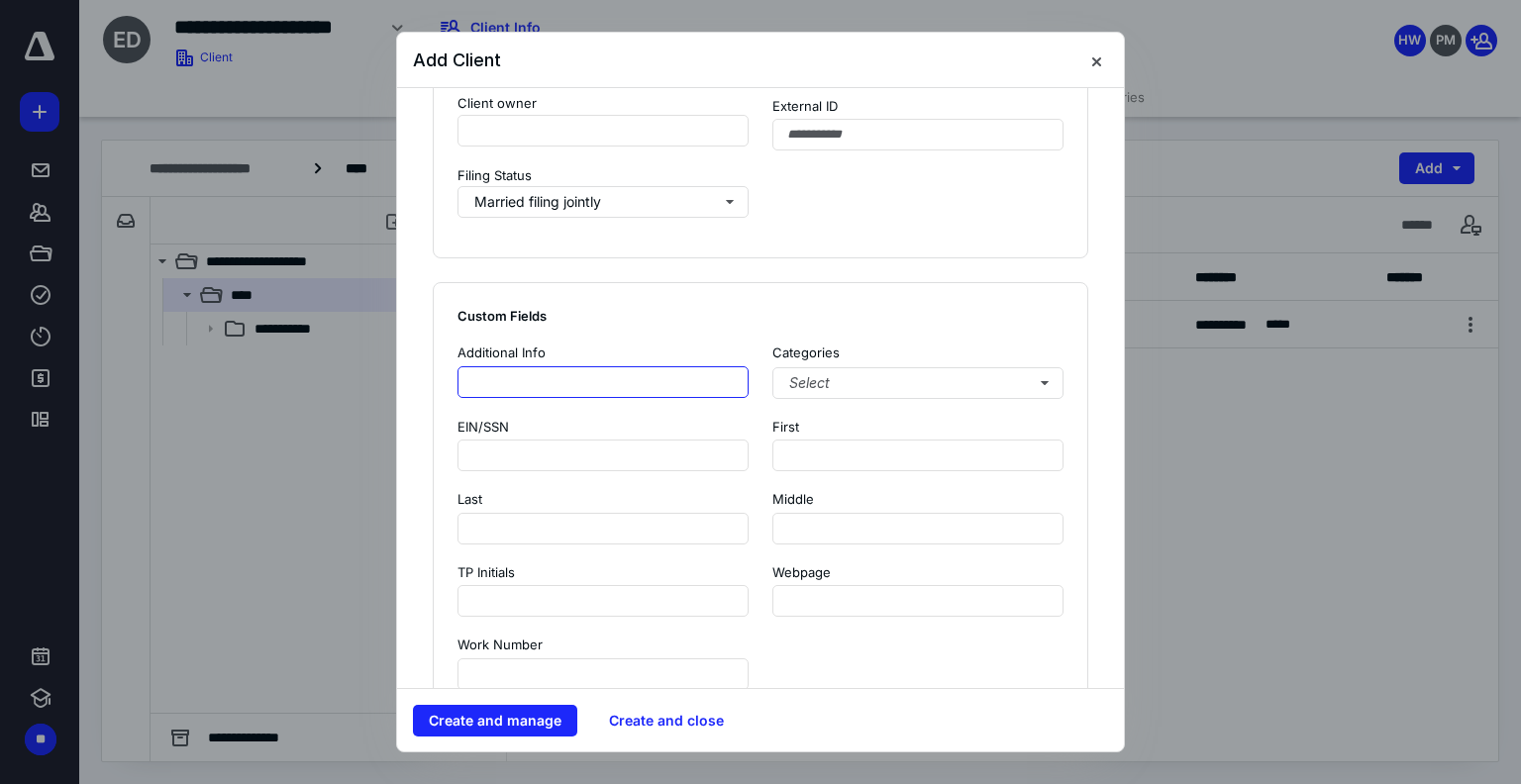 scroll, scrollTop: 1363, scrollLeft: 0, axis: vertical 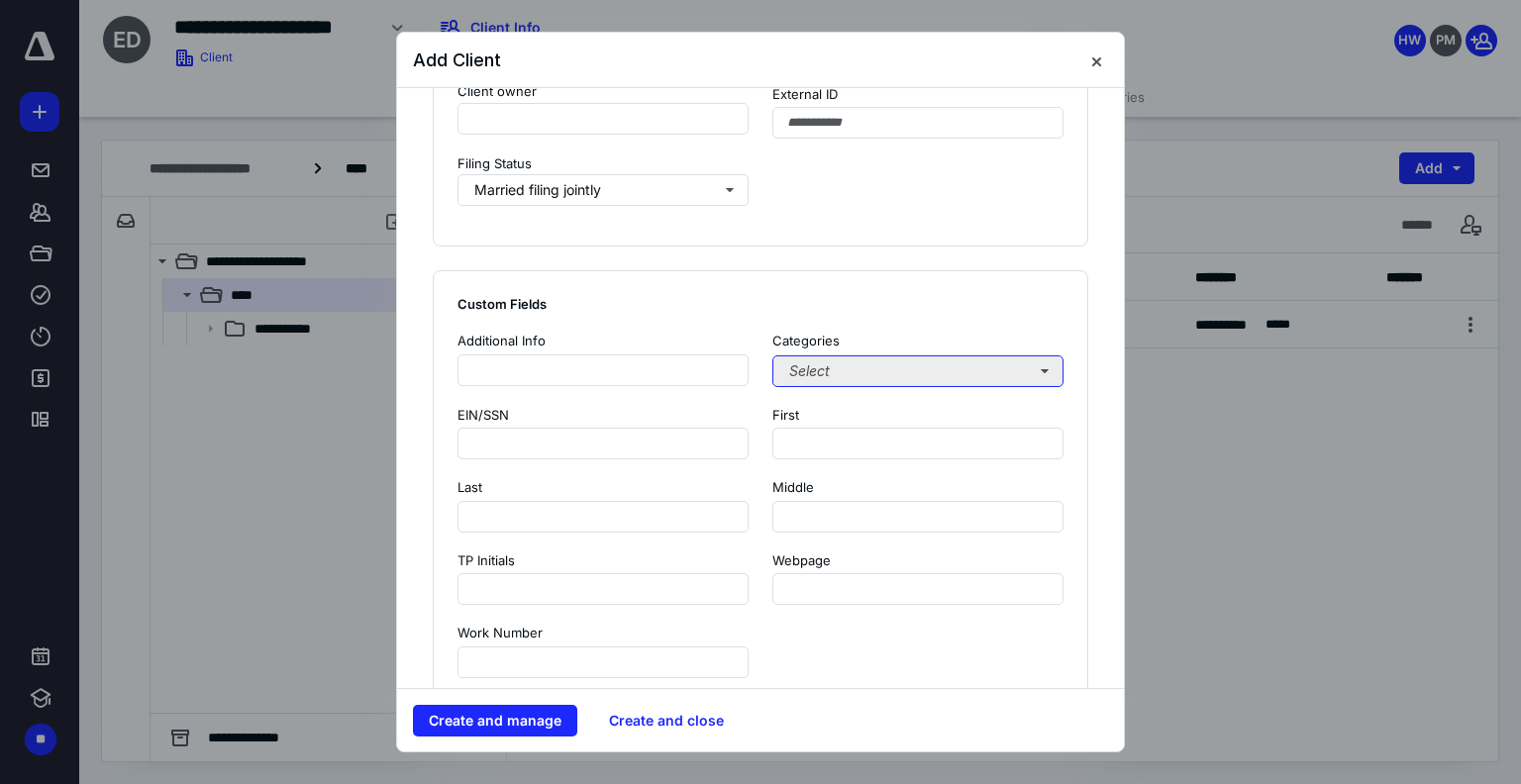 click on "Select" at bounding box center [918, 371] 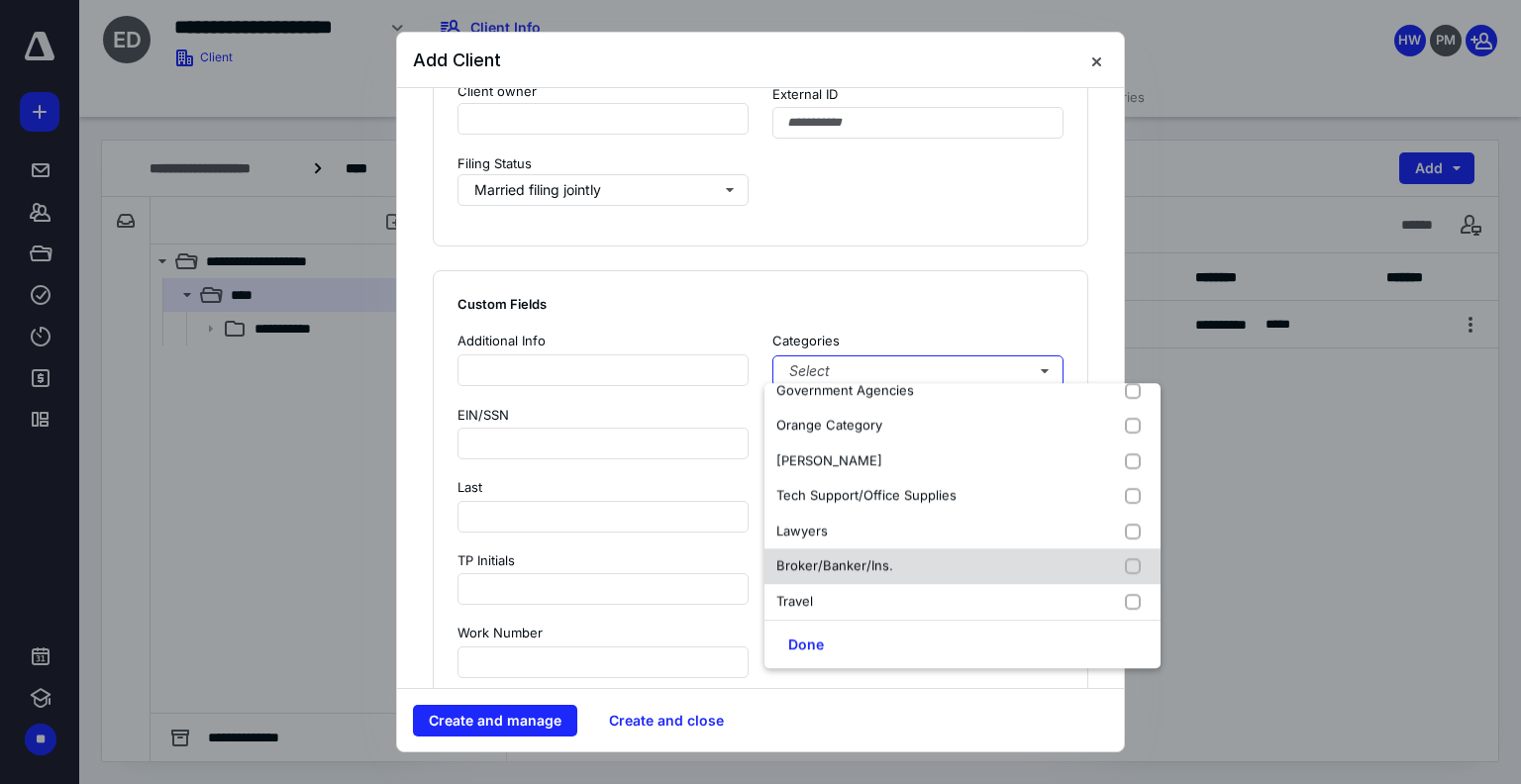 scroll, scrollTop: 398, scrollLeft: 0, axis: vertical 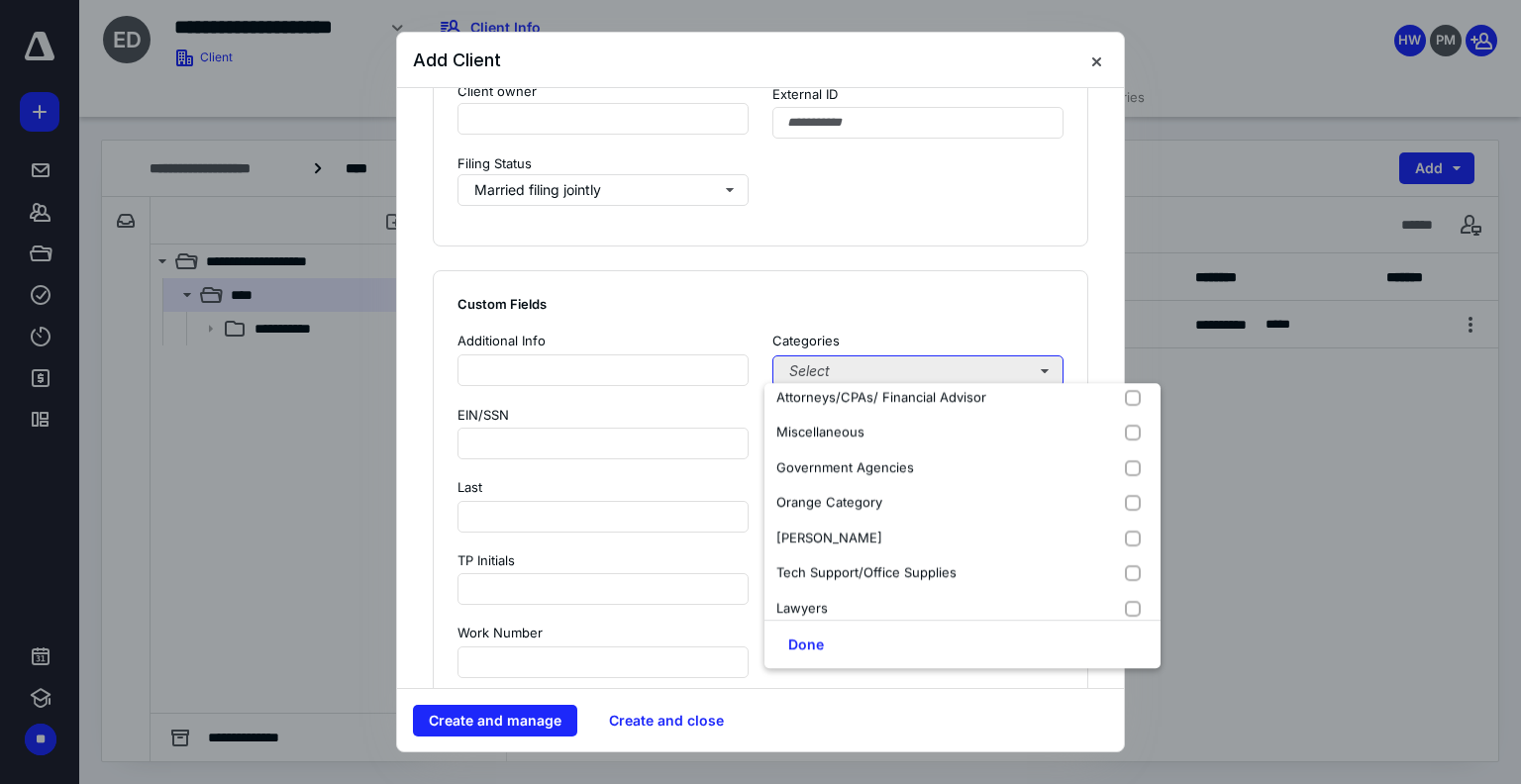 click on "Select" at bounding box center (918, 371) 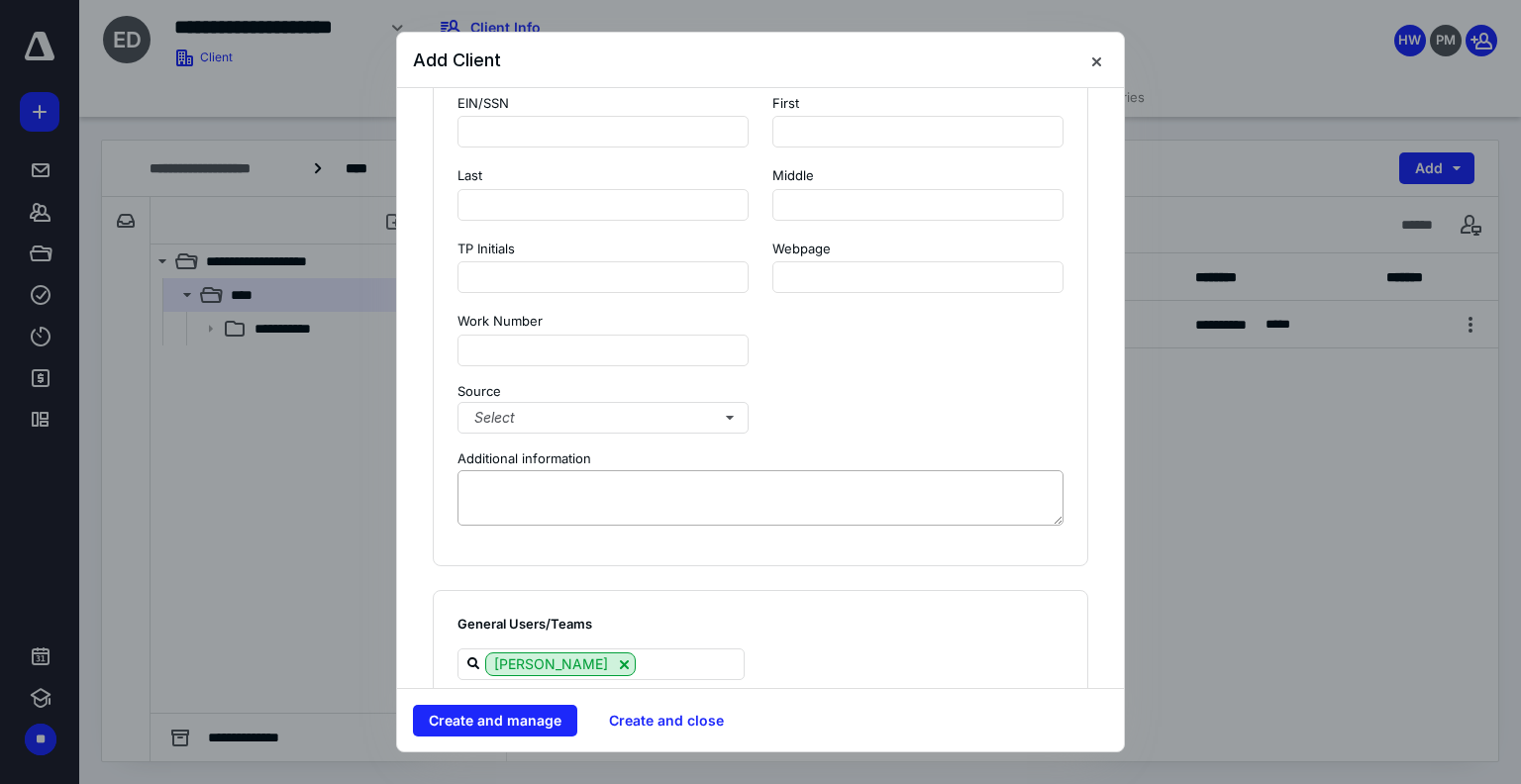 scroll, scrollTop: 1858, scrollLeft: 0, axis: vertical 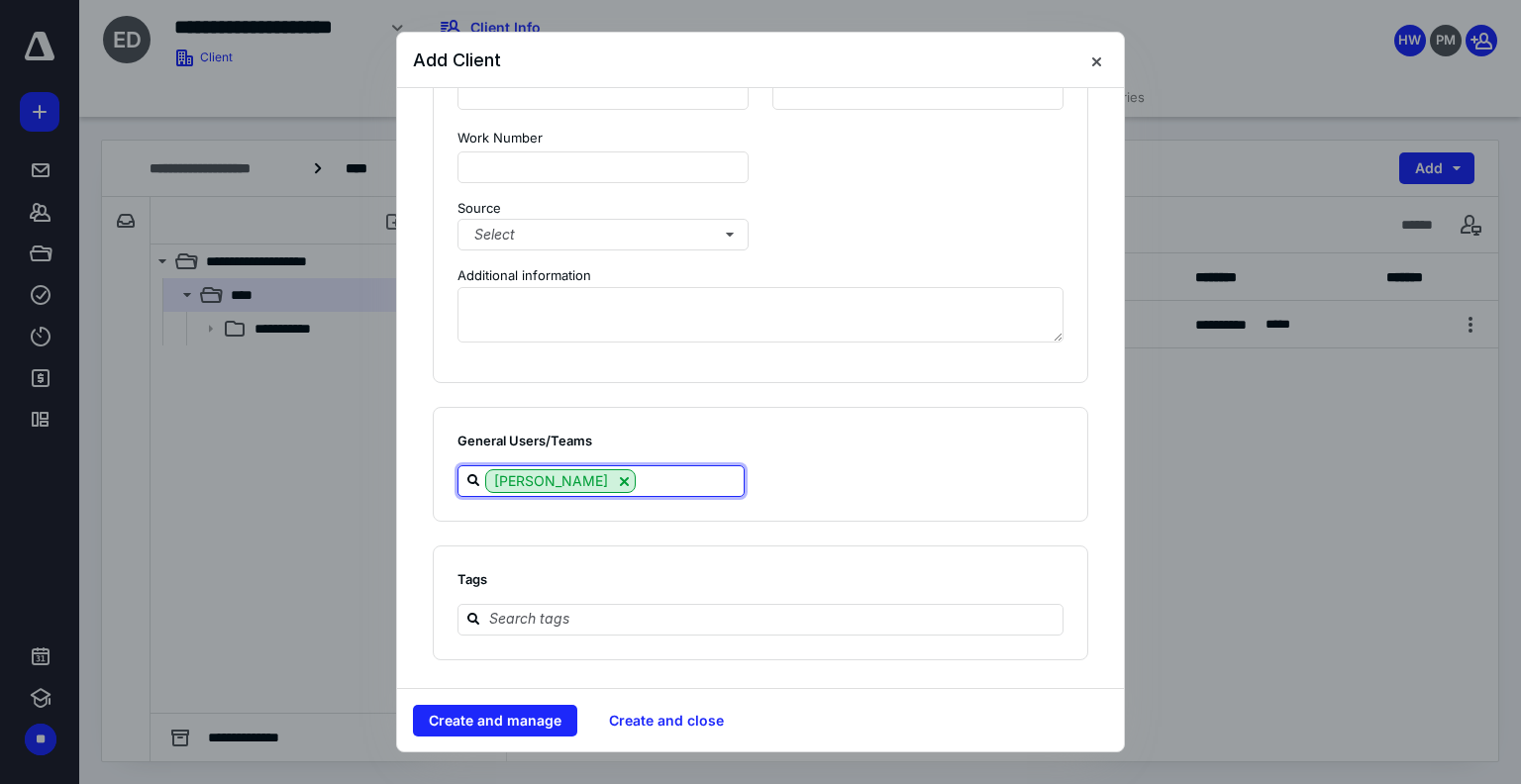 click at bounding box center (689, 480) 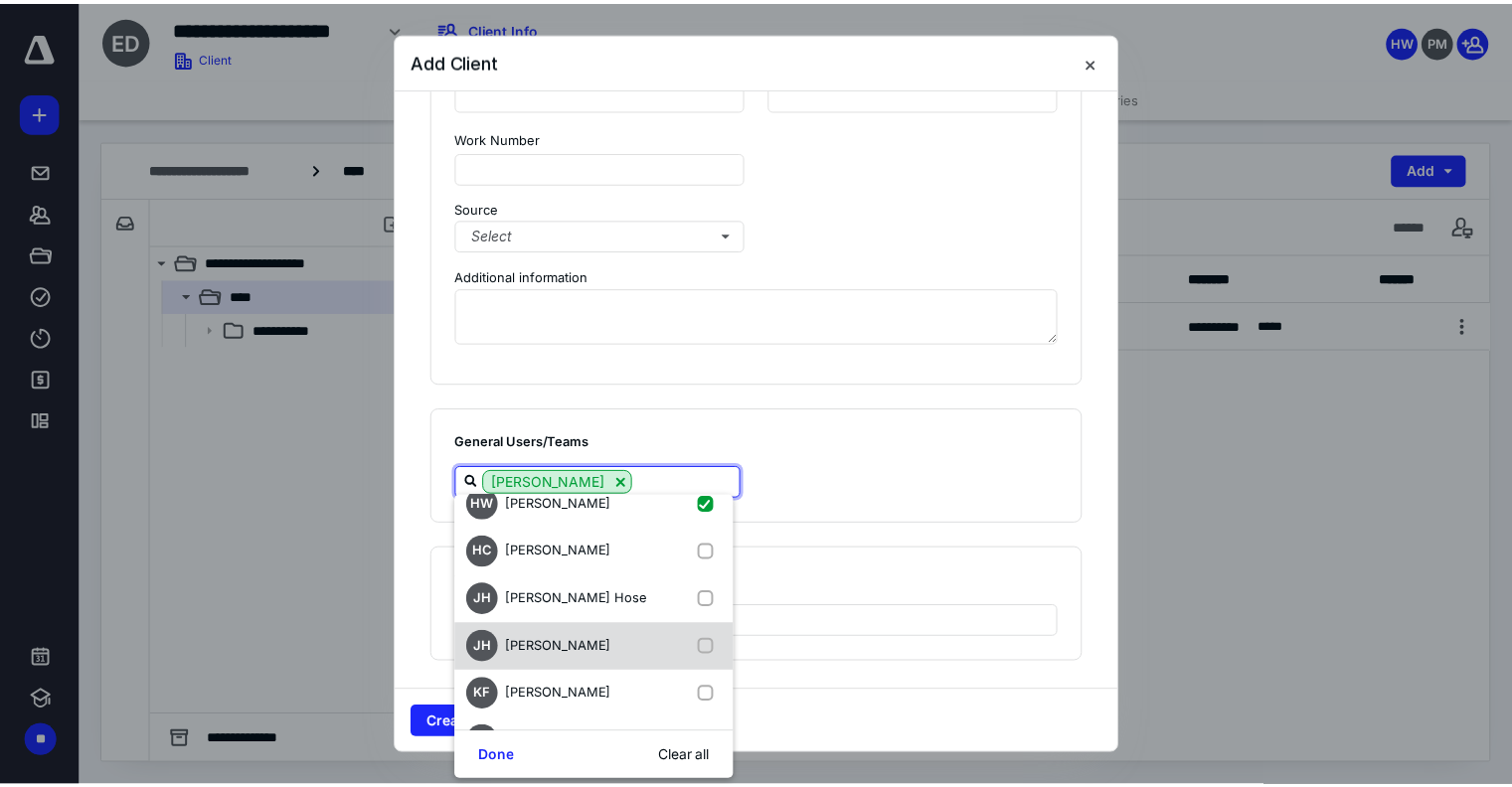 scroll, scrollTop: 497, scrollLeft: 0, axis: vertical 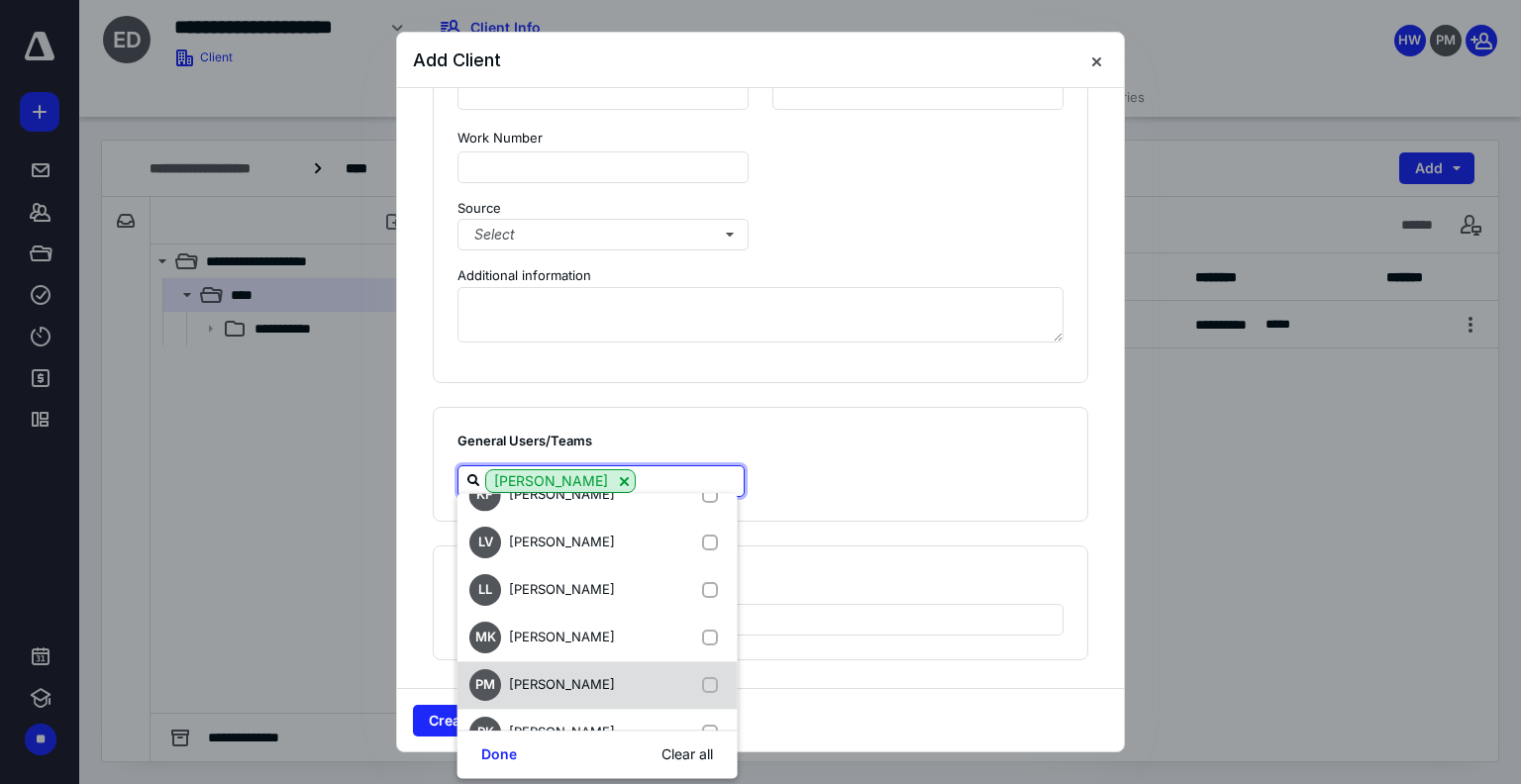 click at bounding box center [713, 686] 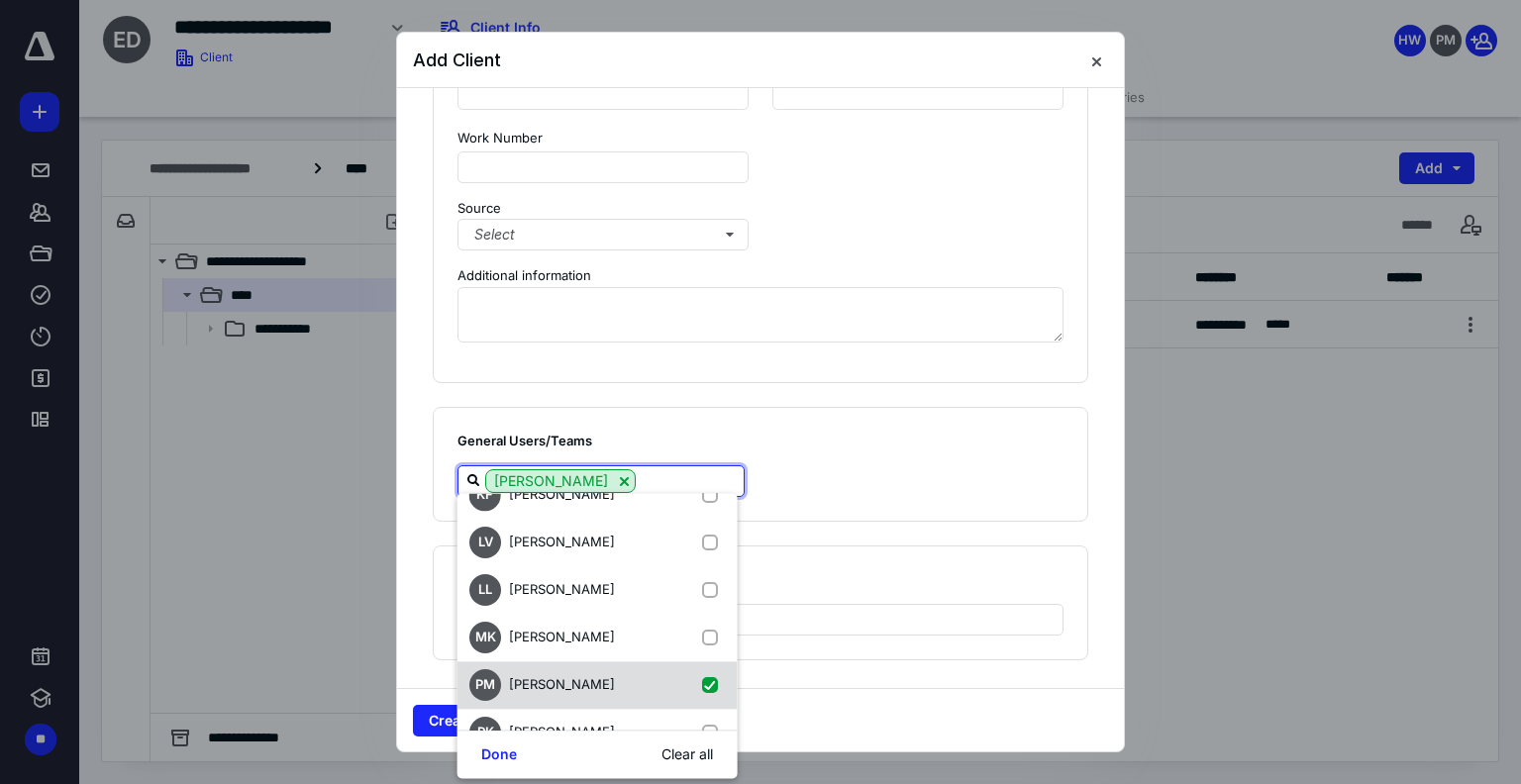 checkbox on "true" 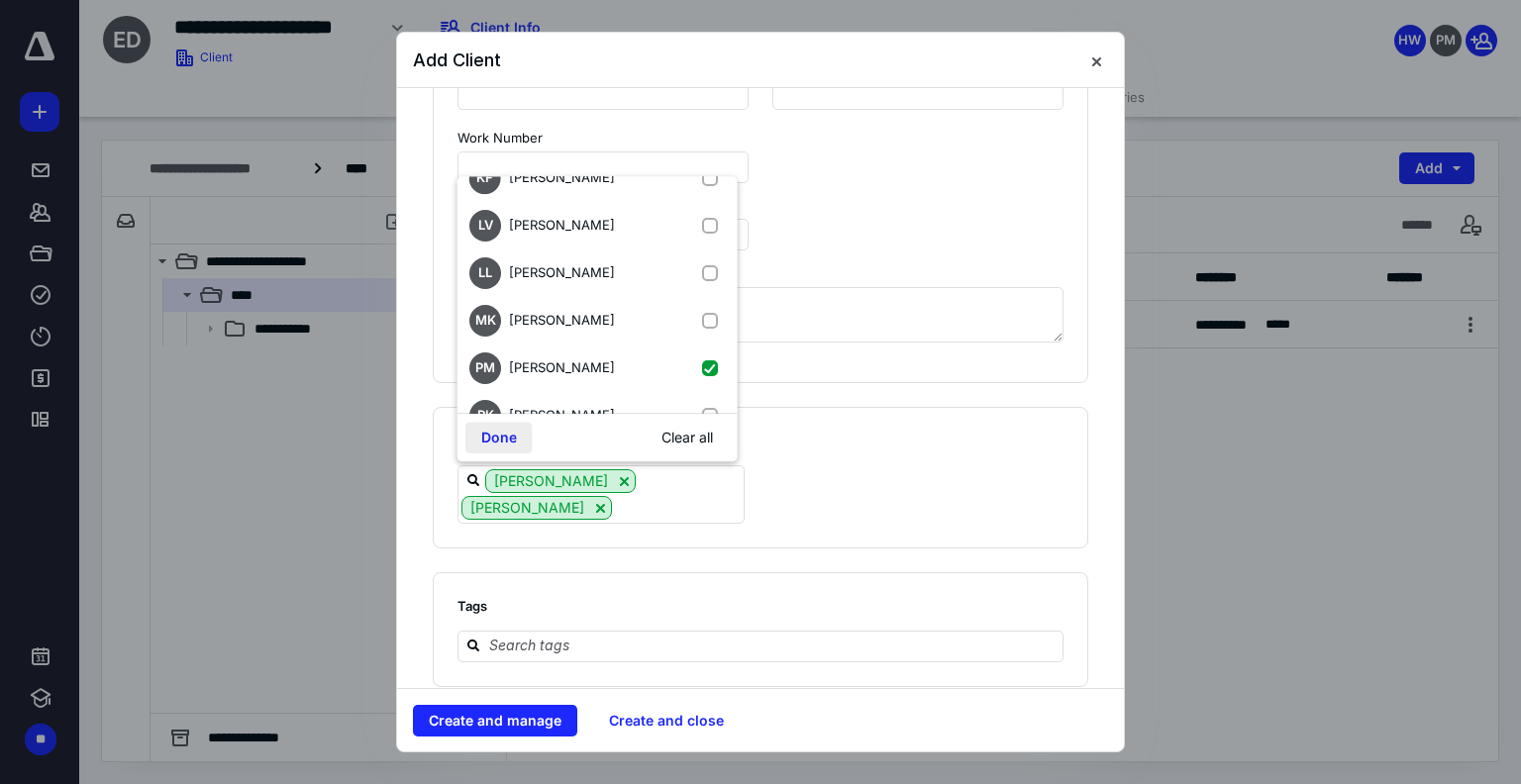 click on "Done" at bounding box center [499, 438] 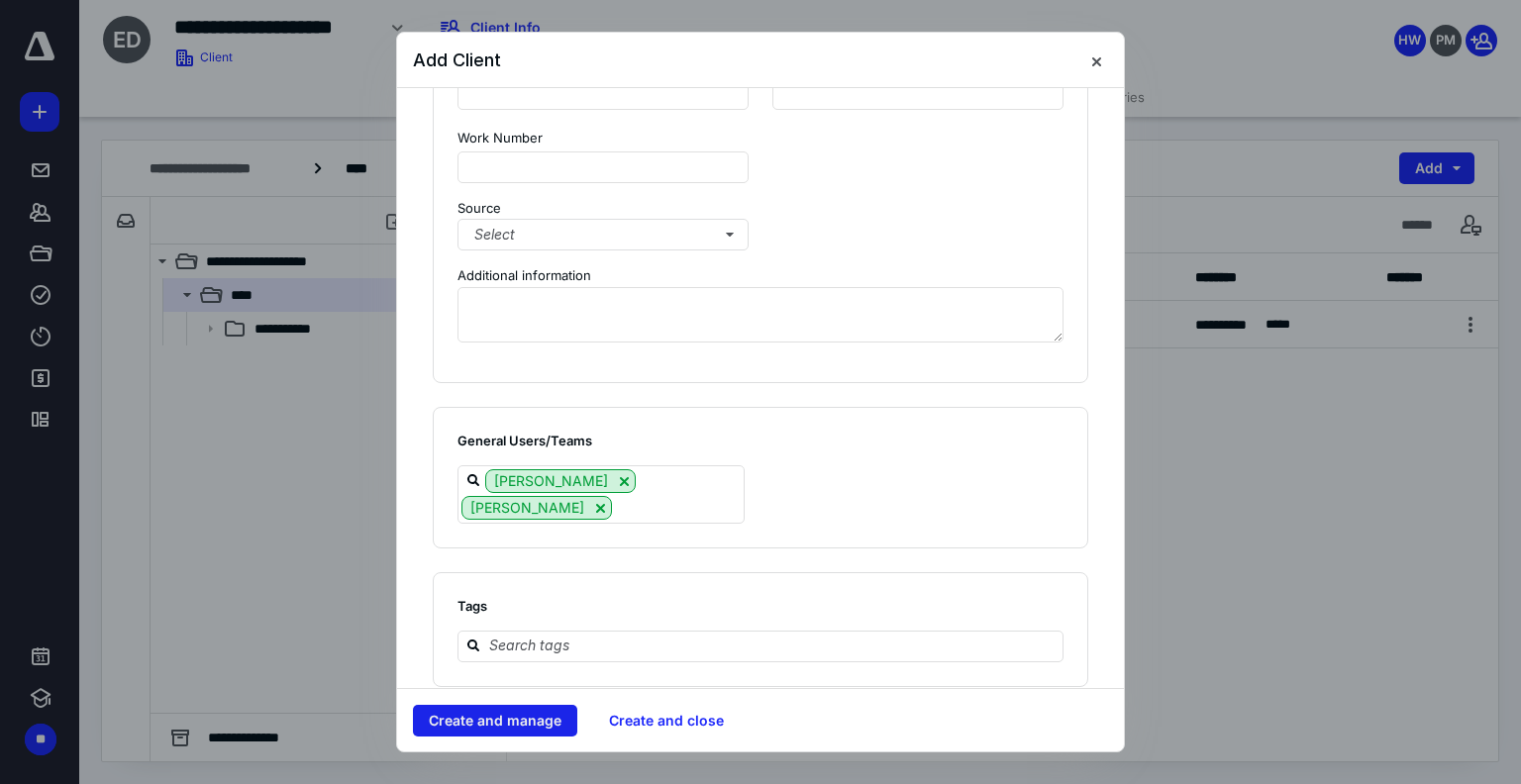 click on "Create and manage" at bounding box center [495, 721] 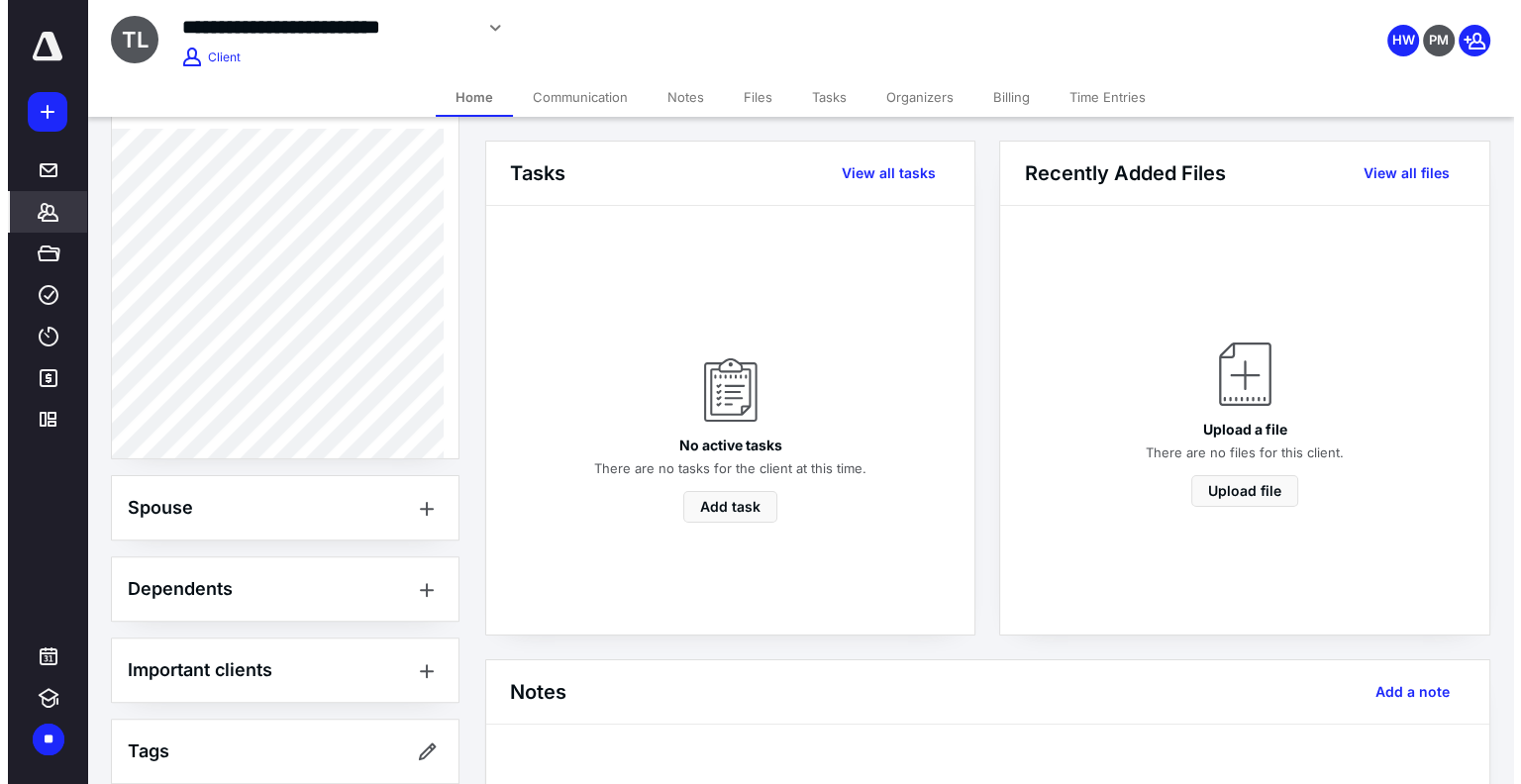 scroll, scrollTop: 573, scrollLeft: 0, axis: vertical 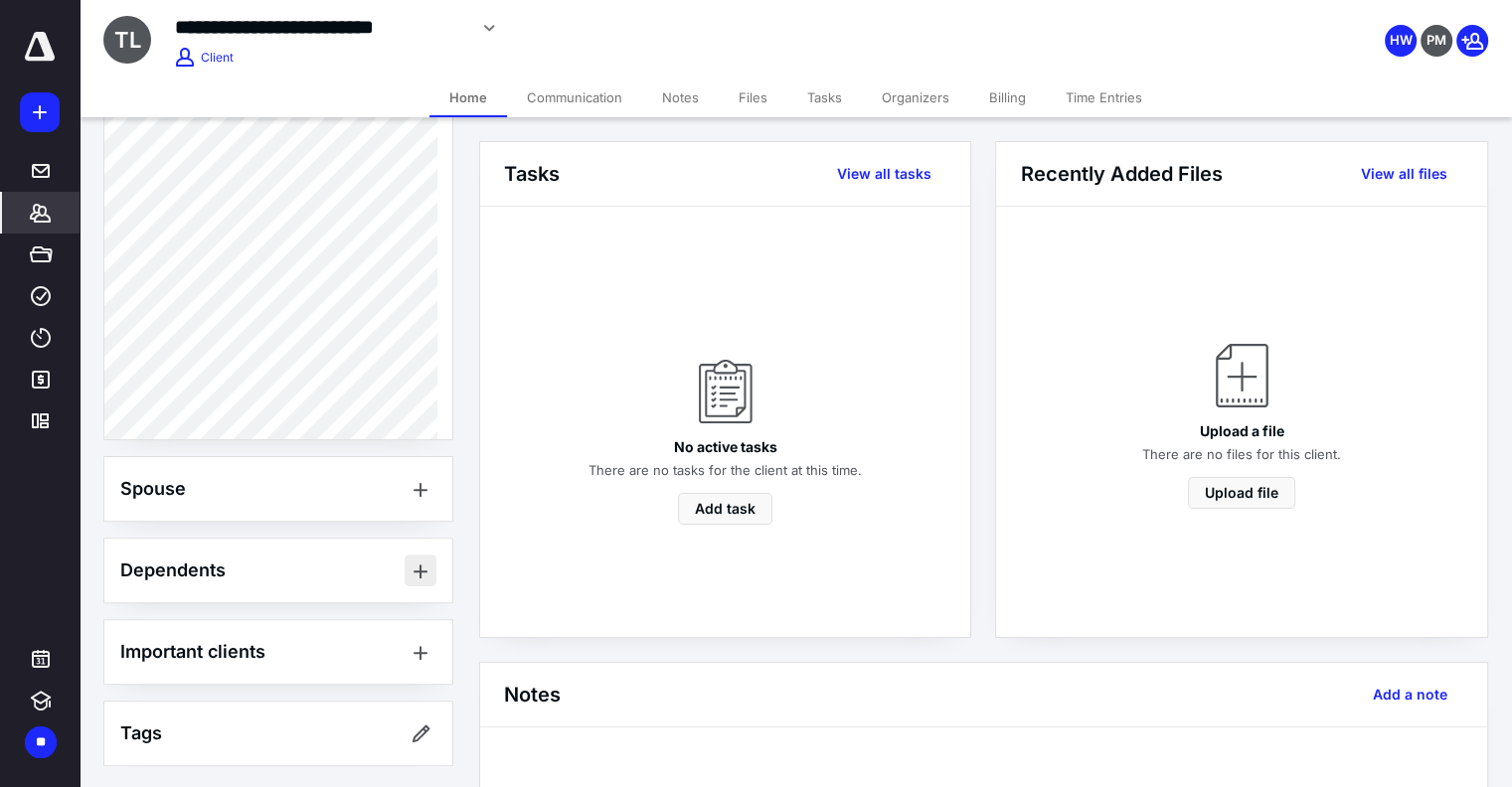click at bounding box center (420, 570) 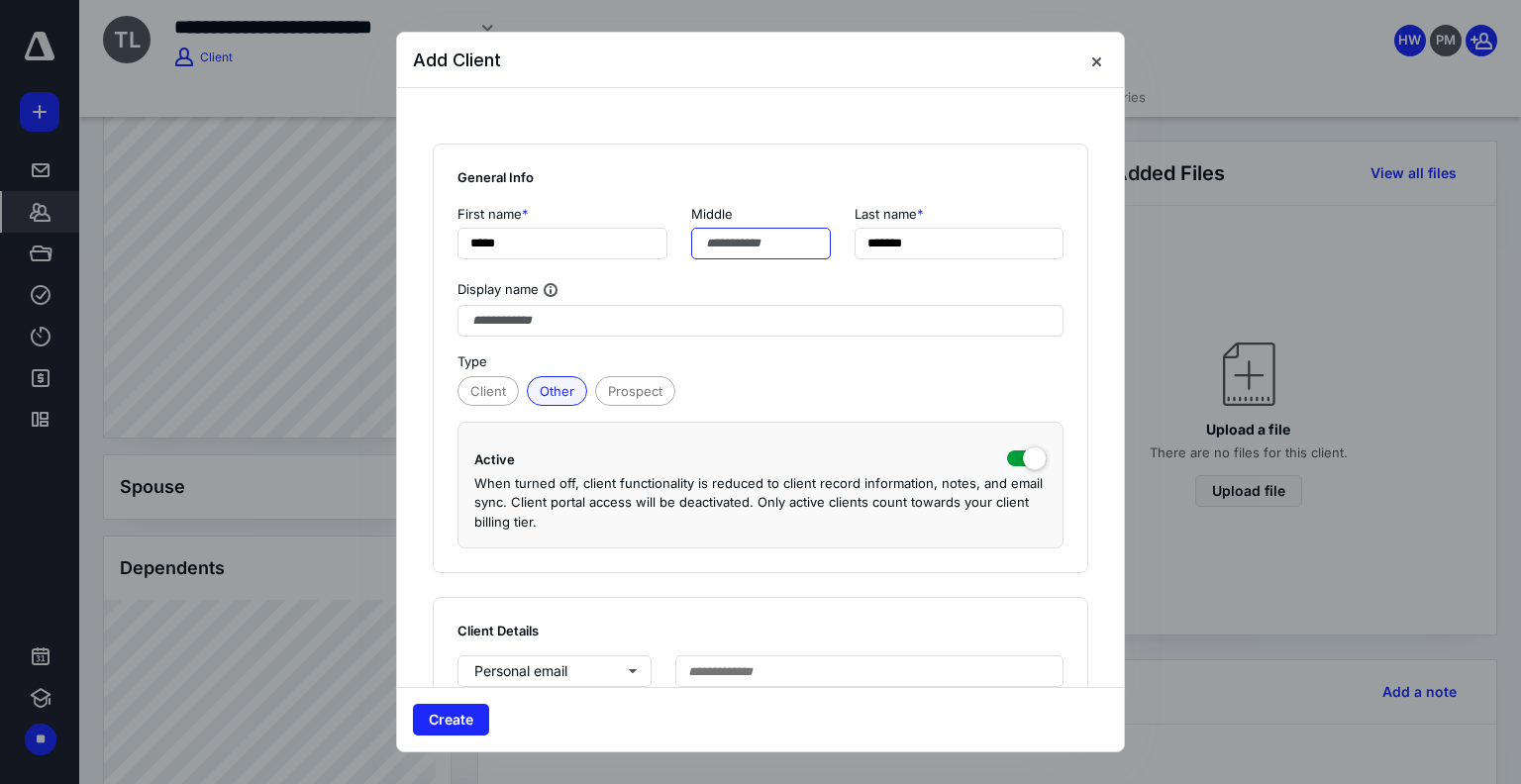 click at bounding box center (760, 244) 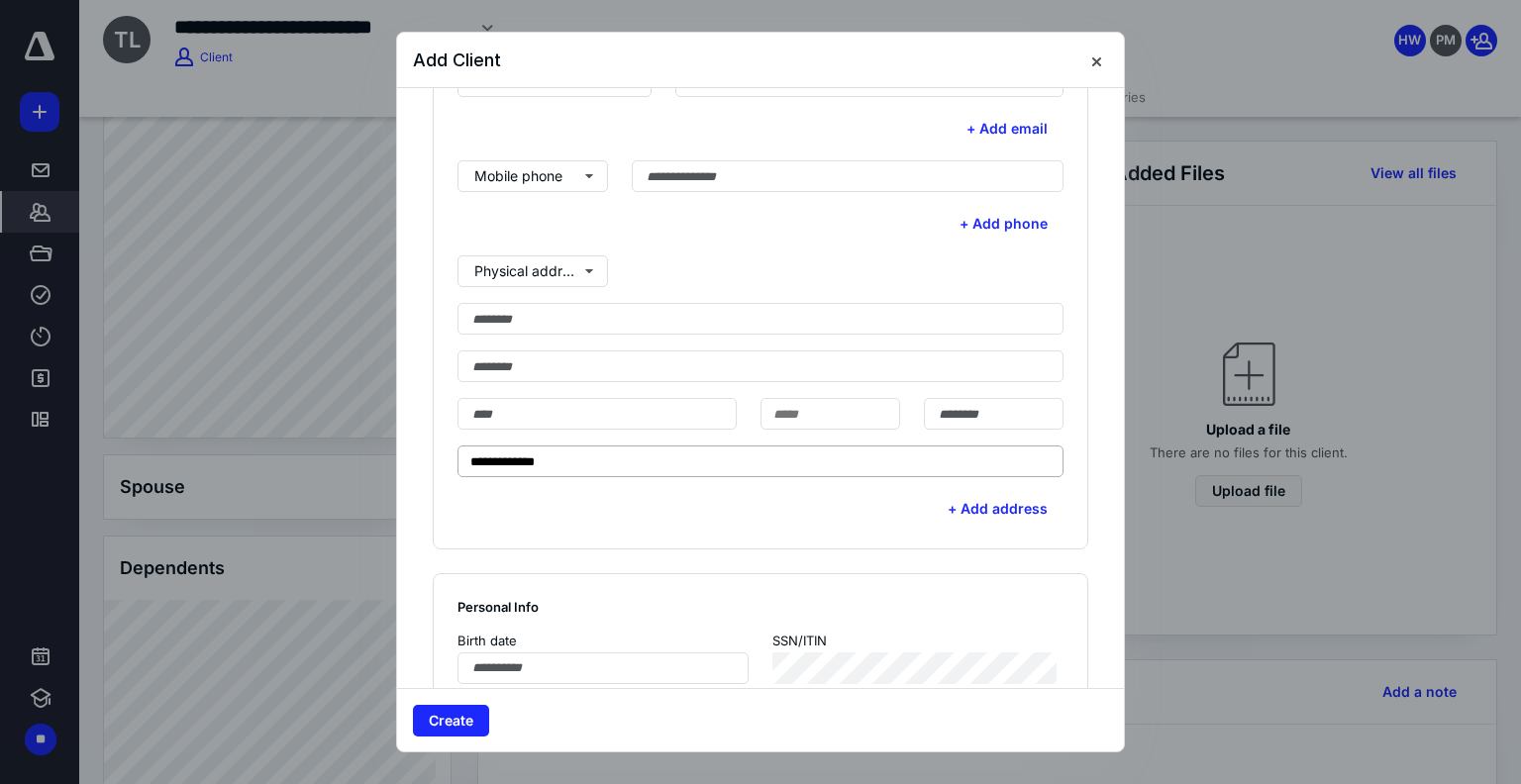 scroll, scrollTop: 594, scrollLeft: 0, axis: vertical 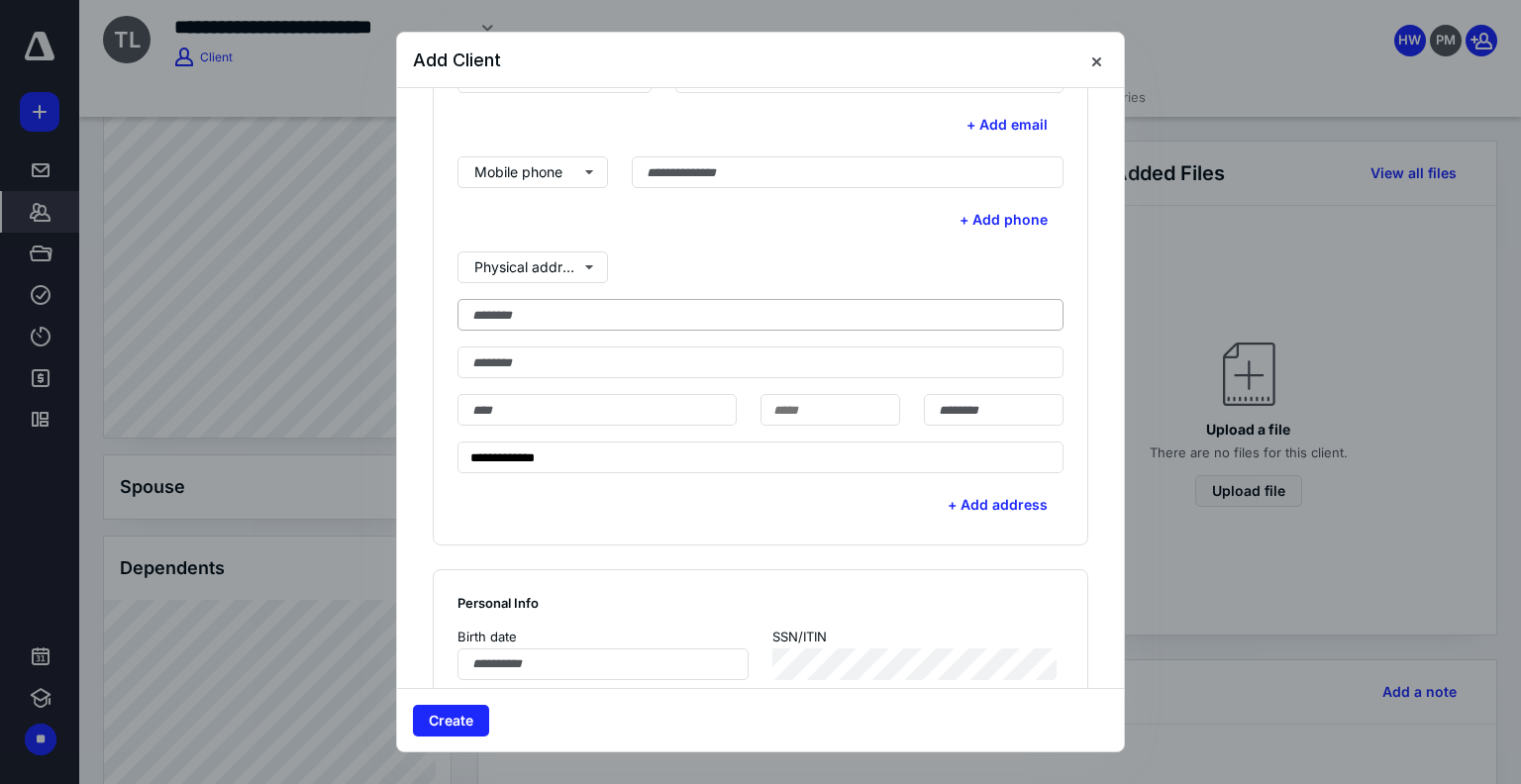 type on "*" 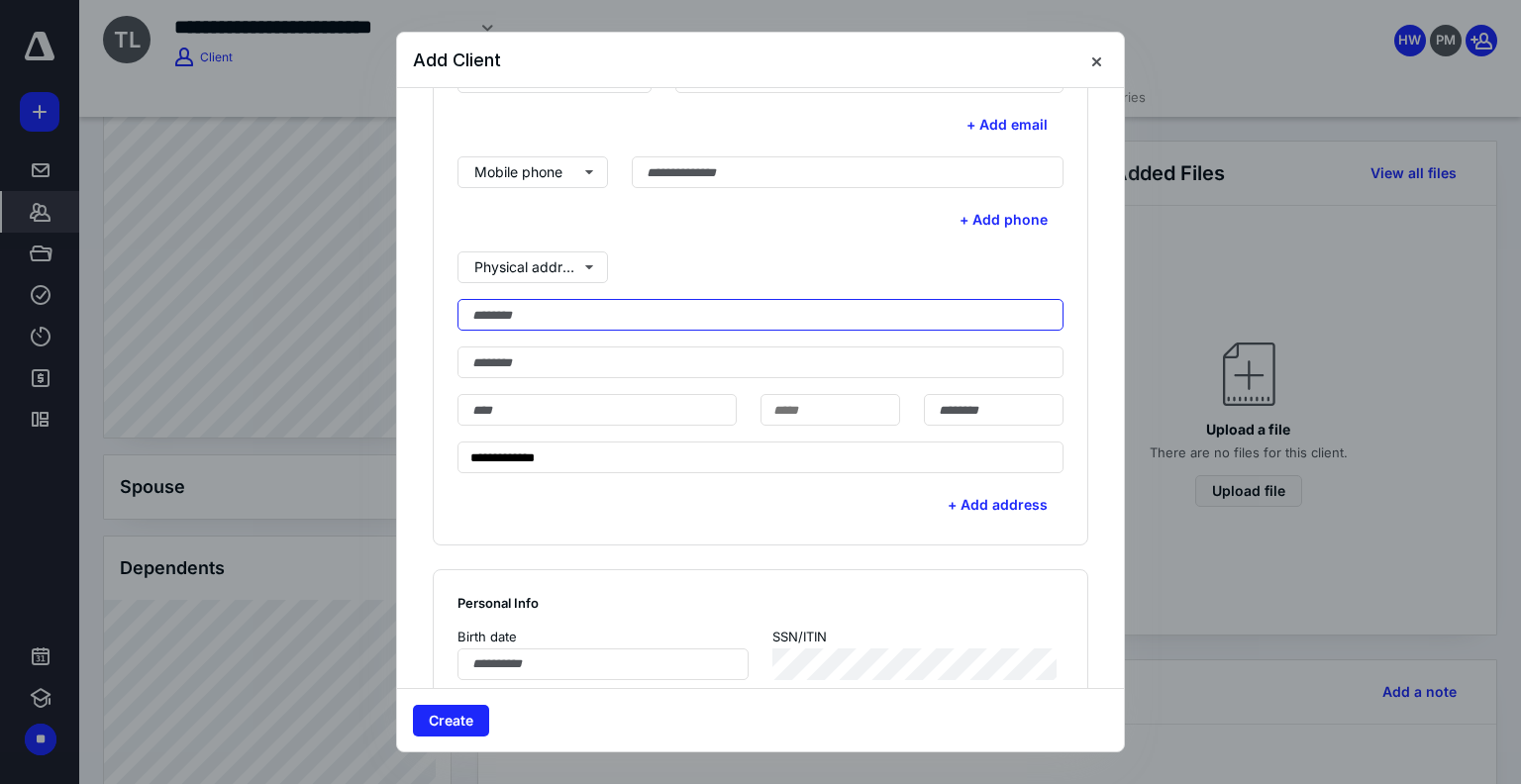 click at bounding box center (760, 315) 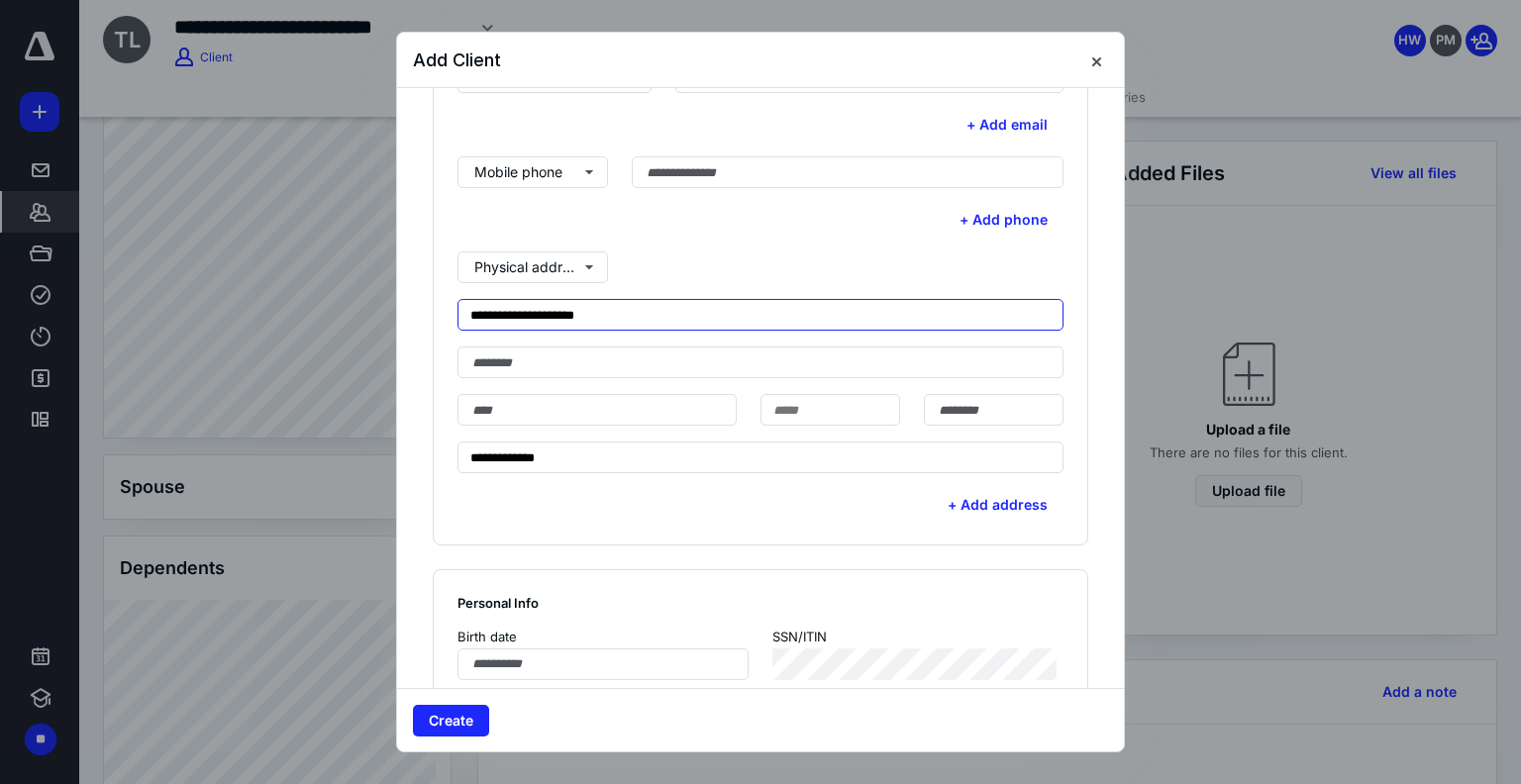 type on "**********" 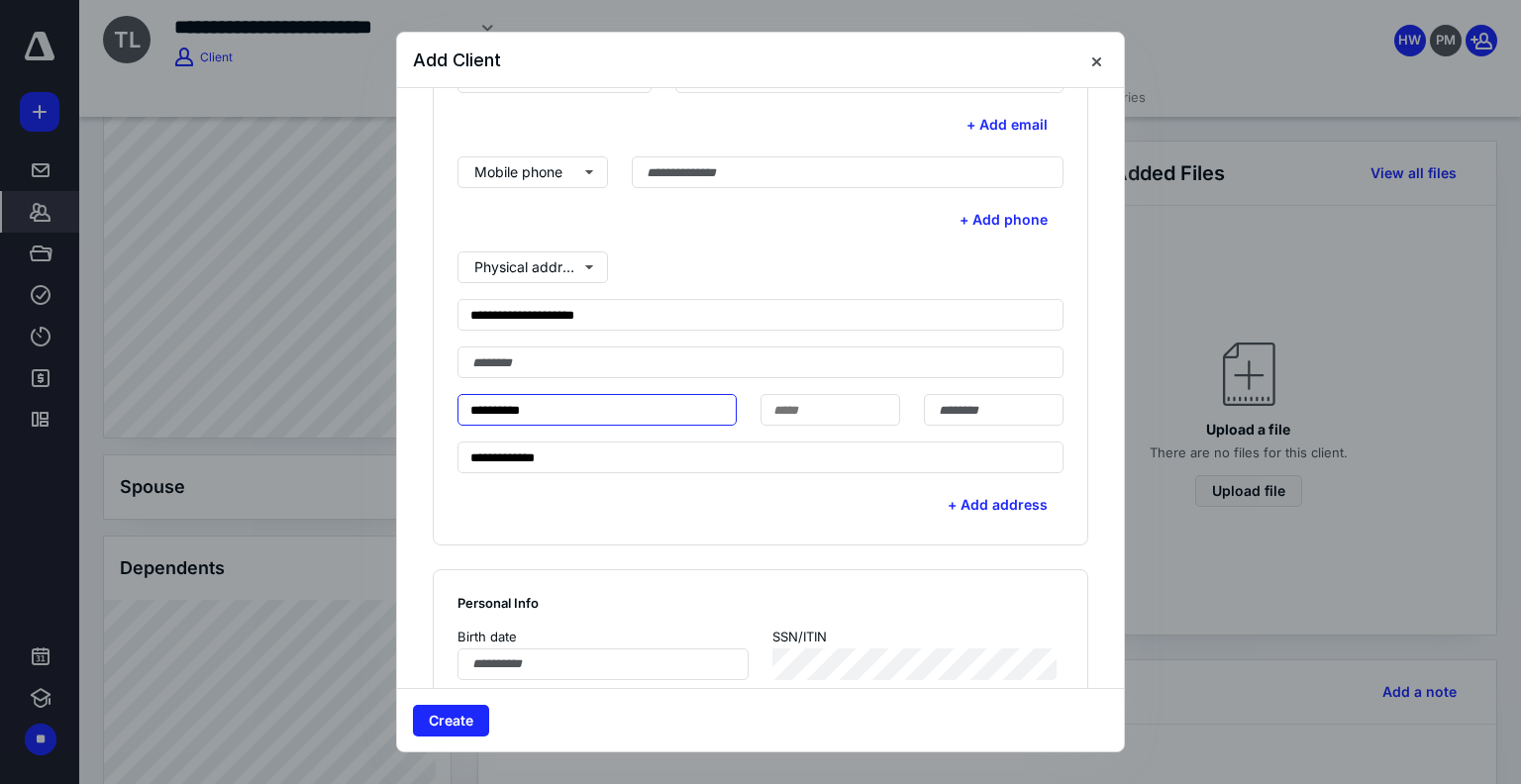 type on "**********" 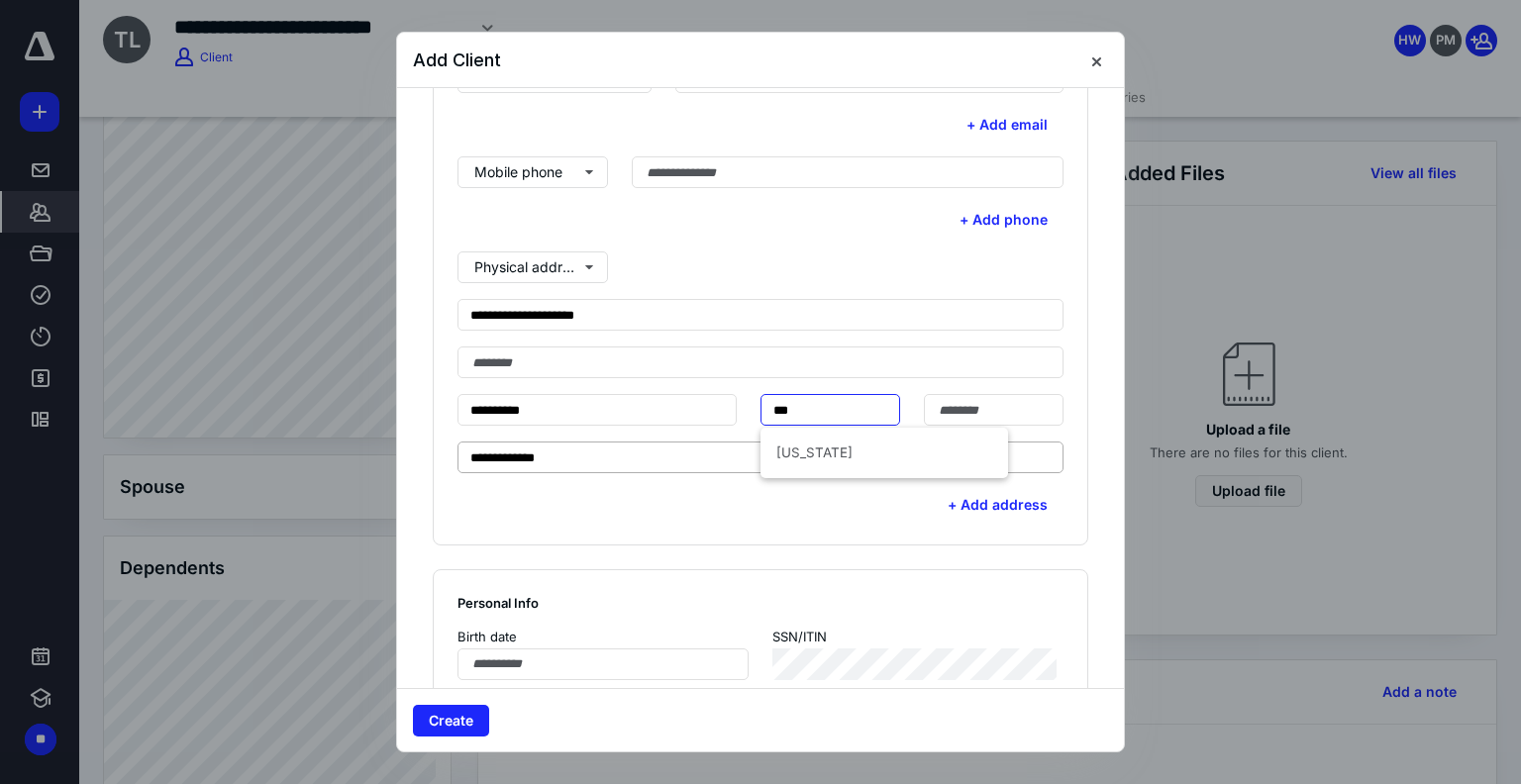 click on "[US_STATE]" at bounding box center [884, 452] 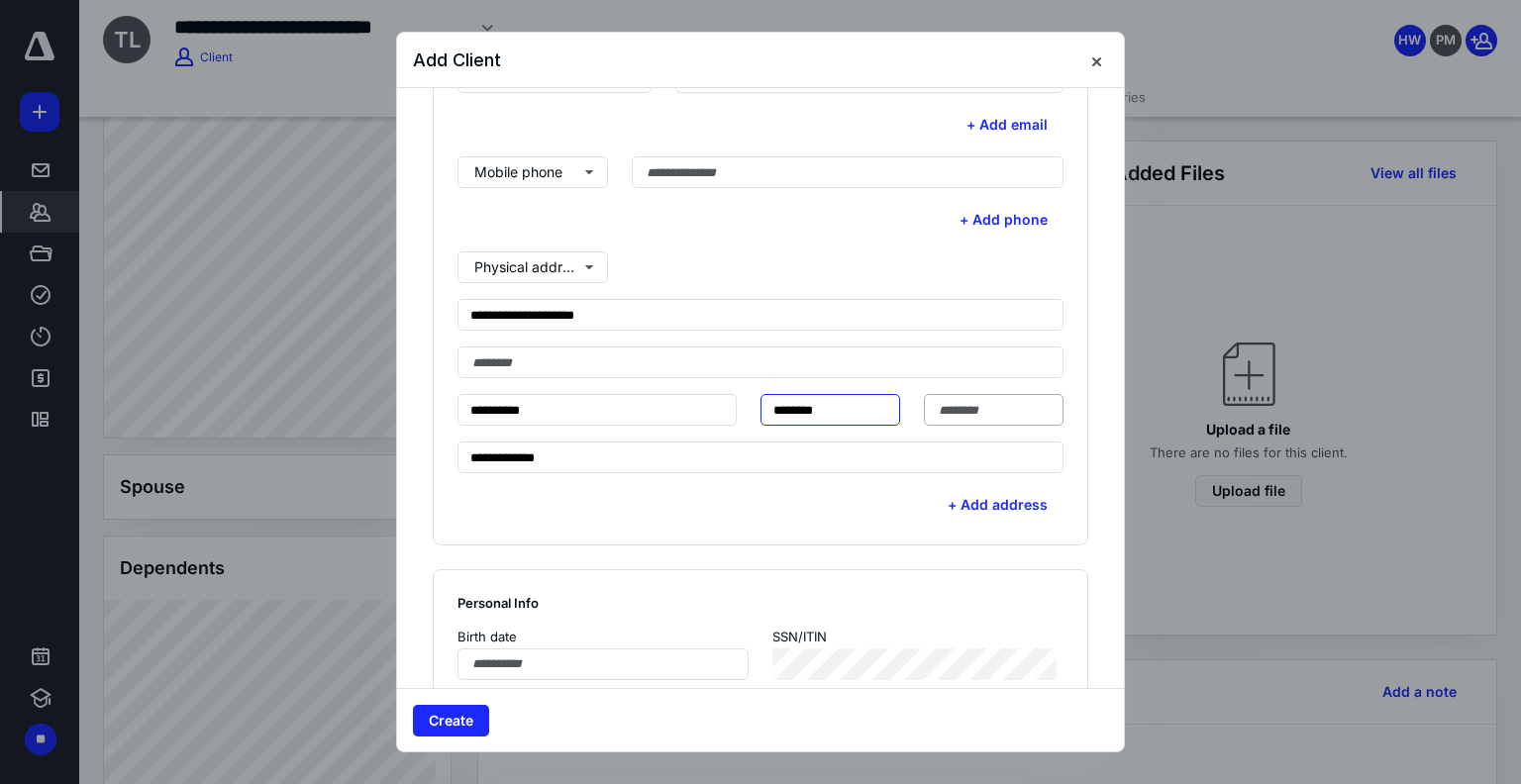 type on "********" 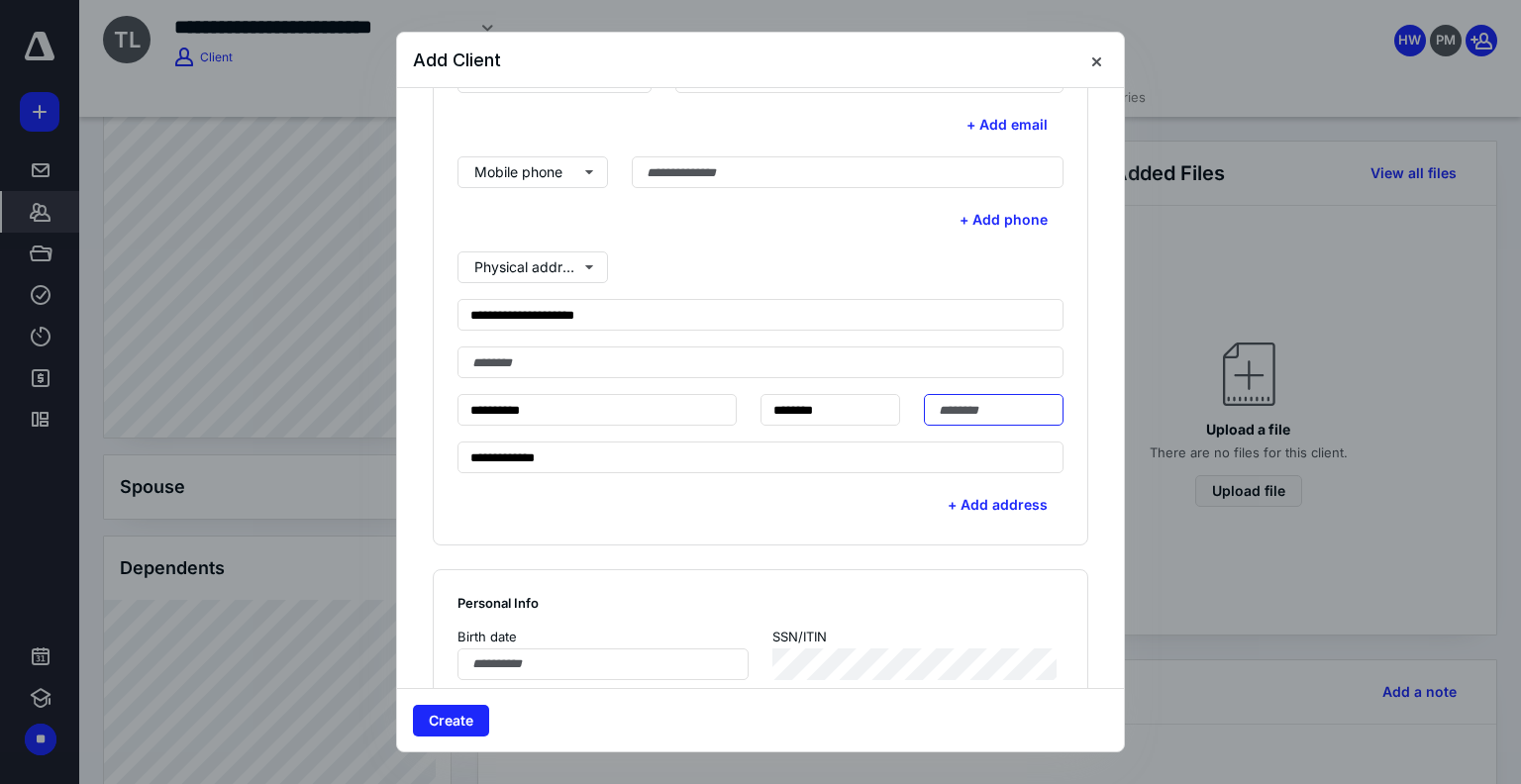 click at bounding box center [993, 410] 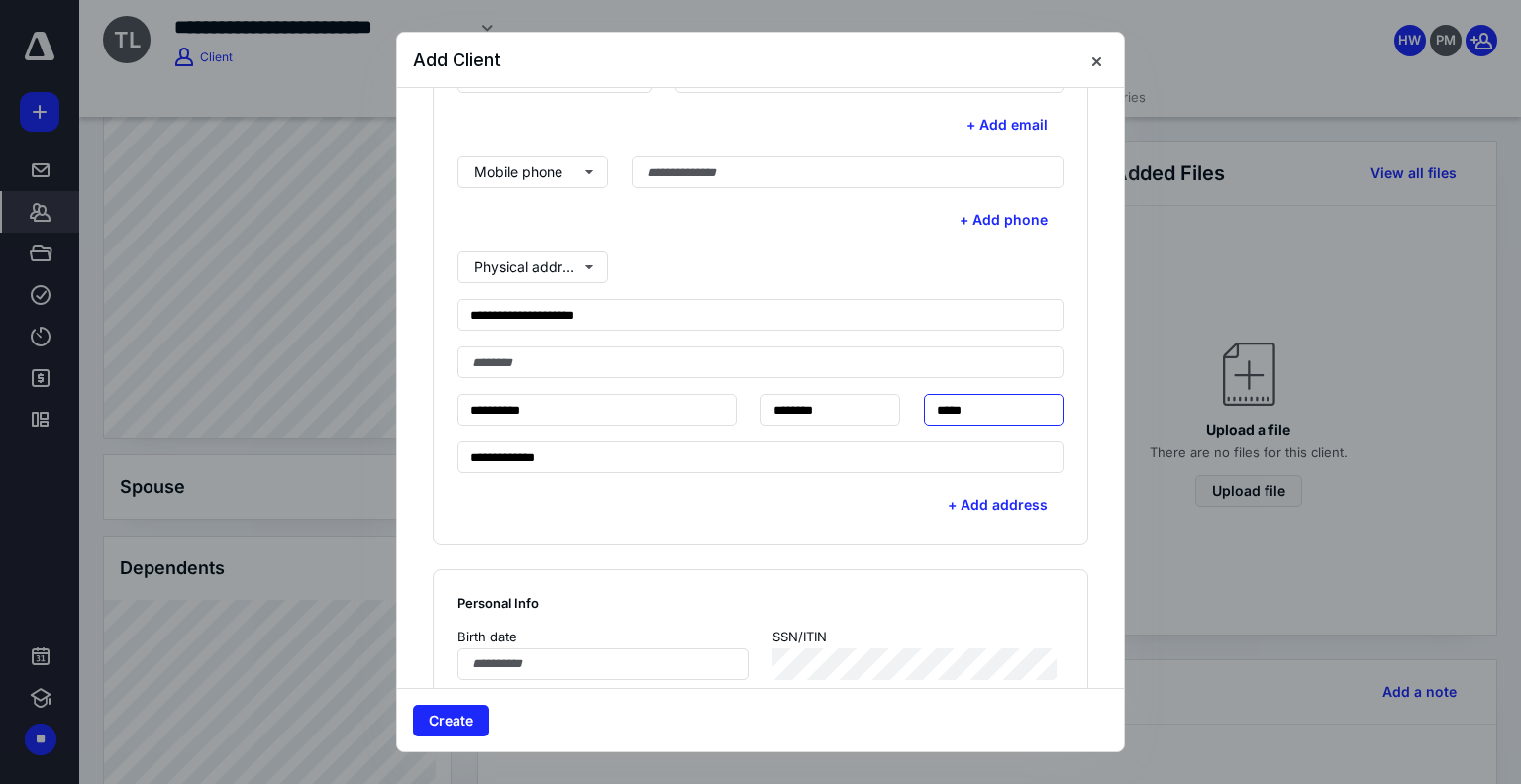 type on "*****" 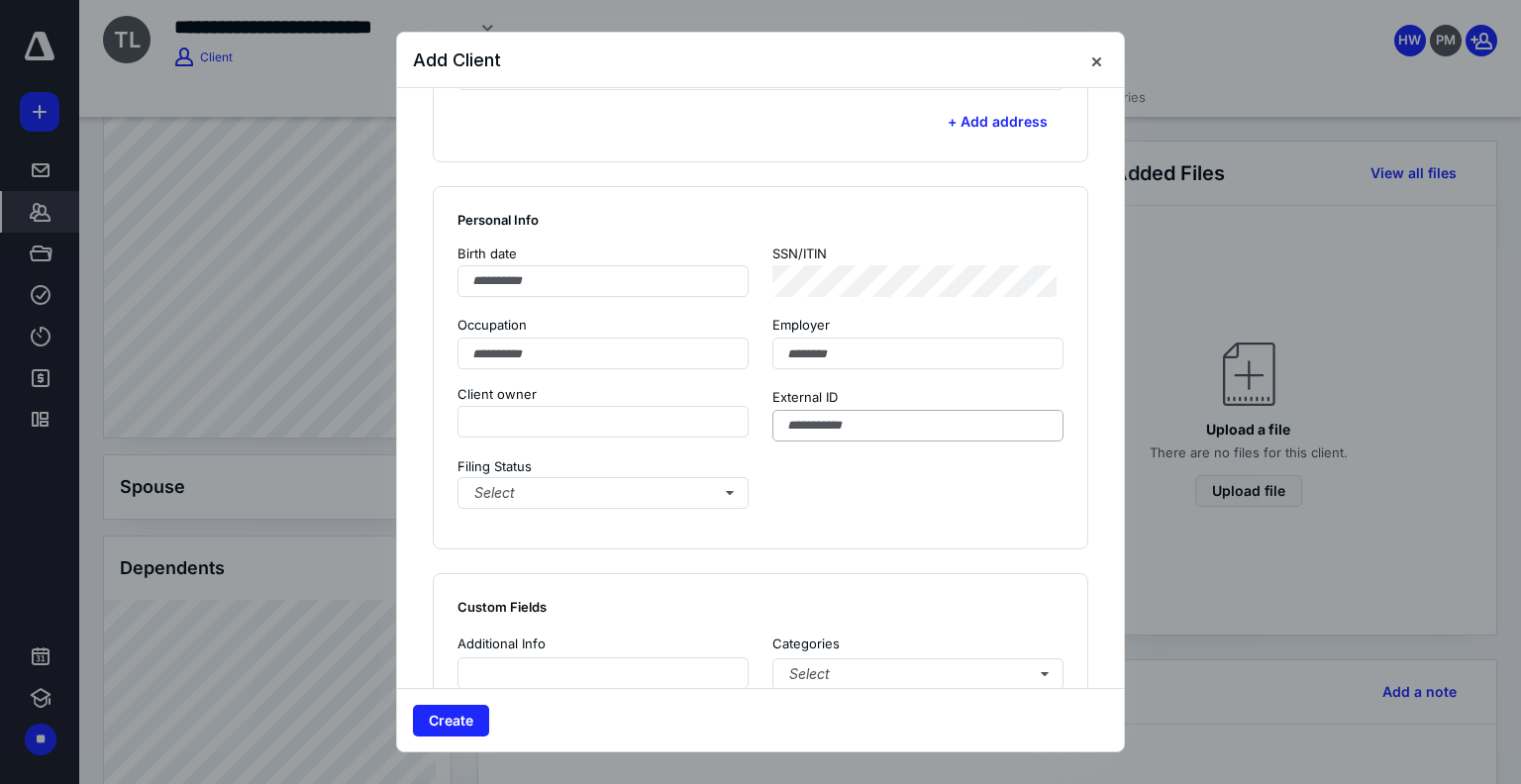 scroll, scrollTop: 990, scrollLeft: 0, axis: vertical 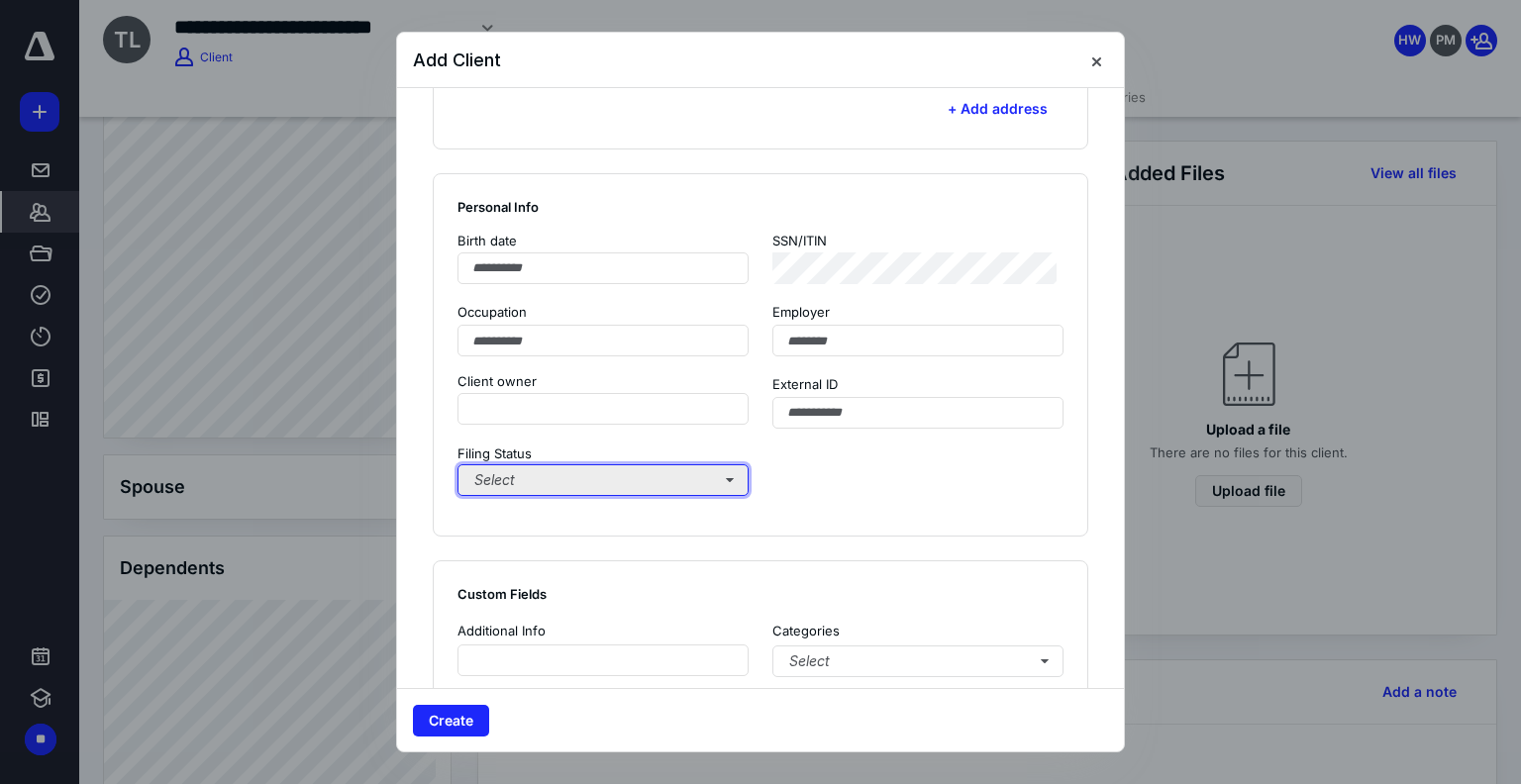 click on "Select" at bounding box center (603, 480) 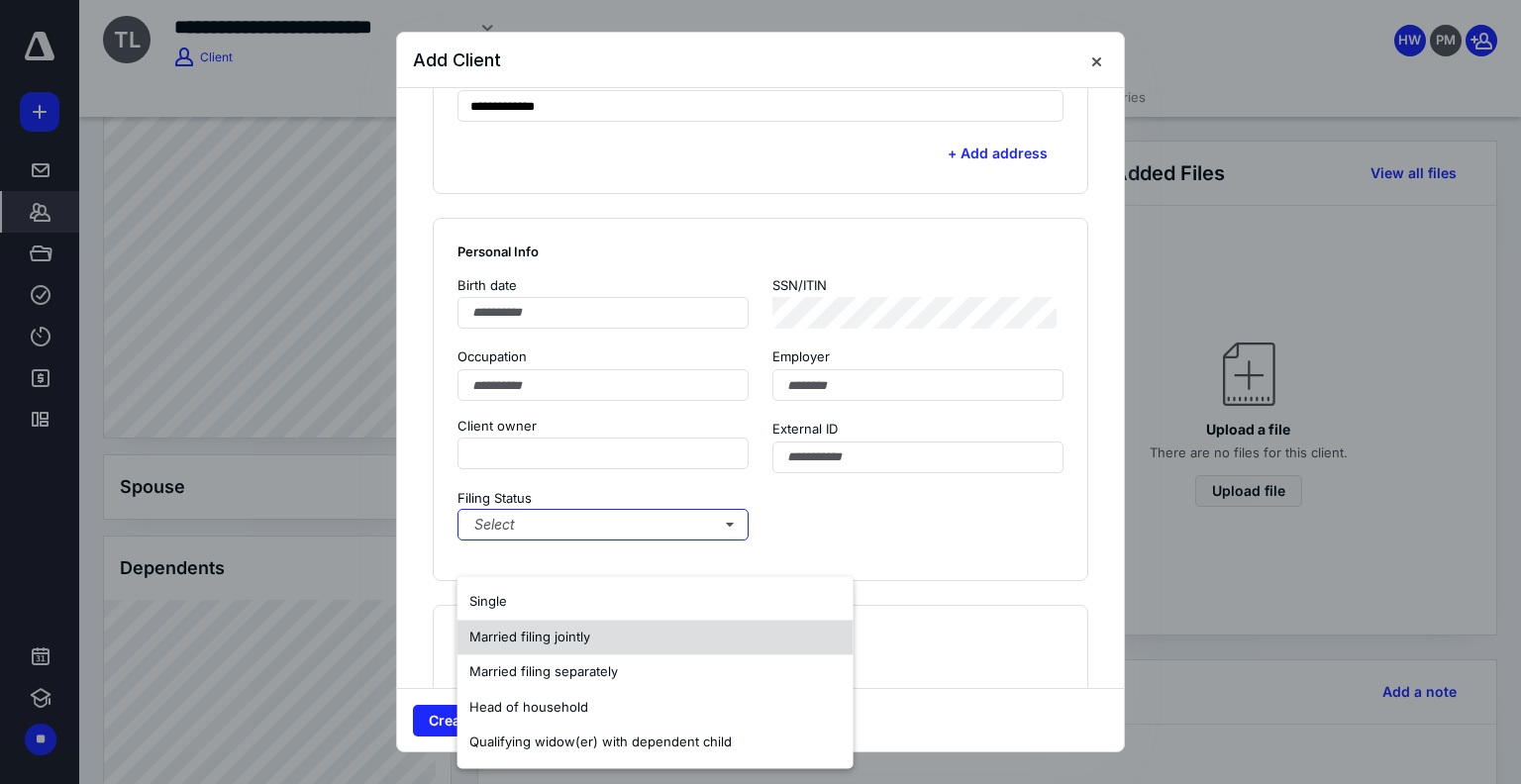 scroll, scrollTop: 891, scrollLeft: 0, axis: vertical 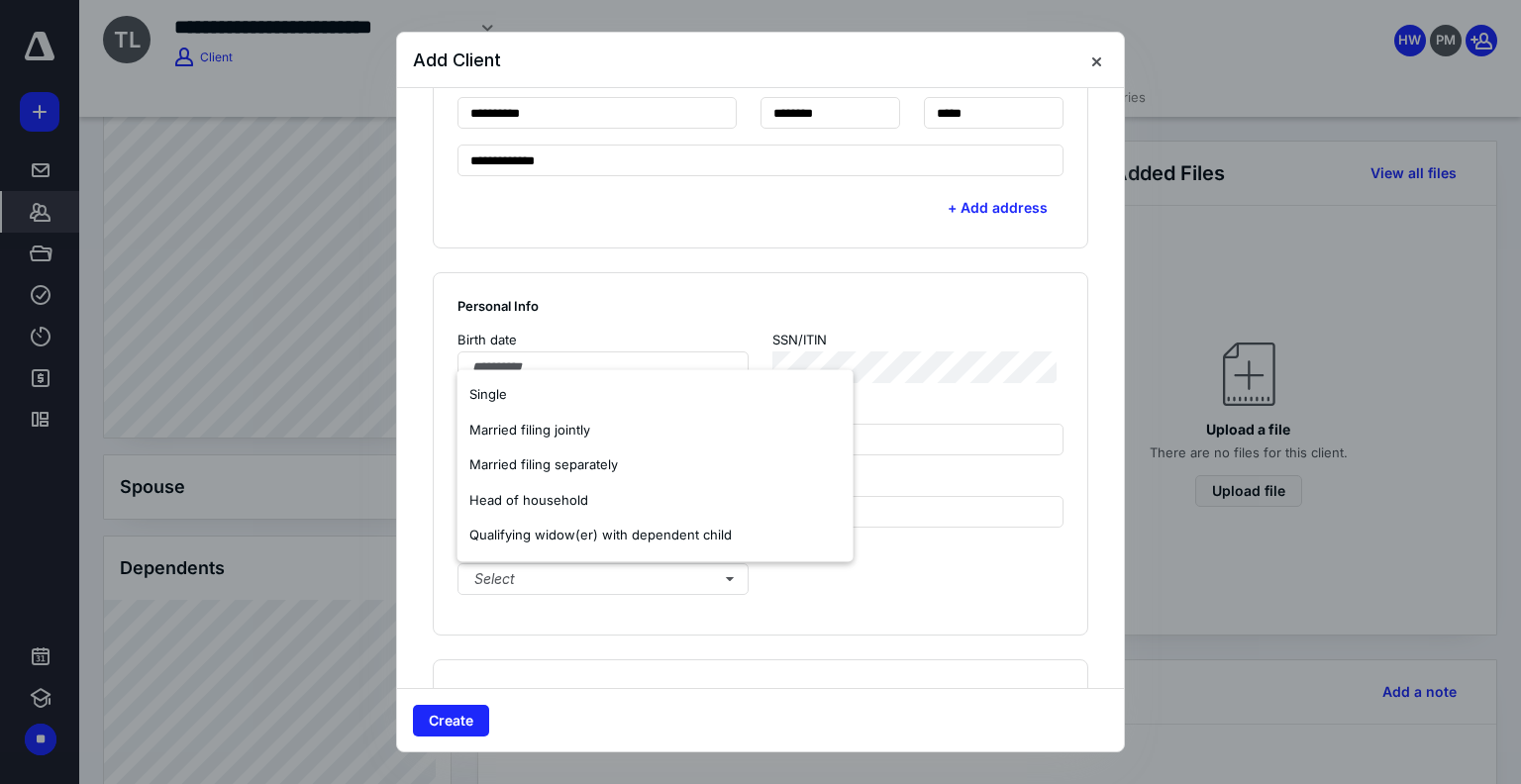 click on "Client owner External ID Filing Status Select" at bounding box center (760, 540) 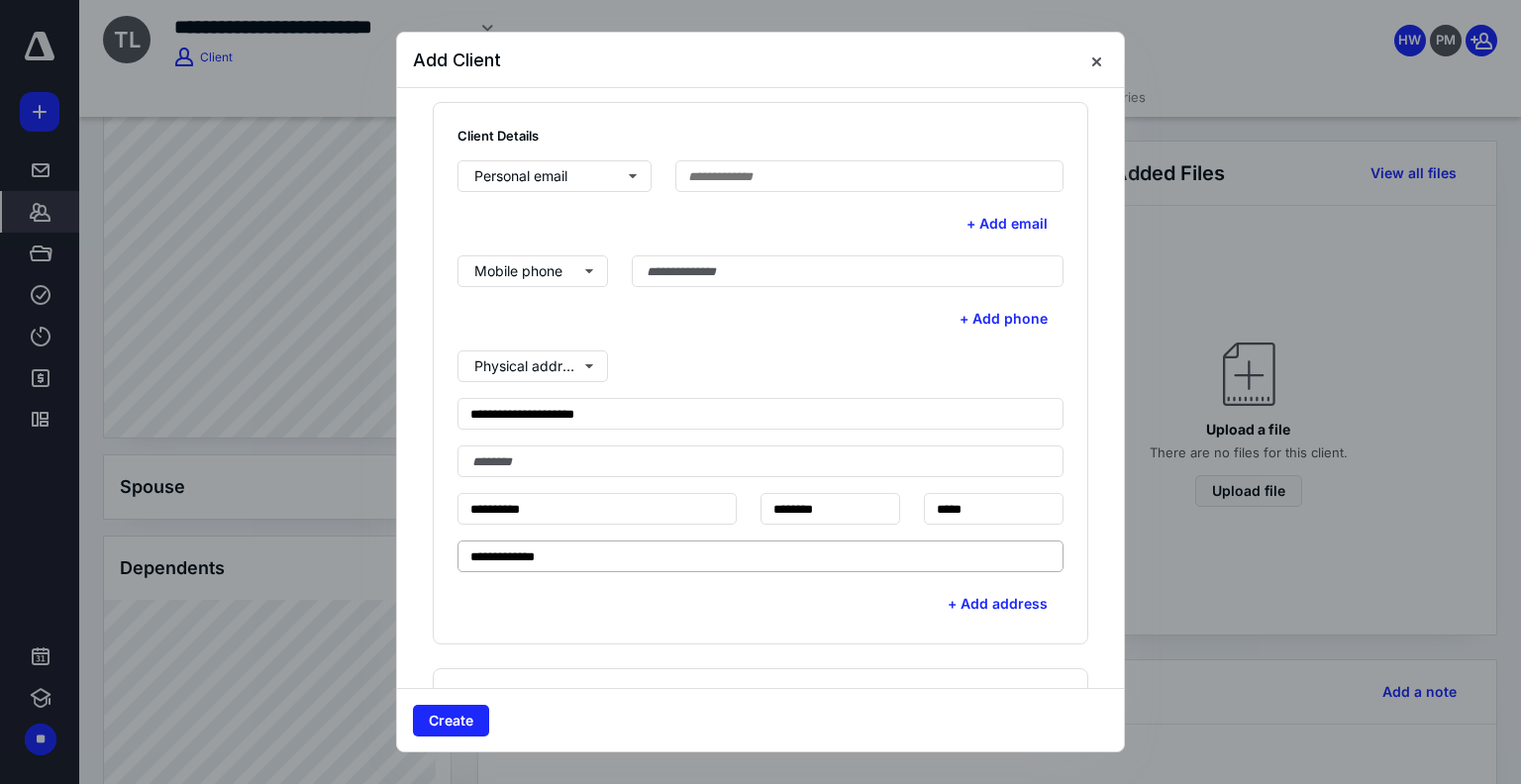 scroll, scrollTop: 297, scrollLeft: 0, axis: vertical 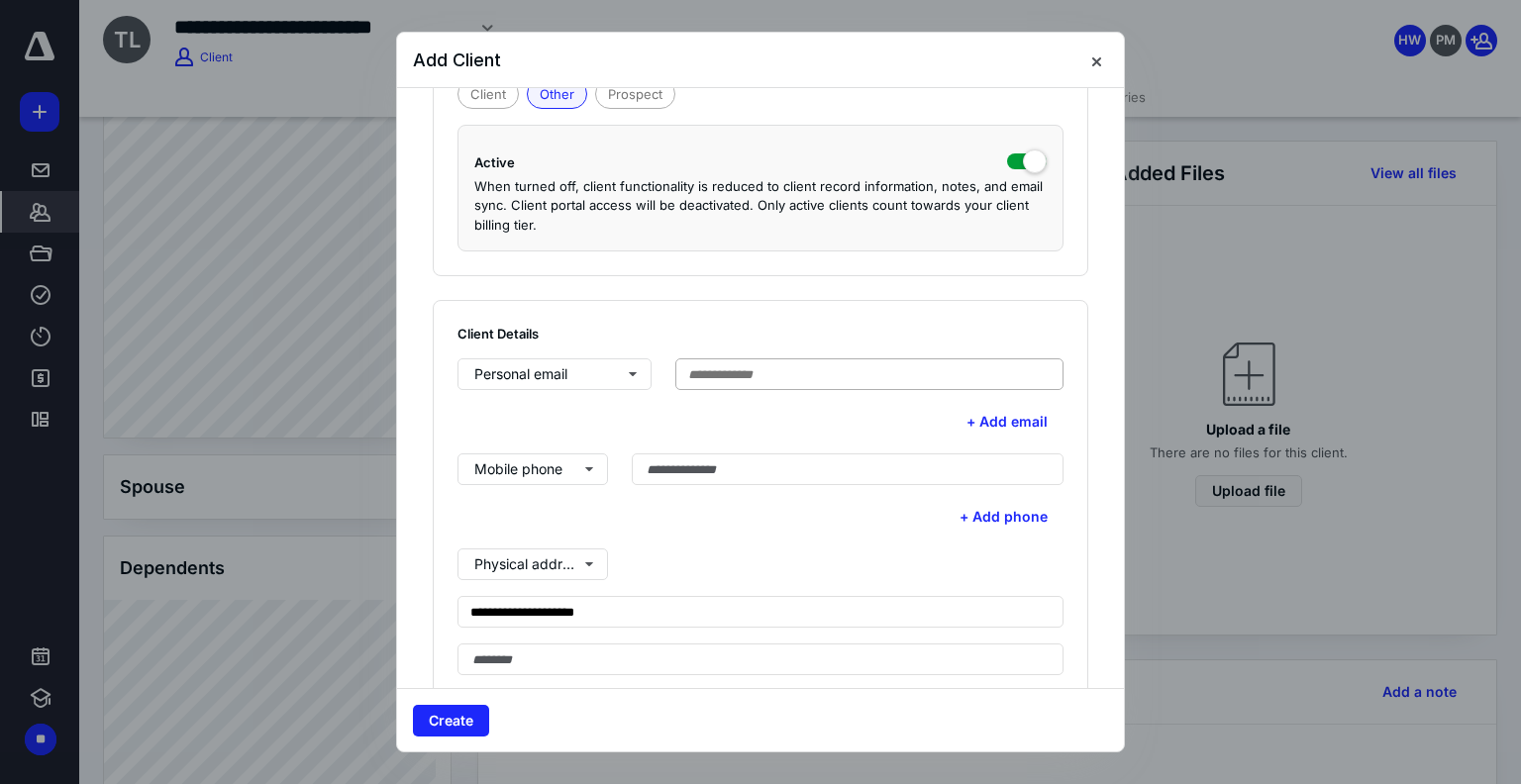 click on "Personal email + Add email" at bounding box center (760, 398) 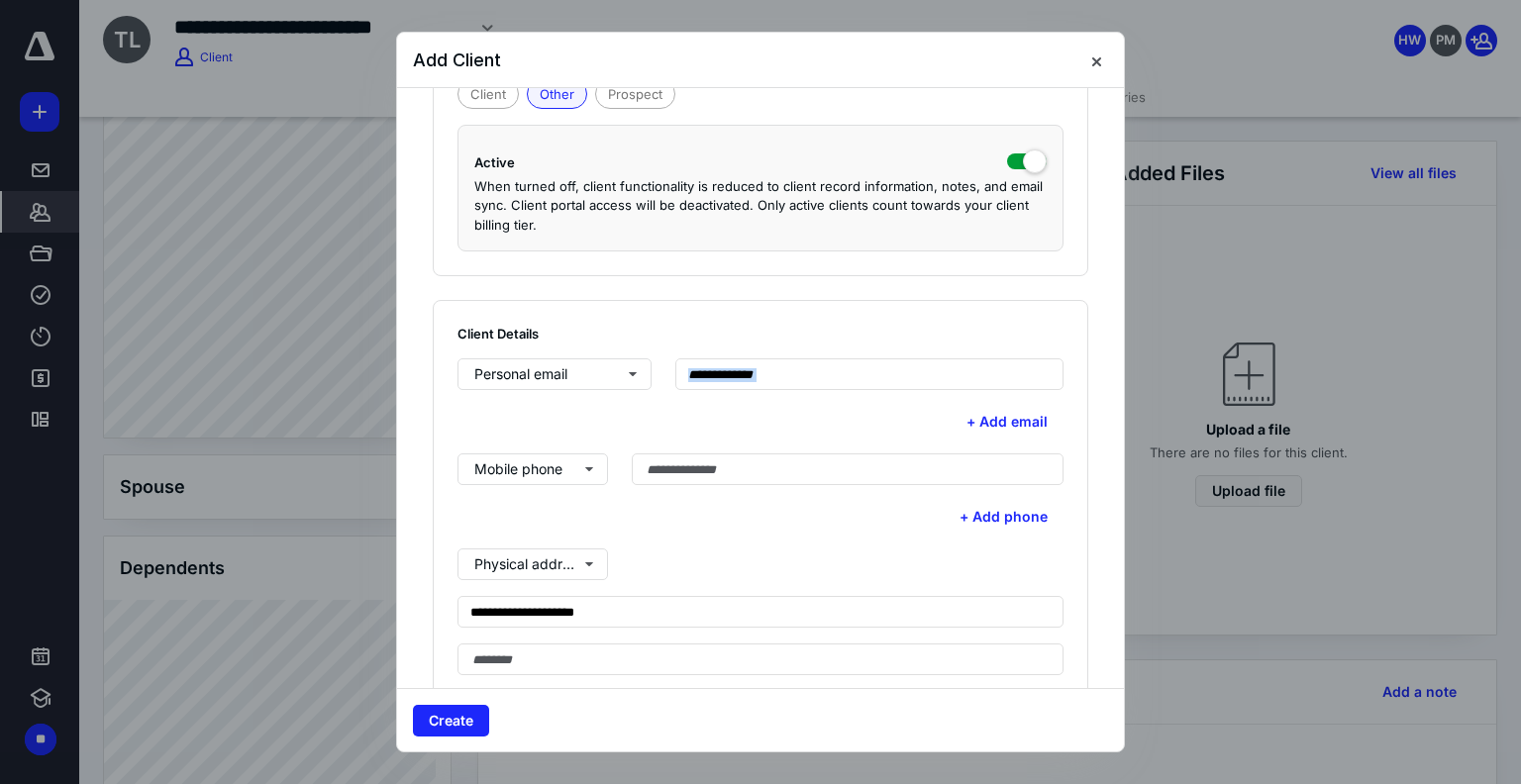 drag, startPoint x: 772, startPoint y: 368, endPoint x: 673, endPoint y: 390, distance: 101.415 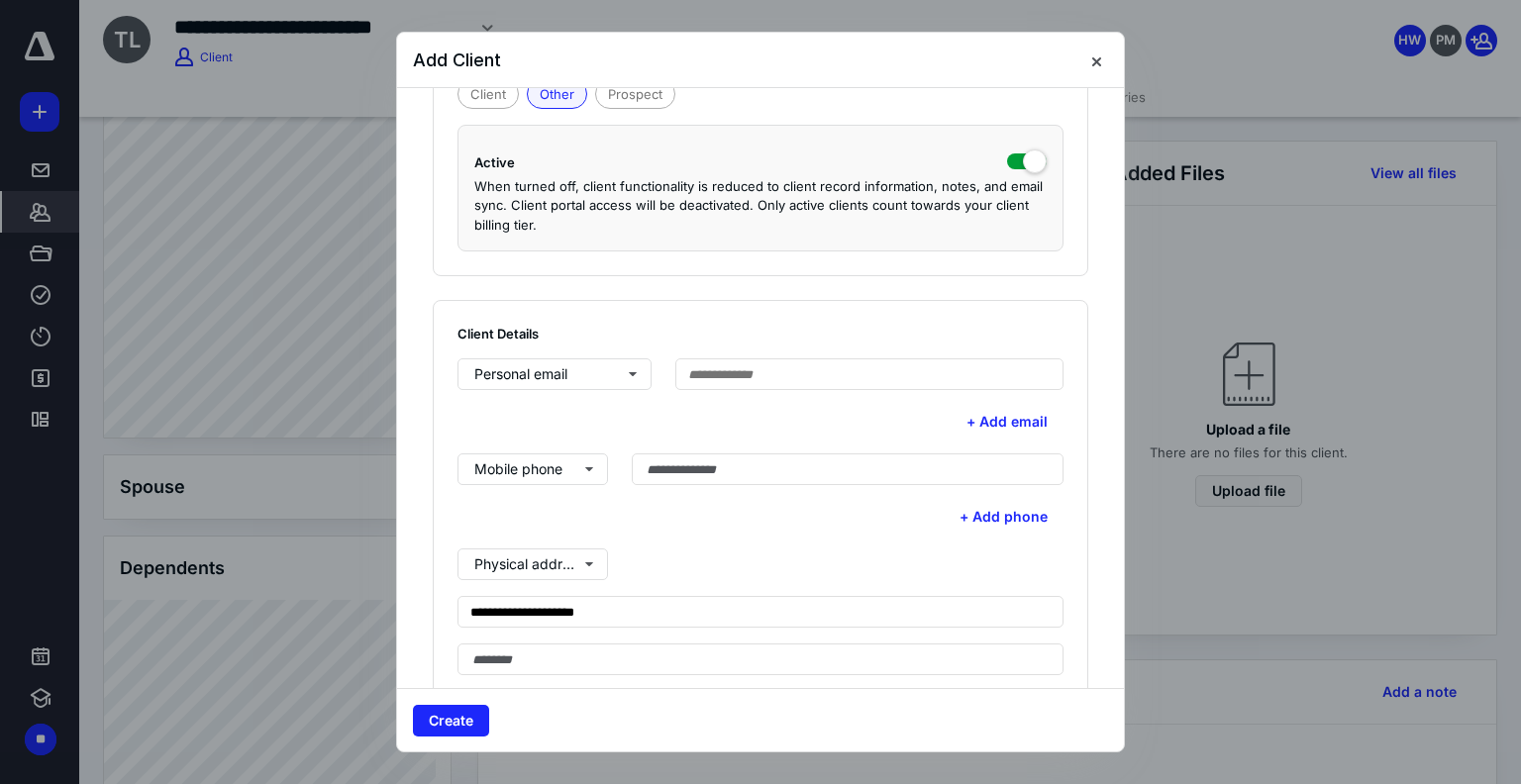 drag, startPoint x: 838, startPoint y: 55, endPoint x: 909, endPoint y: 74, distance: 73.4983 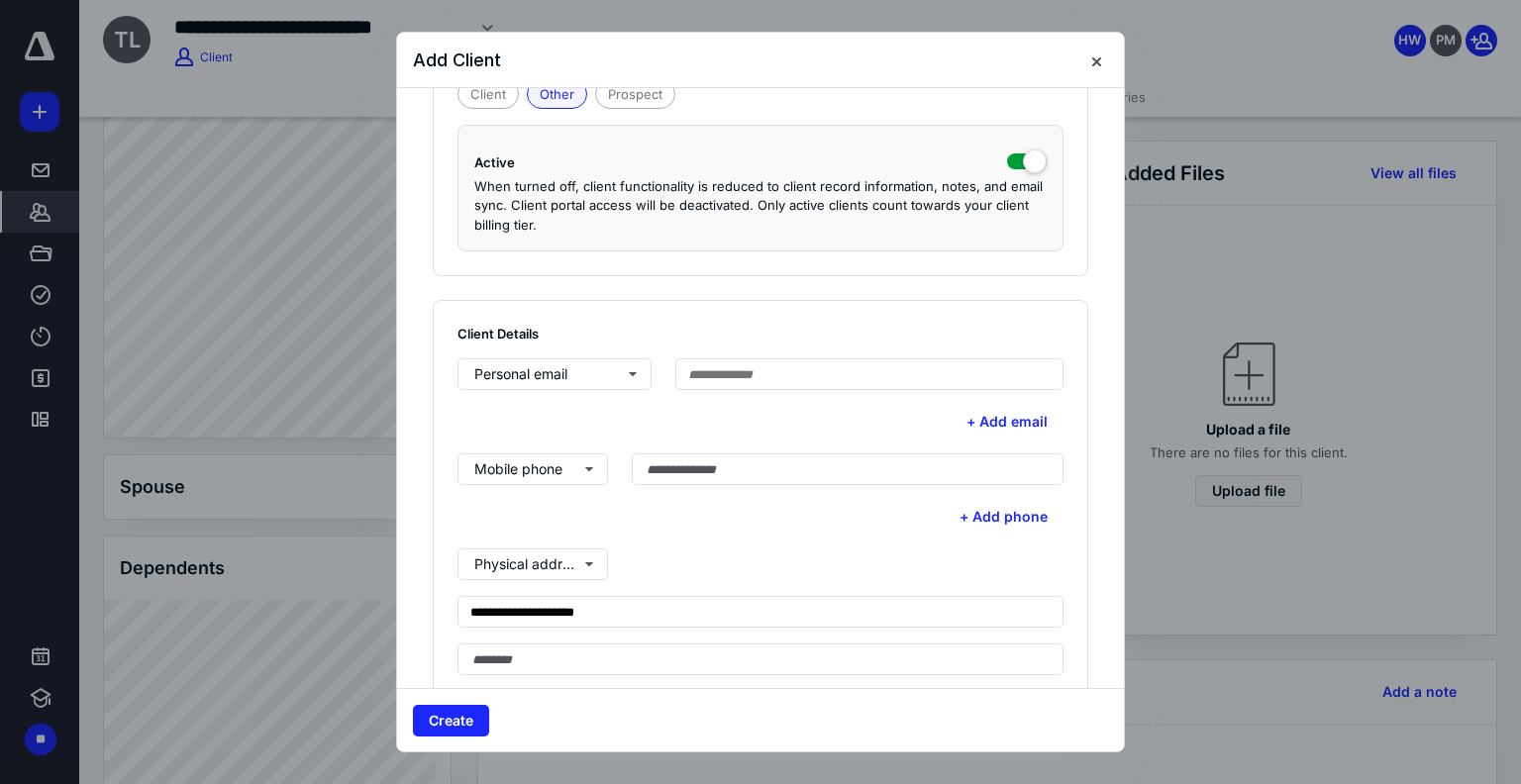 click on "Add Client" at bounding box center [760, 60] 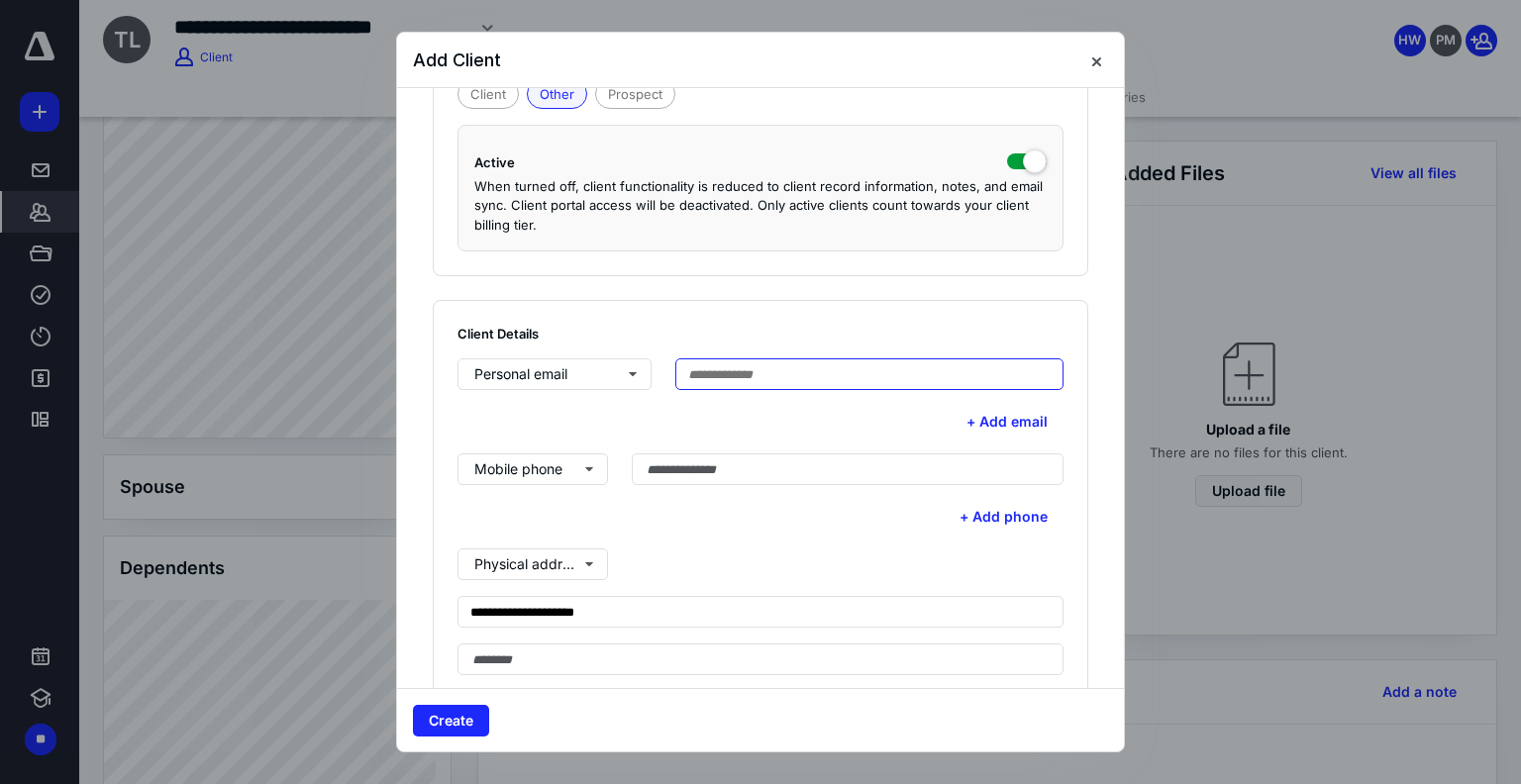 click at bounding box center (869, 374) 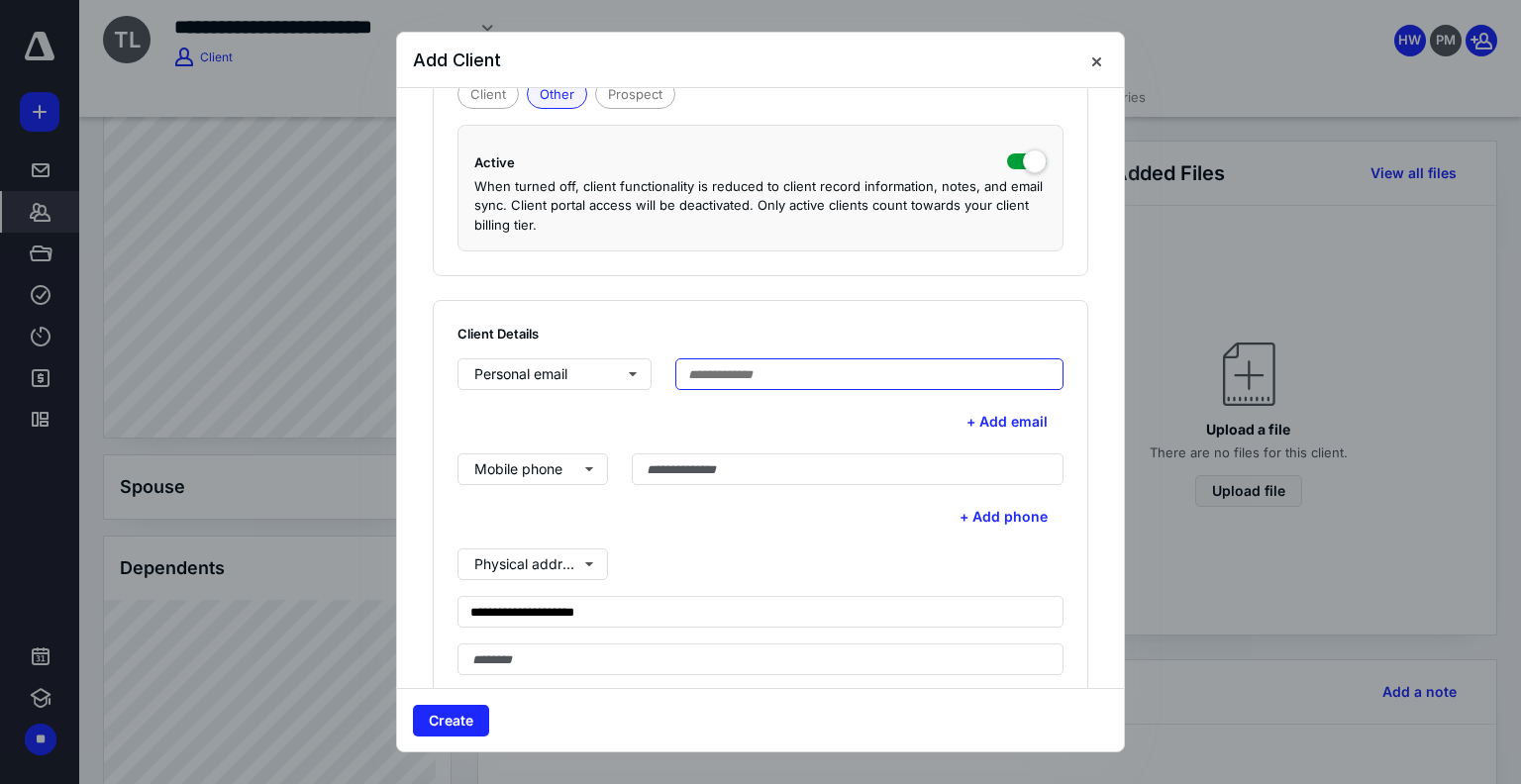 paste on "**********" 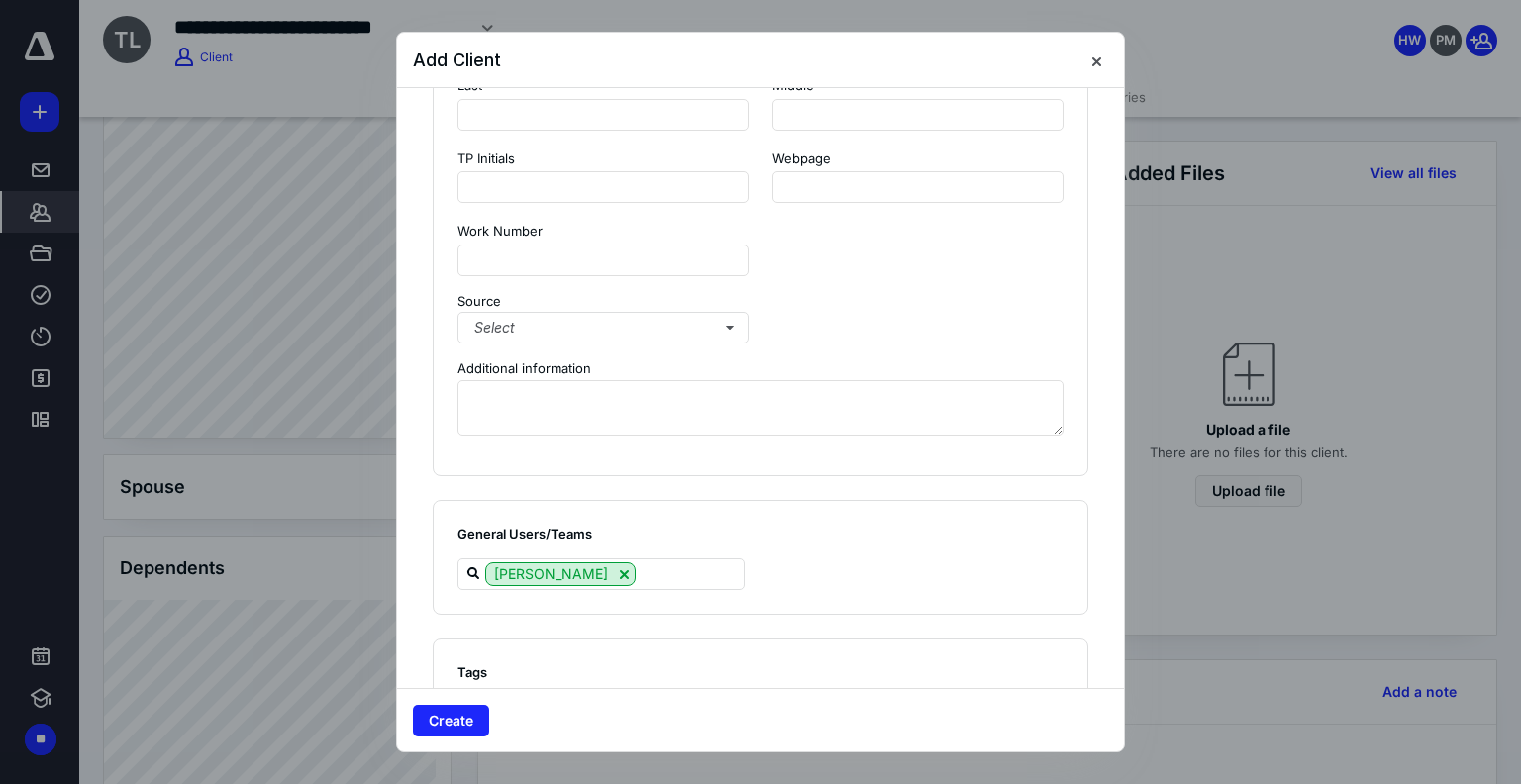 scroll, scrollTop: 1683, scrollLeft: 0, axis: vertical 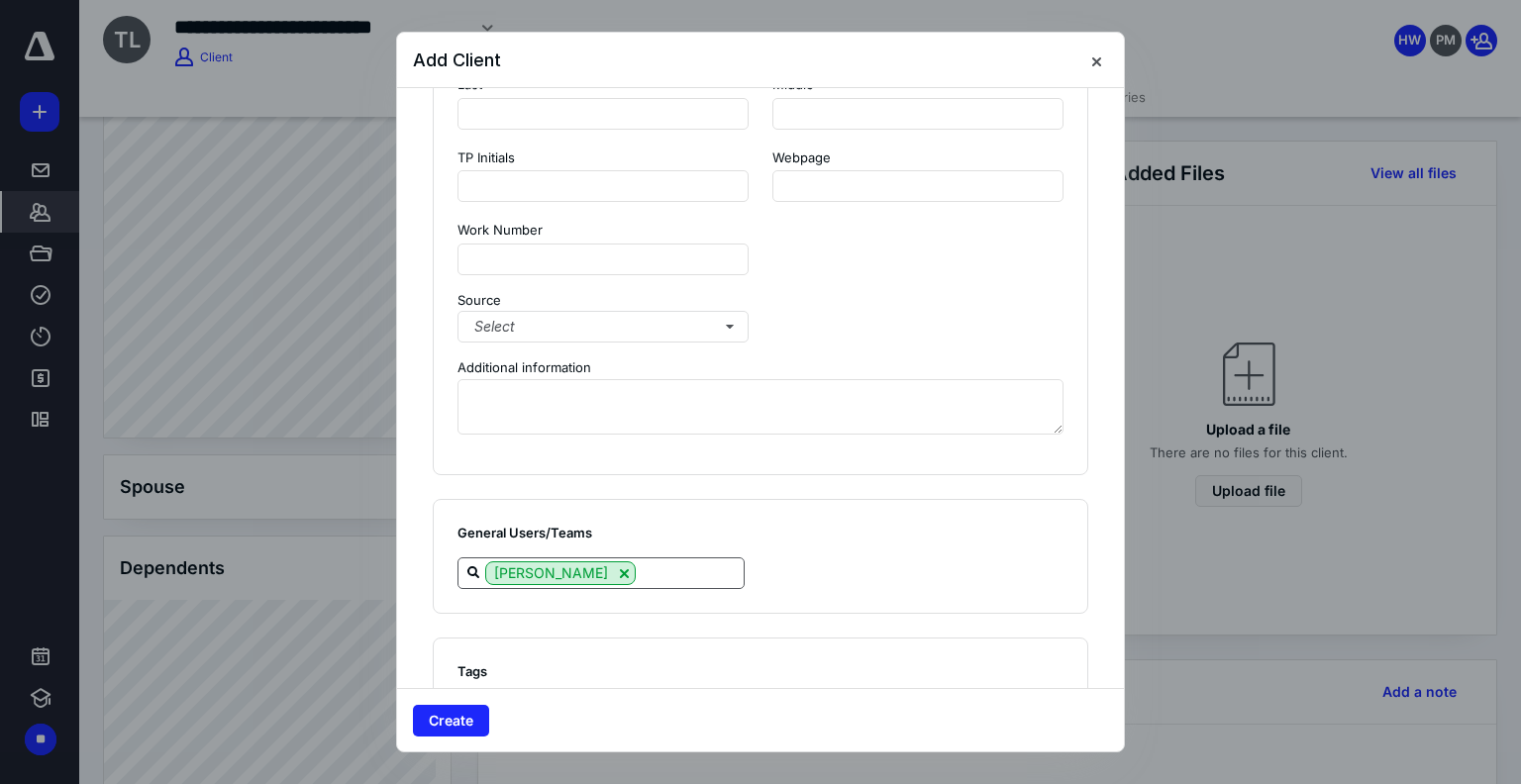 type on "**********" 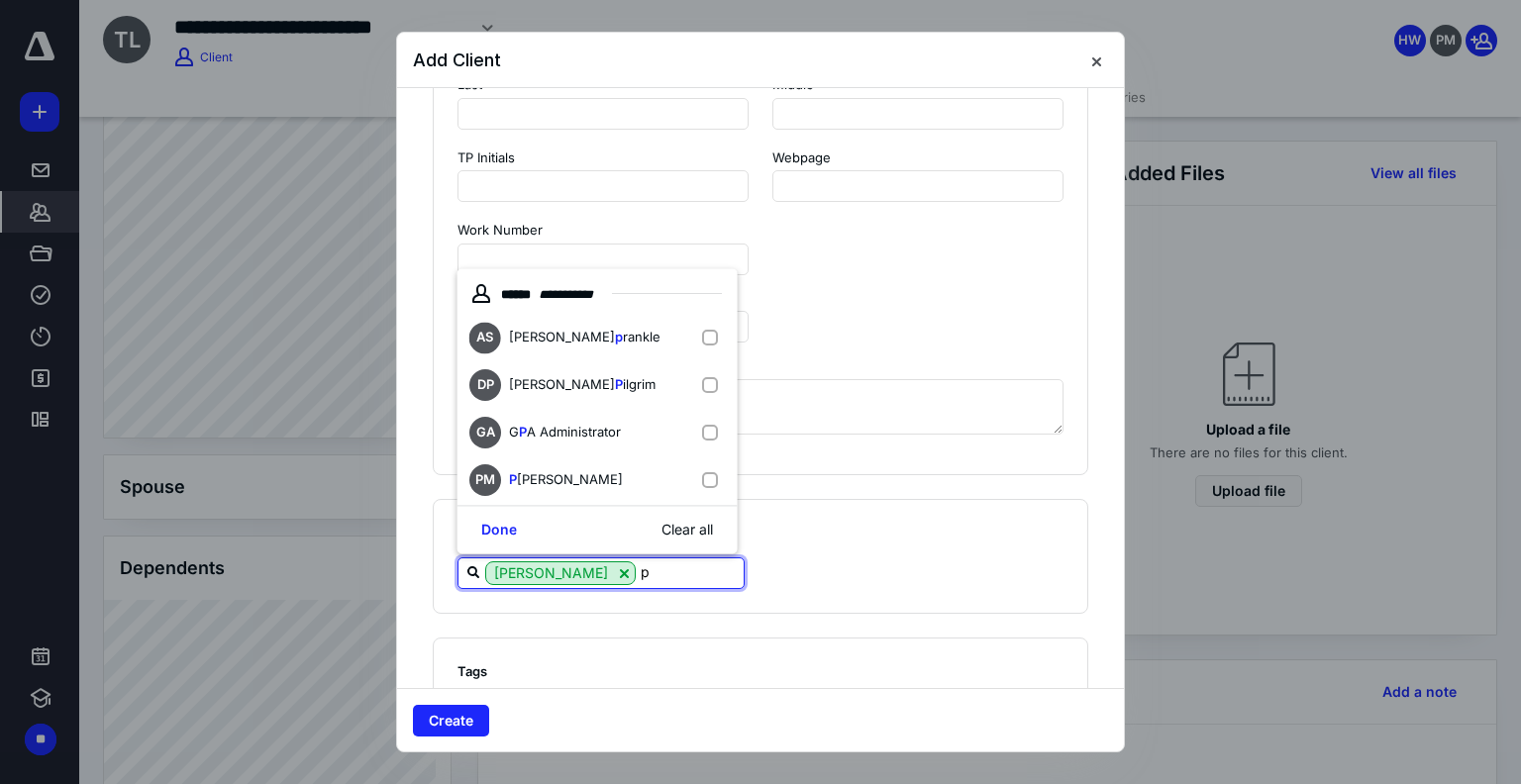 type on "pa" 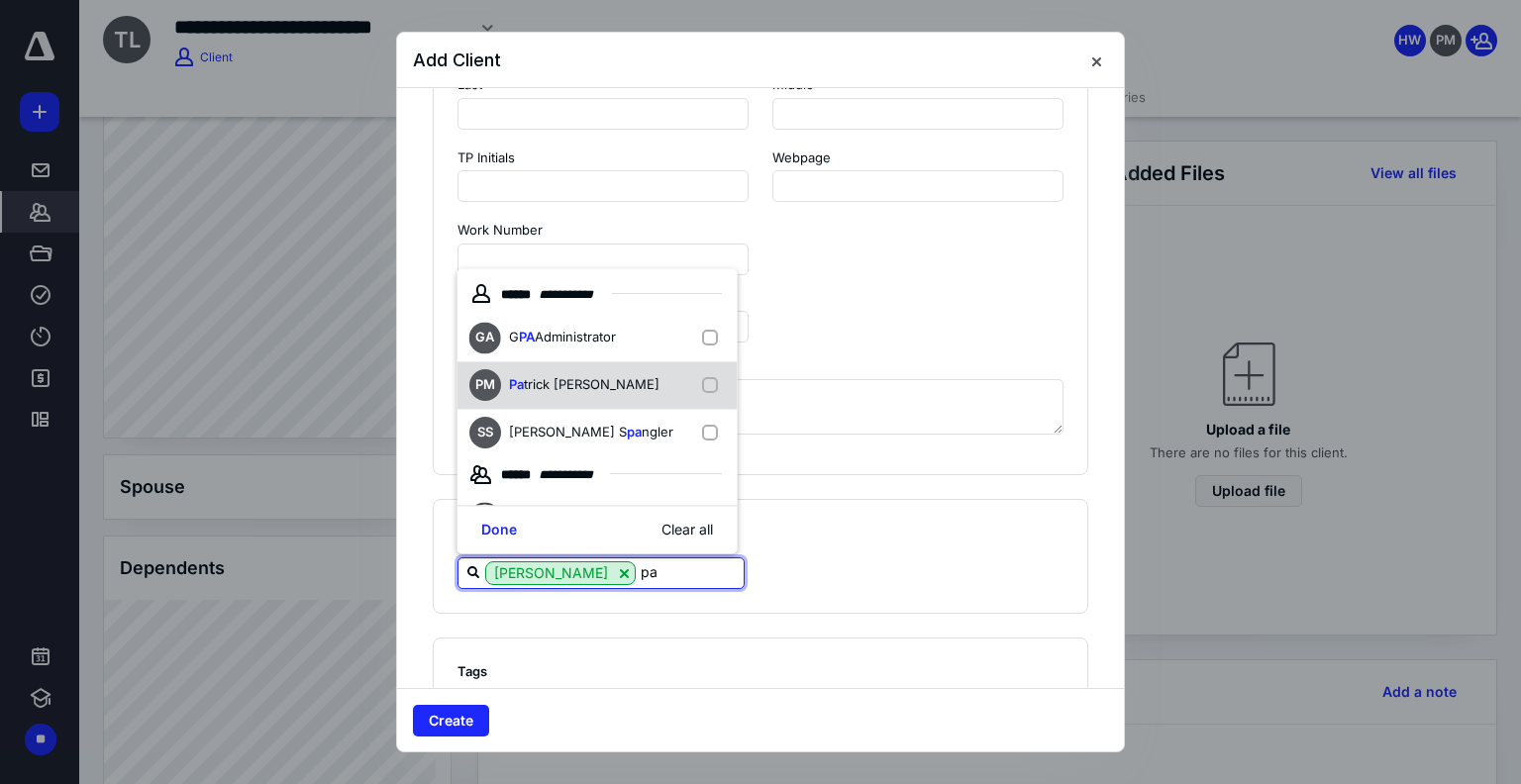 drag, startPoint x: 697, startPoint y: 375, endPoint x: 687, endPoint y: 401, distance: 27.856777 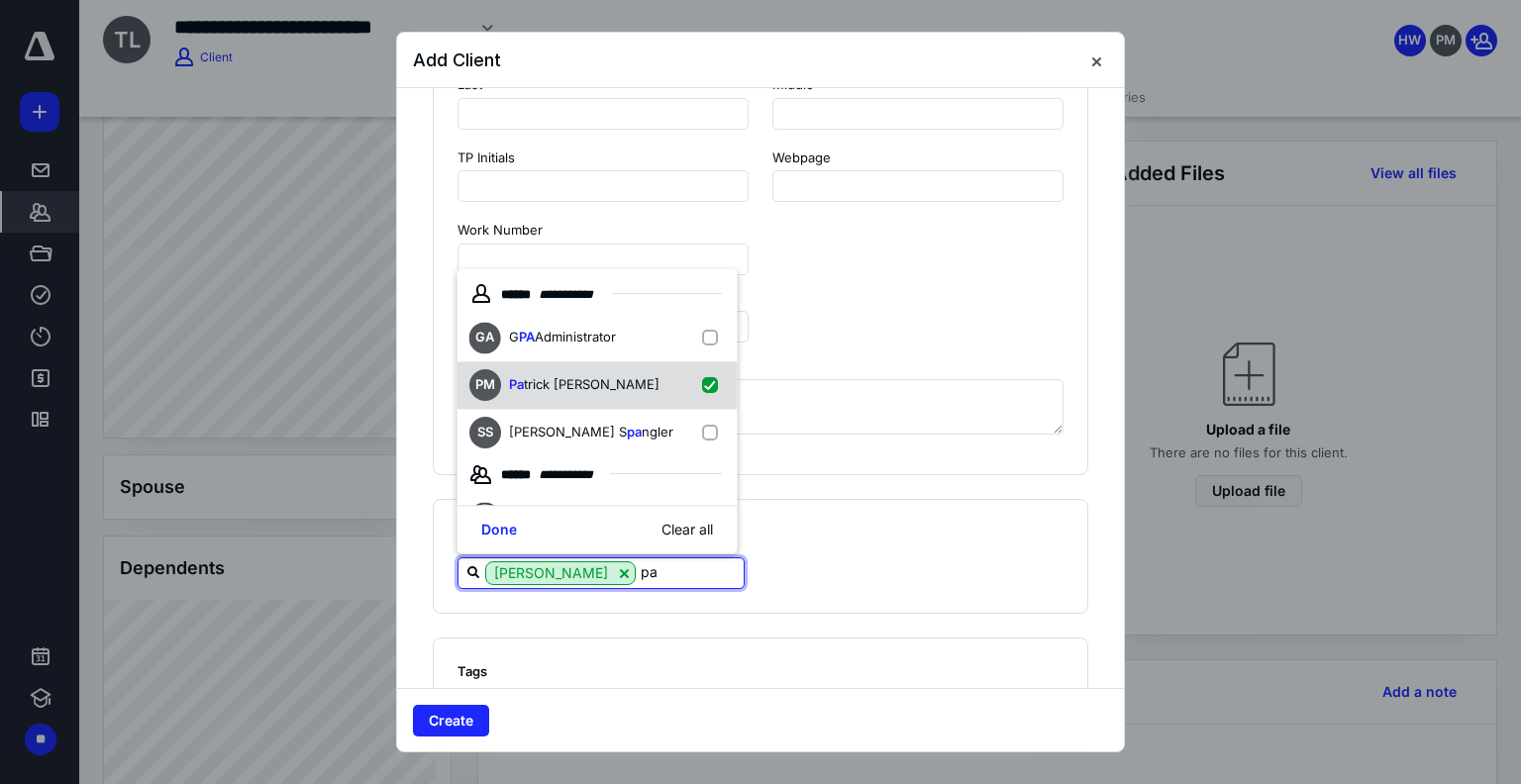 checkbox on "true" 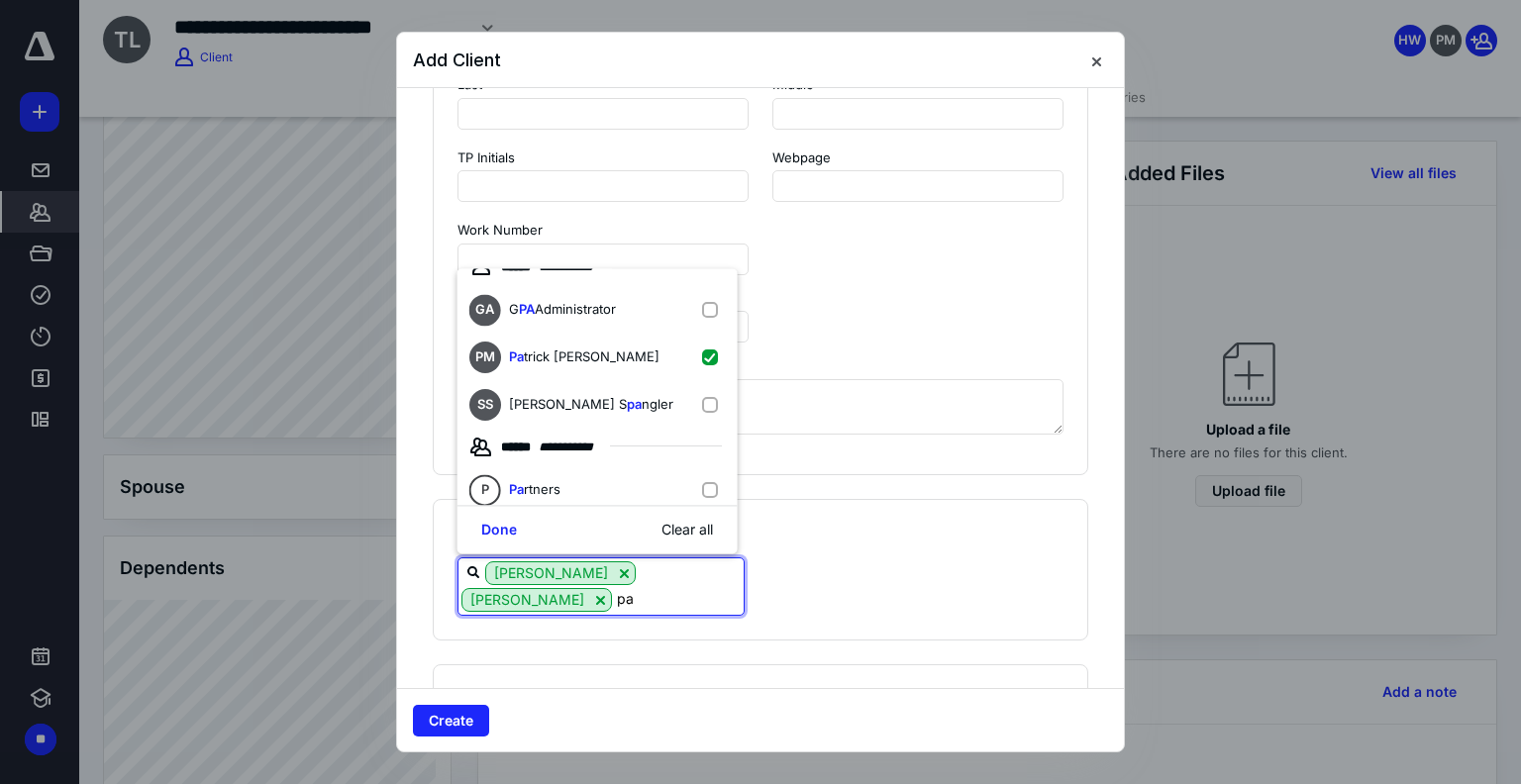 scroll, scrollTop: 44, scrollLeft: 0, axis: vertical 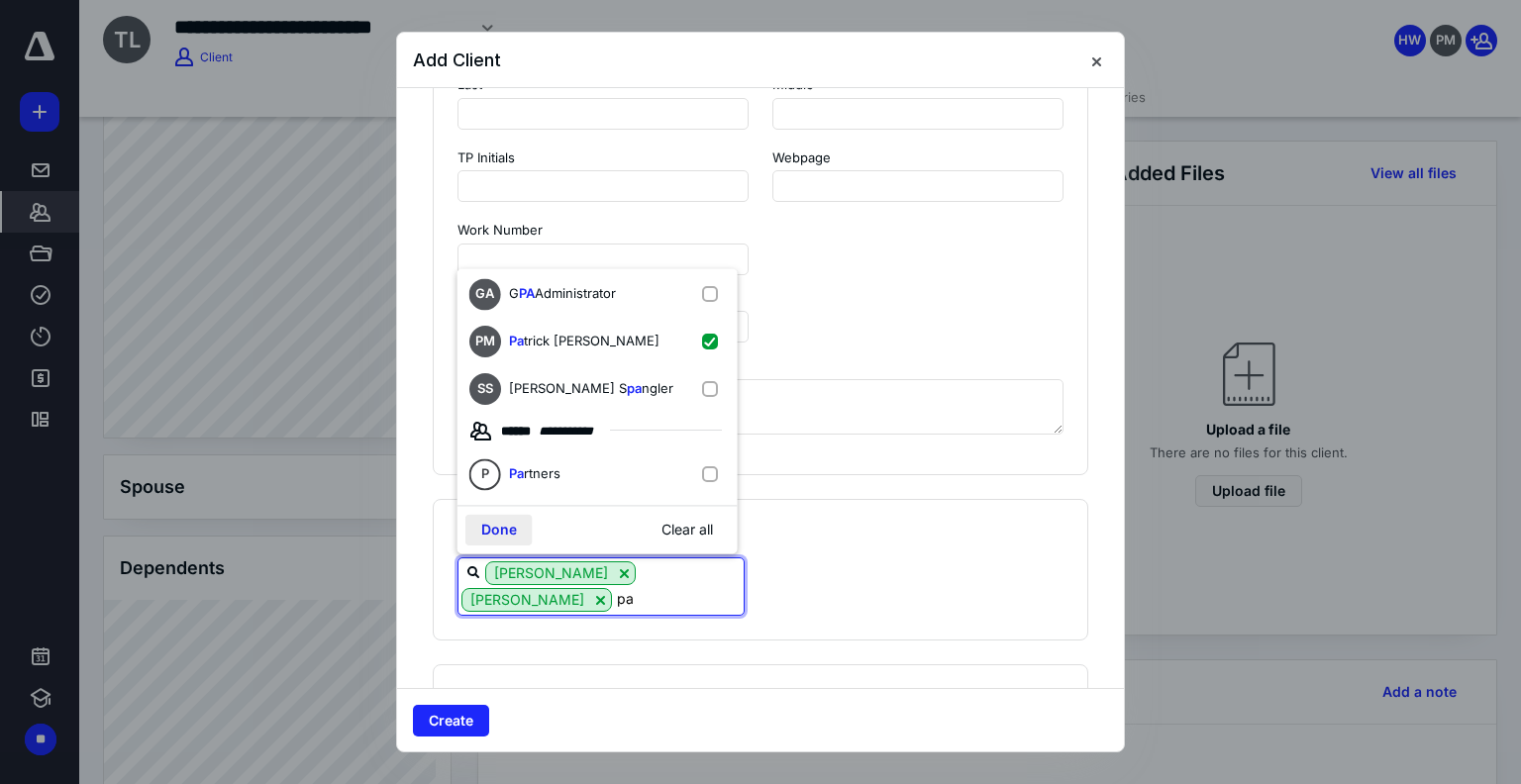 type on "pa" 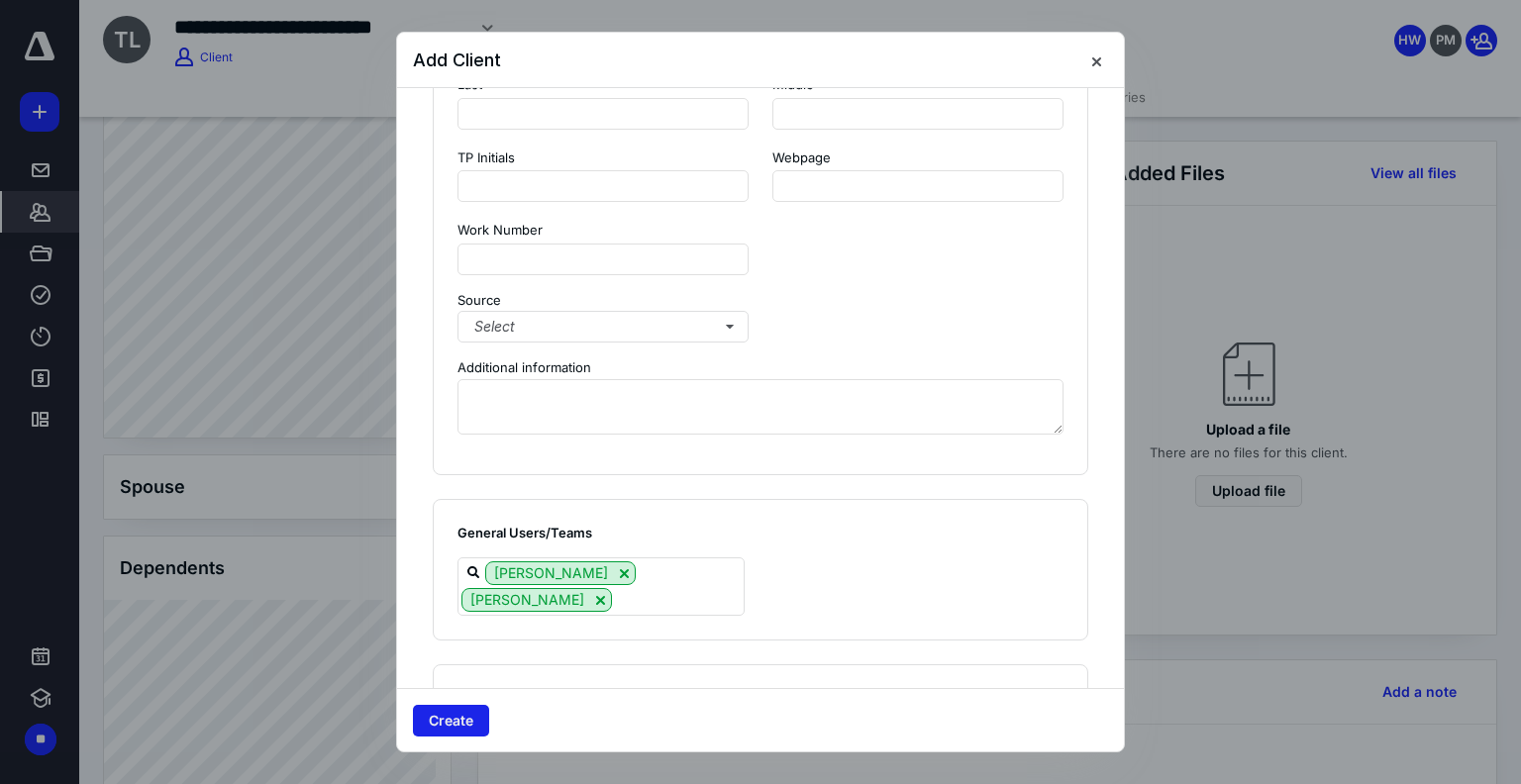 click on "Create" at bounding box center [451, 721] 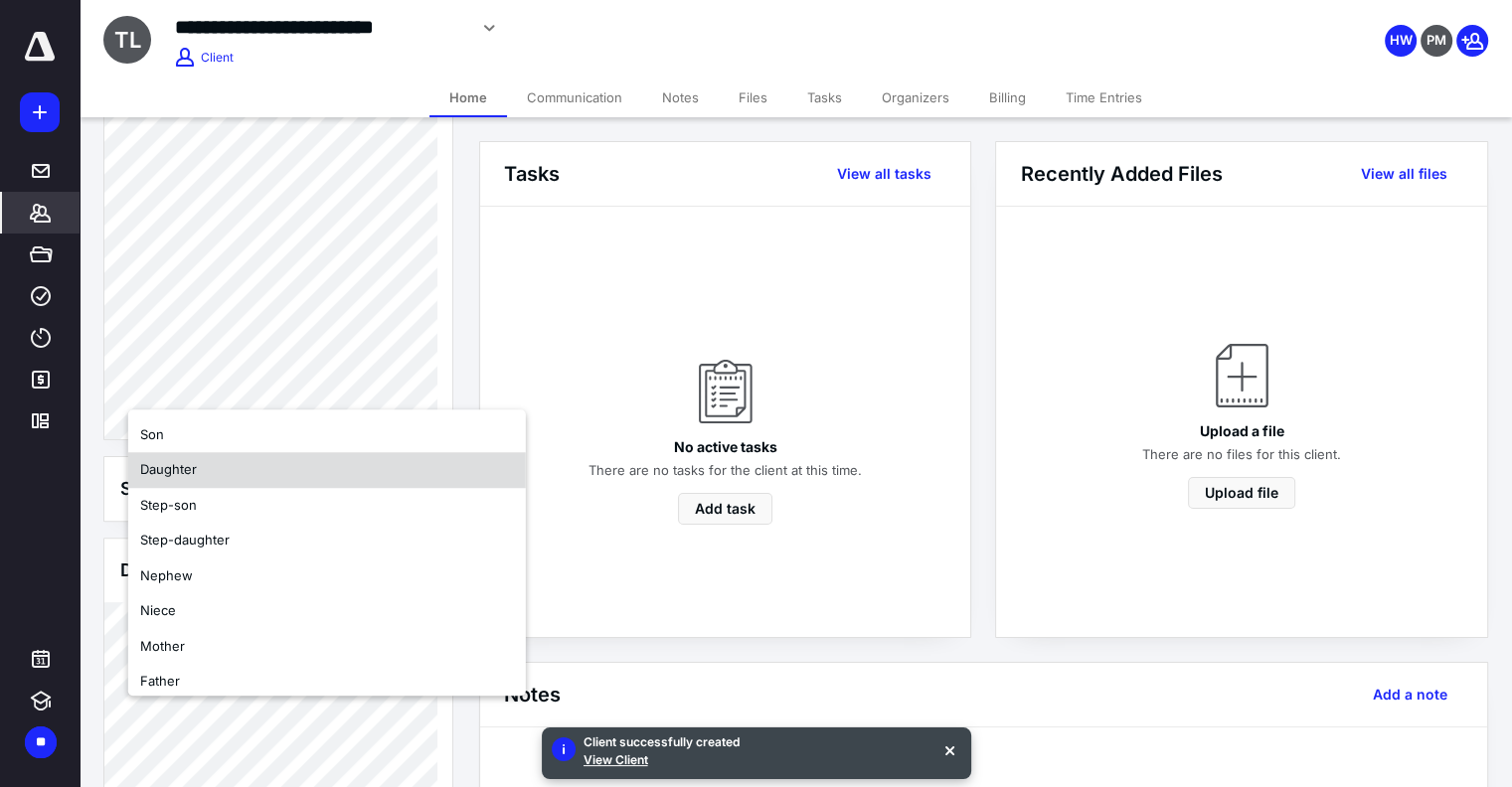 click on "Daughter" at bounding box center [168, 469] 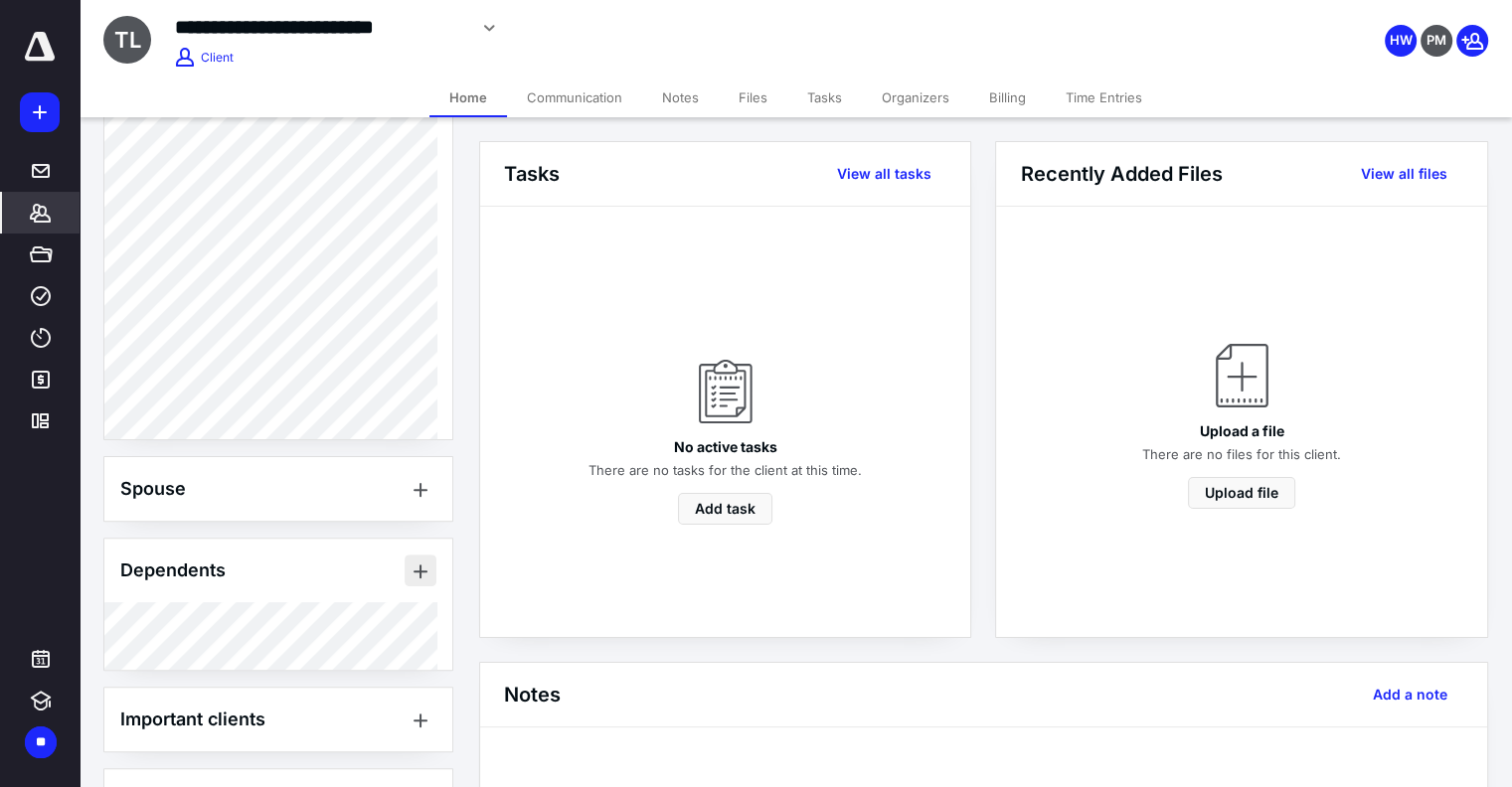 click at bounding box center [420, 570] 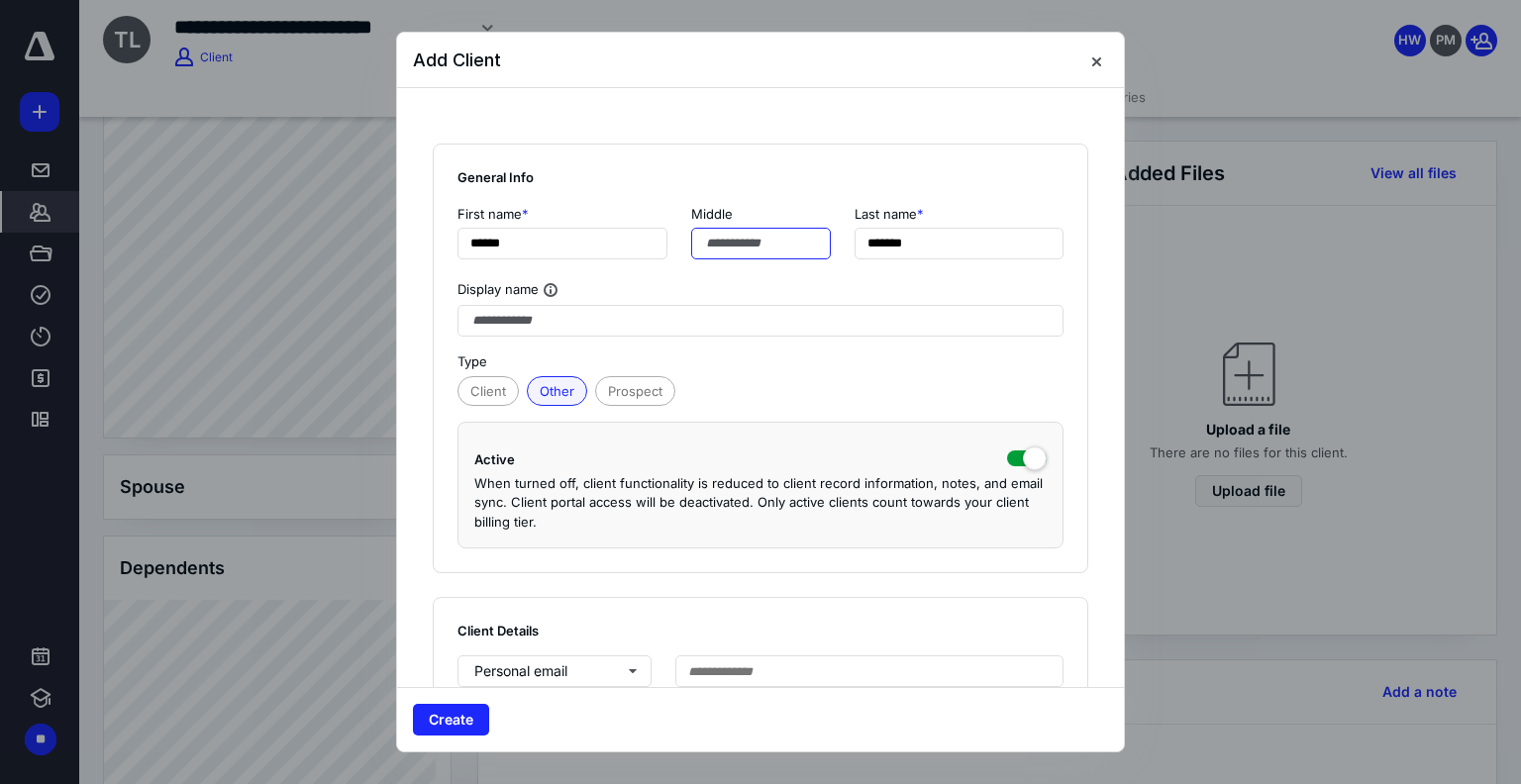 click at bounding box center (760, 244) 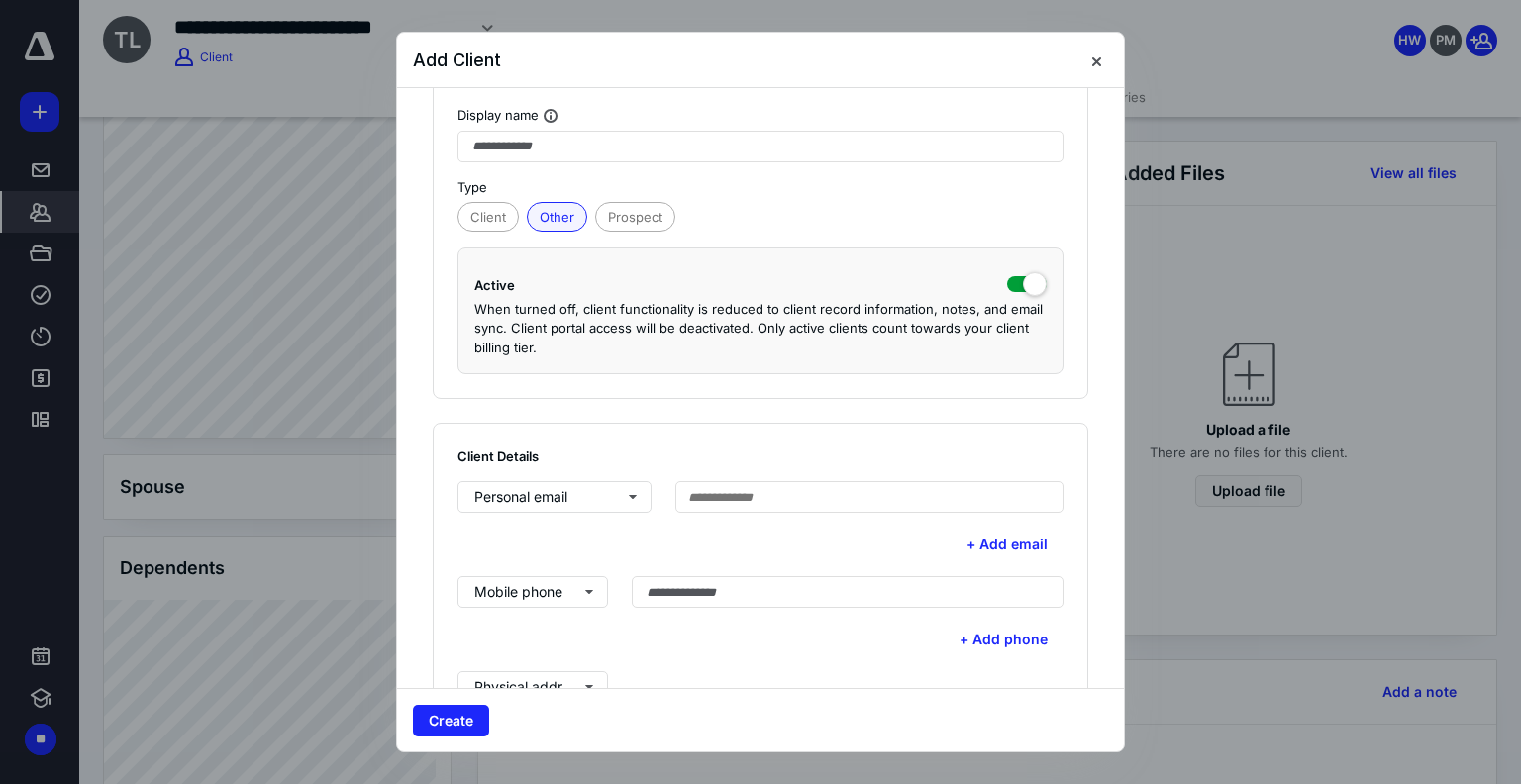 scroll, scrollTop: 198, scrollLeft: 0, axis: vertical 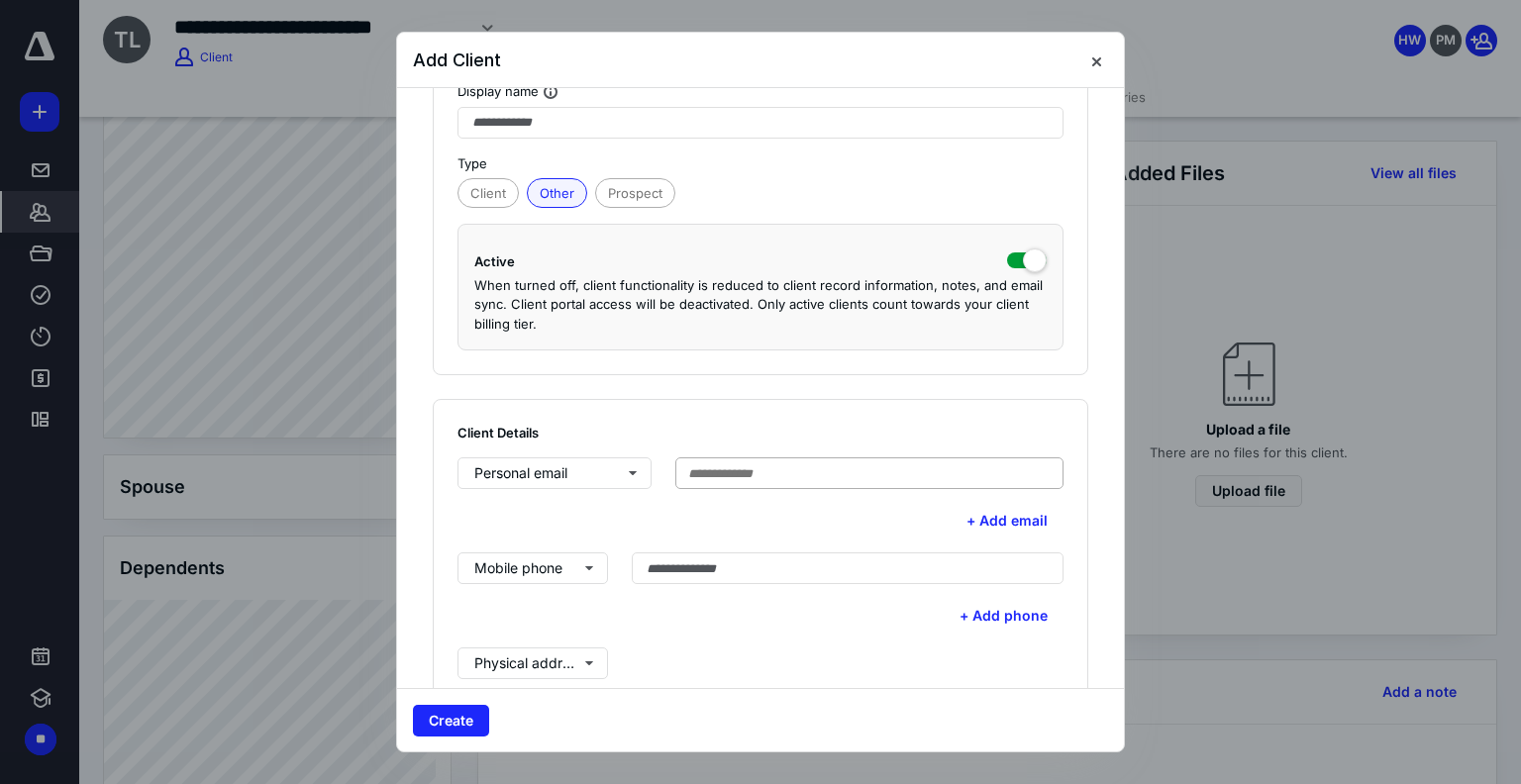 type on "*" 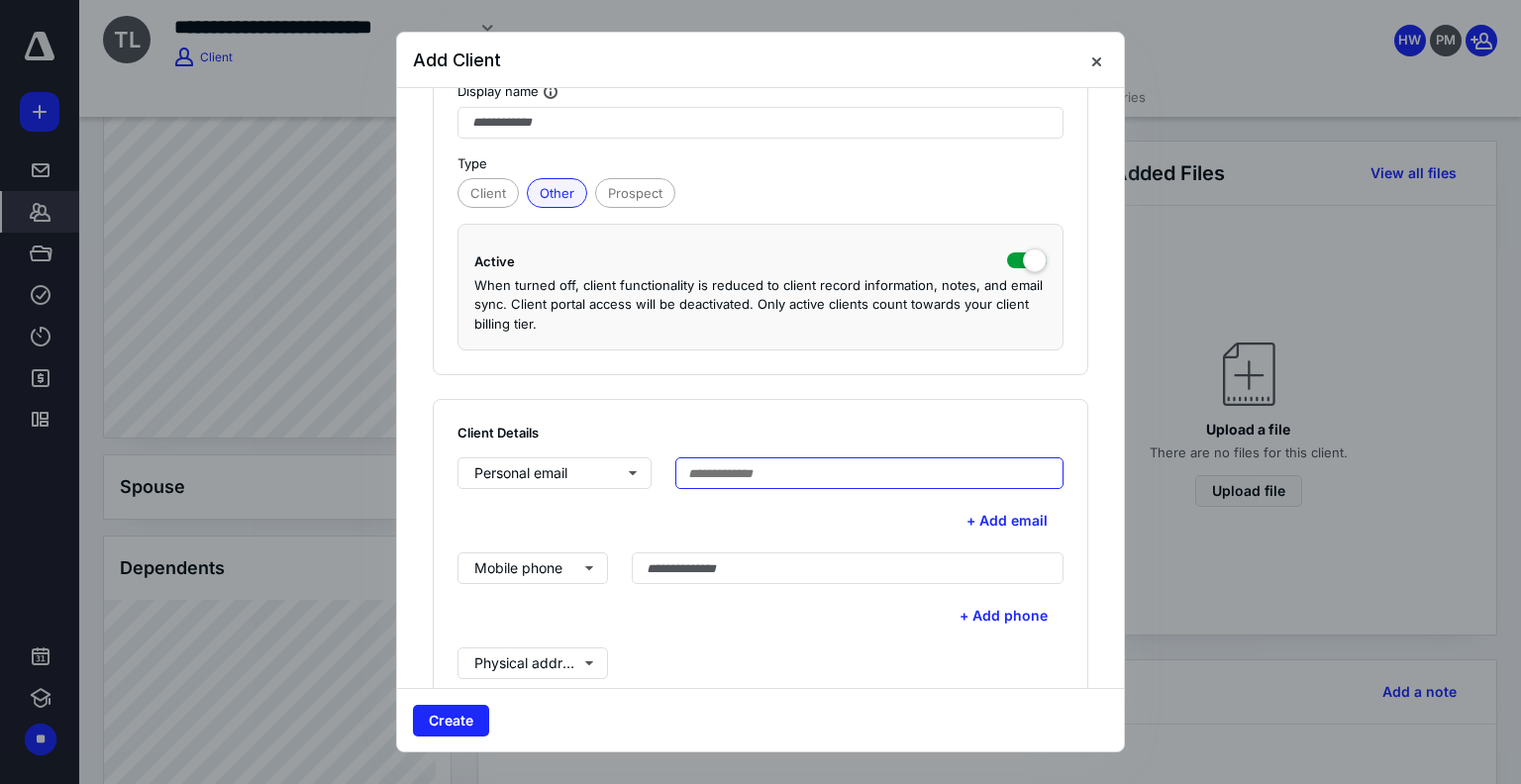 click at bounding box center (869, 473) 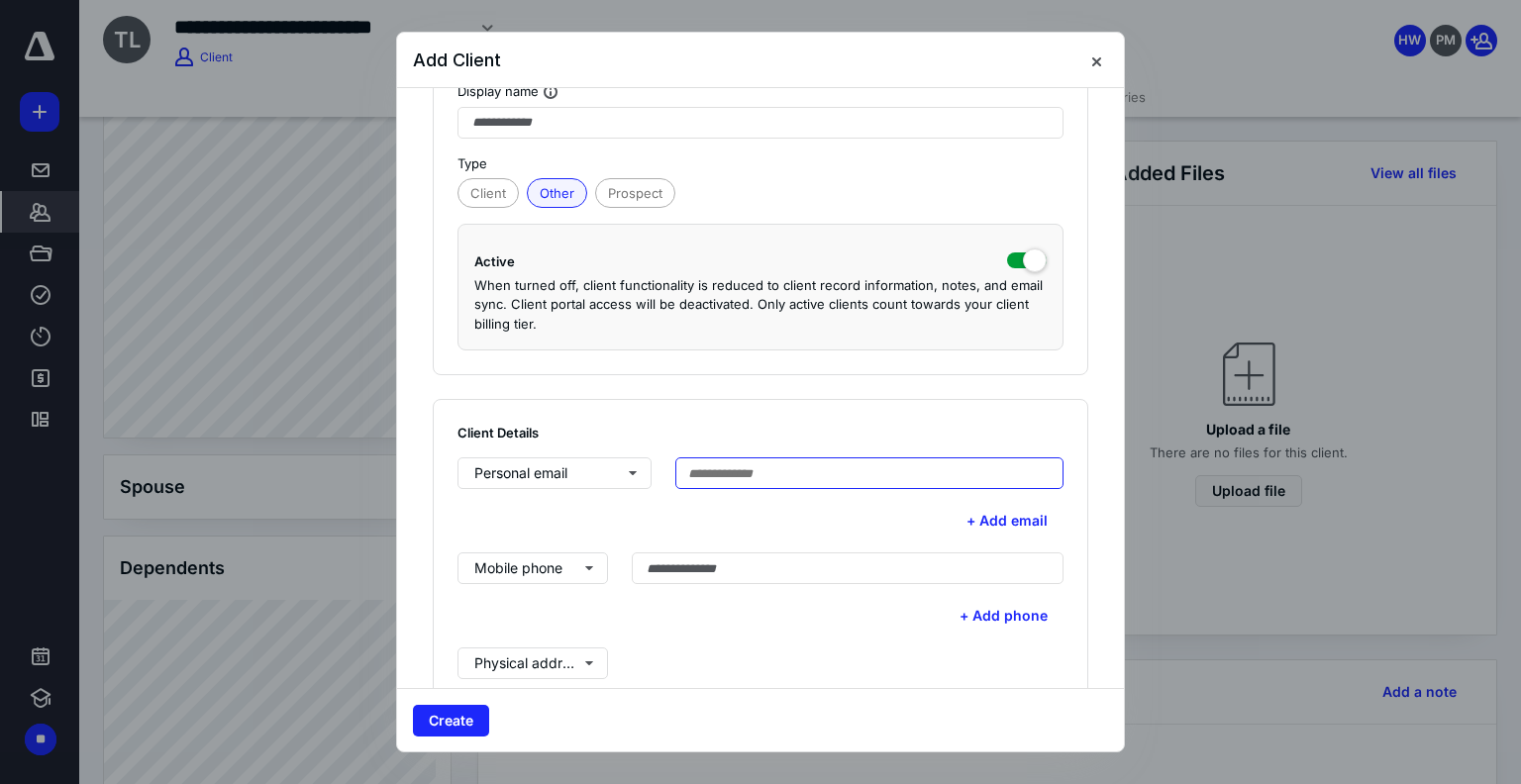 paste on "**********" 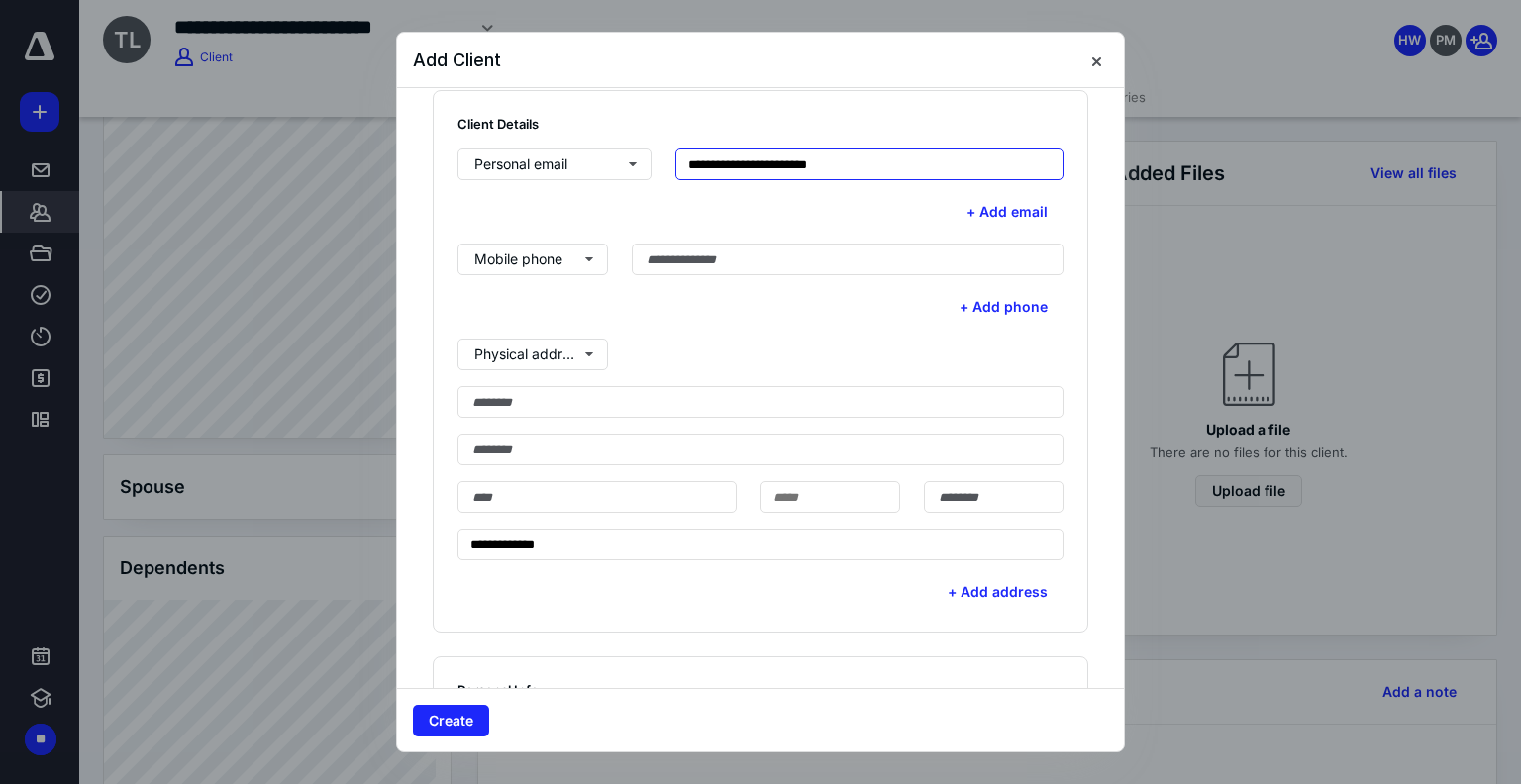 scroll, scrollTop: 594, scrollLeft: 0, axis: vertical 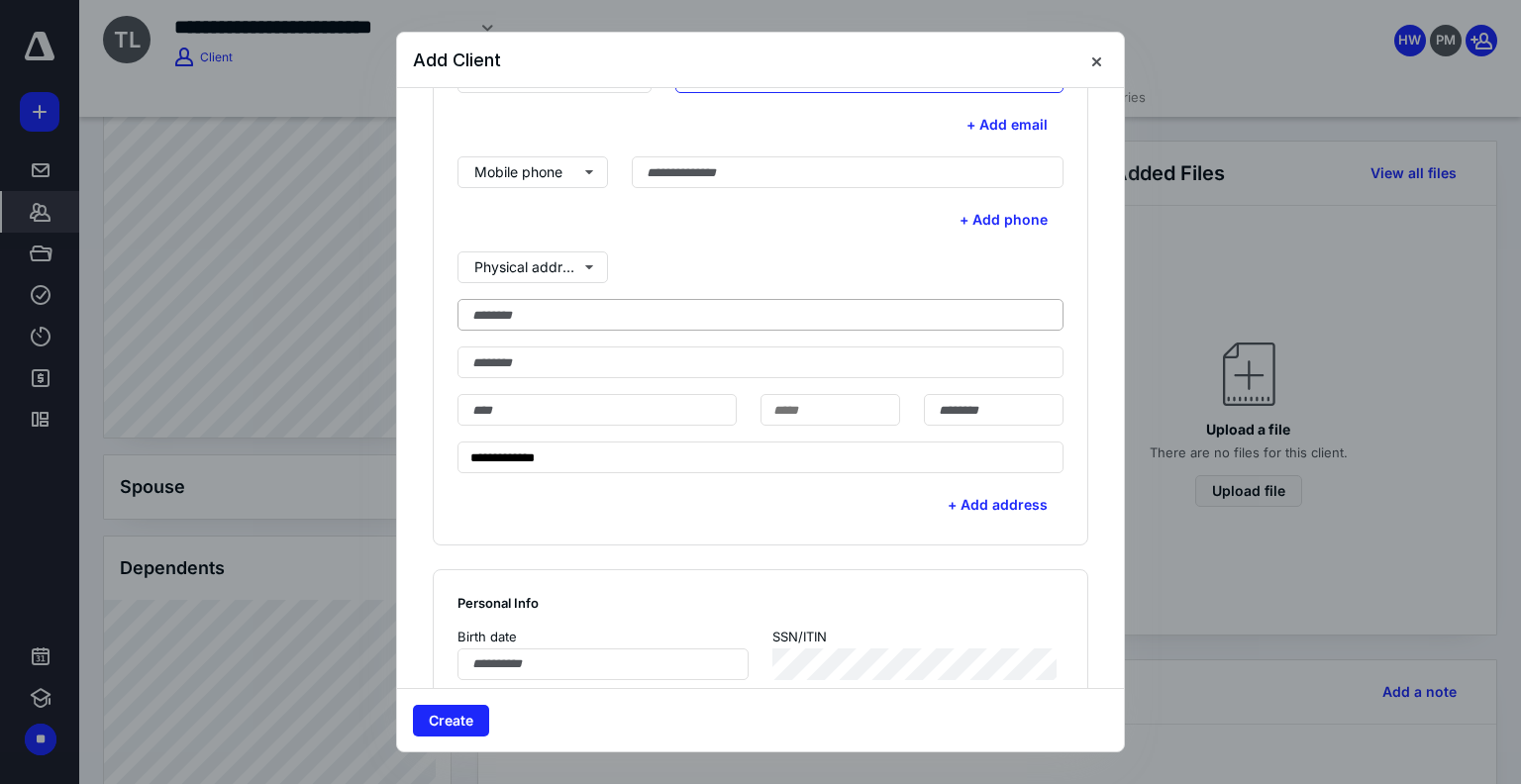 type on "**********" 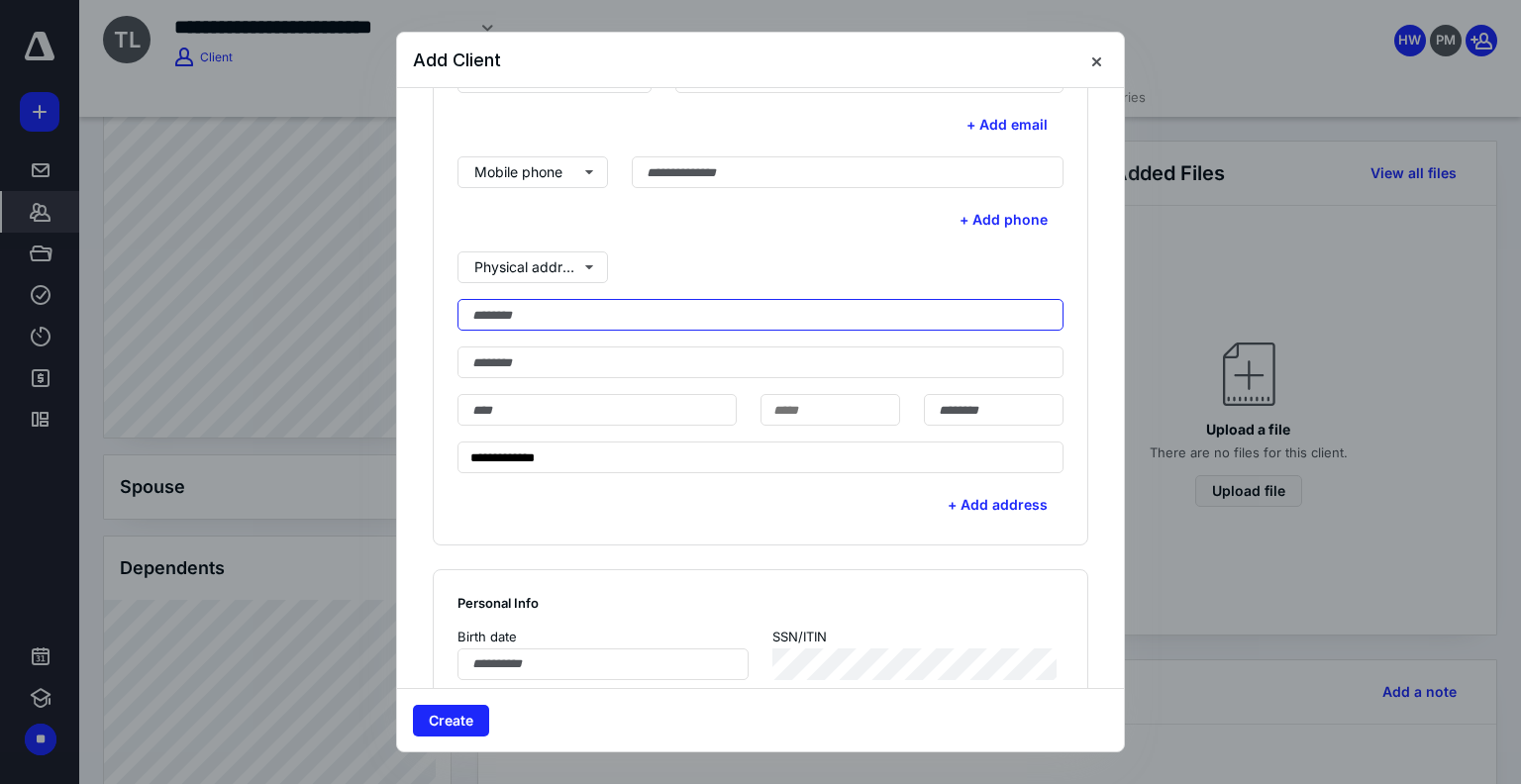 click at bounding box center (760, 315) 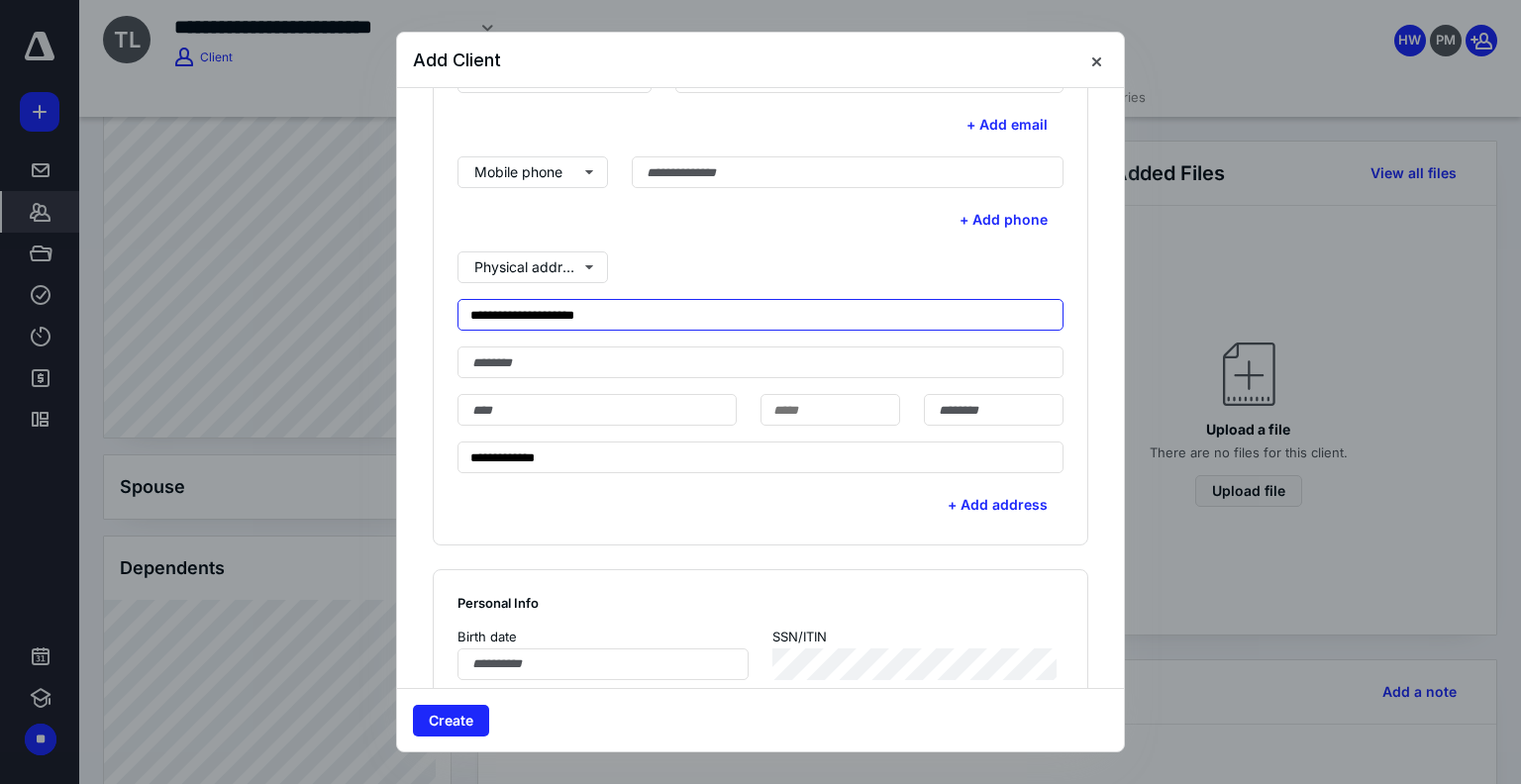 type on "**********" 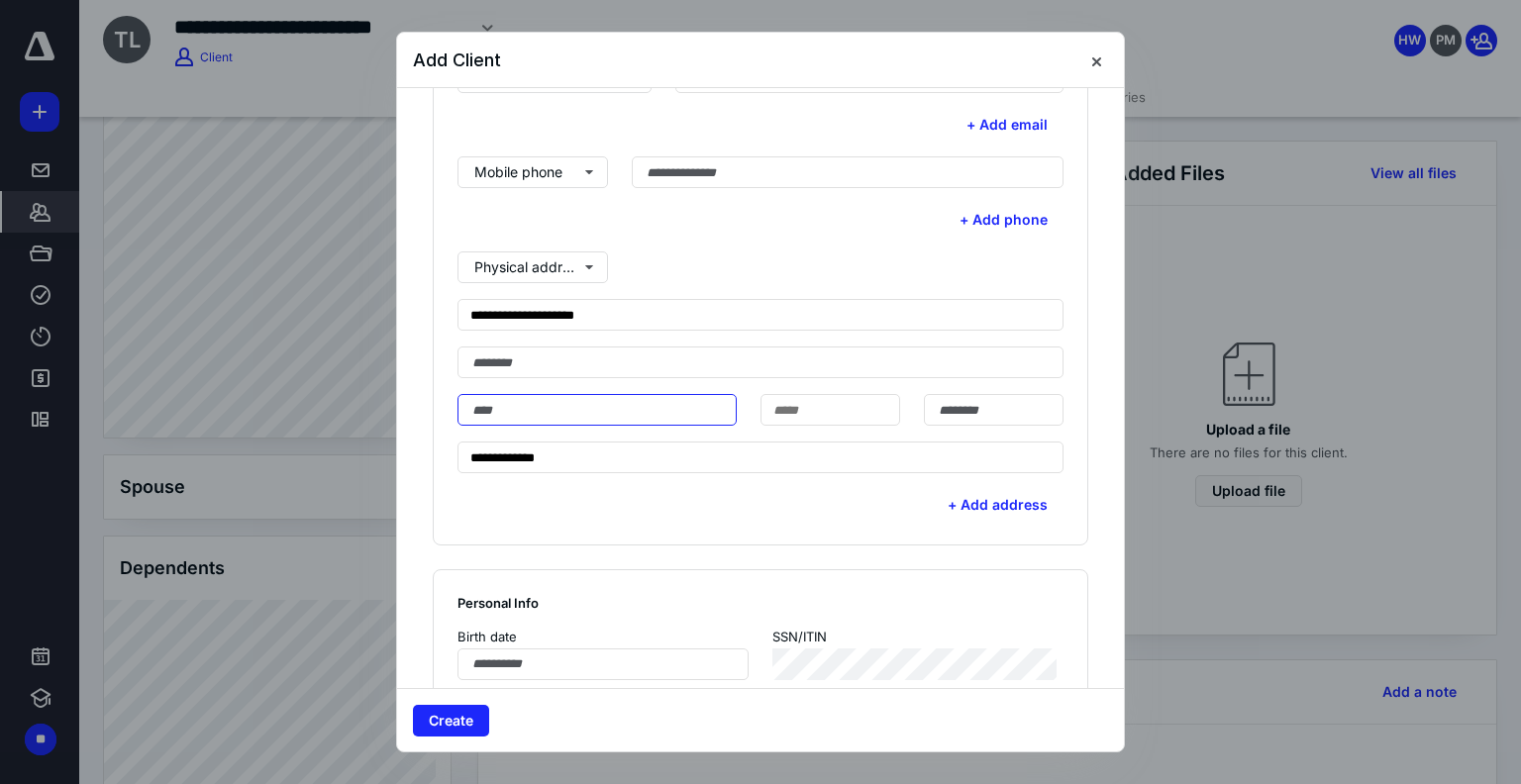 type on "*" 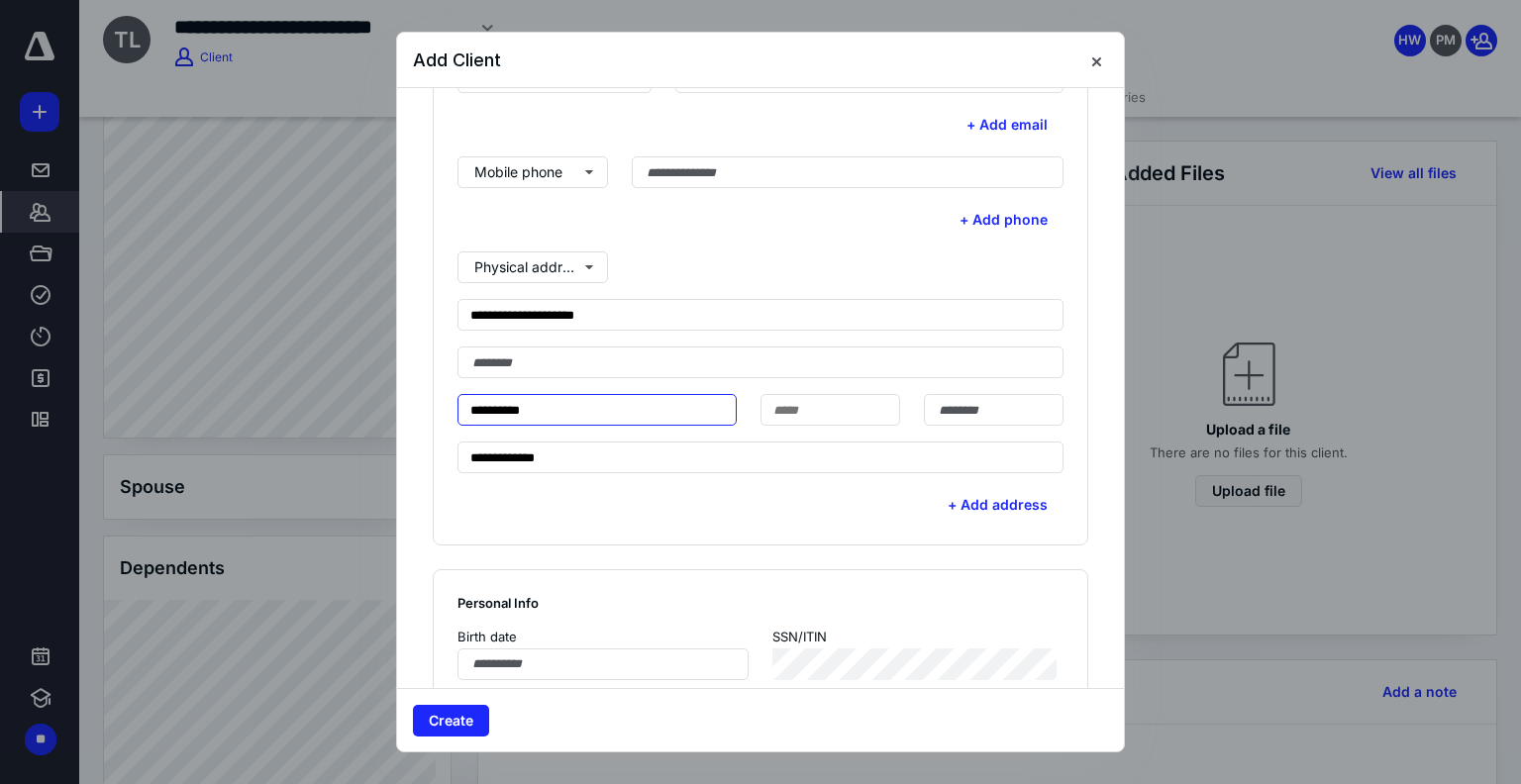 type on "**********" 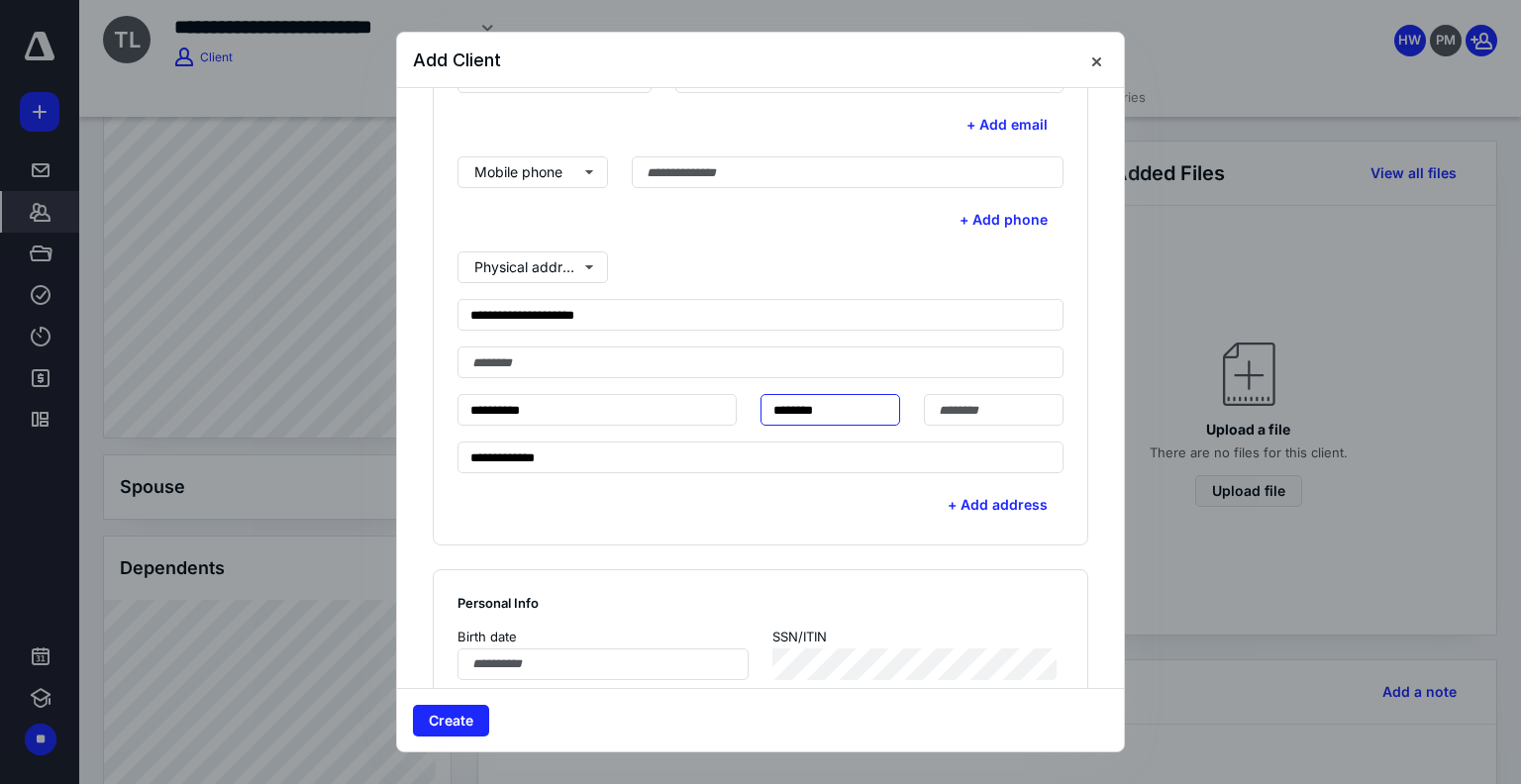 type on "********" 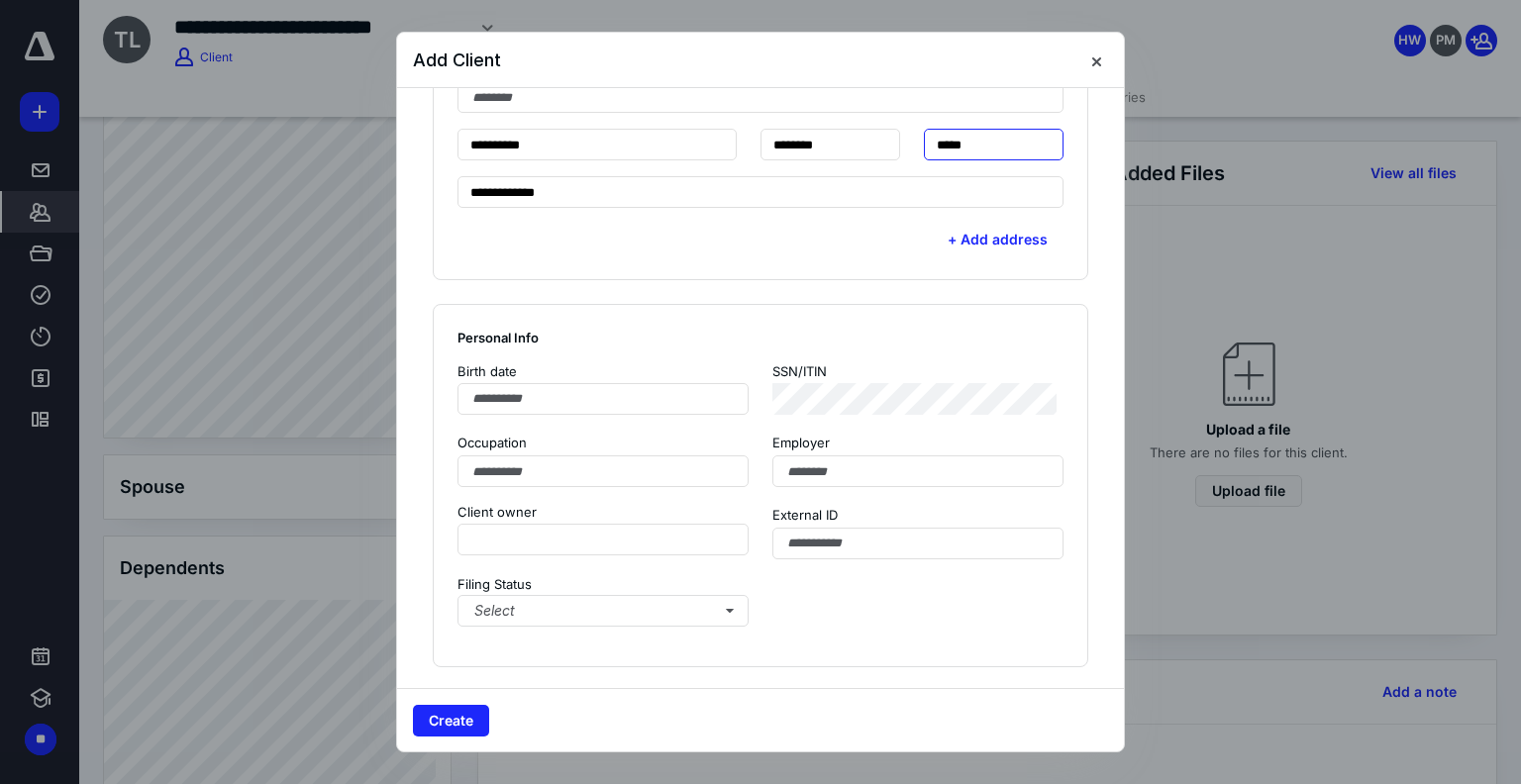 scroll, scrollTop: 891, scrollLeft: 0, axis: vertical 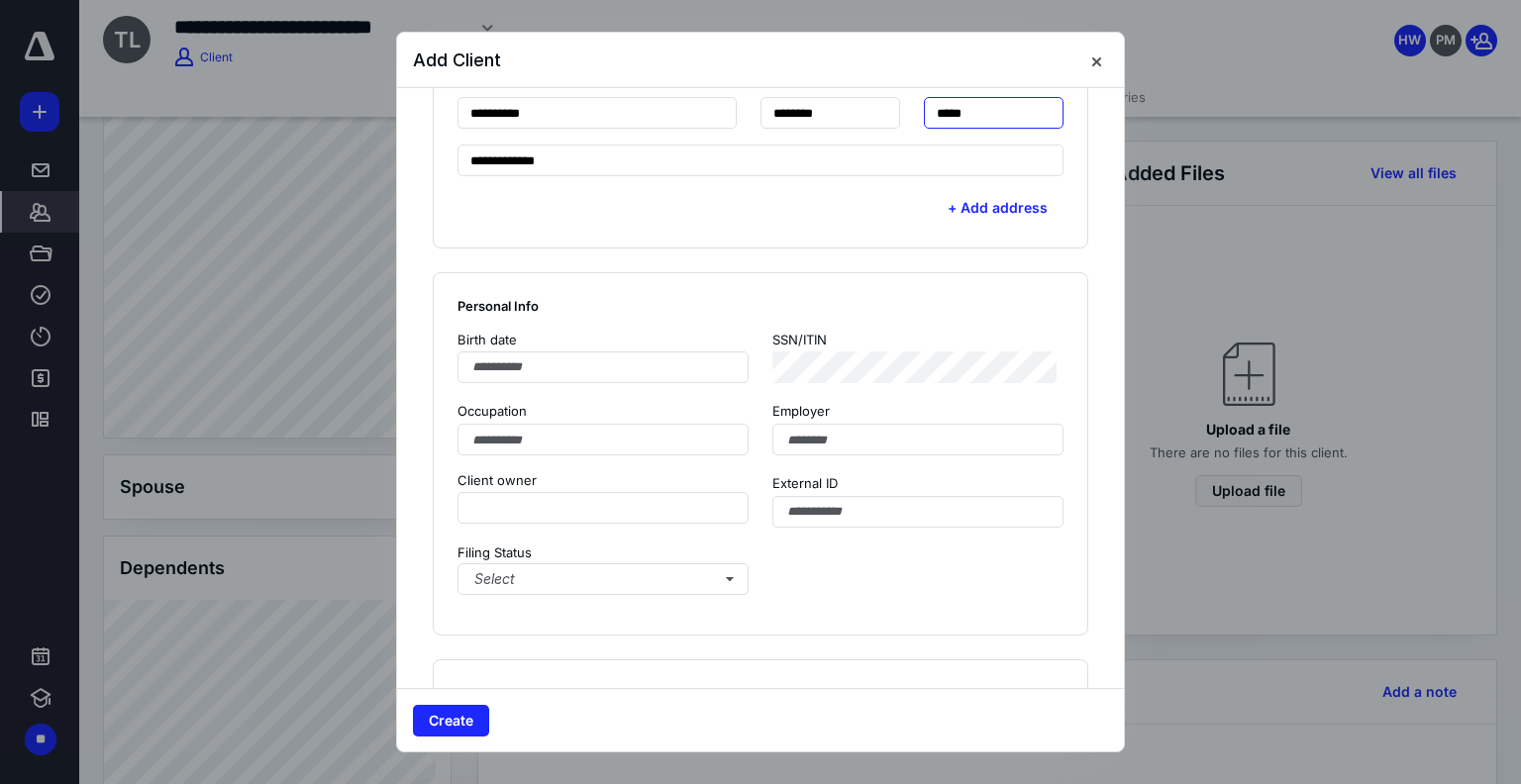 type on "*****" 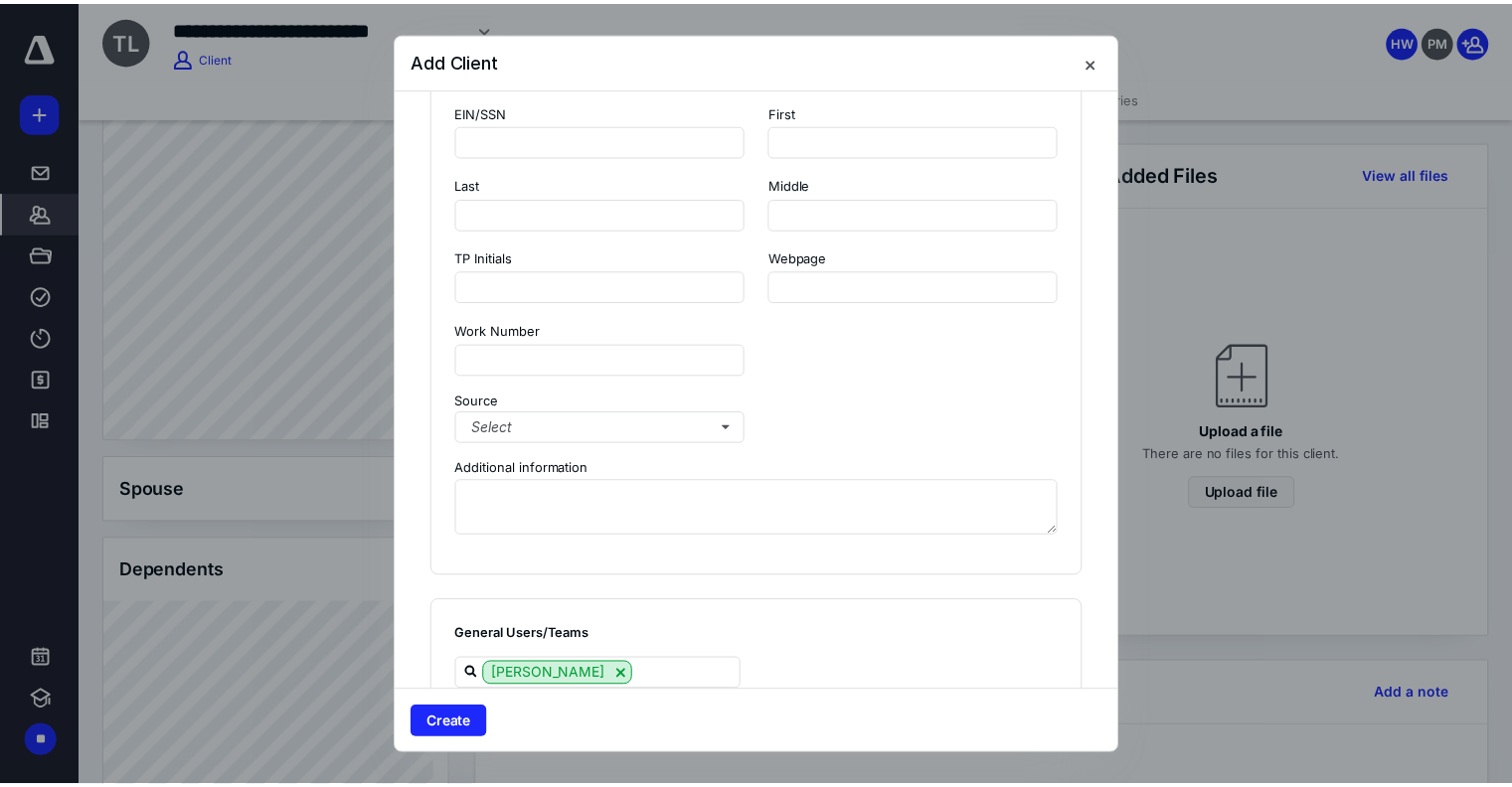scroll, scrollTop: 1789, scrollLeft: 0, axis: vertical 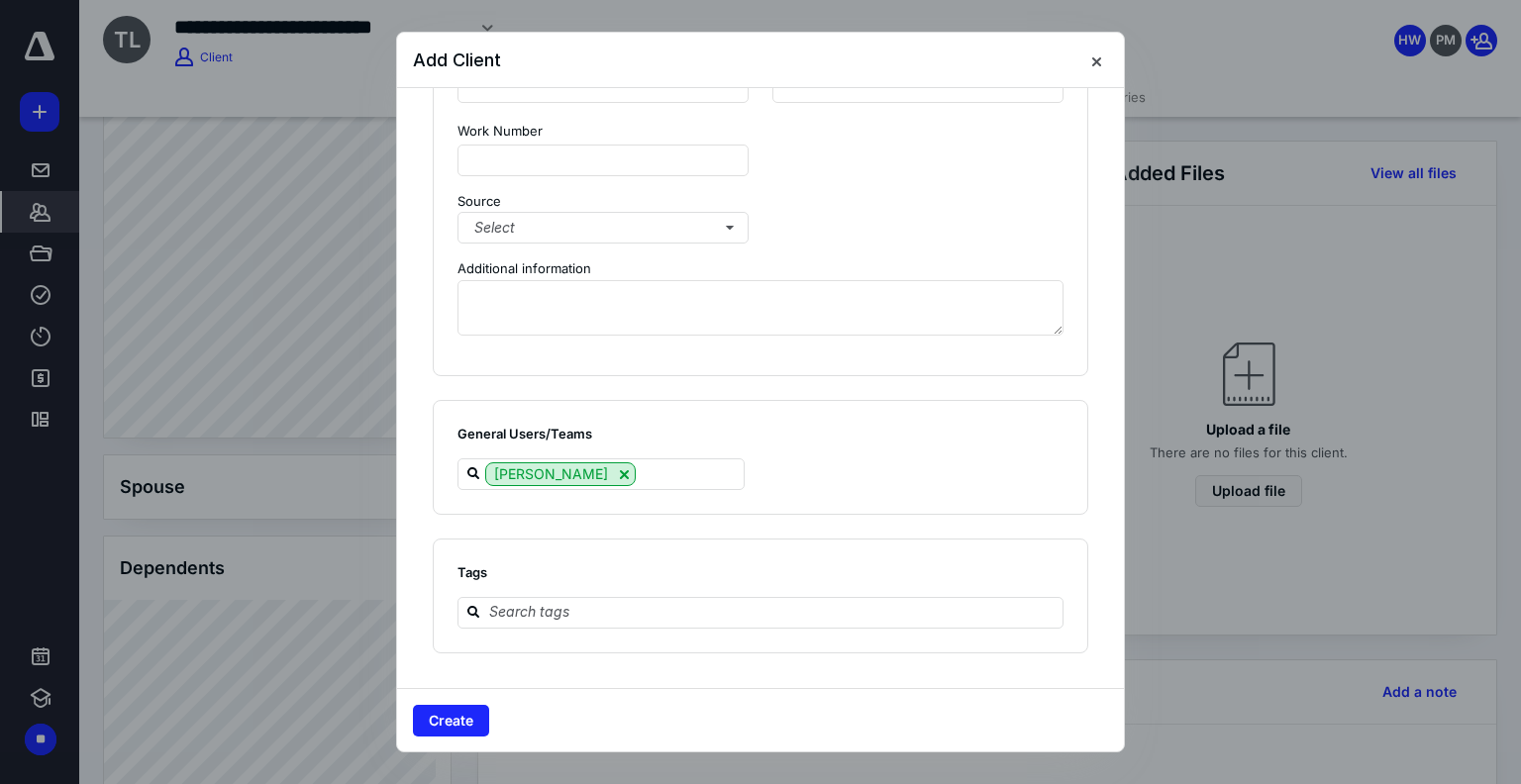 click on "General Users/Teams [PERSON_NAME]" at bounding box center [760, 457] 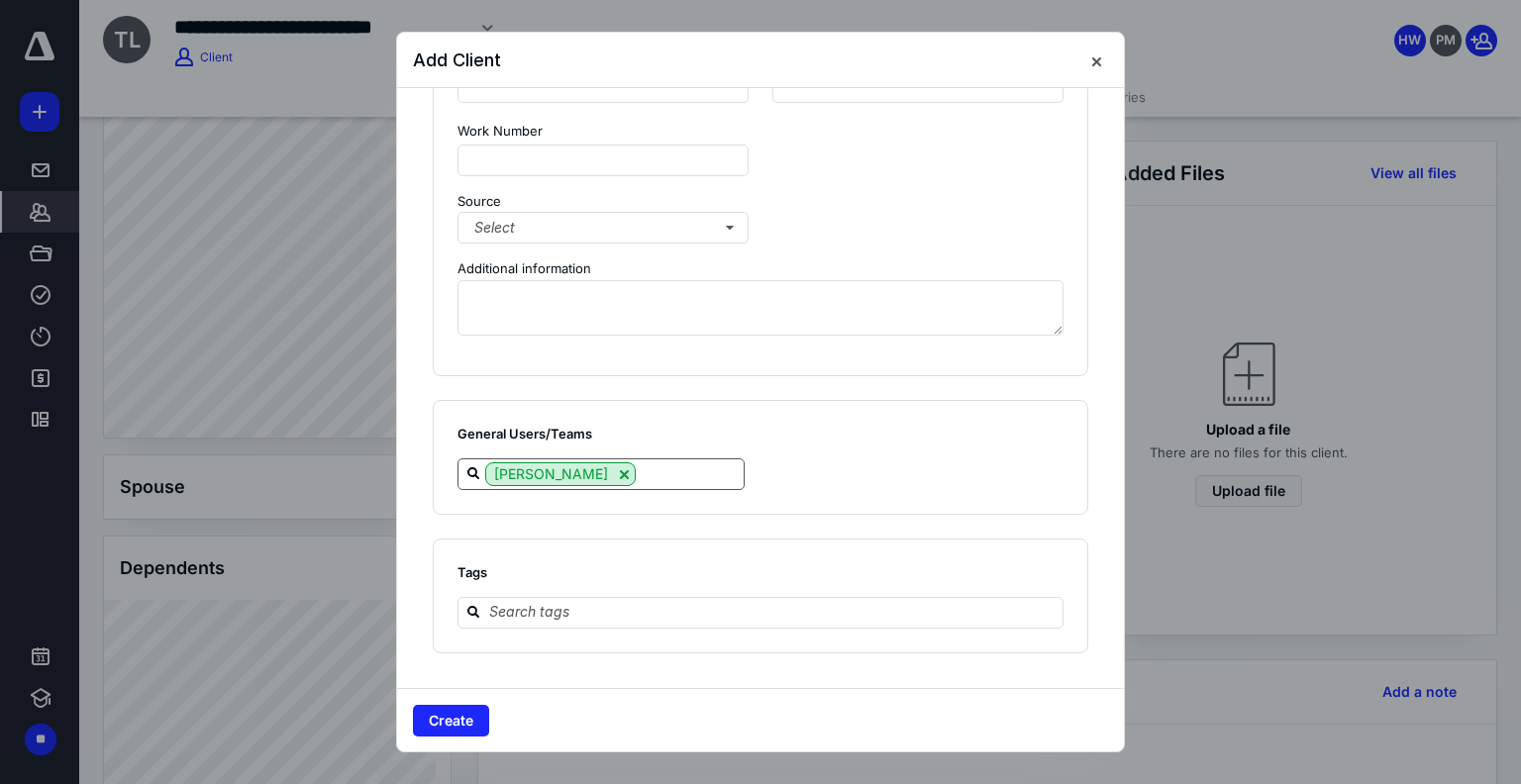 click on "[PERSON_NAME]" at bounding box center (601, 474) 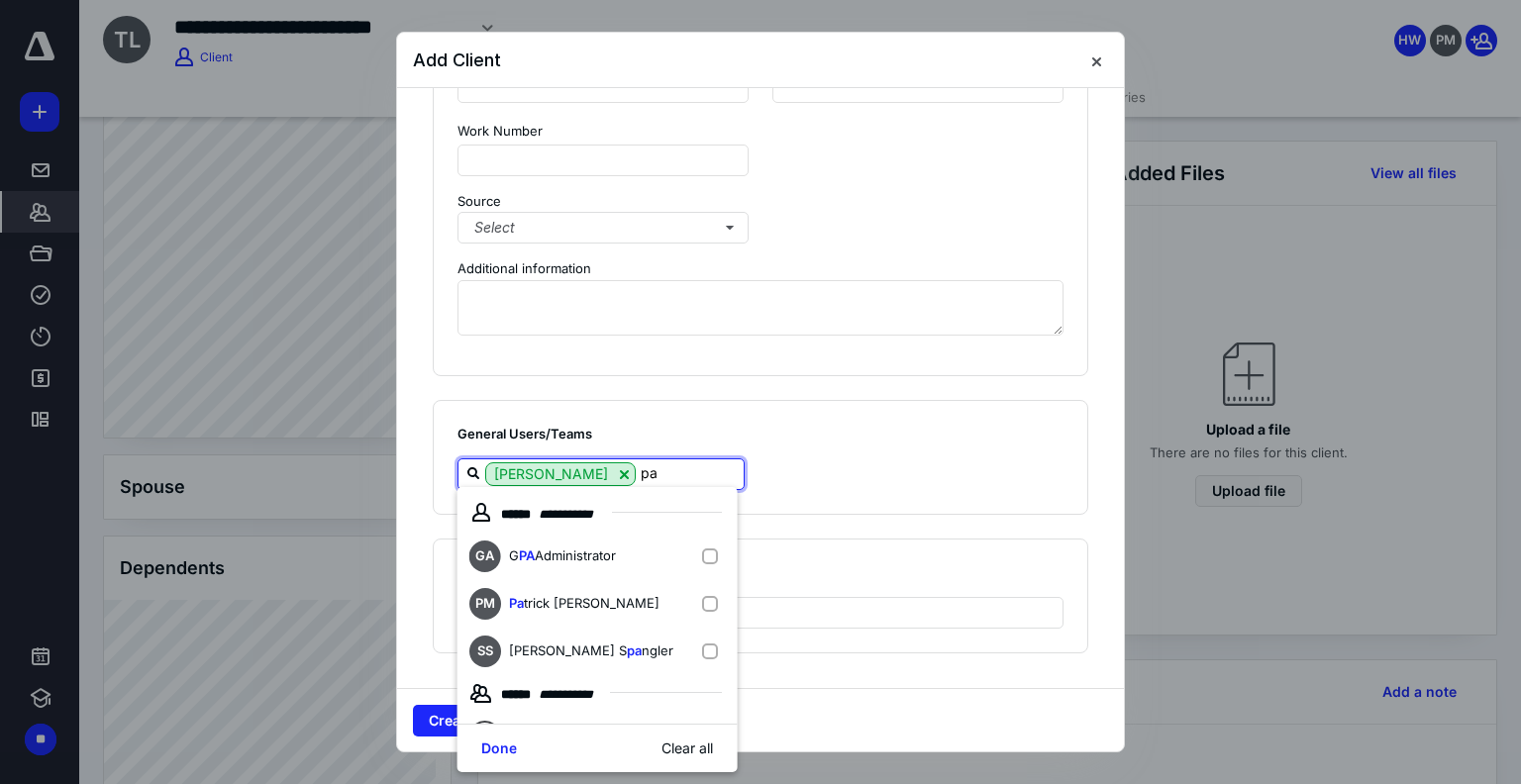 type on "pat" 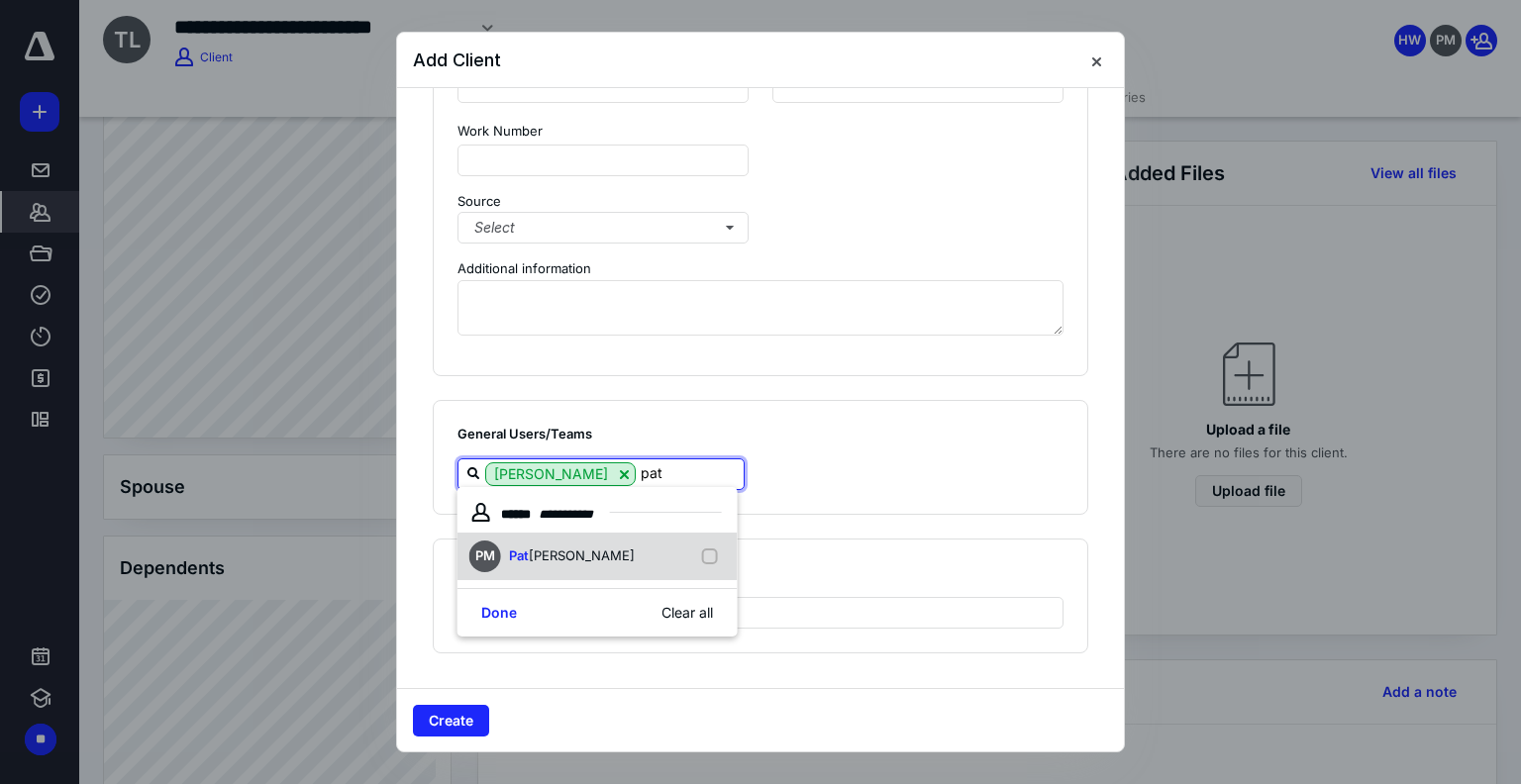 click at bounding box center [713, 556] 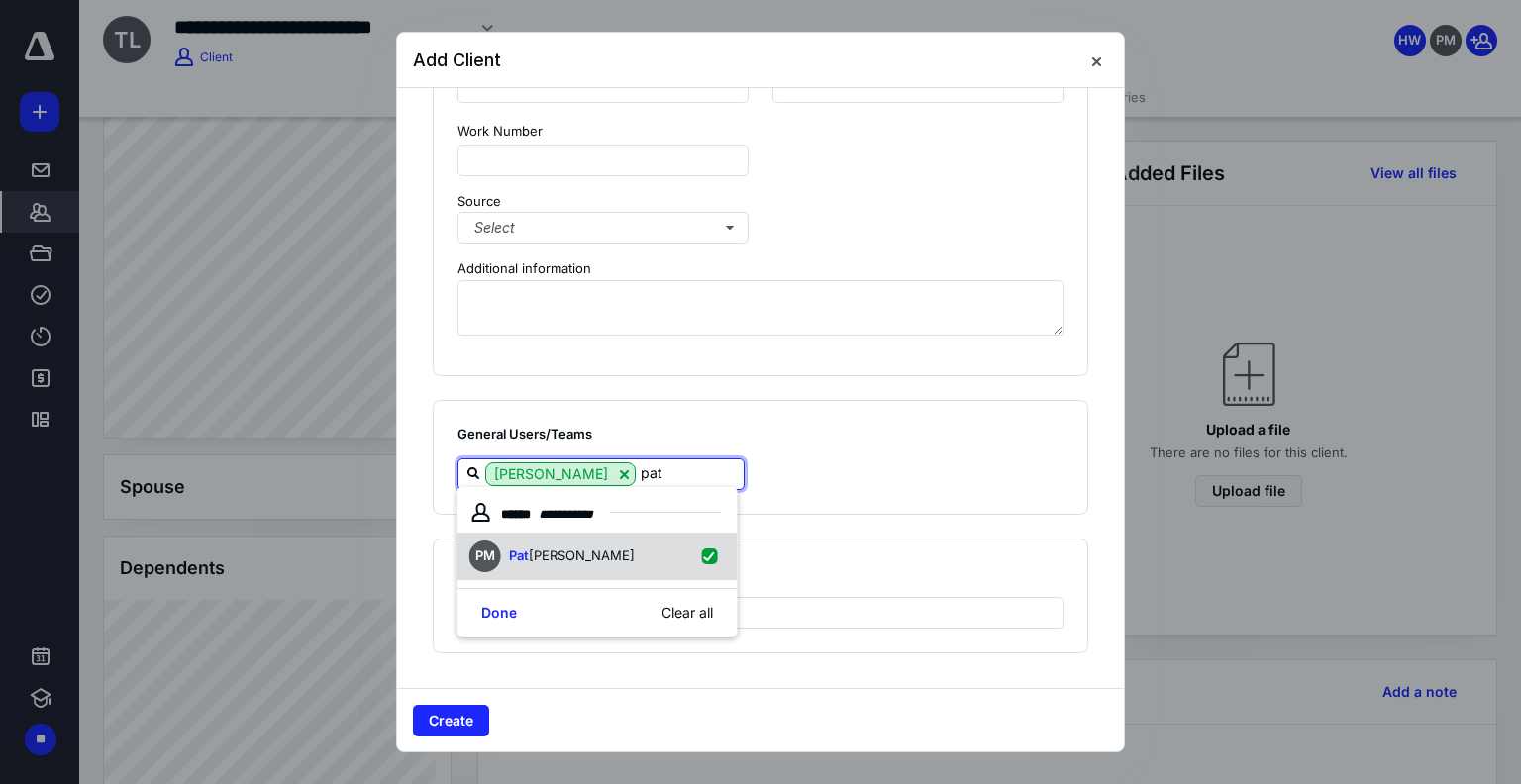 checkbox on "true" 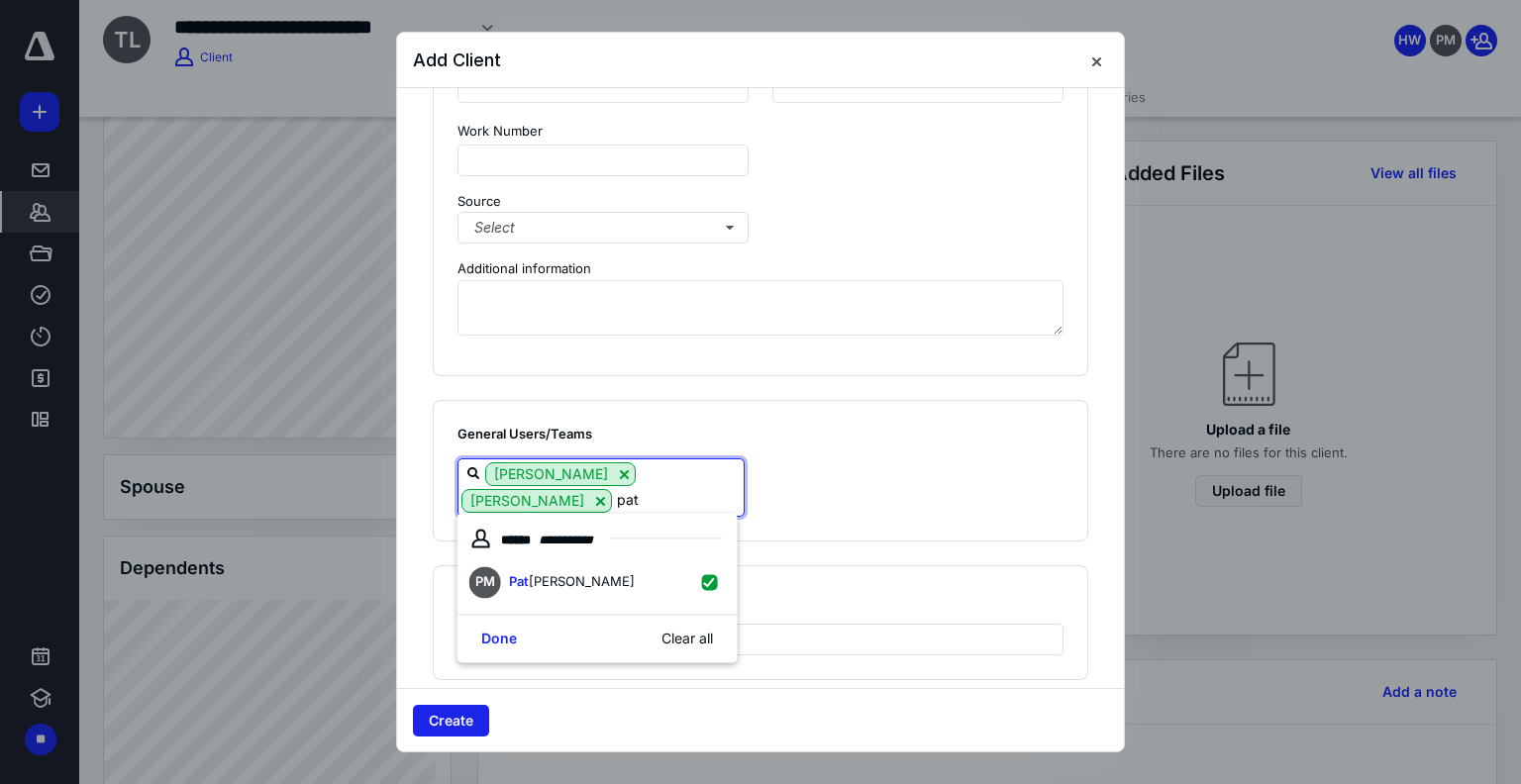 type on "pat" 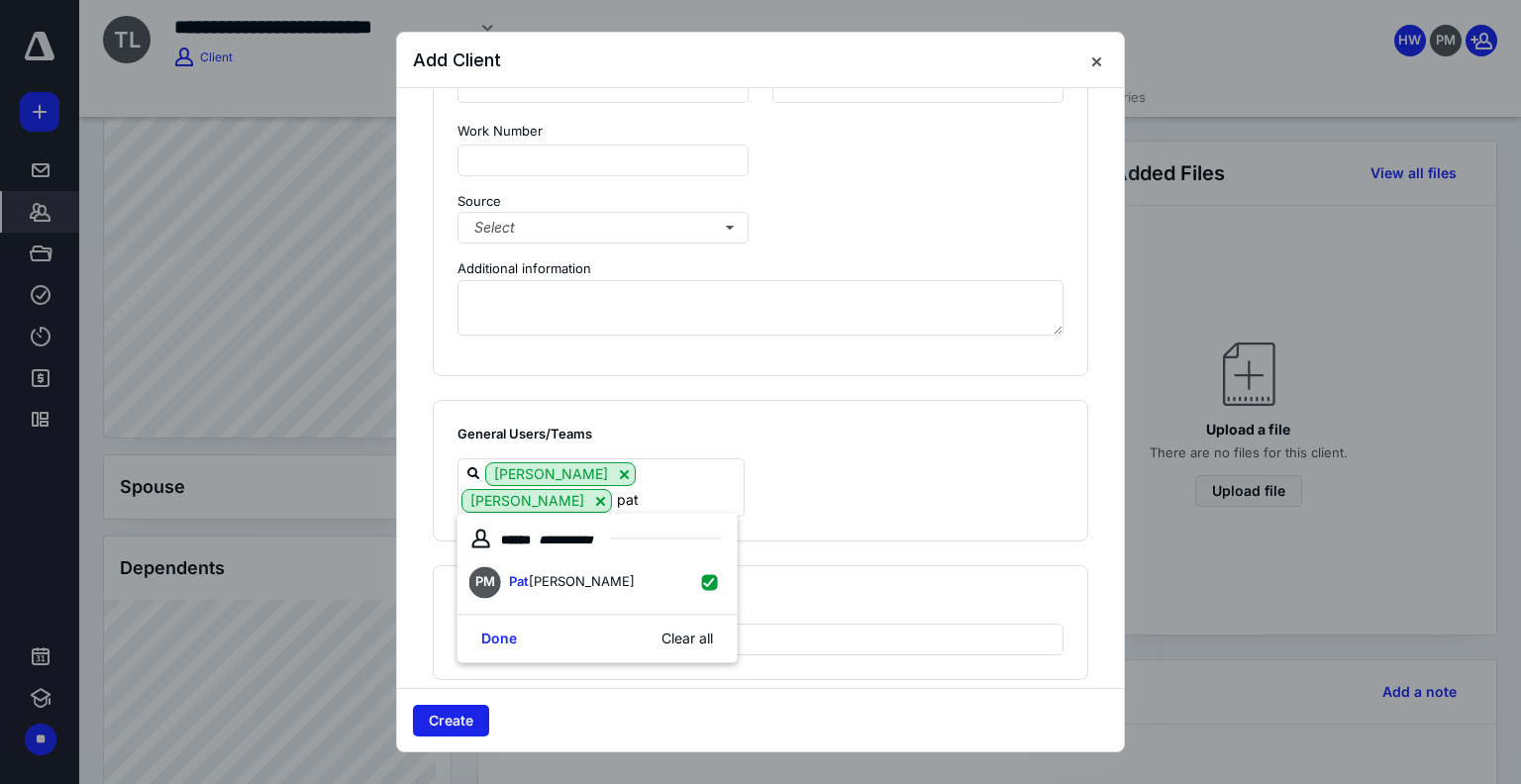 click on "Create" at bounding box center (451, 721) 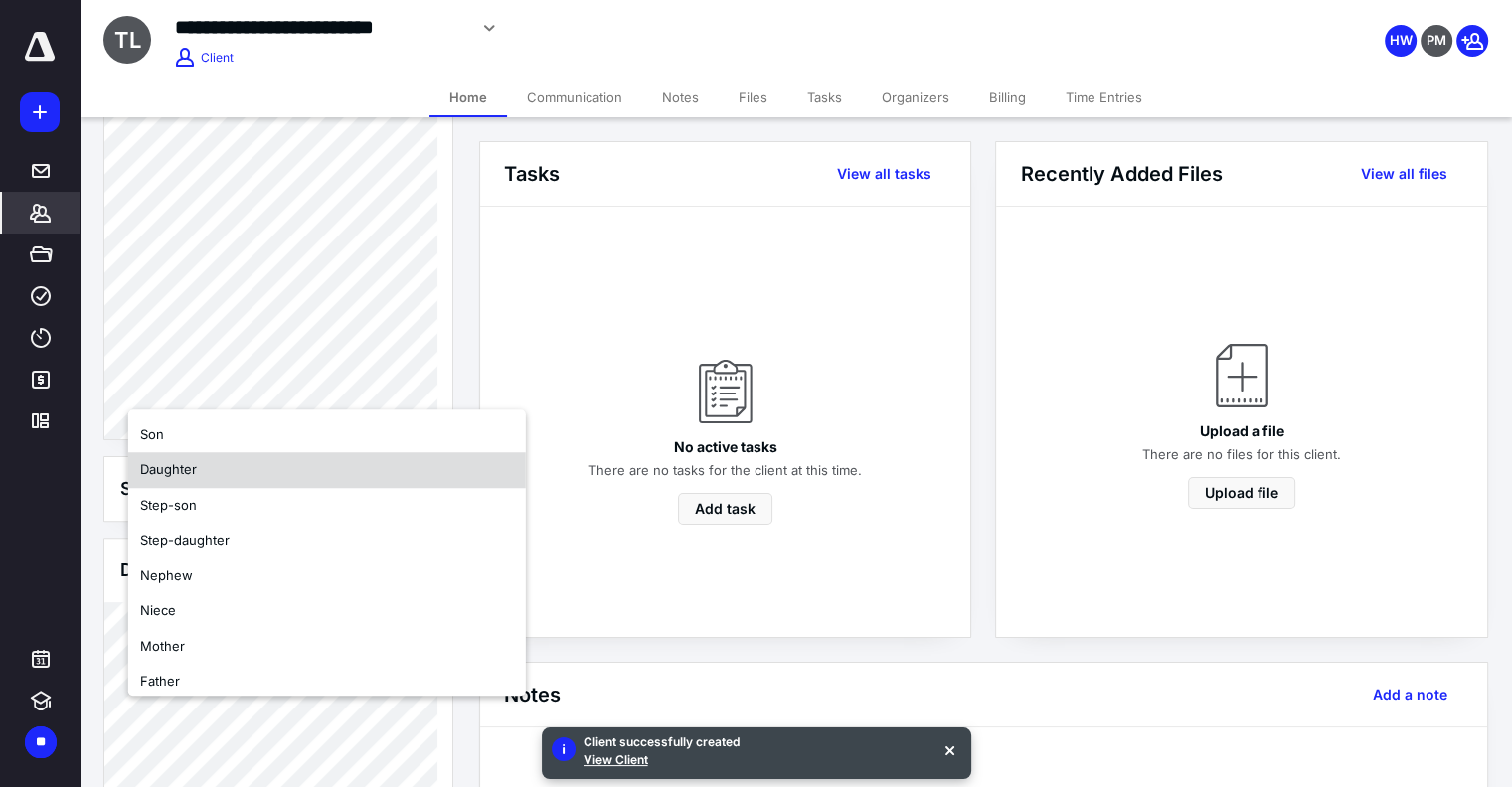 click on "Daughter" at bounding box center (168, 469) 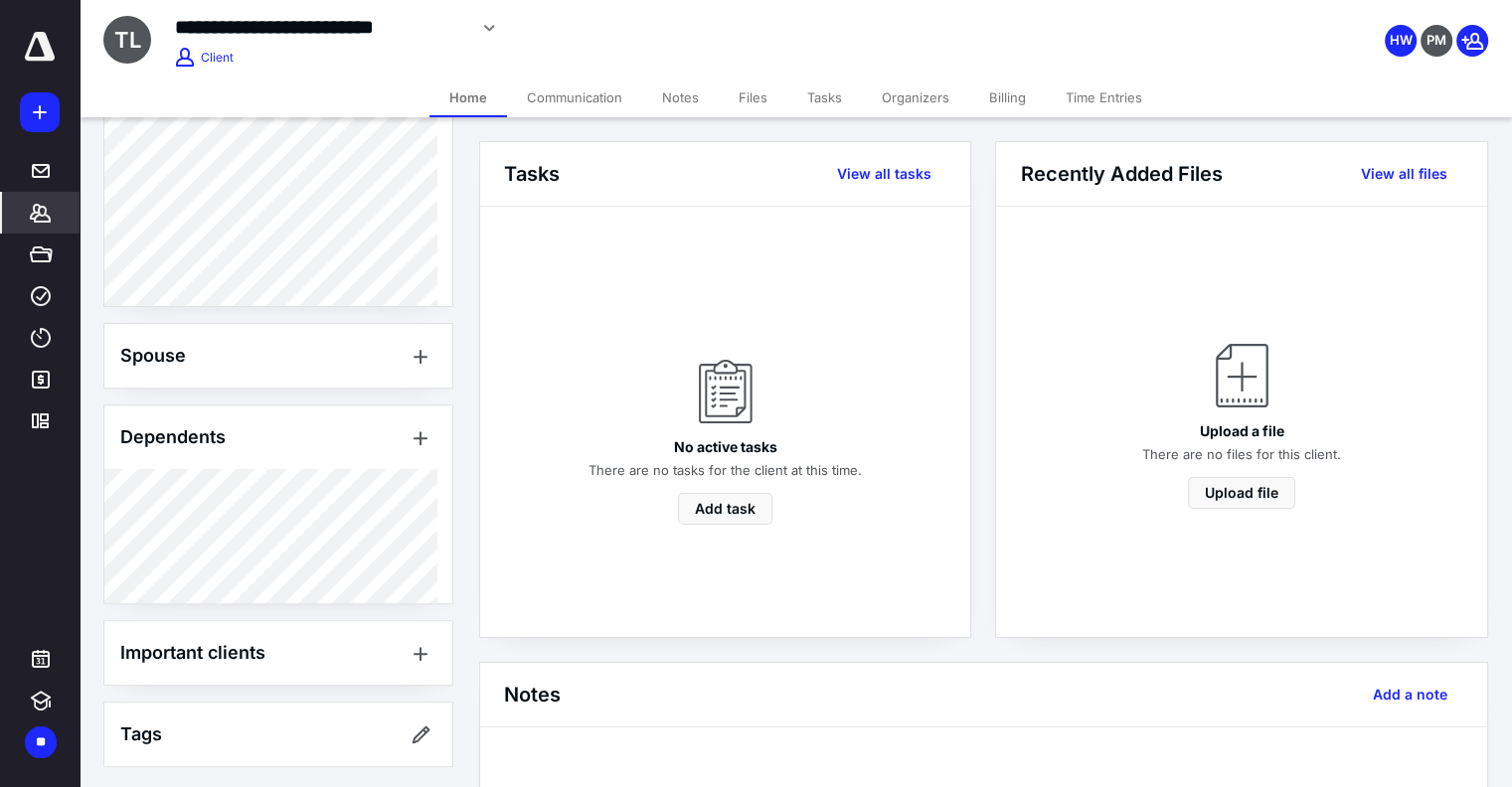 scroll, scrollTop: 724, scrollLeft: 0, axis: vertical 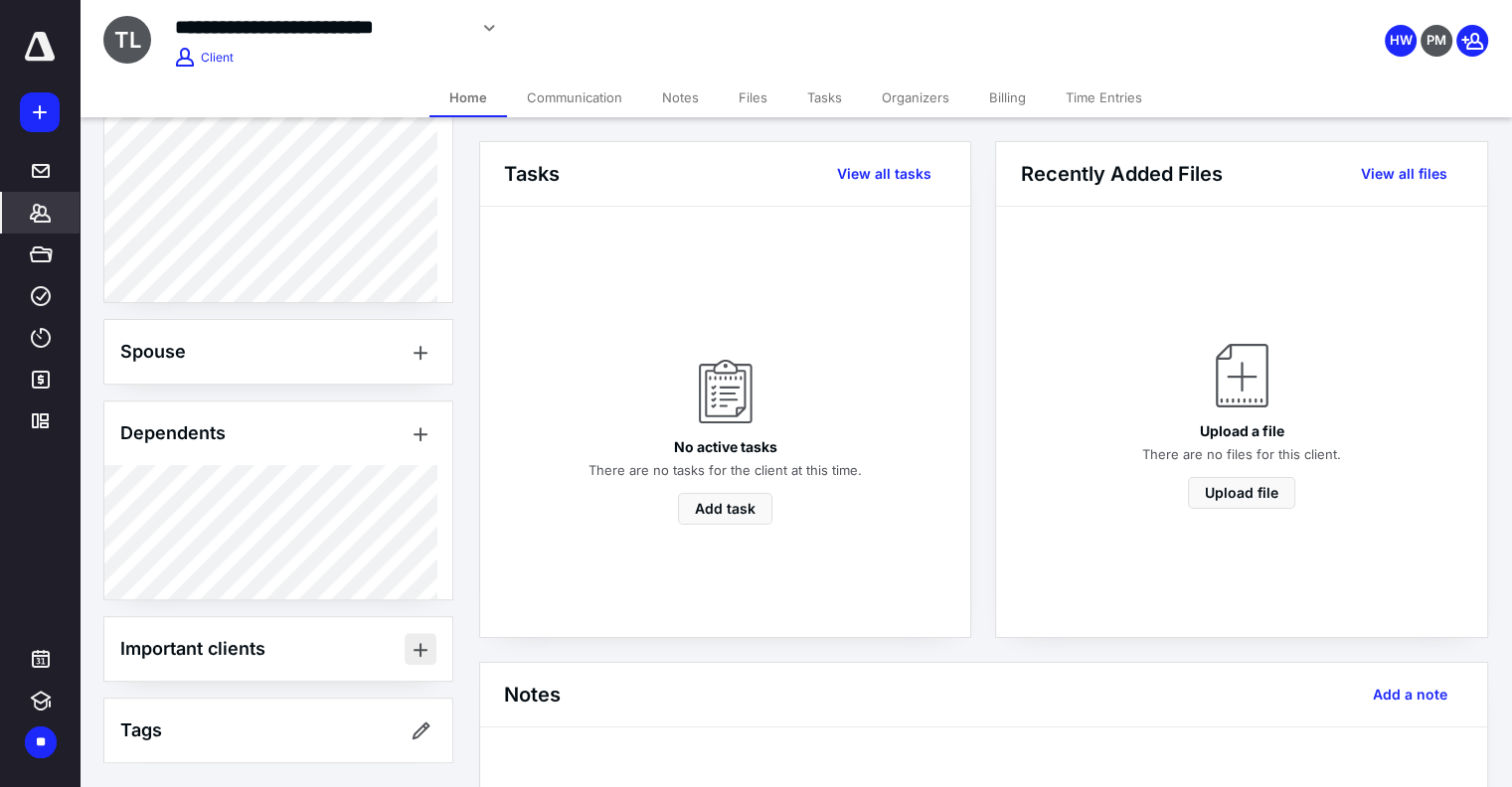 click at bounding box center (420, 649) 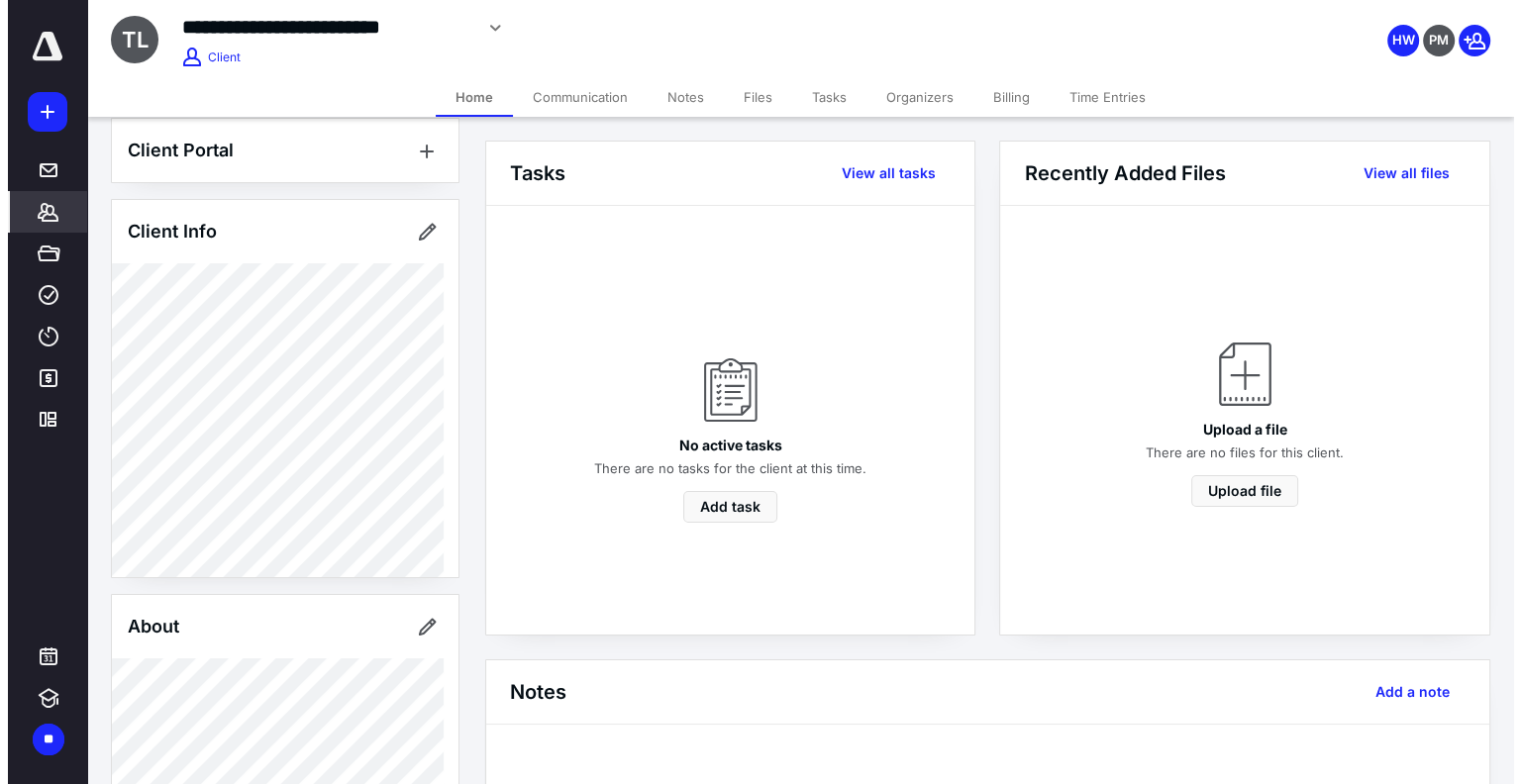 scroll, scrollTop: 0, scrollLeft: 0, axis: both 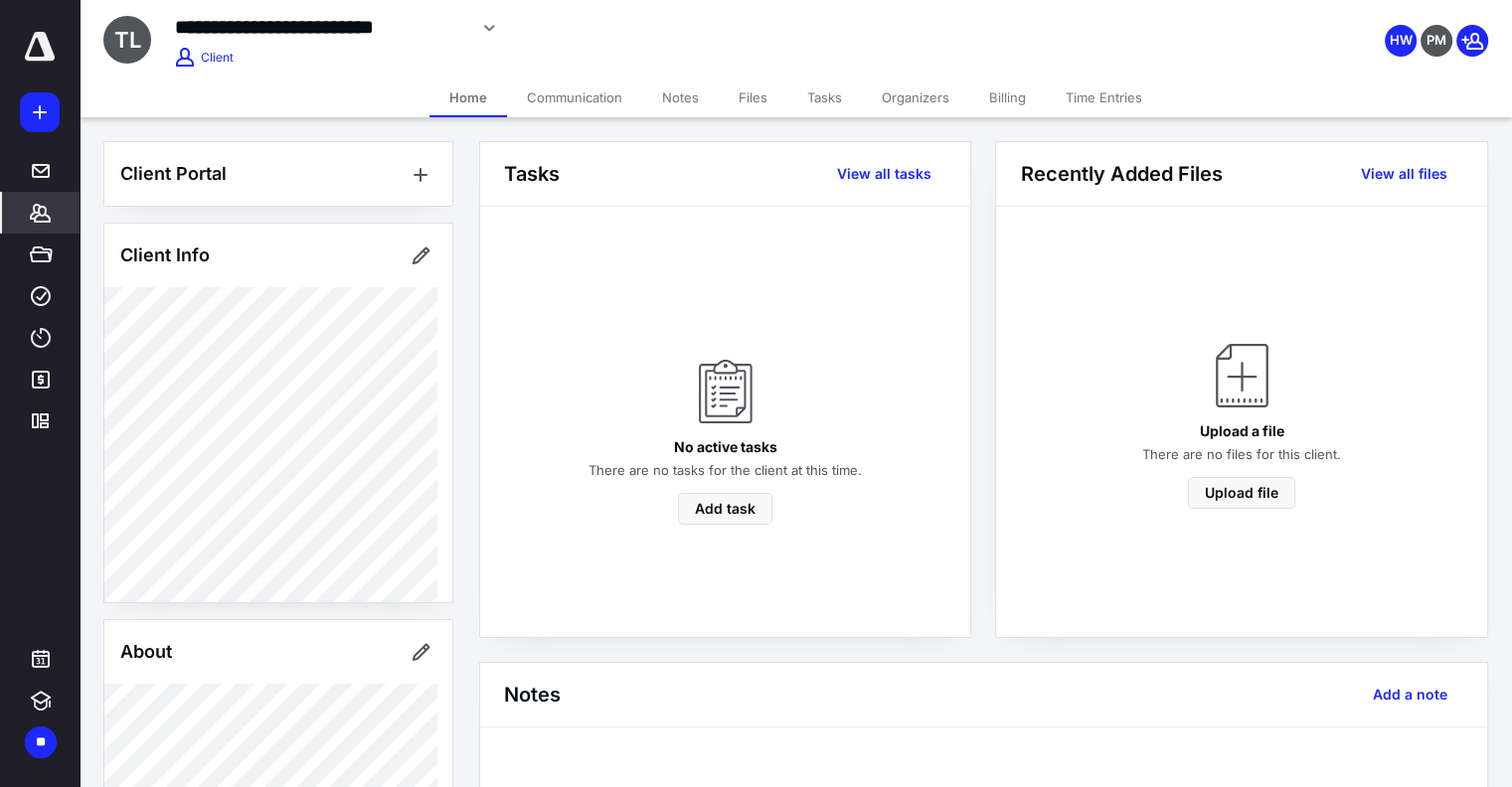 click on "Files" at bounding box center (753, 97) 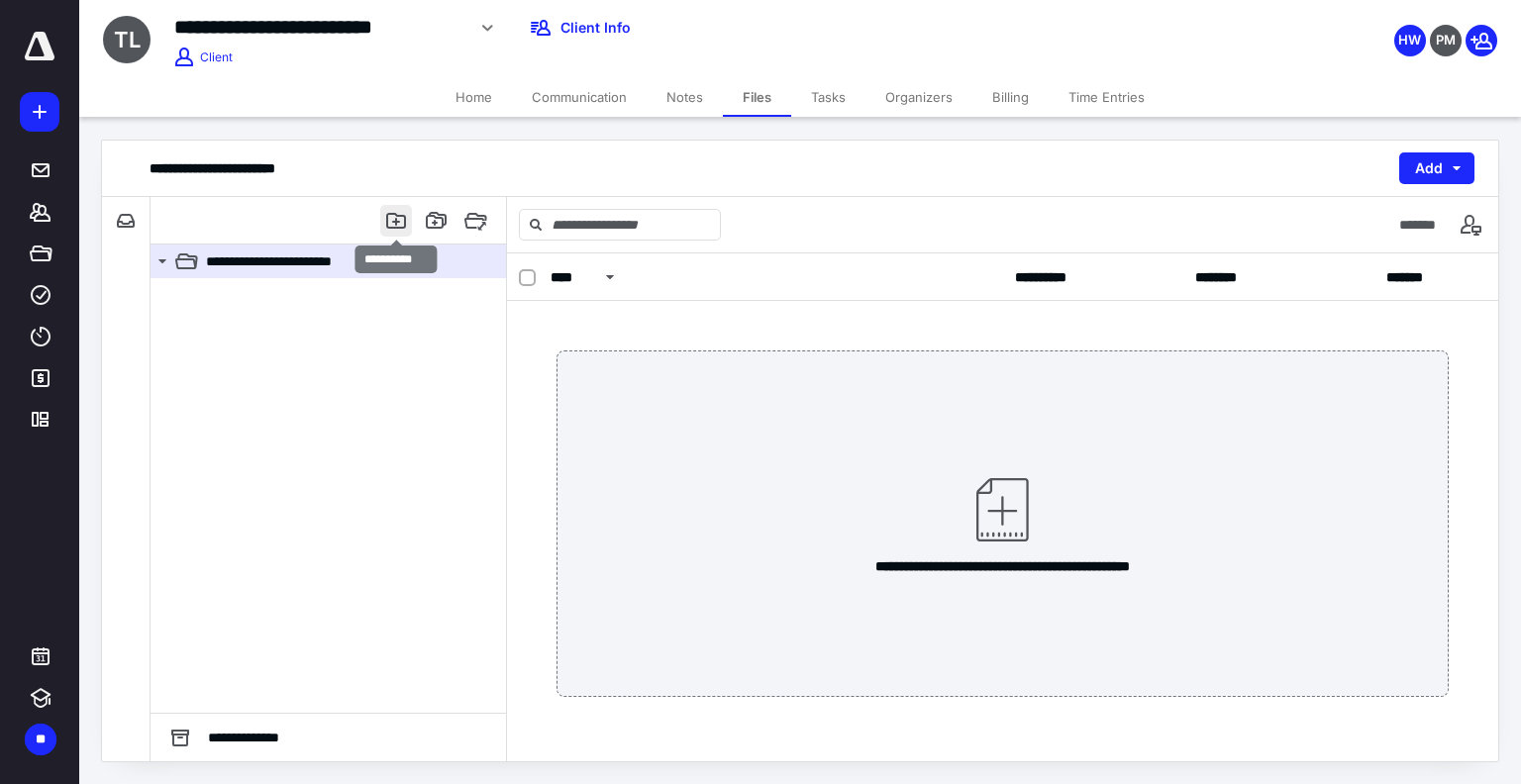 click at bounding box center (396, 221) 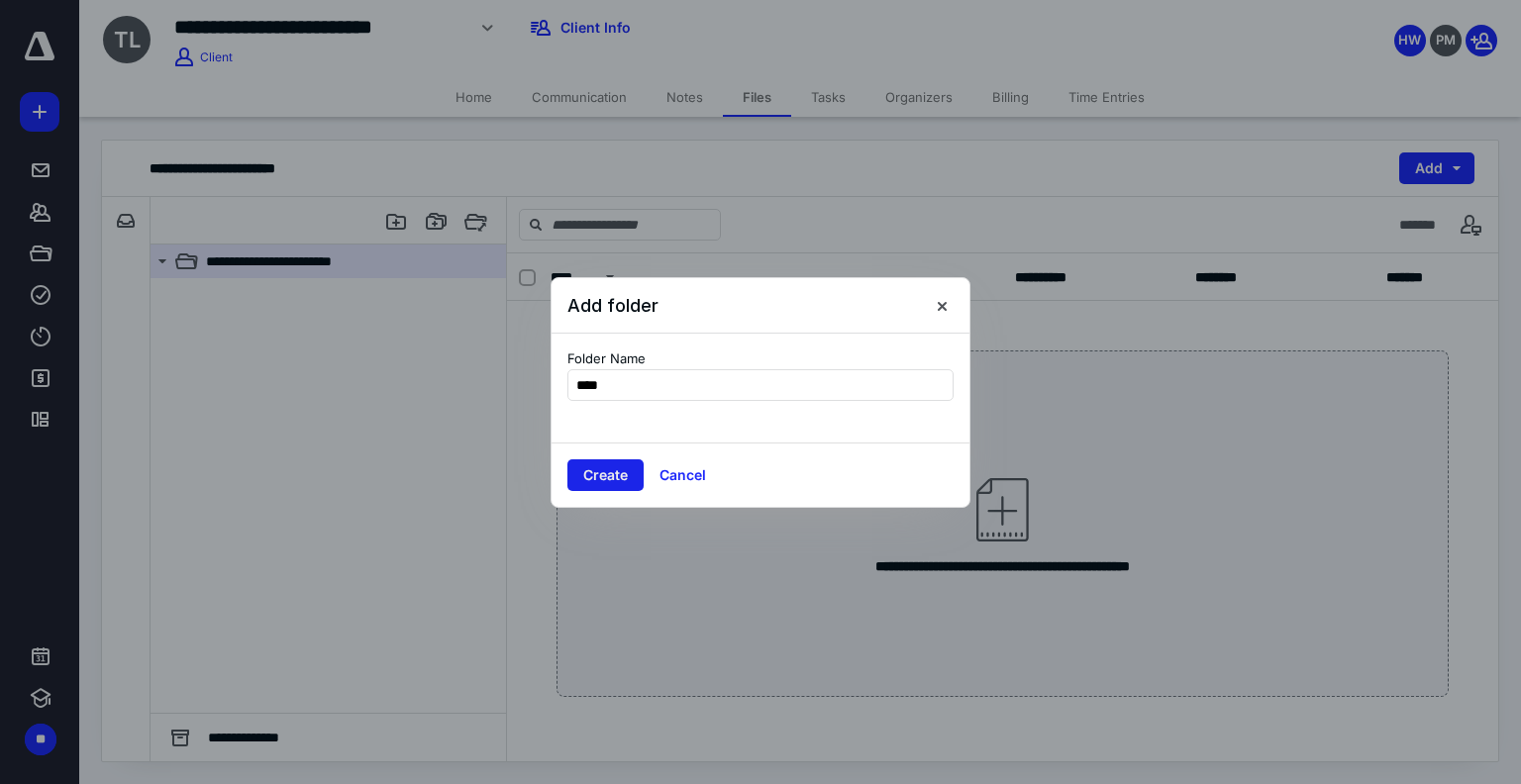 type on "****" 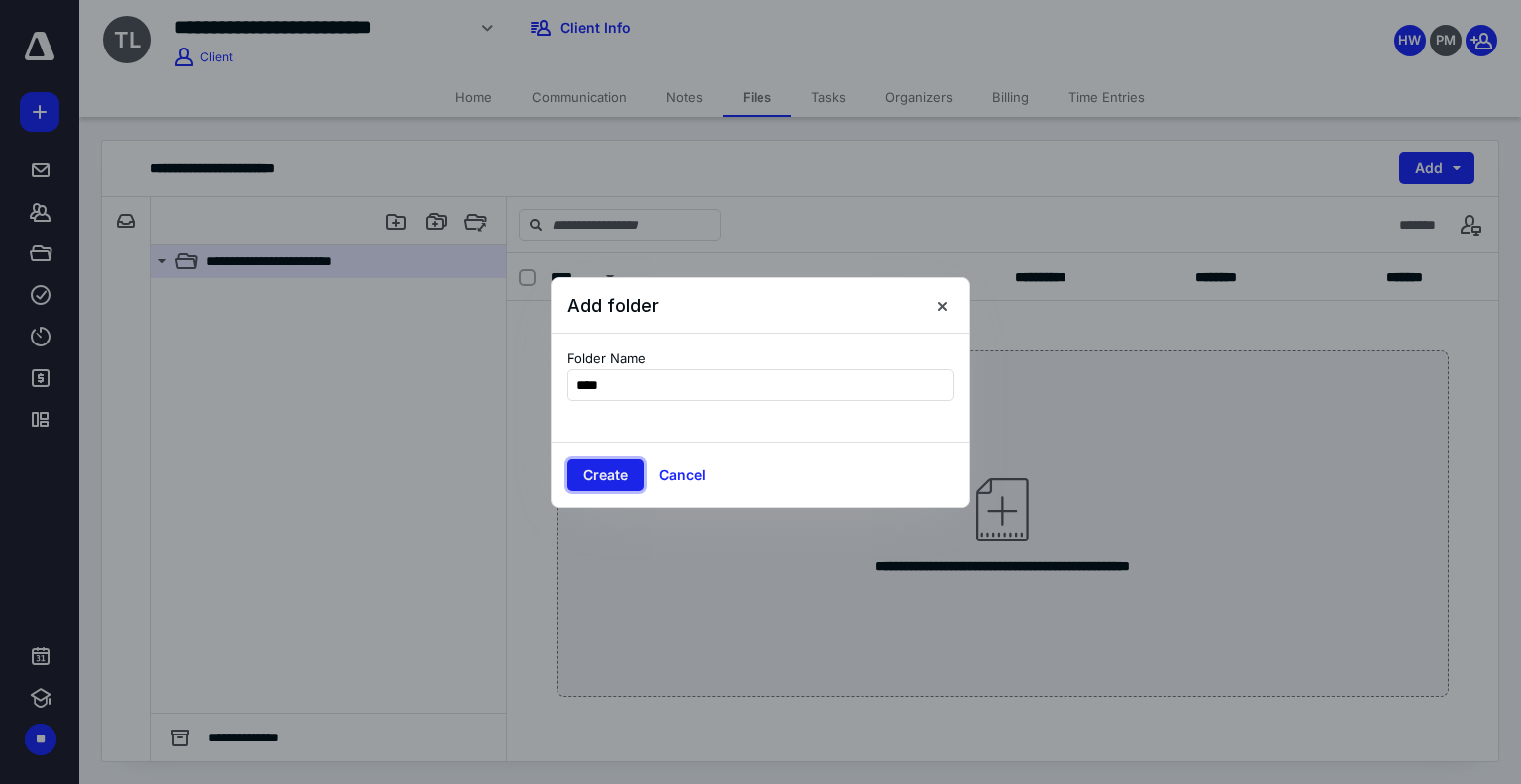 click on "Create" at bounding box center [605, 475] 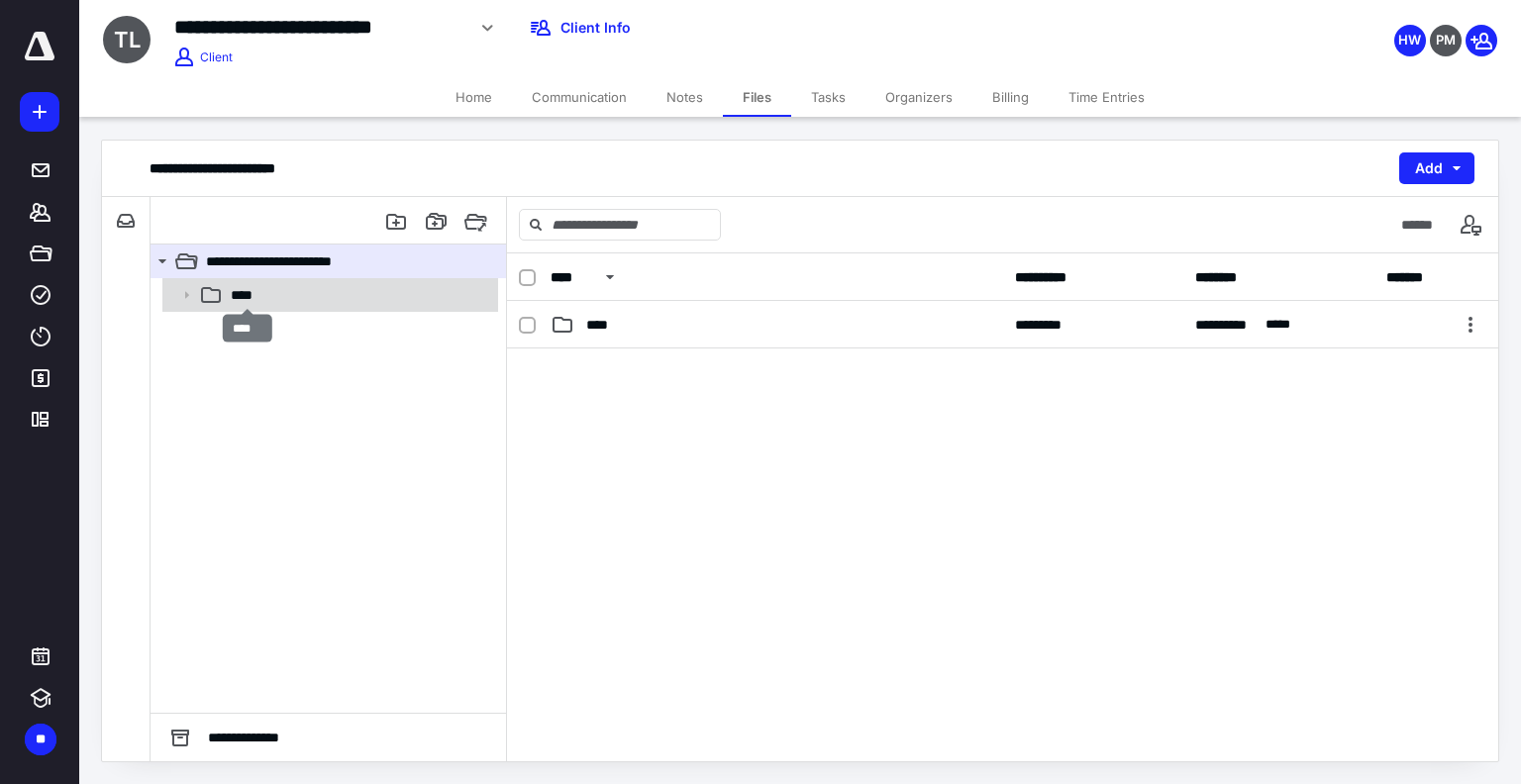 click on "****" at bounding box center [248, 295] 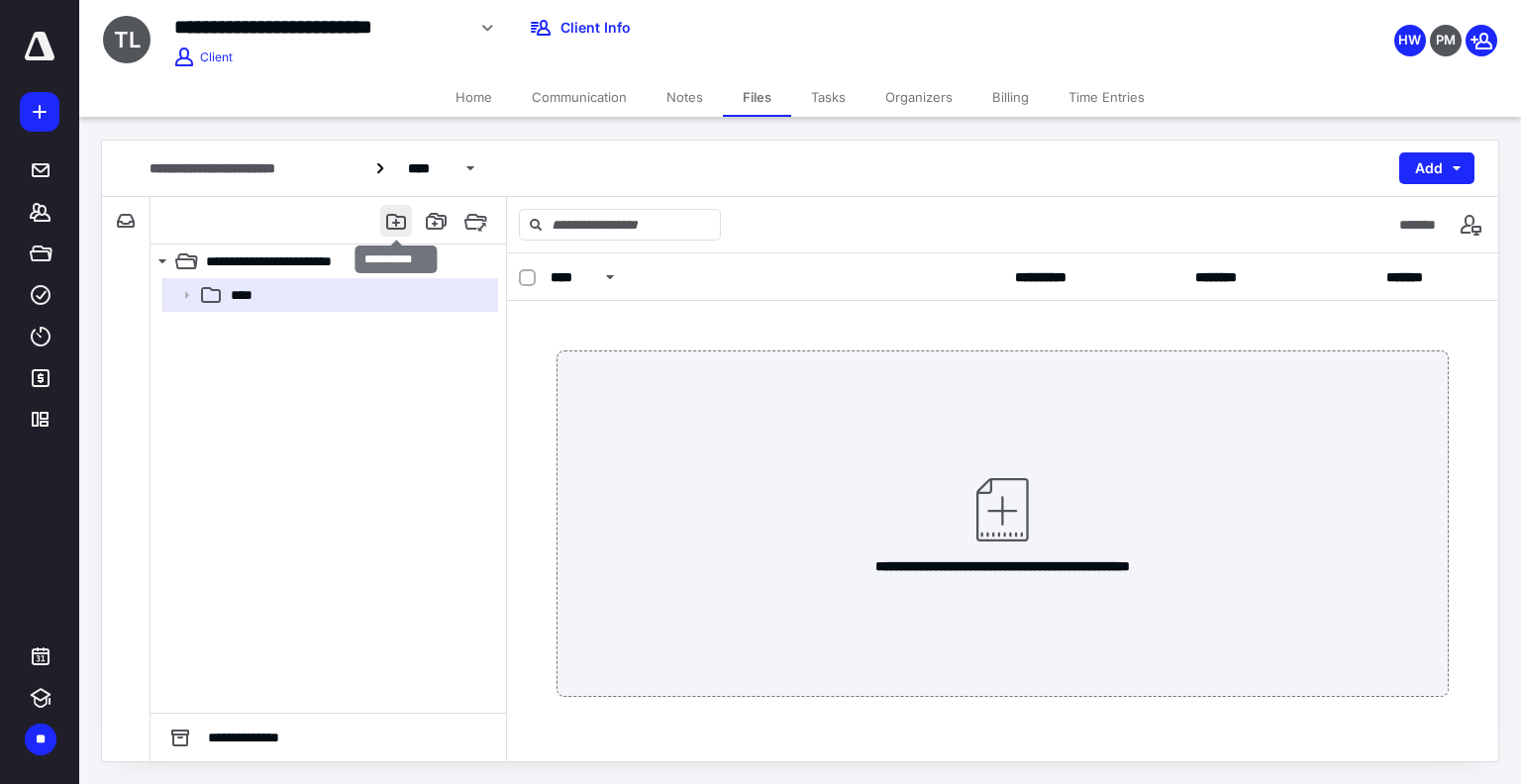 click at bounding box center [396, 221] 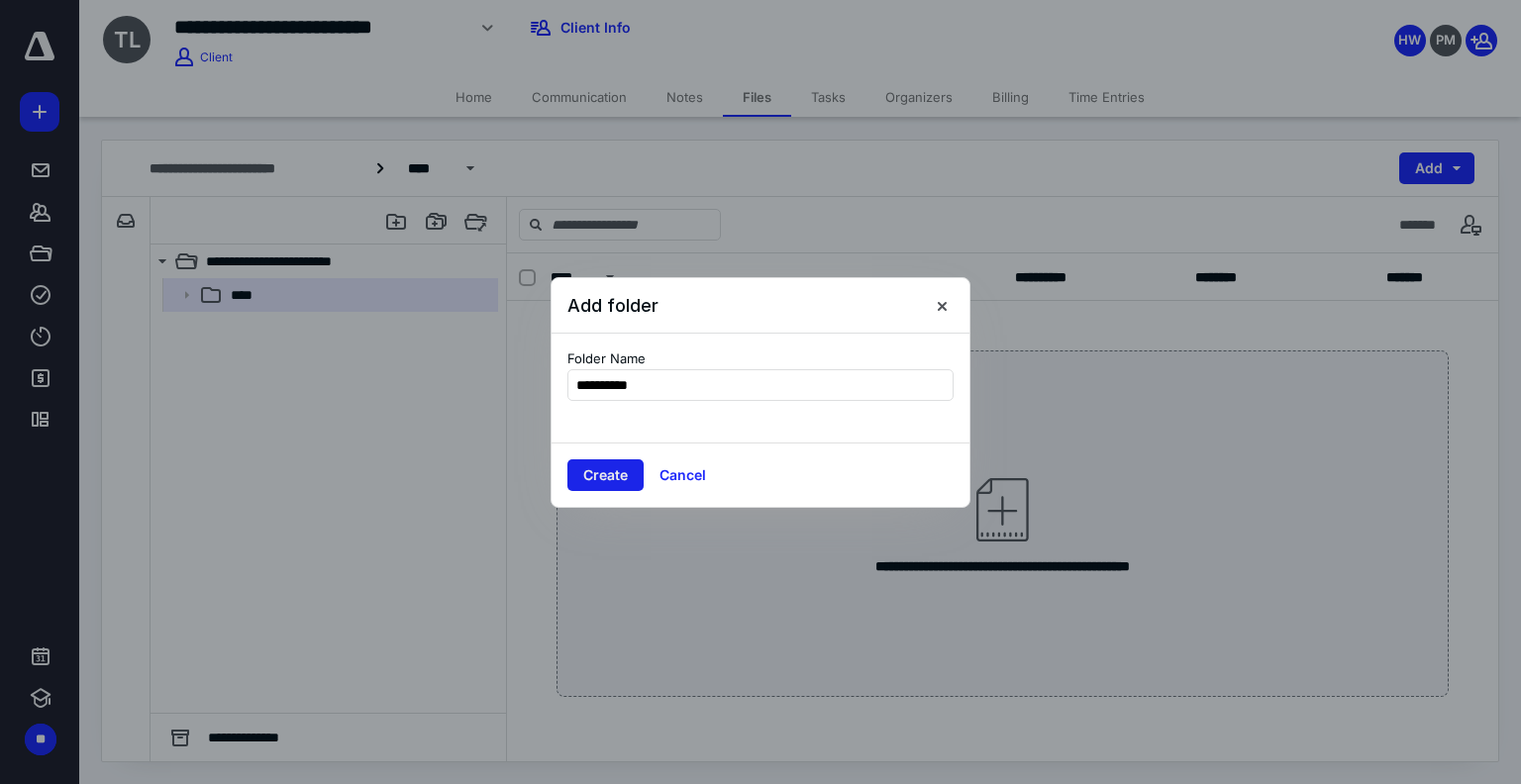 type on "**********" 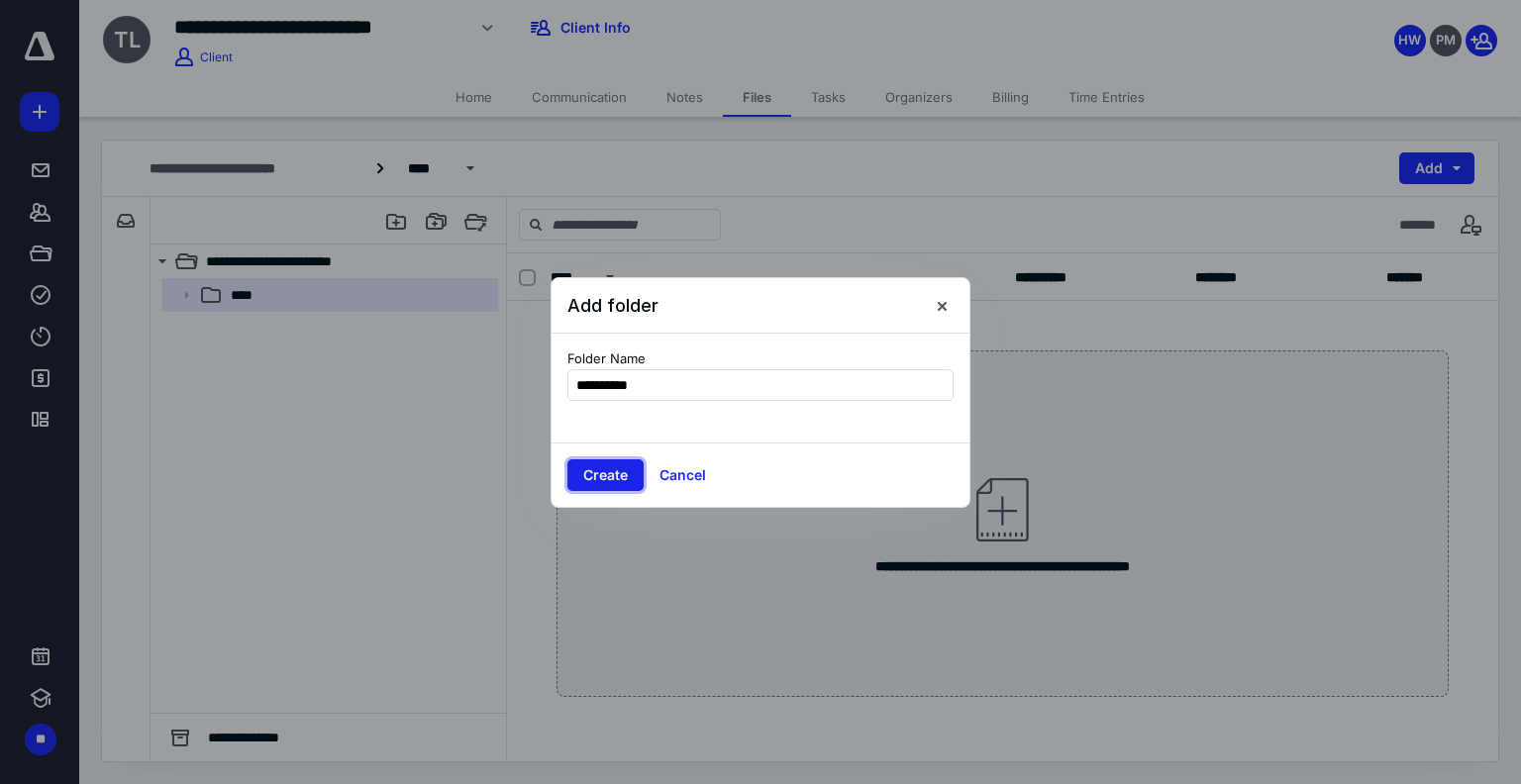 click on "Create" at bounding box center [605, 475] 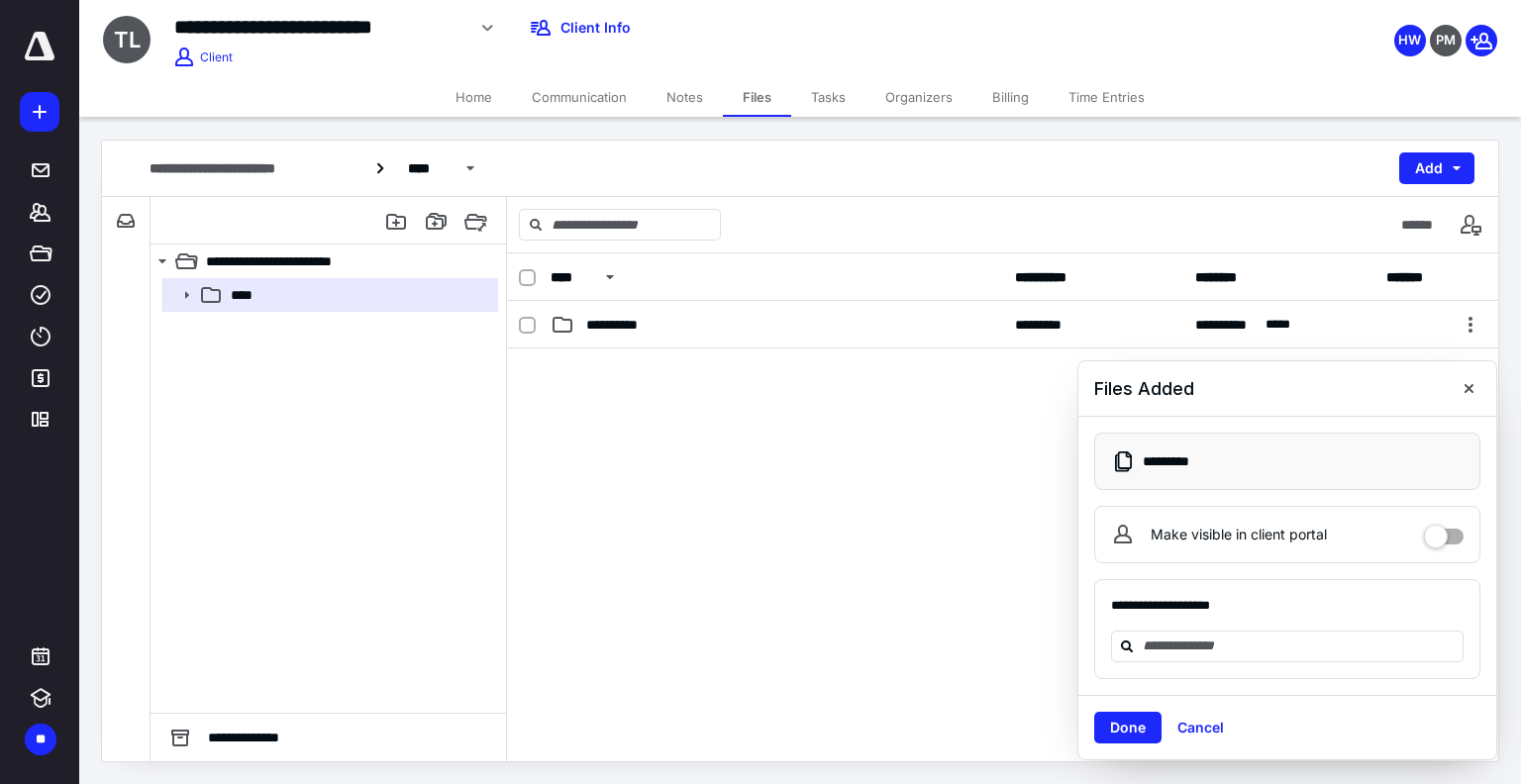 click at bounding box center (40, 47) 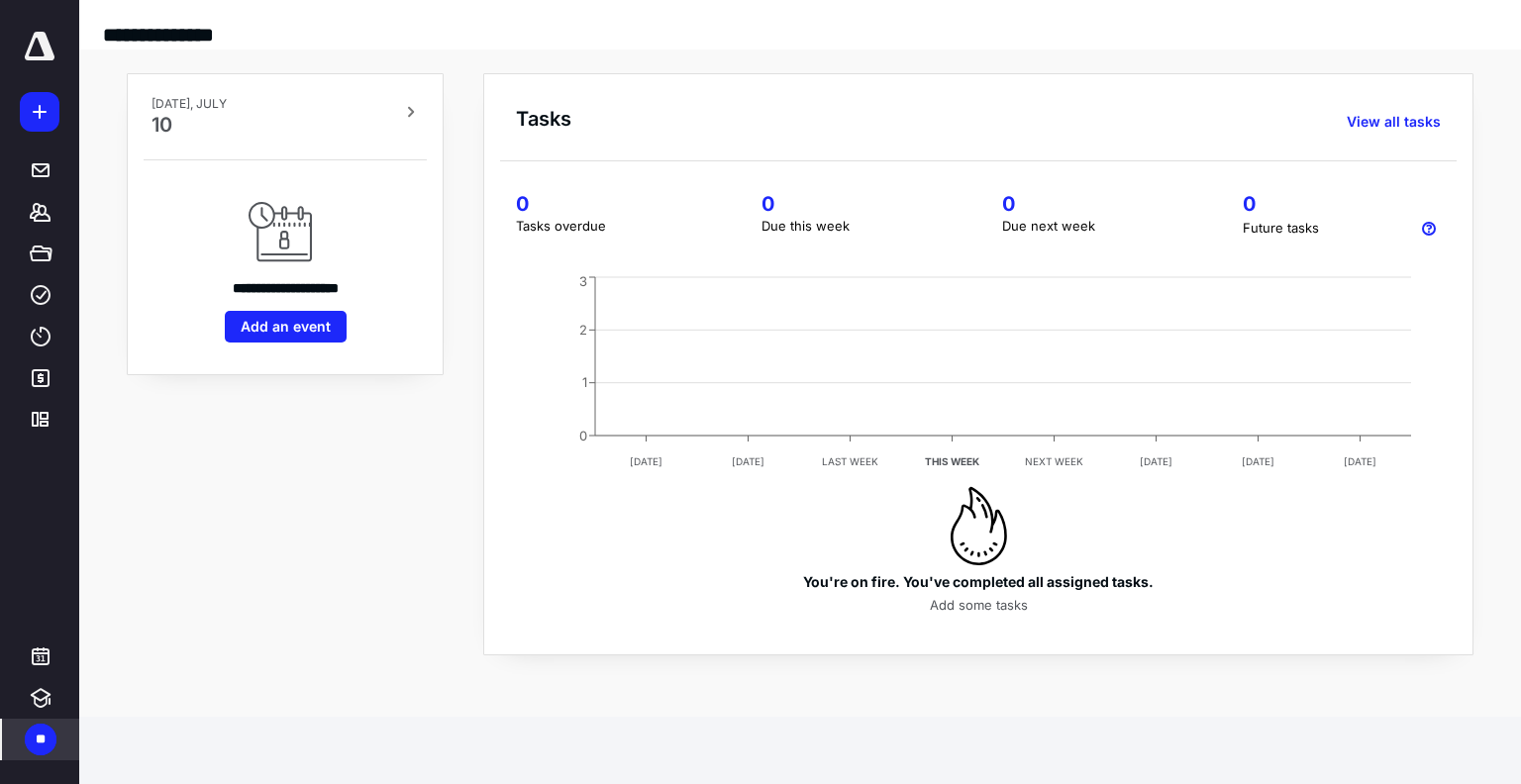 click on "**" at bounding box center (41, 739) 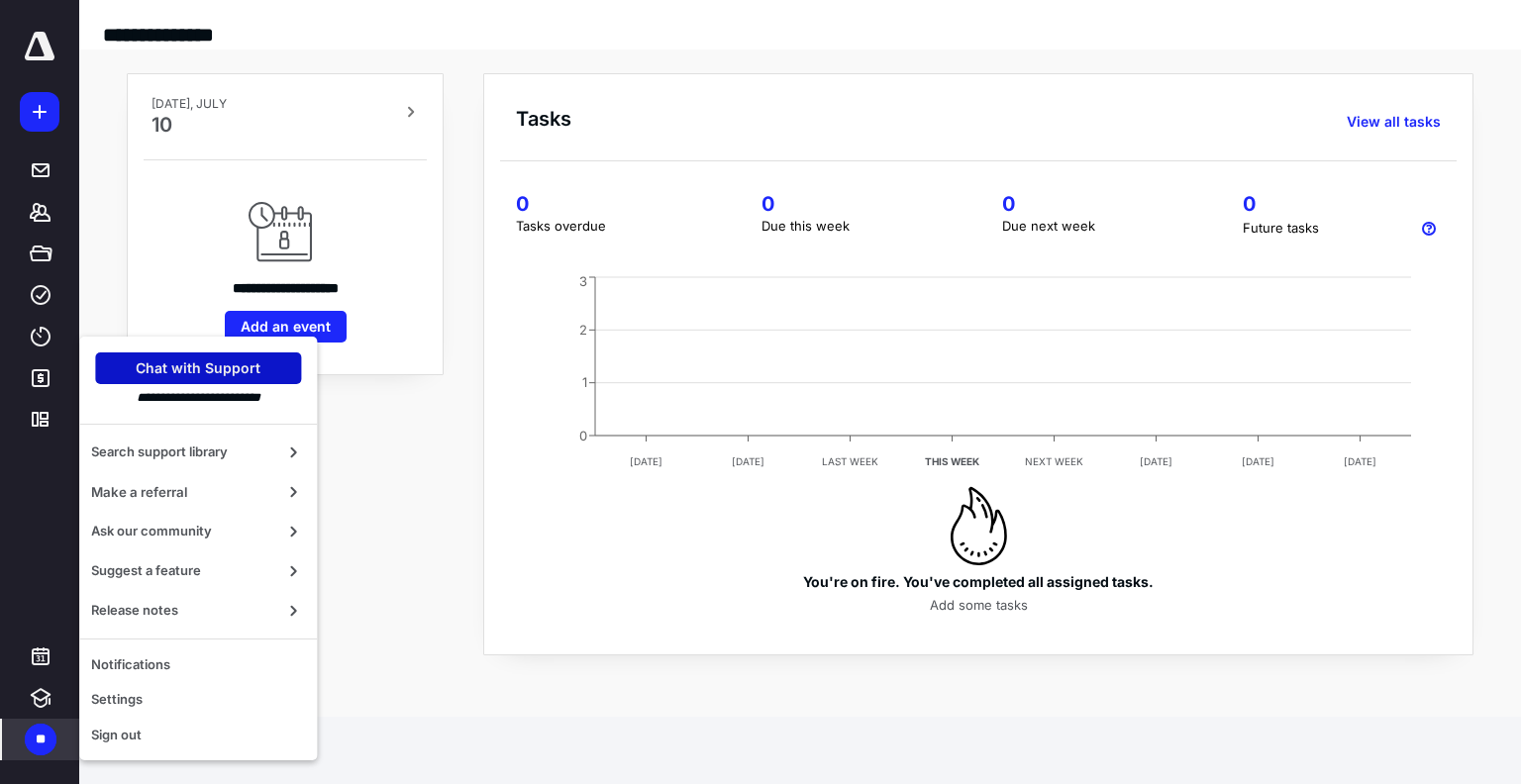 click on "Chat with Support" at bounding box center (198, 368) 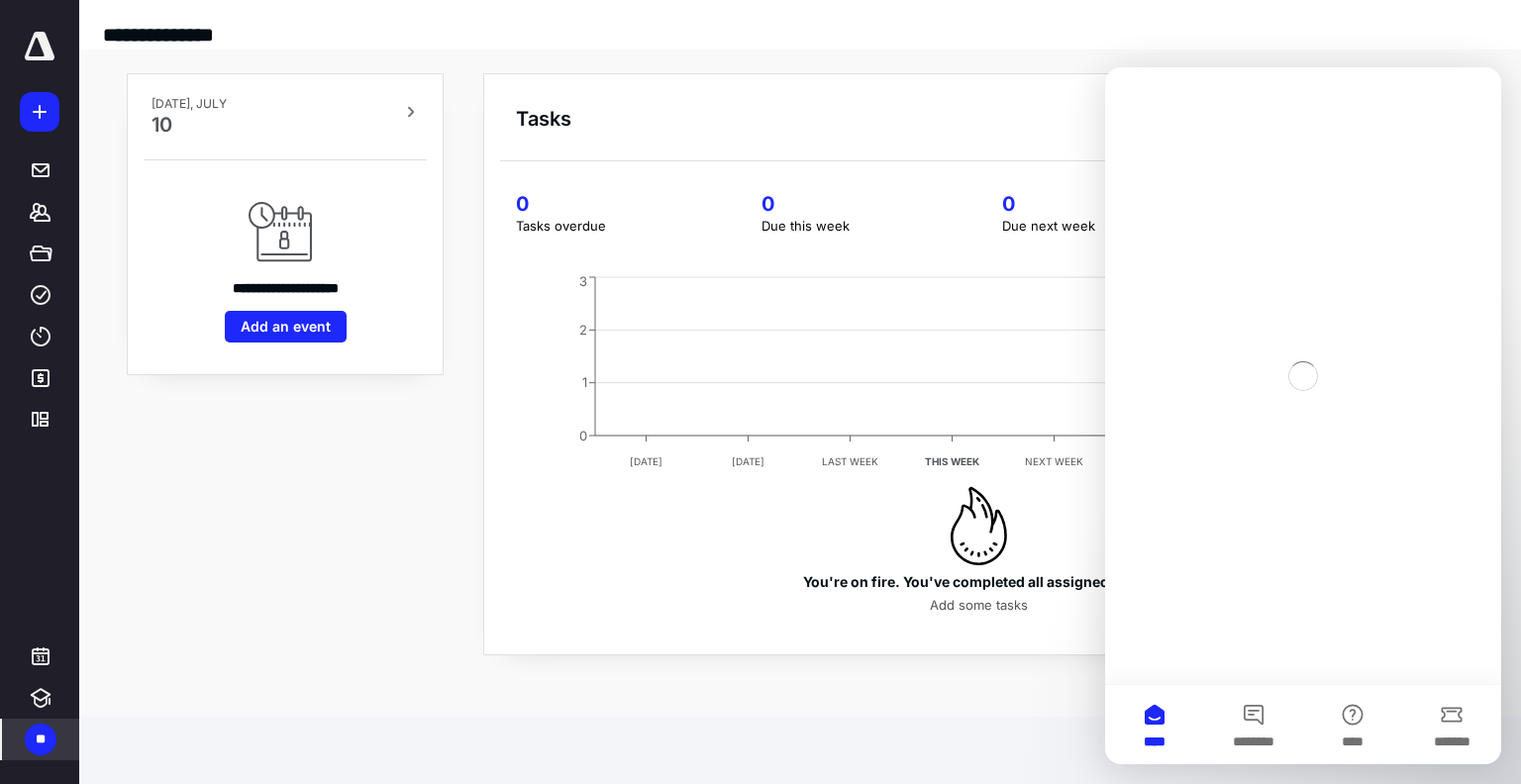 scroll, scrollTop: 0, scrollLeft: 0, axis: both 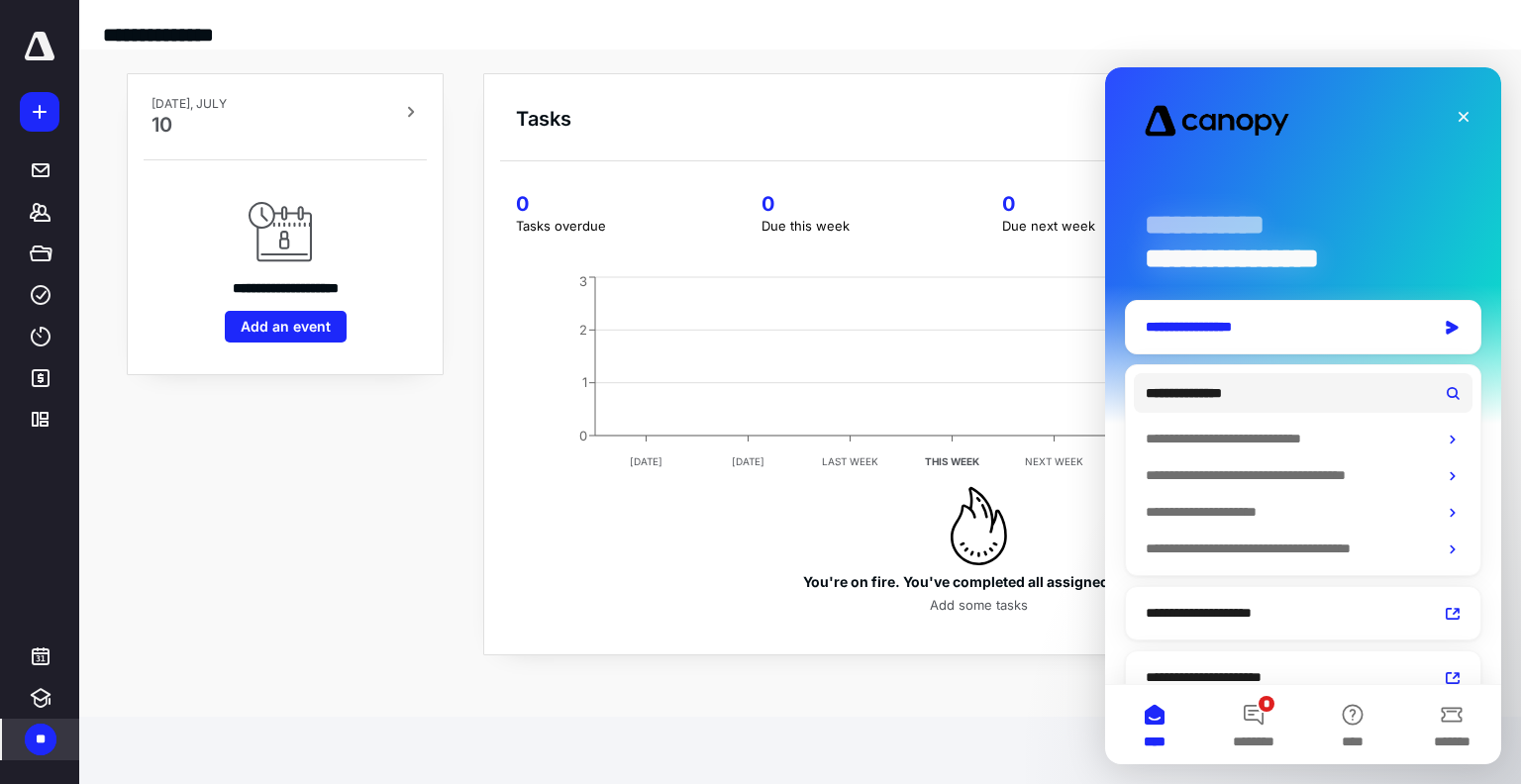 click 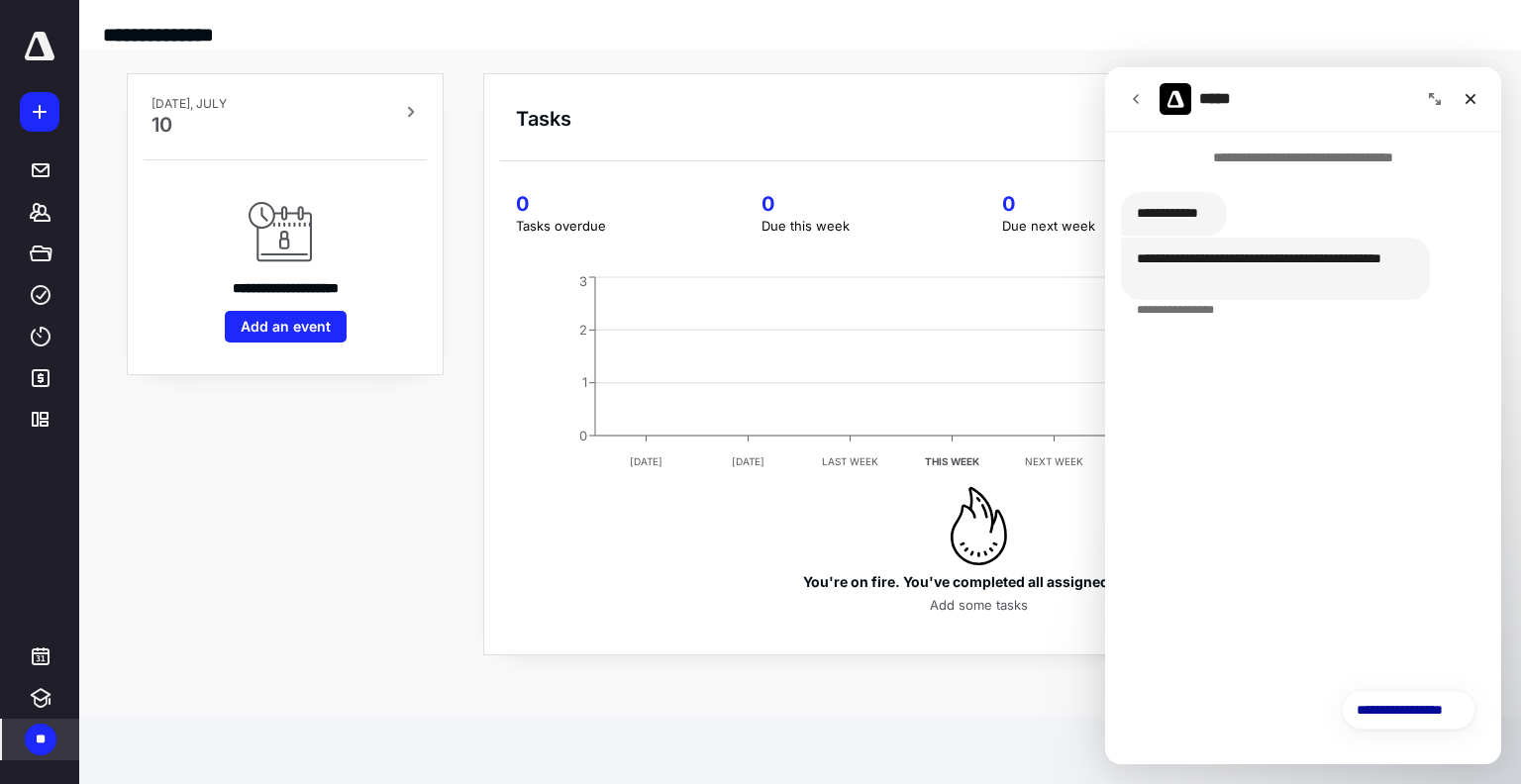 click on "**********" at bounding box center (1408, 710) 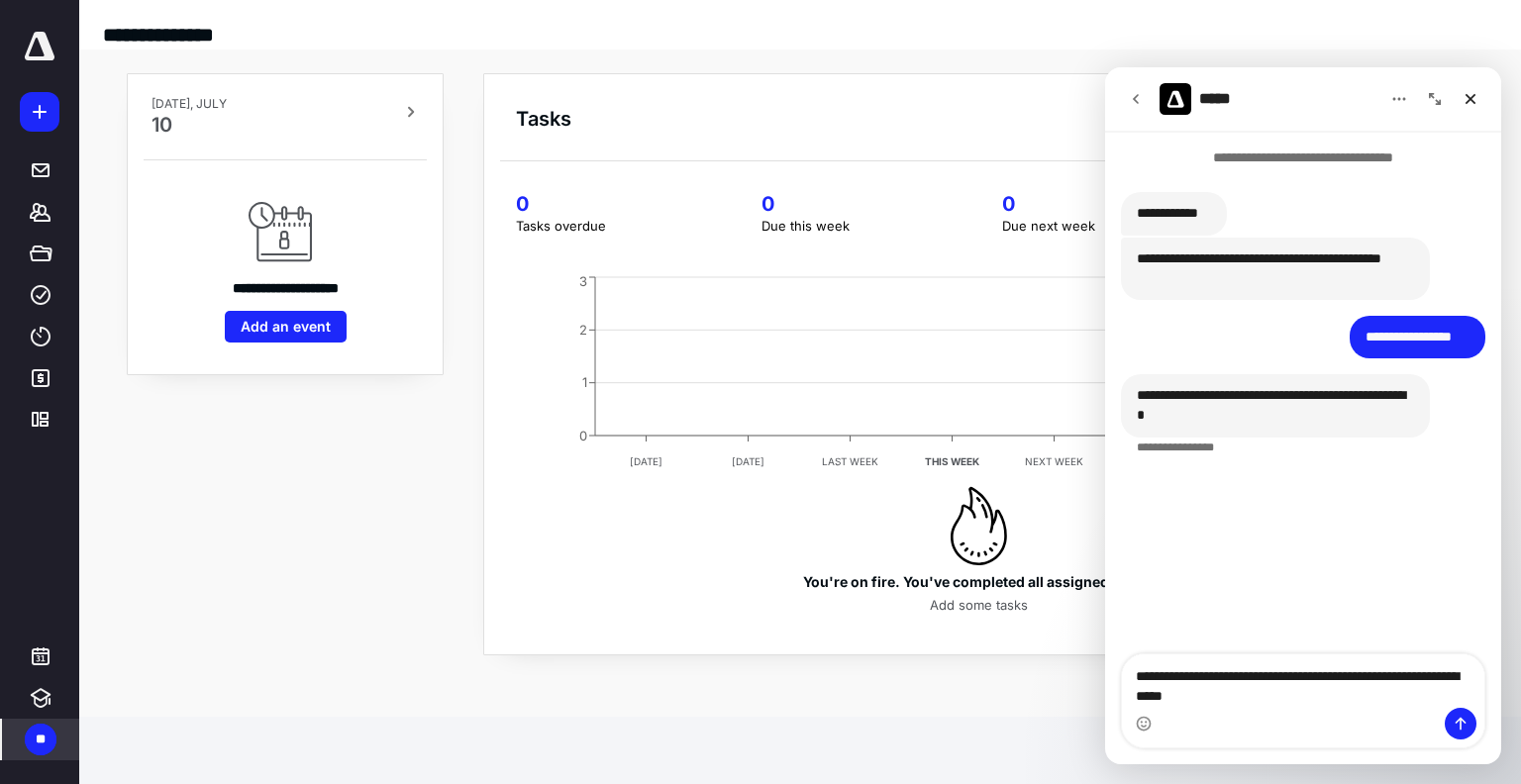 type on "**********" 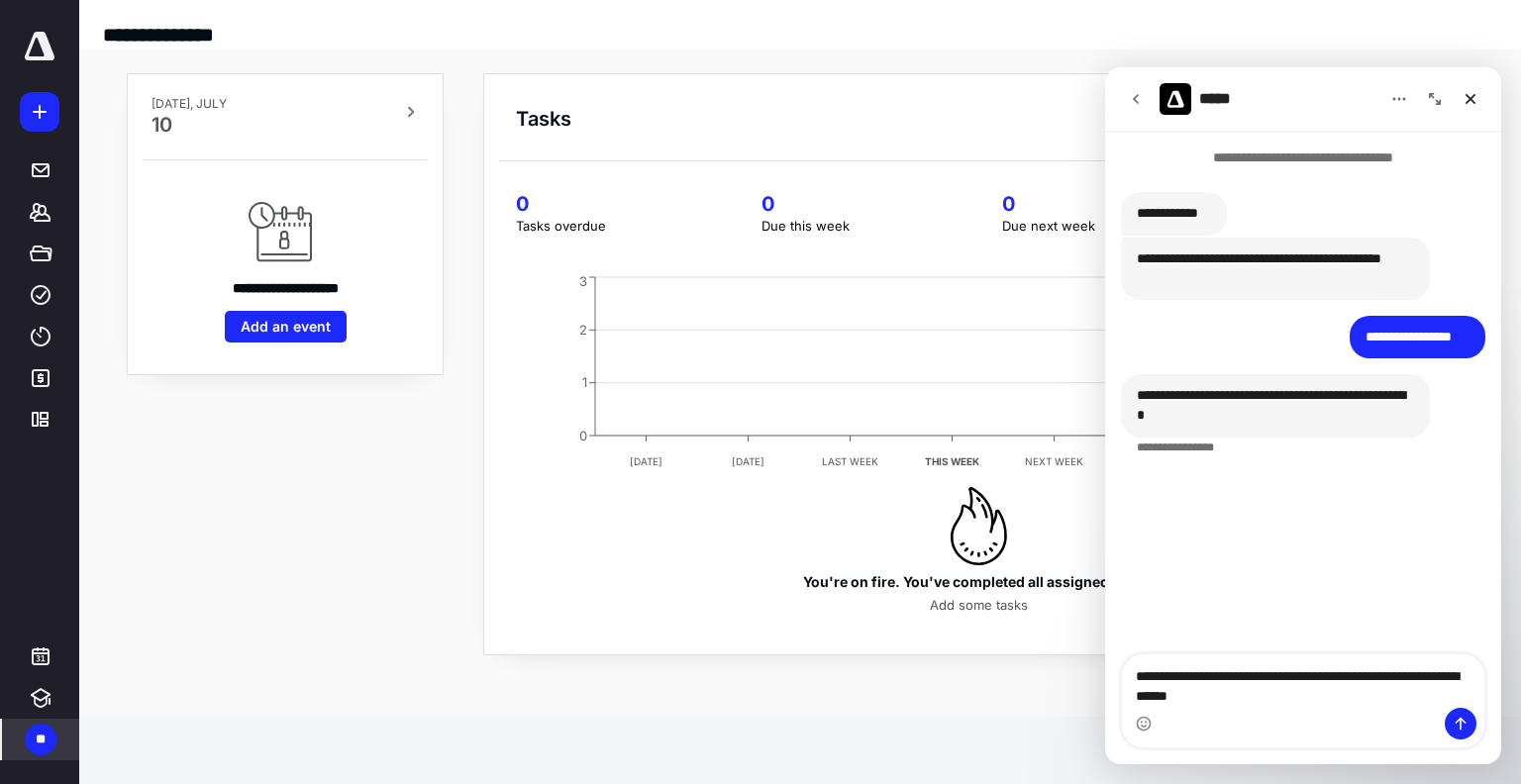 type 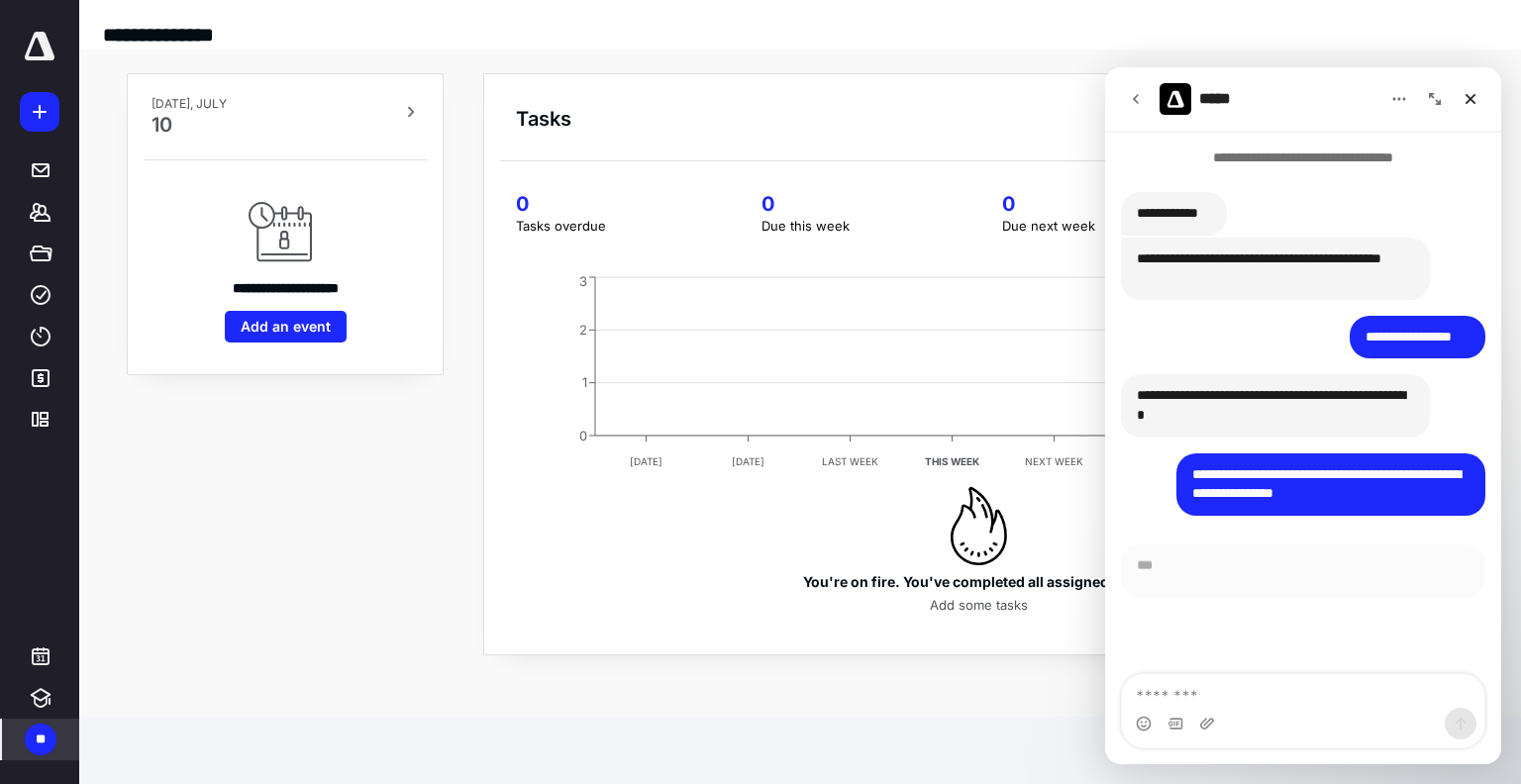 scroll, scrollTop: 3, scrollLeft: 0, axis: vertical 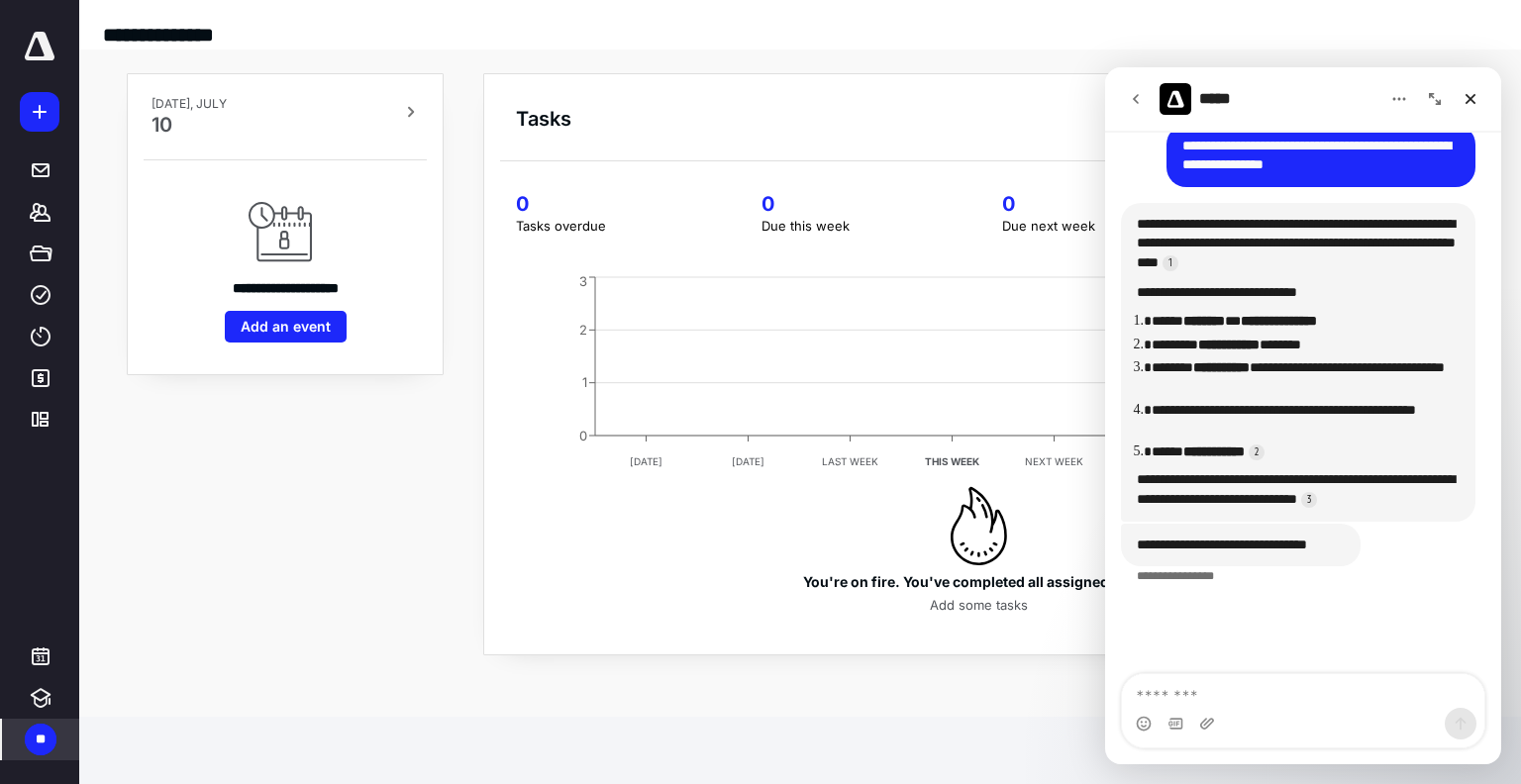 click on "**" at bounding box center [40, 710] 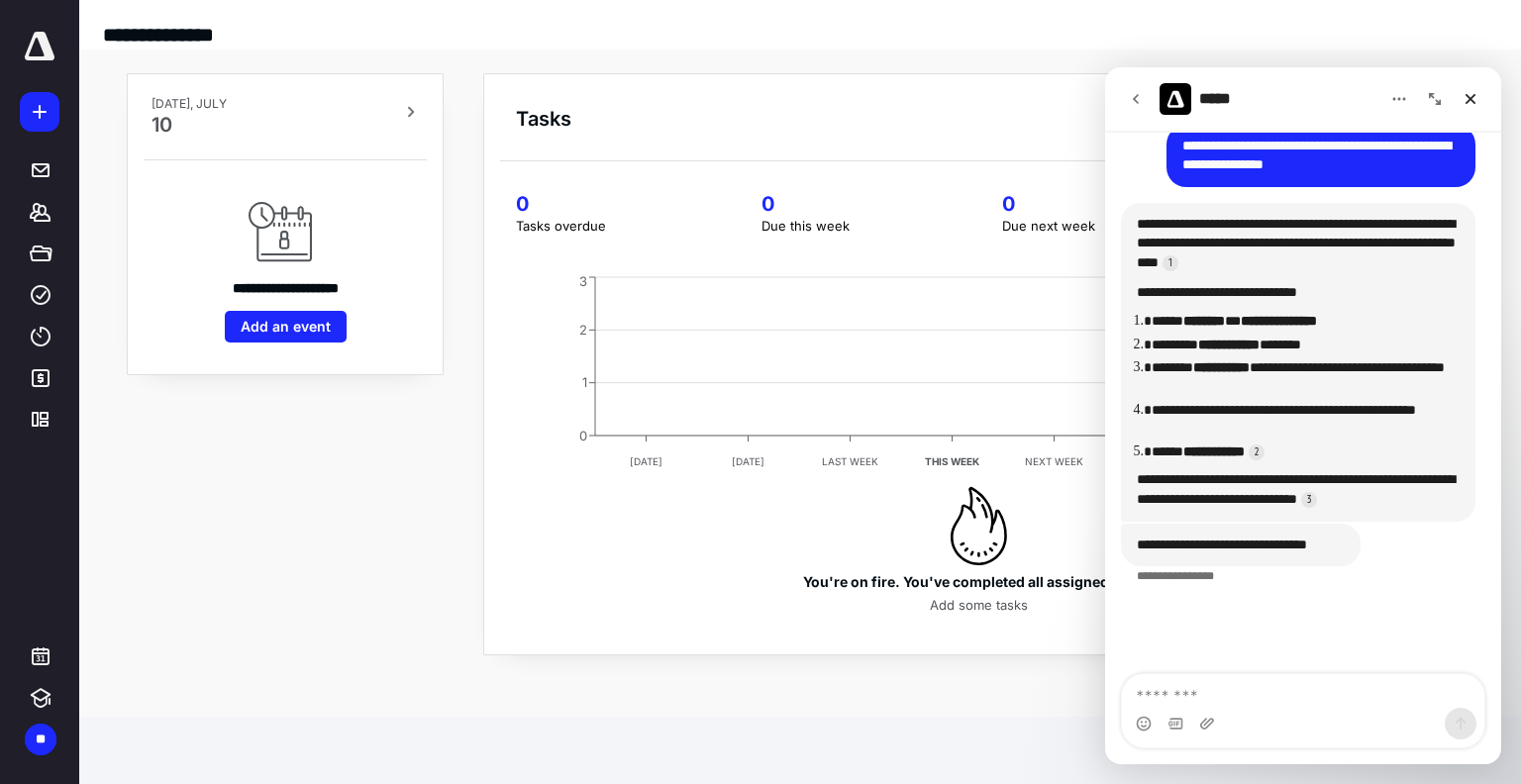 click on "**" at bounding box center (40, 710) 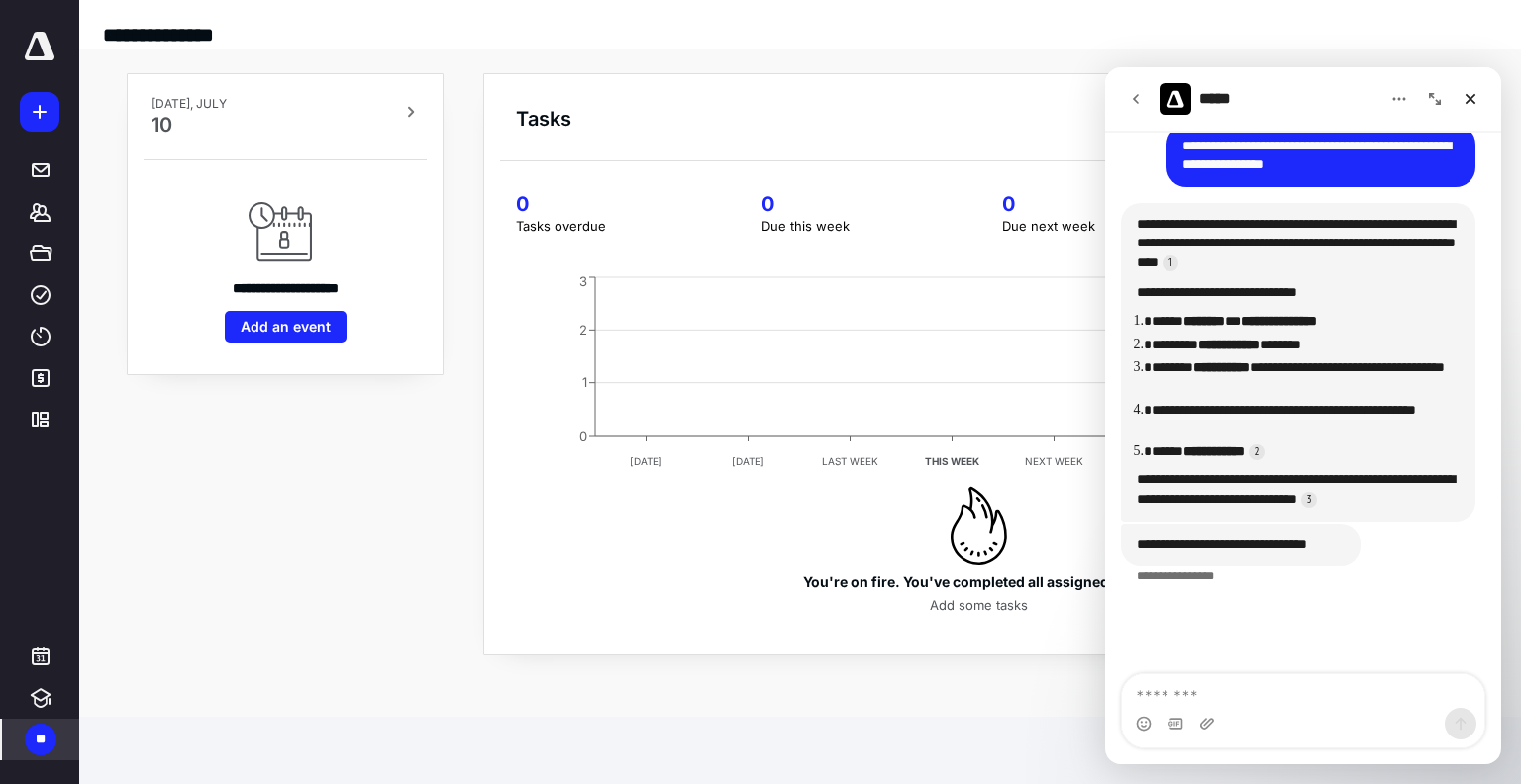 click on "**" at bounding box center [41, 739] 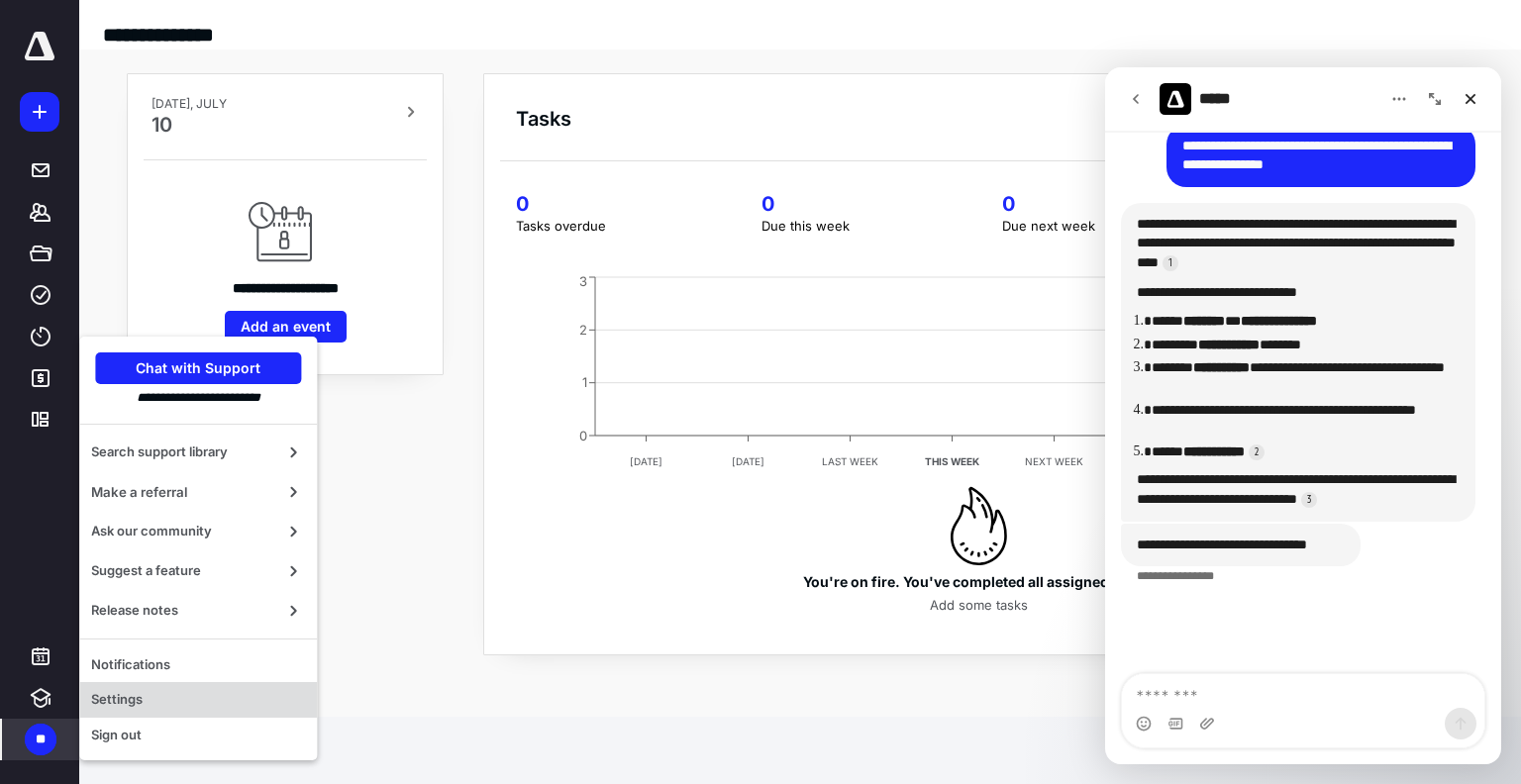 click on "Settings" at bounding box center (198, 700) 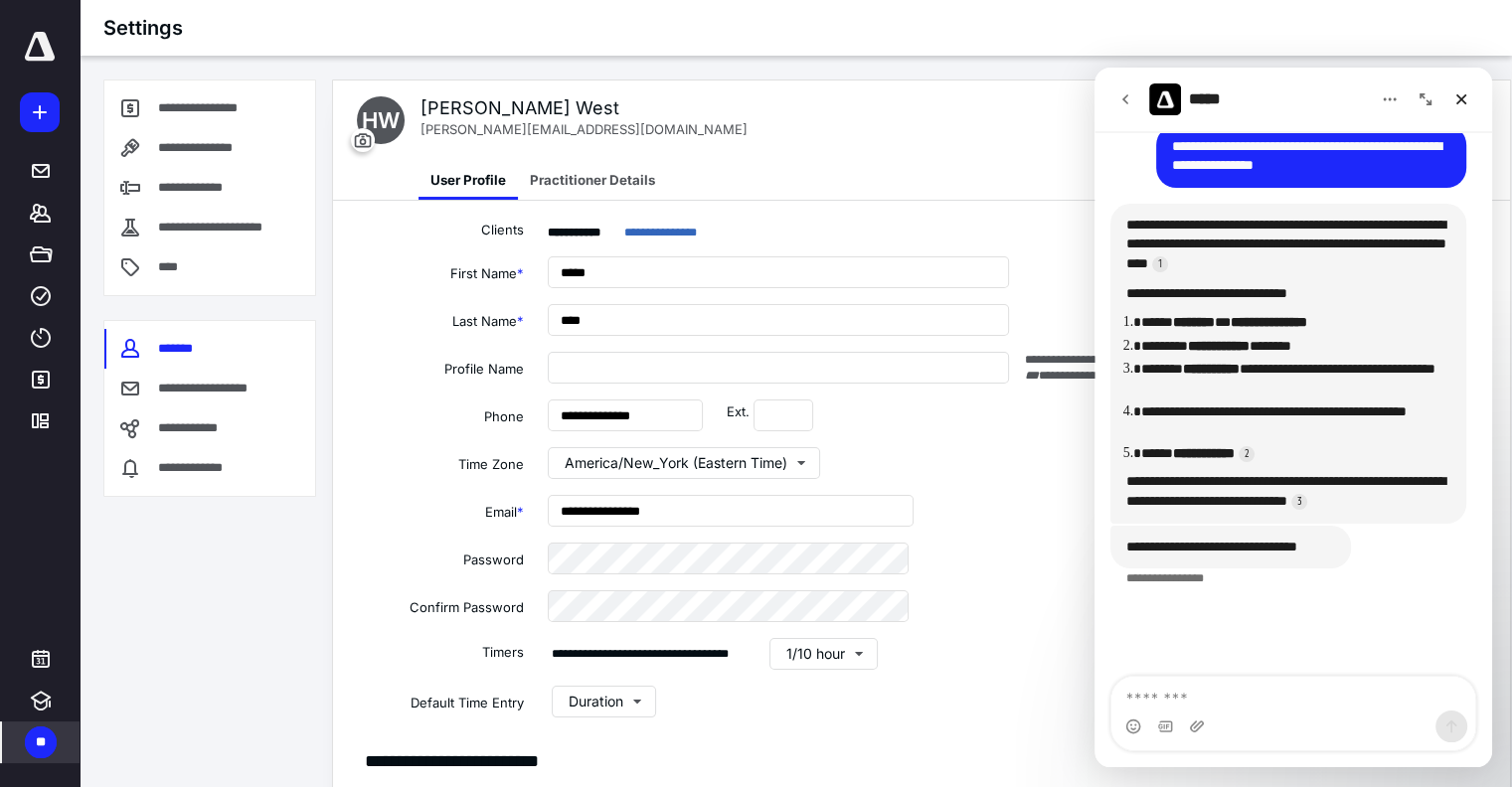 type on "**********" 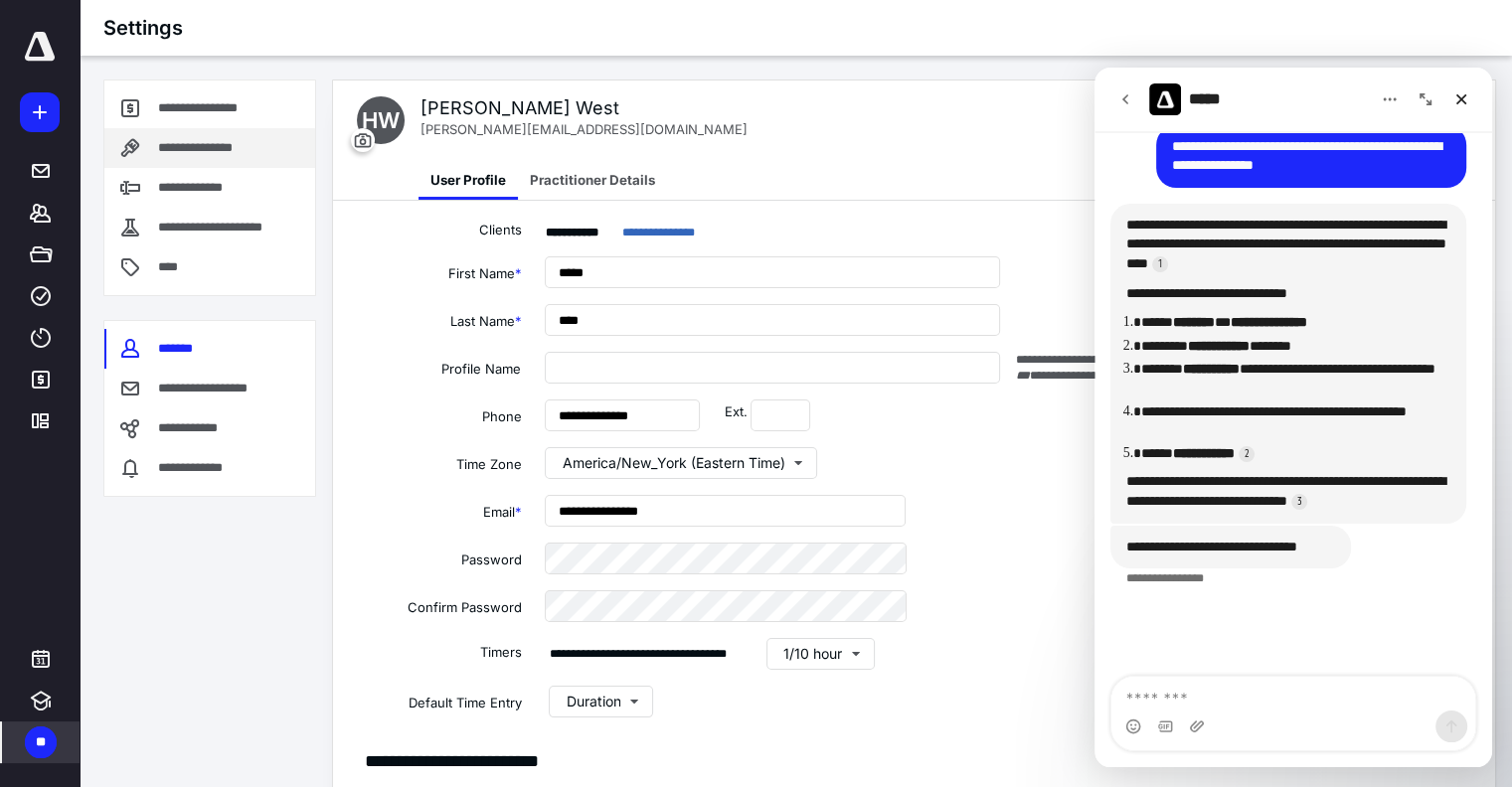 click on "**********" at bounding box center (211, 148) 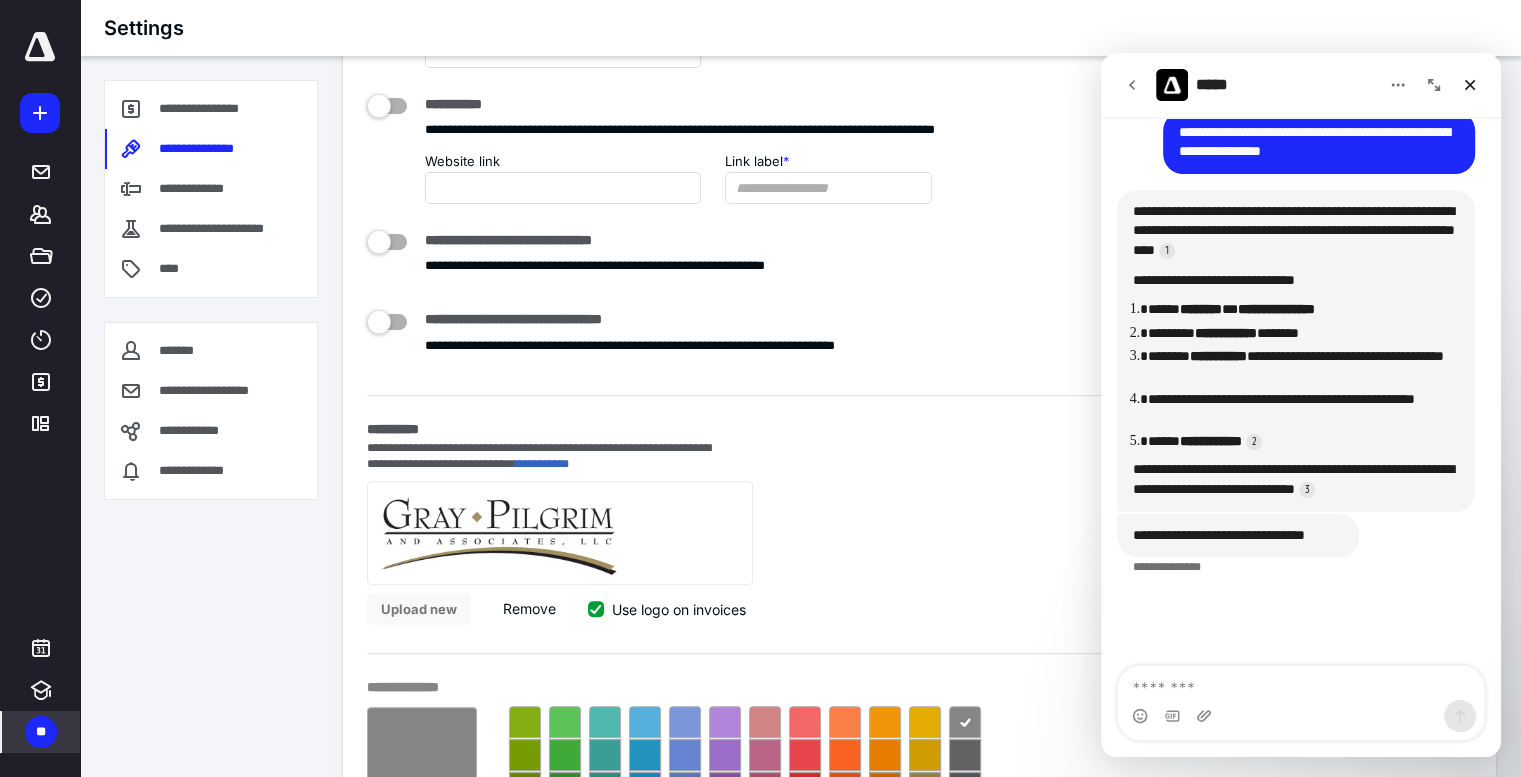 scroll, scrollTop: 100, scrollLeft: 0, axis: vertical 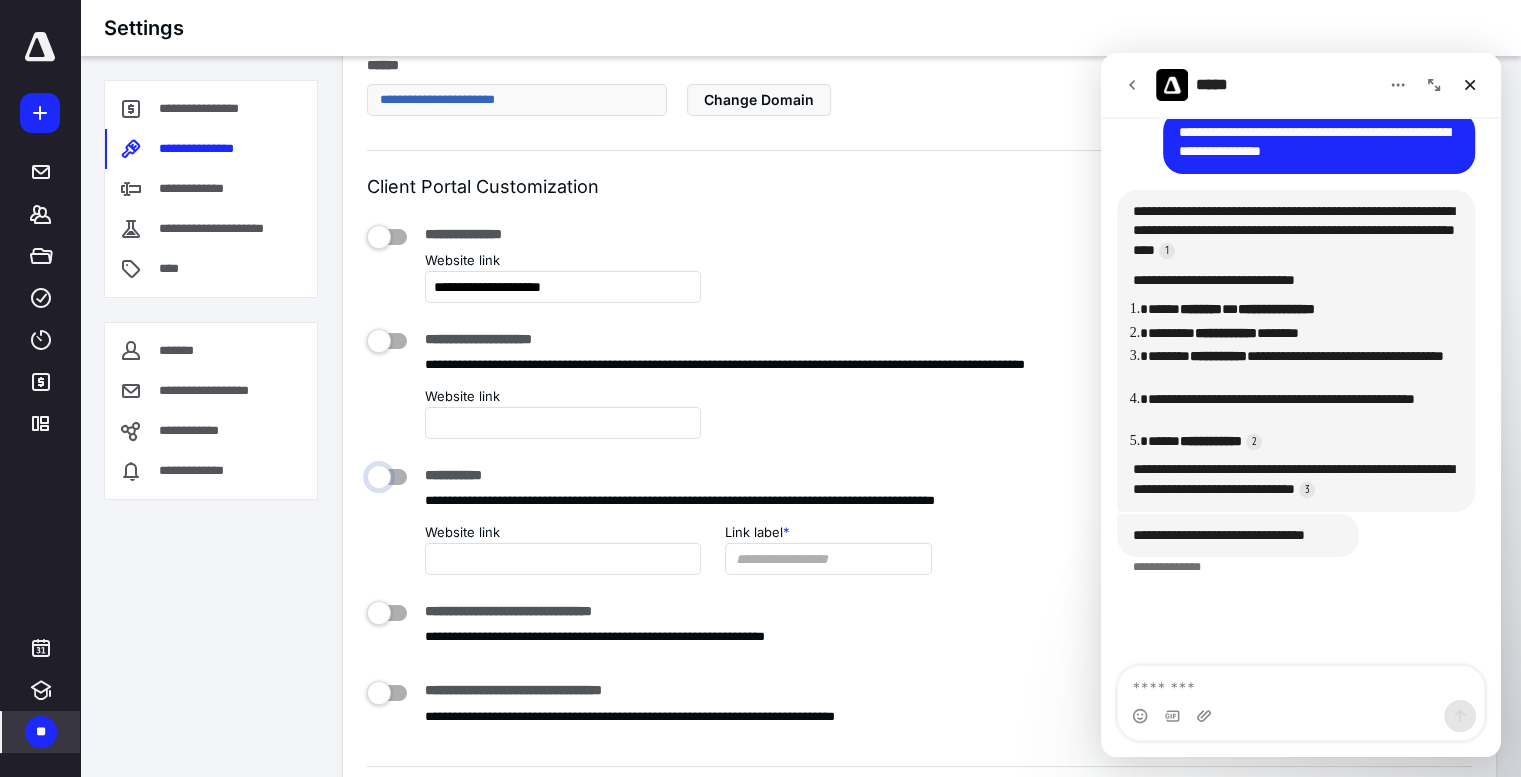 click at bounding box center (396, 472) 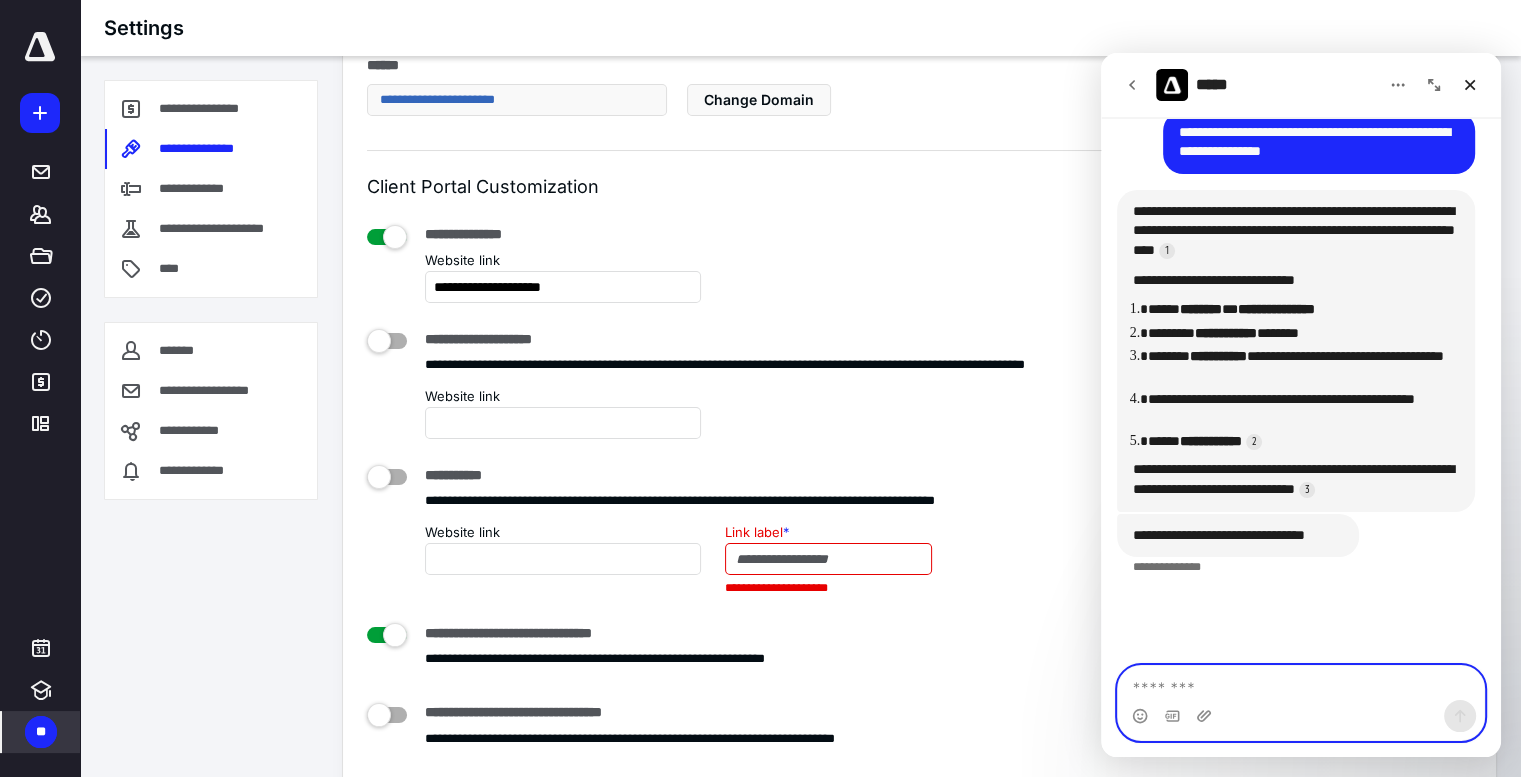 click at bounding box center [1301, 683] 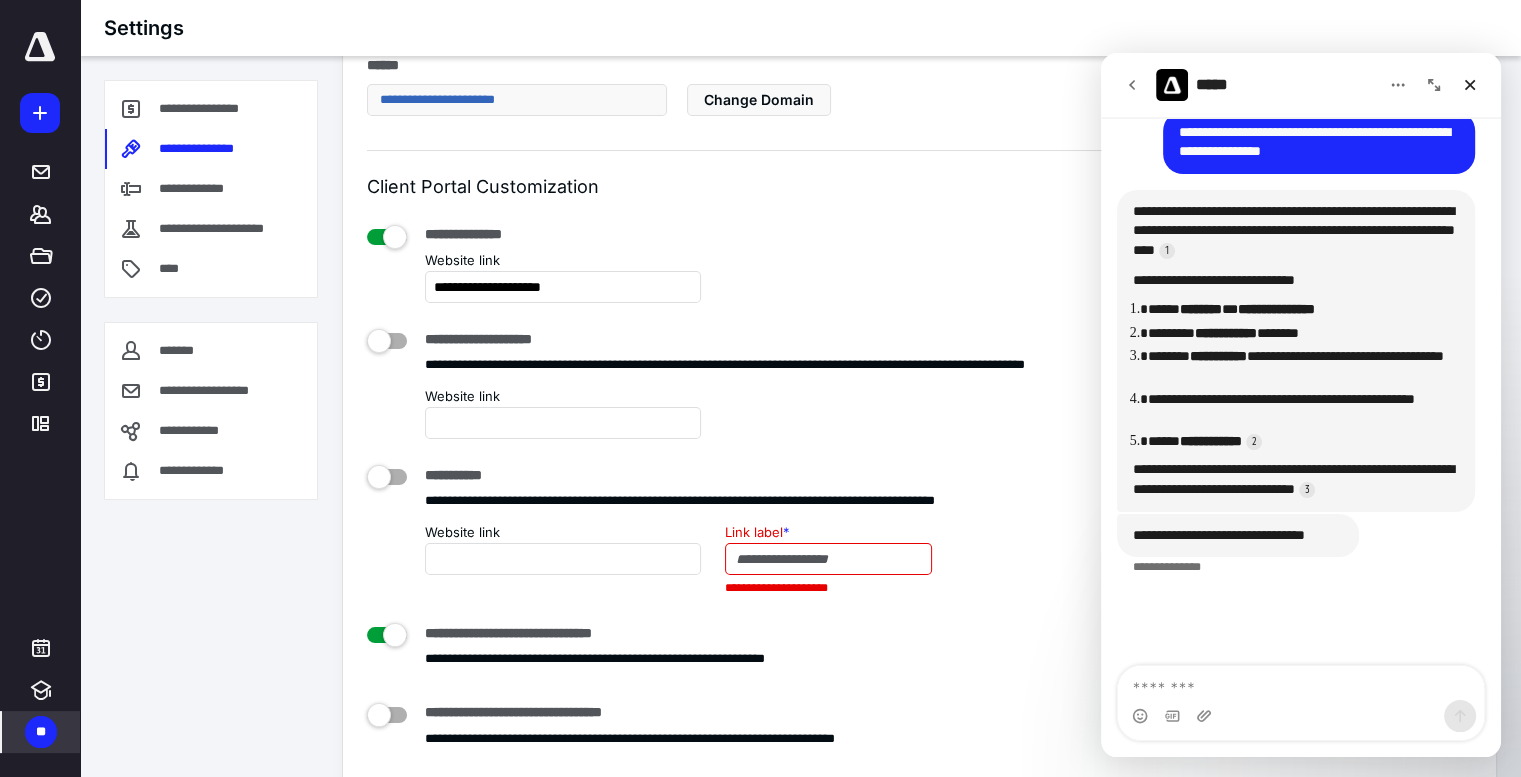 click on "**********" at bounding box center [1296, 245] 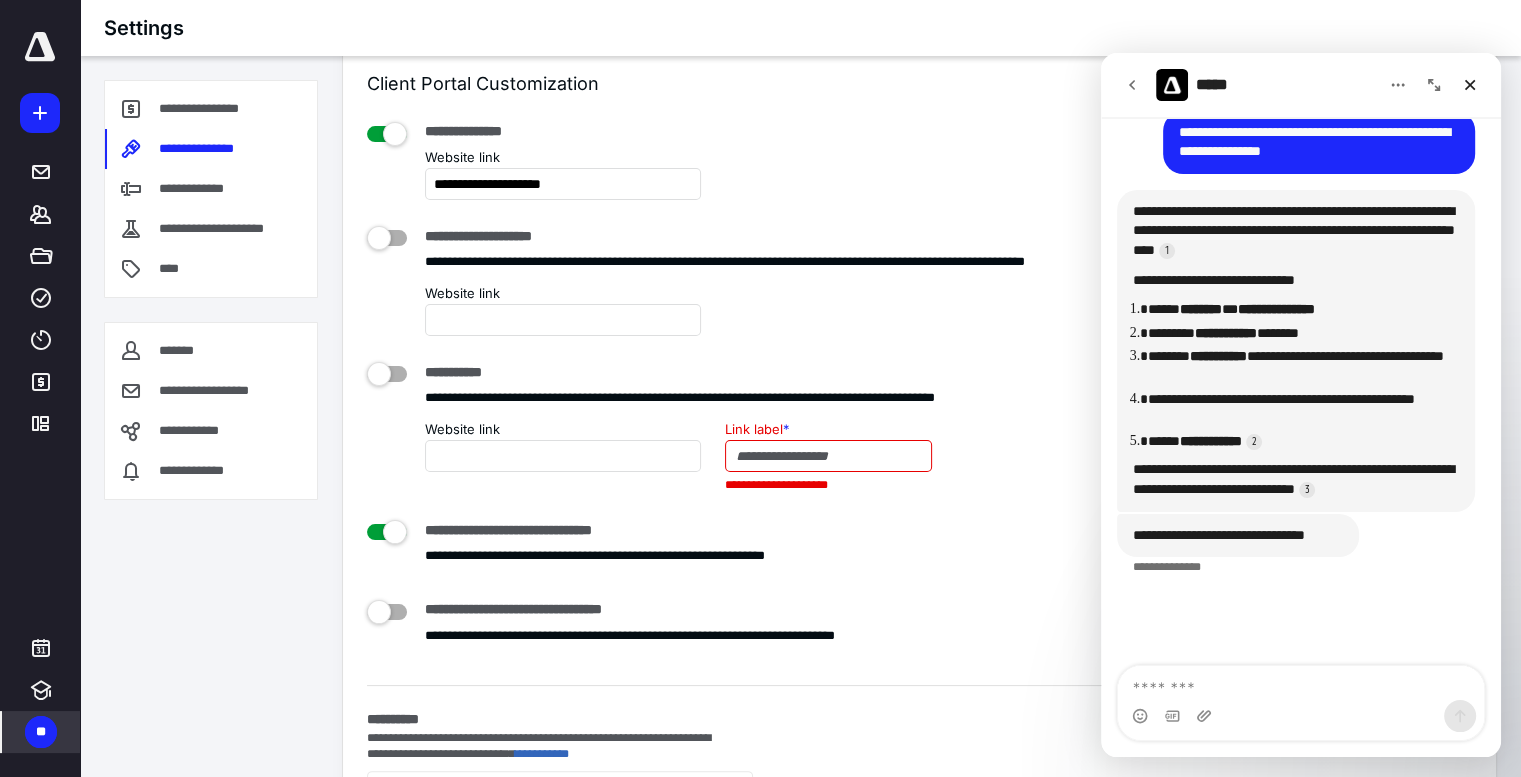 scroll, scrollTop: 200, scrollLeft: 0, axis: vertical 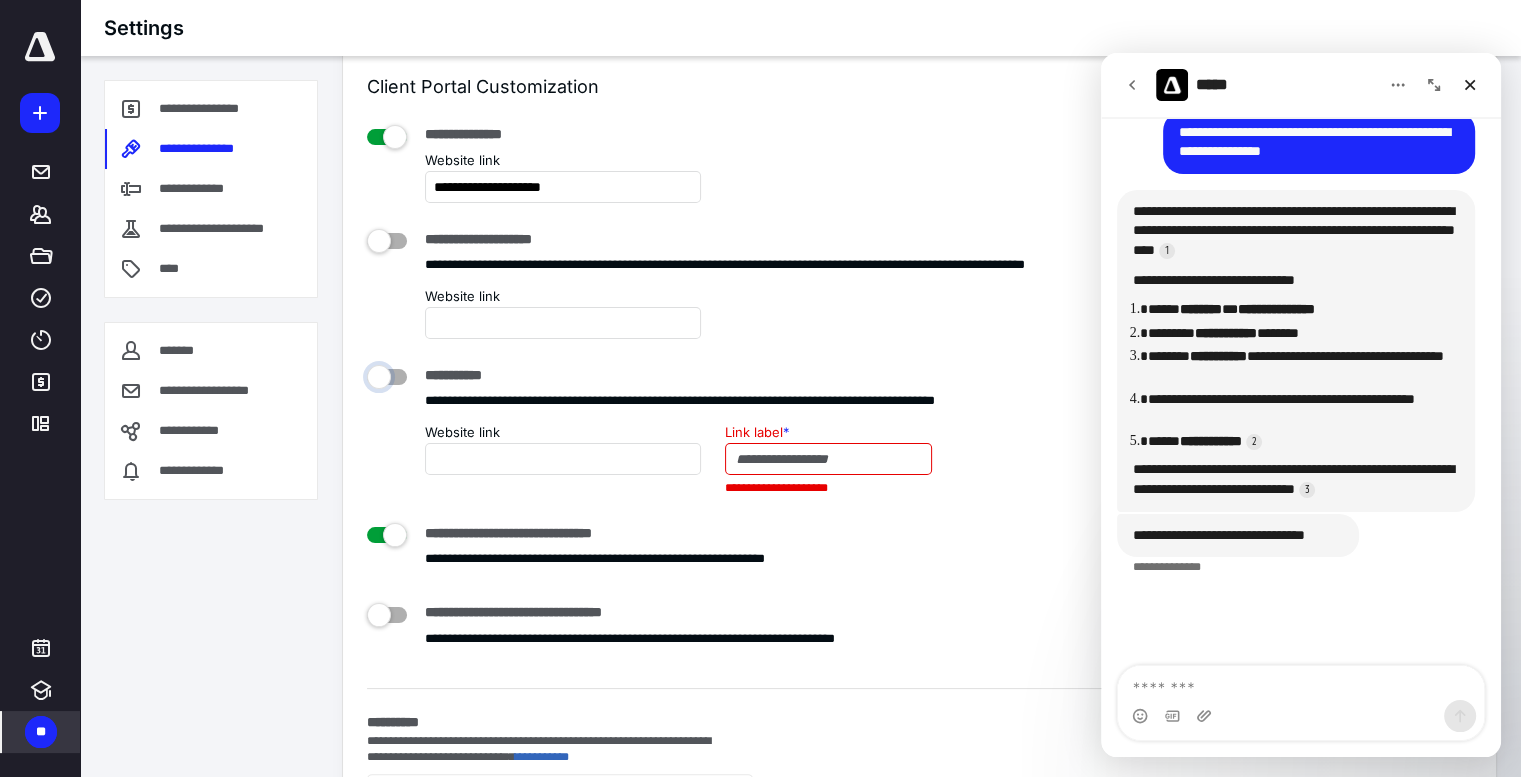 click at bounding box center (396, 372) 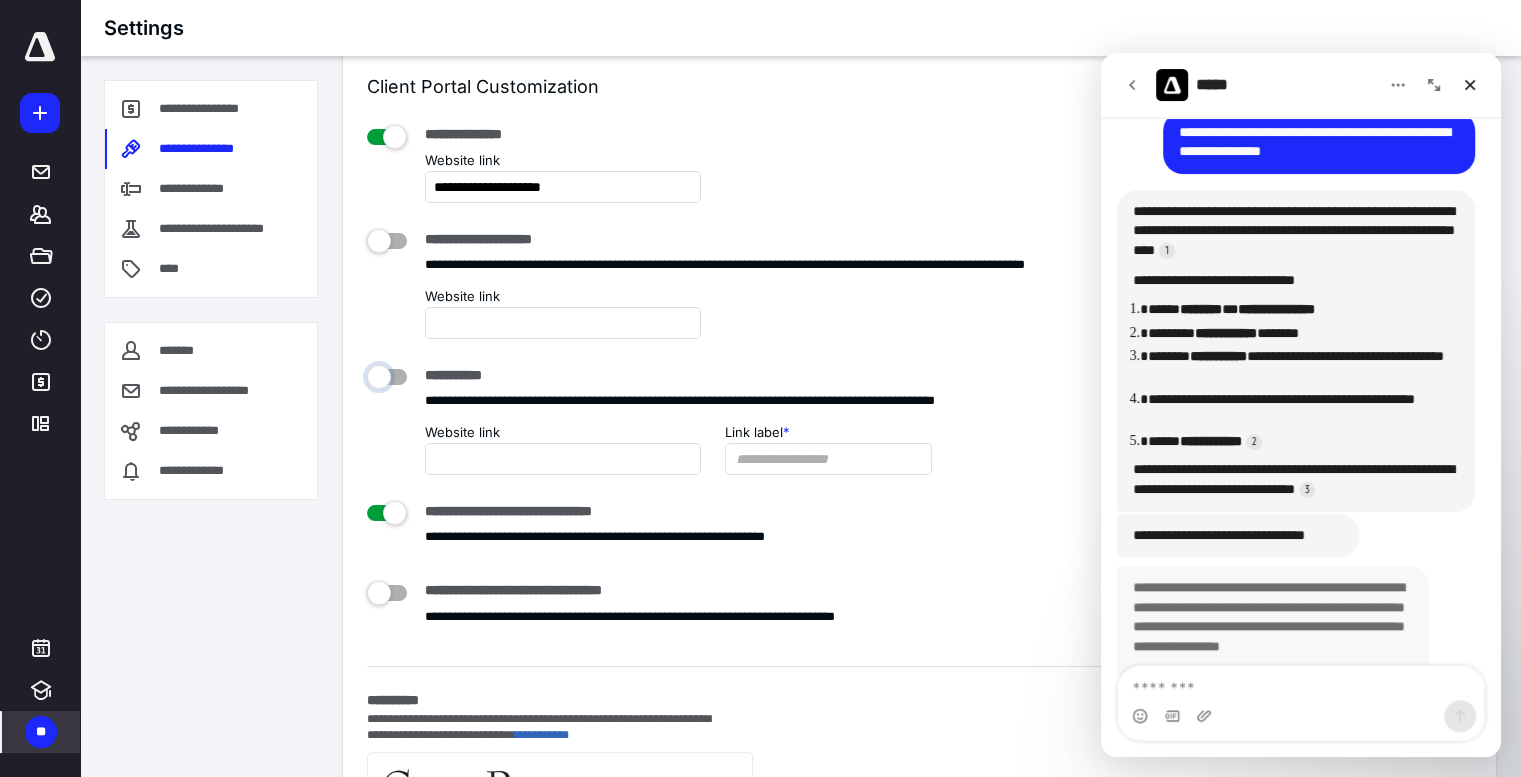 scroll, scrollTop: 2, scrollLeft: 0, axis: vertical 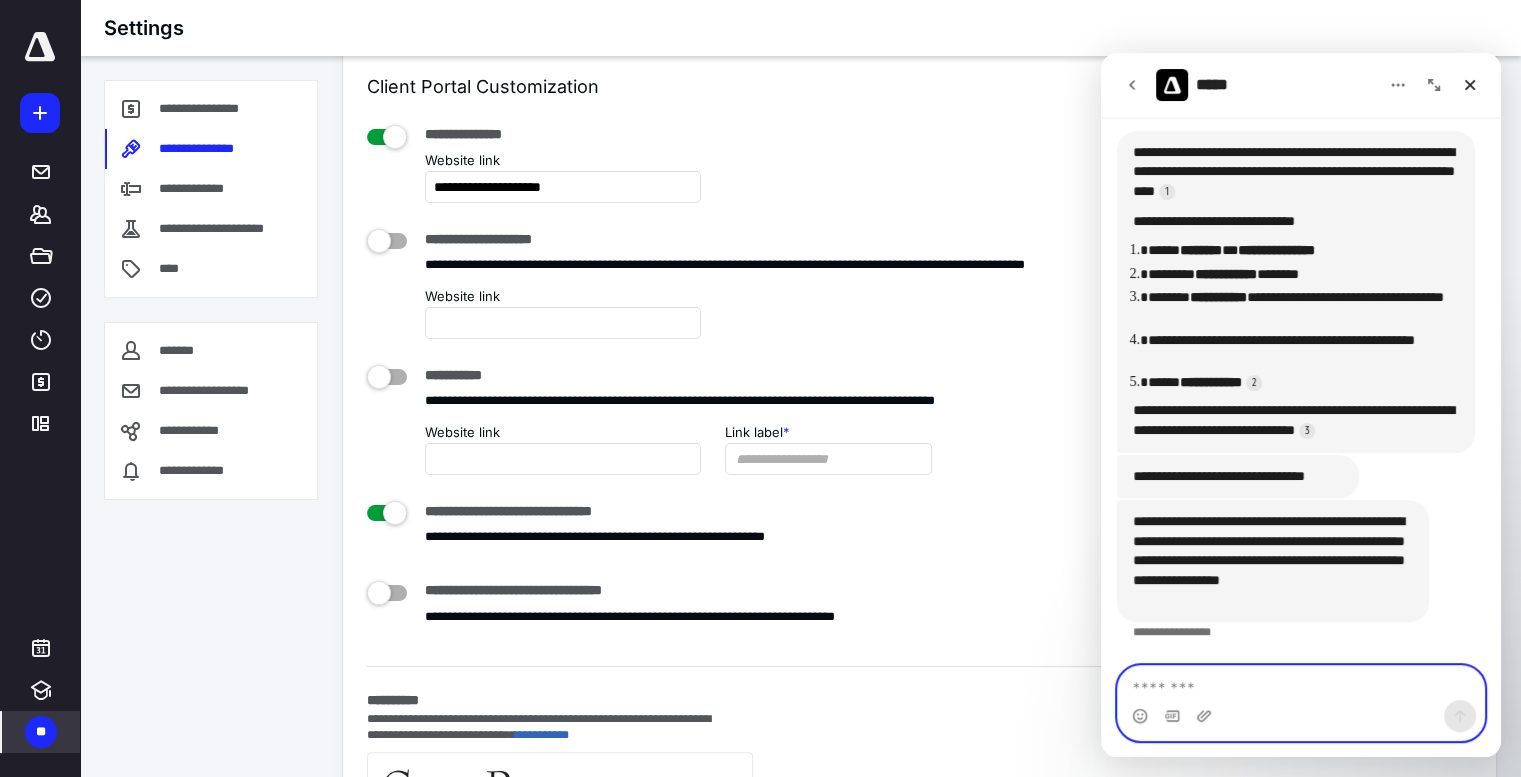 click at bounding box center [1301, 683] 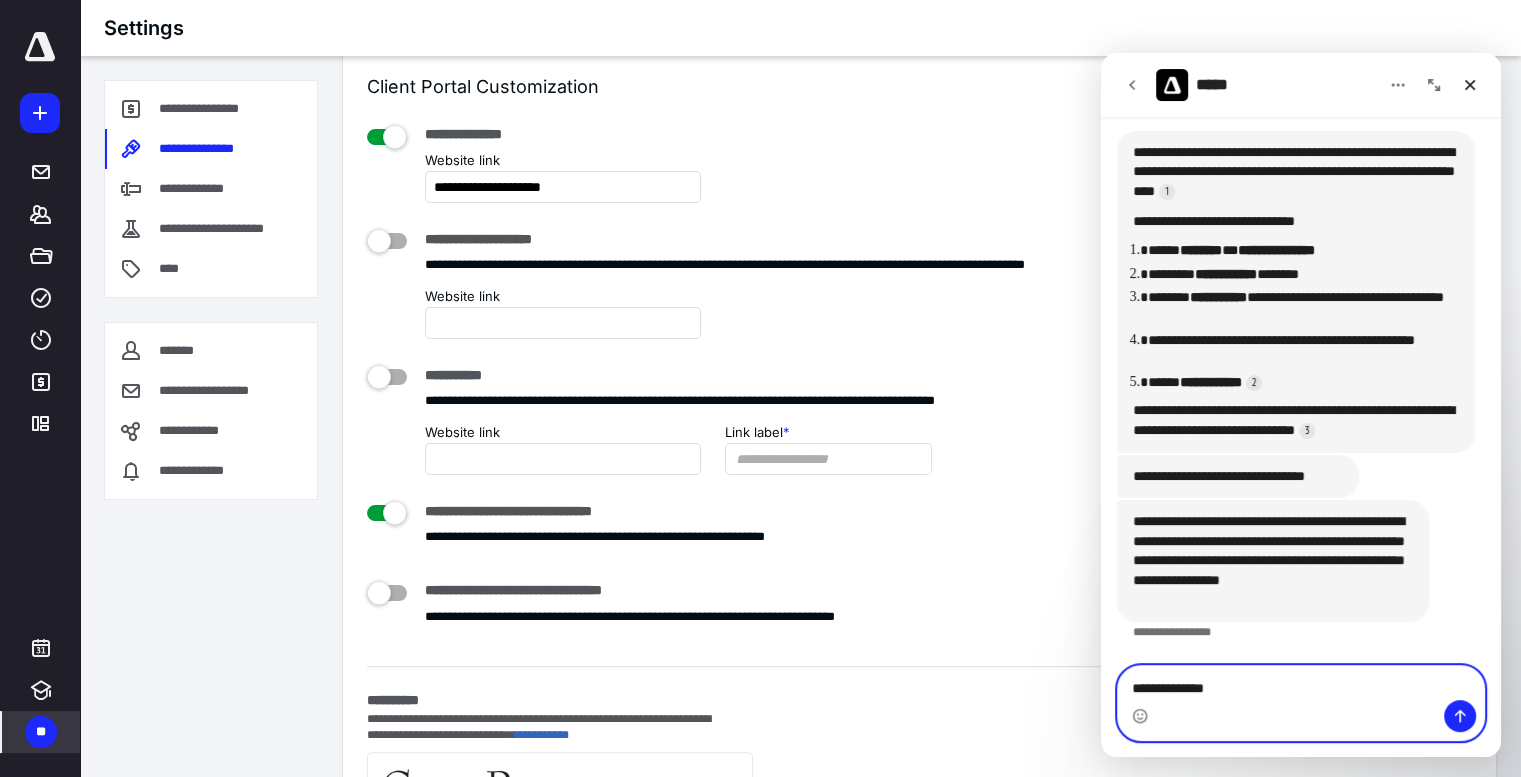 type on "**********" 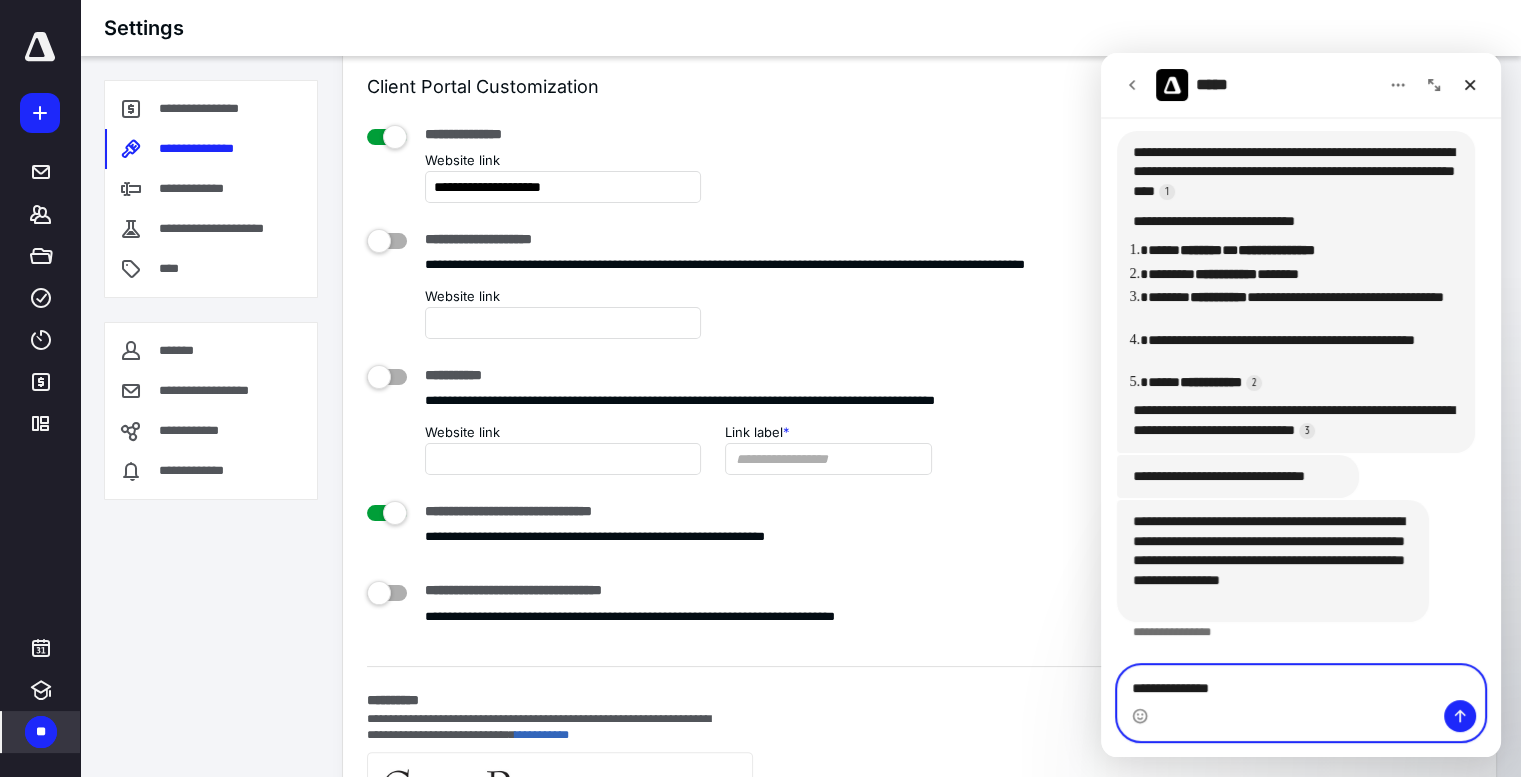 type 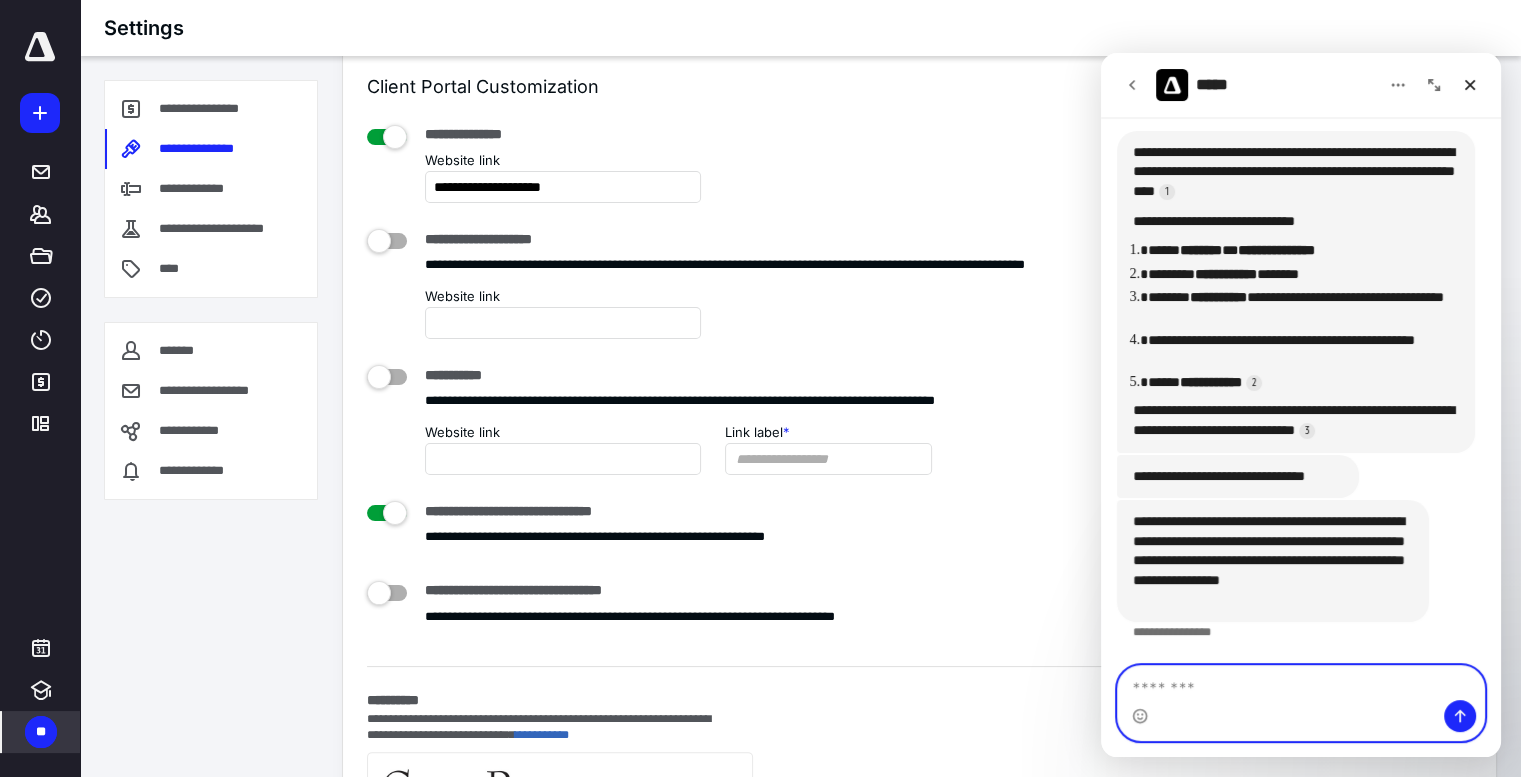 scroll, scrollTop: 2, scrollLeft: 0, axis: vertical 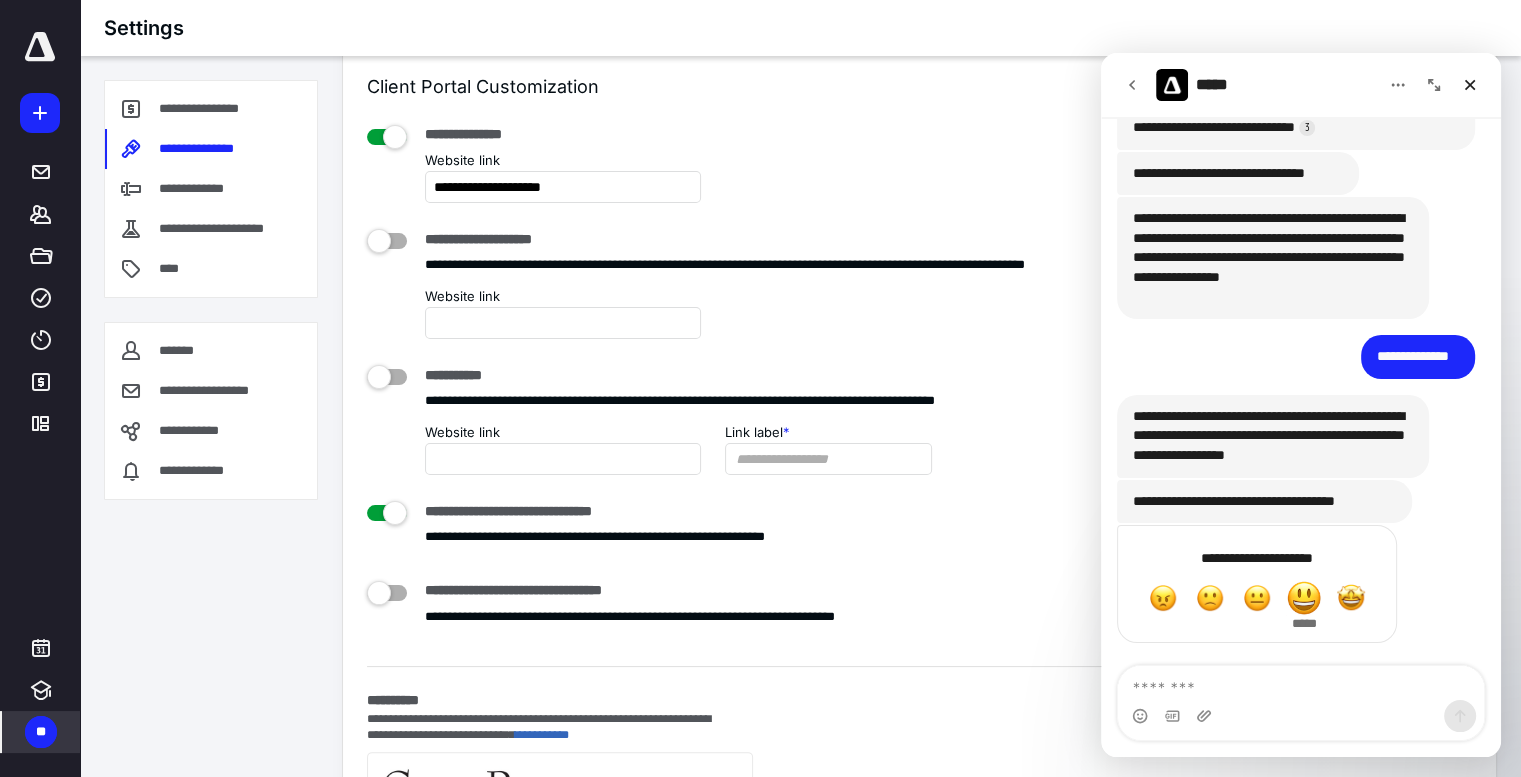 click at bounding box center (1304, 598) 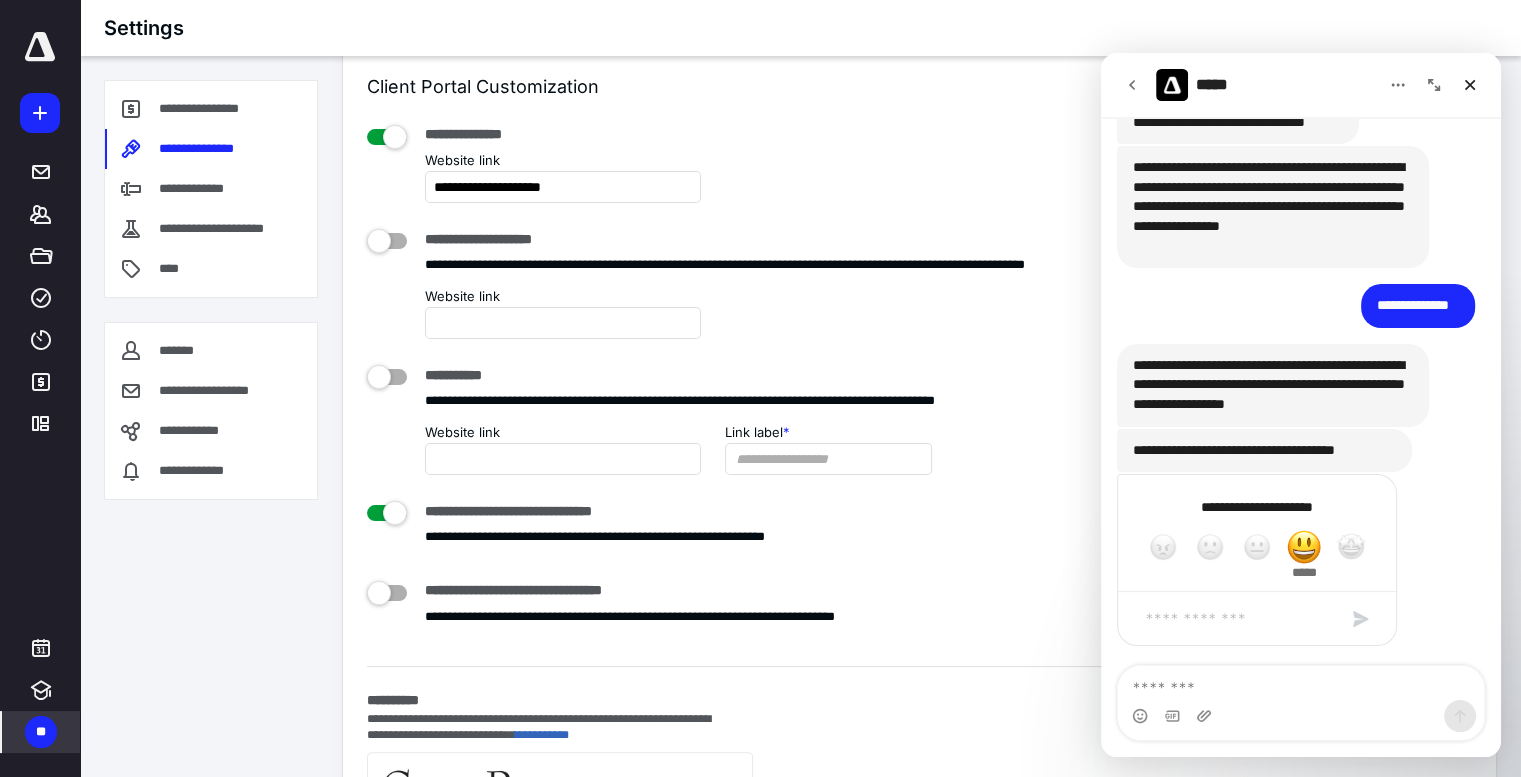 scroll, scrollTop: 745, scrollLeft: 0, axis: vertical 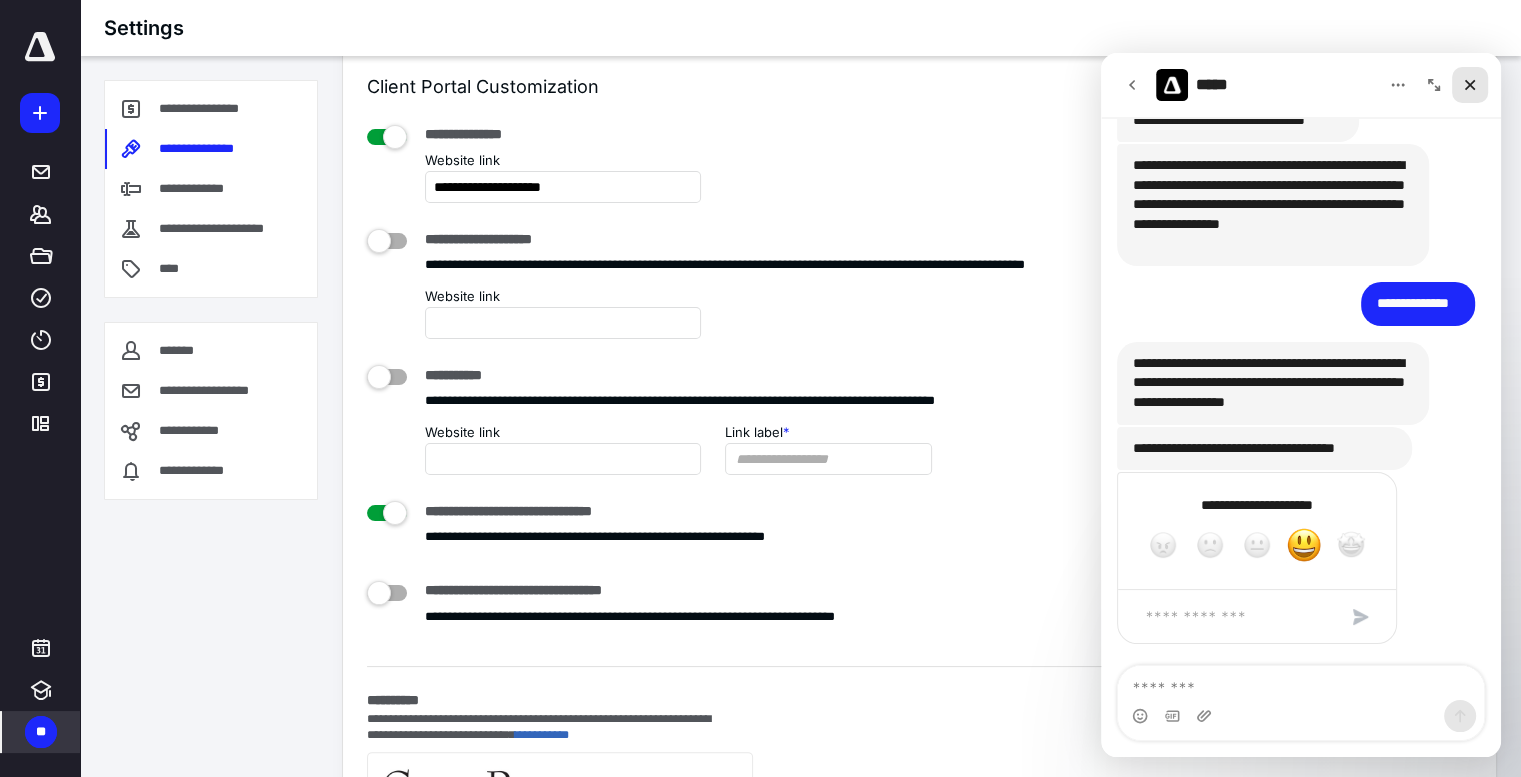 click 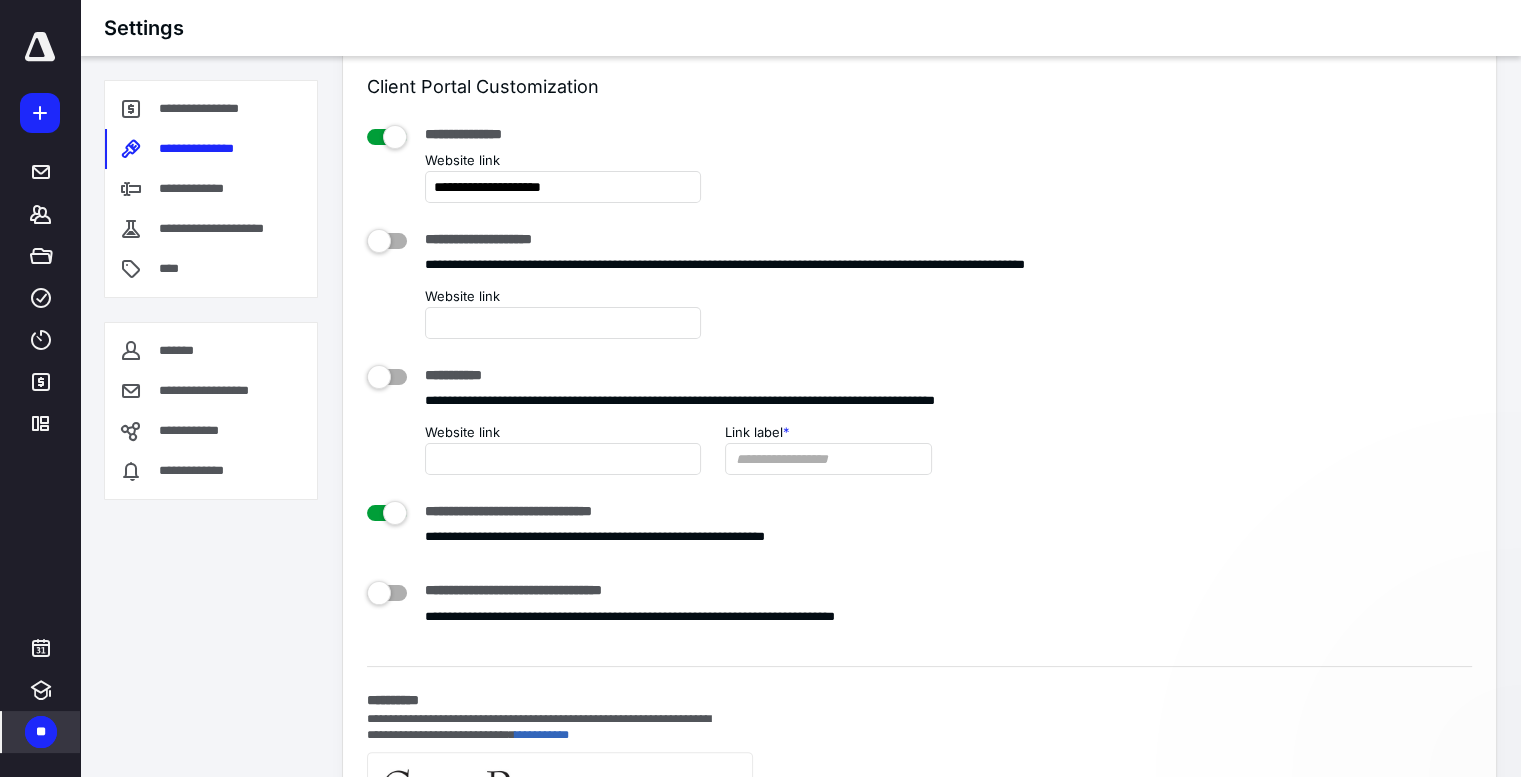 scroll, scrollTop: 0, scrollLeft: 0, axis: both 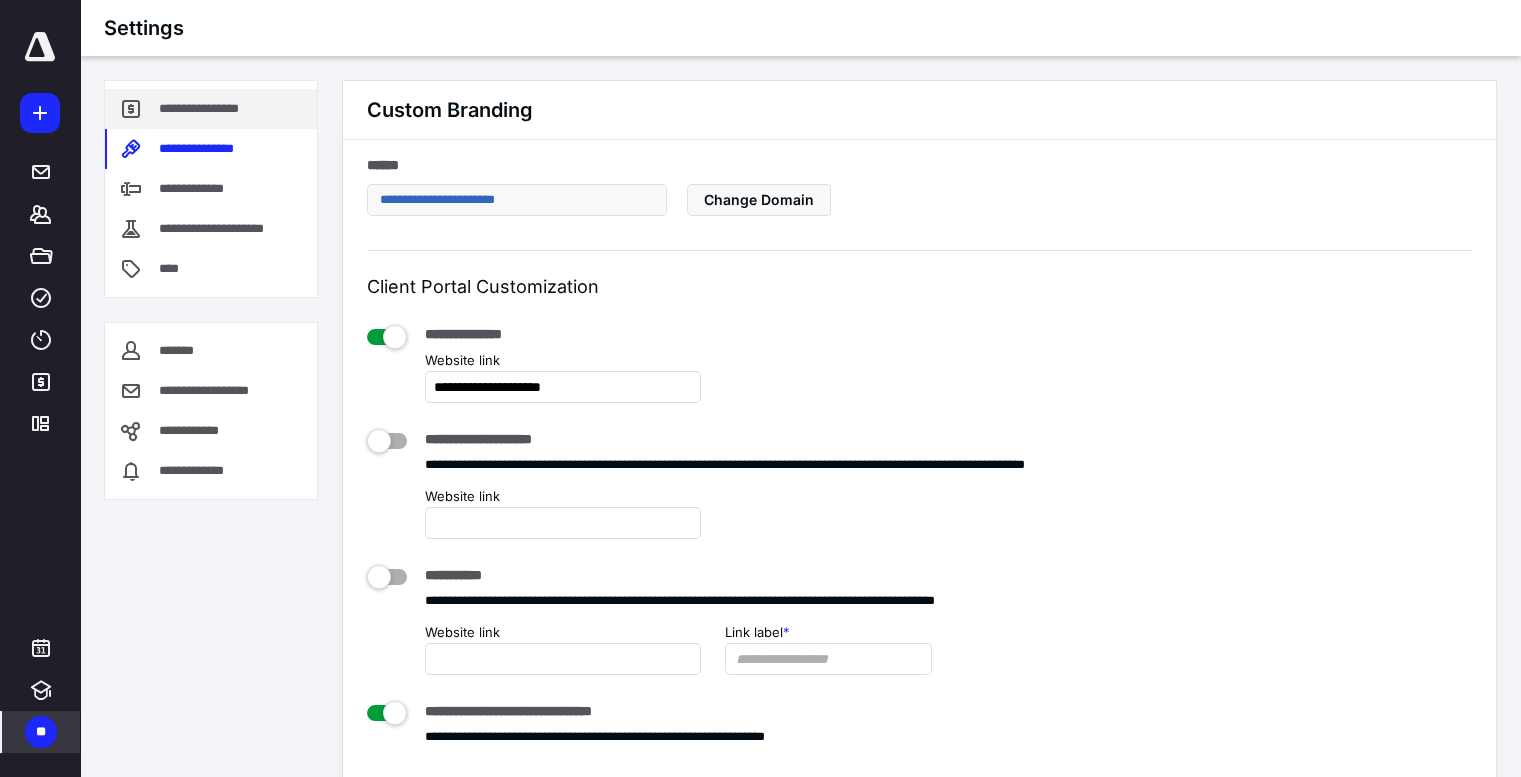 click on "**********" at bounding box center [204, 109] 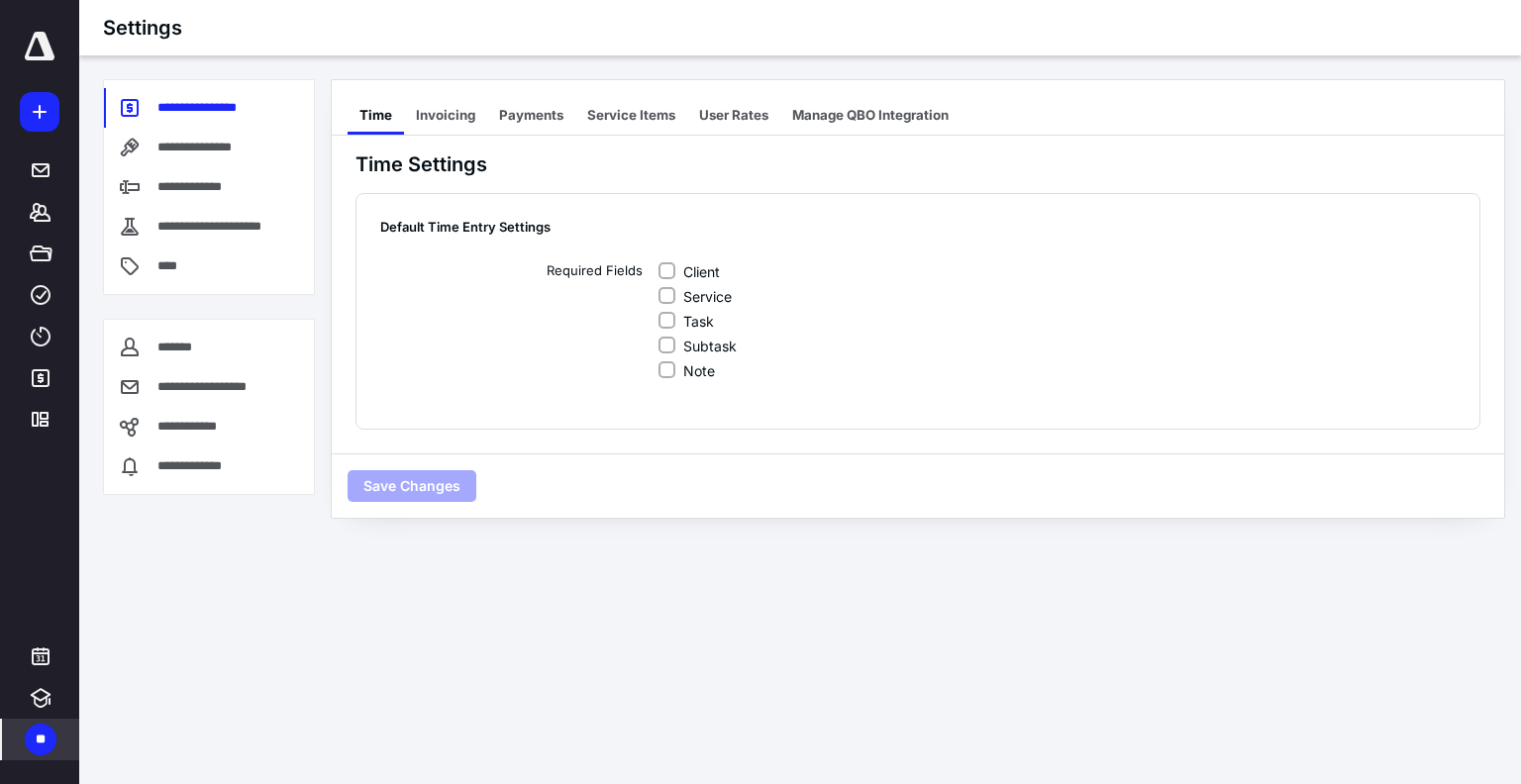scroll, scrollTop: 2, scrollLeft: 0, axis: vertical 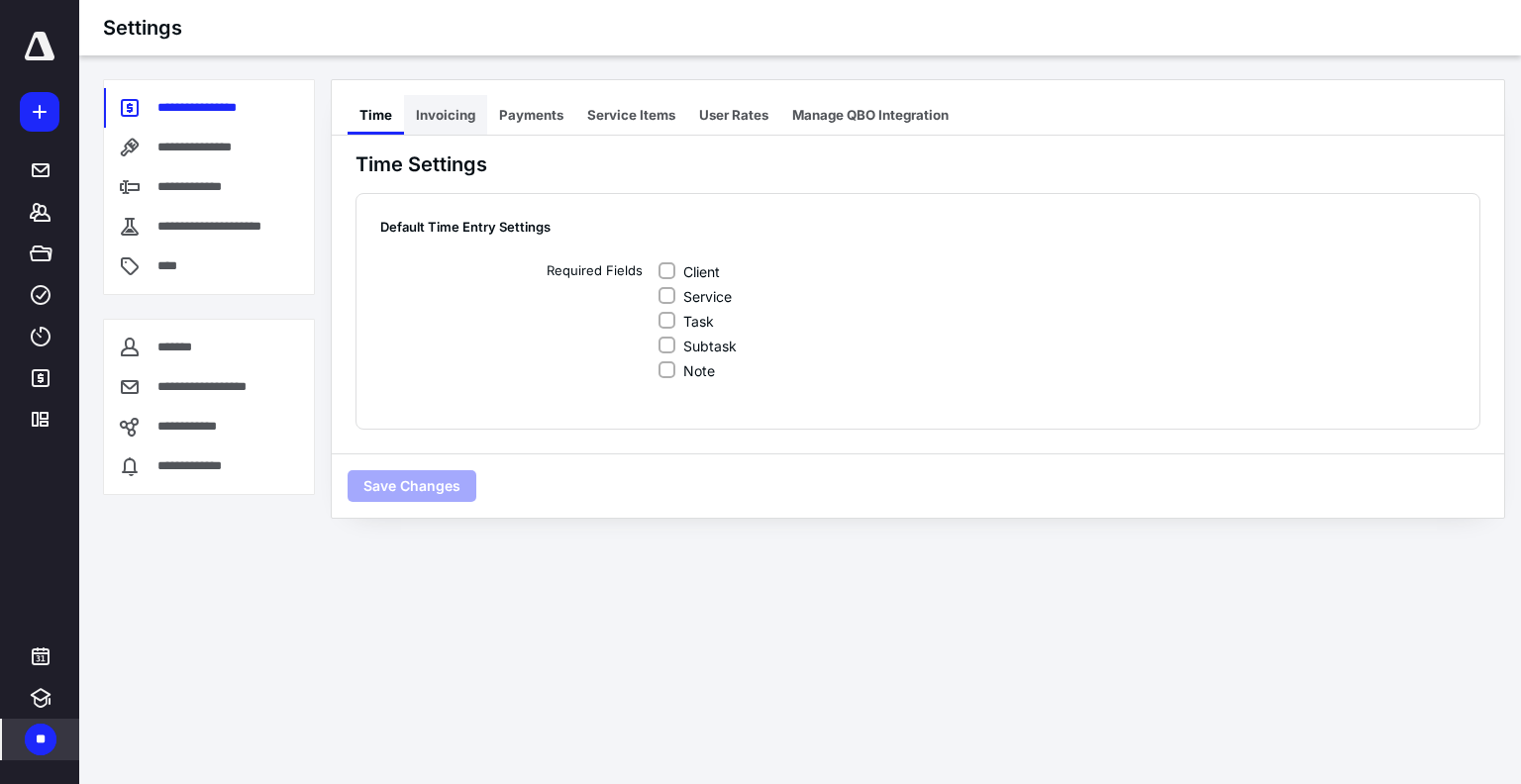 click on "Invoicing" at bounding box center [446, 115] 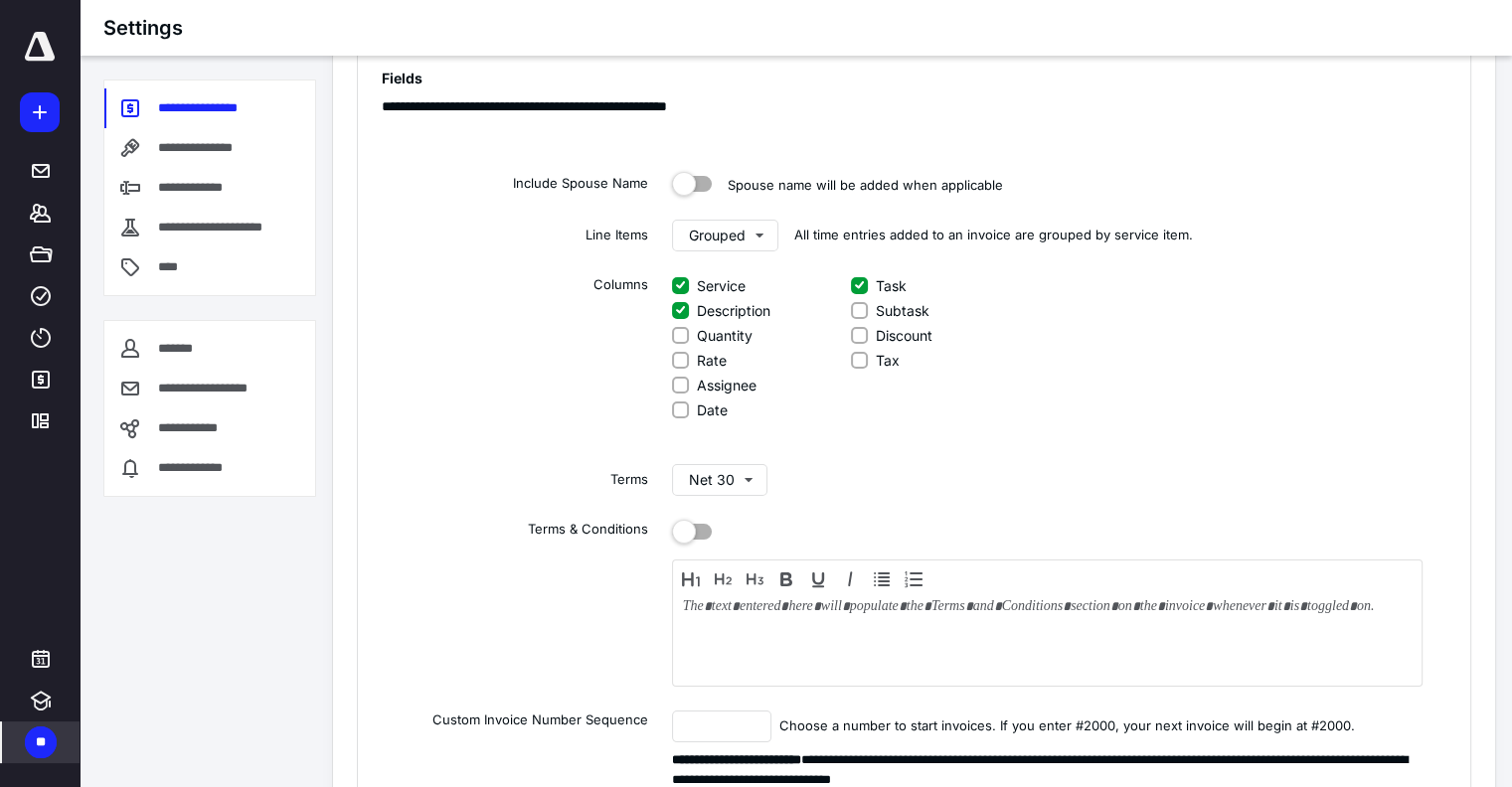 scroll, scrollTop: 0, scrollLeft: 0, axis: both 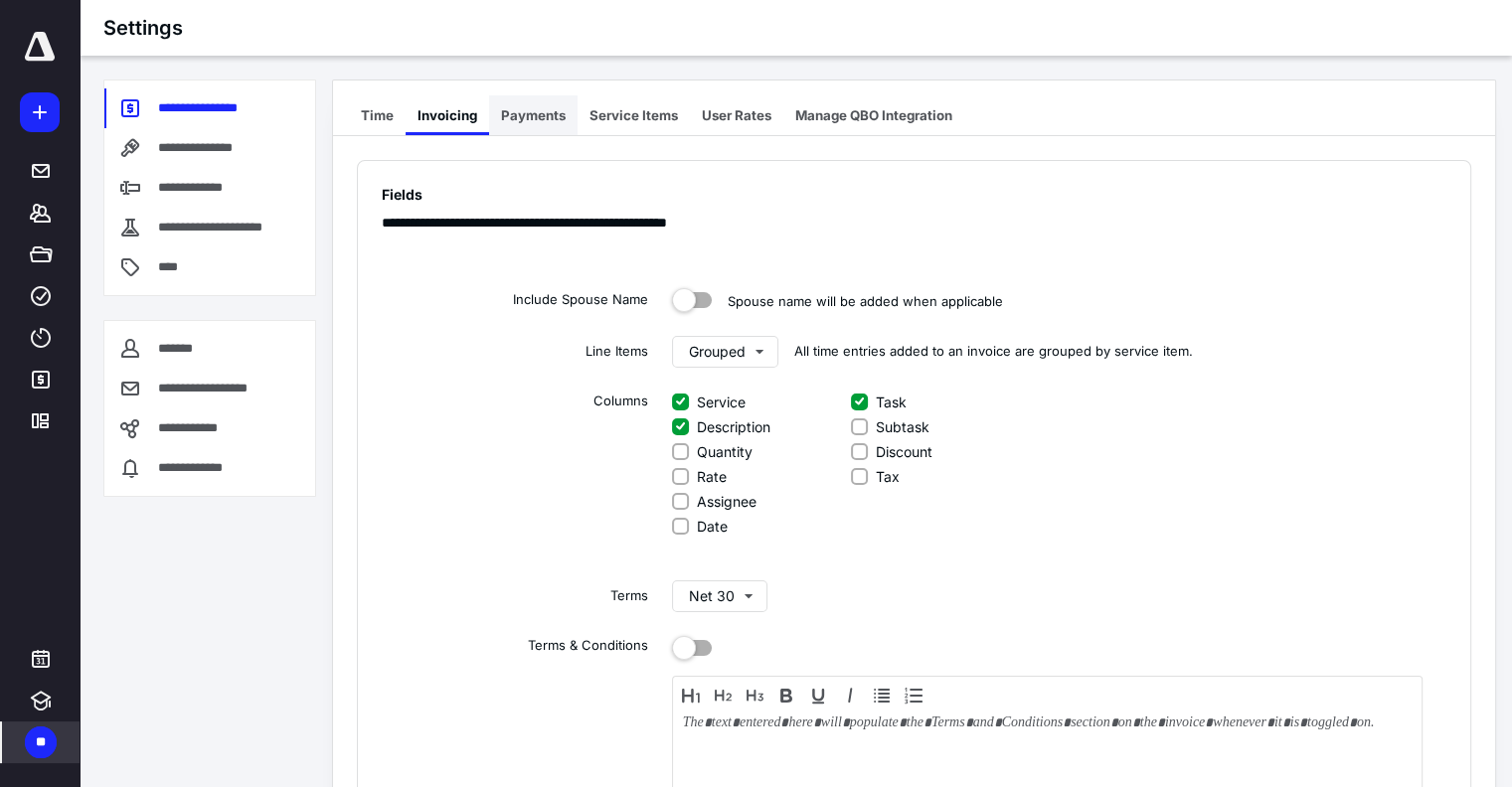 click on "Payments" at bounding box center [533, 115] 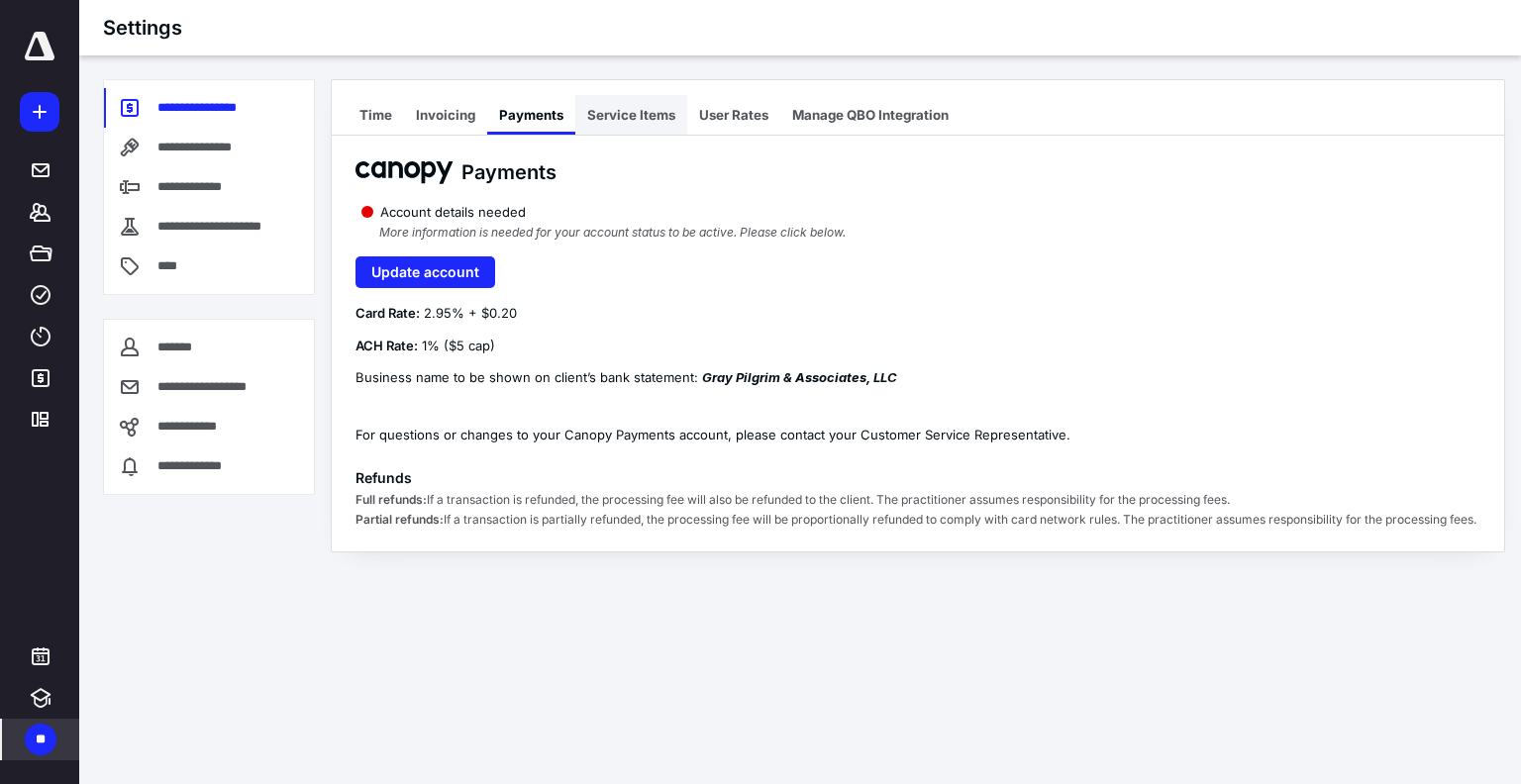click on "Service Items" at bounding box center (631, 115) 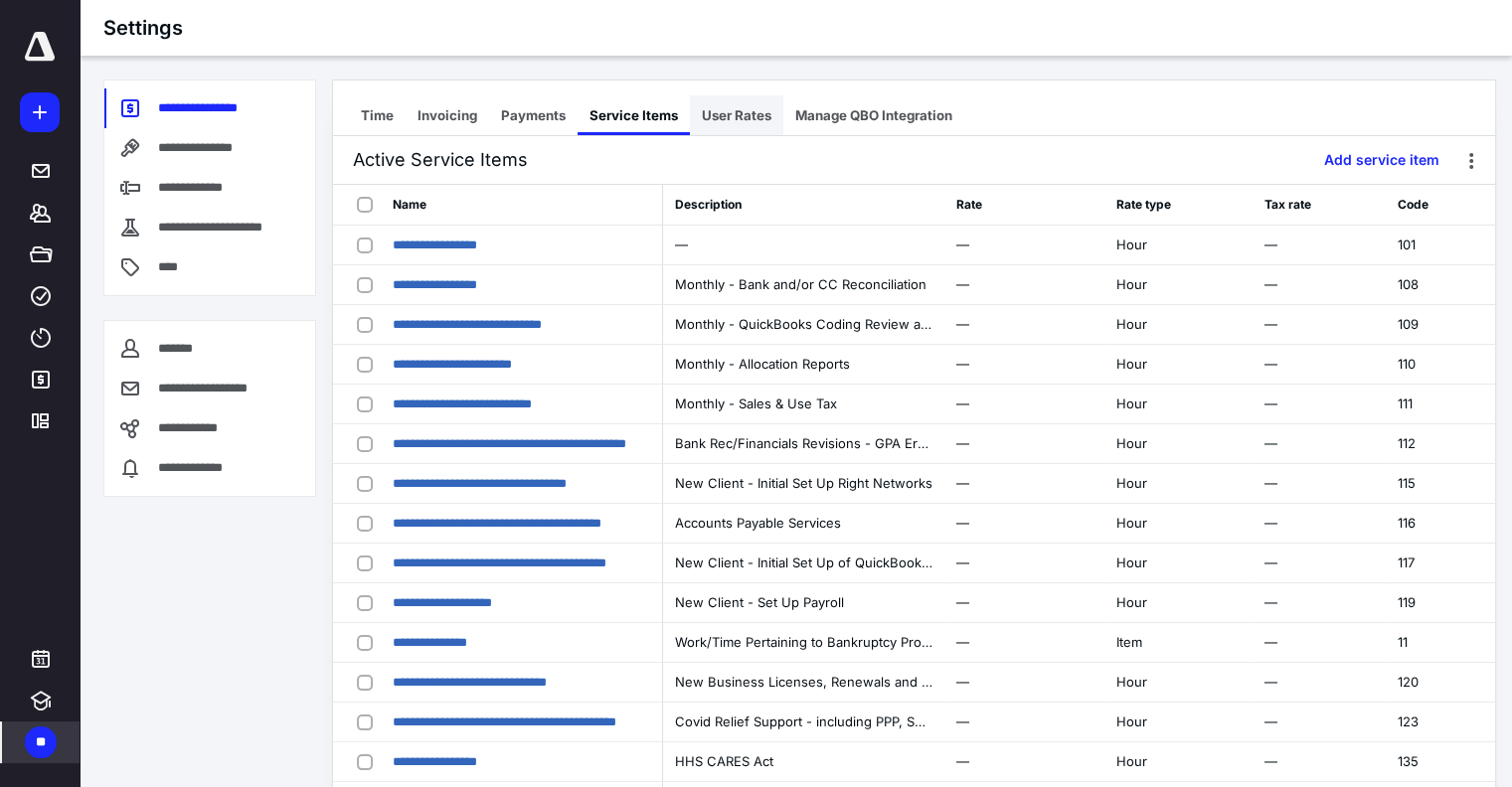 click on "User Rates" at bounding box center [737, 115] 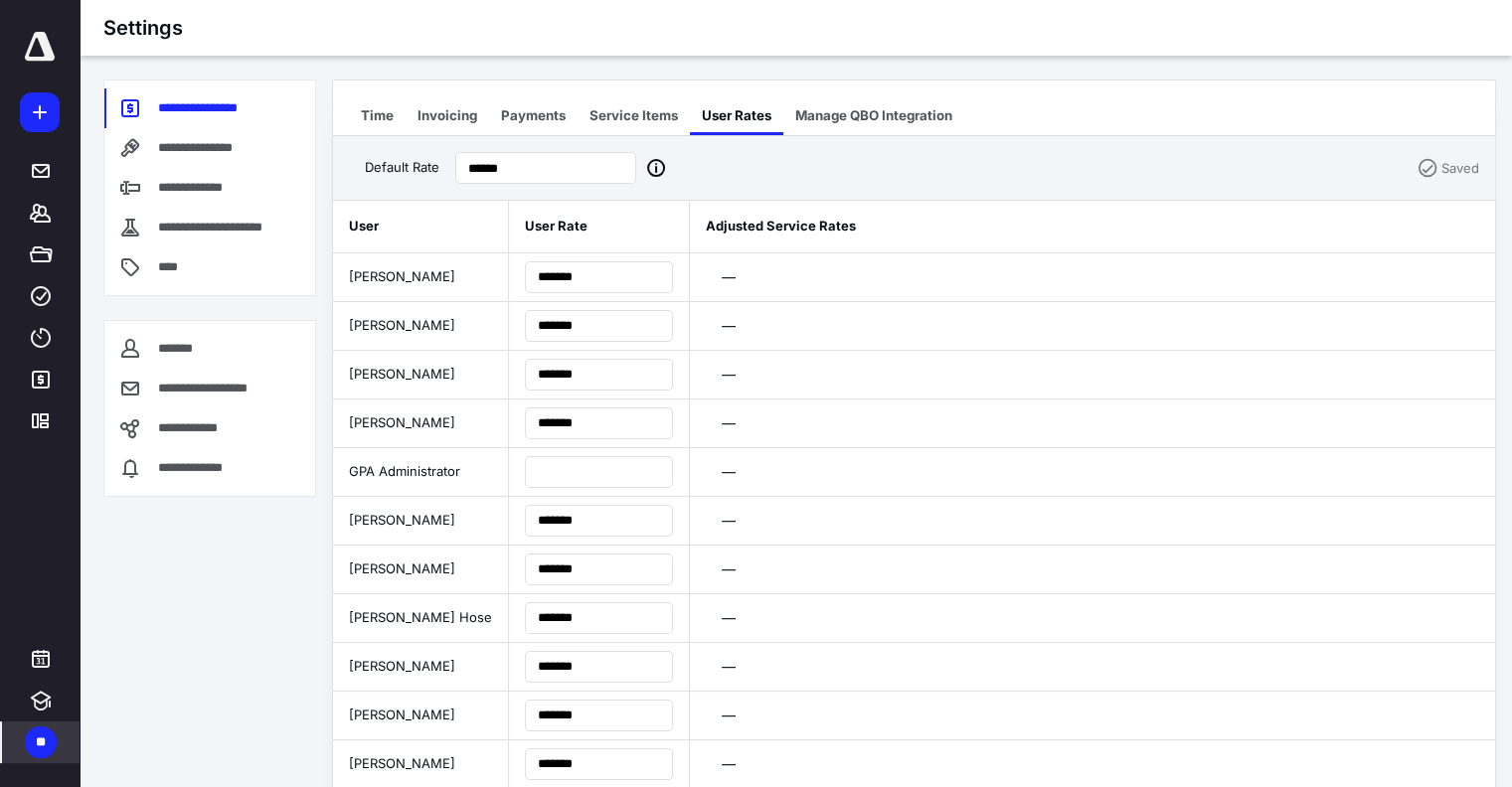 click at bounding box center (40, 47) 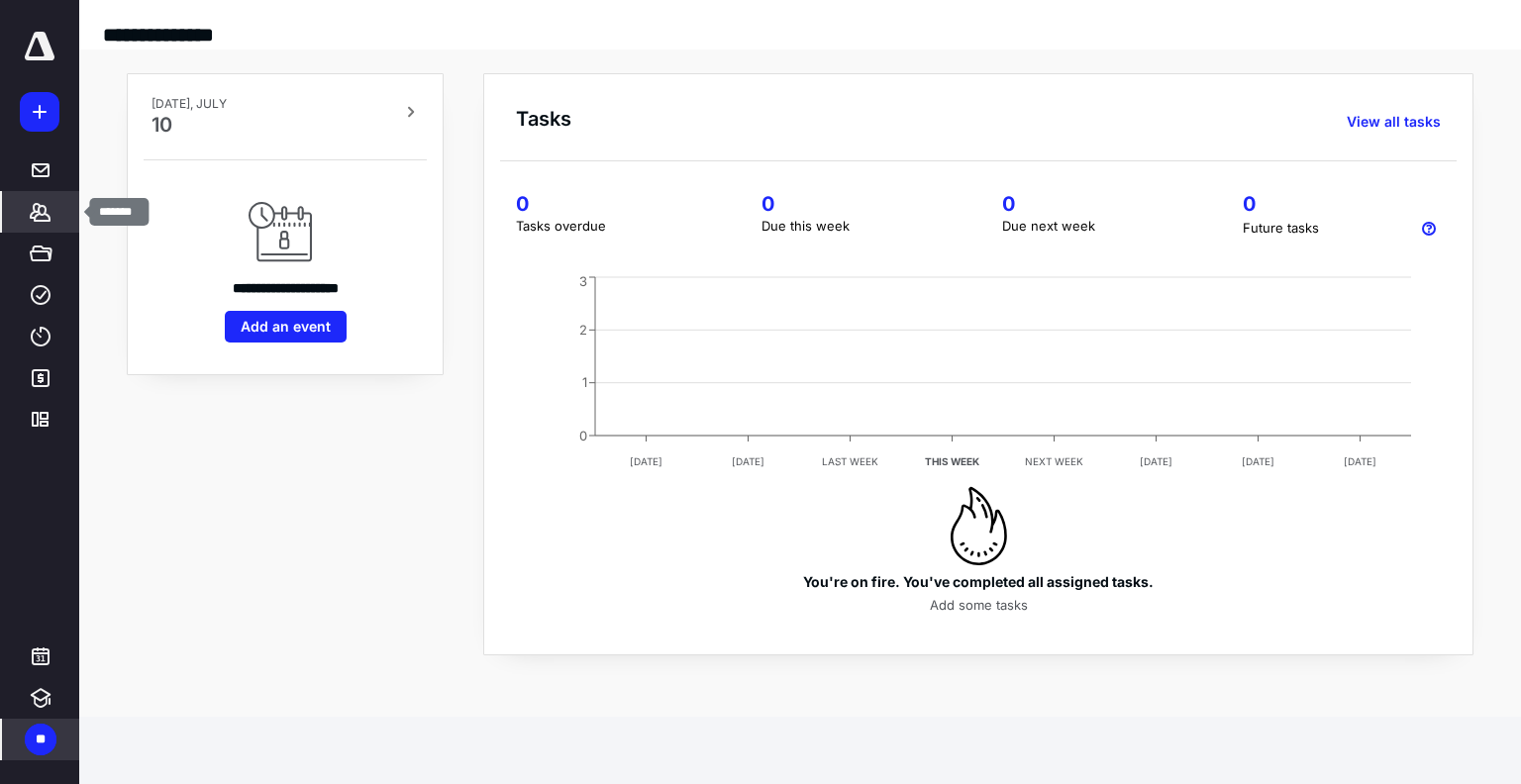 click 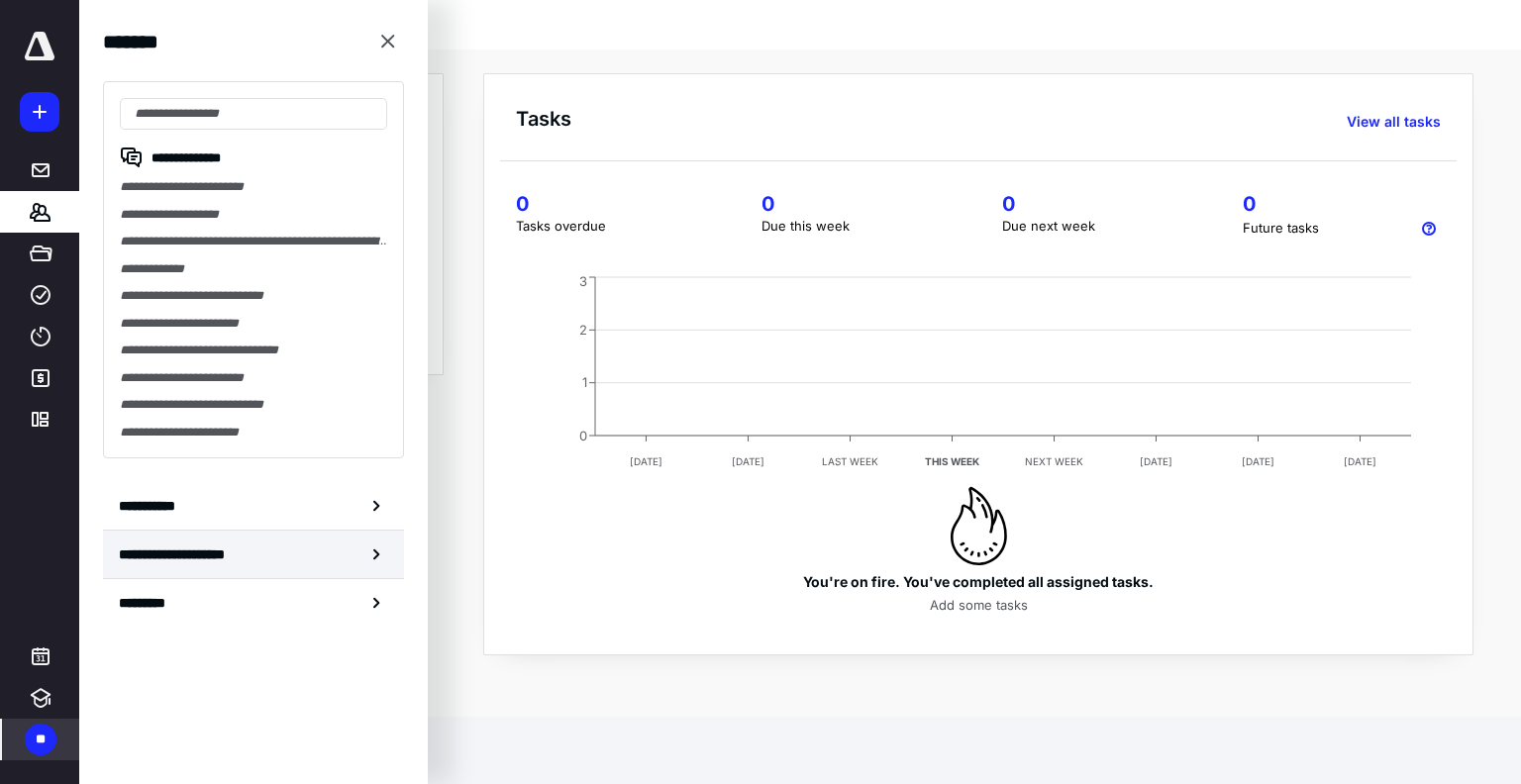 click on "**********" at bounding box center (192, 554) 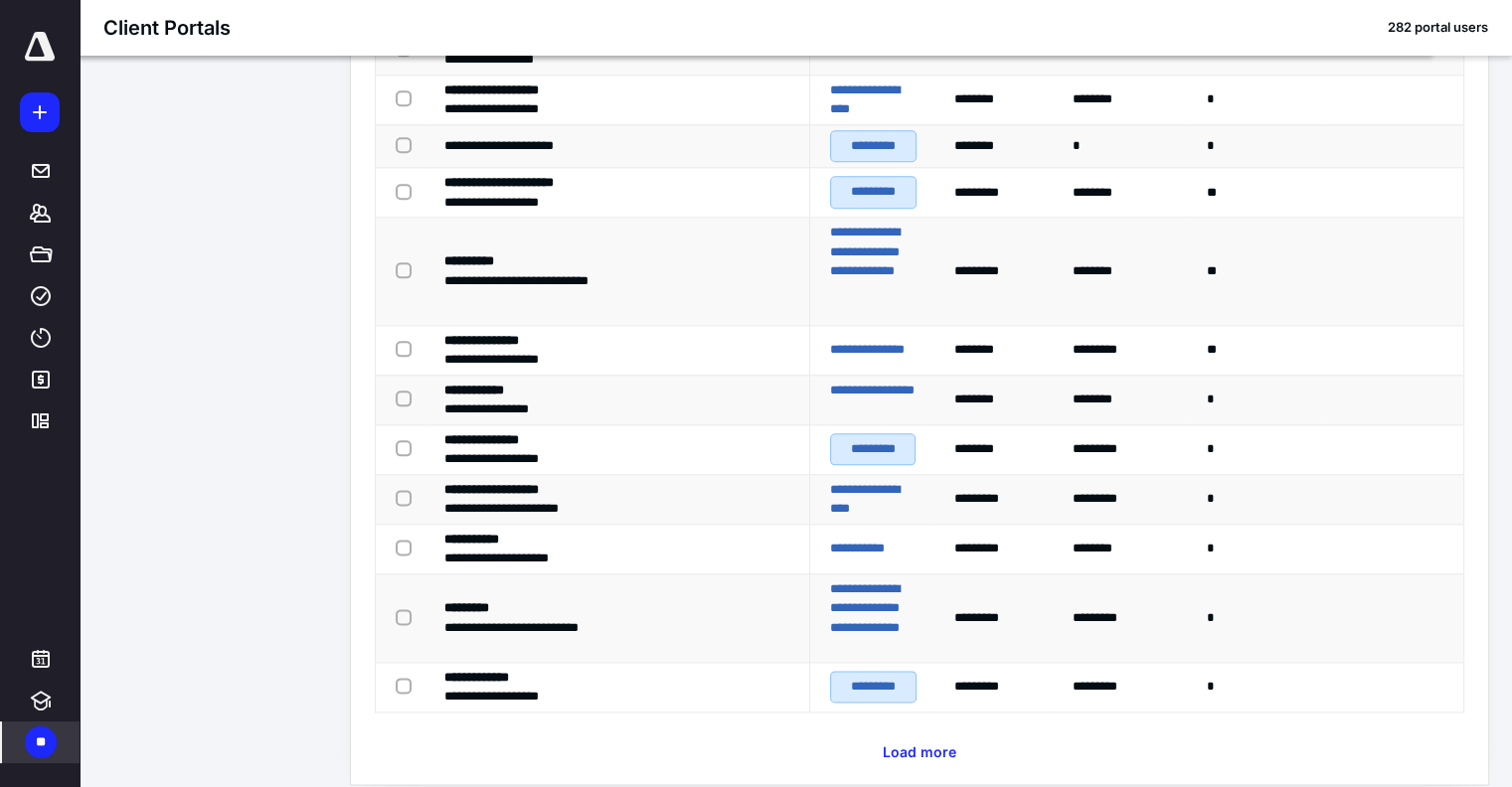 scroll, scrollTop: 2366, scrollLeft: 0, axis: vertical 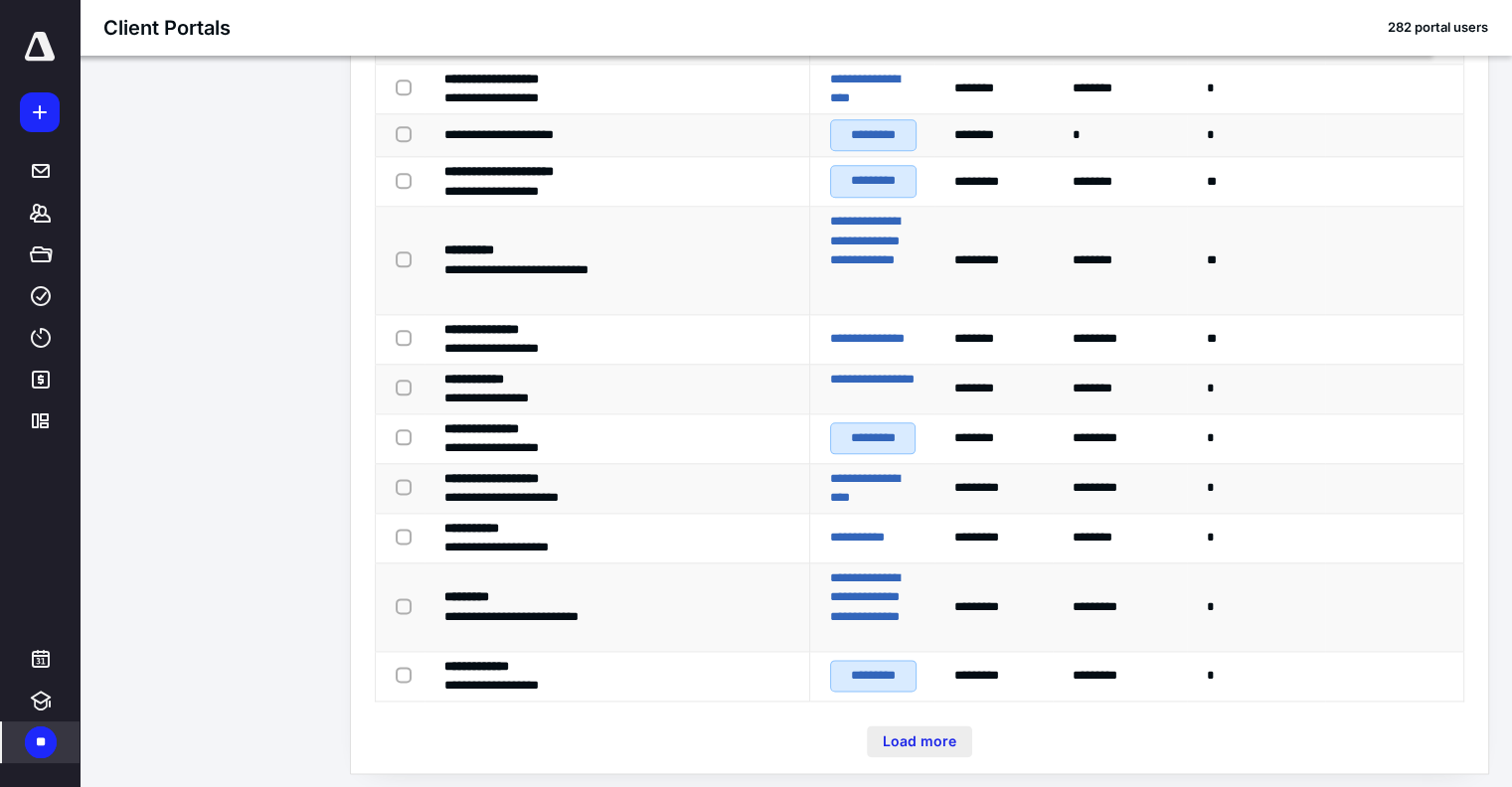 click on "Load more" at bounding box center [920, 741] 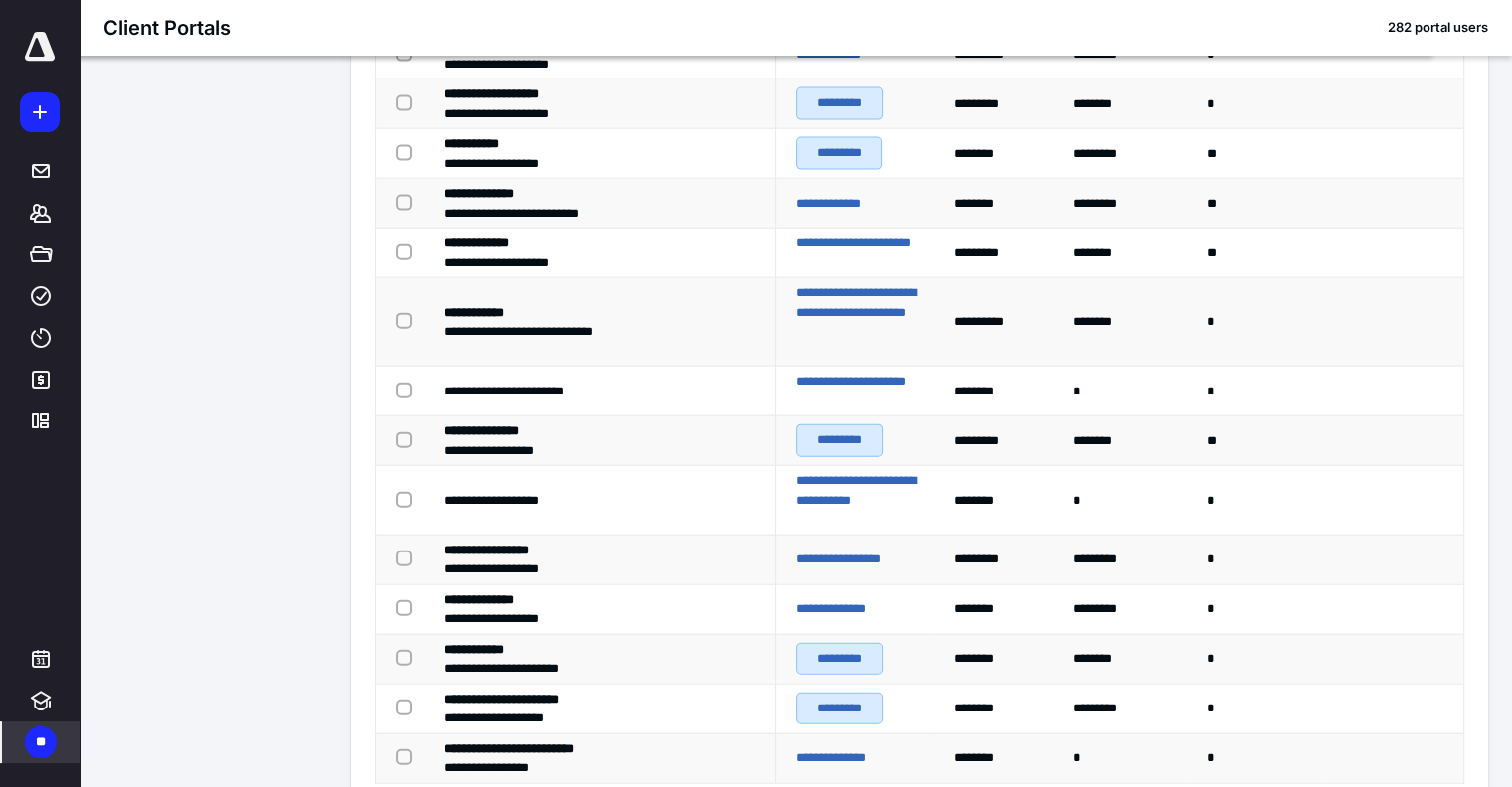 scroll, scrollTop: 4540, scrollLeft: 0, axis: vertical 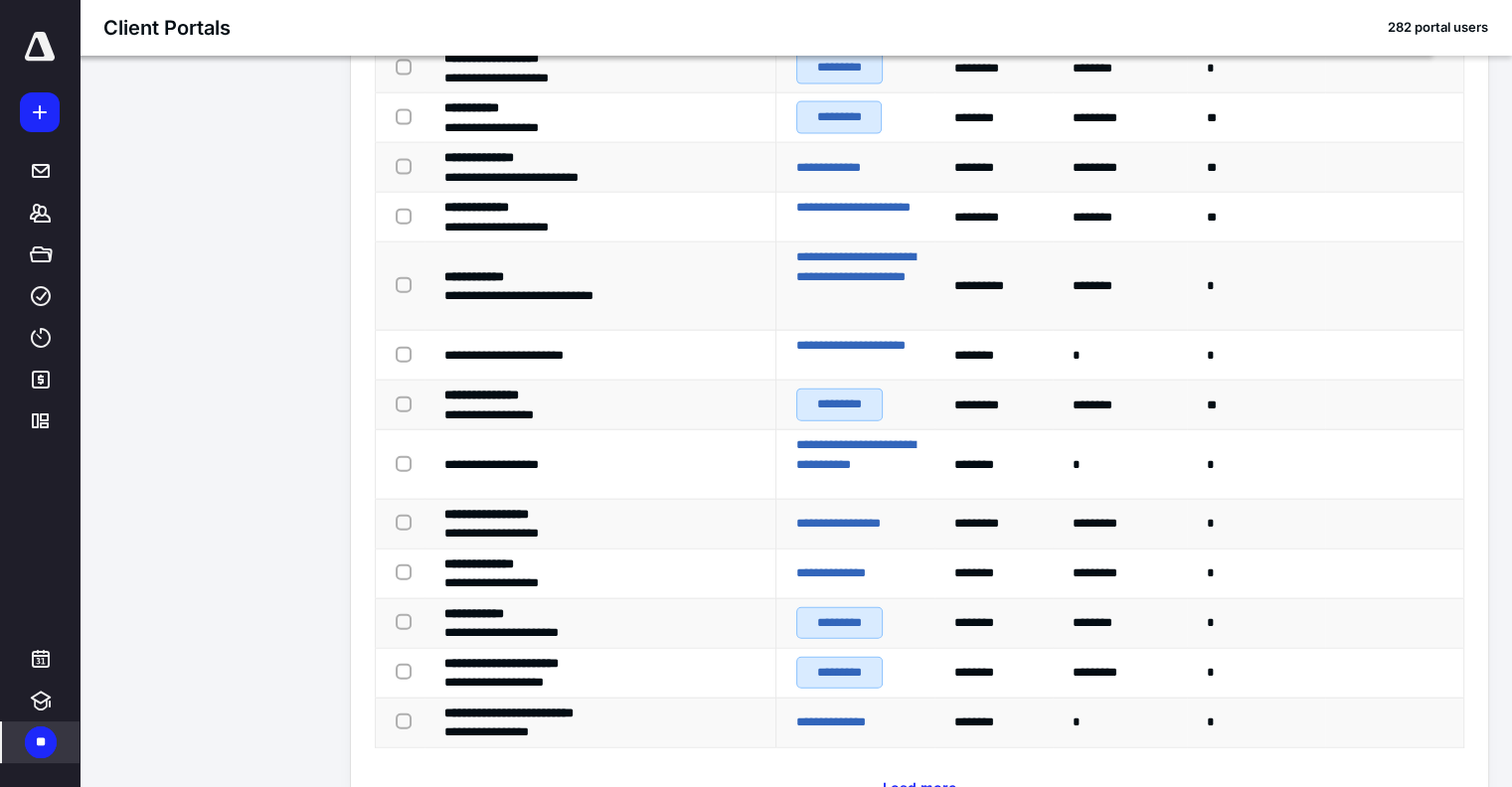 click at bounding box center [40, 47] 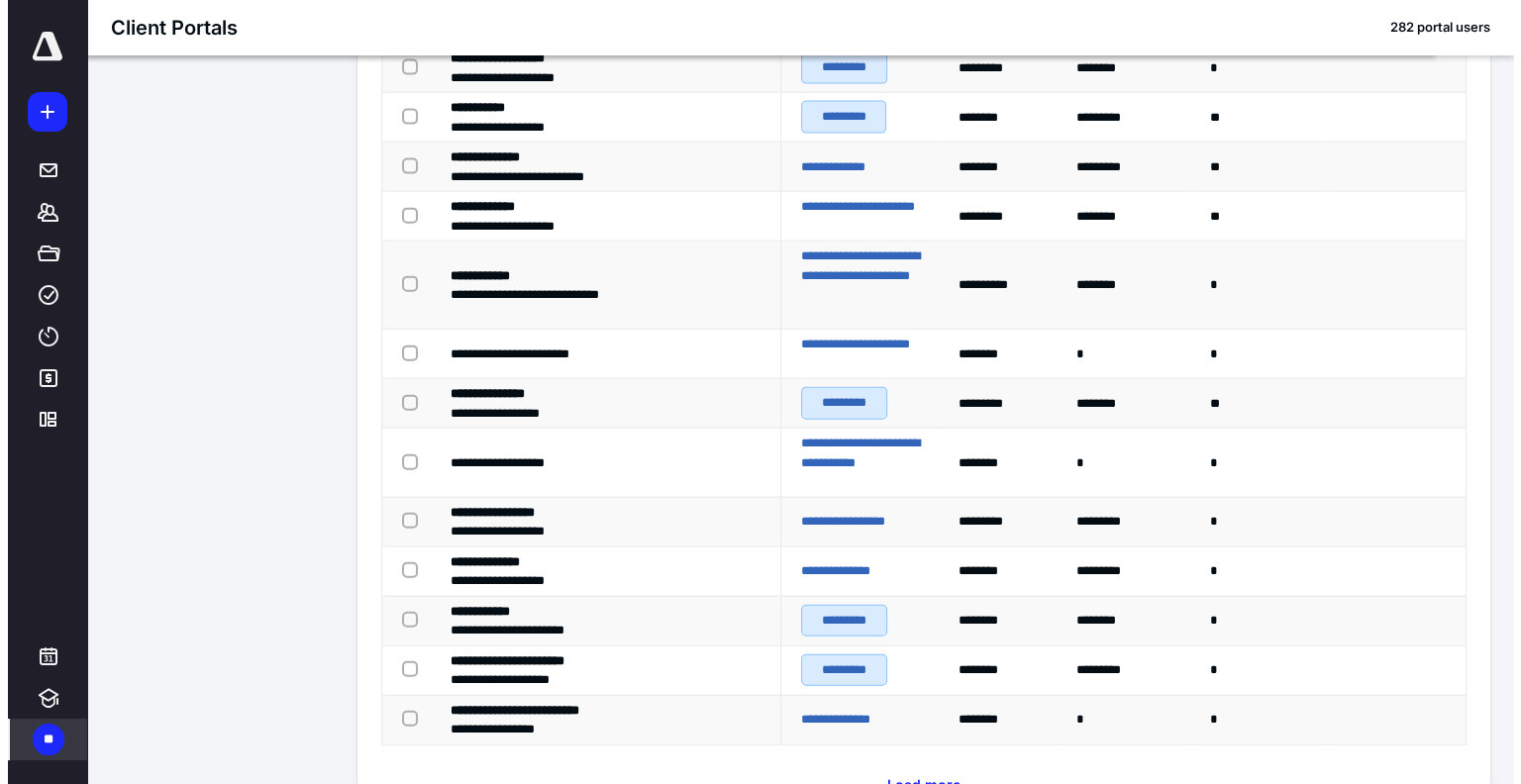 scroll, scrollTop: 0, scrollLeft: 0, axis: both 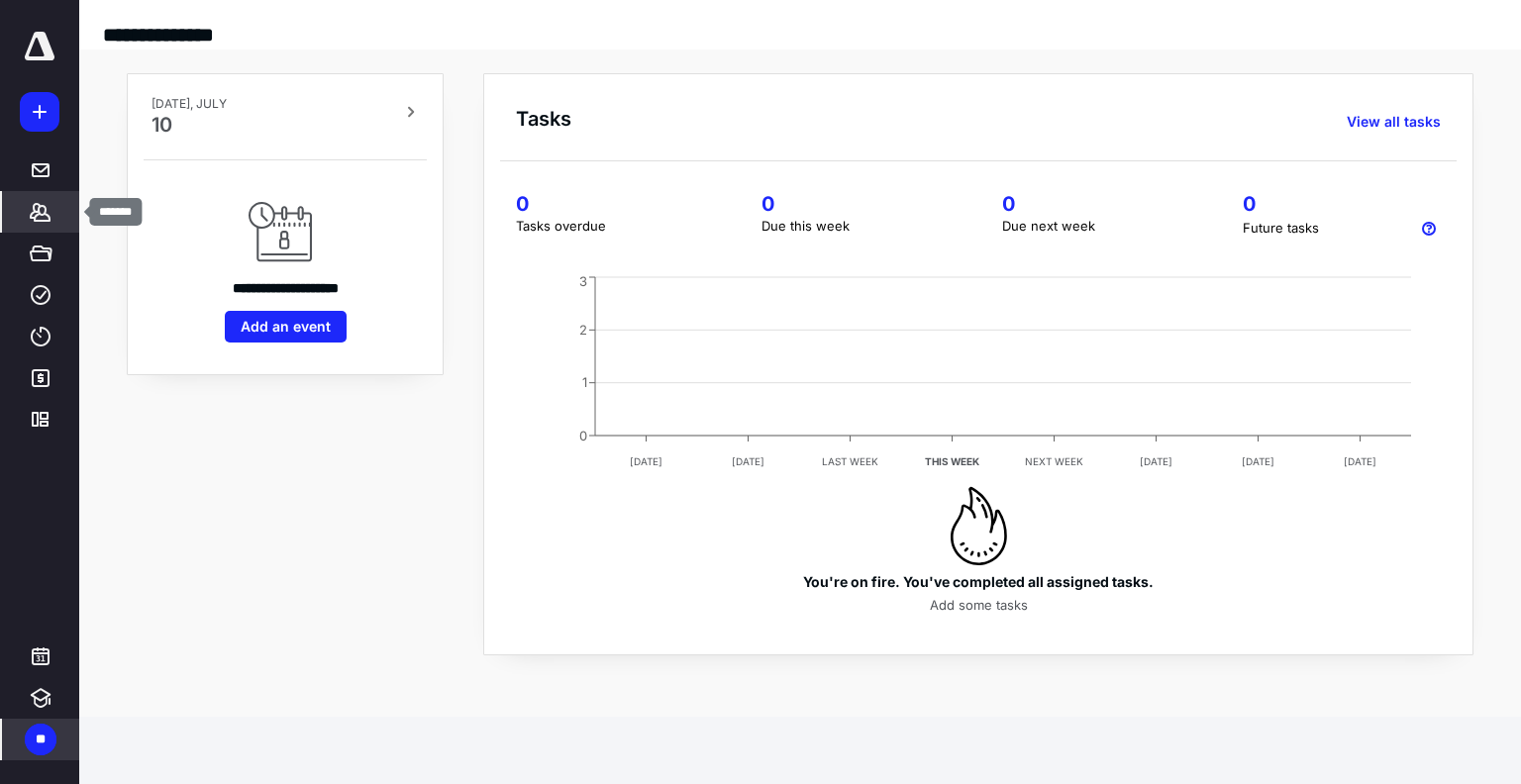 click 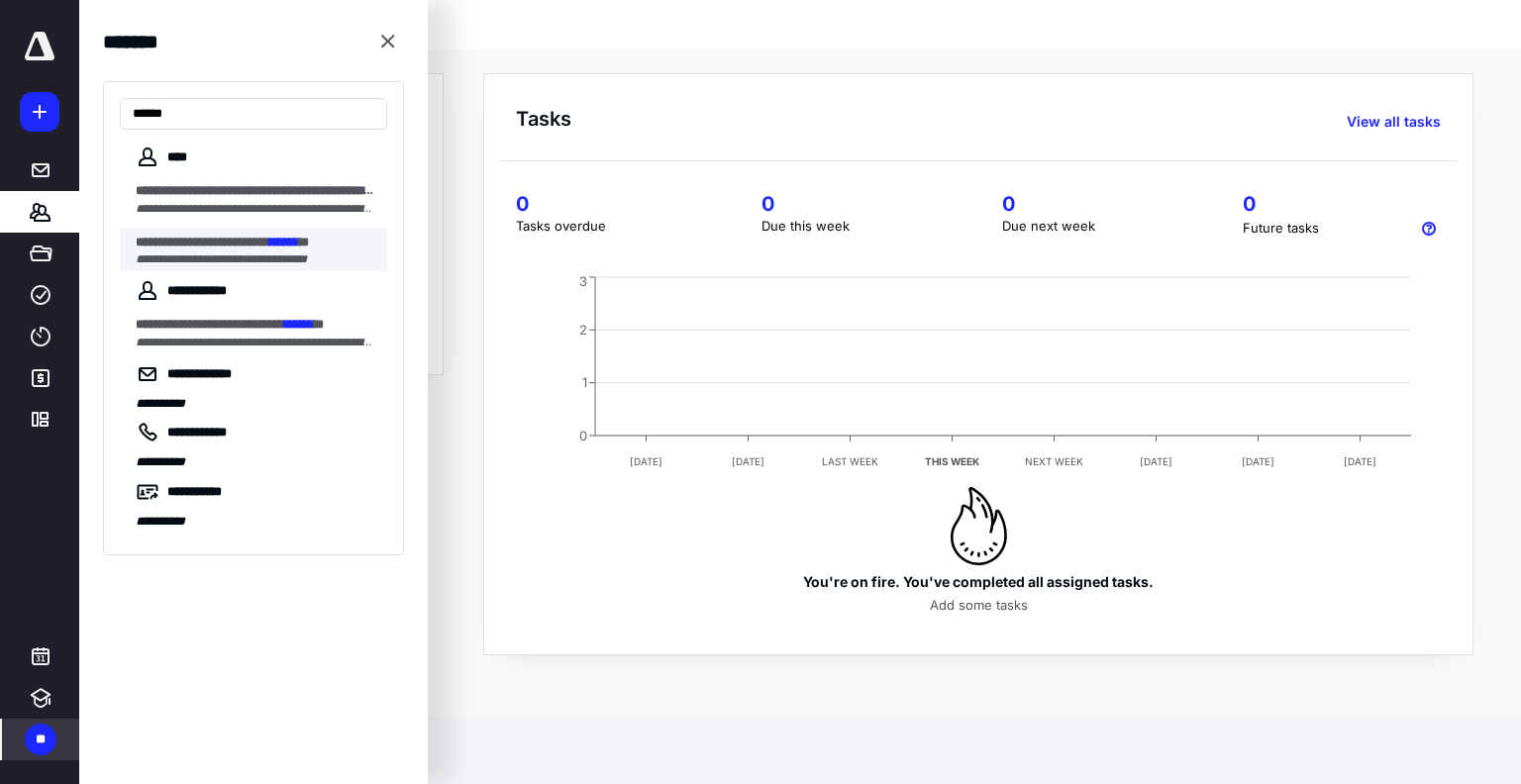 type on "******" 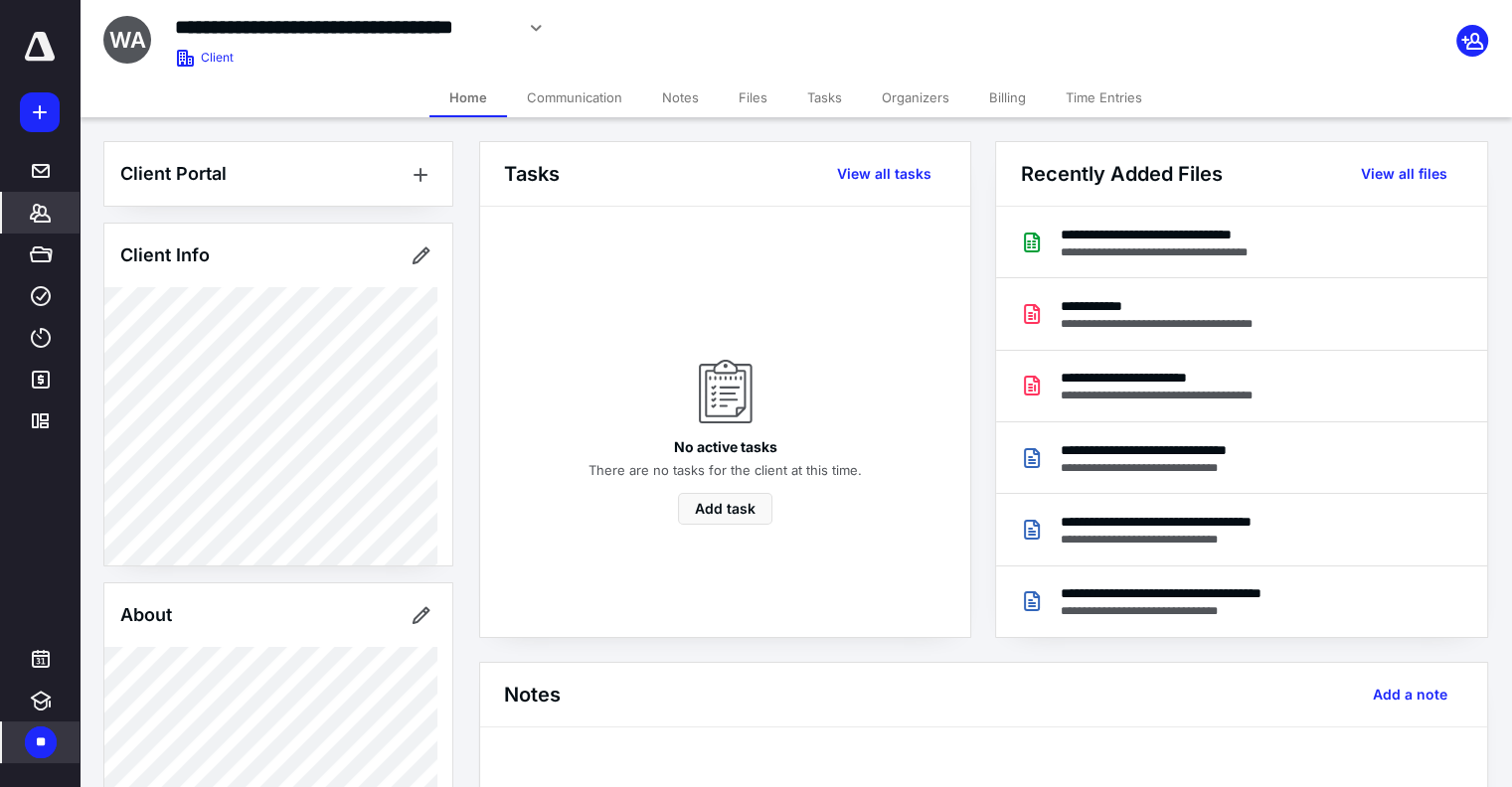 click on "Tasks" at bounding box center (824, 97) 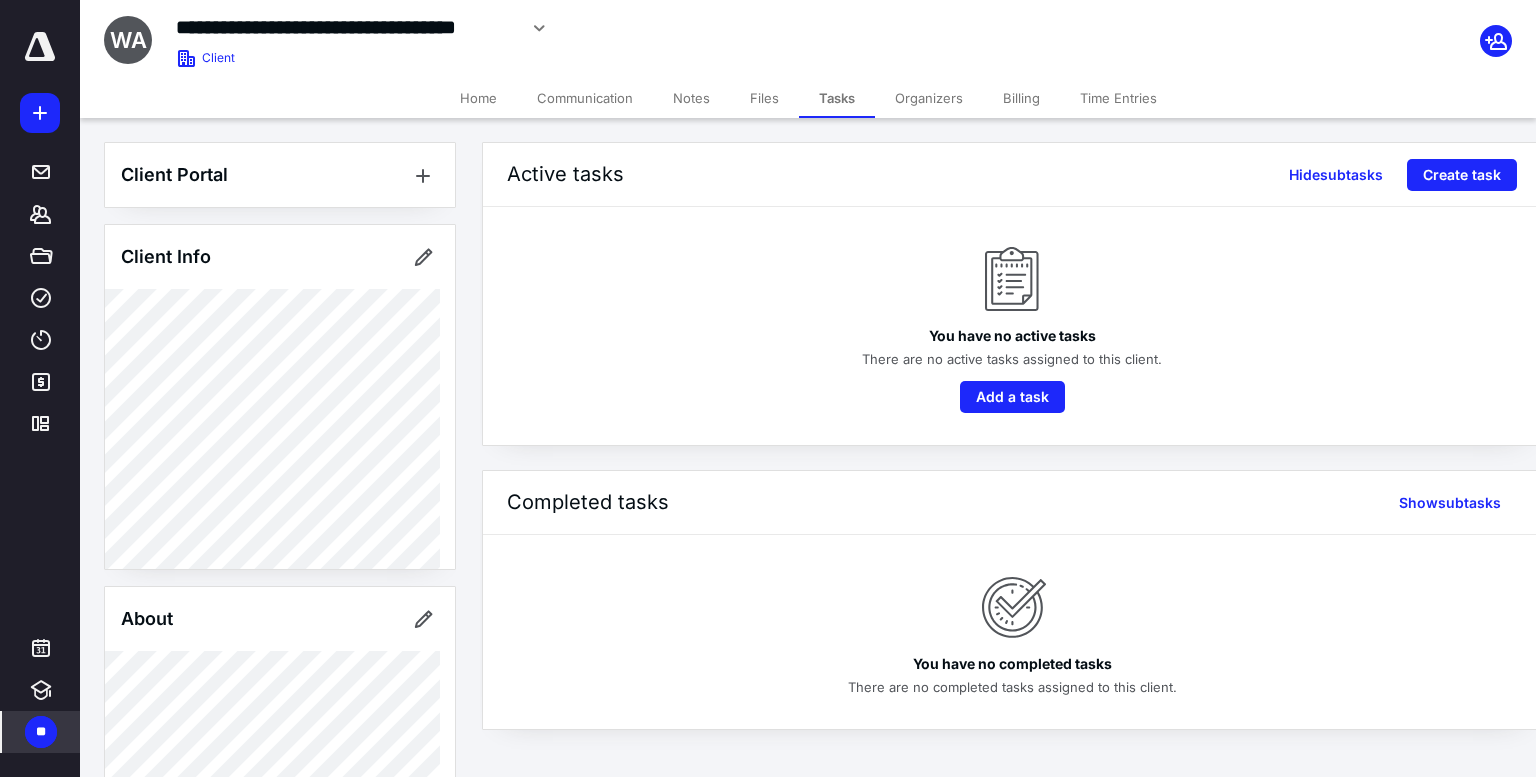 click on "Files" at bounding box center [764, 98] 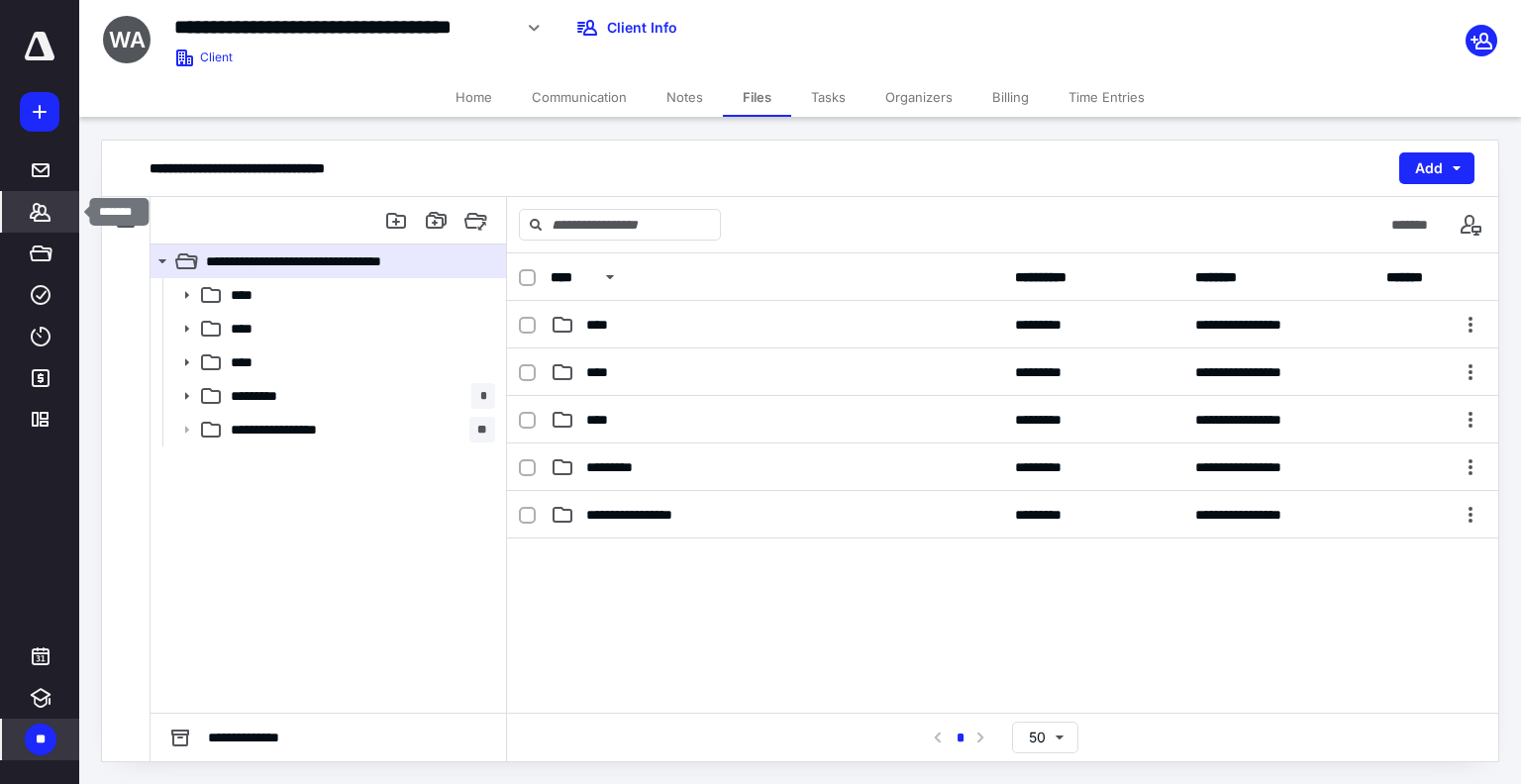 click 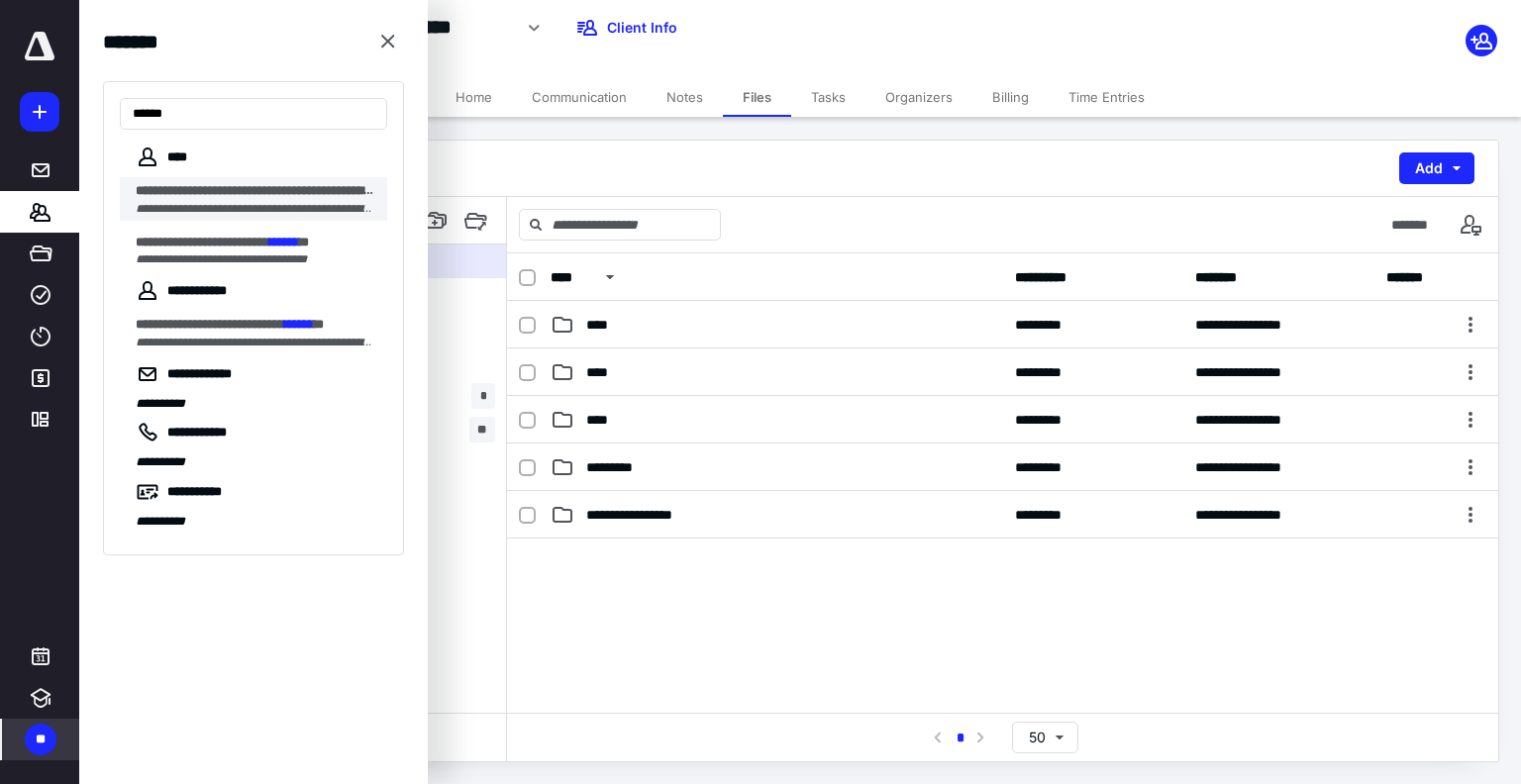 type on "******" 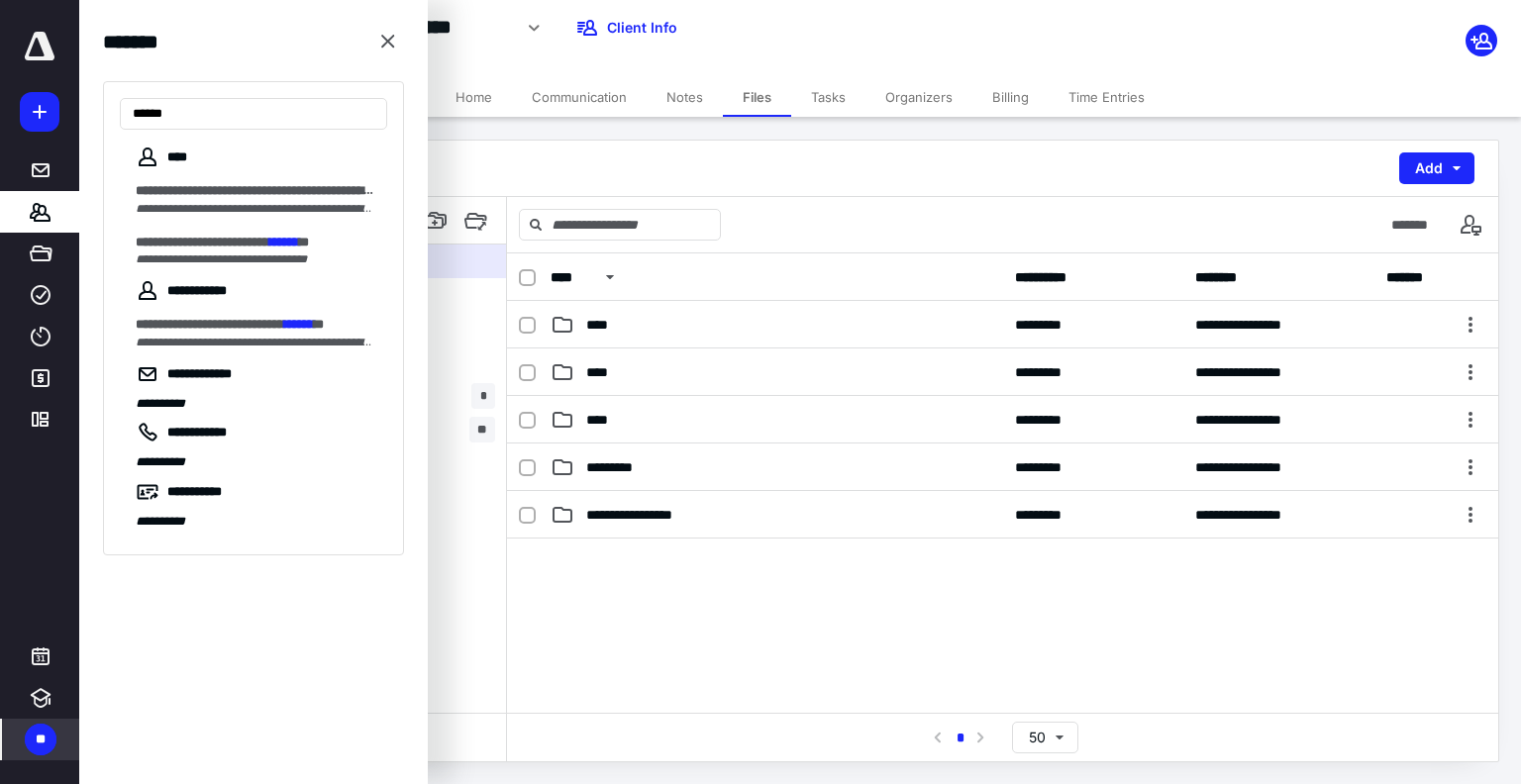 click on "**********" at bounding box center (255, 191) 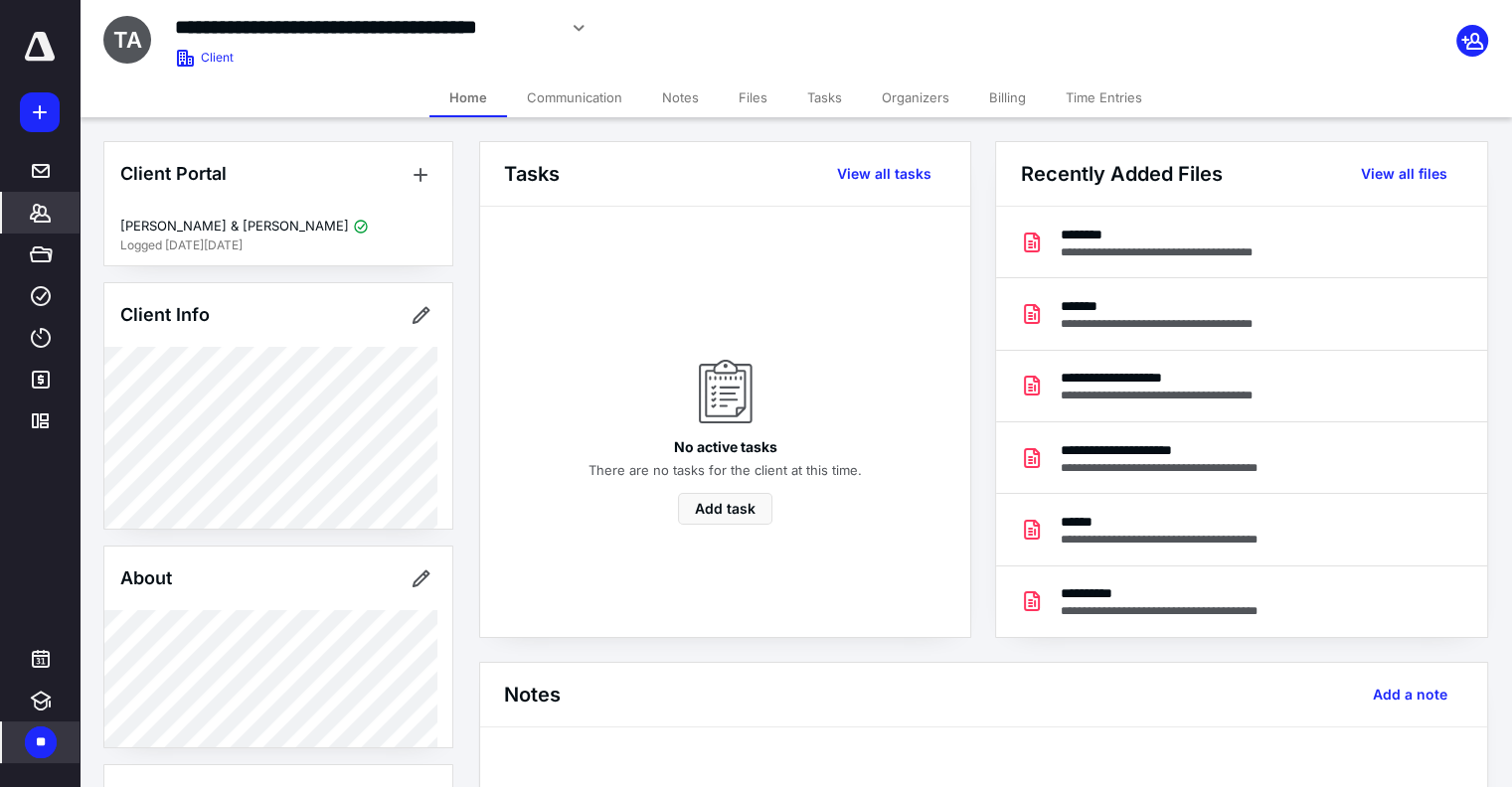 click on "Files" at bounding box center (753, 97) 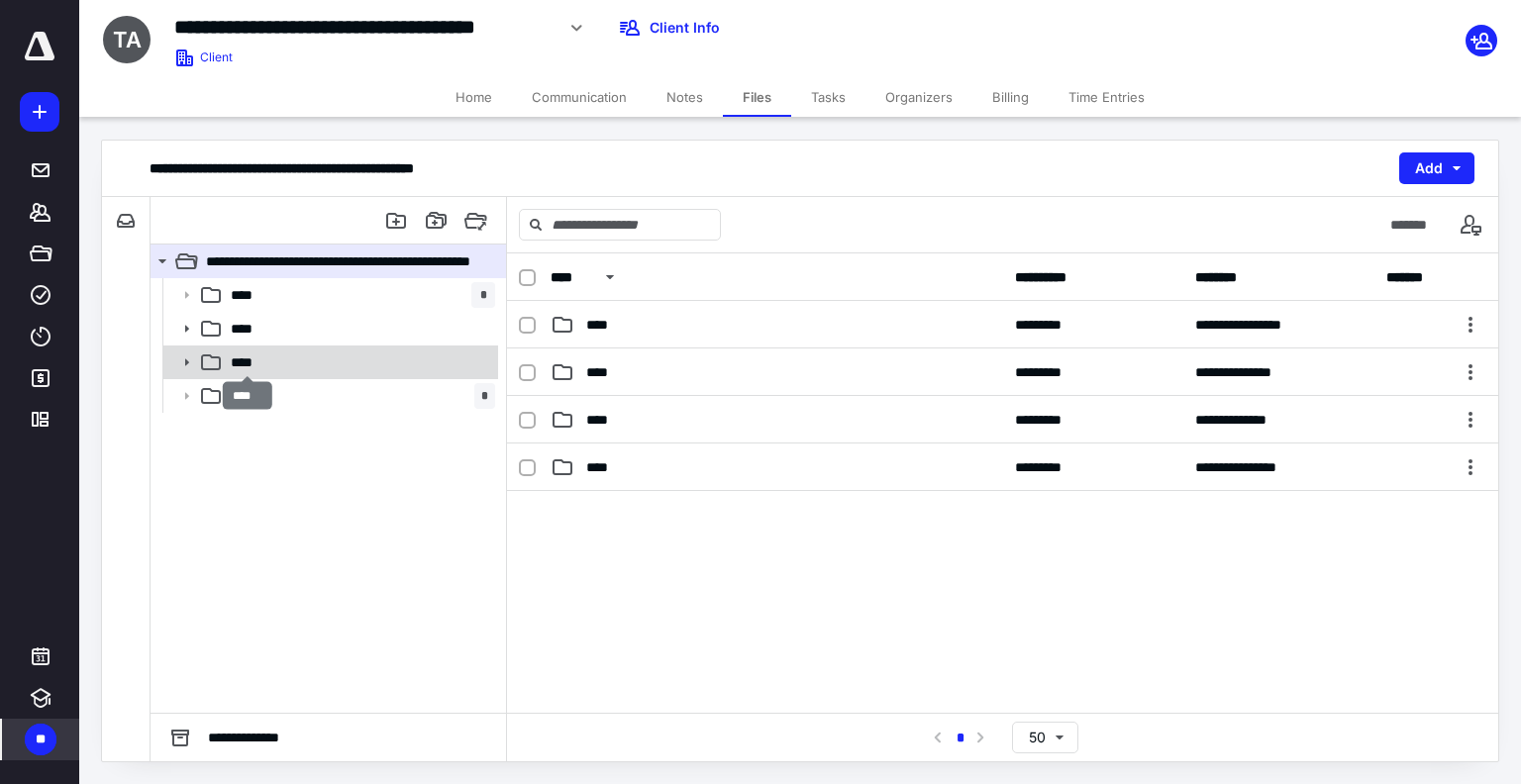 click on "****" at bounding box center (248, 362) 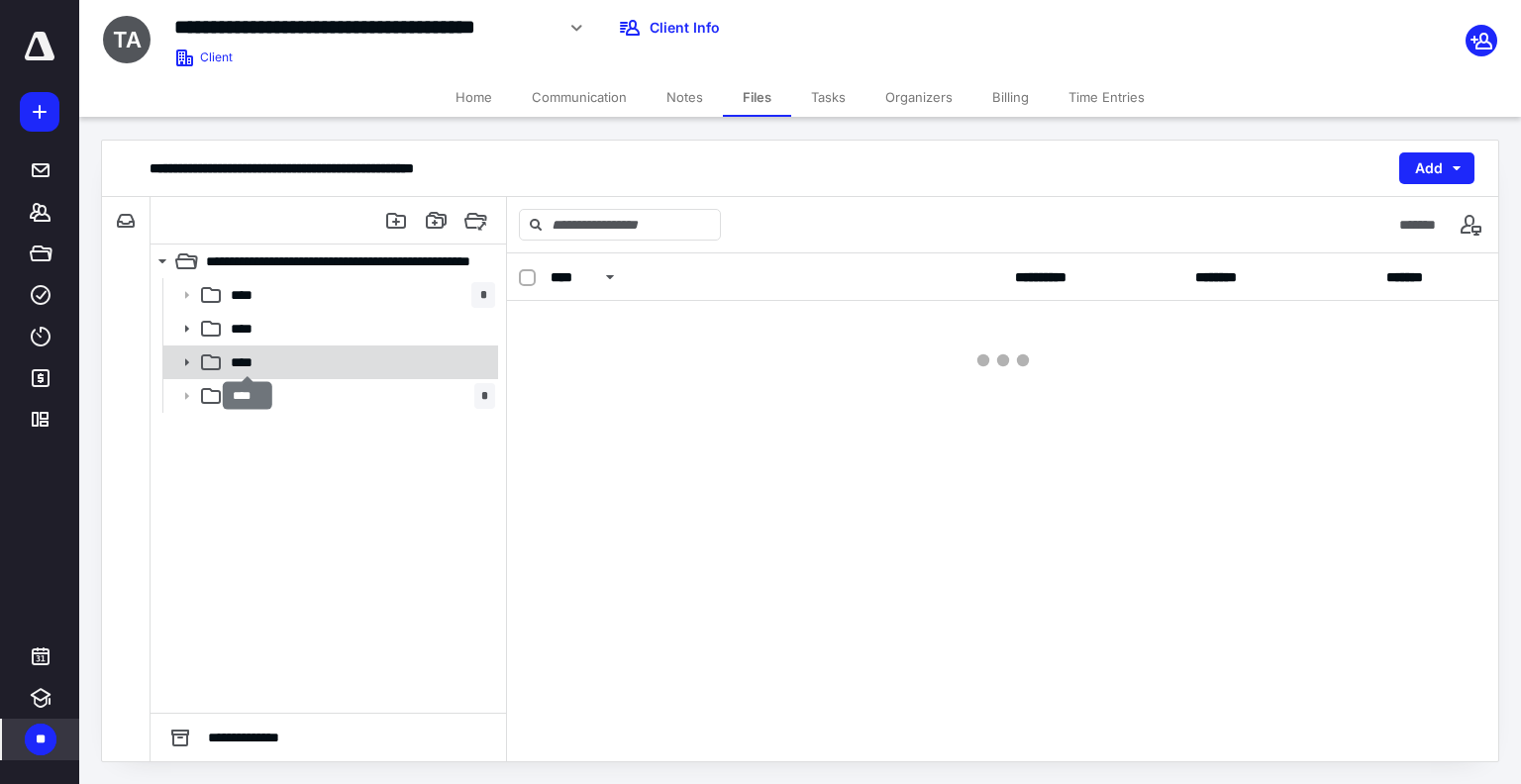 click on "****" at bounding box center [248, 362] 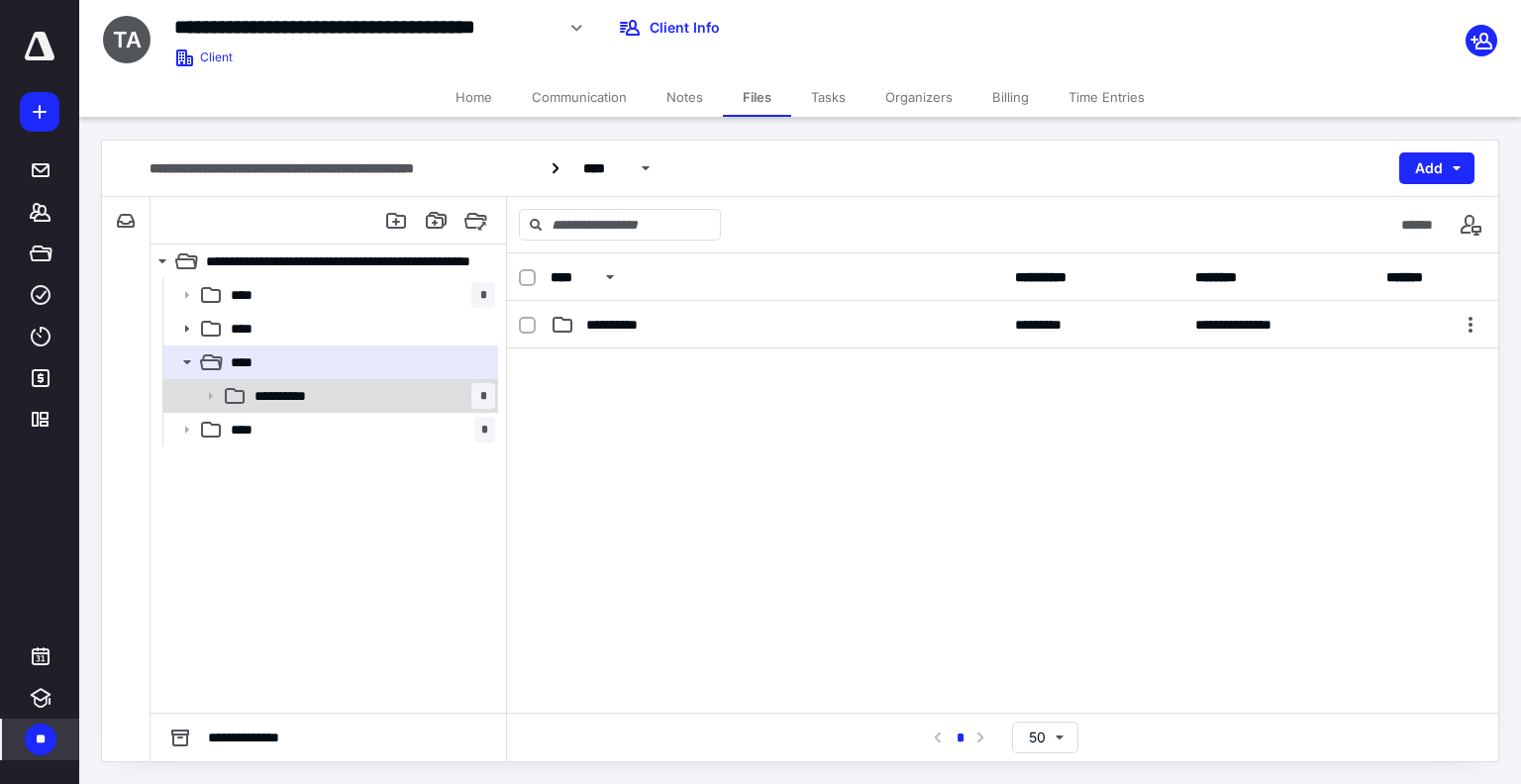 click on "**********" at bounding box center (289, 396) 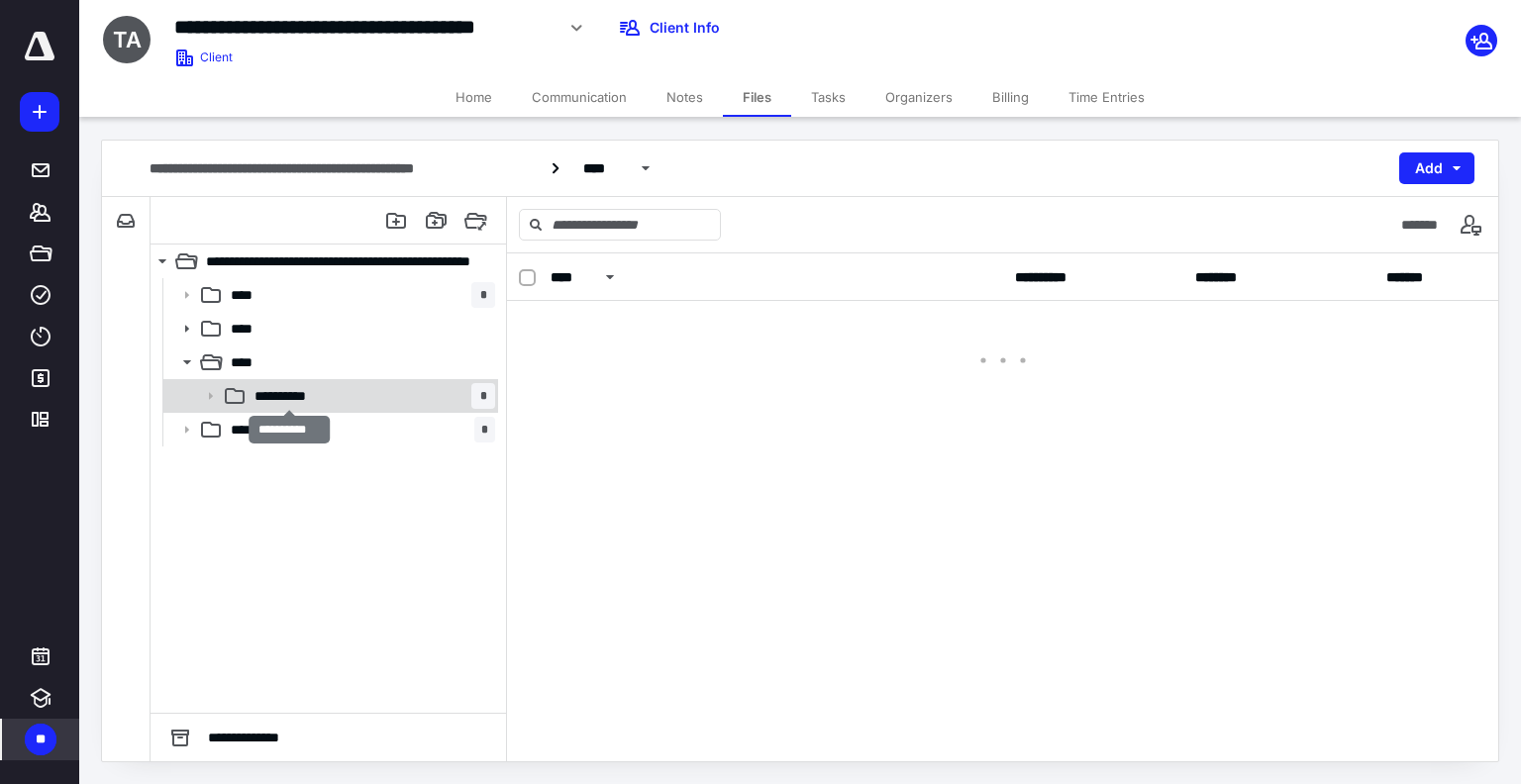 click on "**********" at bounding box center [289, 396] 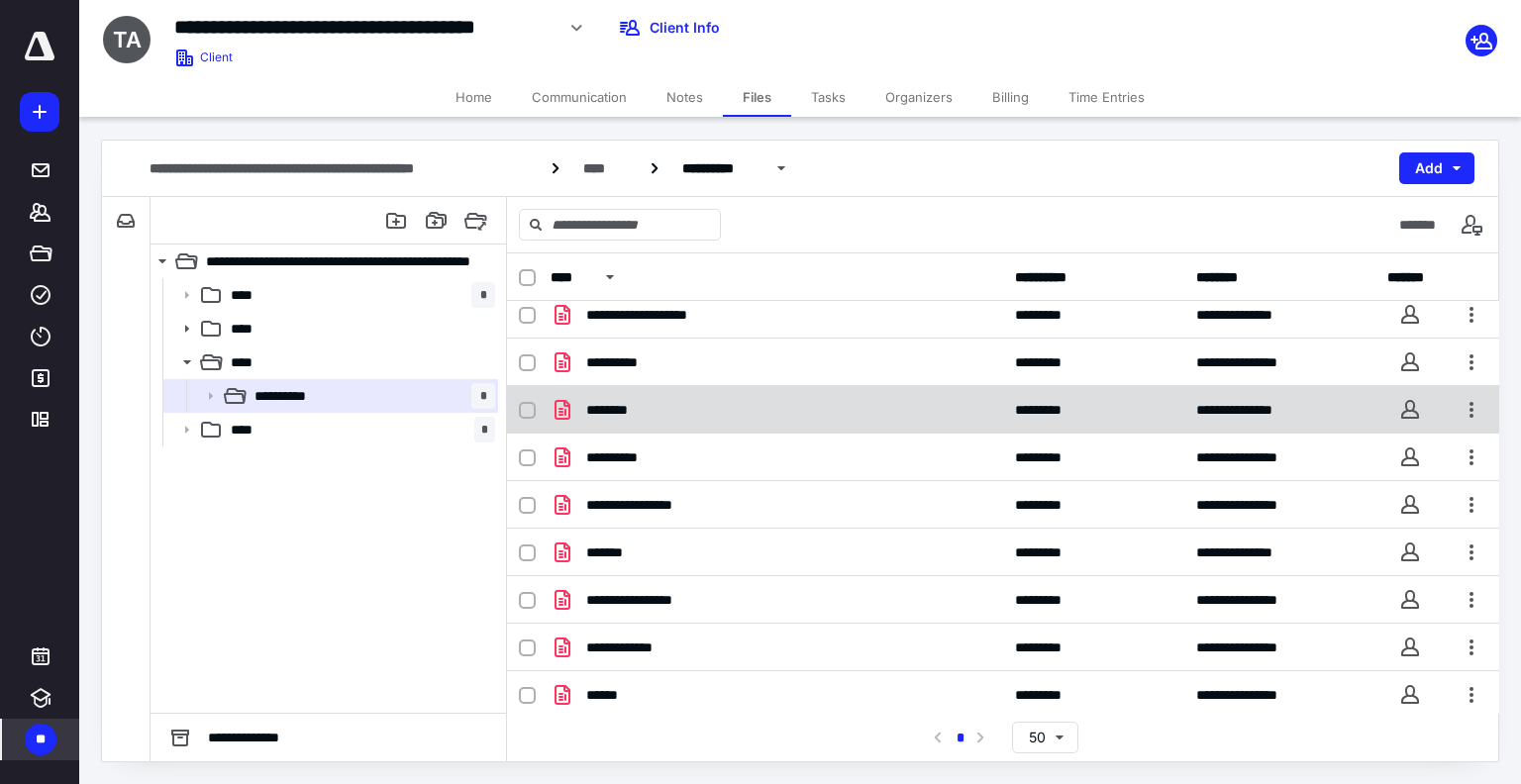 scroll, scrollTop: 13, scrollLeft: 0, axis: vertical 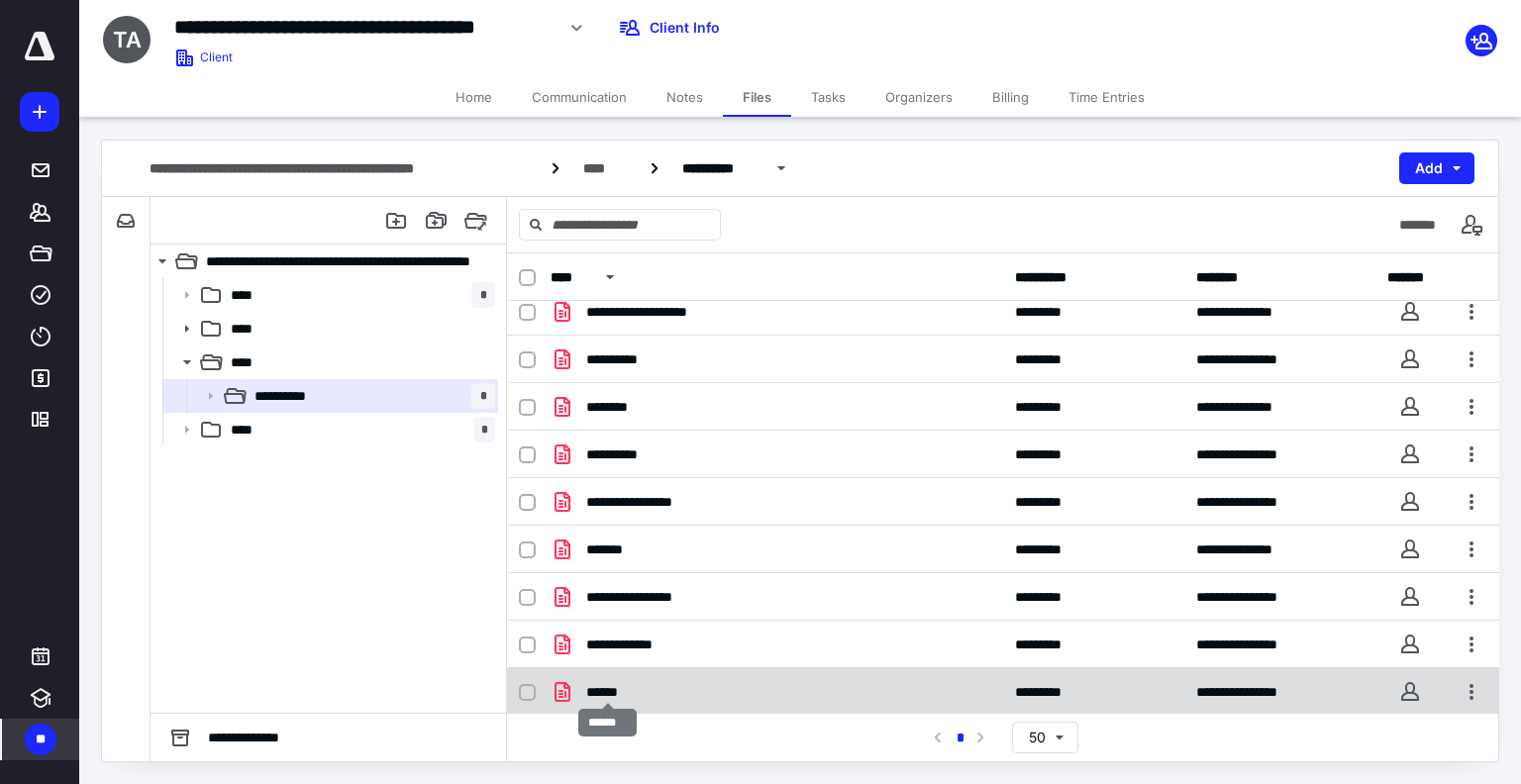 click on "******" at bounding box center (608, 692) 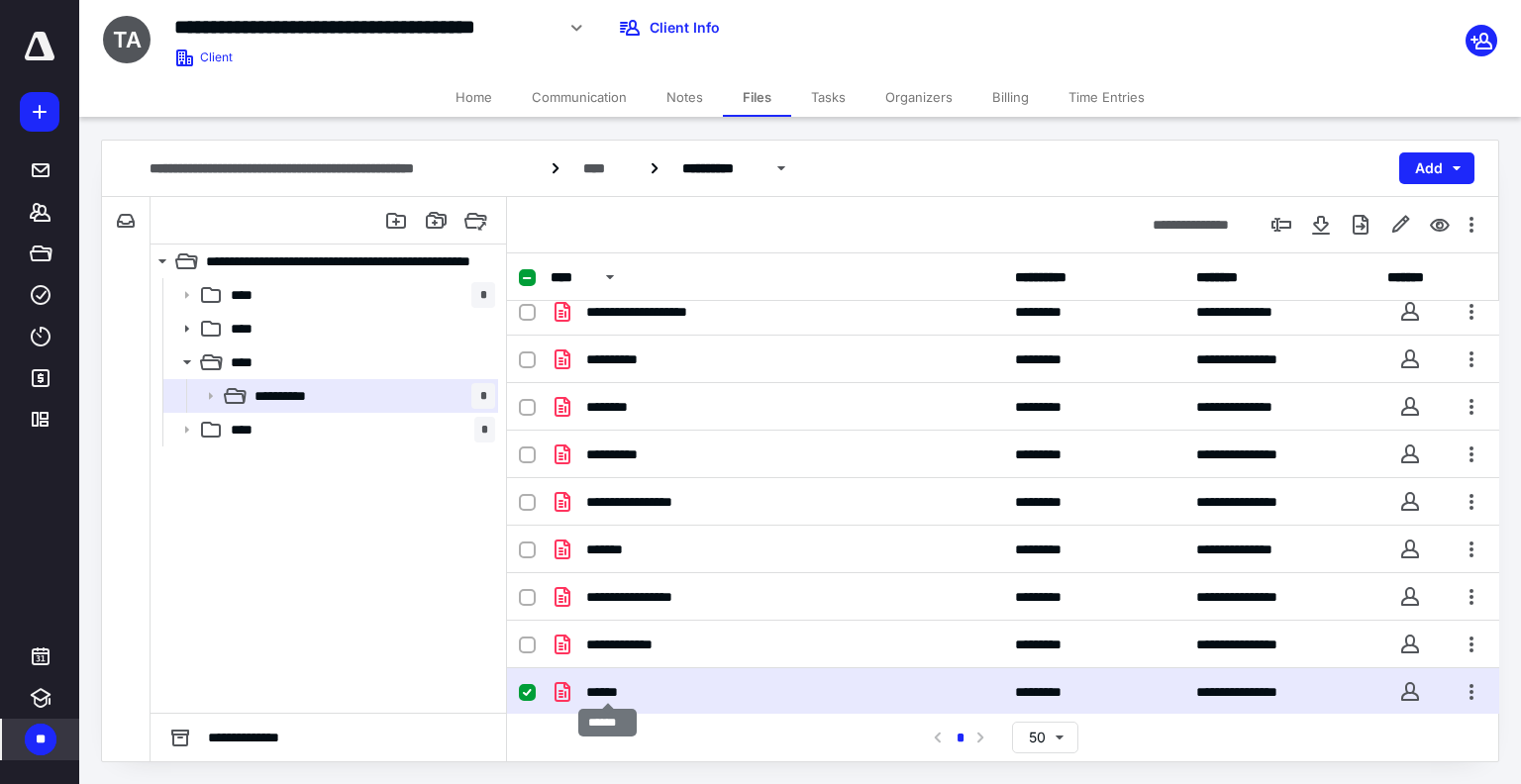 click on "******" at bounding box center (608, 692) 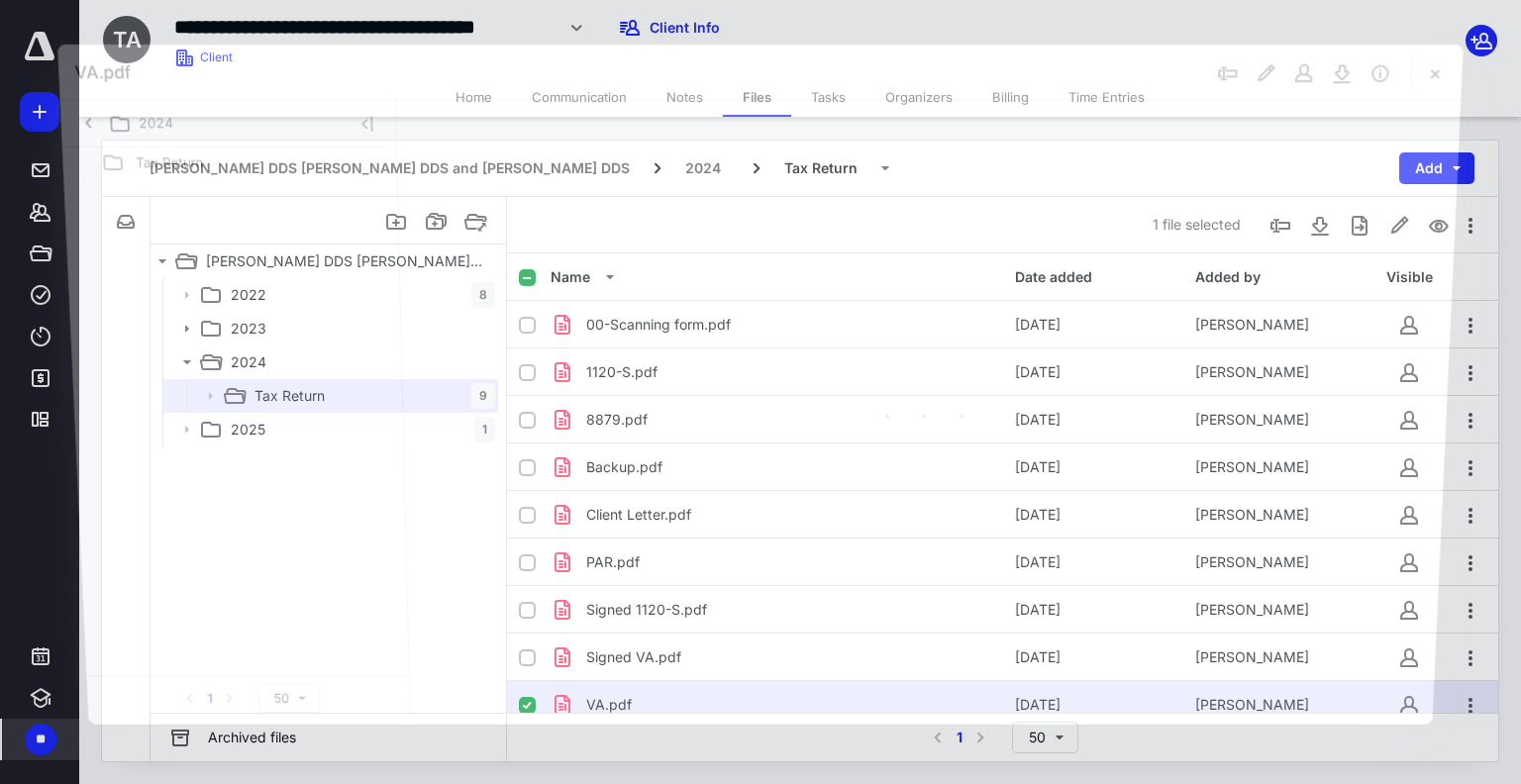 scroll, scrollTop: 13, scrollLeft: 0, axis: vertical 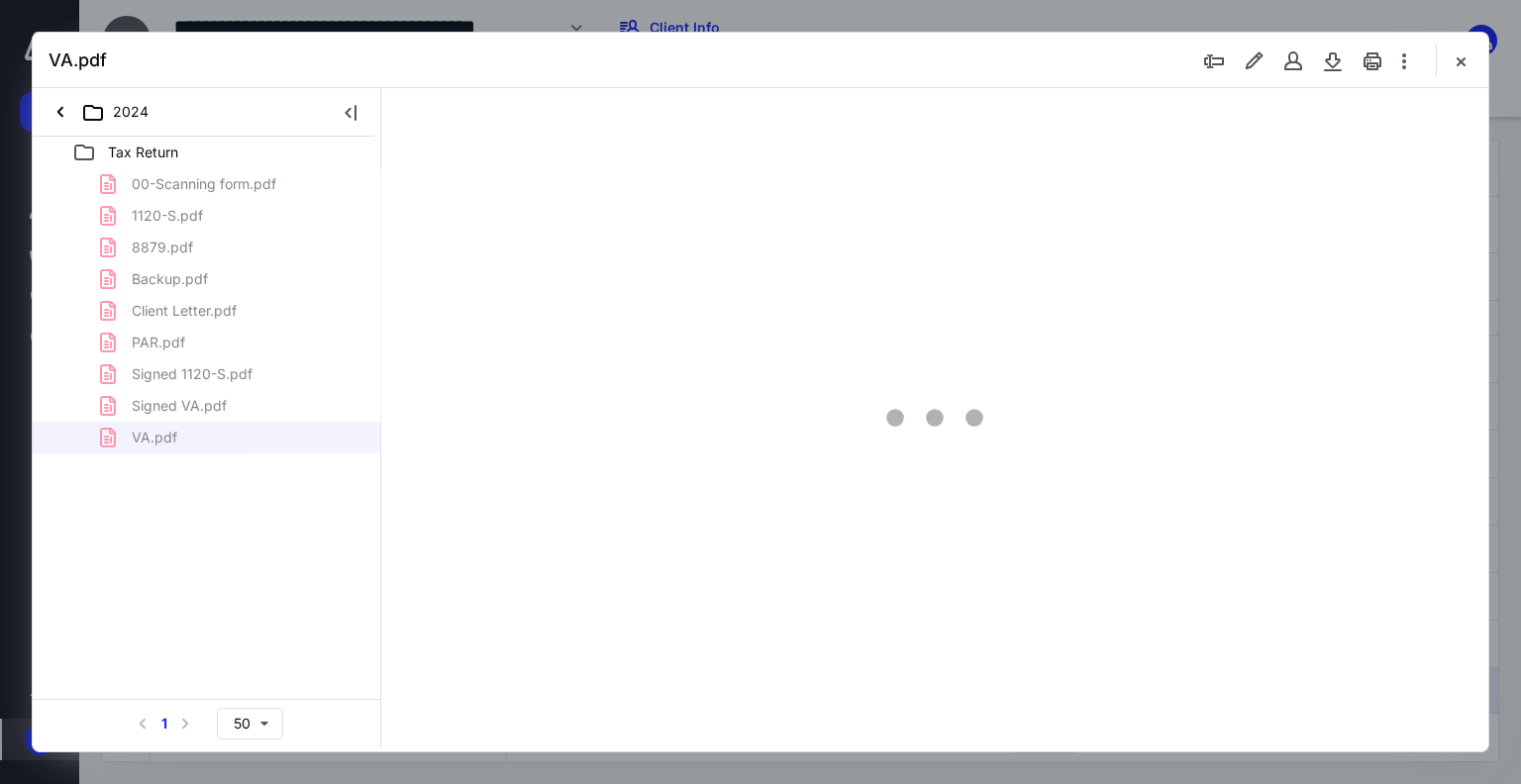 type on "74" 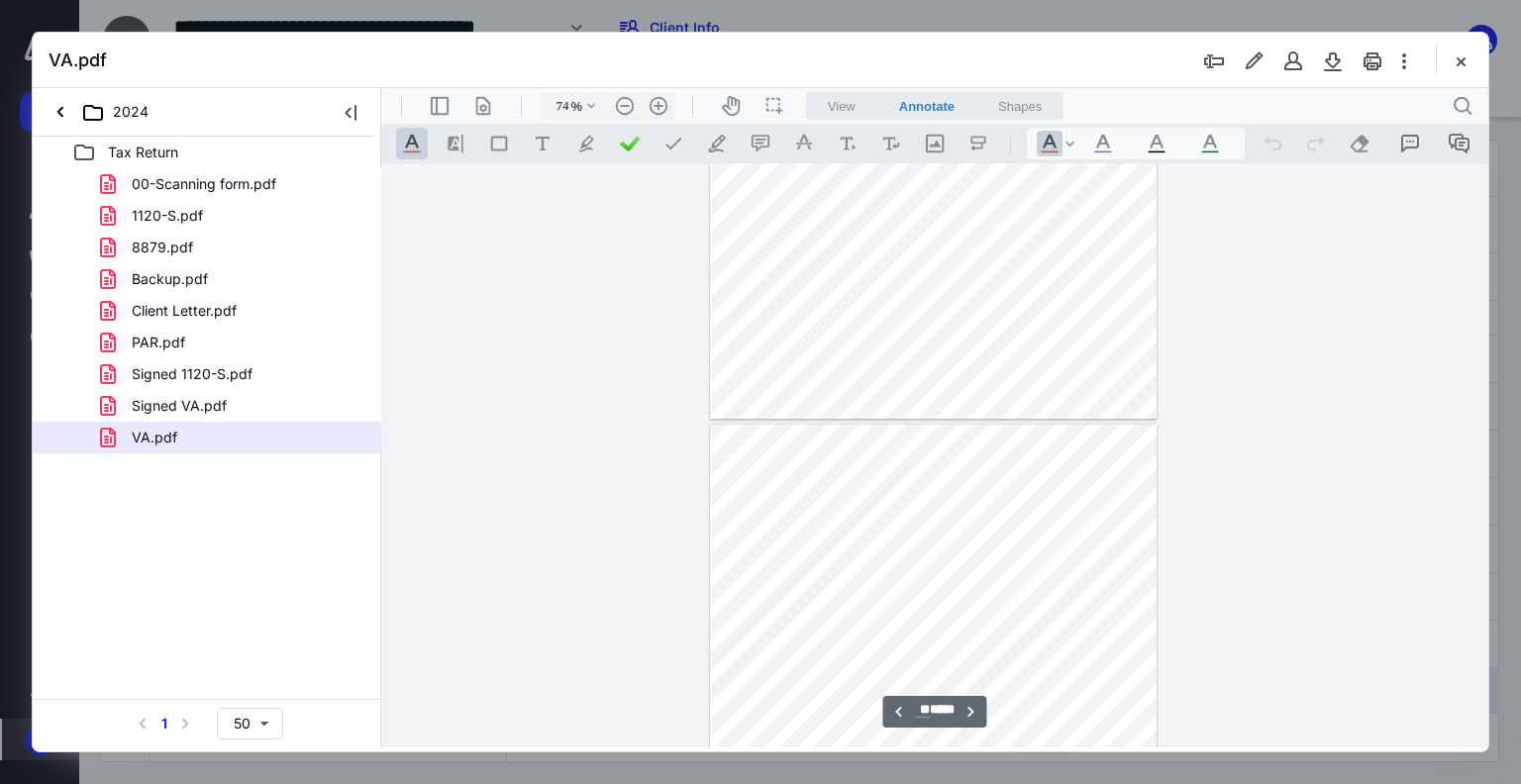 scroll, scrollTop: 9185, scrollLeft: 0, axis: vertical 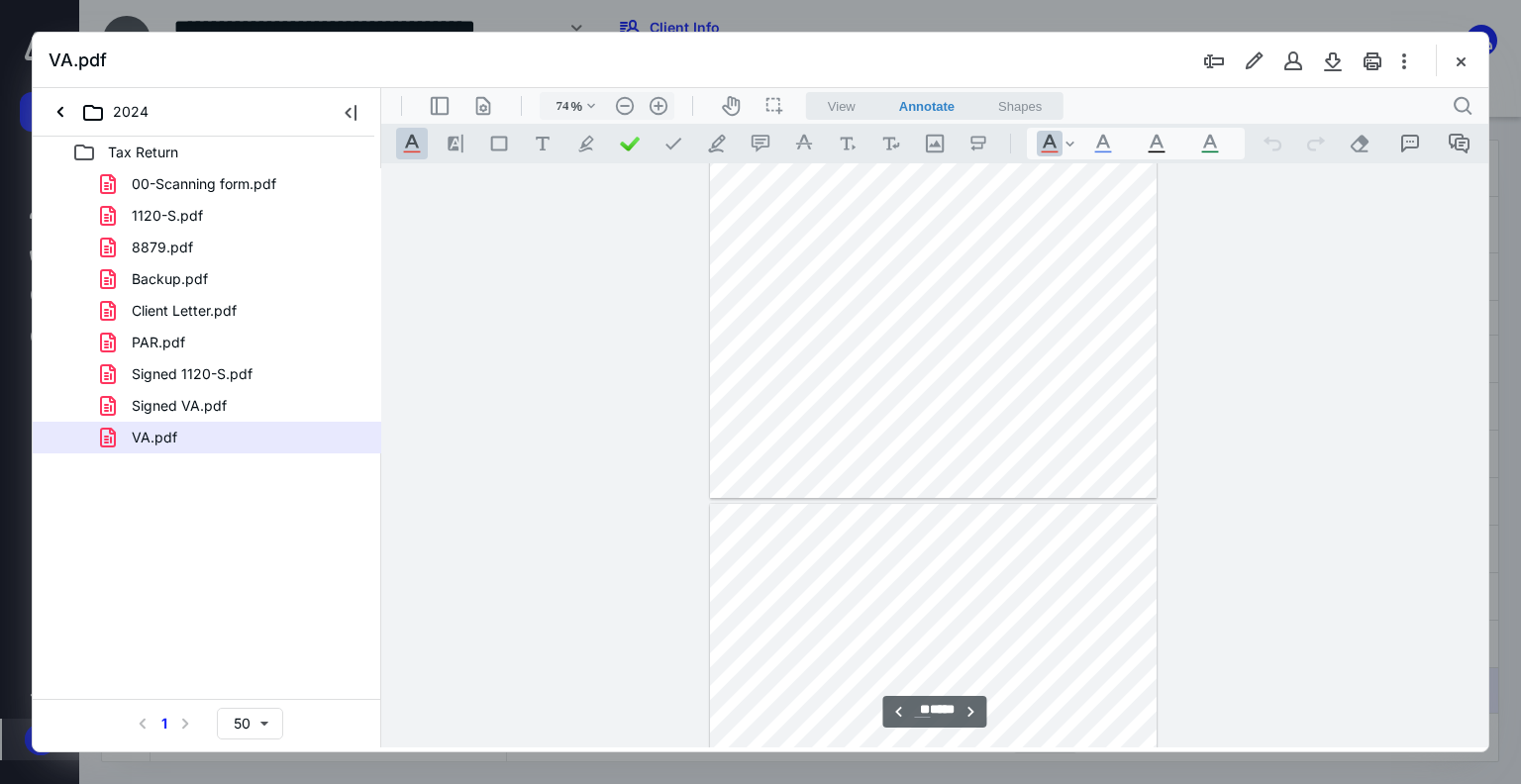 type on "**" 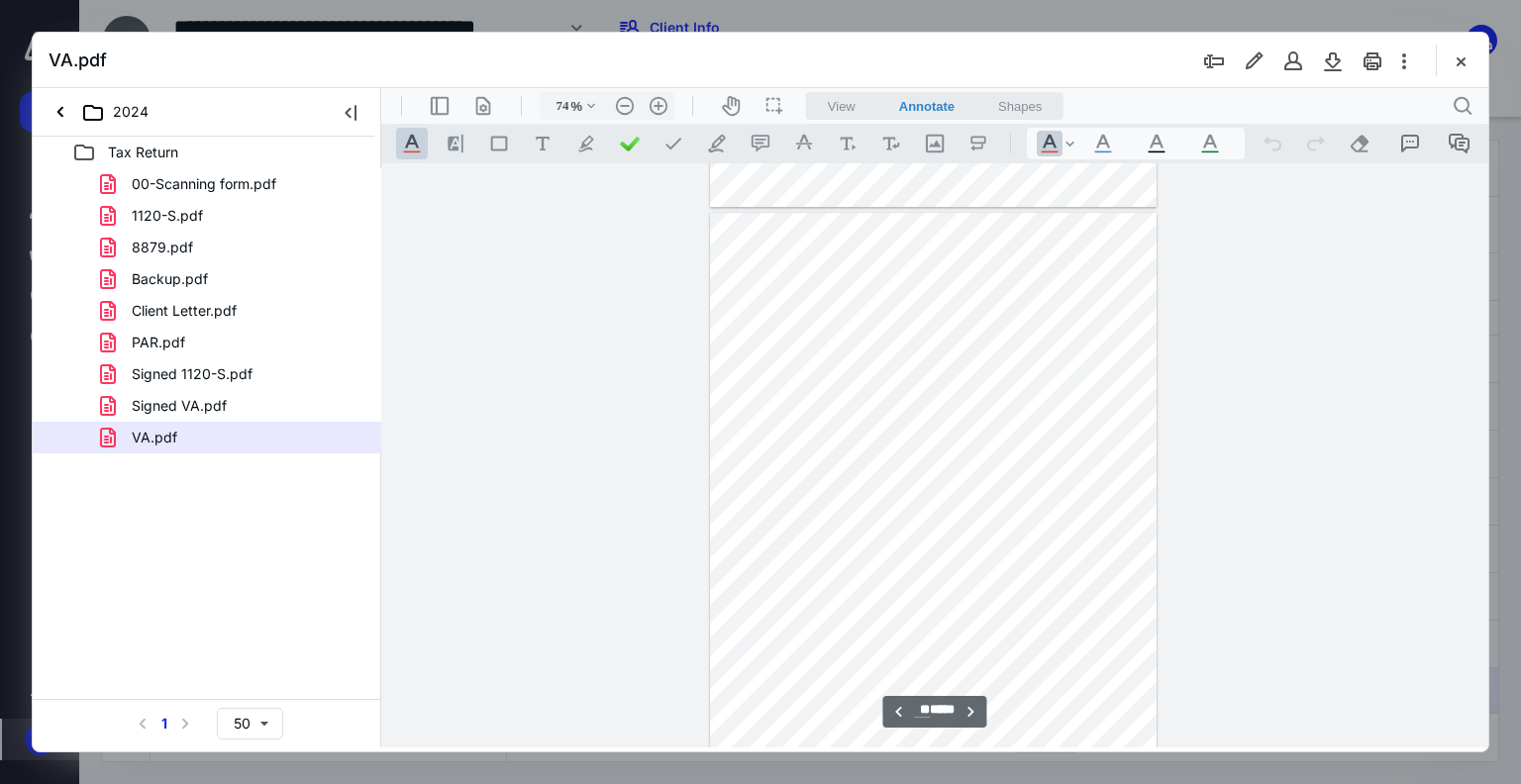 scroll, scrollTop: 10513, scrollLeft: 0, axis: vertical 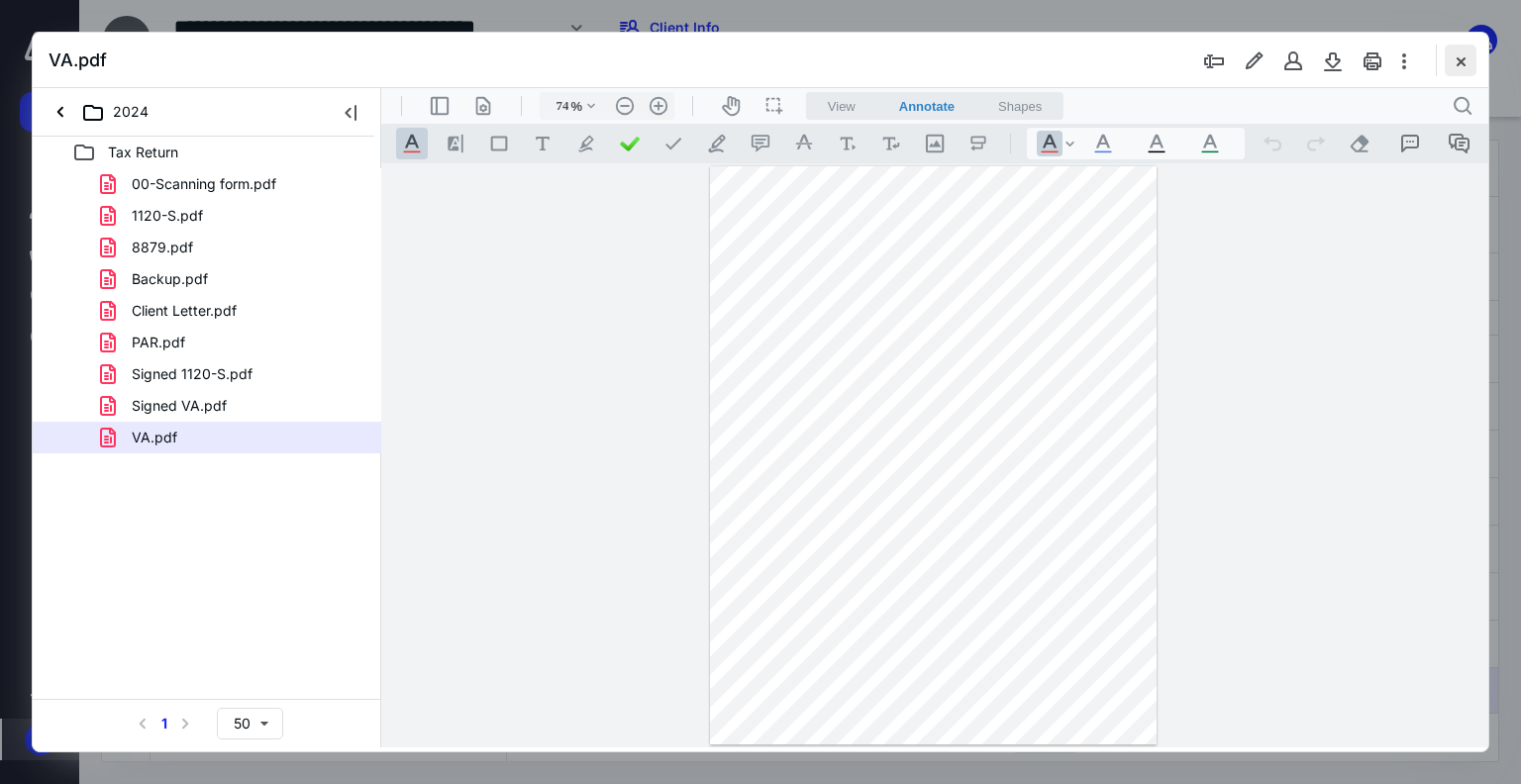 click at bounding box center [1461, 60] 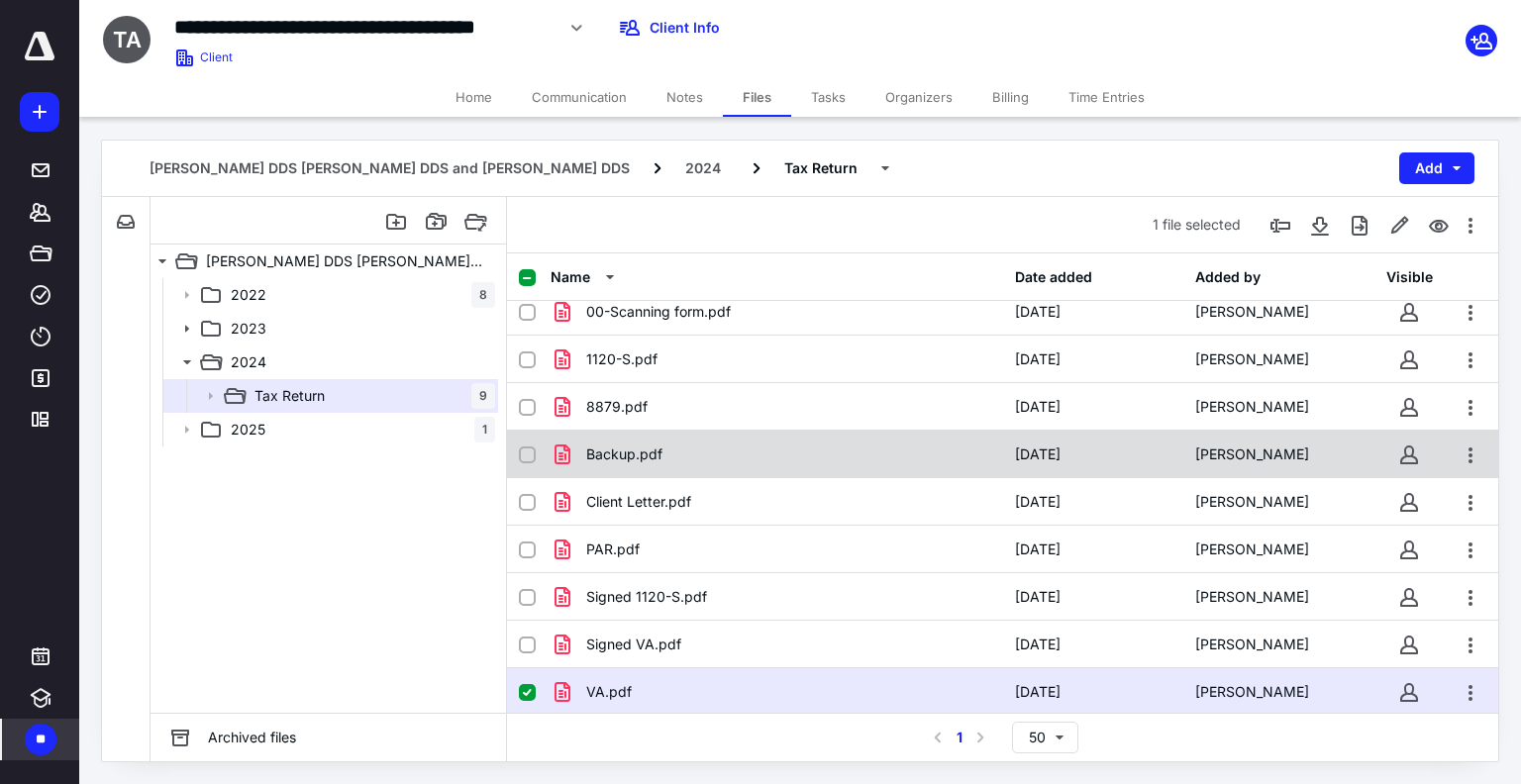 scroll, scrollTop: 0, scrollLeft: 0, axis: both 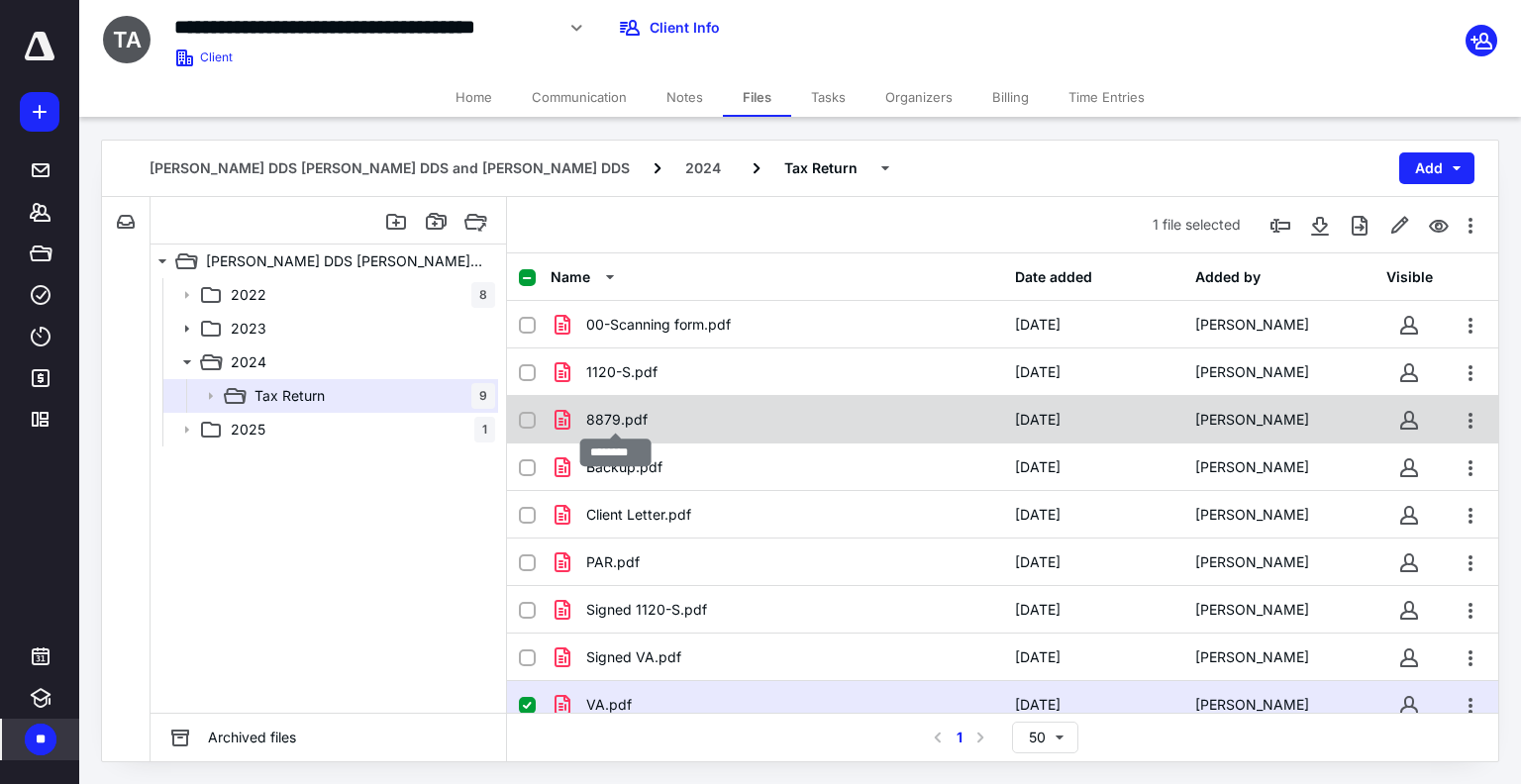 click on "8879.pdf" at bounding box center (617, 420) 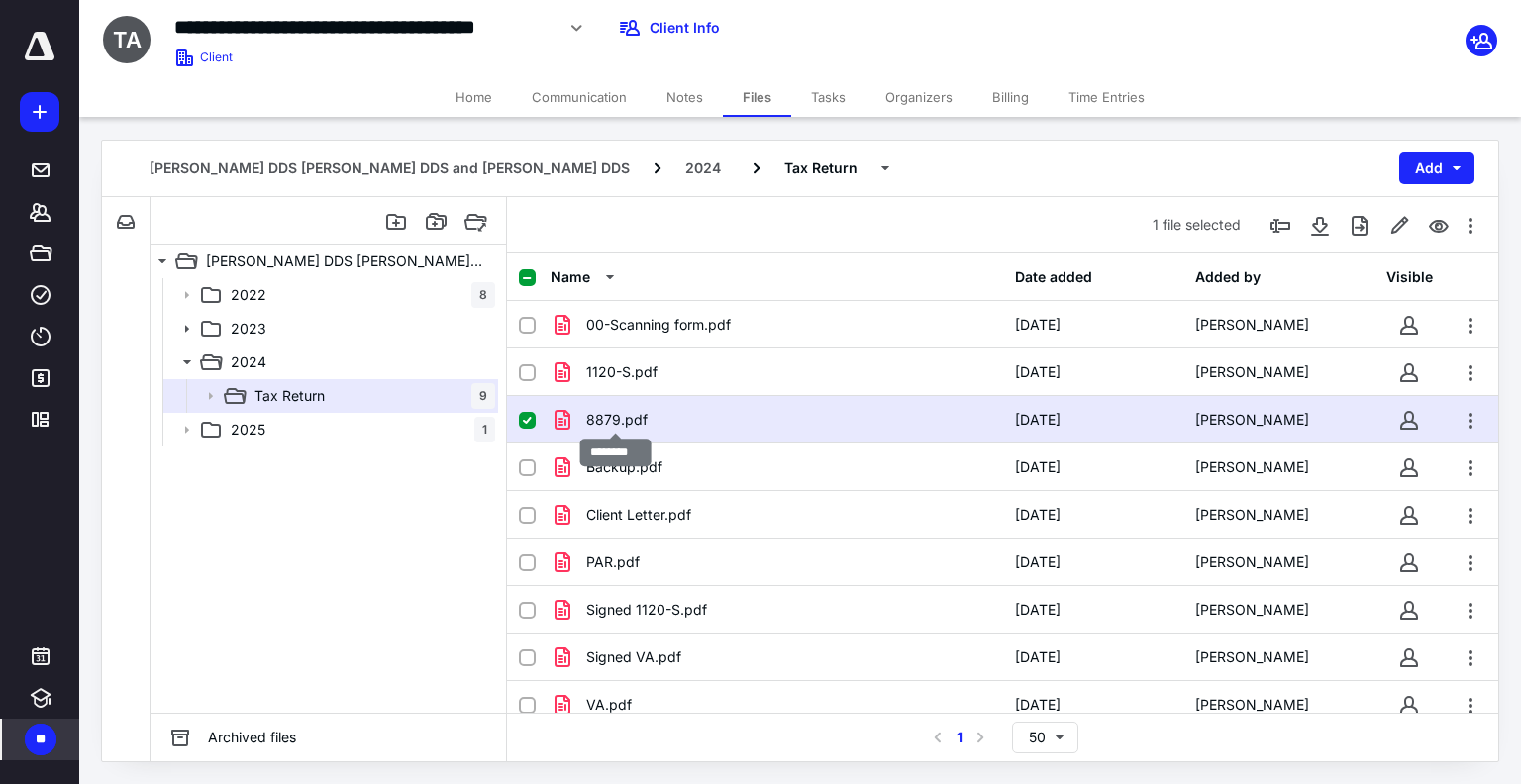click on "8879.pdf" at bounding box center (617, 420) 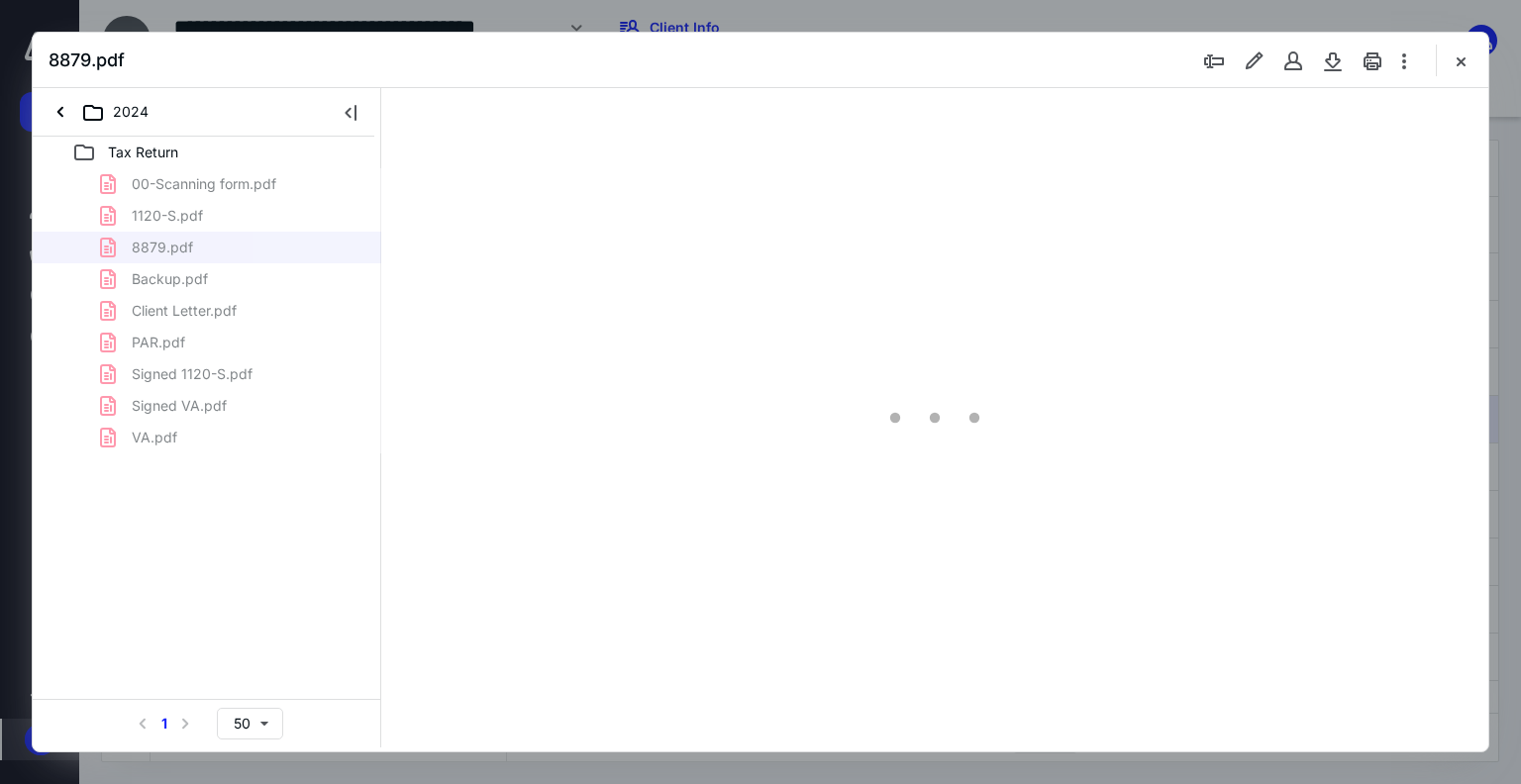 scroll, scrollTop: 0, scrollLeft: 0, axis: both 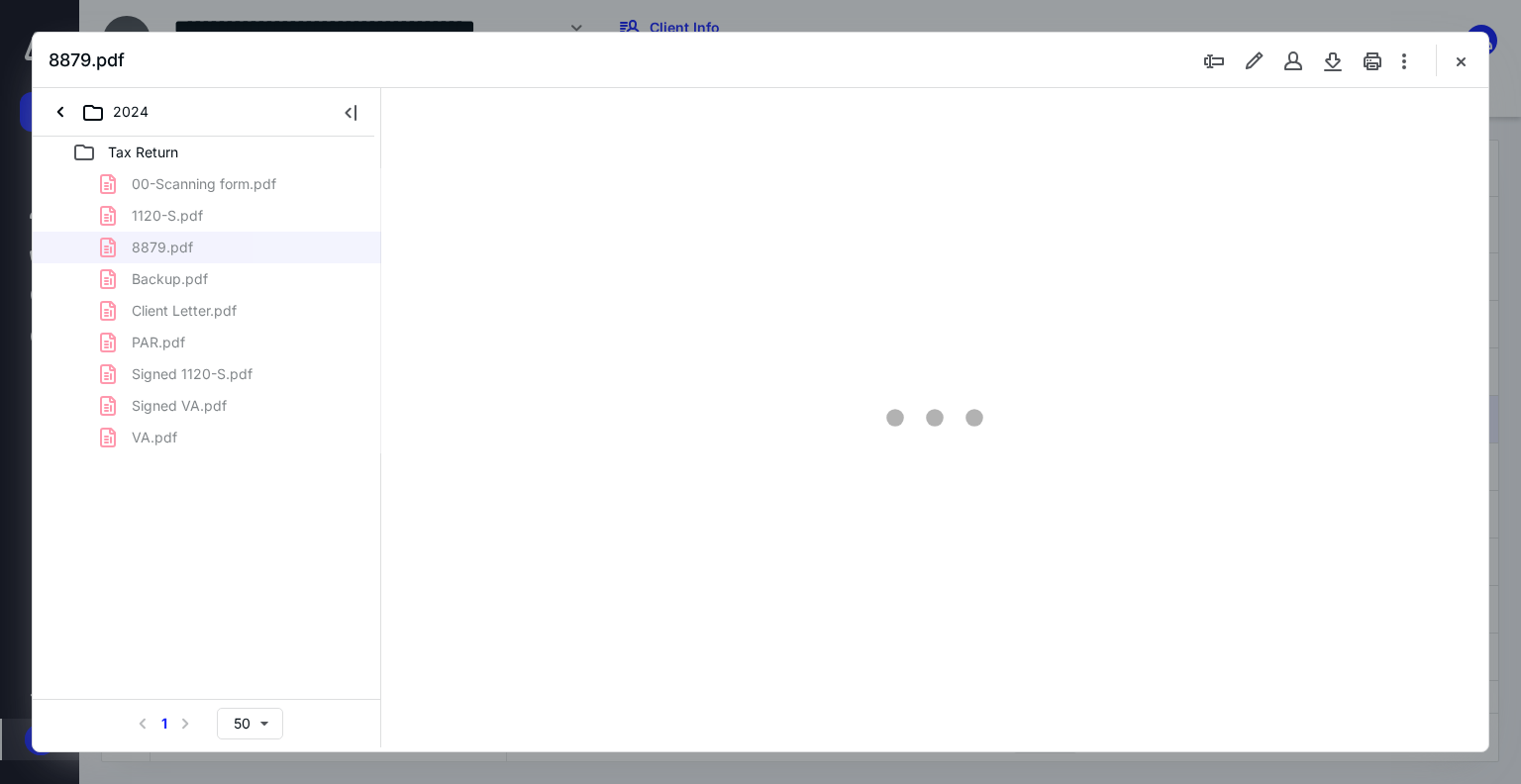 type on "74" 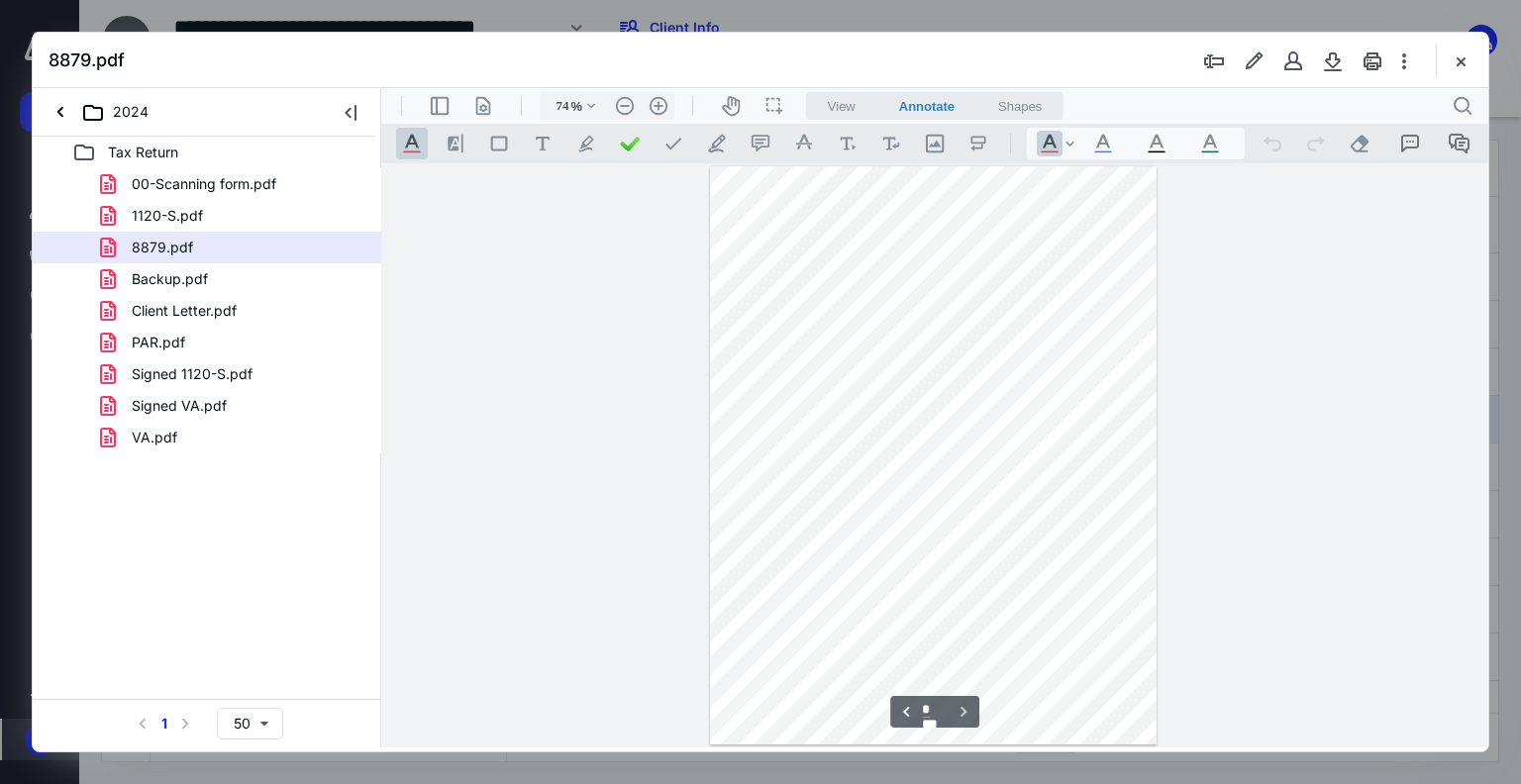 scroll, scrollTop: 574, scrollLeft: 0, axis: vertical 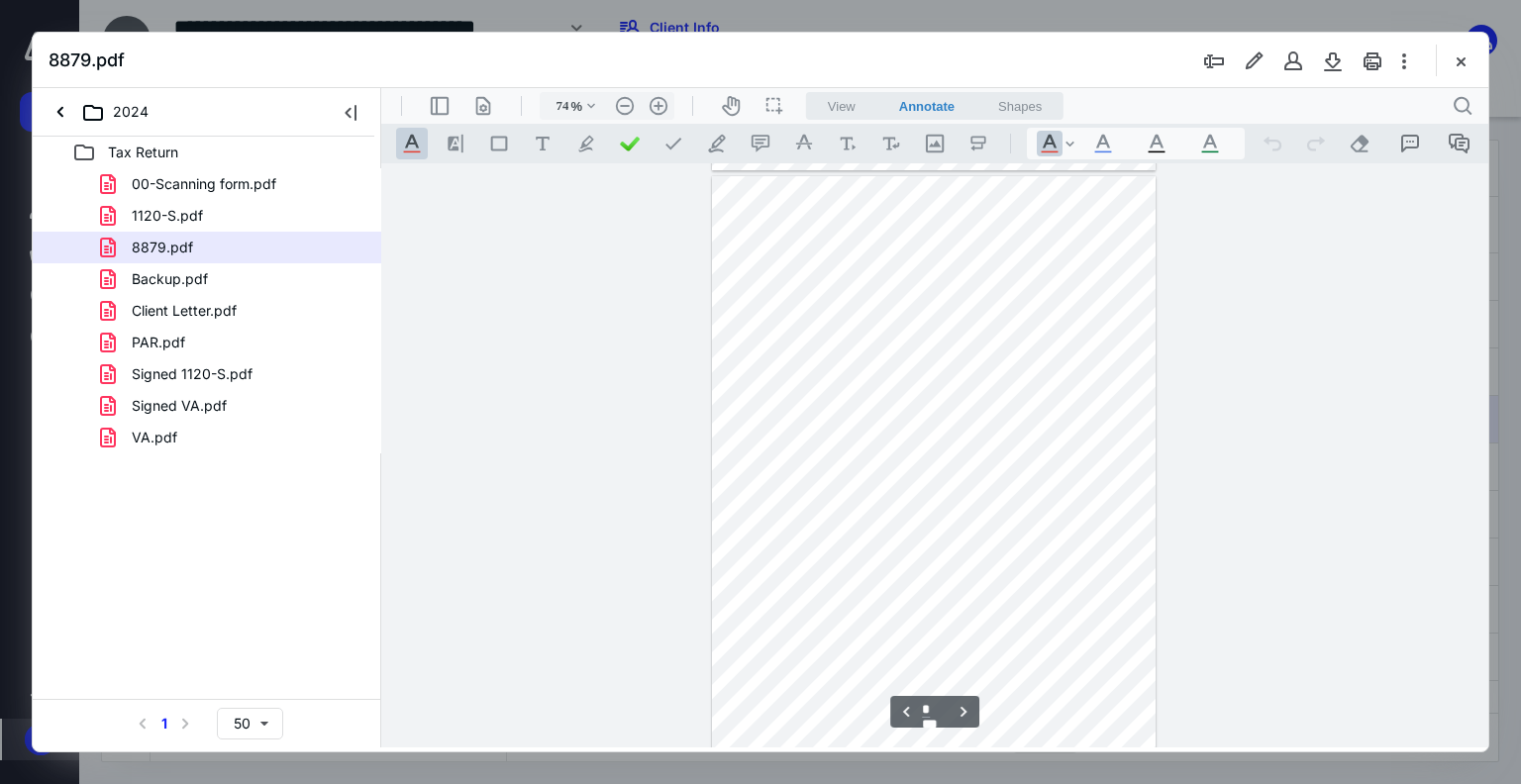 type on "*" 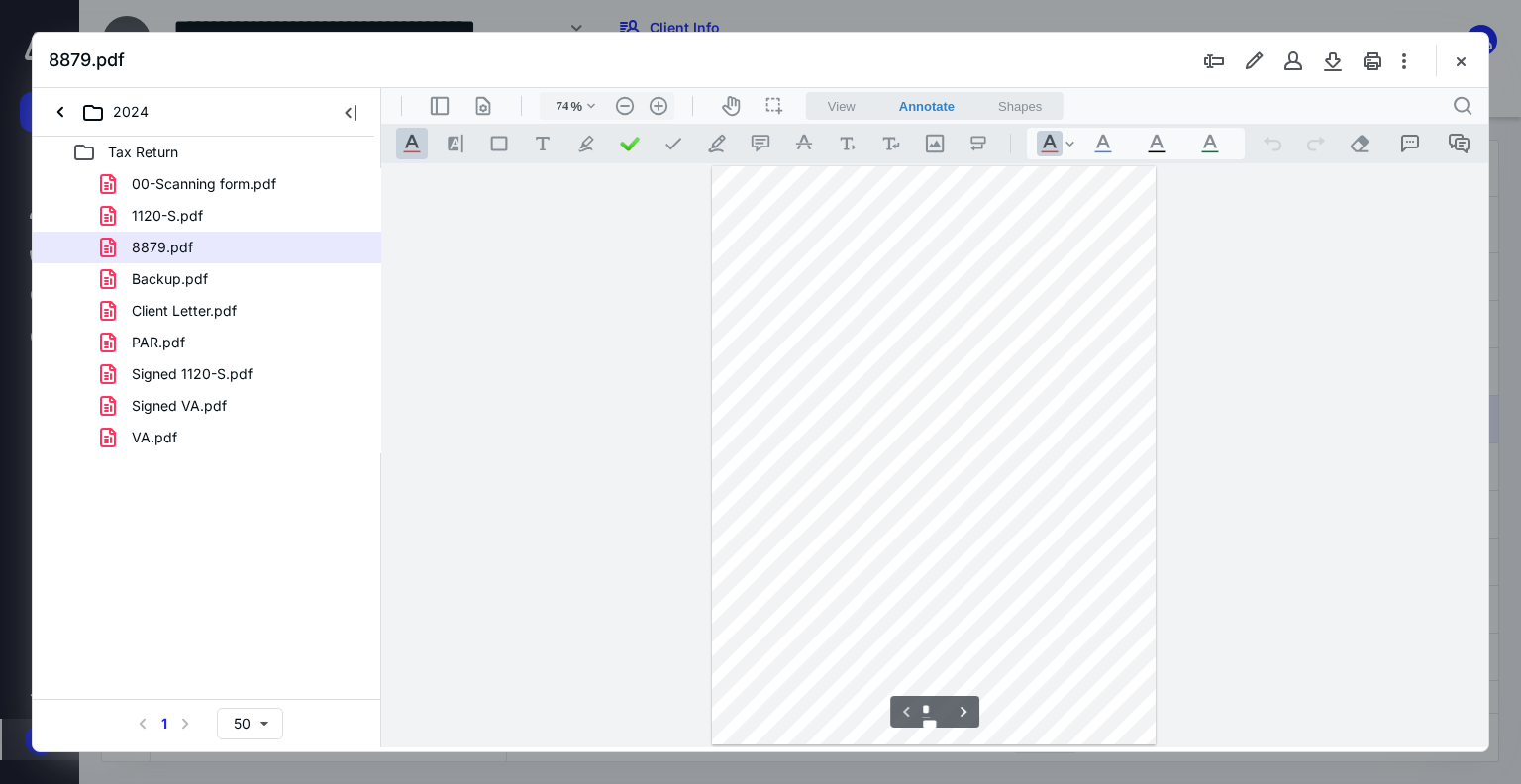 scroll, scrollTop: 0, scrollLeft: 0, axis: both 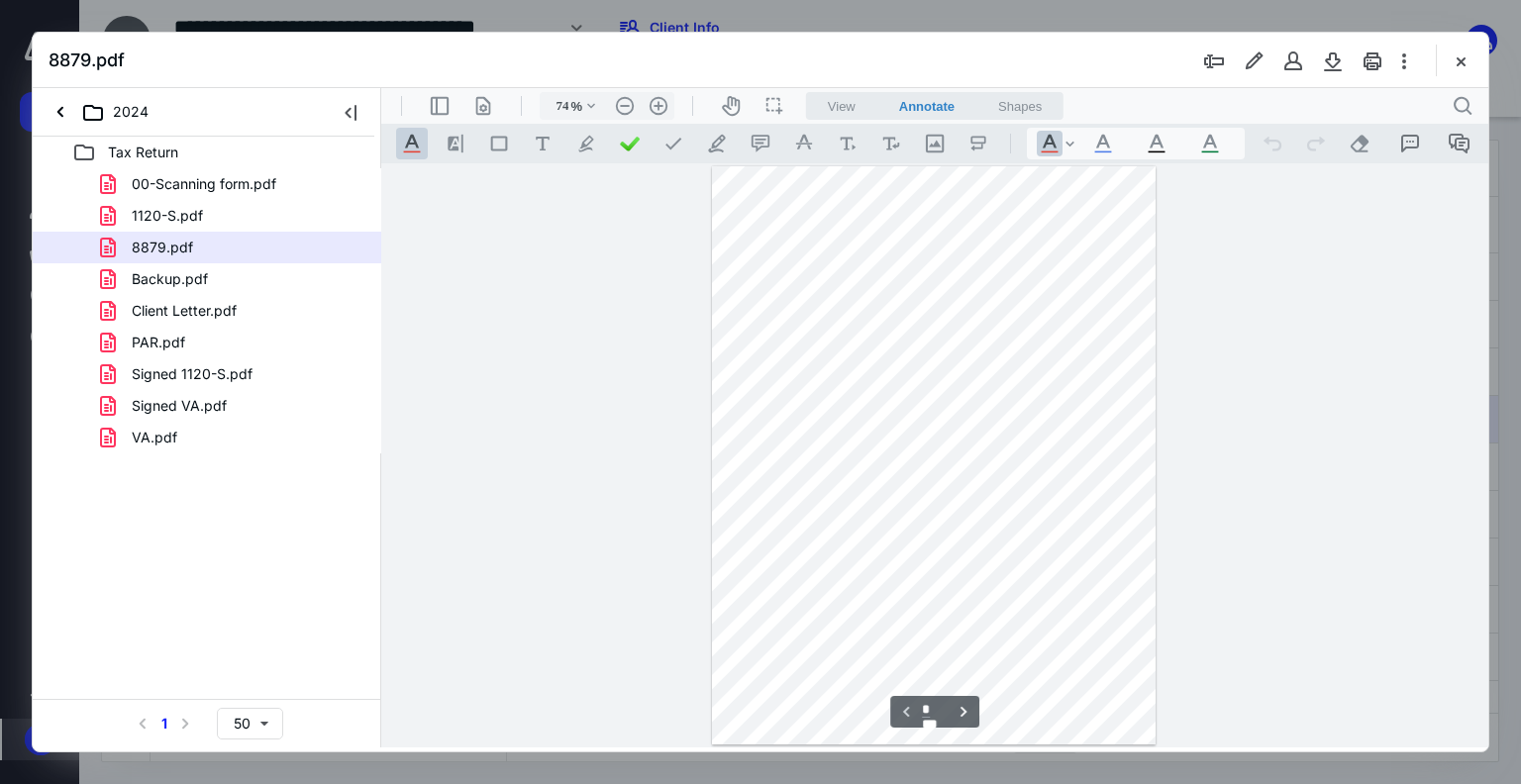 click at bounding box center (1333, 60) 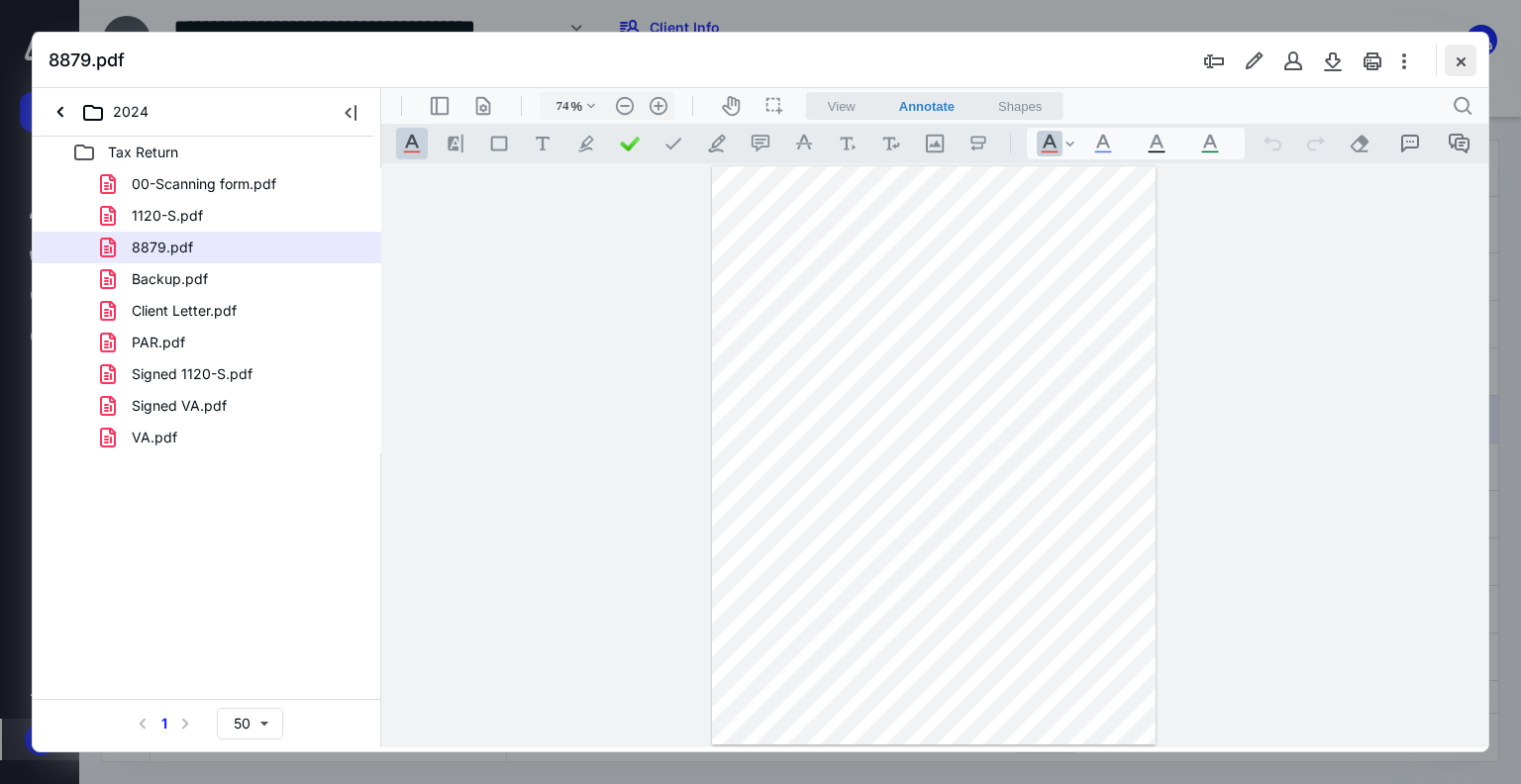 click at bounding box center [1461, 60] 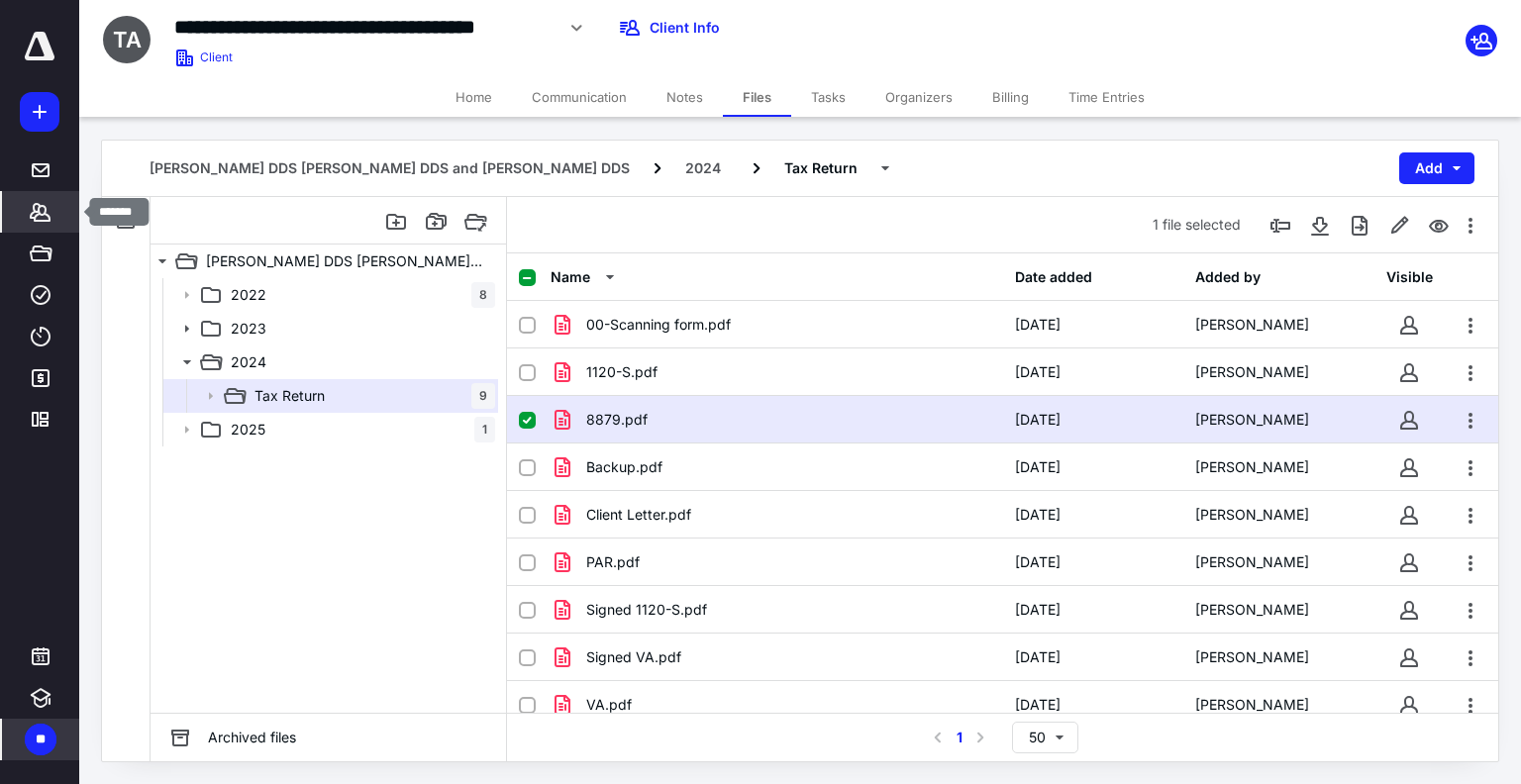 click 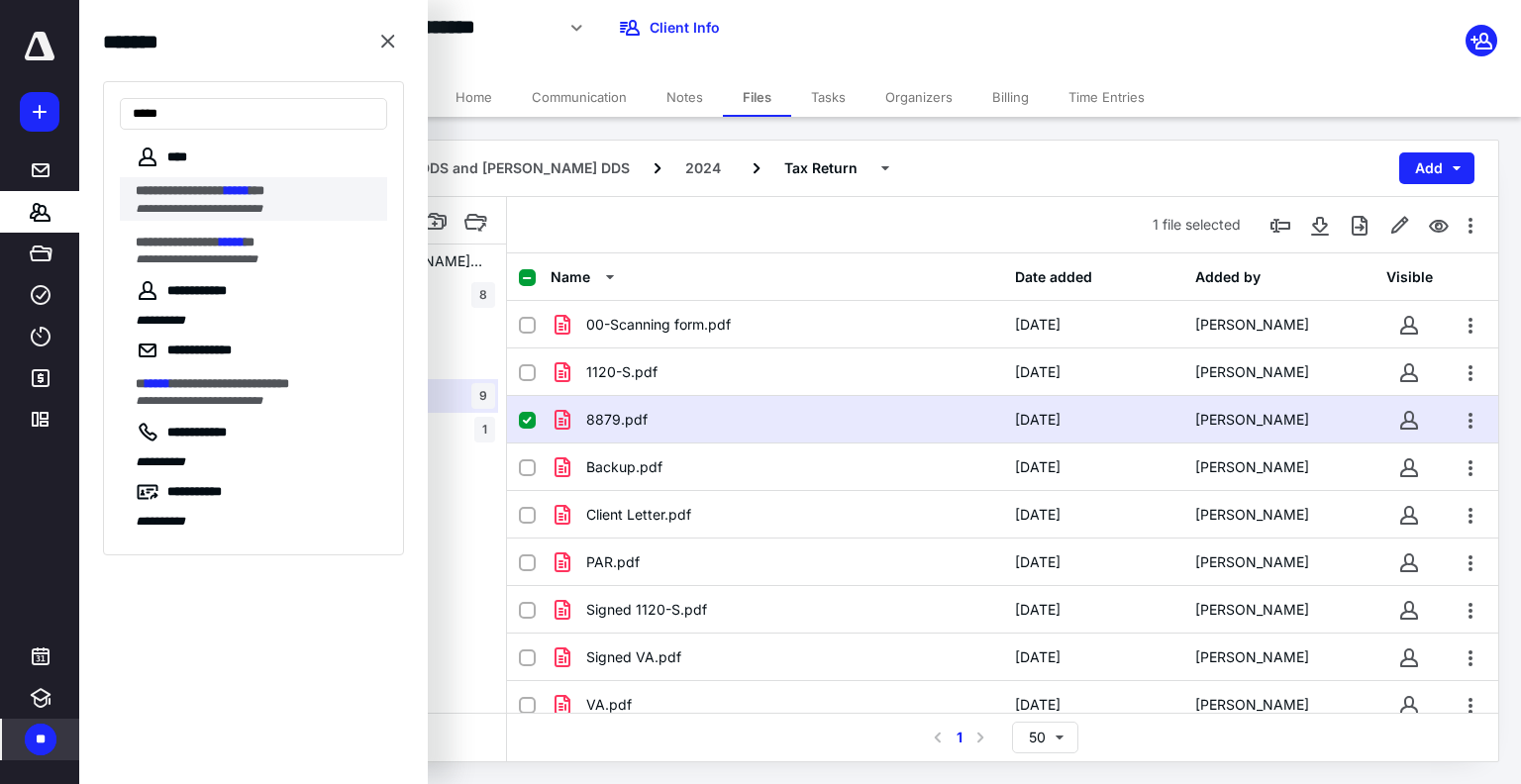 type on "*****" 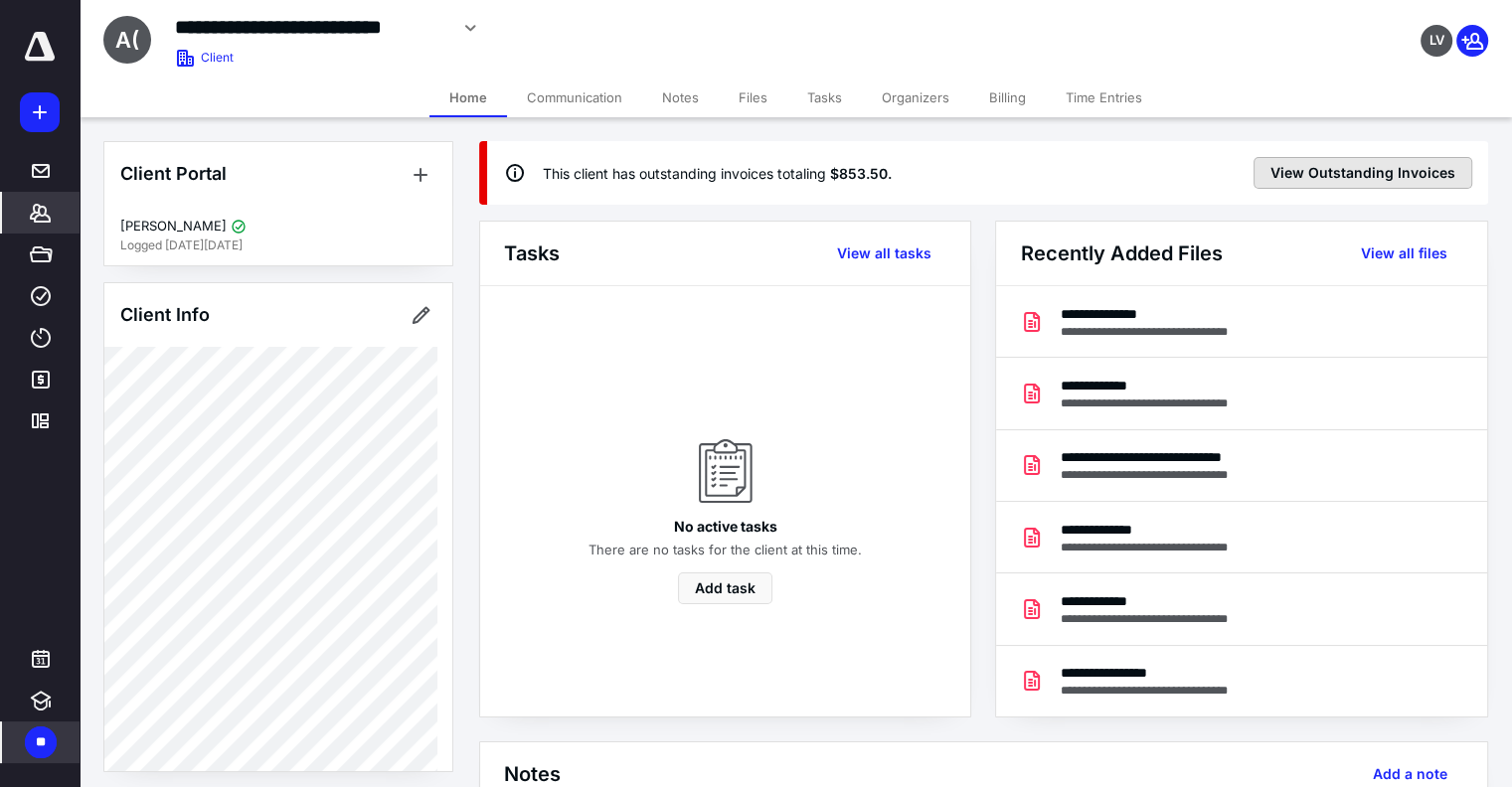 click on "View Outstanding Invoices" at bounding box center (1363, 173) 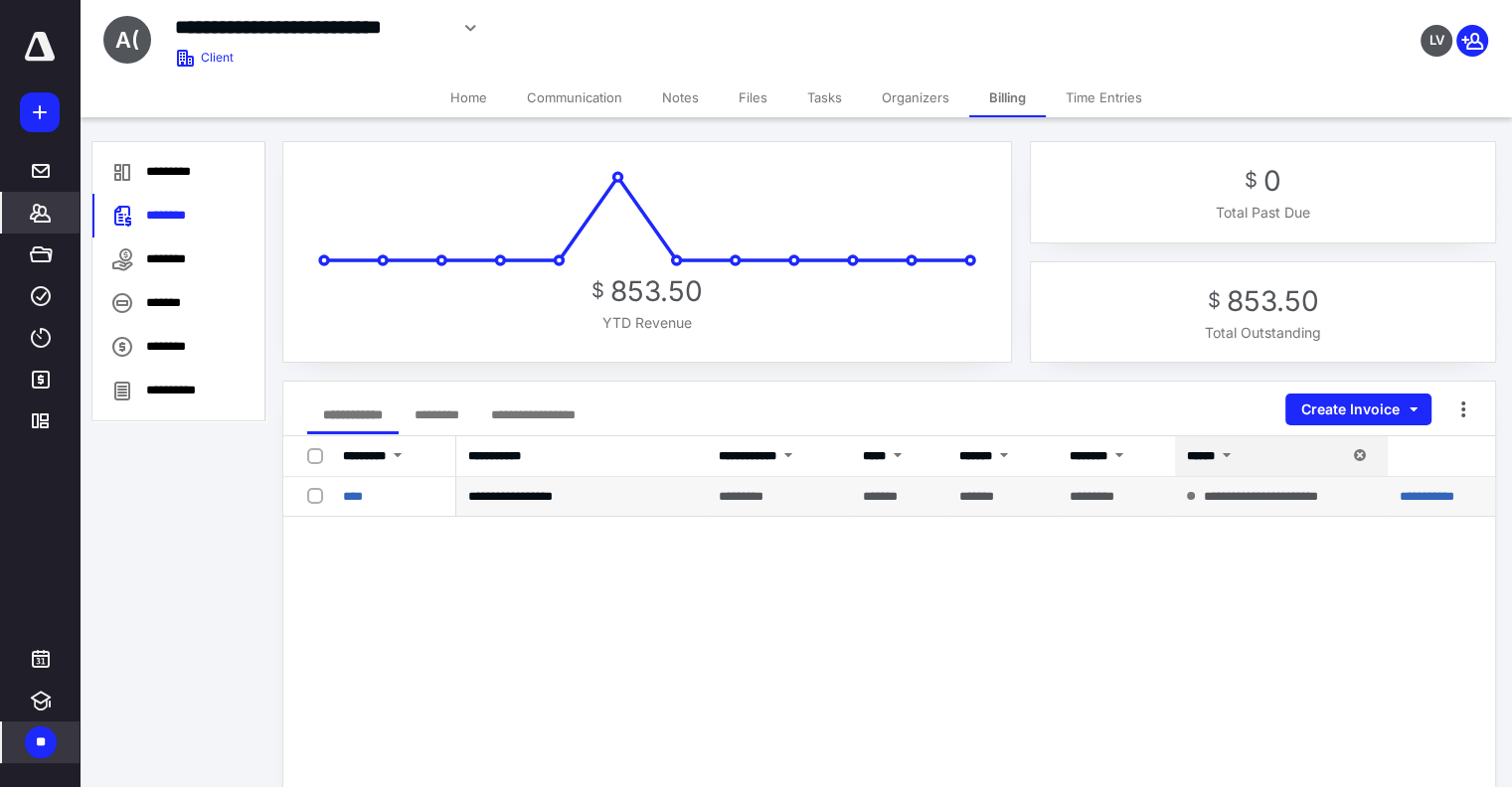click on "**********" at bounding box center (1441, 497) 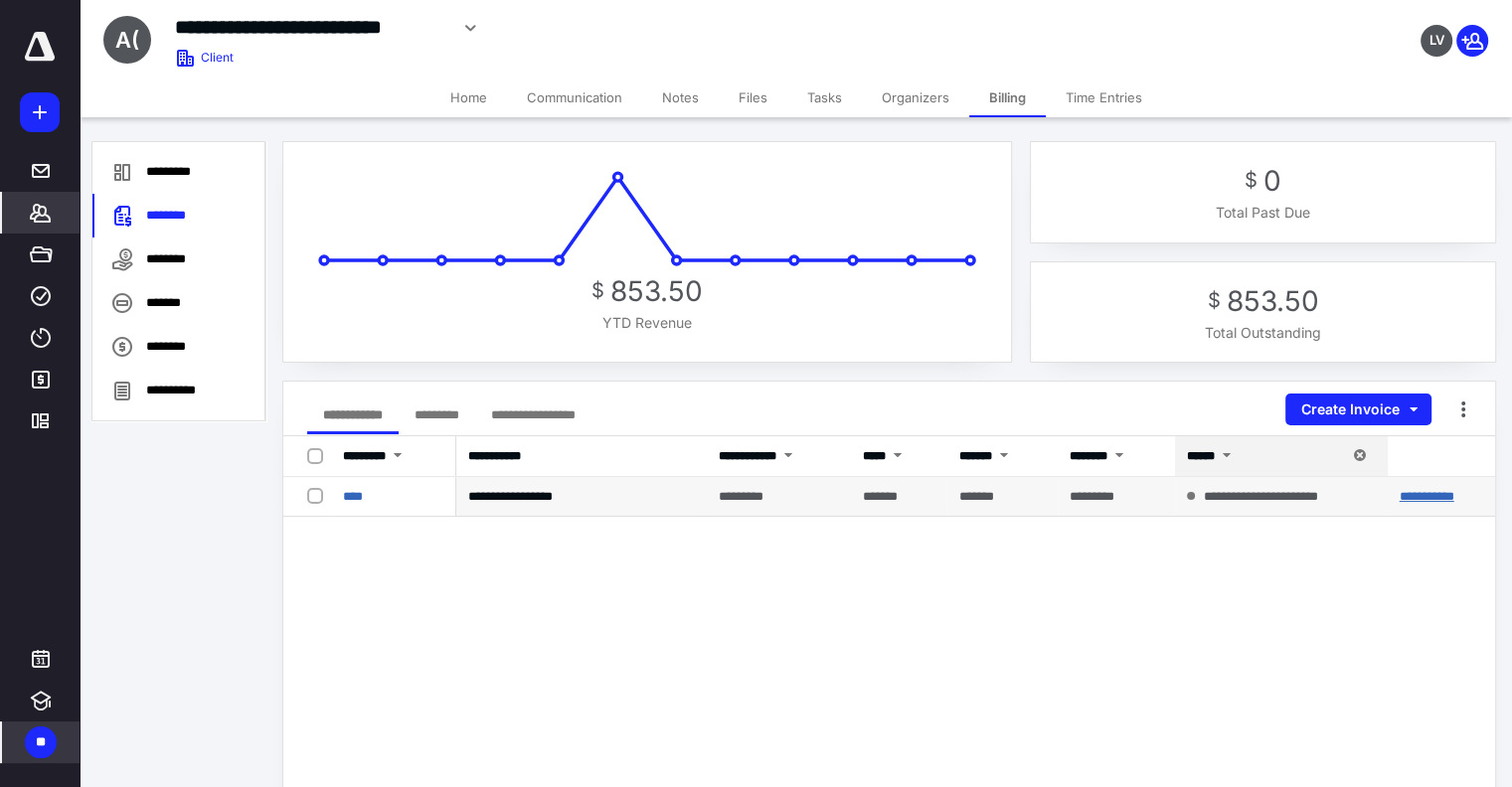 click on "**********" at bounding box center [1427, 496] 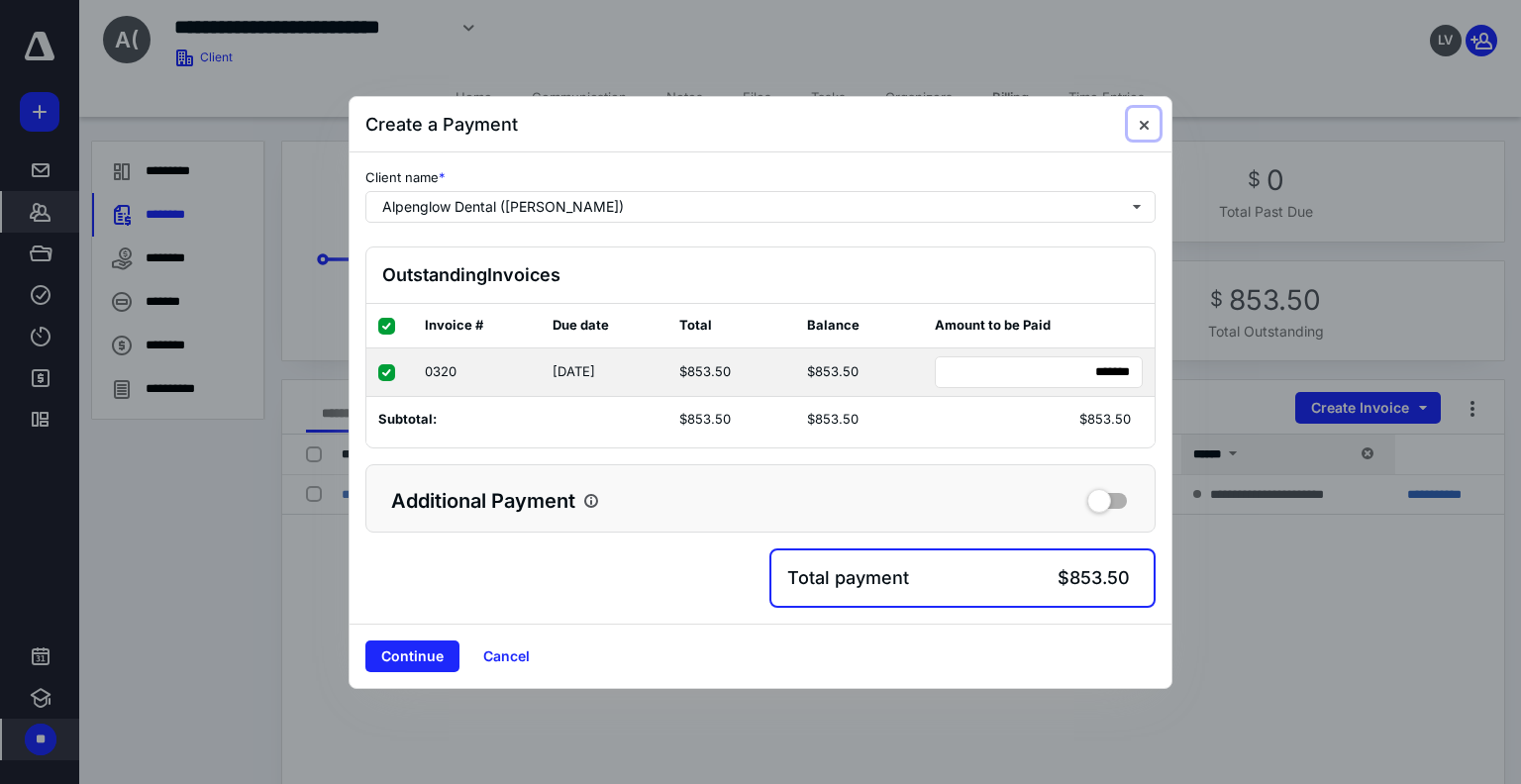 type 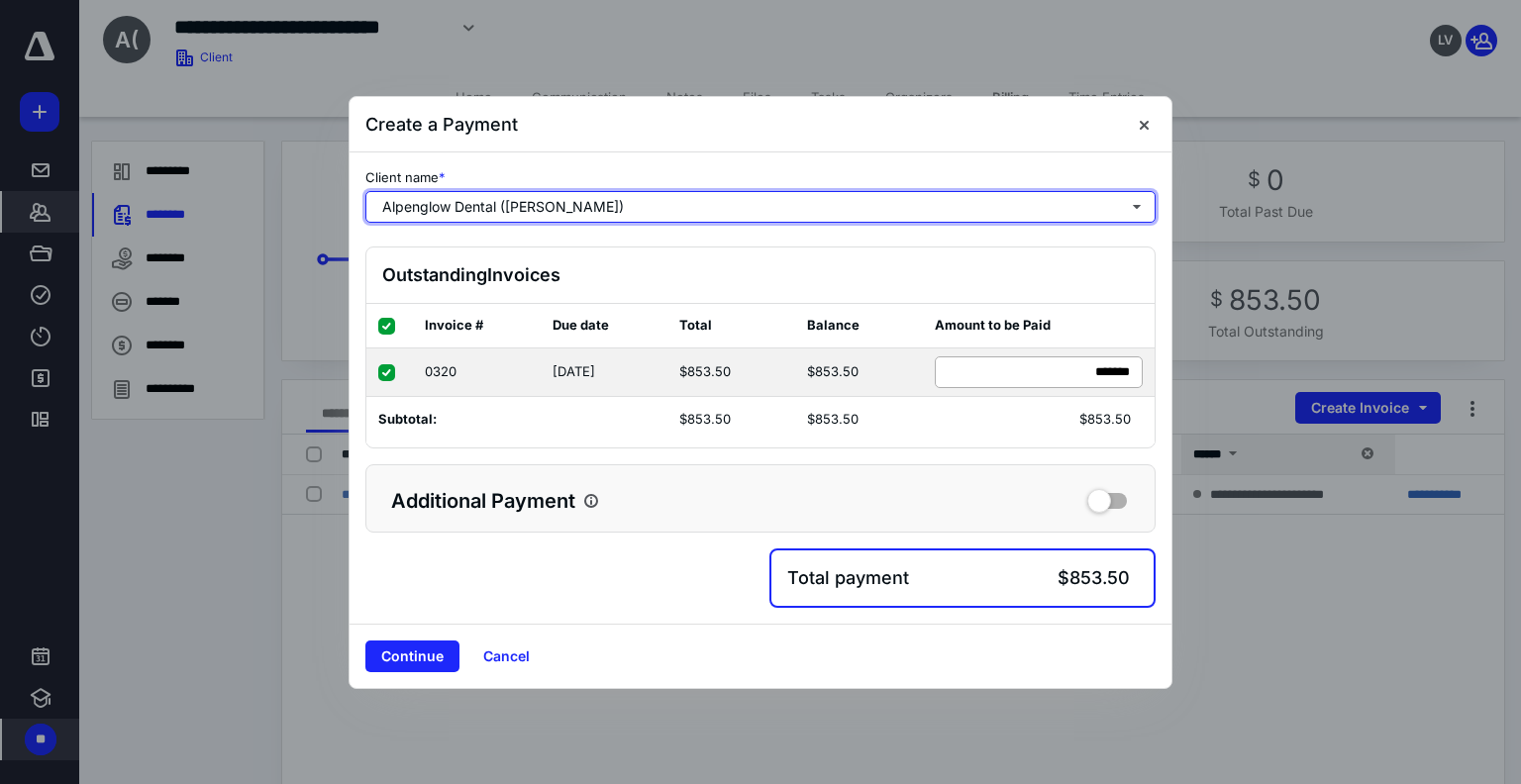 type 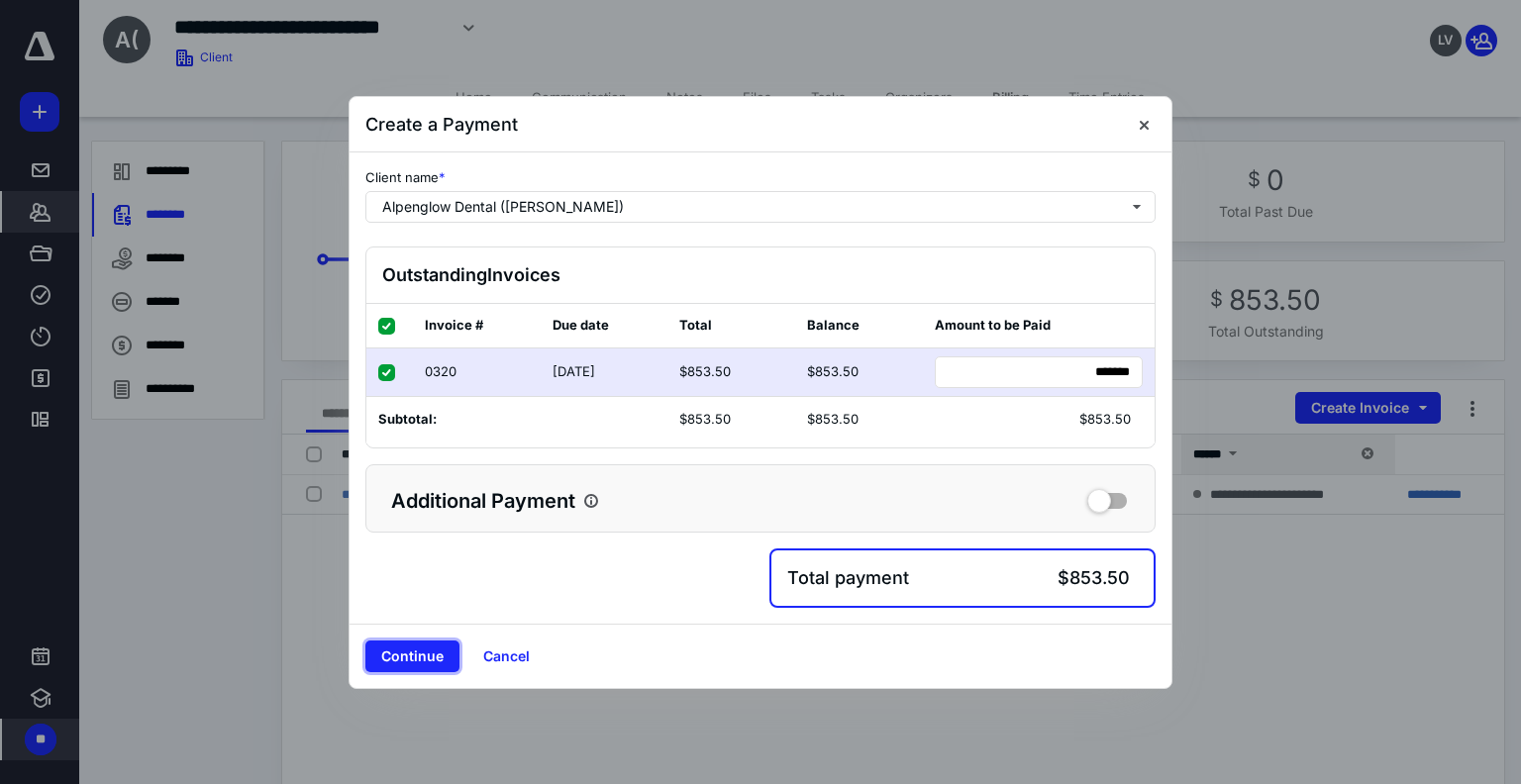 click on "Continue" at bounding box center [412, 656] 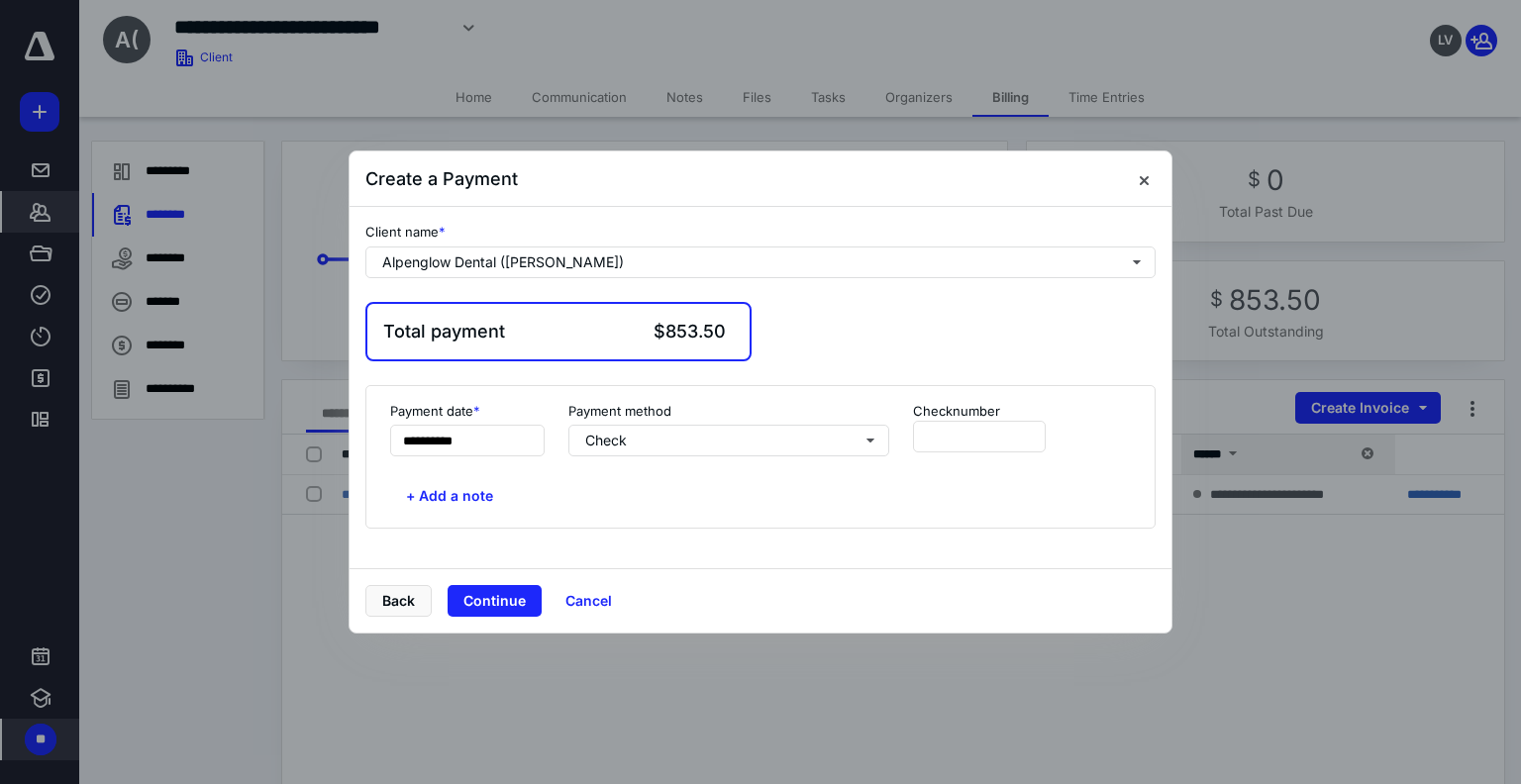 type 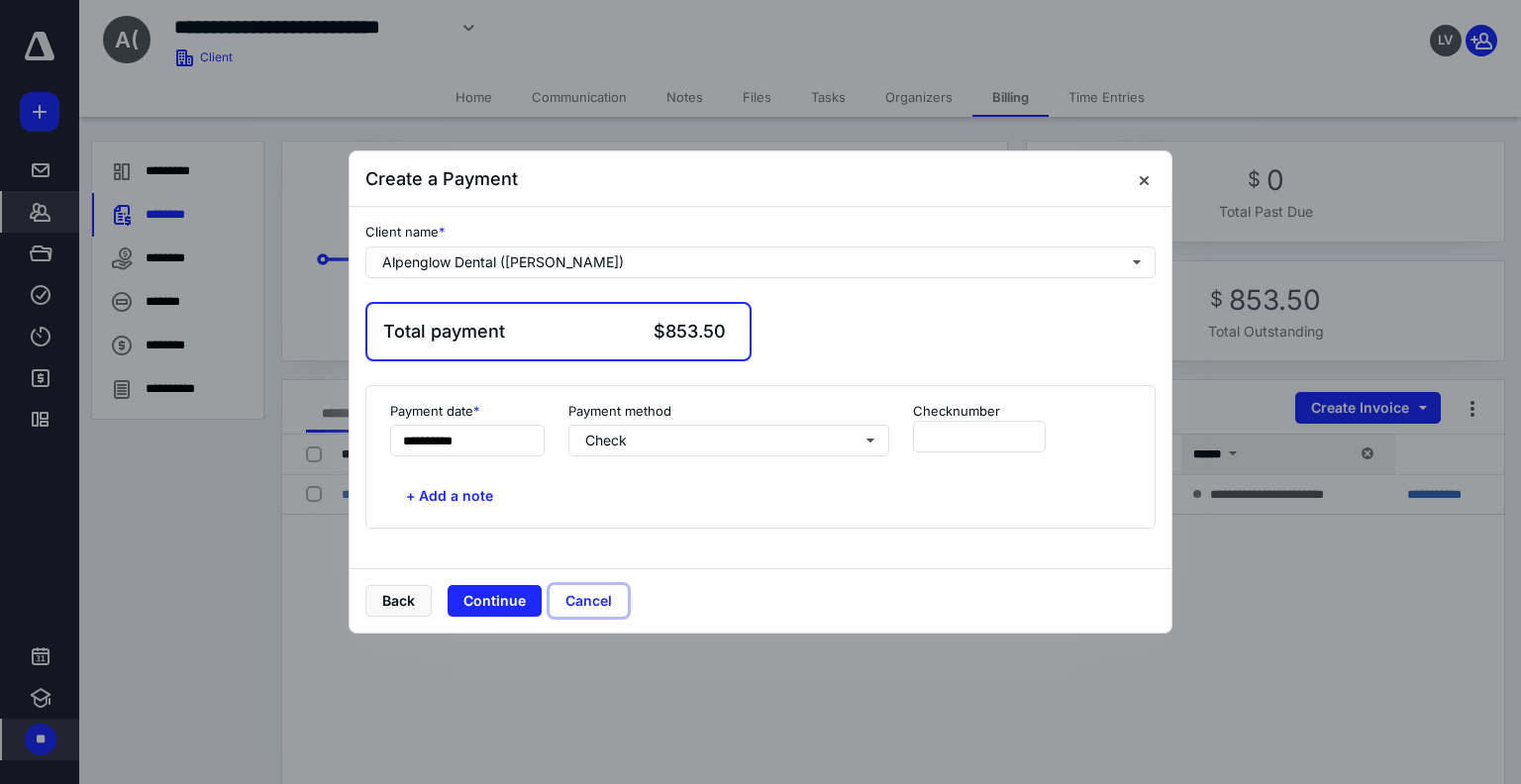 type 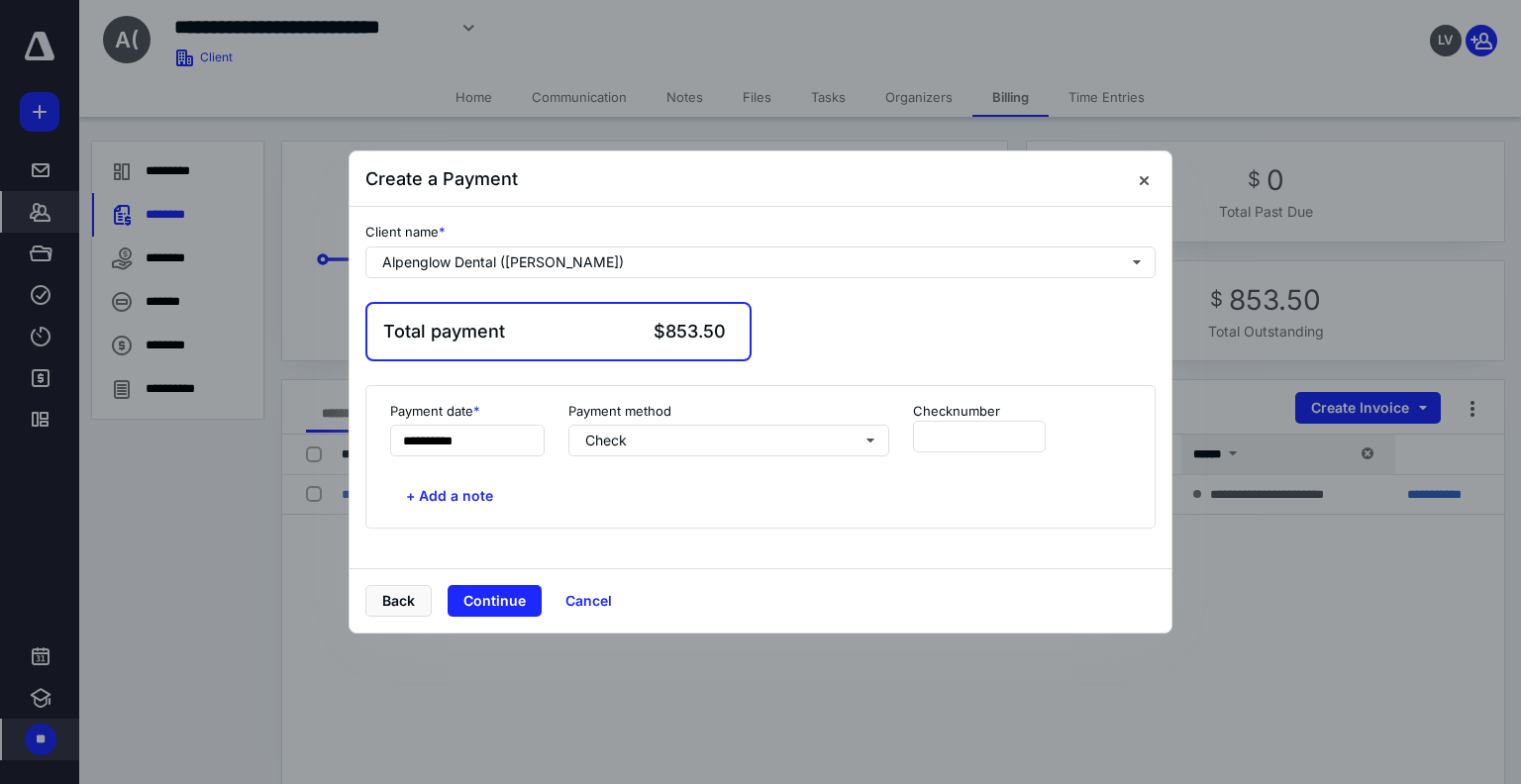 click on "**********" at bounding box center [760, 457] 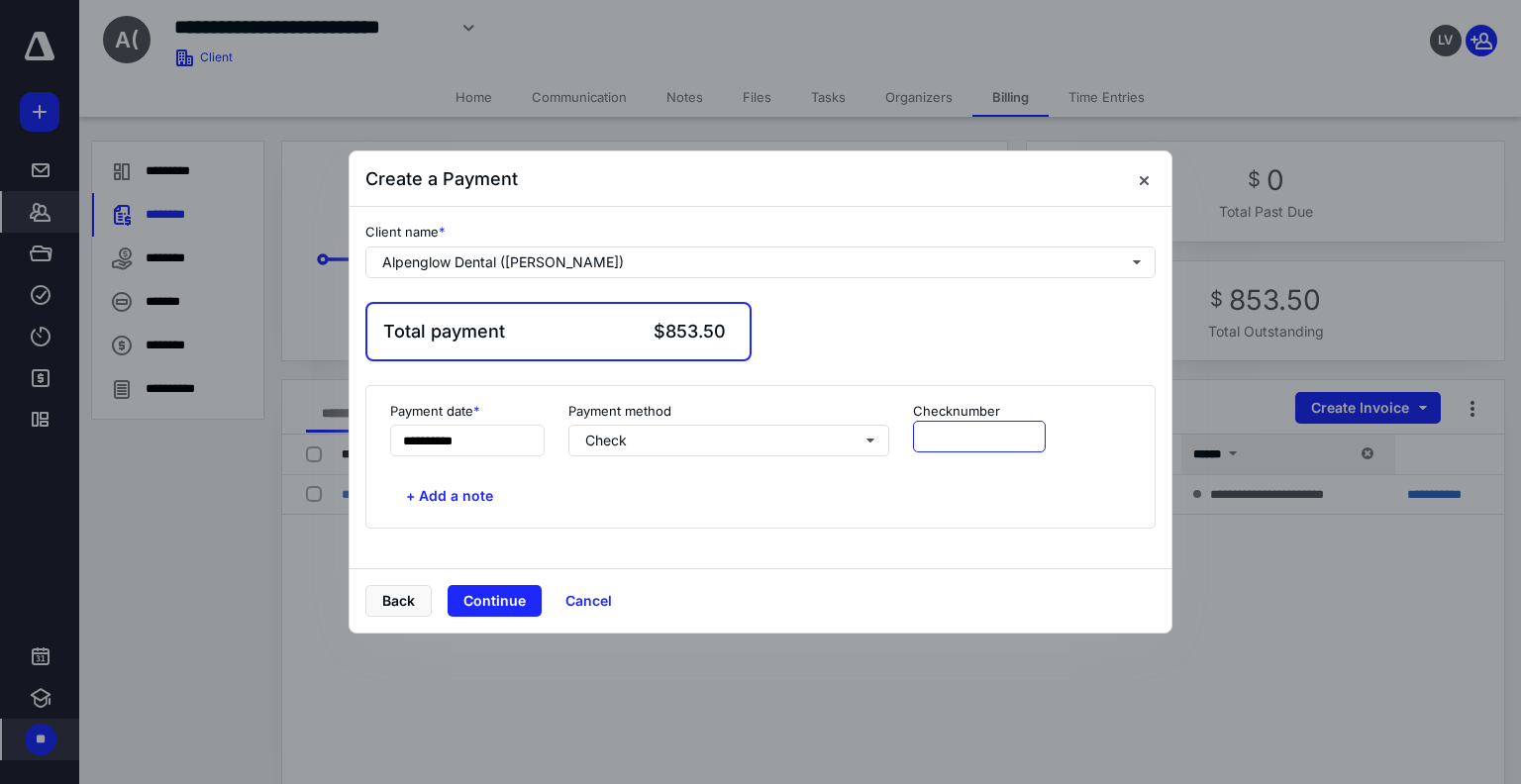 click at bounding box center [979, 437] 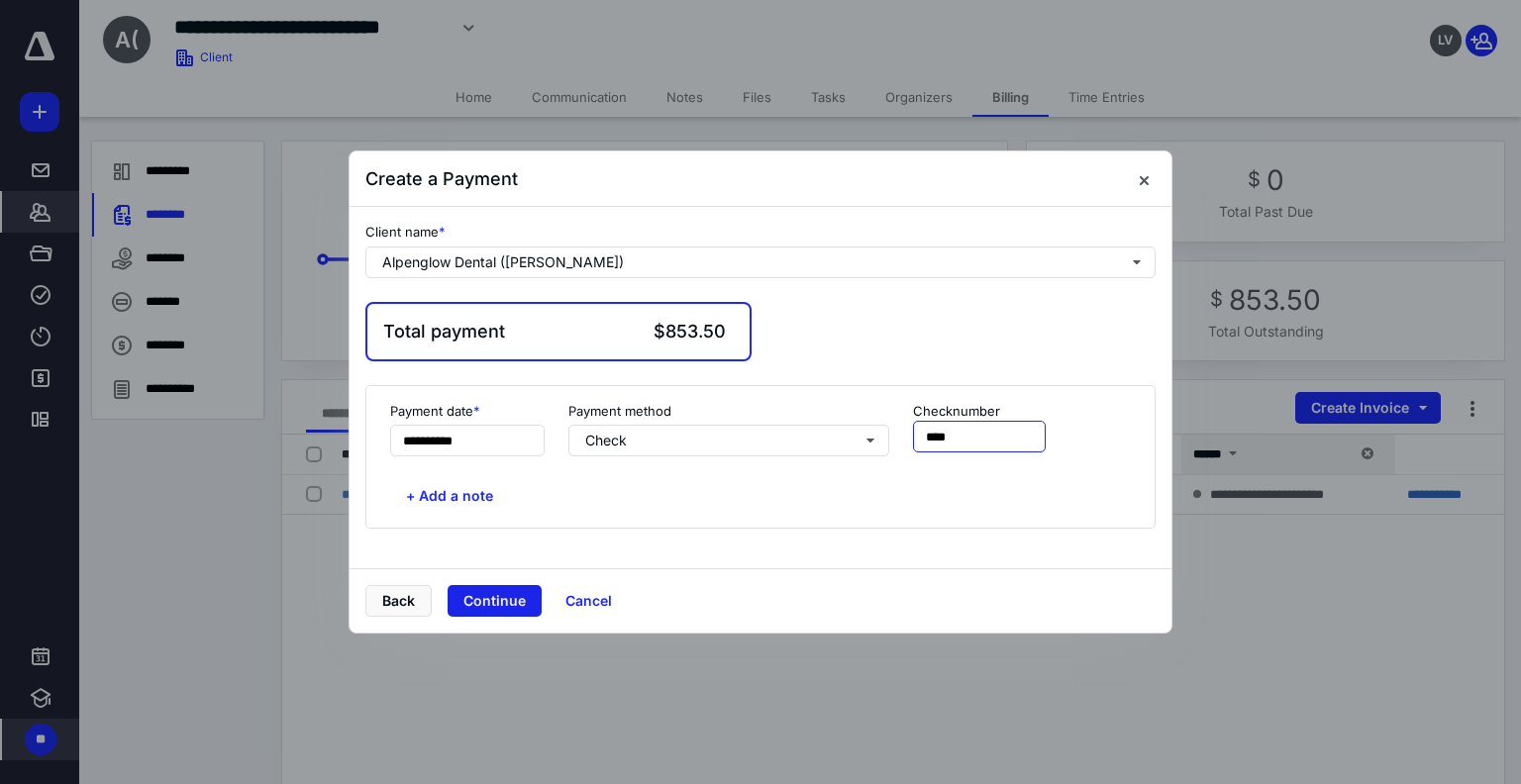 type on "****" 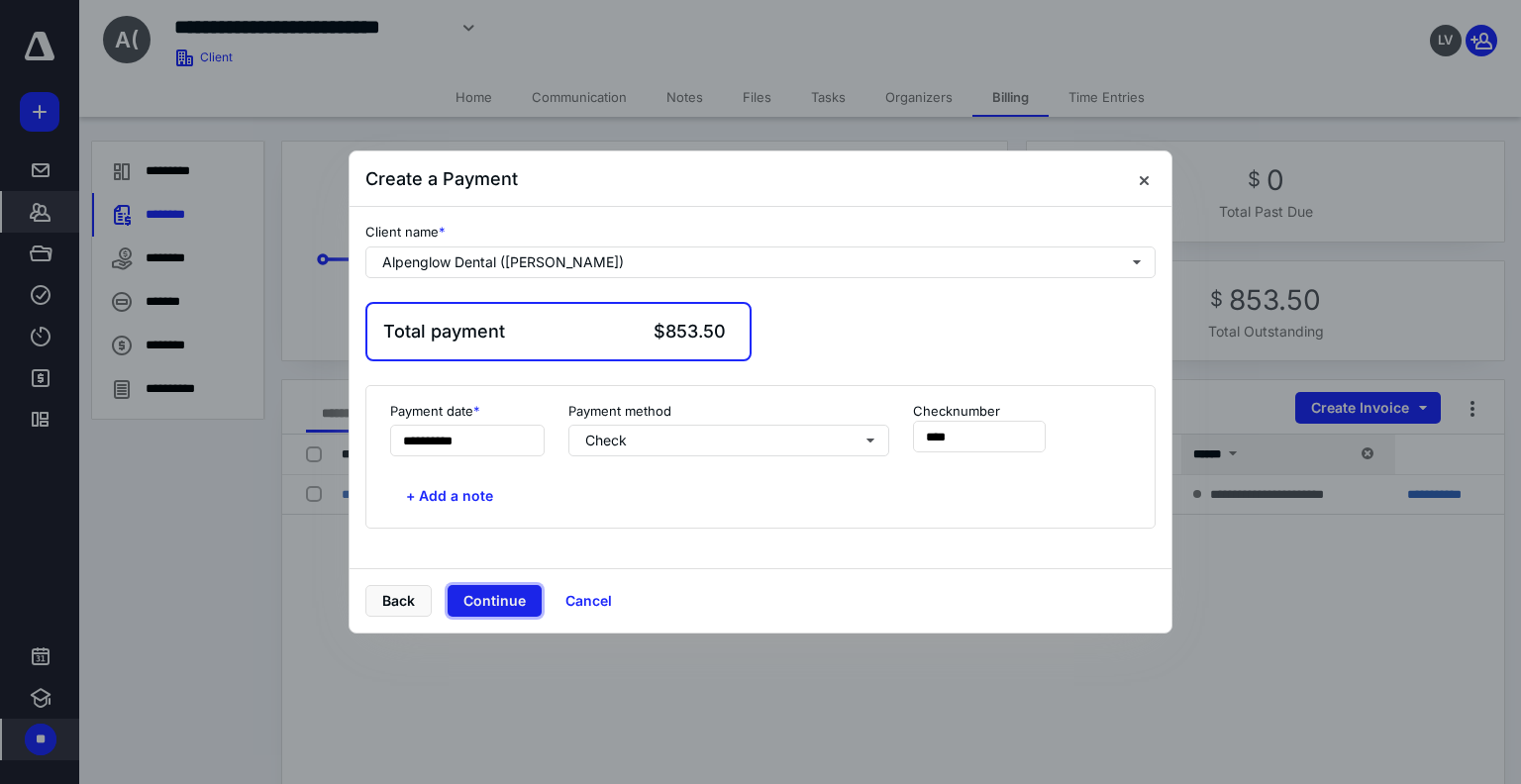 click on "Continue" at bounding box center [494, 601] 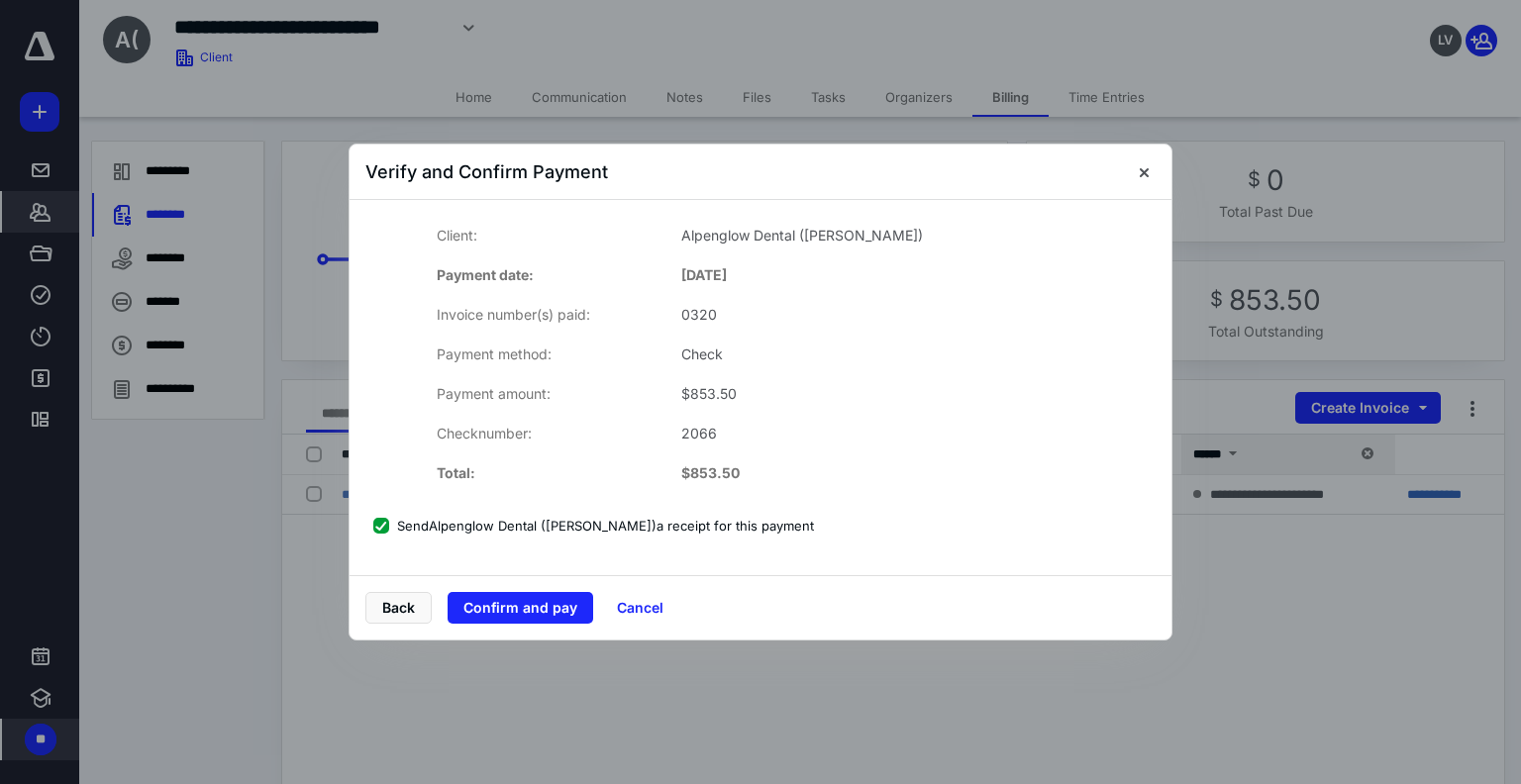 click on "Back Confirm and pay Cancel" at bounding box center [760, 607] 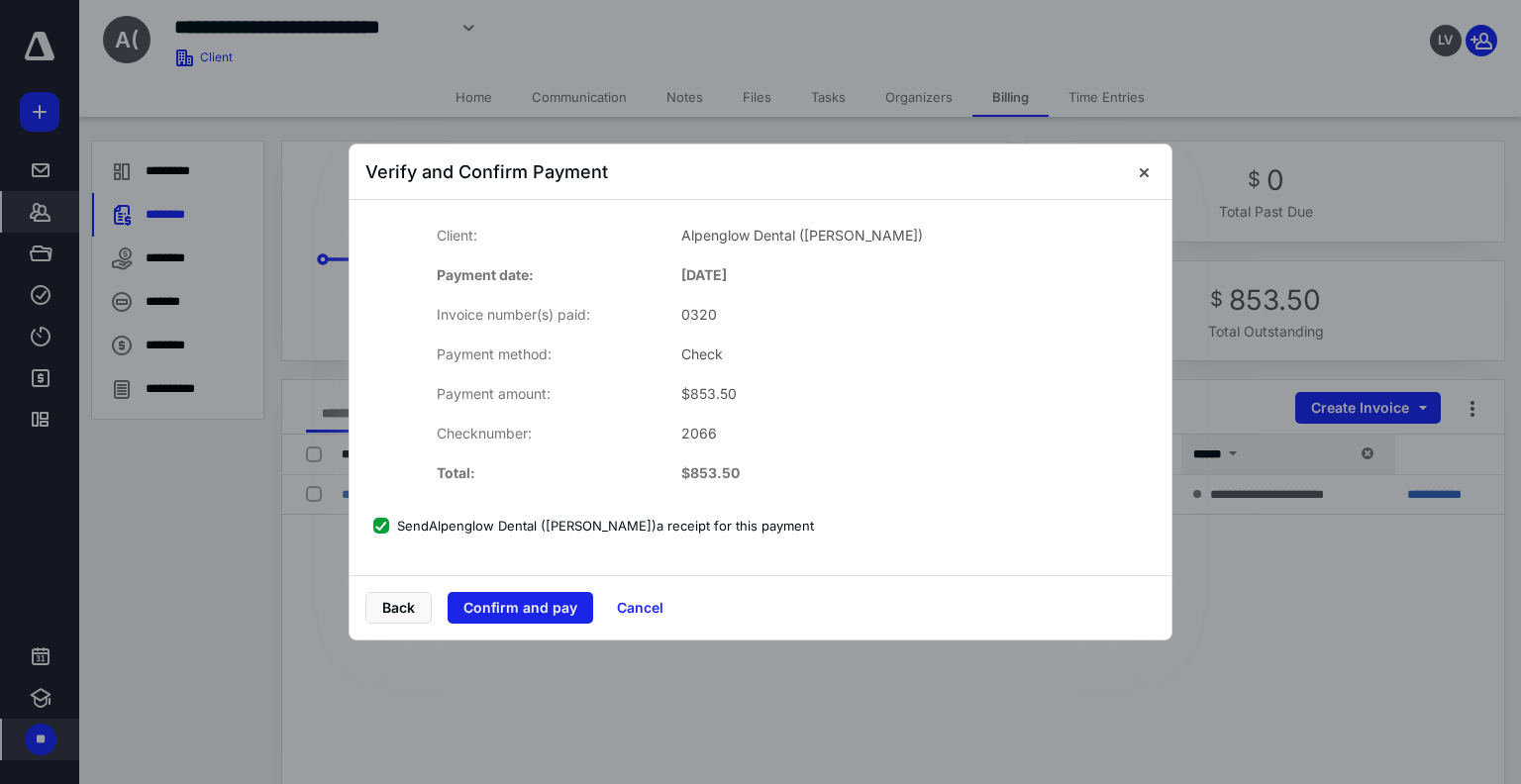 click on "Confirm and pay" at bounding box center (520, 608) 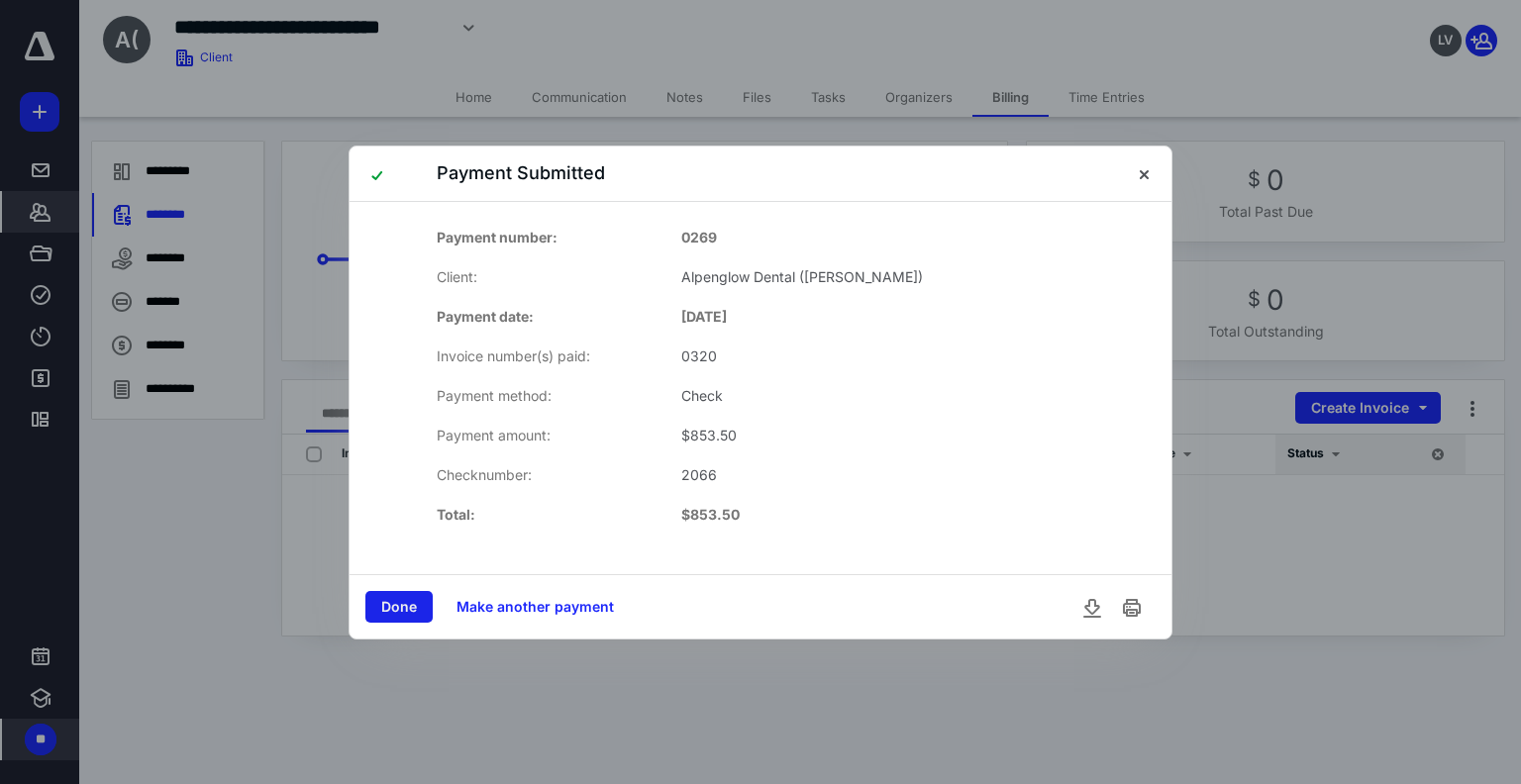 click on "Done" at bounding box center (399, 607) 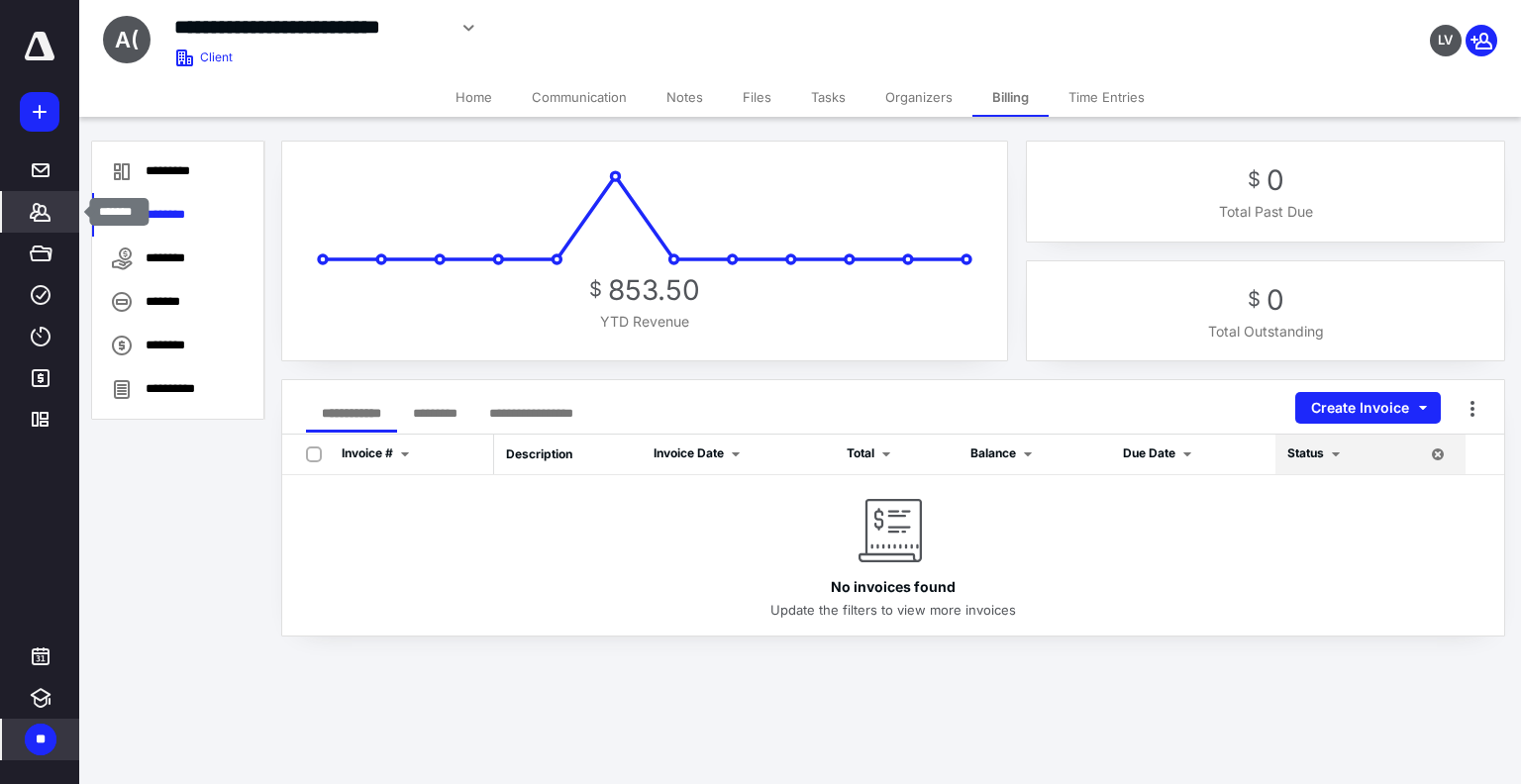 click 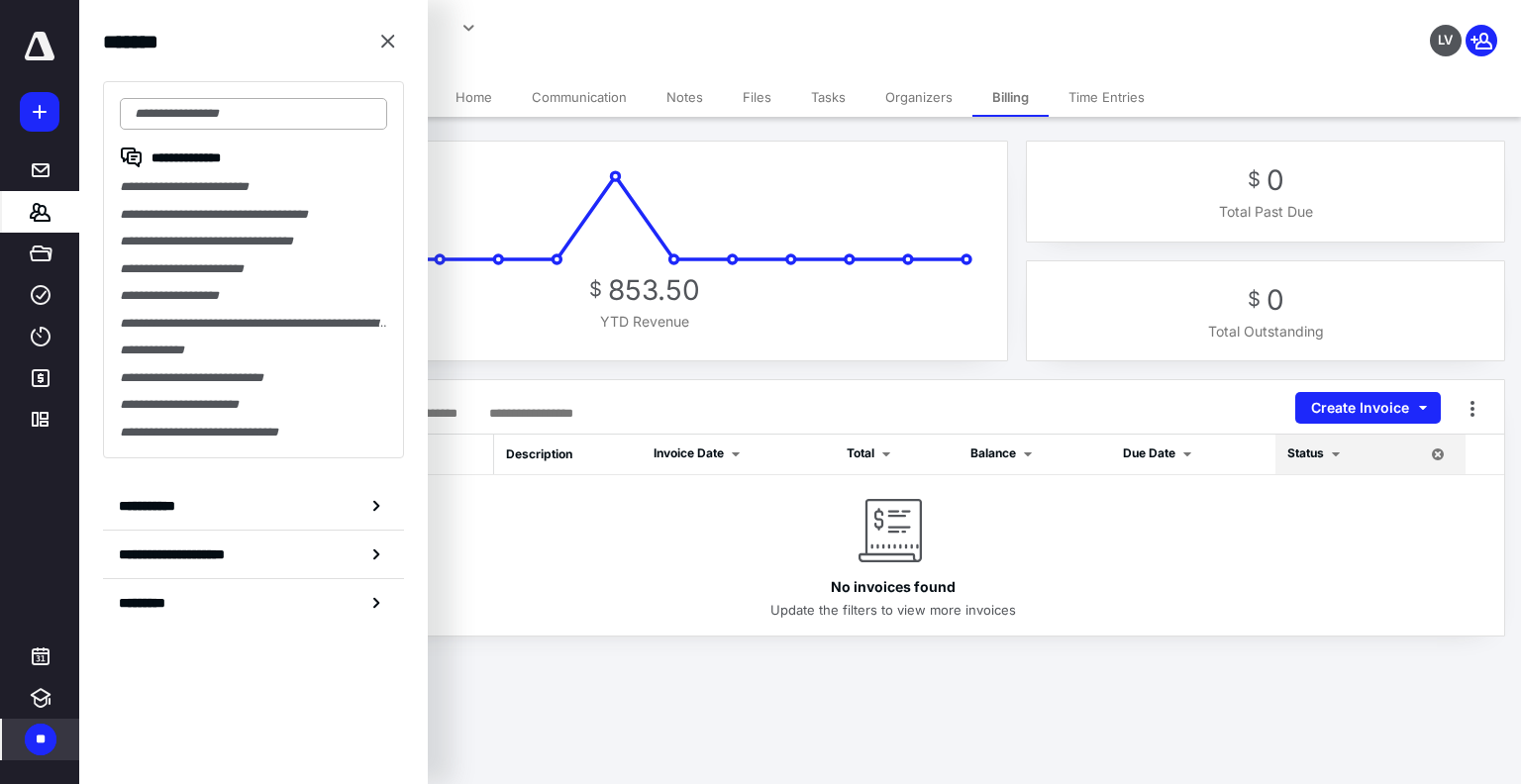 click at bounding box center [254, 114] 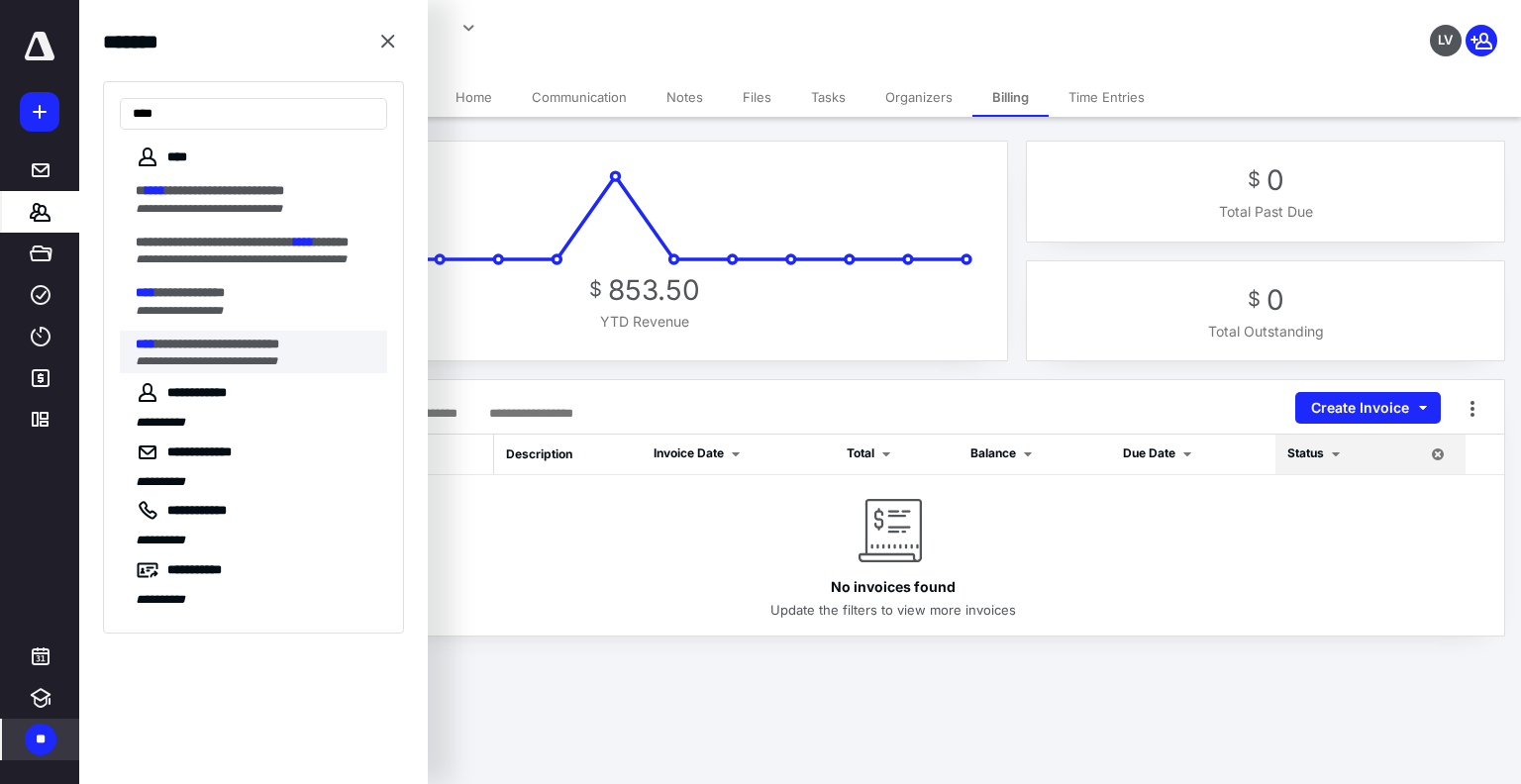 type on "****" 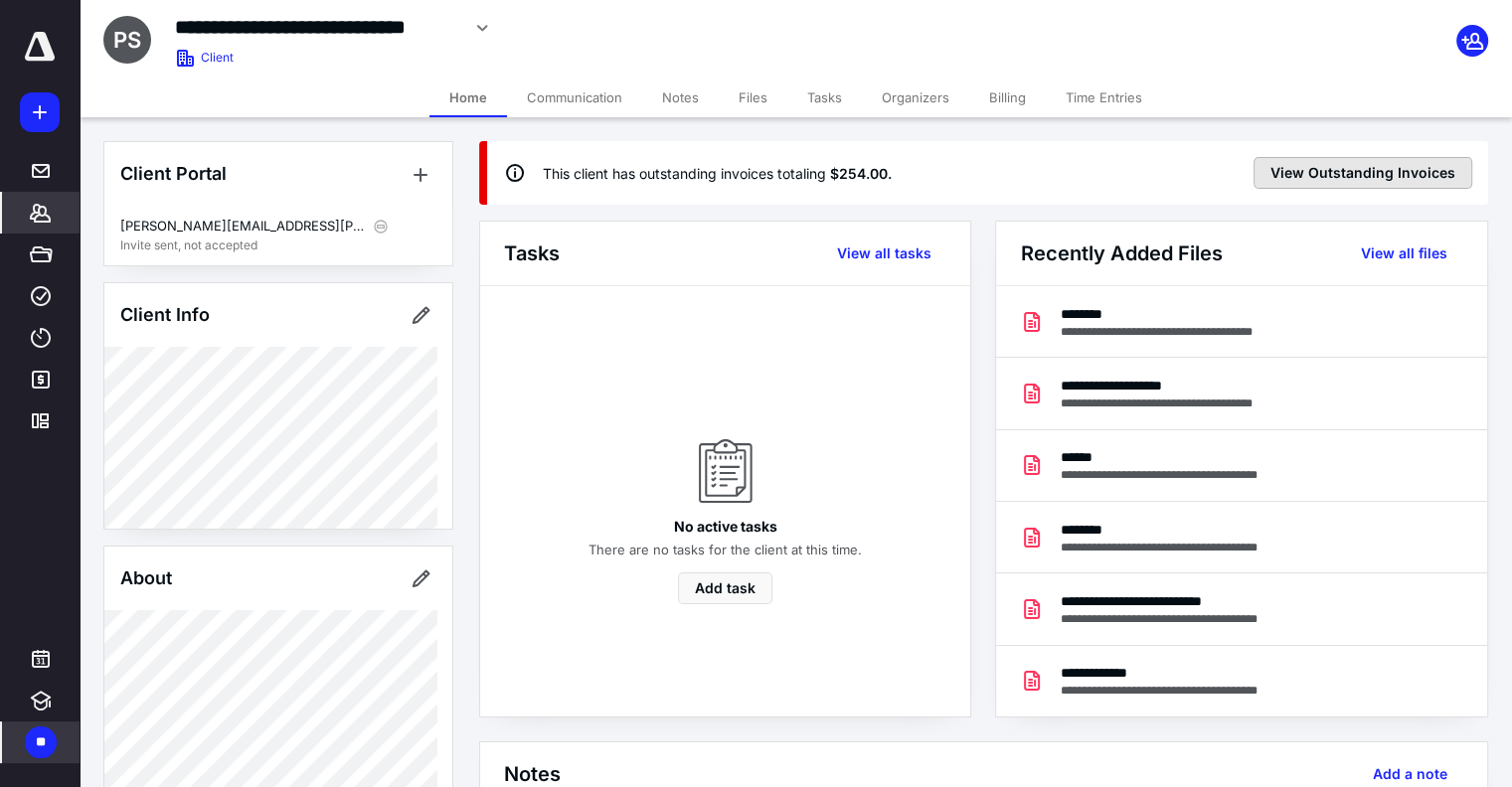 click on "View Outstanding Invoices" at bounding box center (1363, 173) 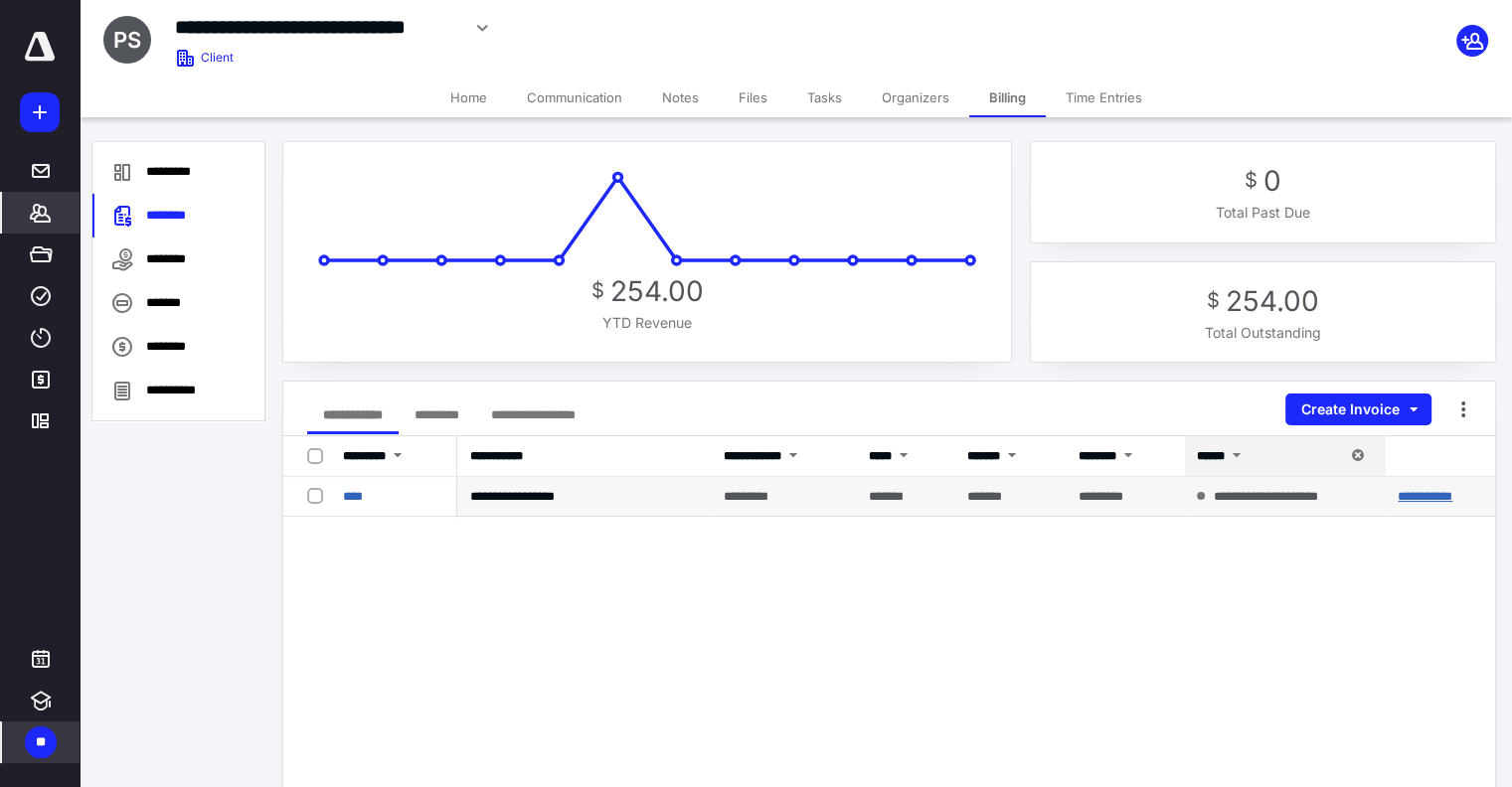 click on "**********" at bounding box center [1425, 496] 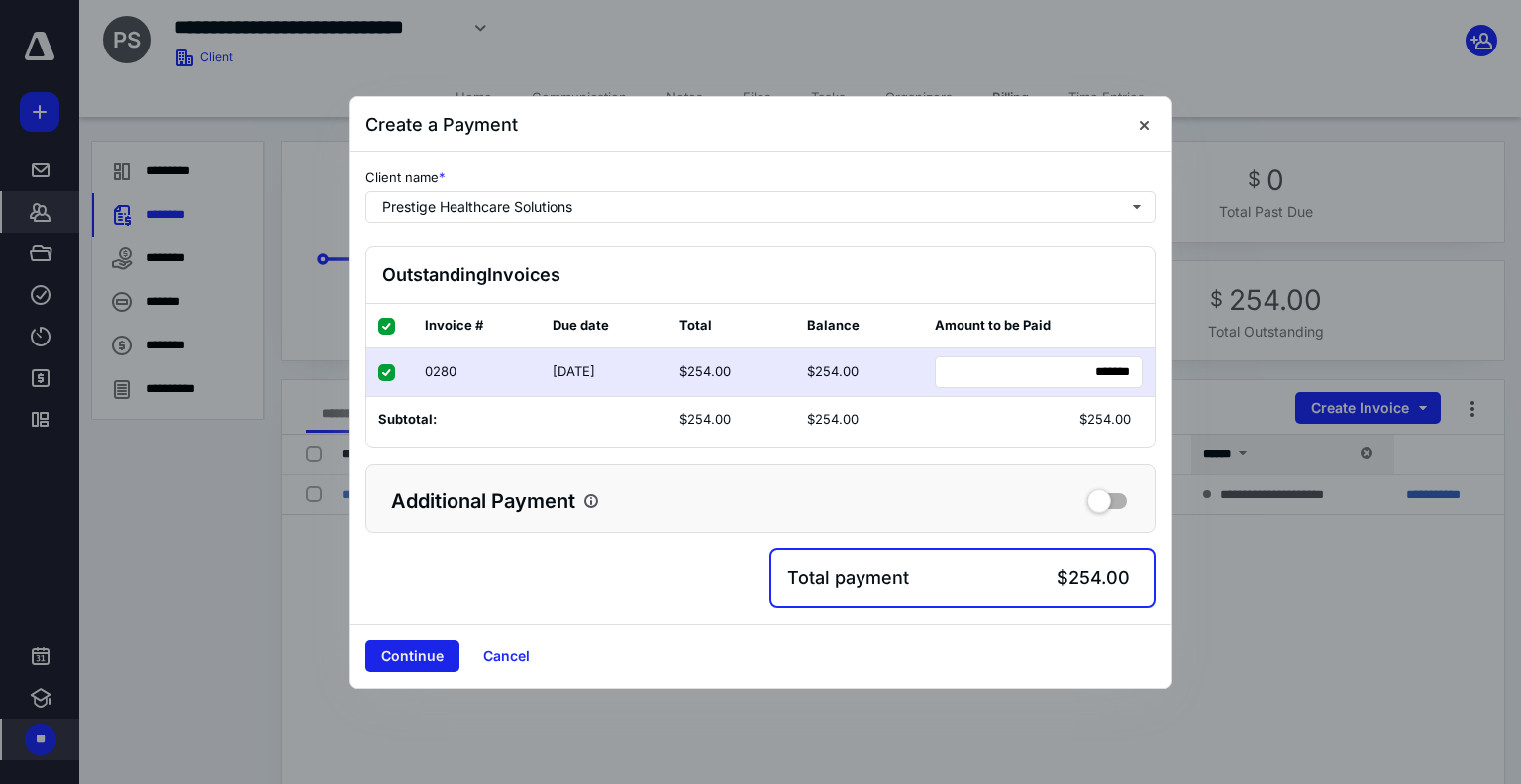 click on "Continue" at bounding box center [412, 656] 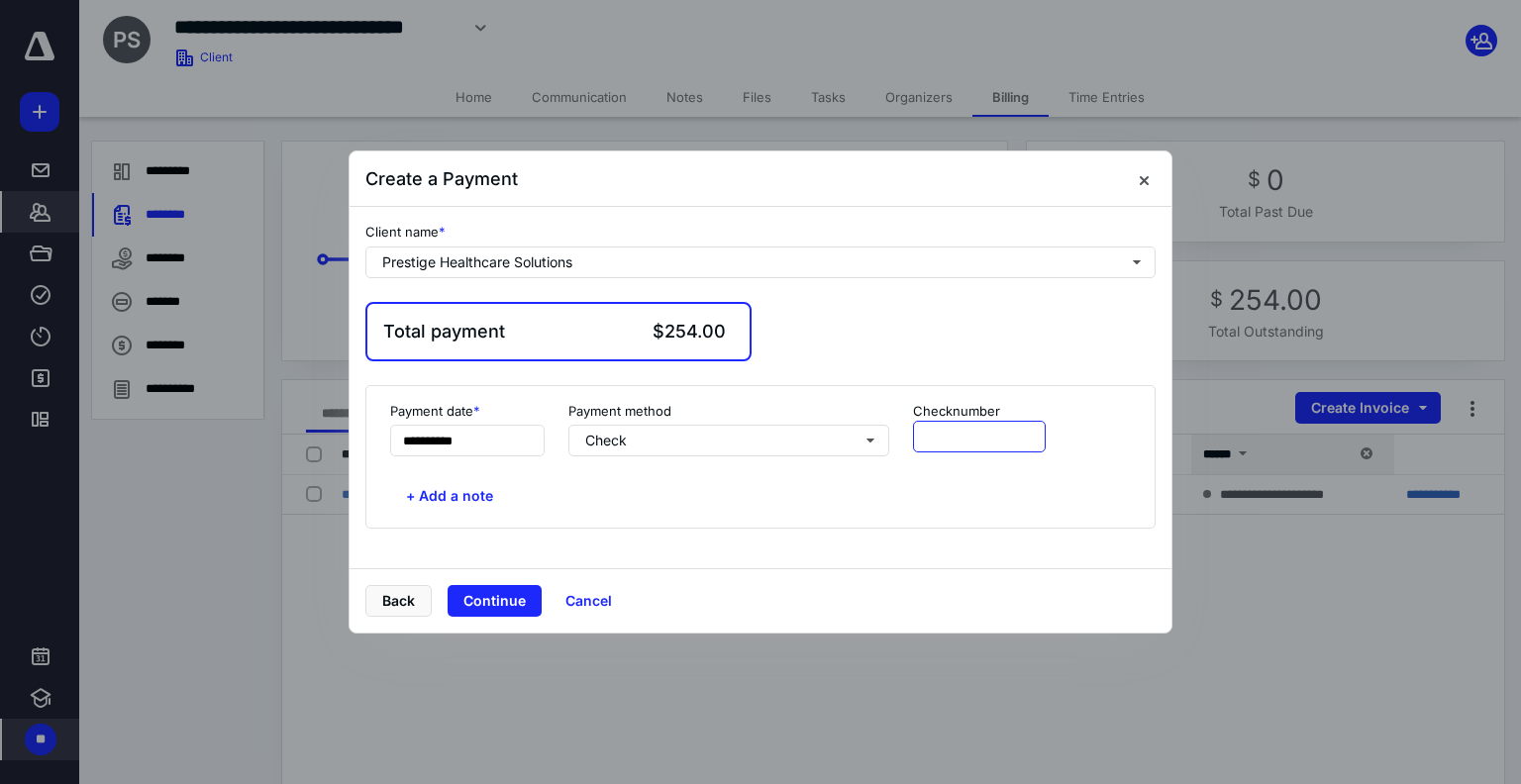 click at bounding box center (979, 437) 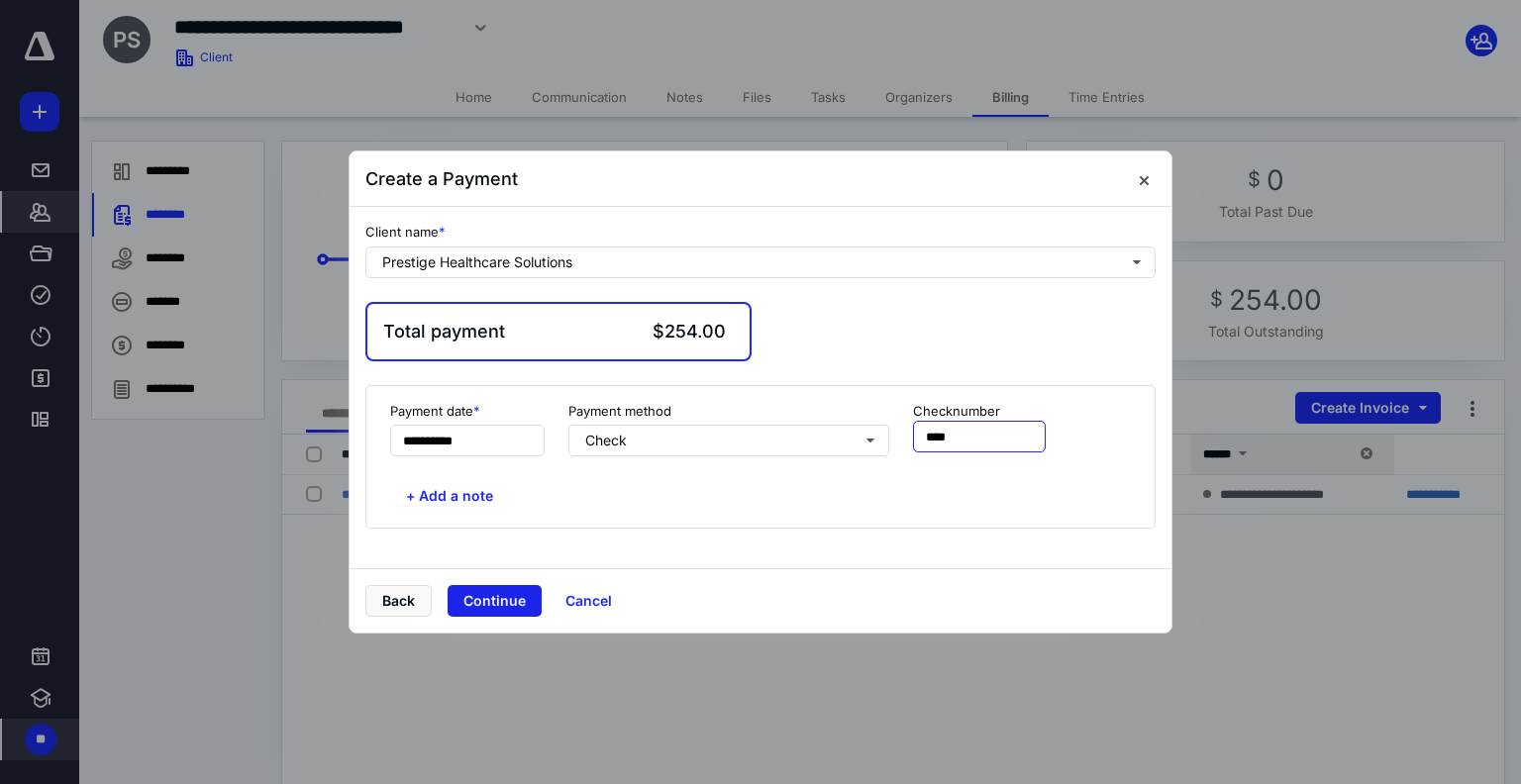 type on "****" 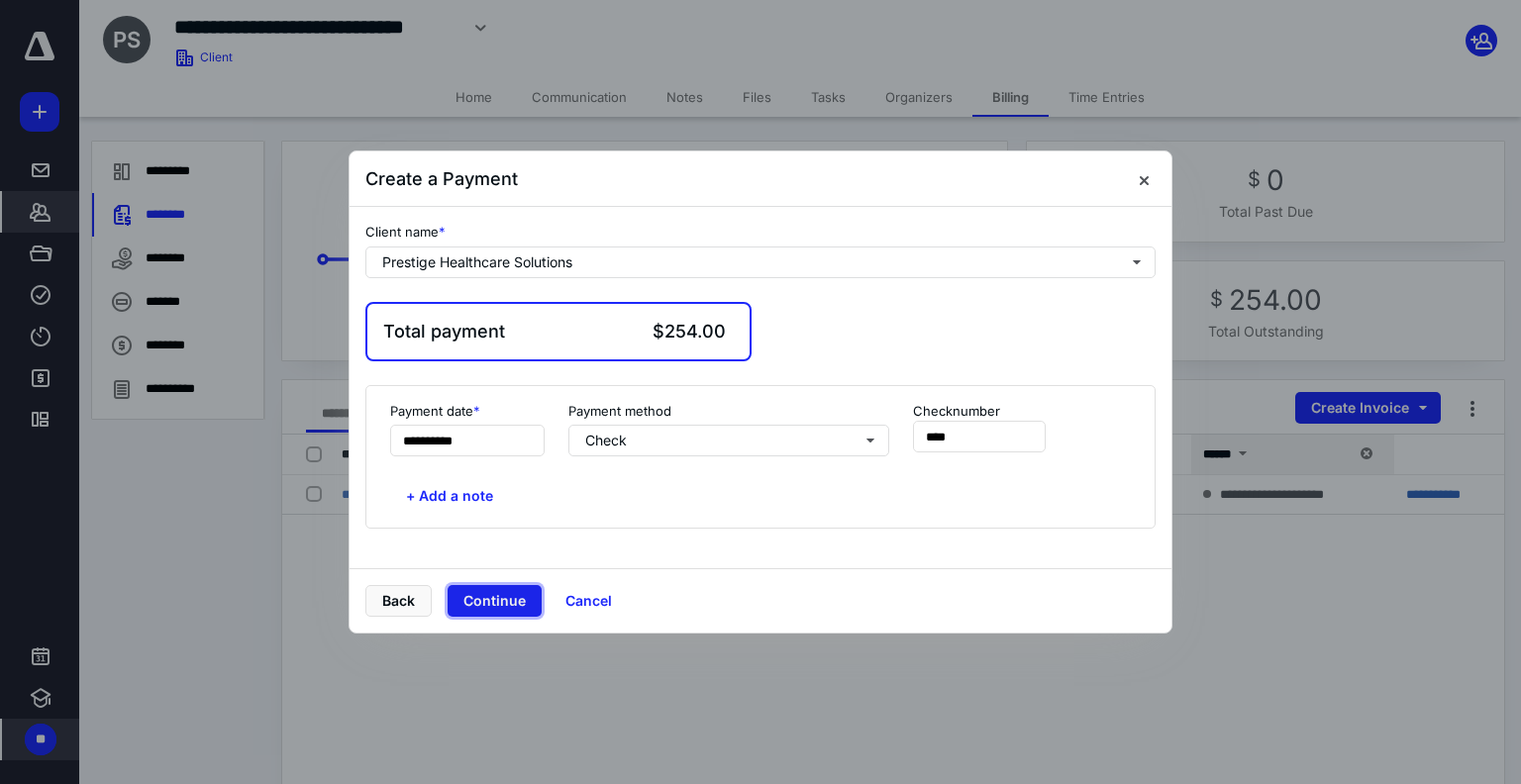 click on "Continue" at bounding box center [494, 601] 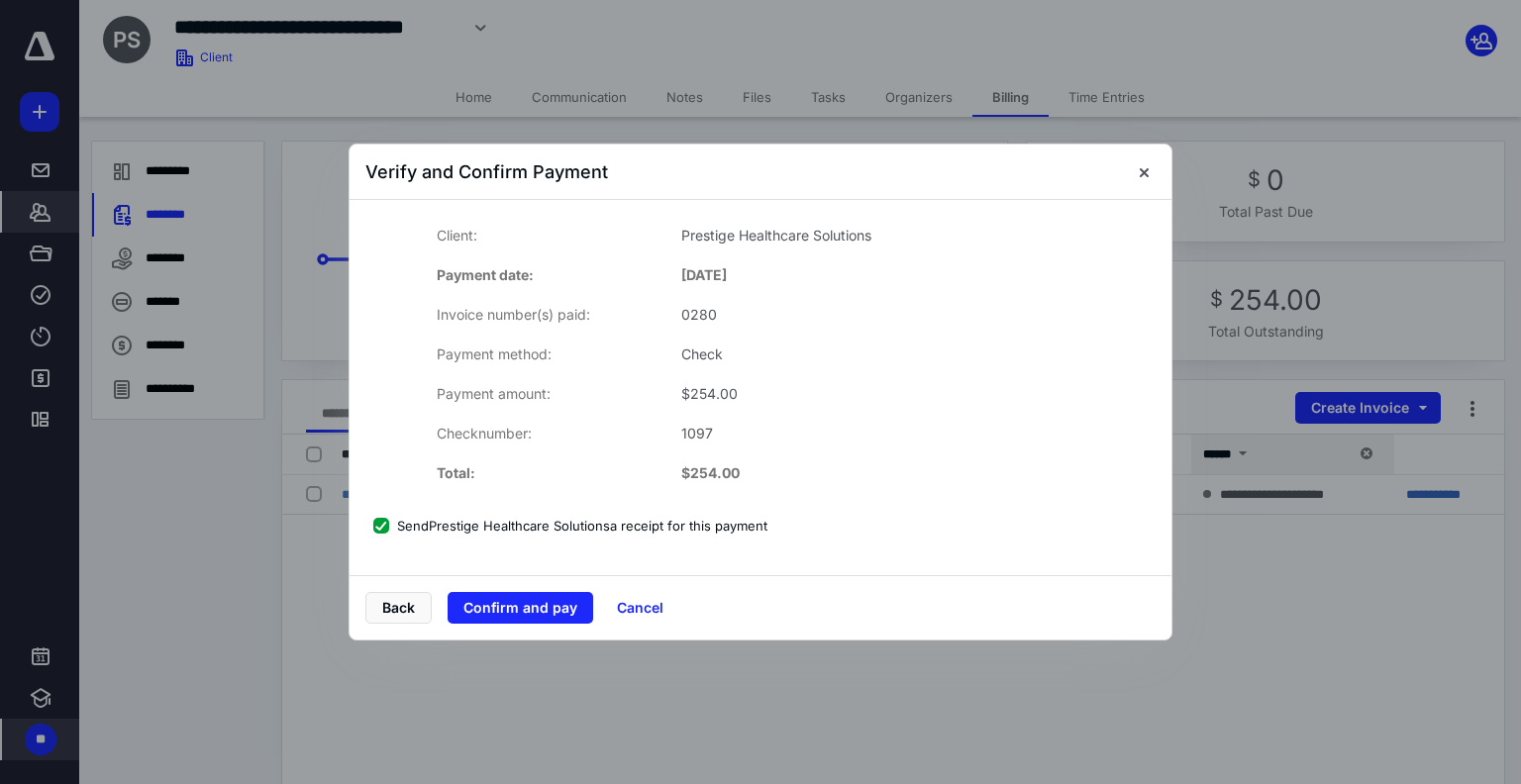 type 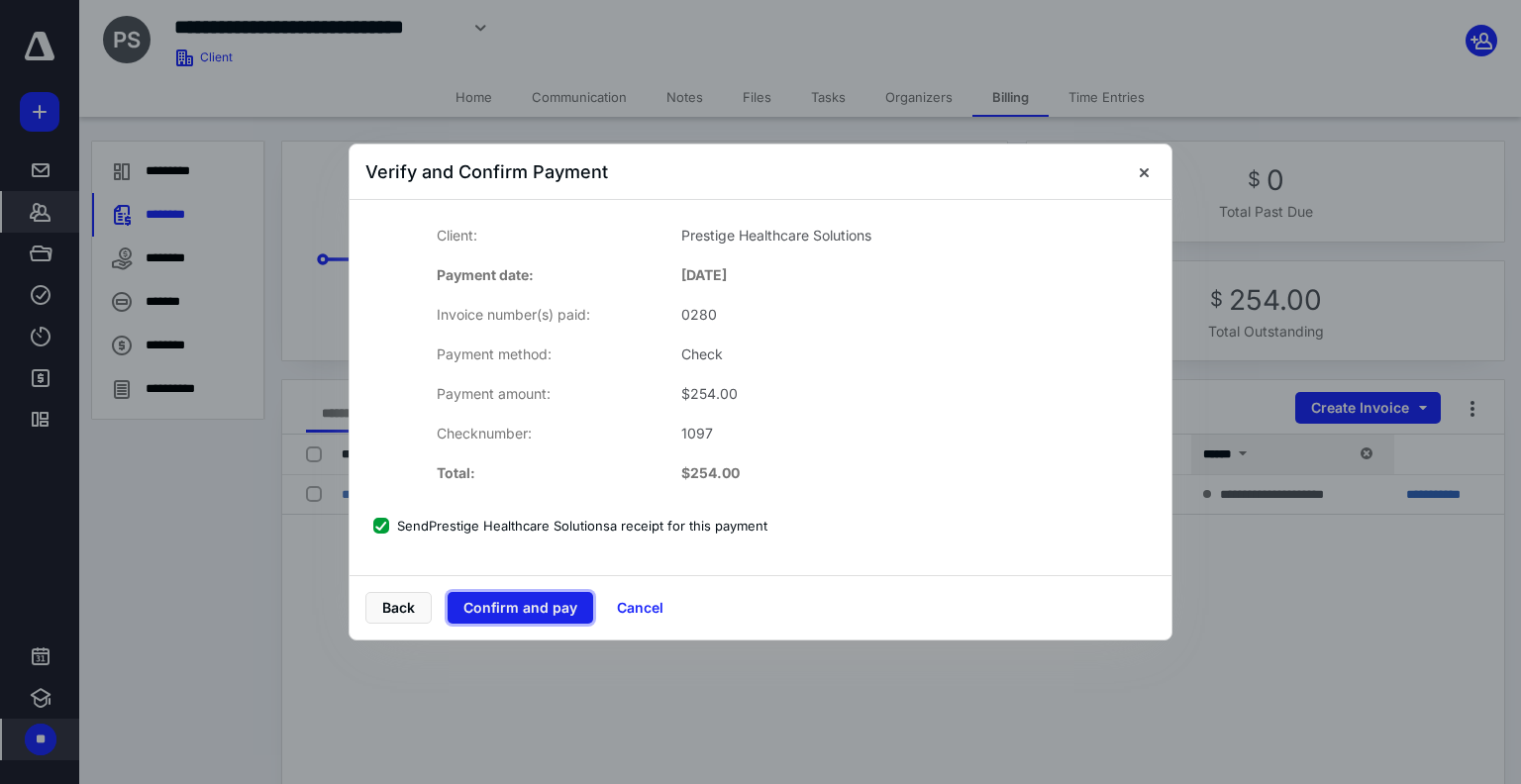 click on "Confirm and pay" at bounding box center (520, 608) 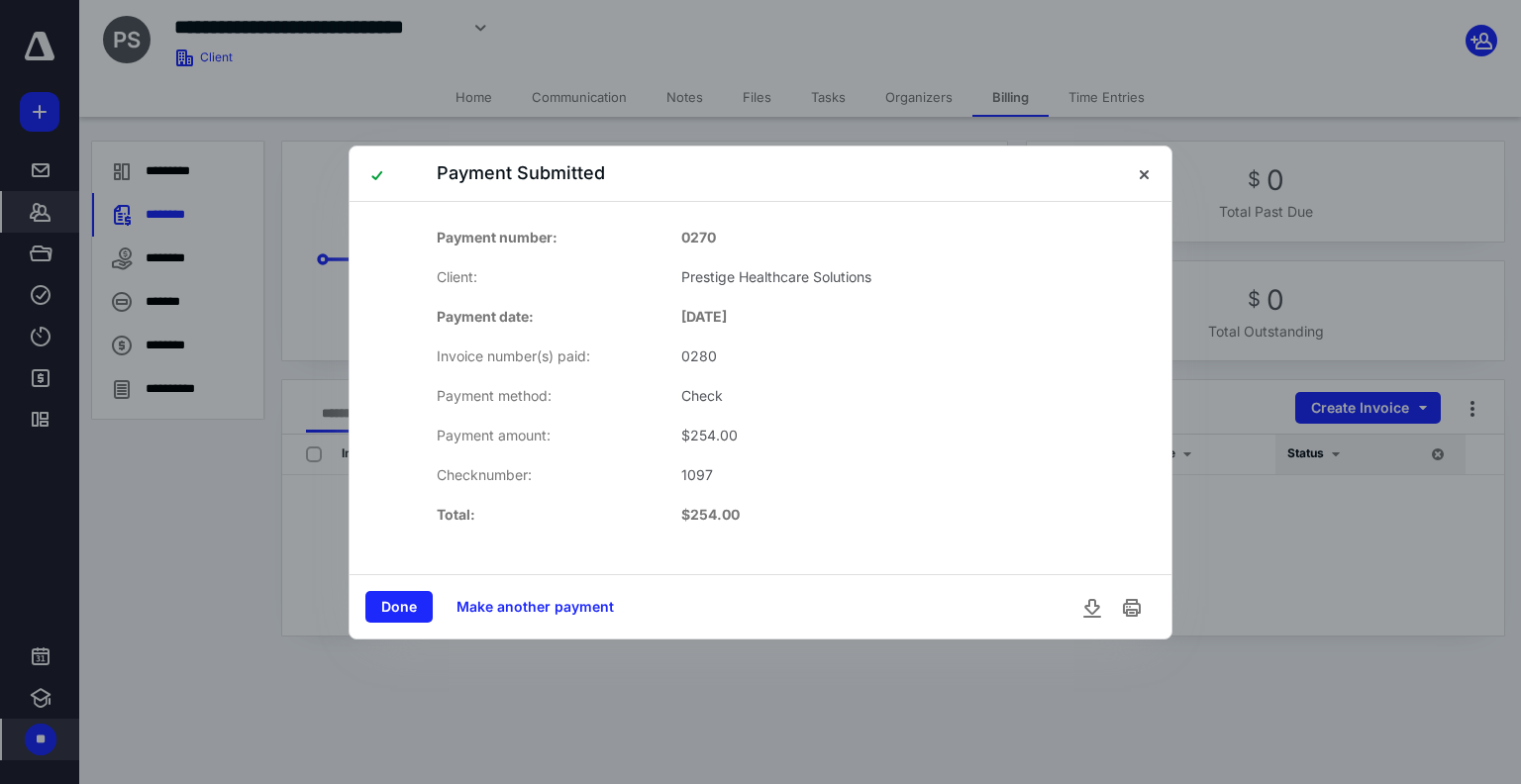 click on "Done Make another payment" at bounding box center [760, 606] 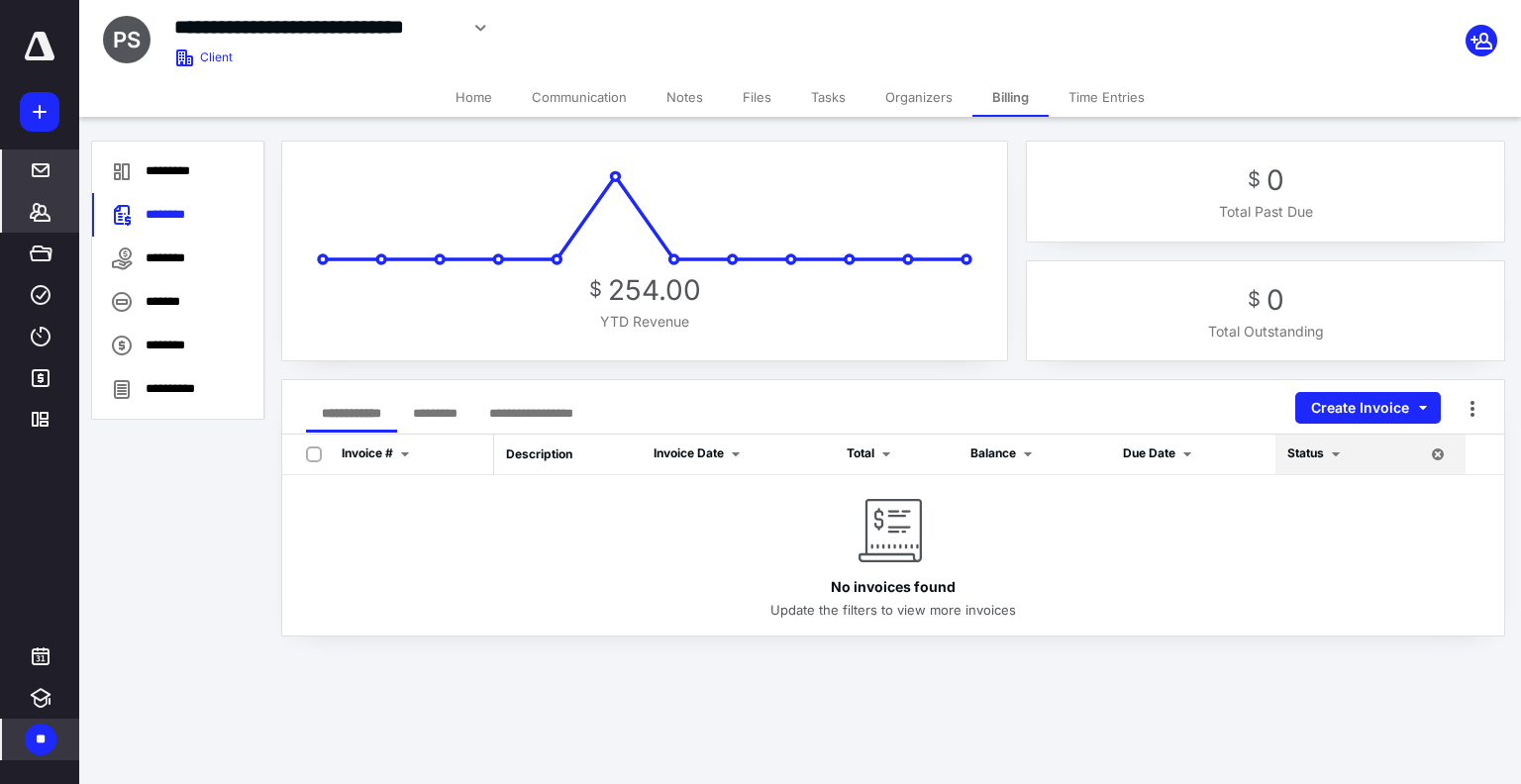 click on "*****" at bounding box center [41, 170] 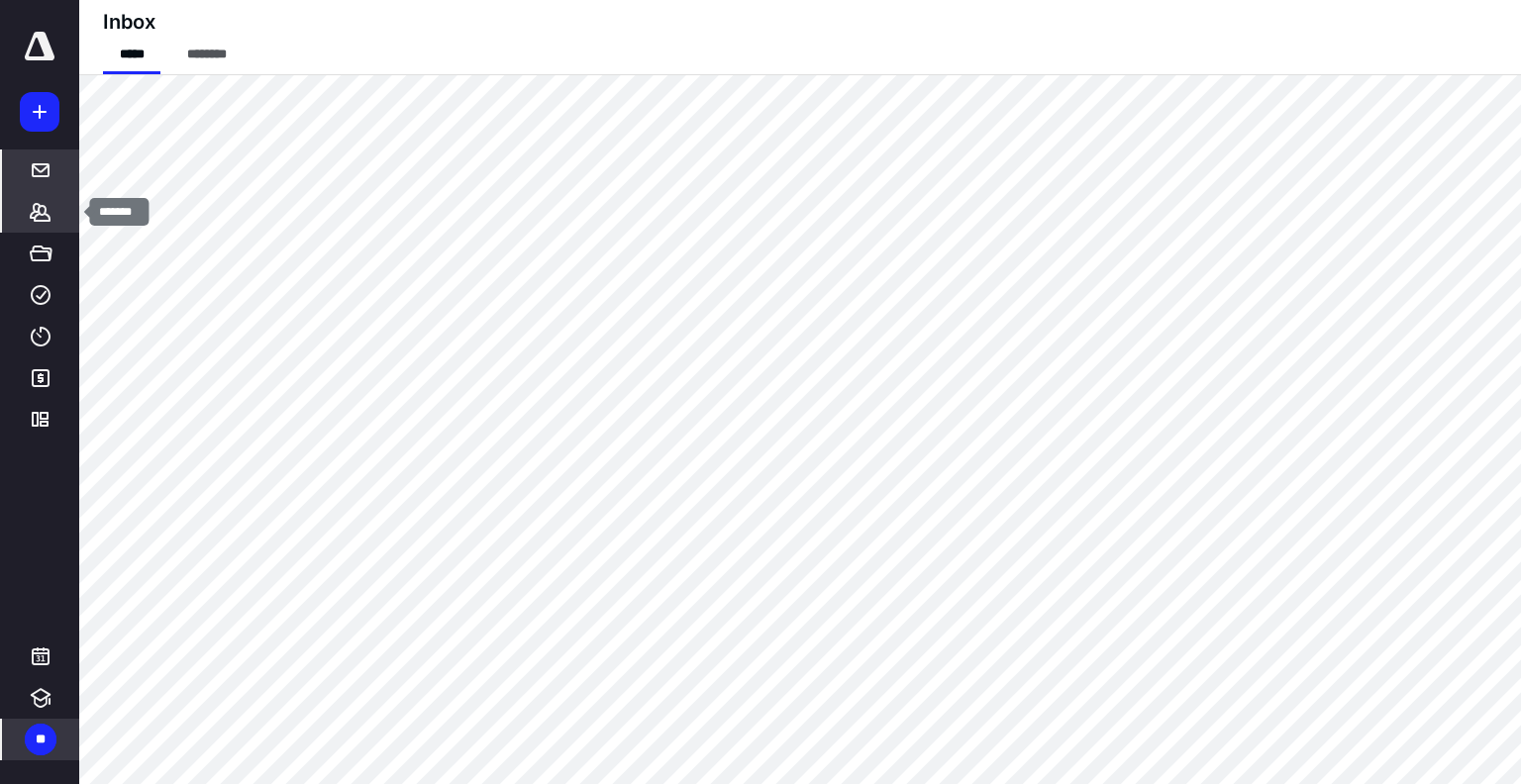 click 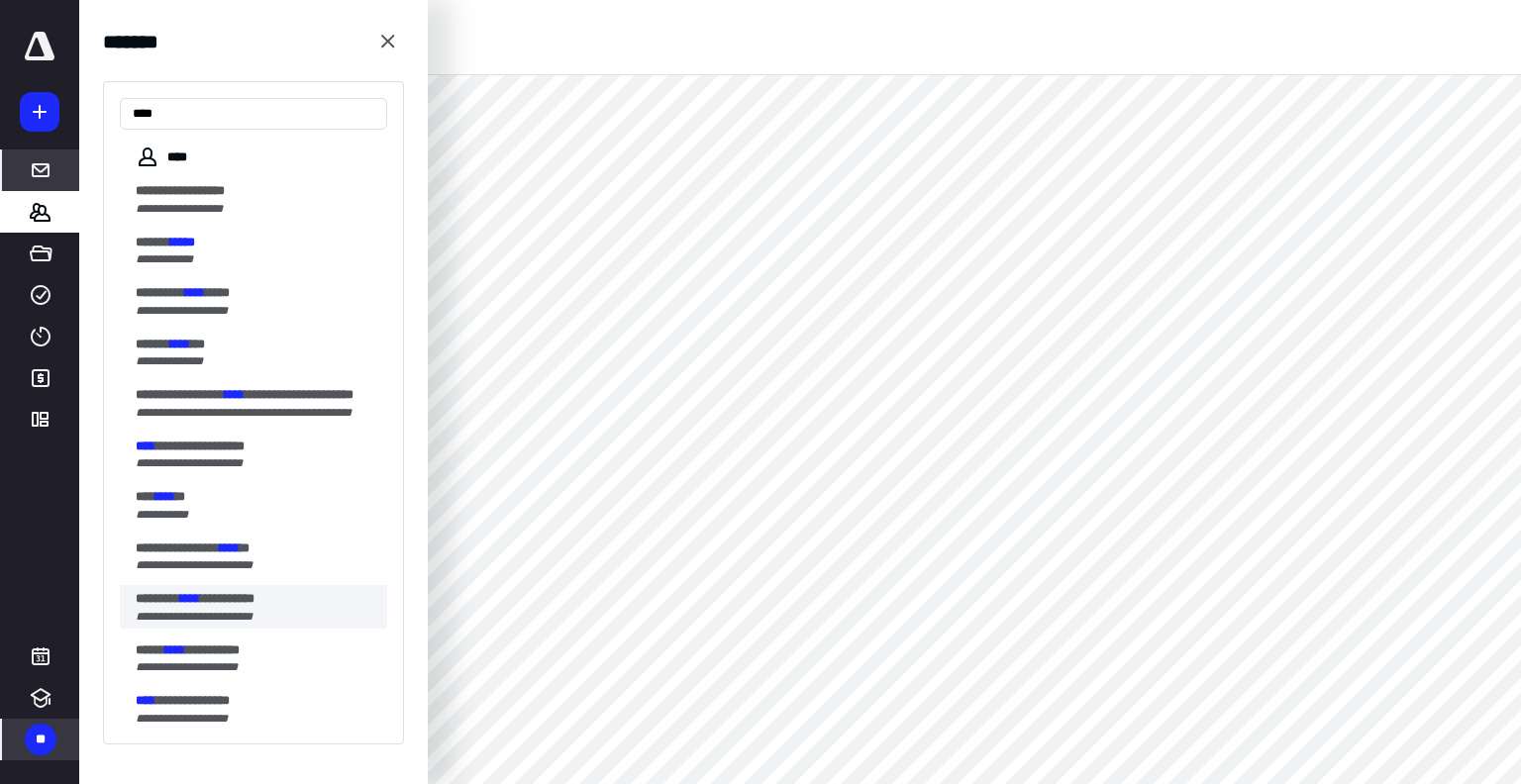 type on "****" 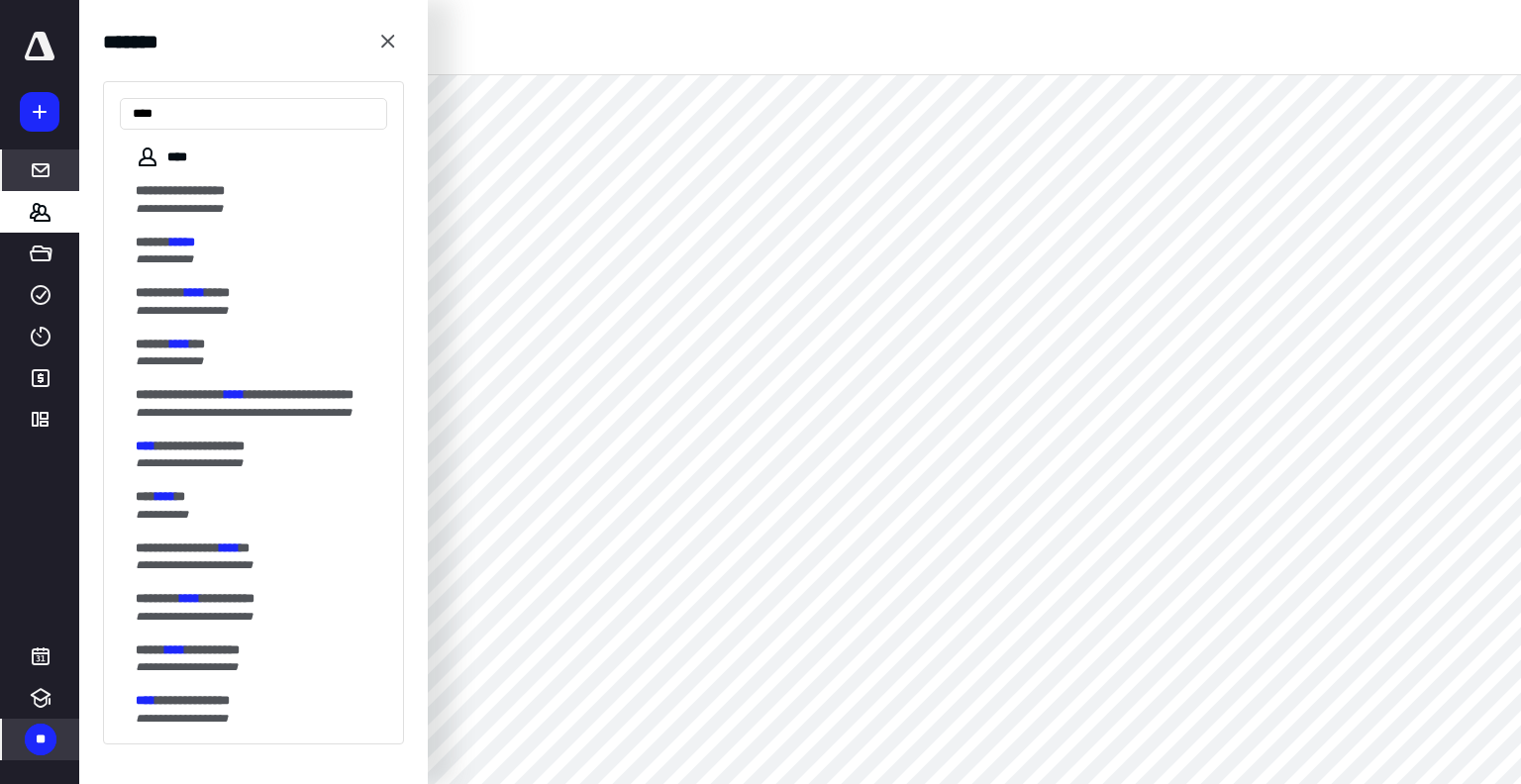 click on "********" at bounding box center [157, 598] 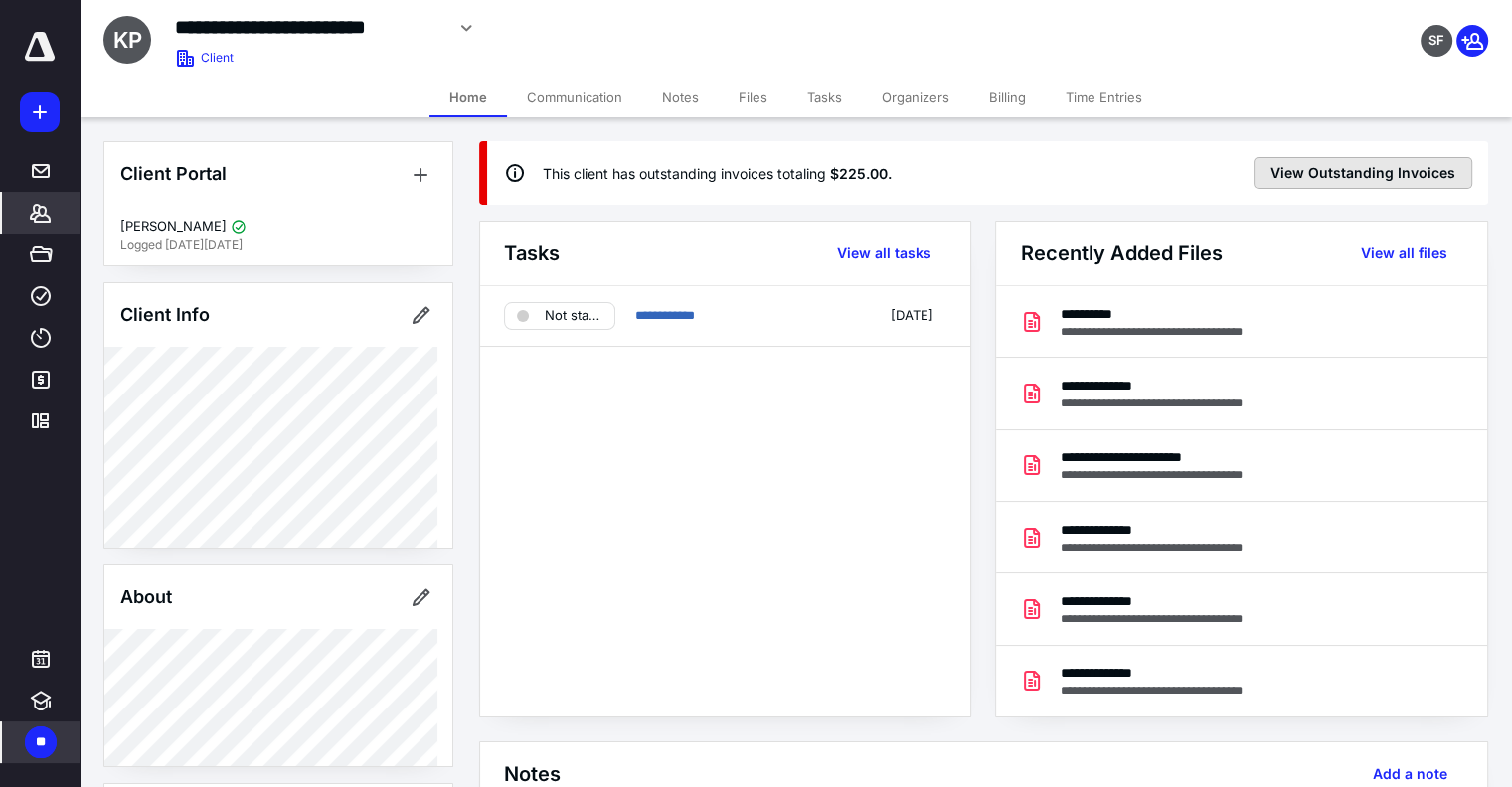 click on "View Outstanding Invoices" at bounding box center [1363, 173] 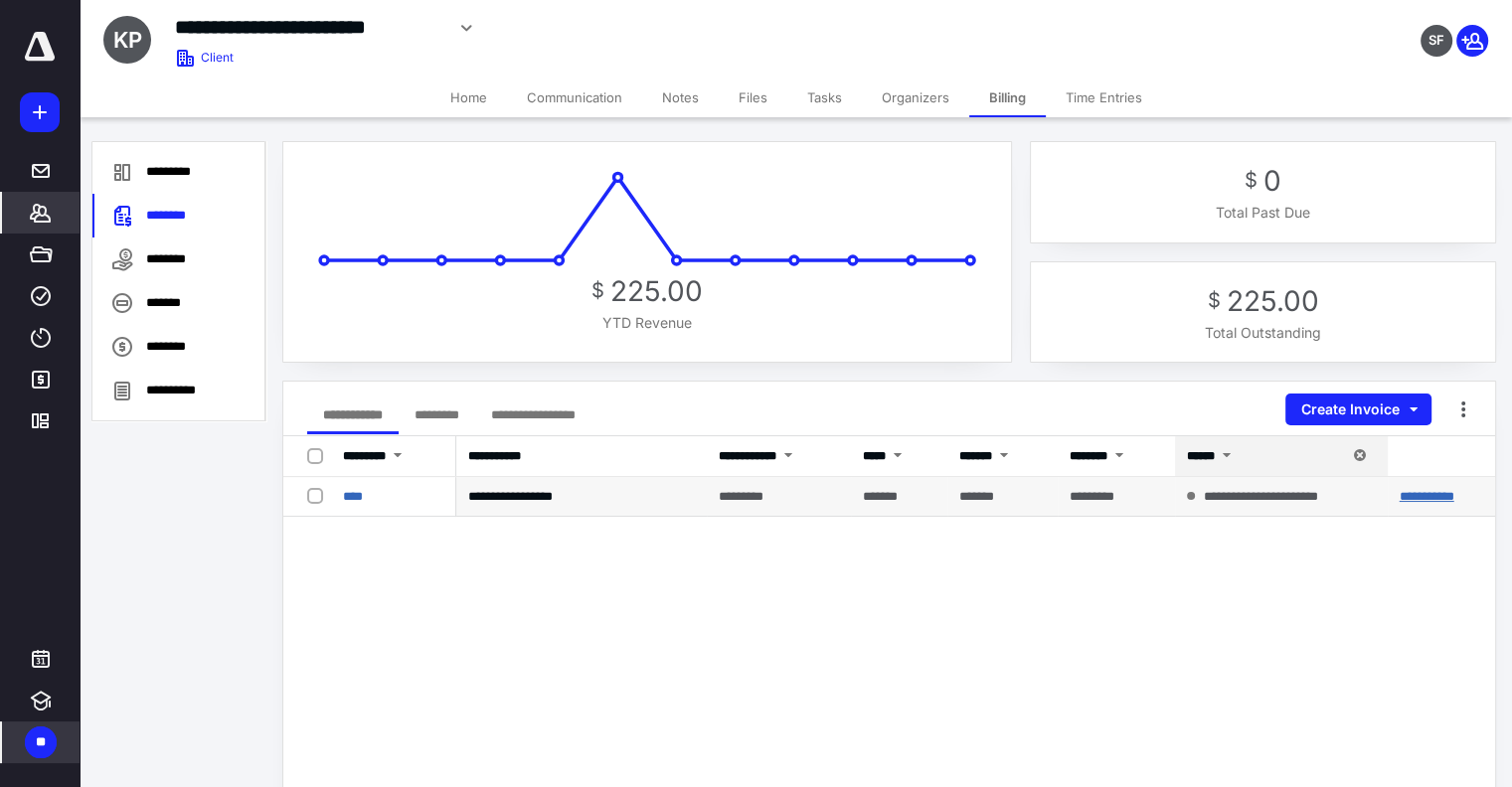 click on "**********" at bounding box center [1427, 496] 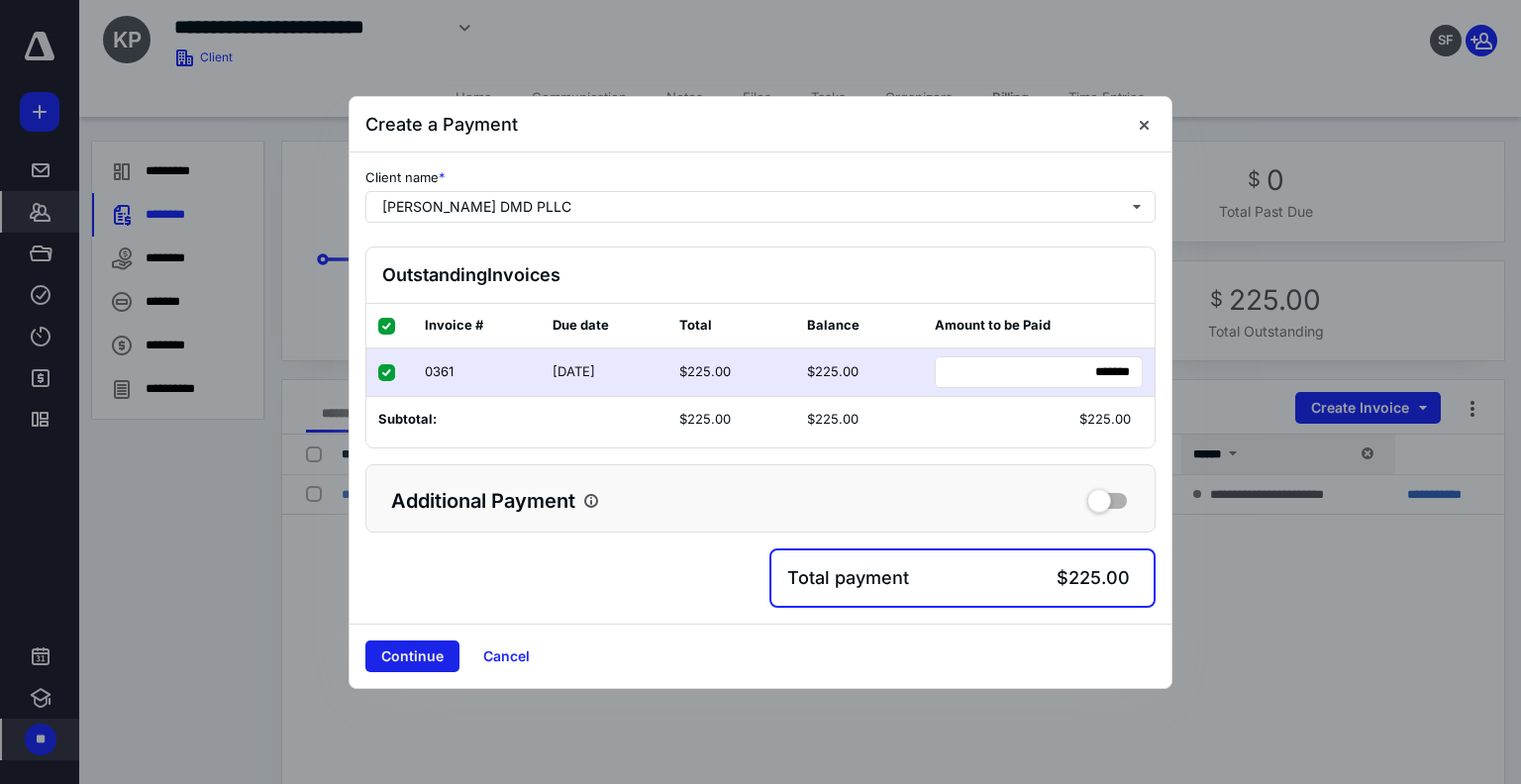 click on "Continue" at bounding box center (412, 656) 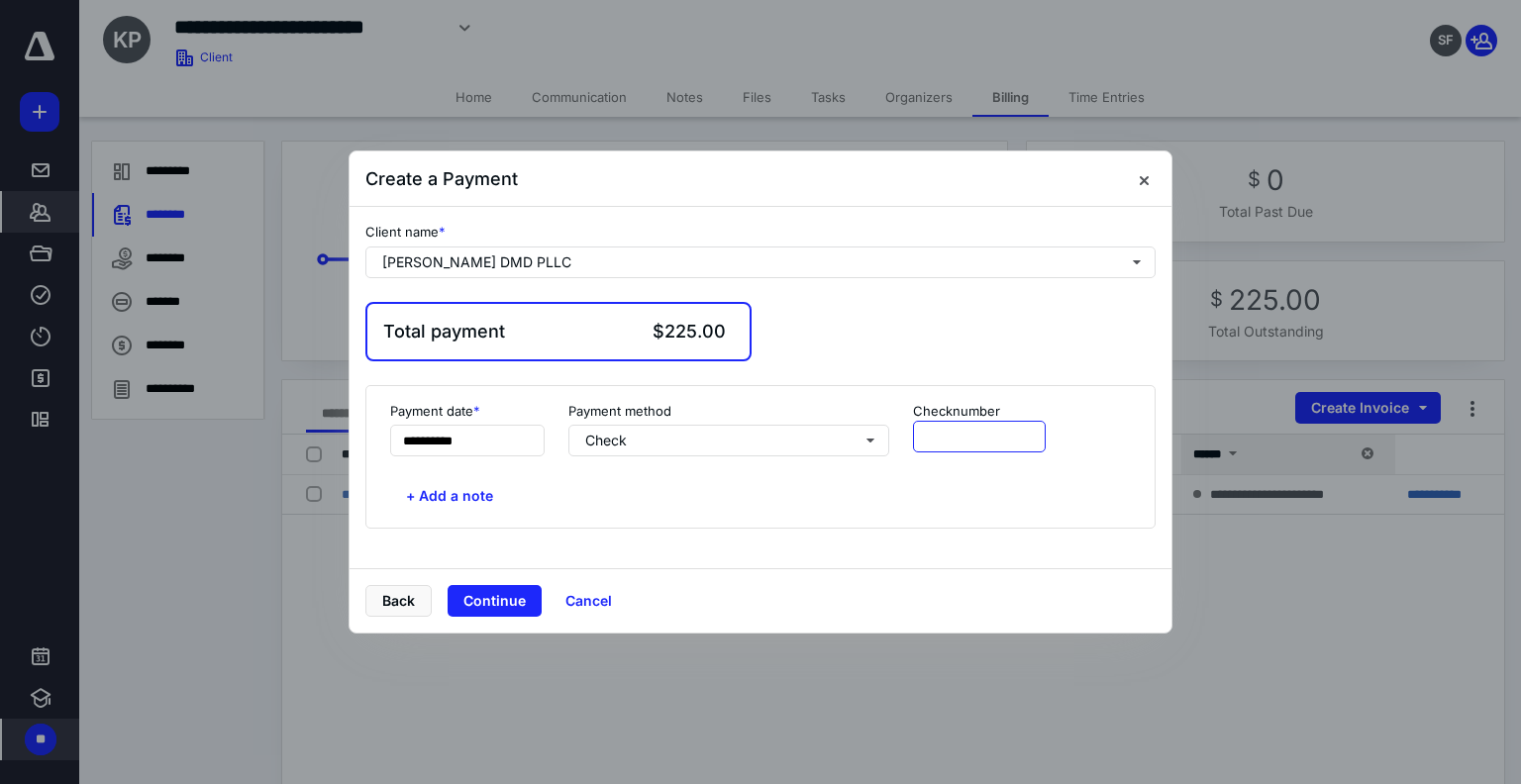 click at bounding box center (979, 437) 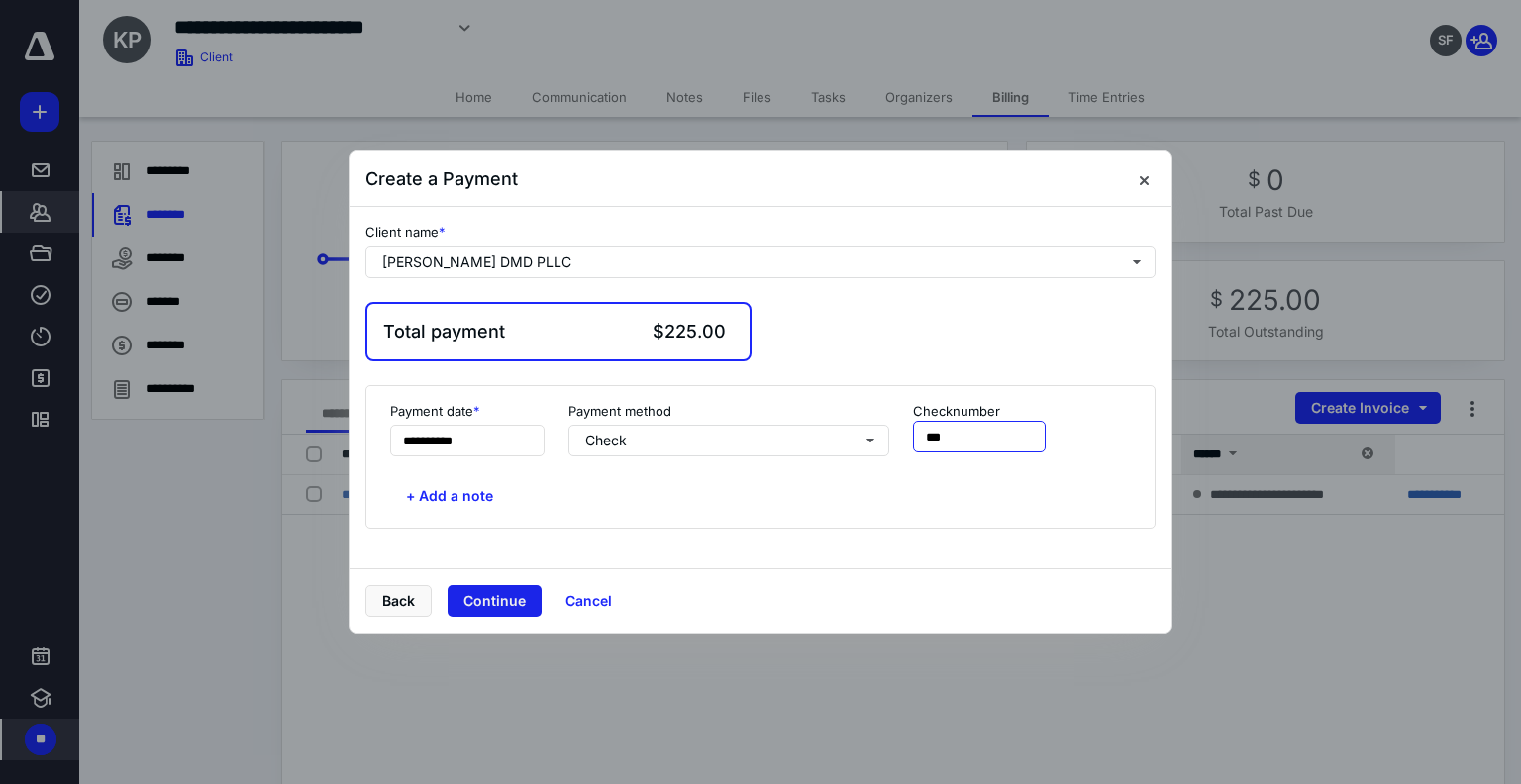 type on "***" 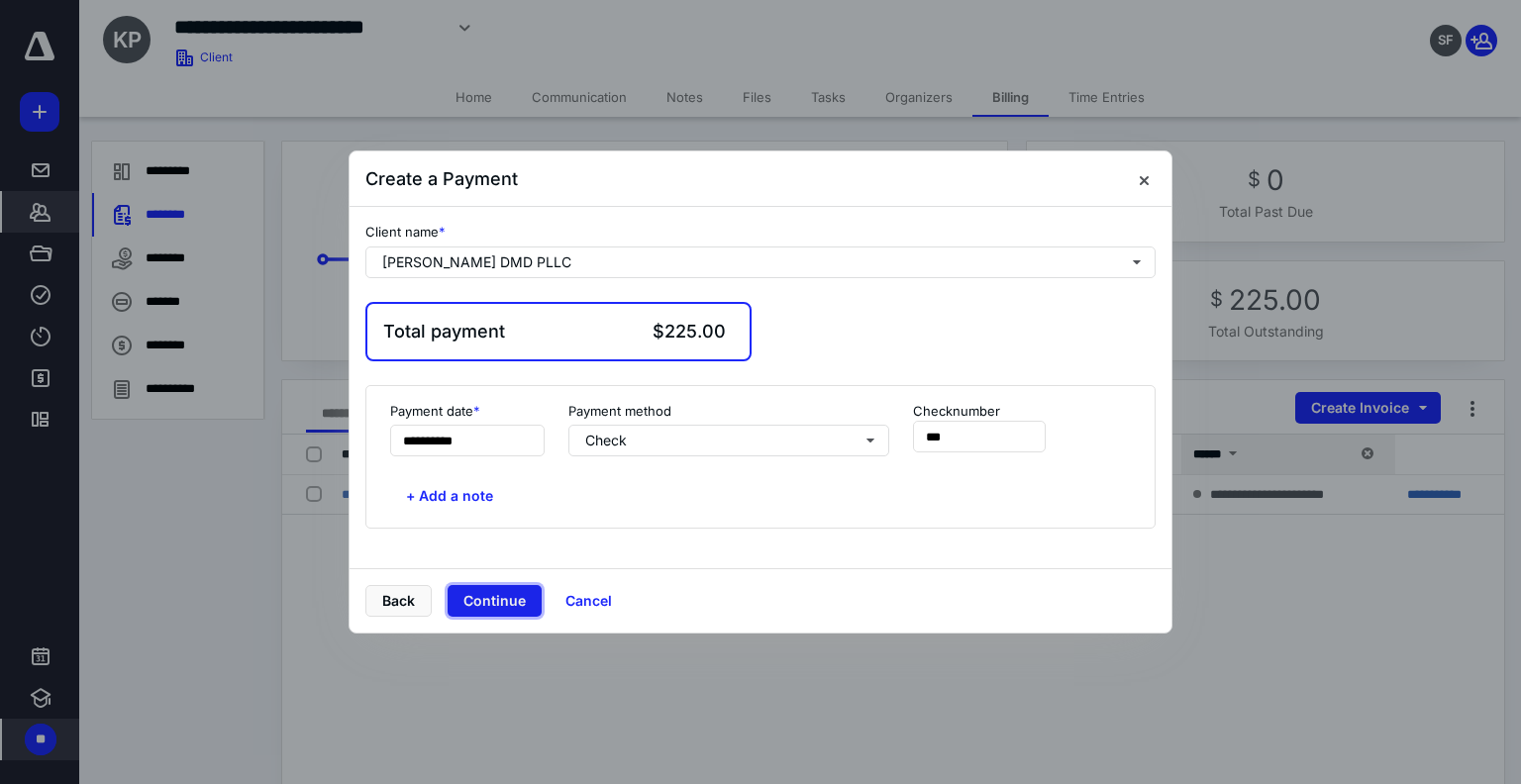 click on "Continue" at bounding box center [494, 601] 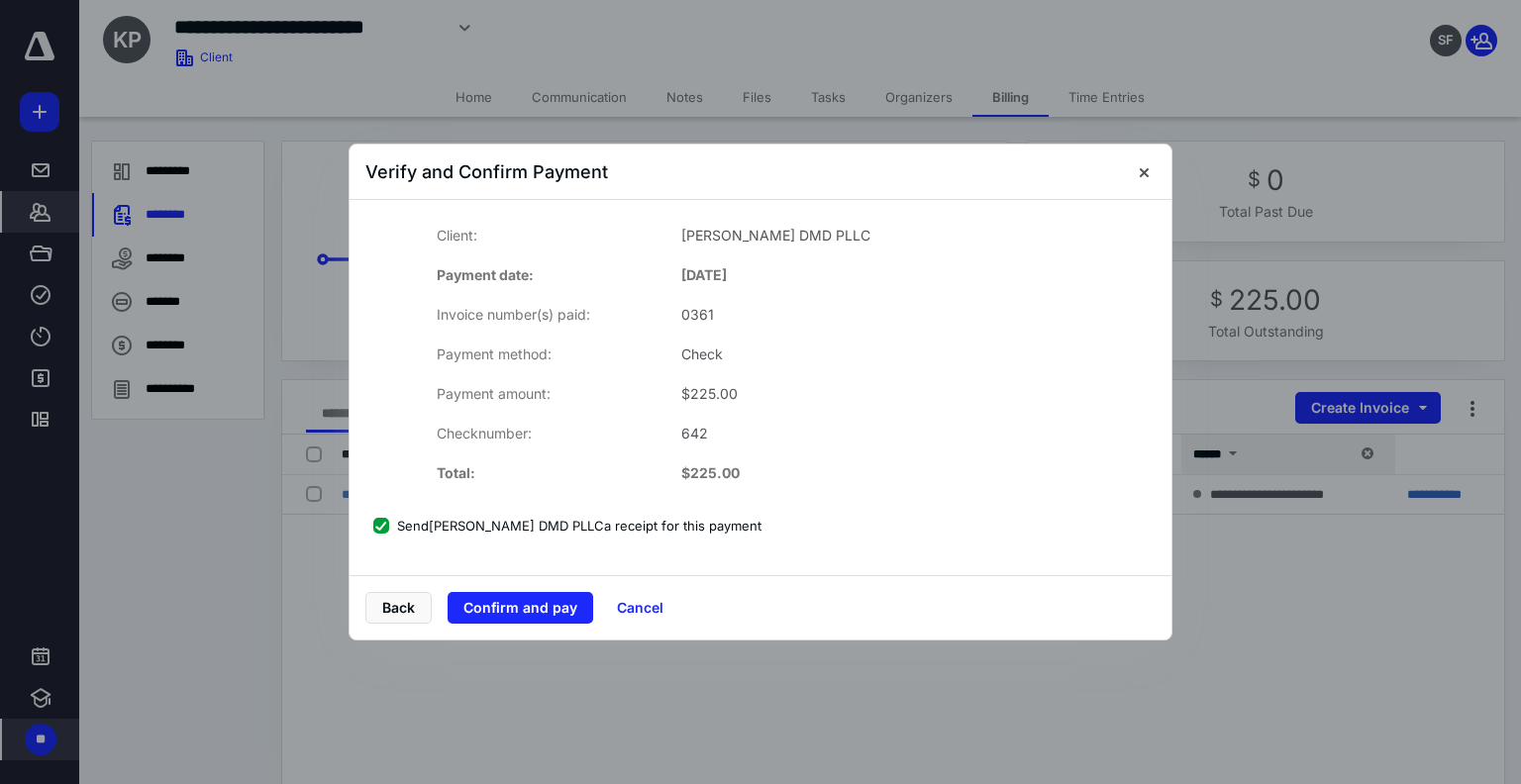 click on "**********" at bounding box center [760, 388] 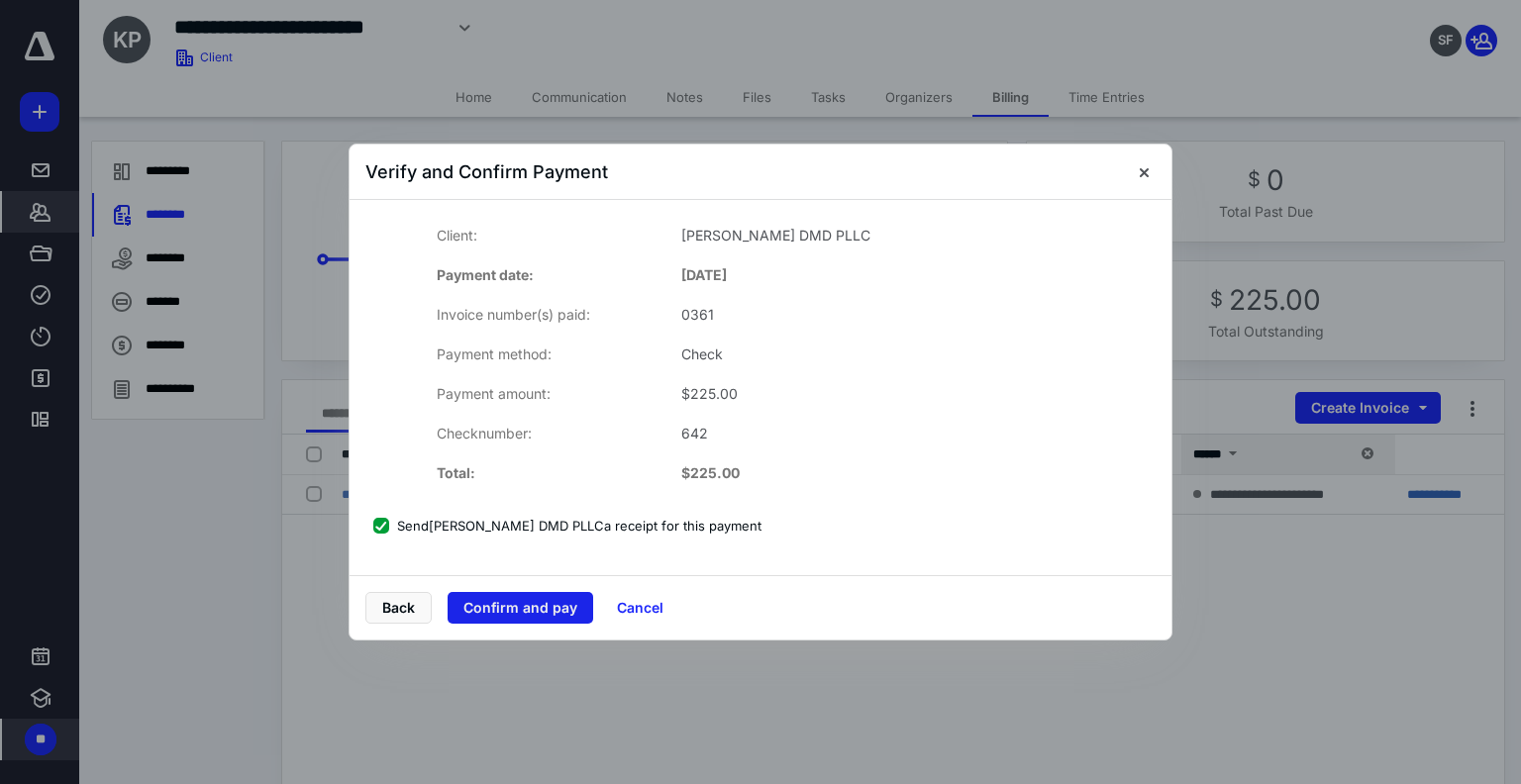 click on "Confirm and pay" at bounding box center (520, 608) 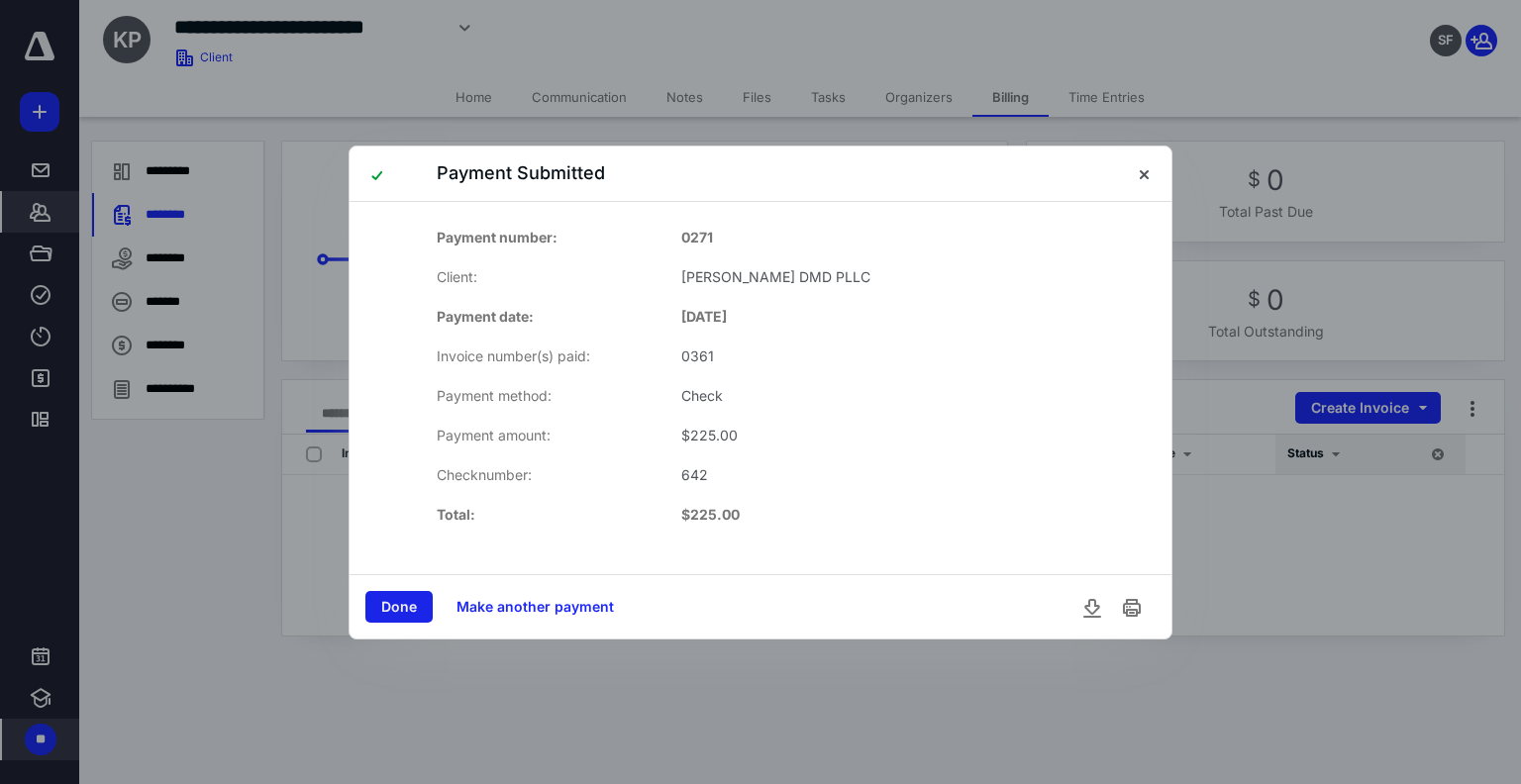 click on "Done" at bounding box center [399, 607] 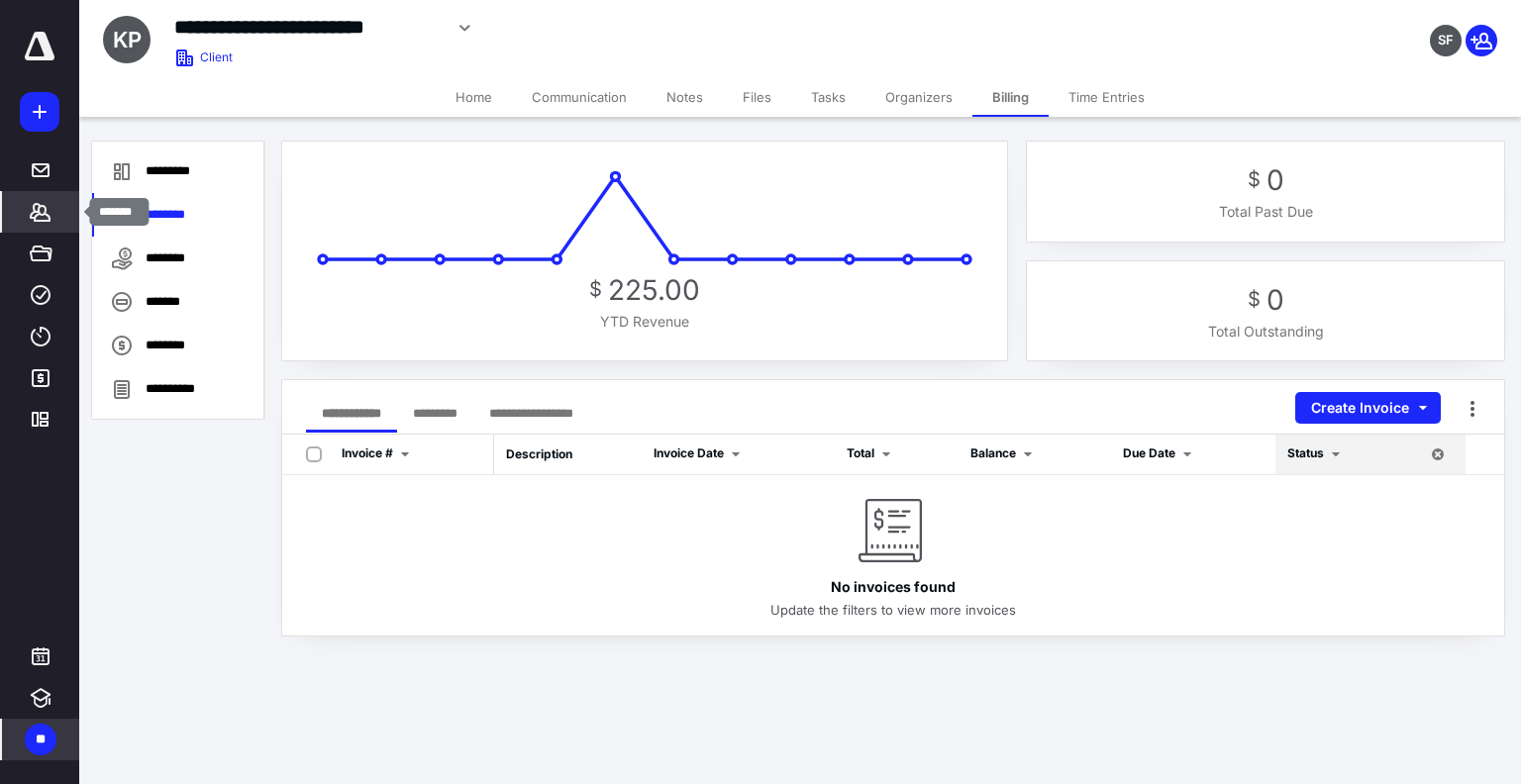 click 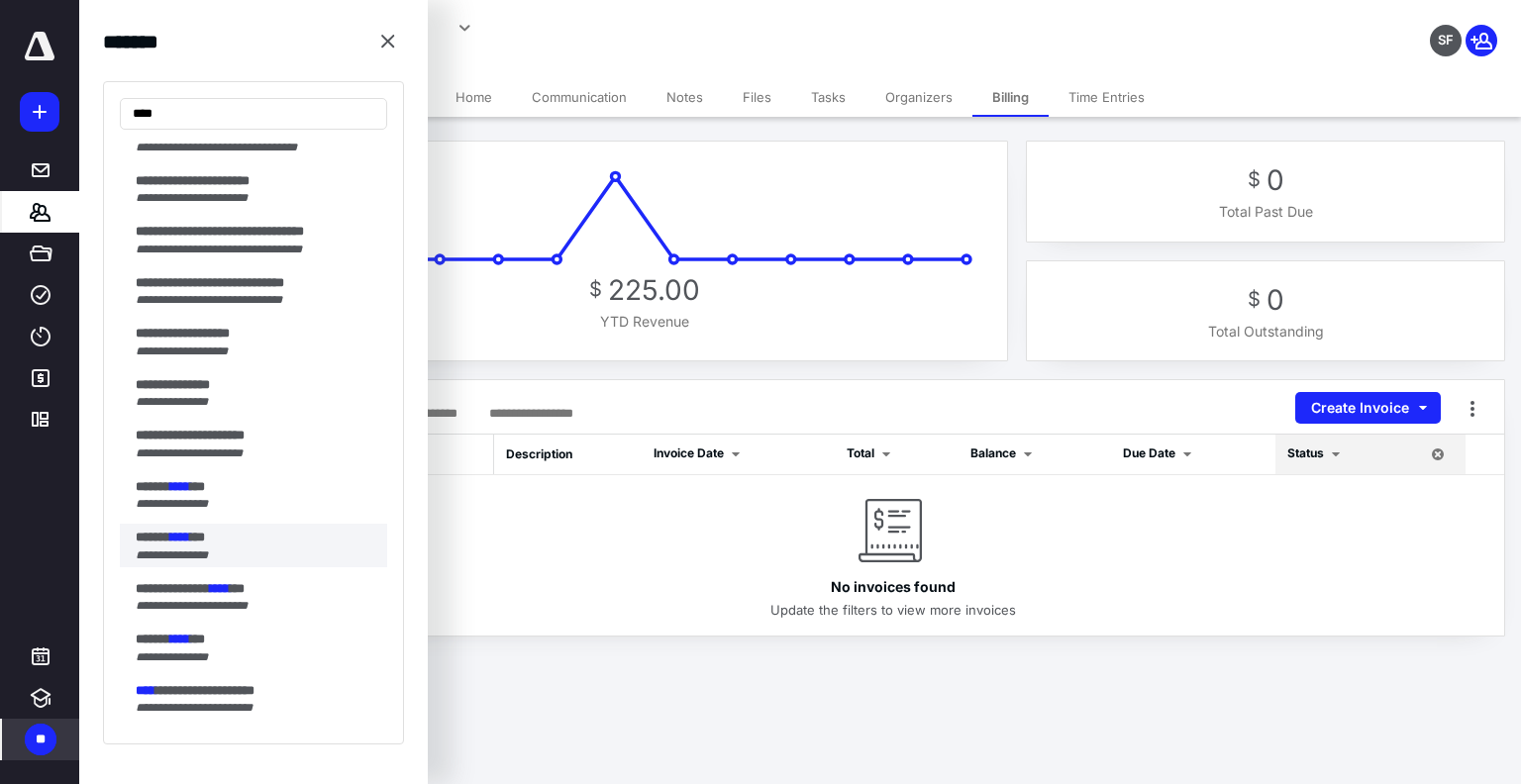 scroll, scrollTop: 198, scrollLeft: 0, axis: vertical 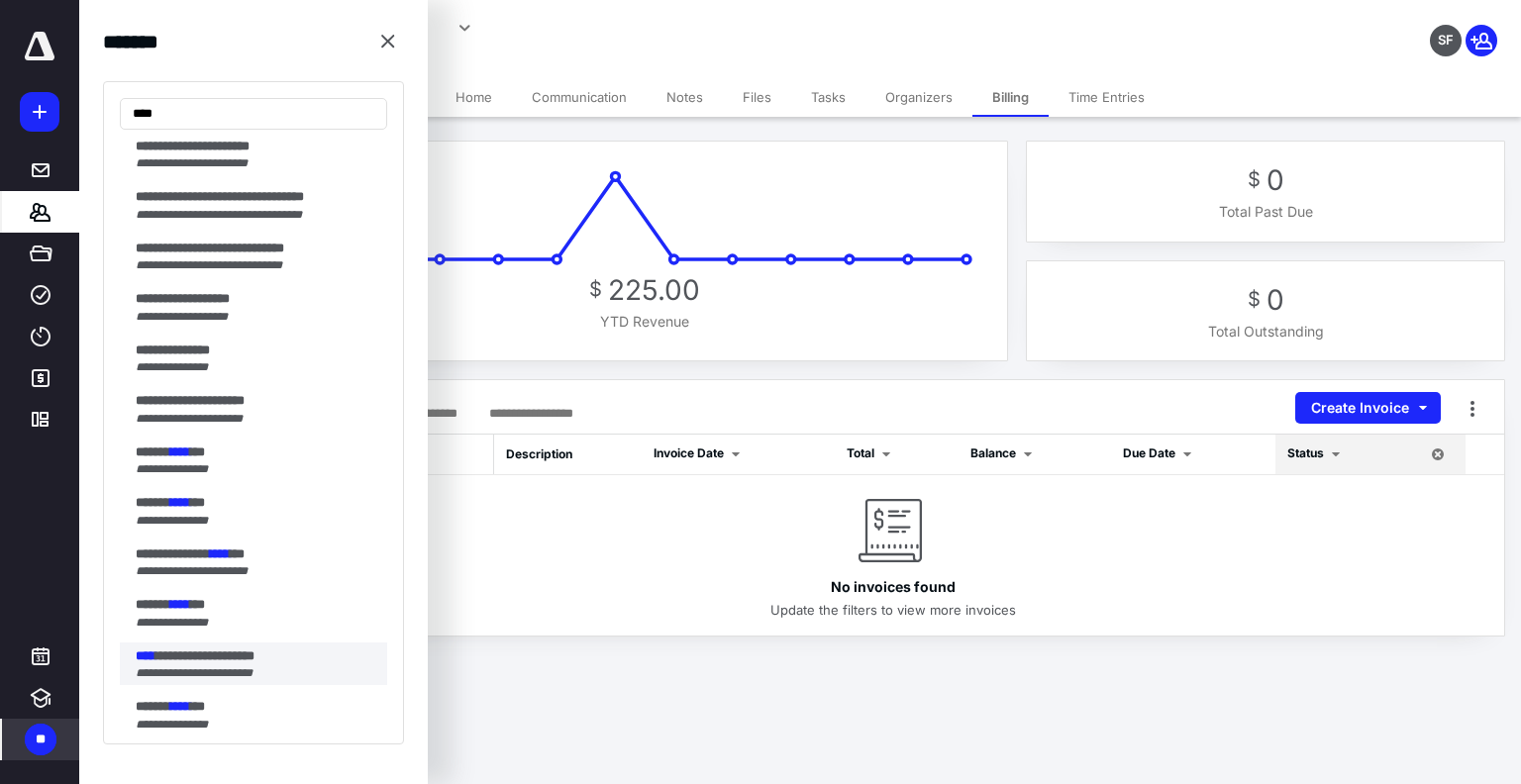 type on "****" 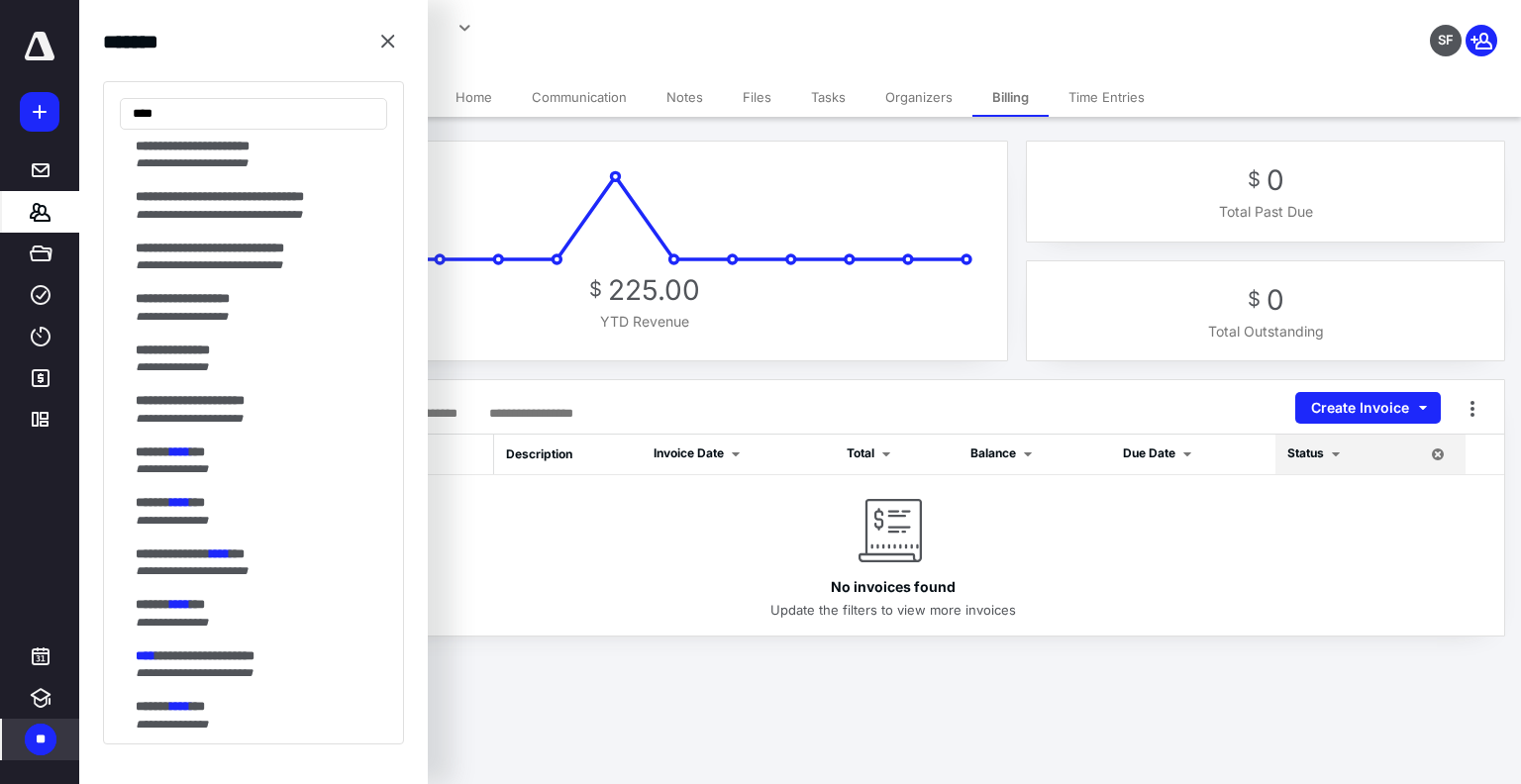 click on "**********" at bounding box center (205, 655) 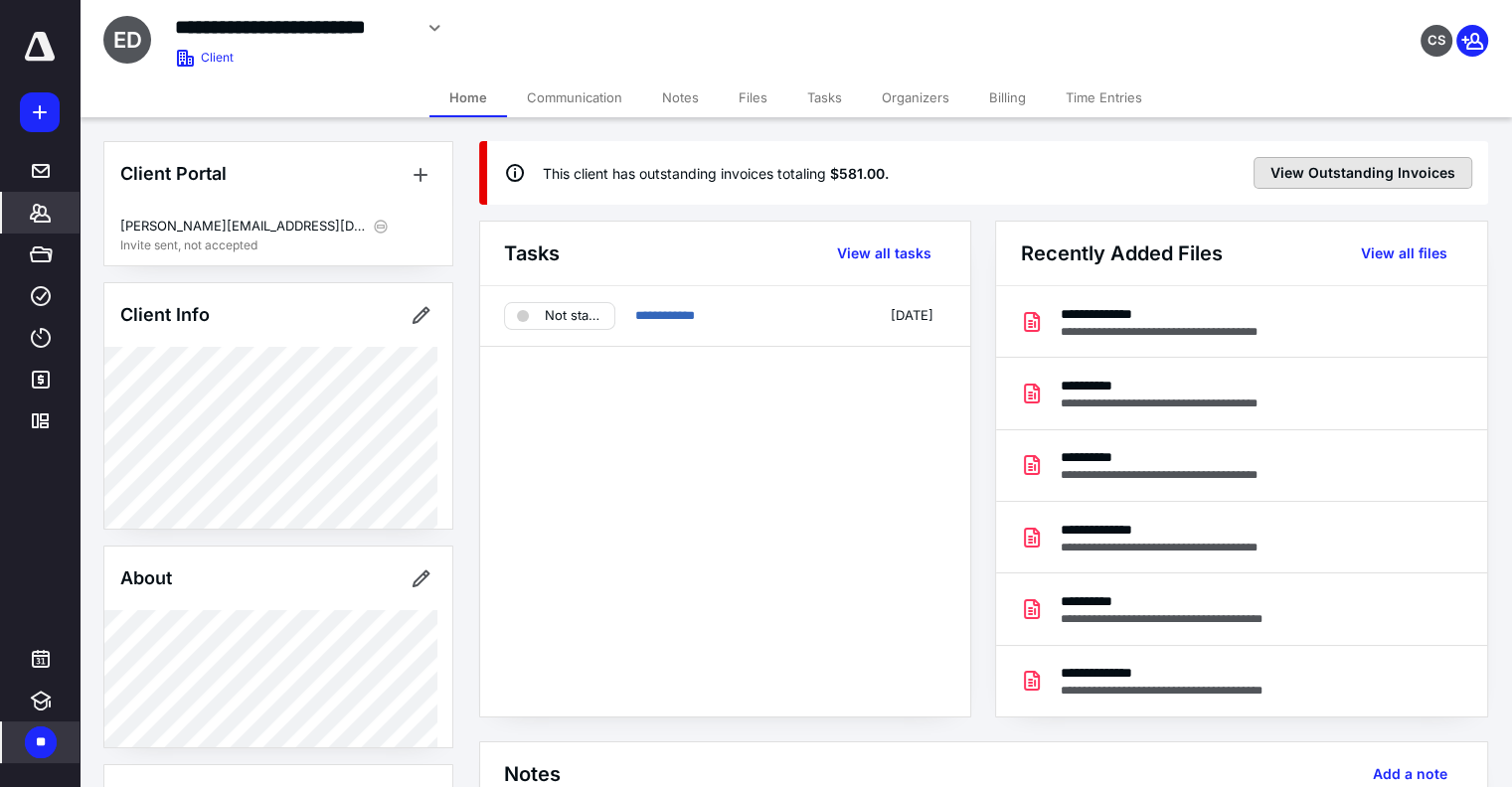 click on "View Outstanding Invoices" at bounding box center (1363, 173) 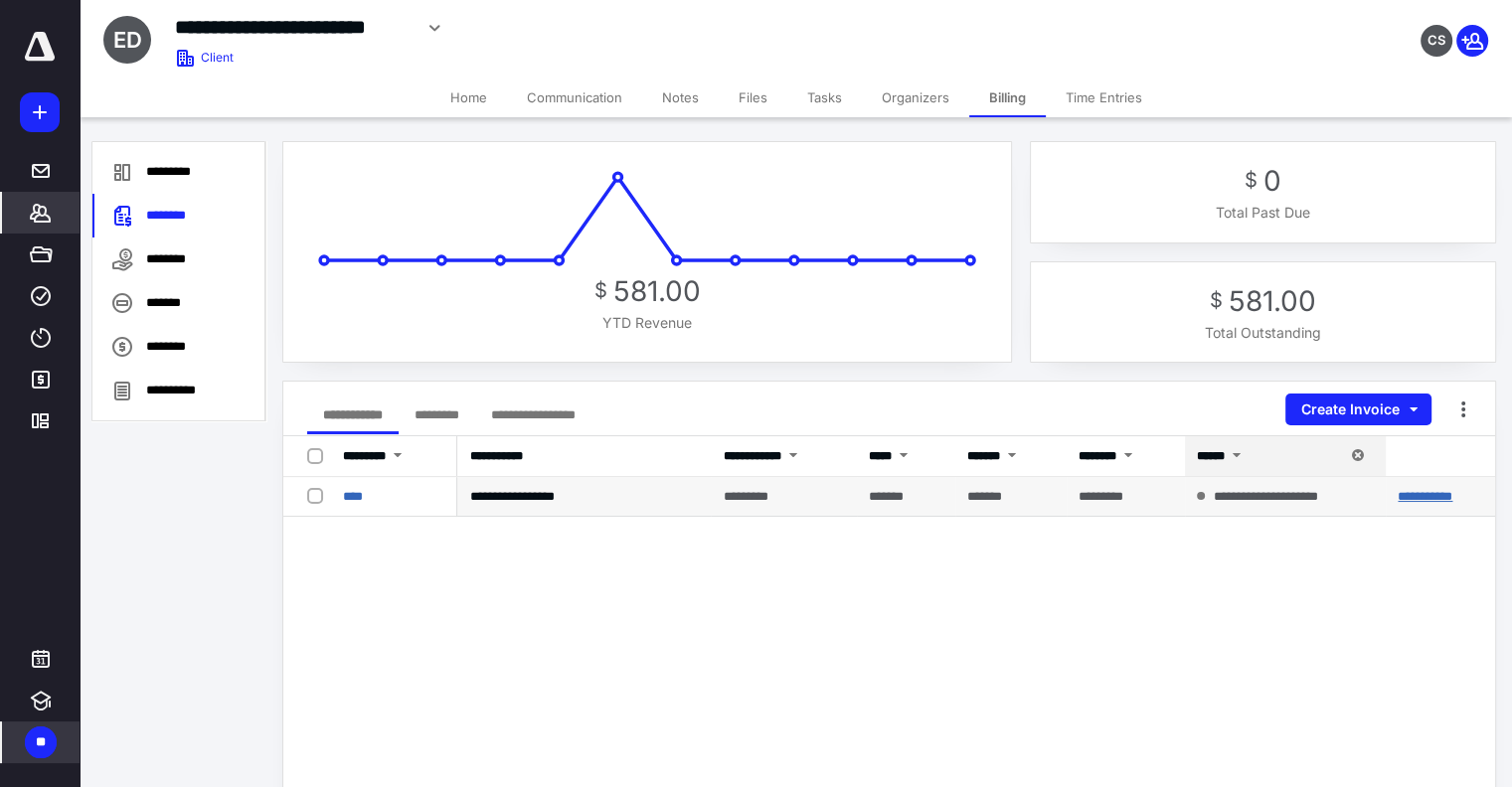 click on "**********" at bounding box center (1425, 496) 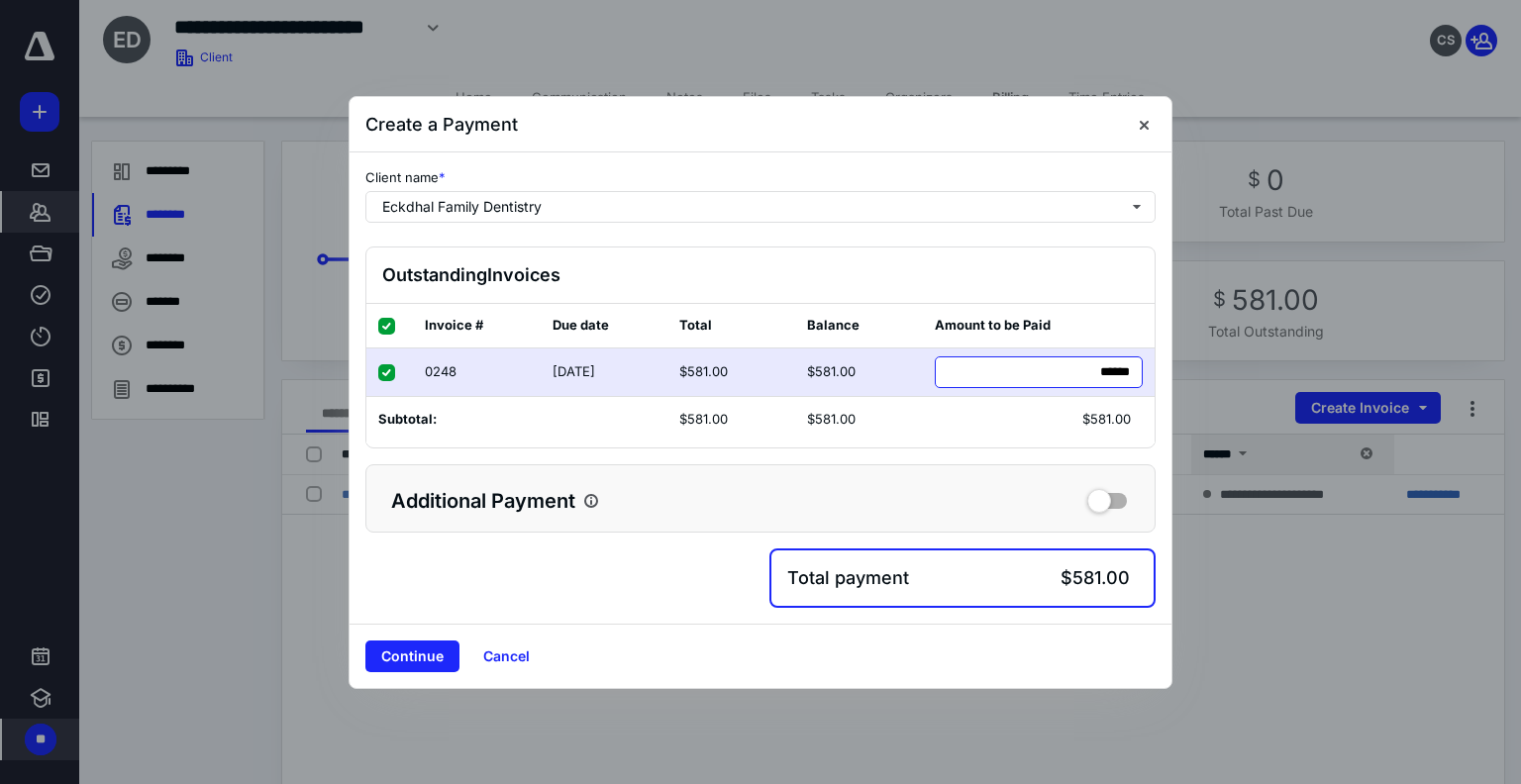 drag, startPoint x: 1052, startPoint y: 374, endPoint x: 1570, endPoint y: 390, distance: 518.247 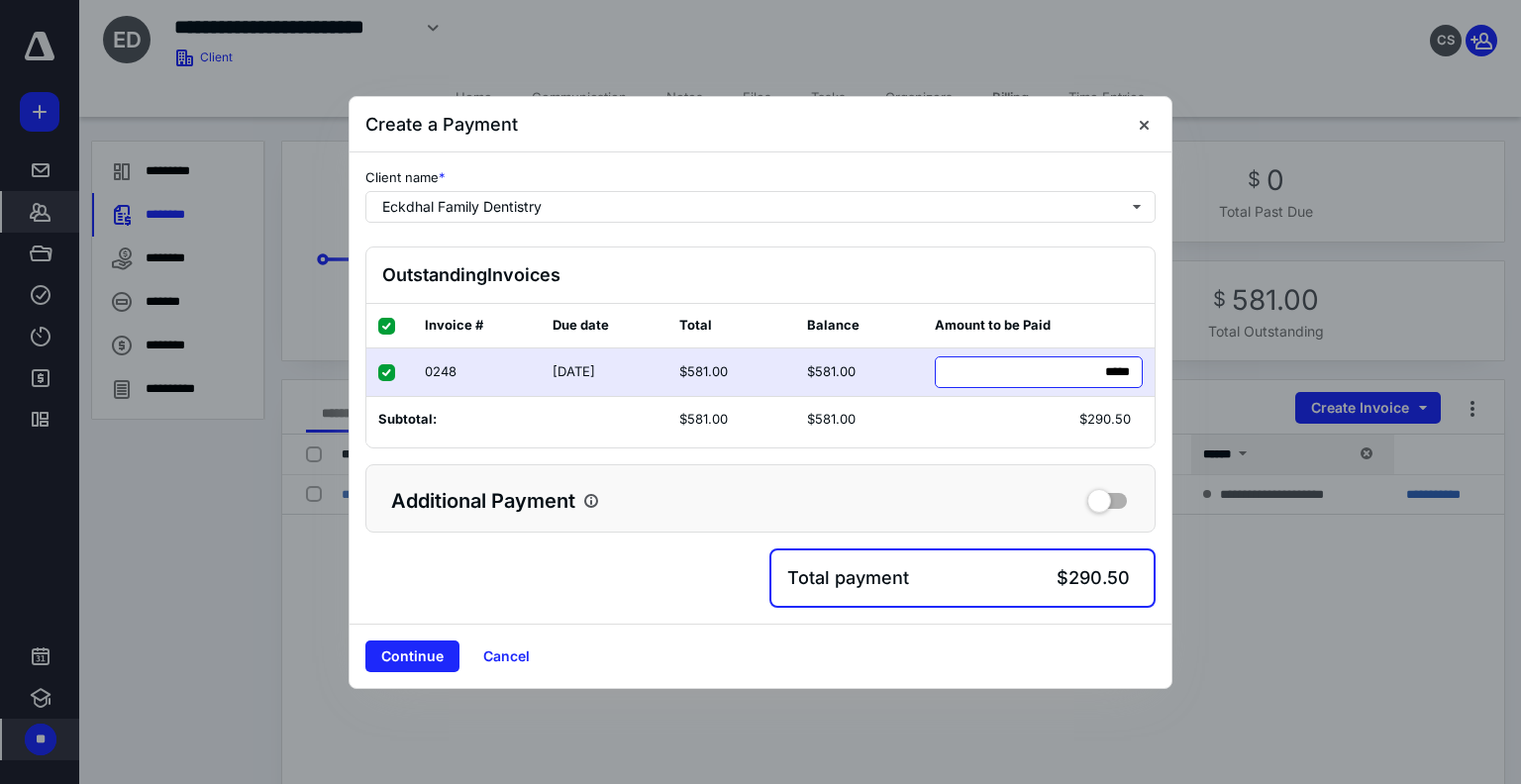type on "******" 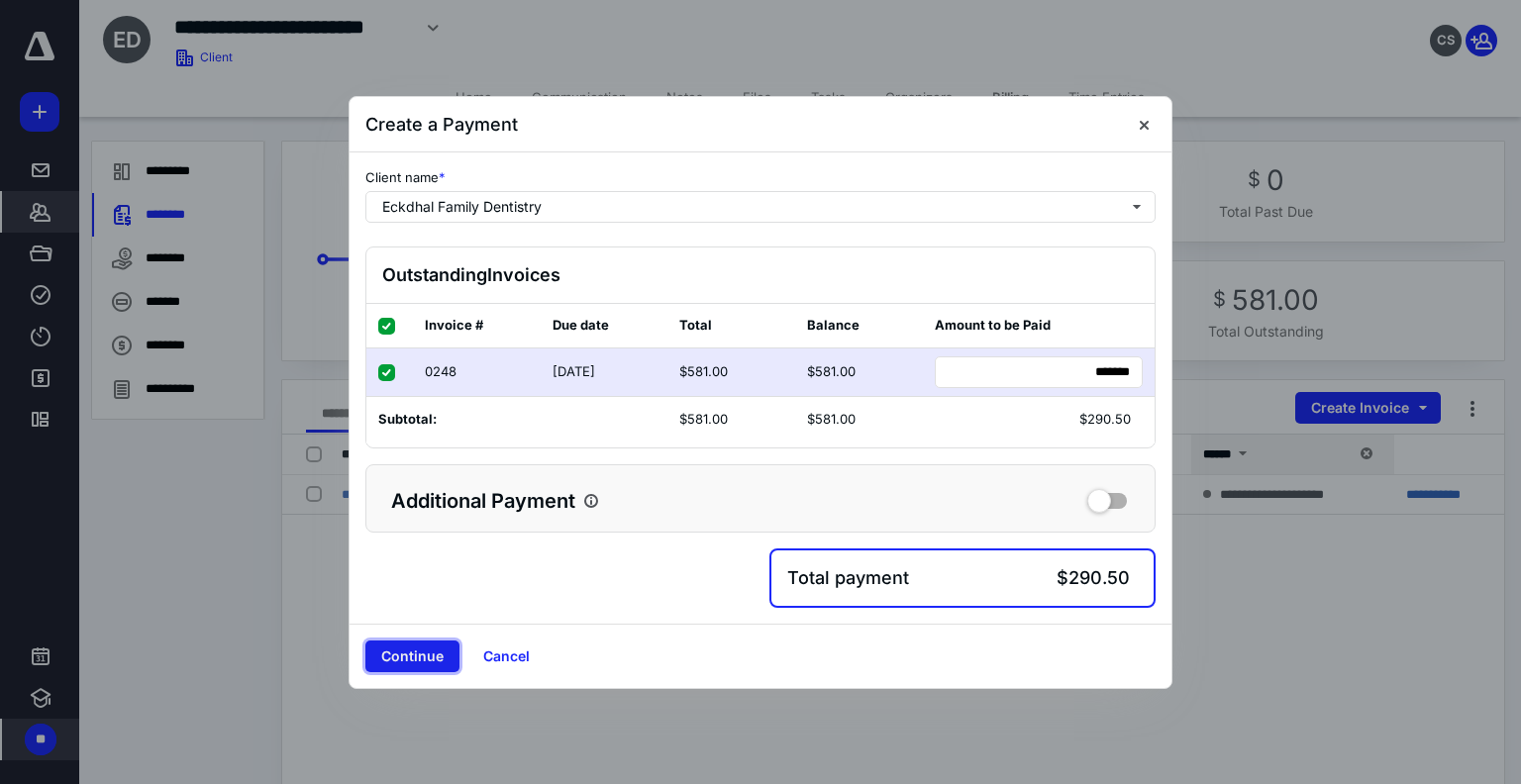 click on "Continue" at bounding box center (412, 656) 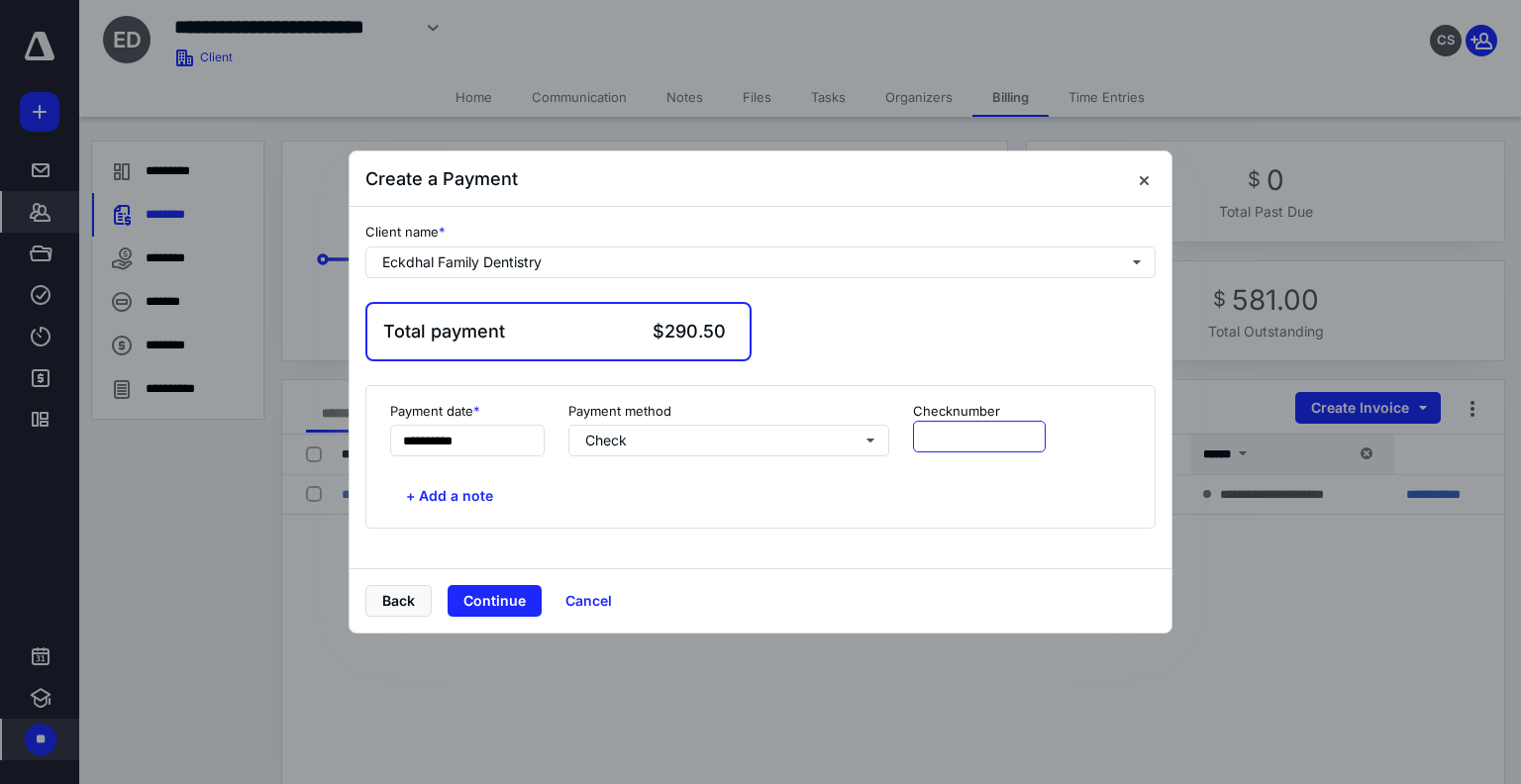 click at bounding box center (979, 437) 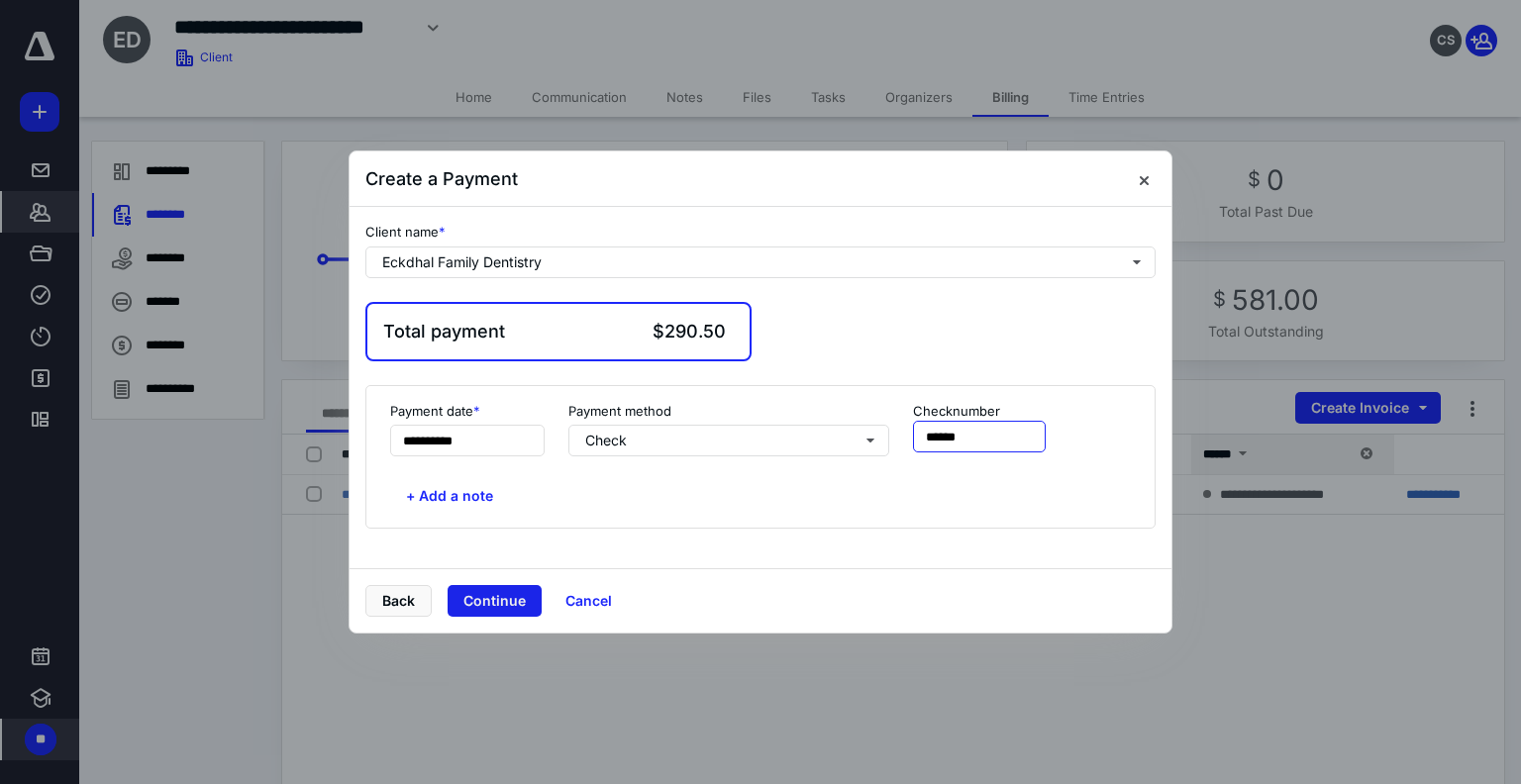 type on "******" 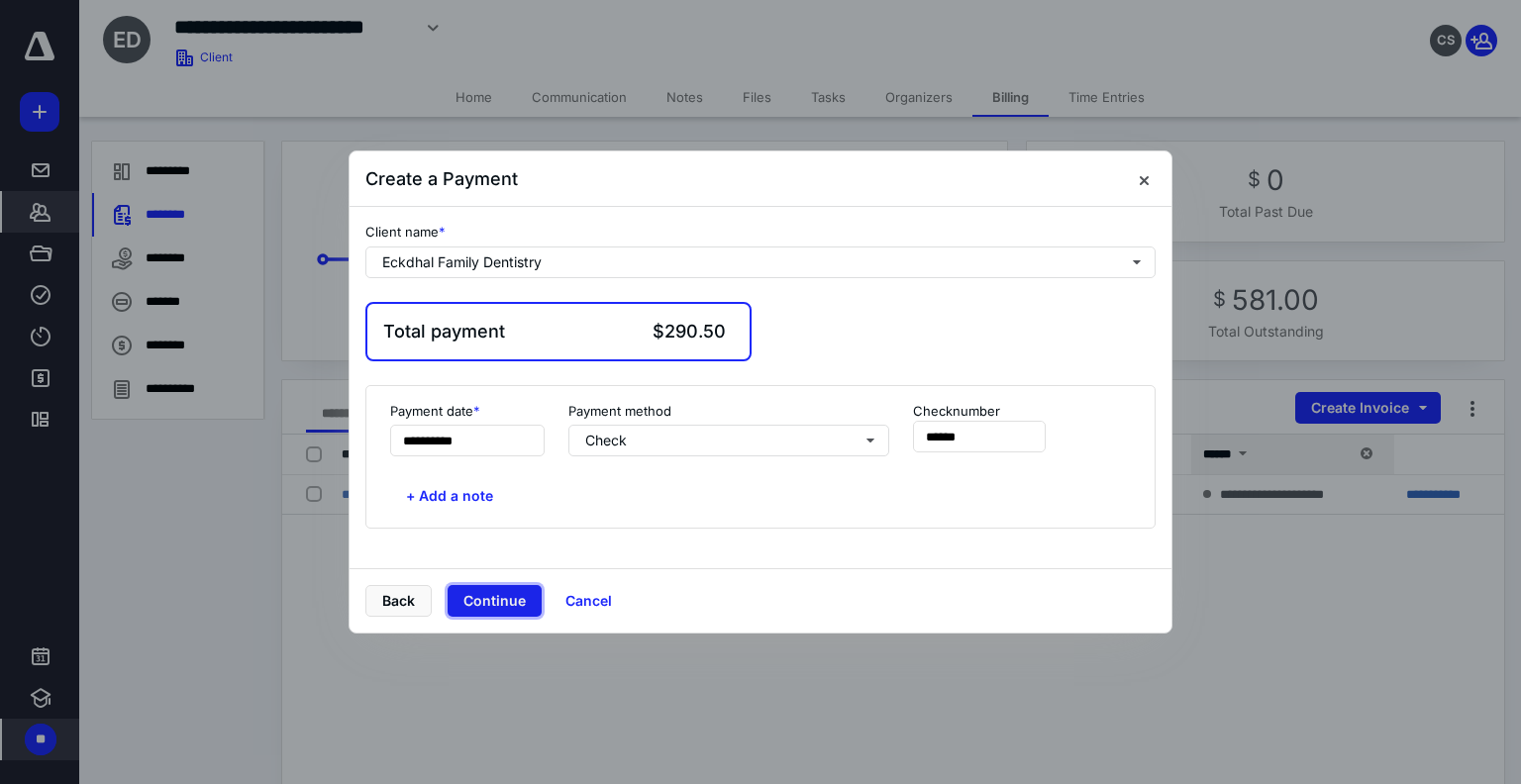 click on "Continue" at bounding box center [494, 601] 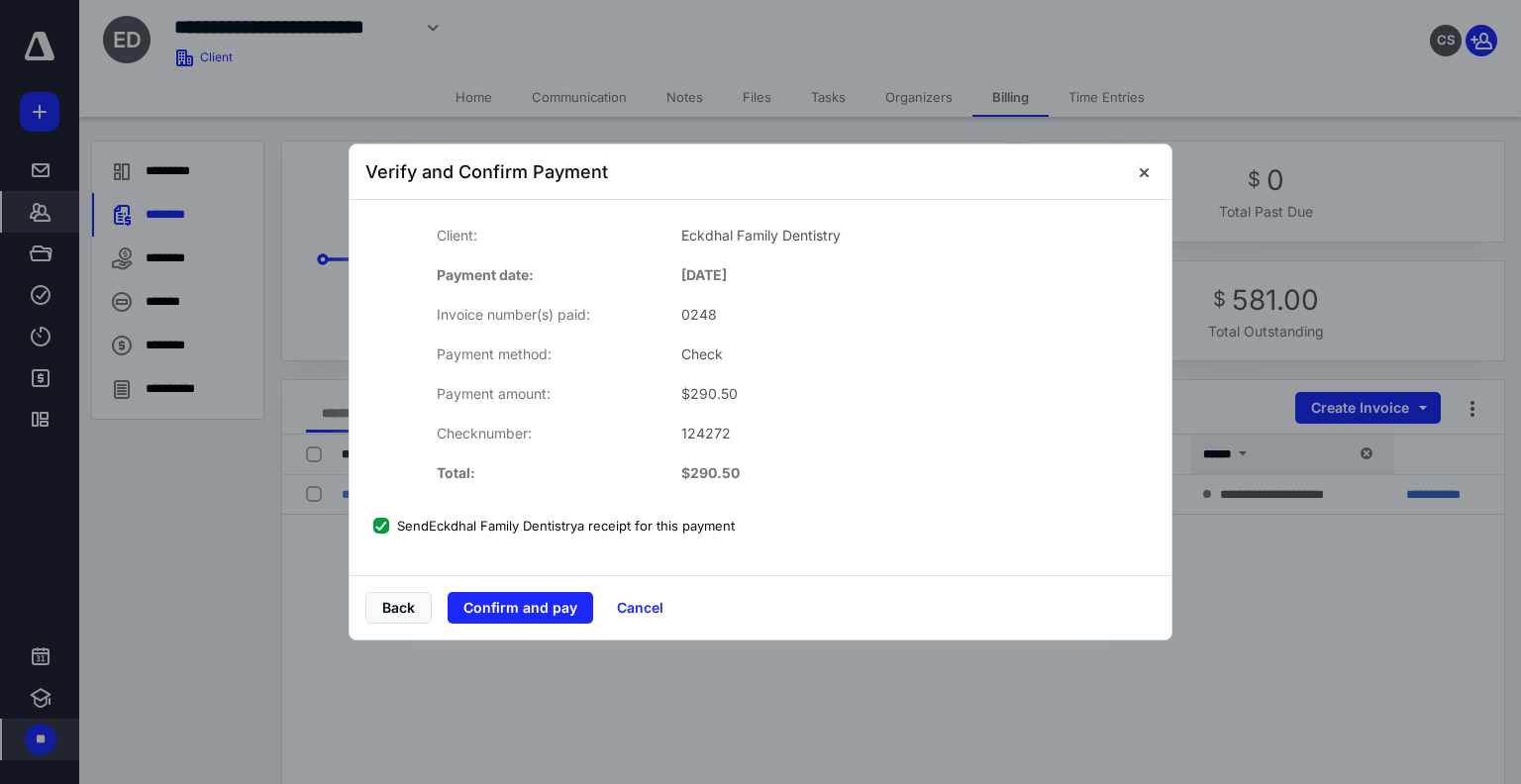 click on "Confirm and pay" at bounding box center [520, 608] 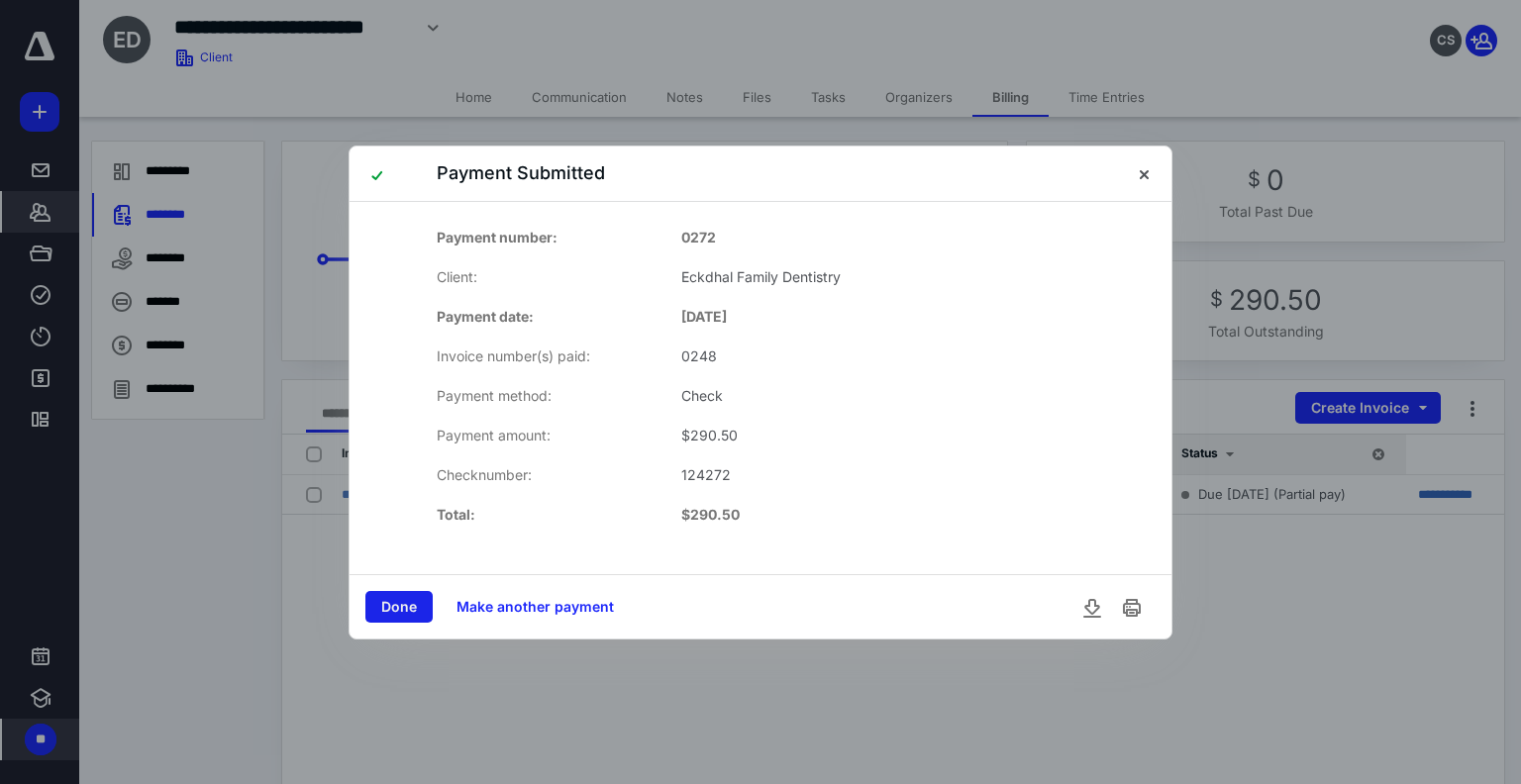 click on "Done" at bounding box center (399, 607) 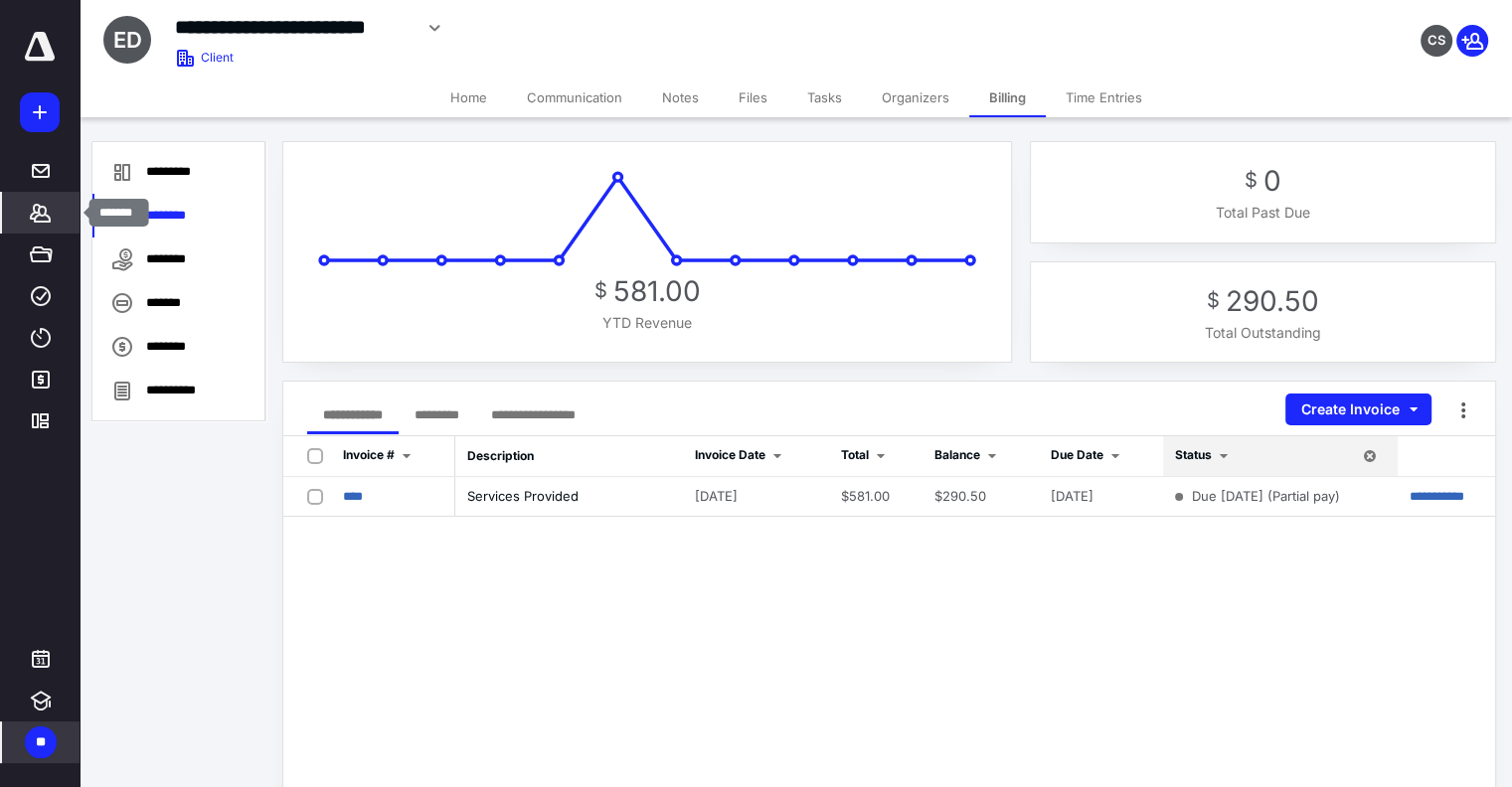 click 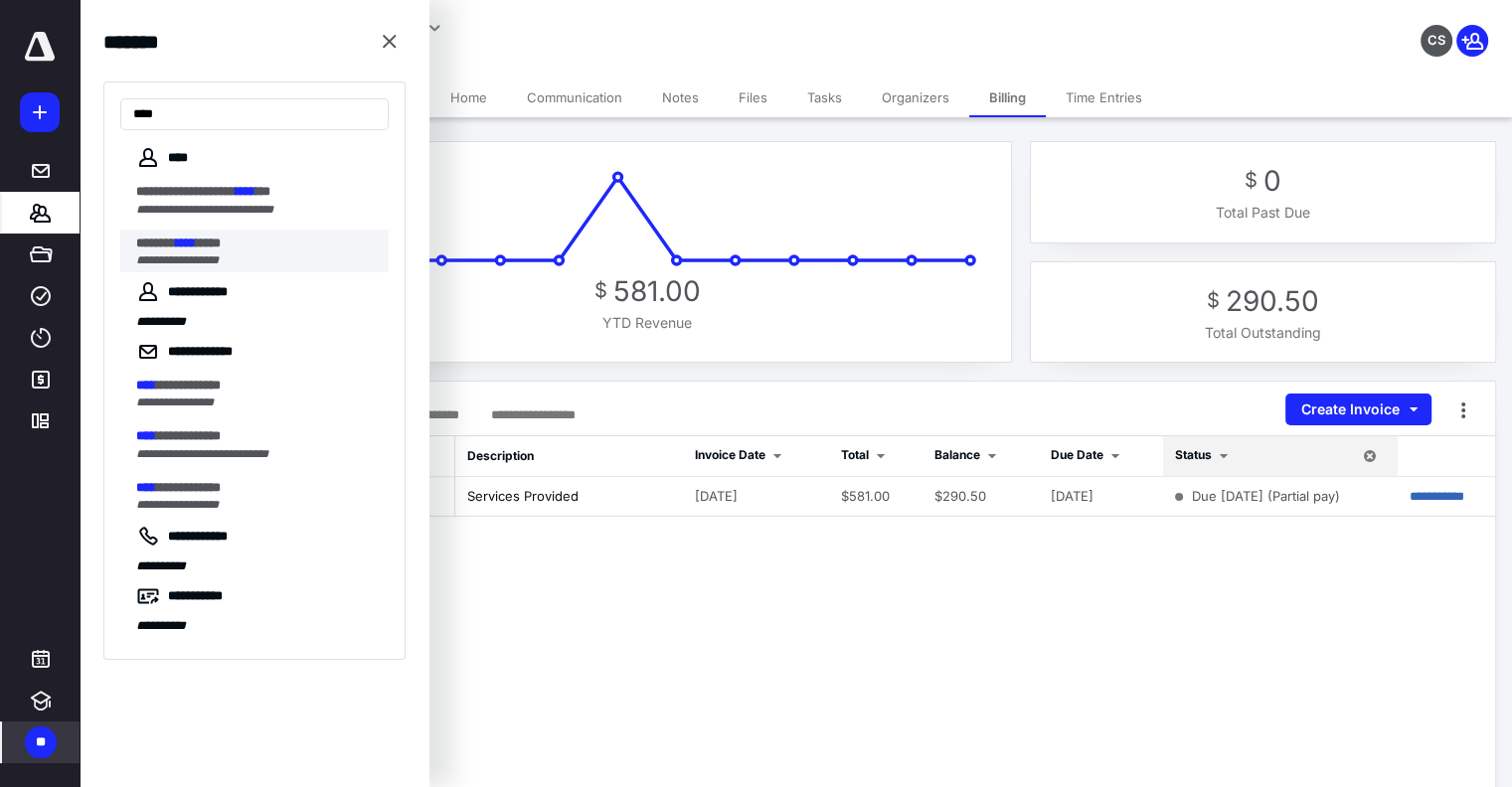 type on "****" 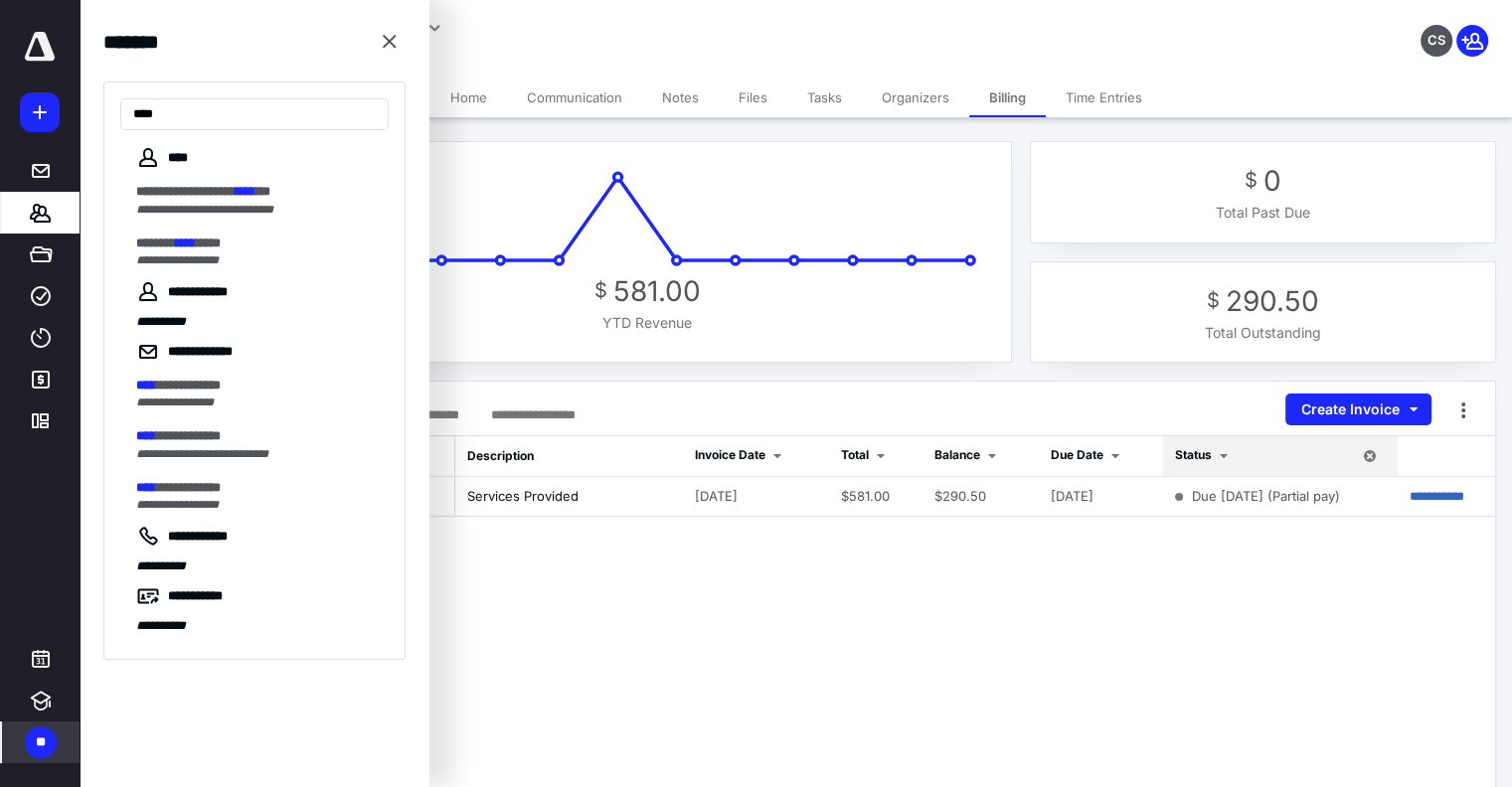 click on "*******" at bounding box center (156, 242) 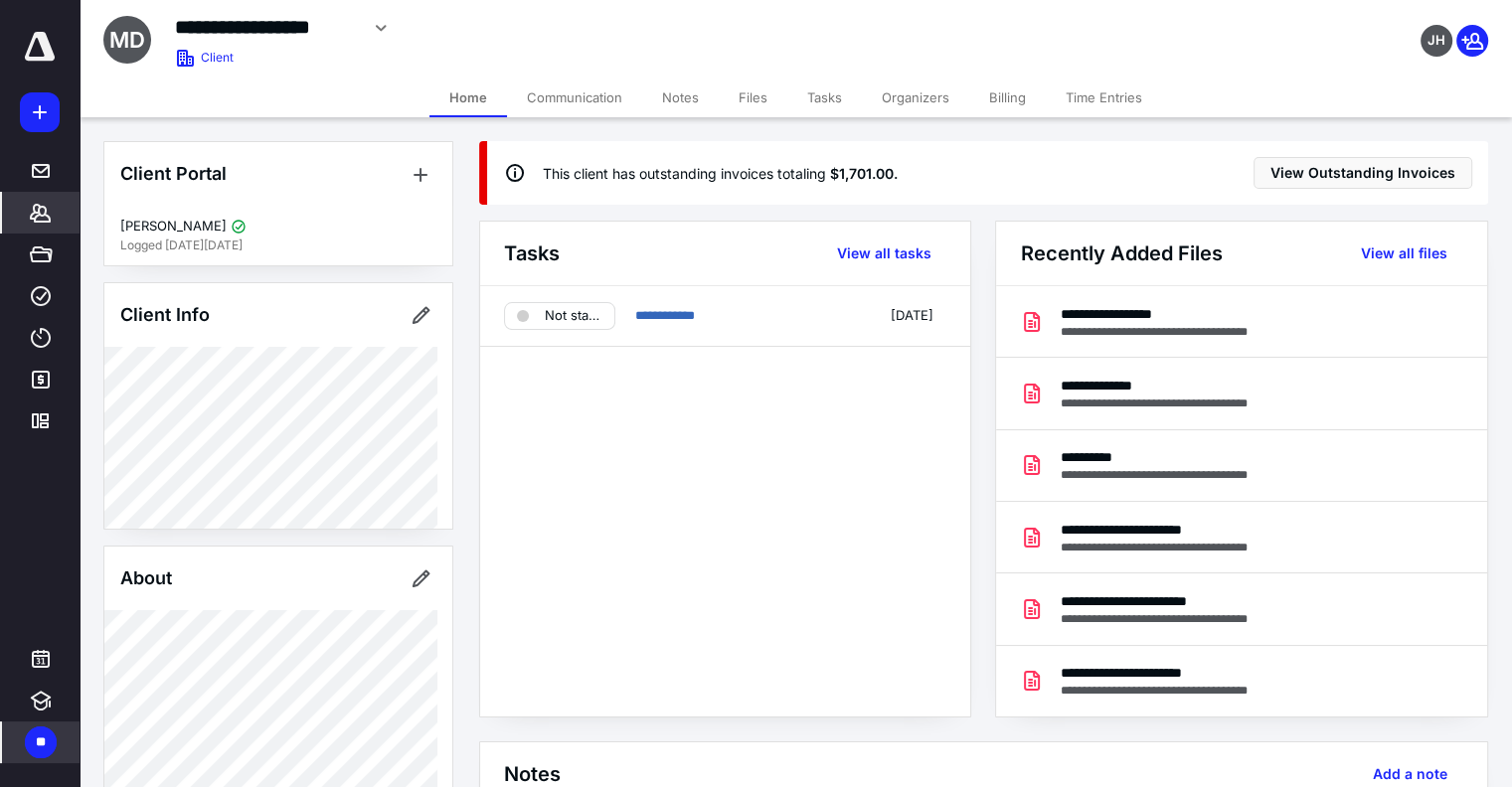 click on "This client has outstanding invoices totaling   $1,701.00 . View Outstanding Invoices" at bounding box center (987, 173) 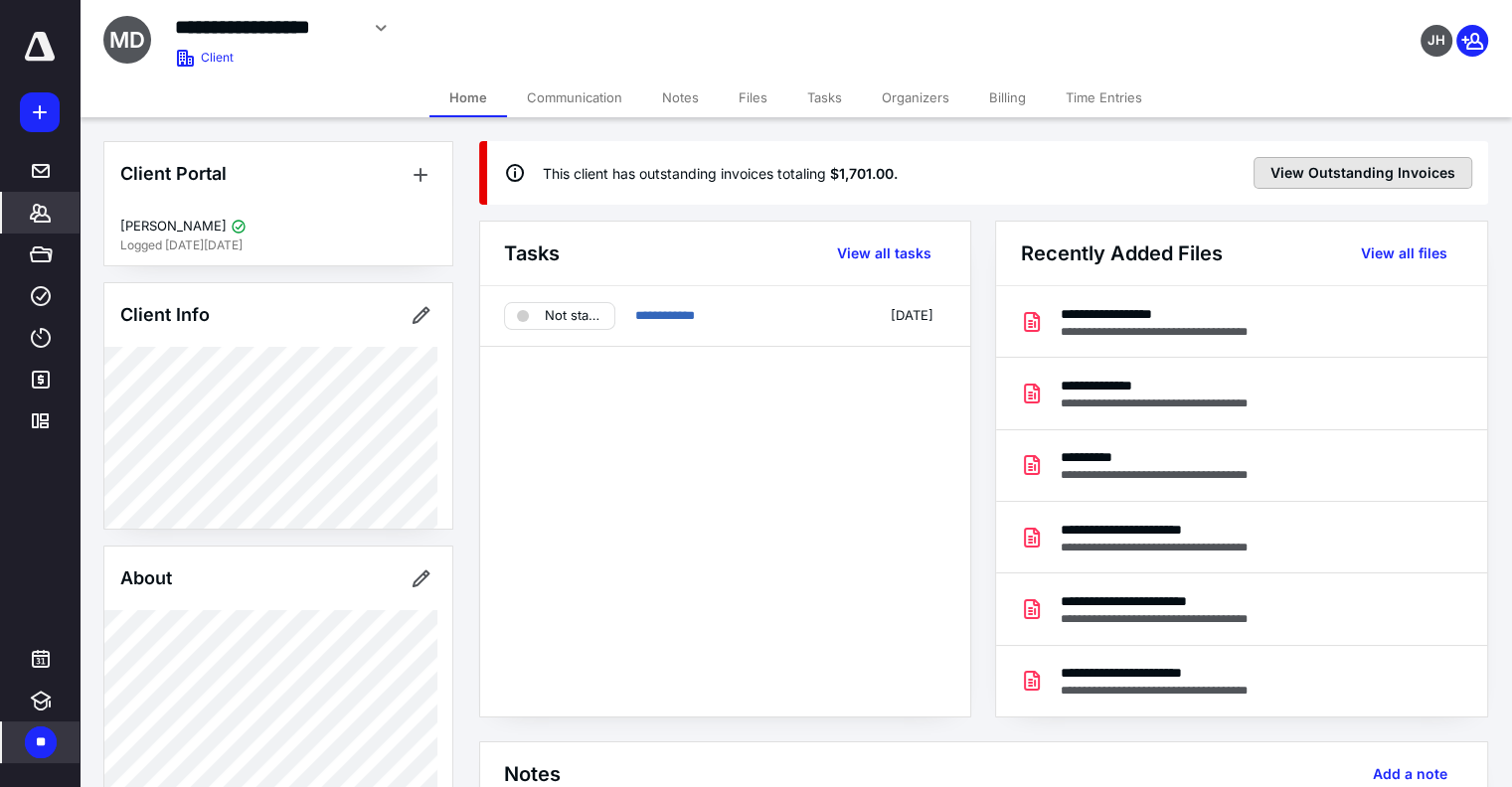 click on "View Outstanding Invoices" at bounding box center (1363, 173) 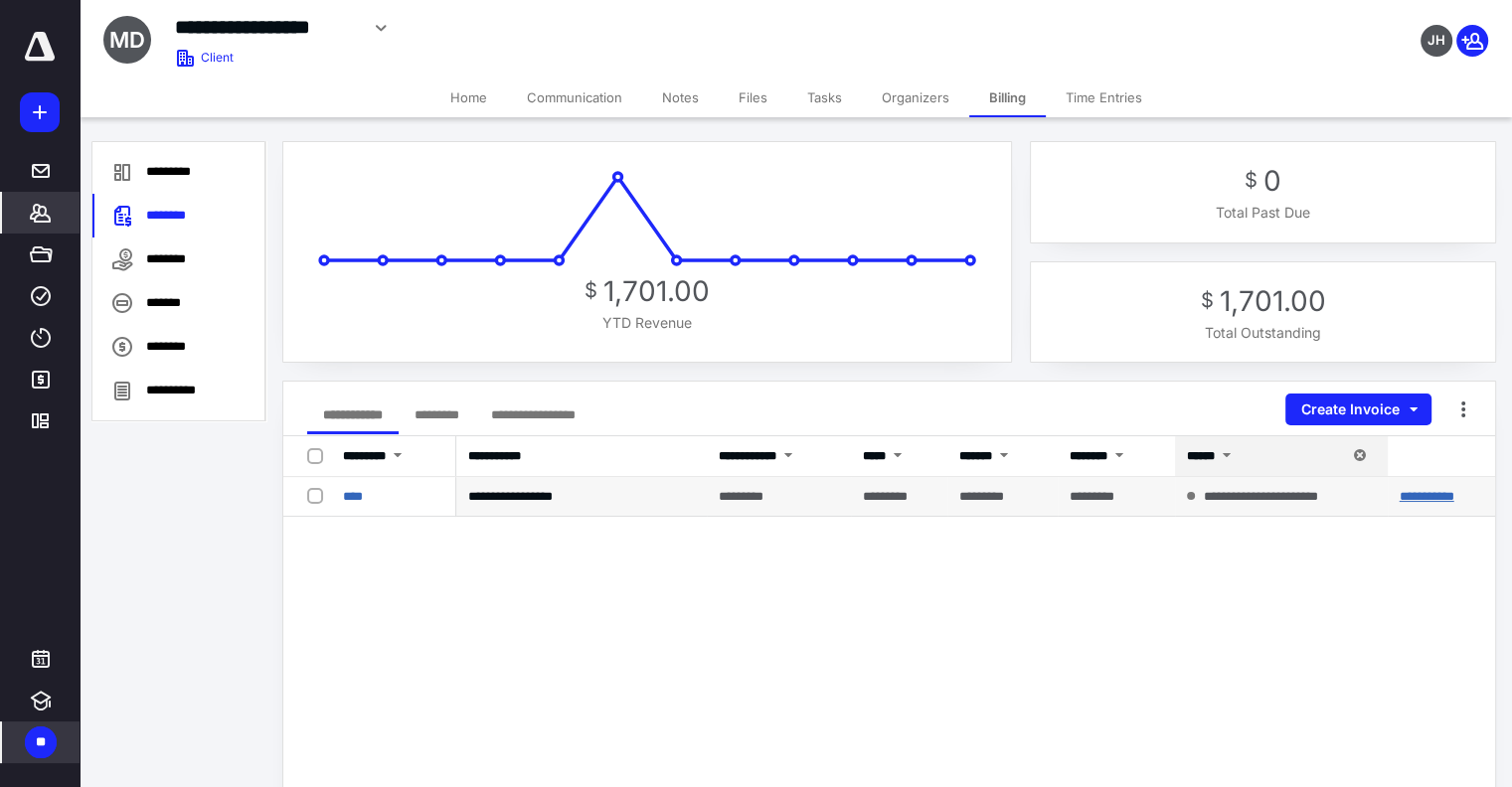 click on "**********" at bounding box center [1427, 496] 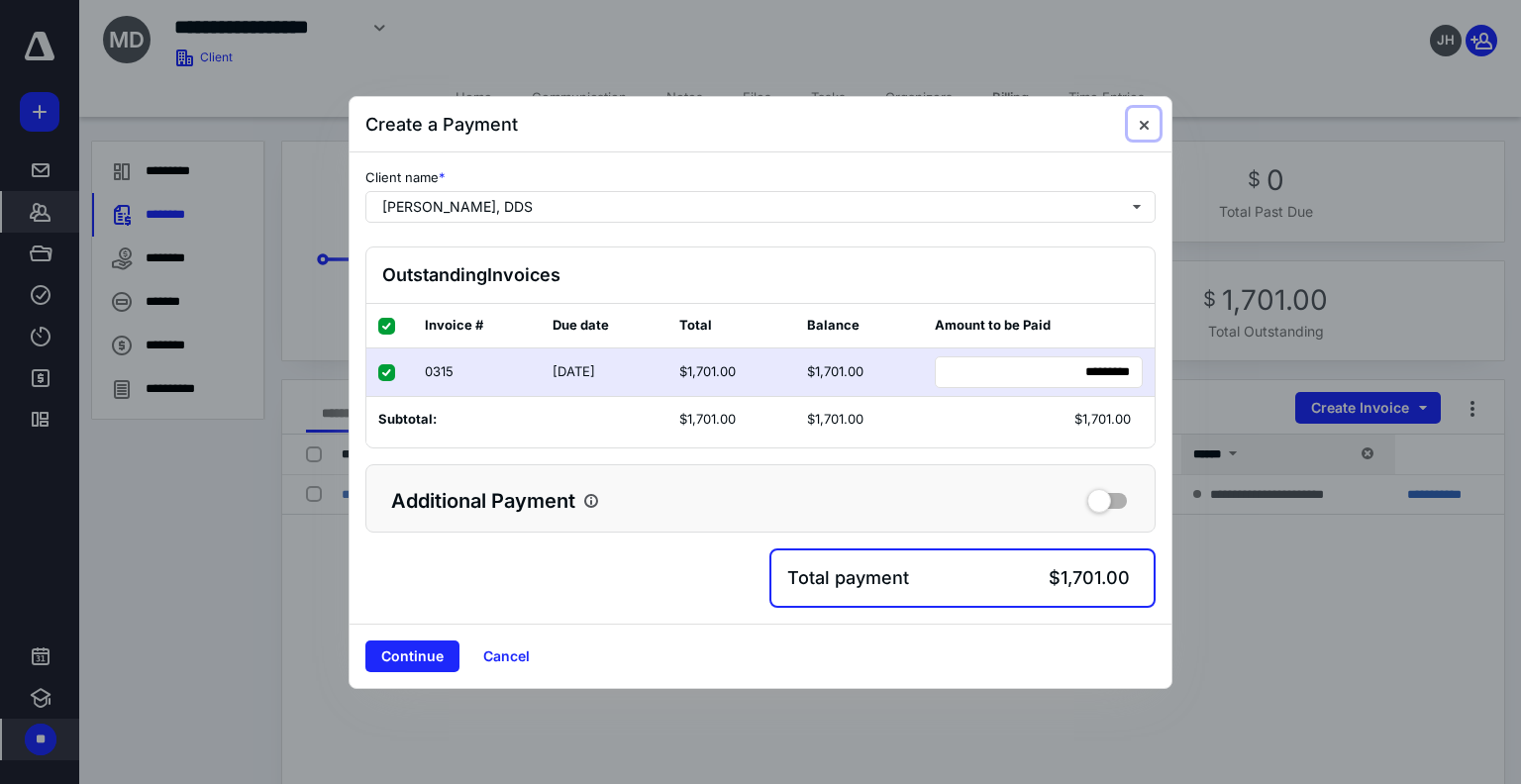type 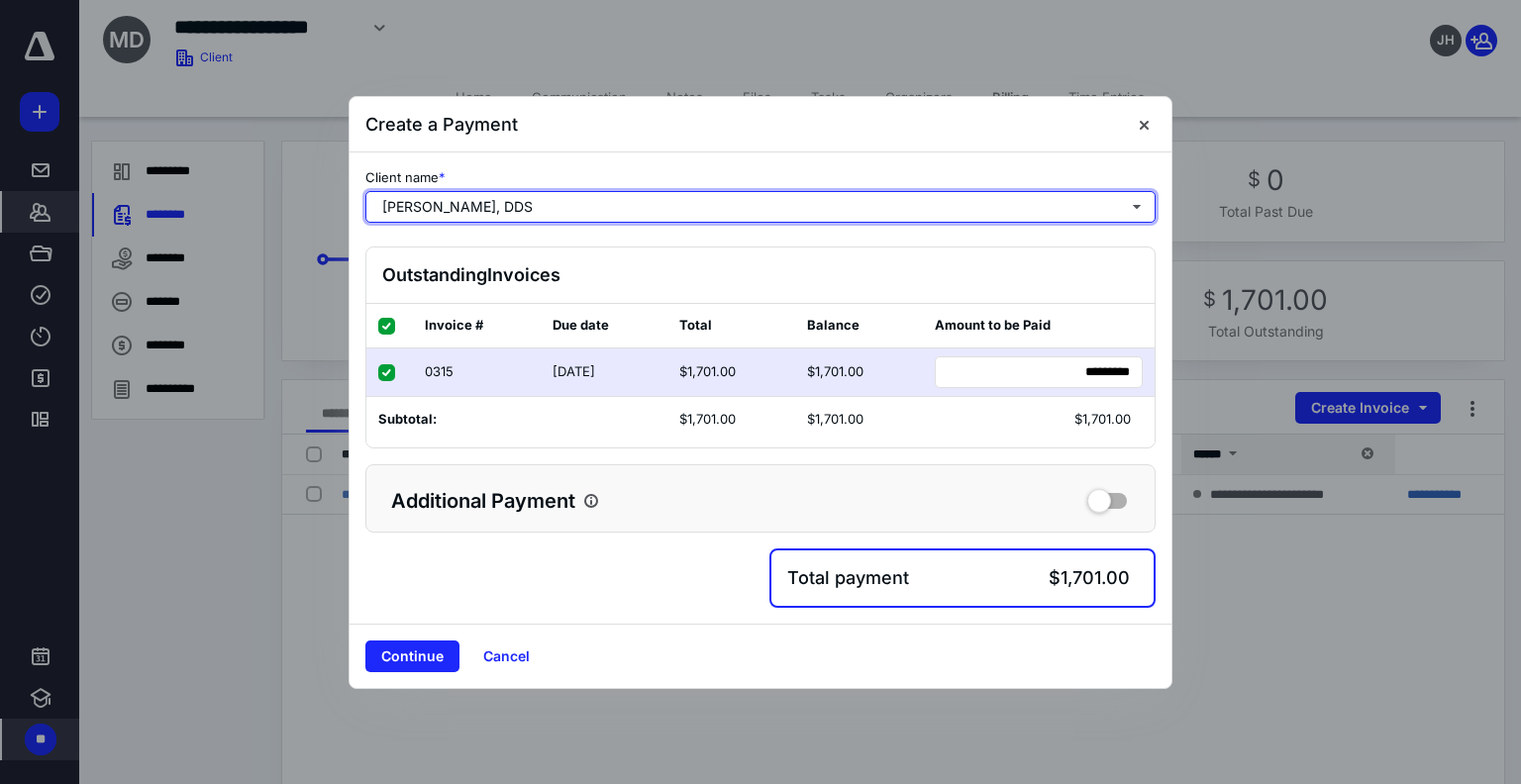 type 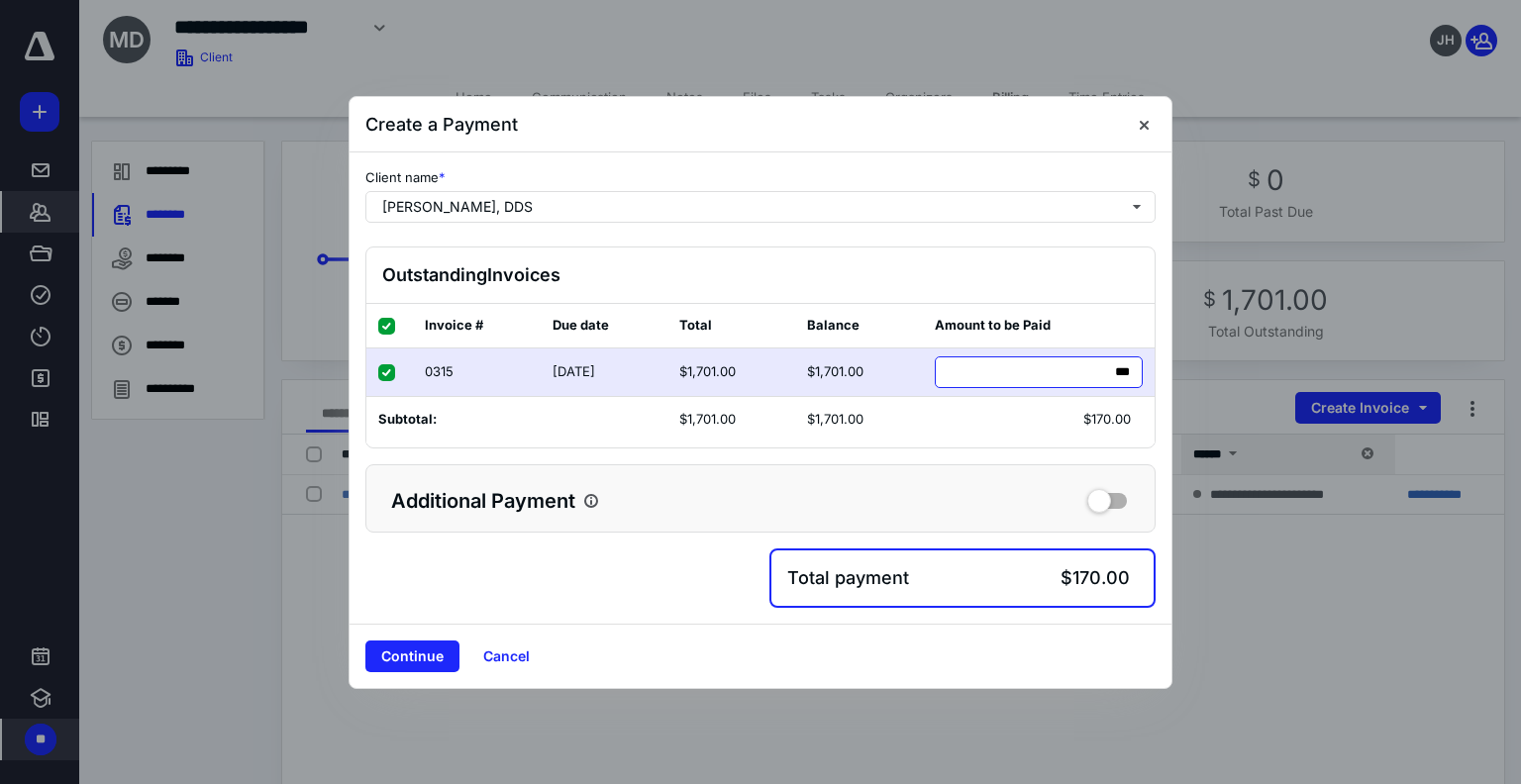 type on "****" 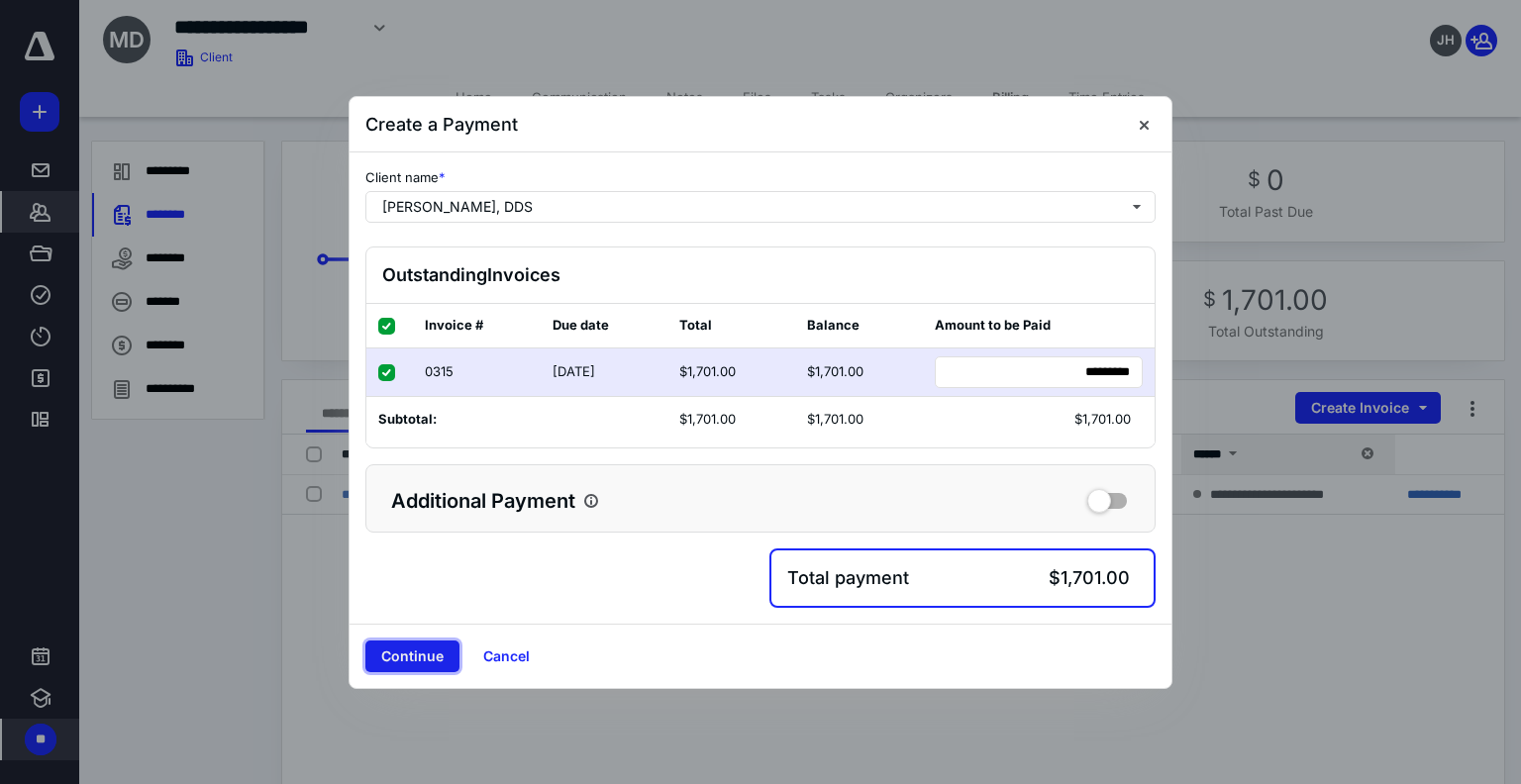 click on "Continue" at bounding box center [412, 656] 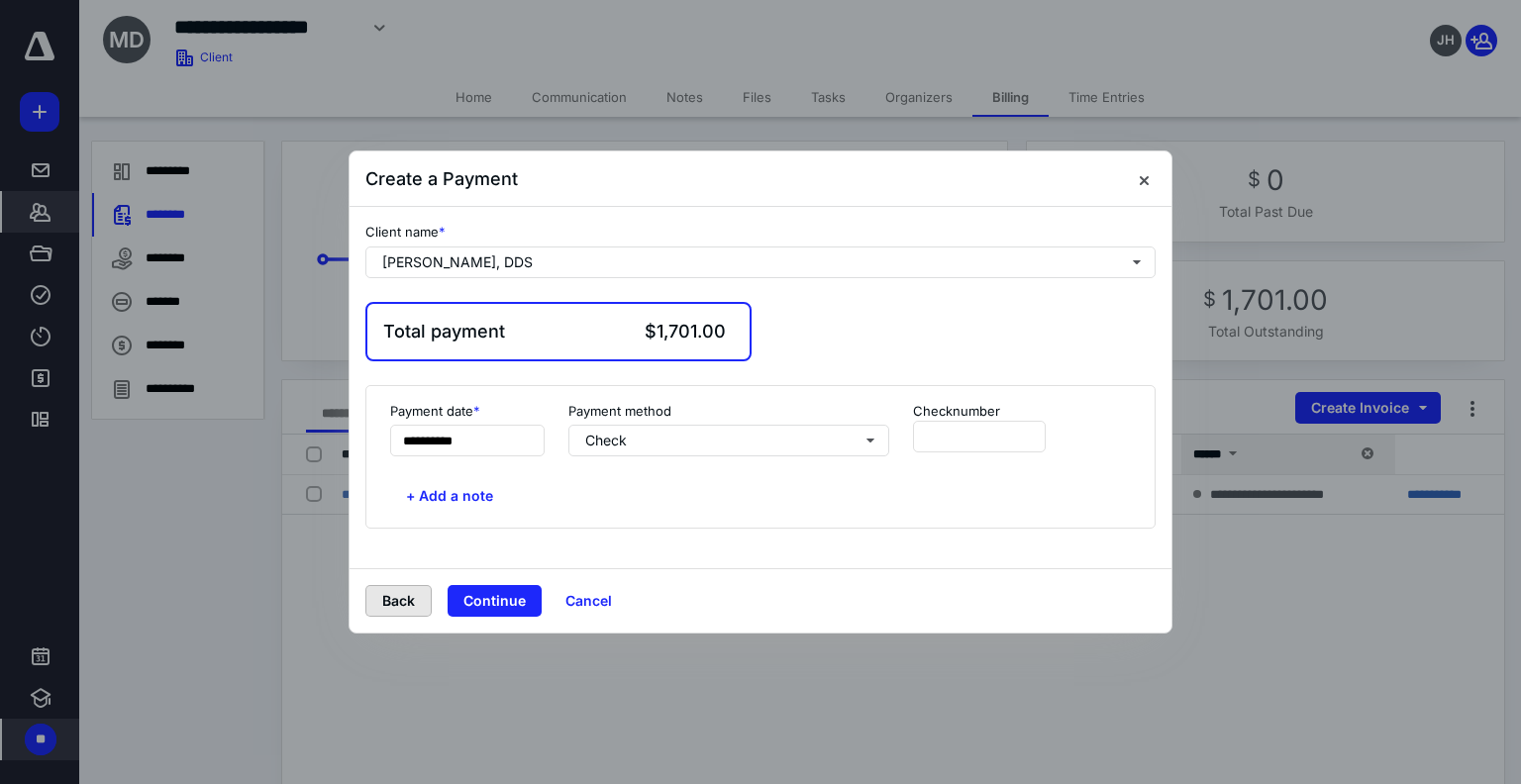 click on "Back" at bounding box center (398, 601) 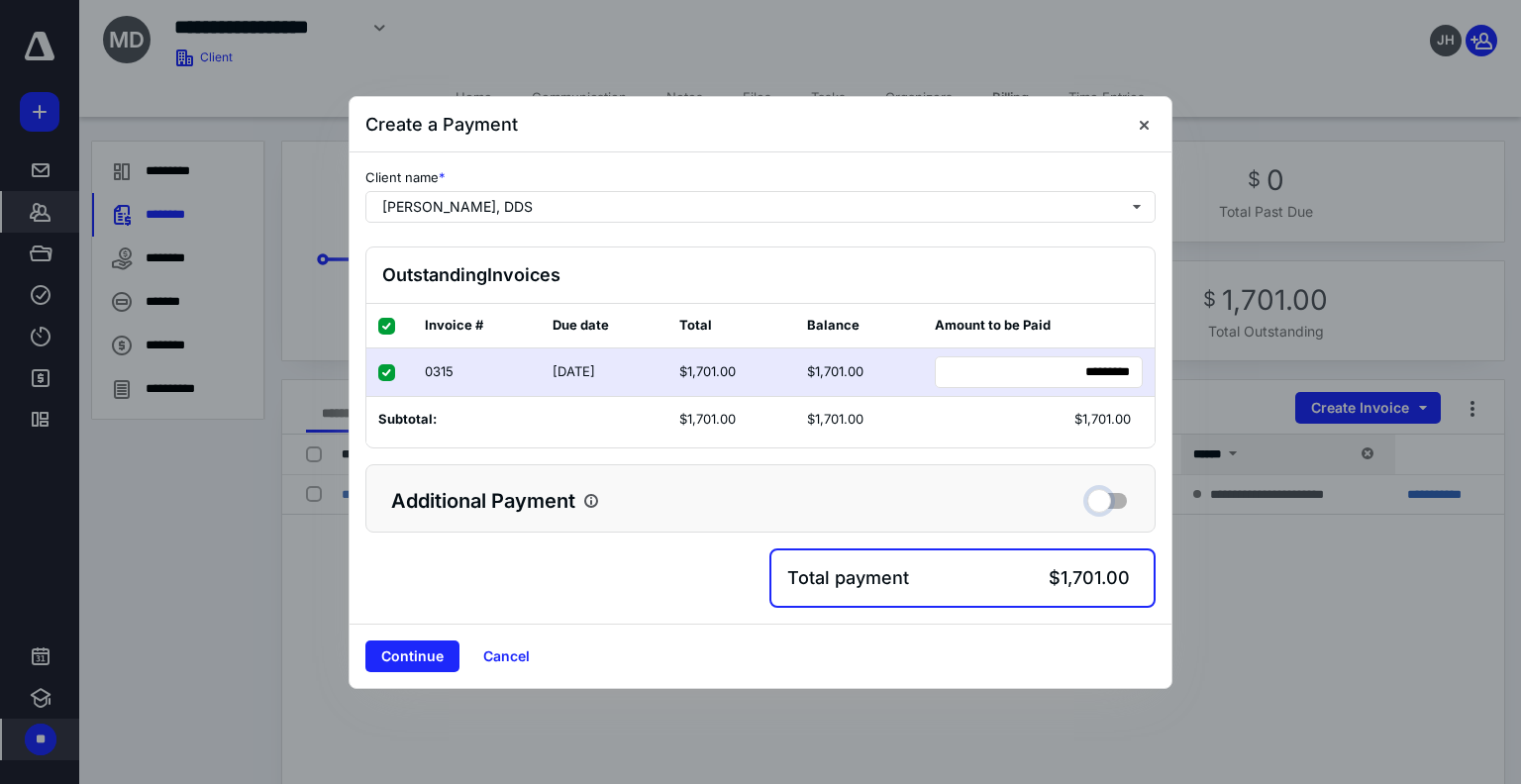 click at bounding box center [1107, 498] 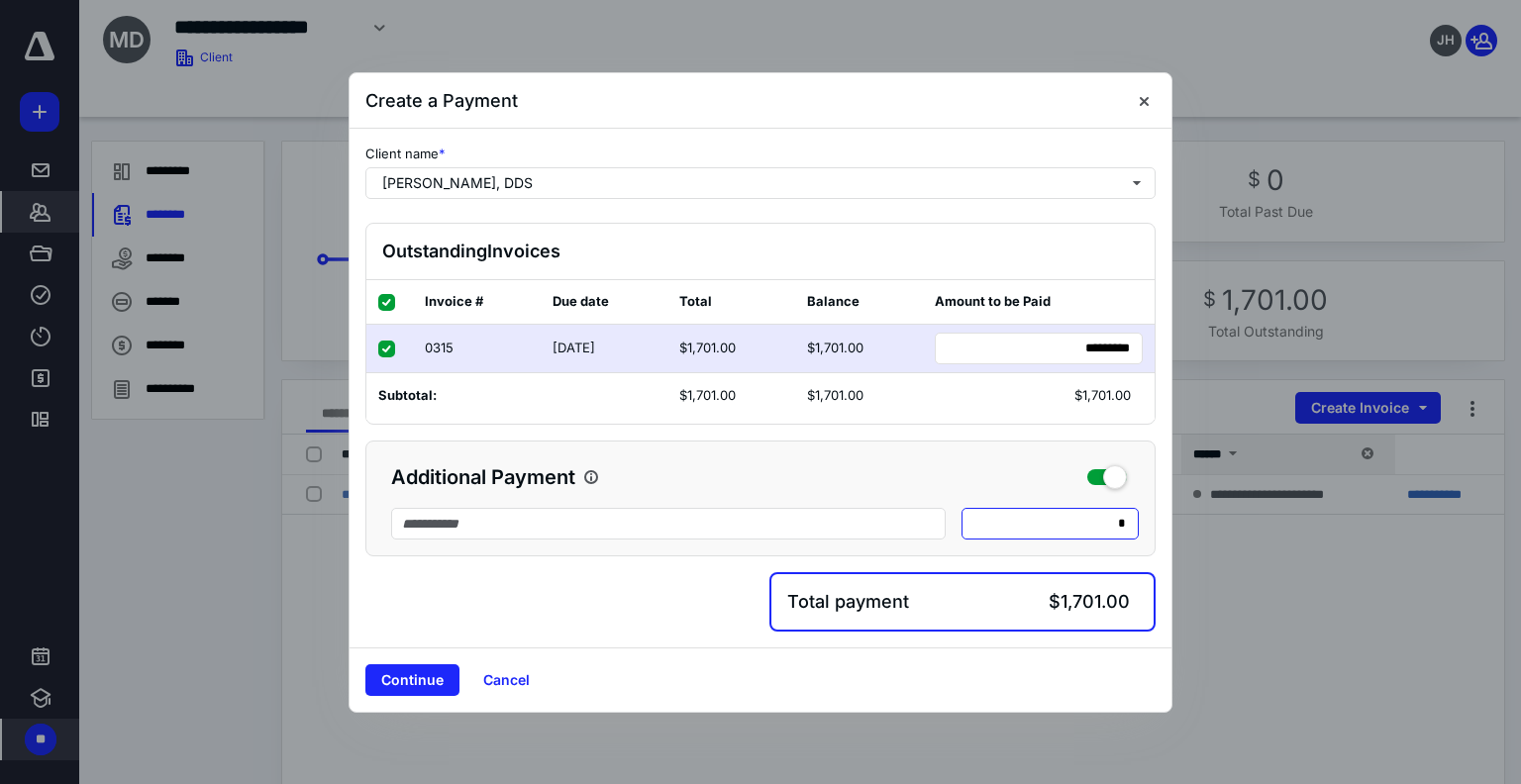 click on "* *****" at bounding box center [1050, 524] 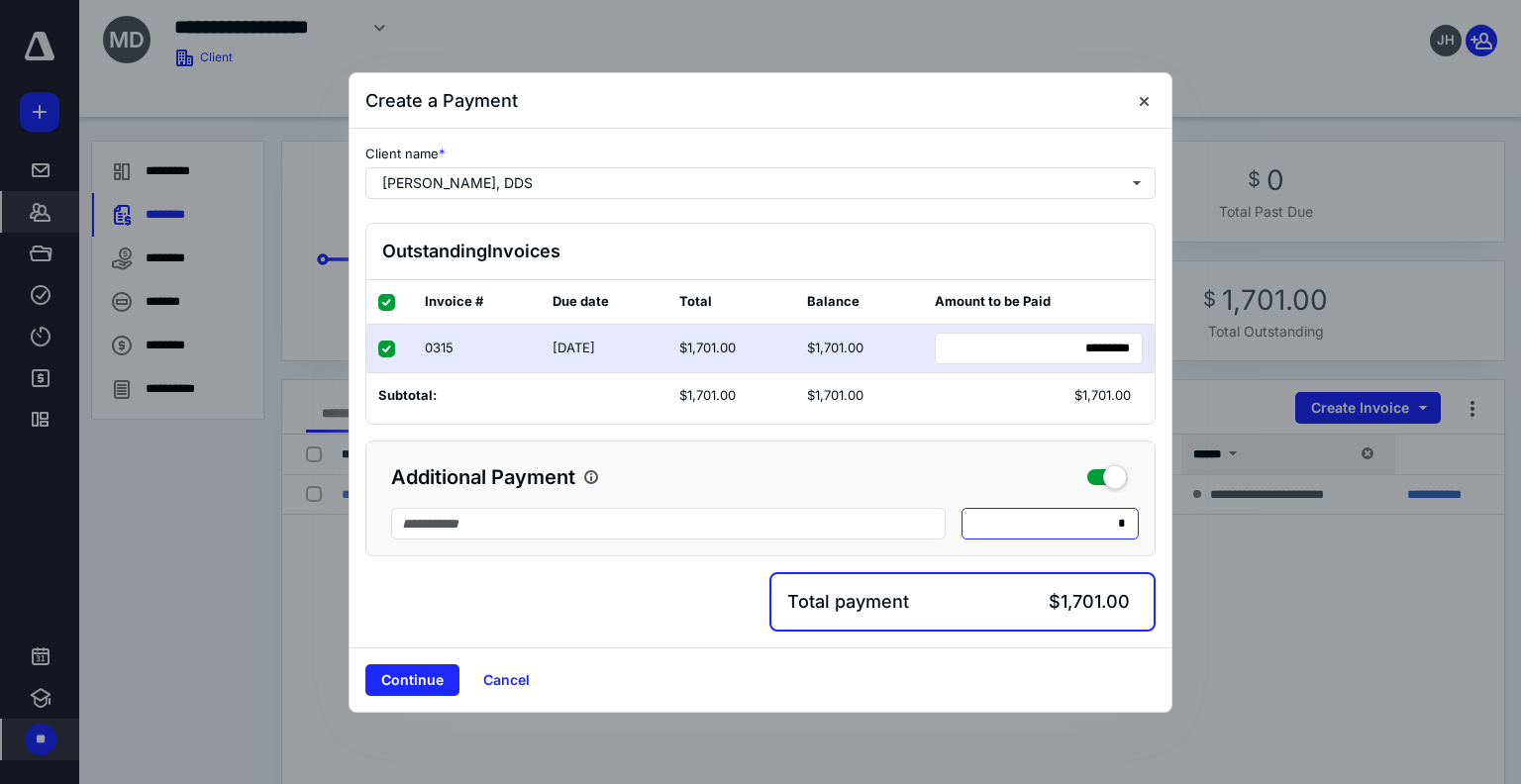 type on "**" 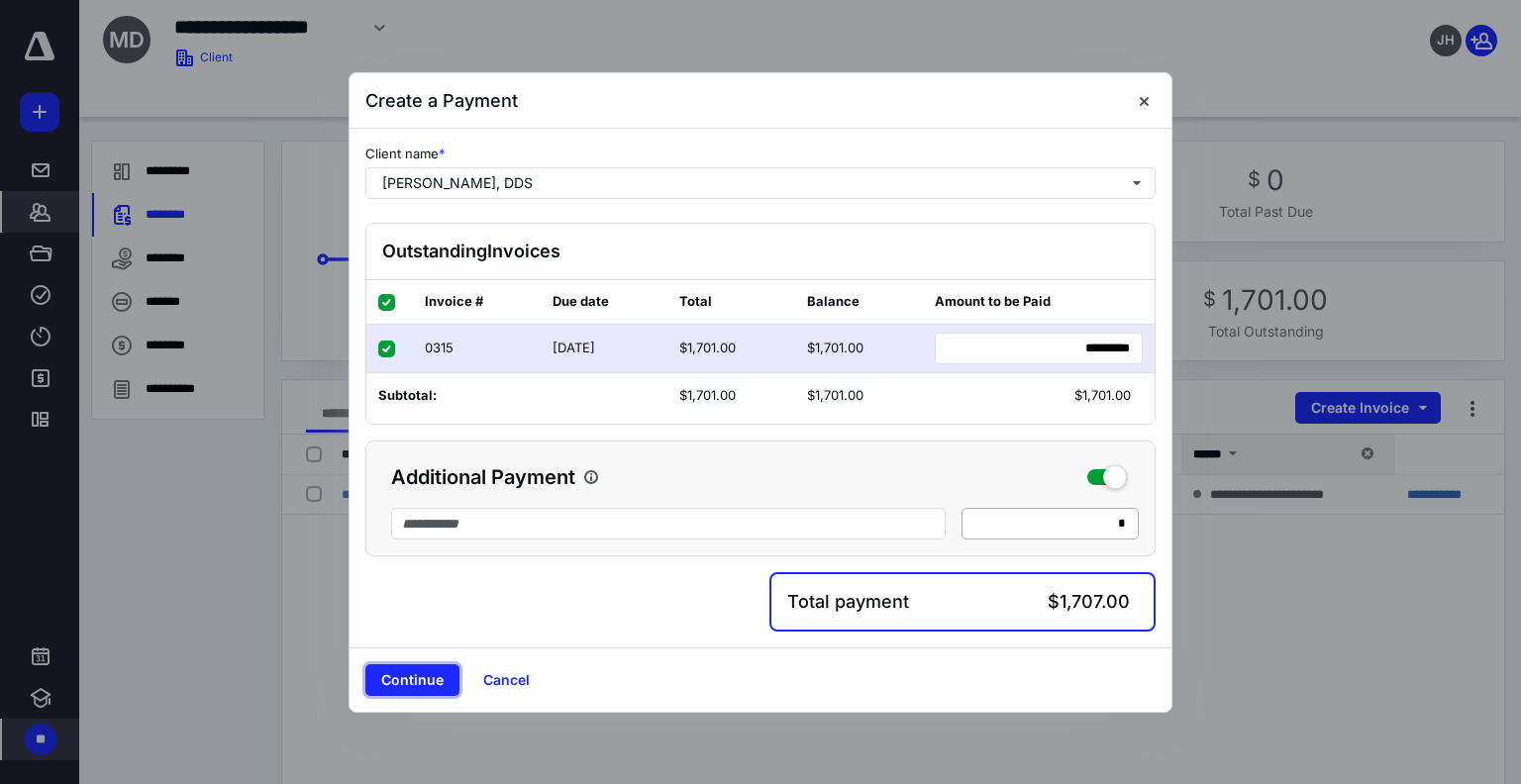 type 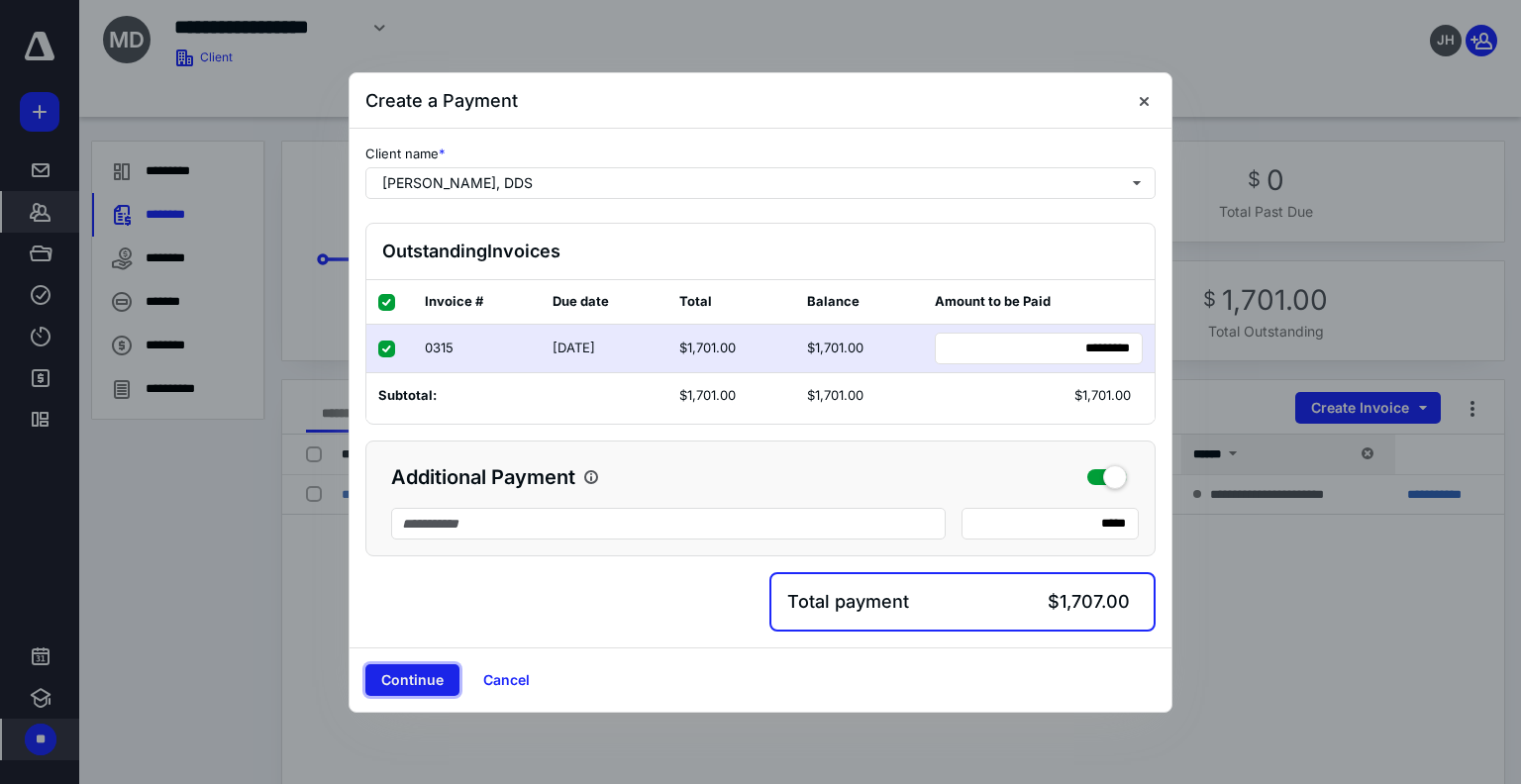 click on "Continue" at bounding box center [412, 680] 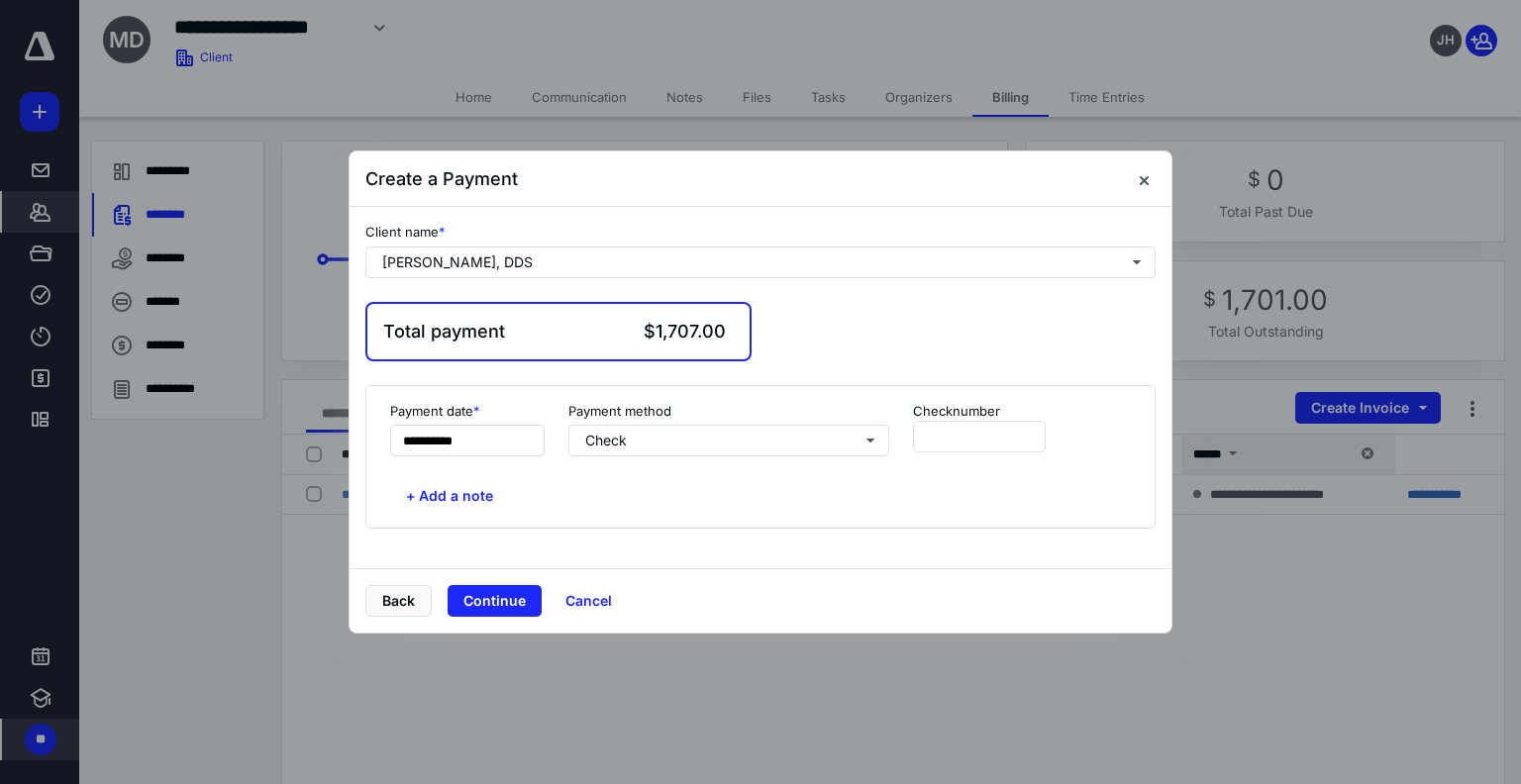 click on "Check  number" at bounding box center [957, 411] 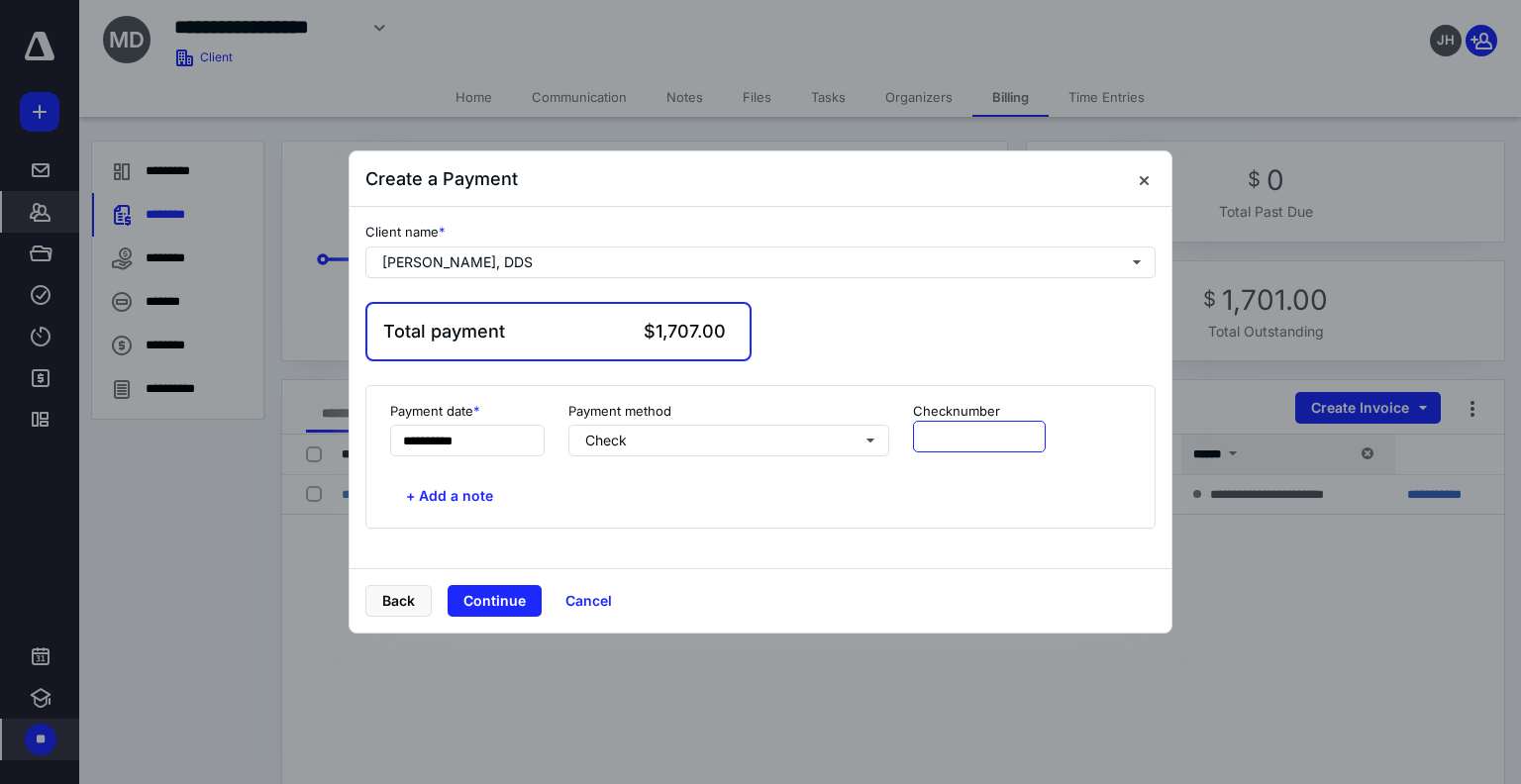 click at bounding box center [979, 437] 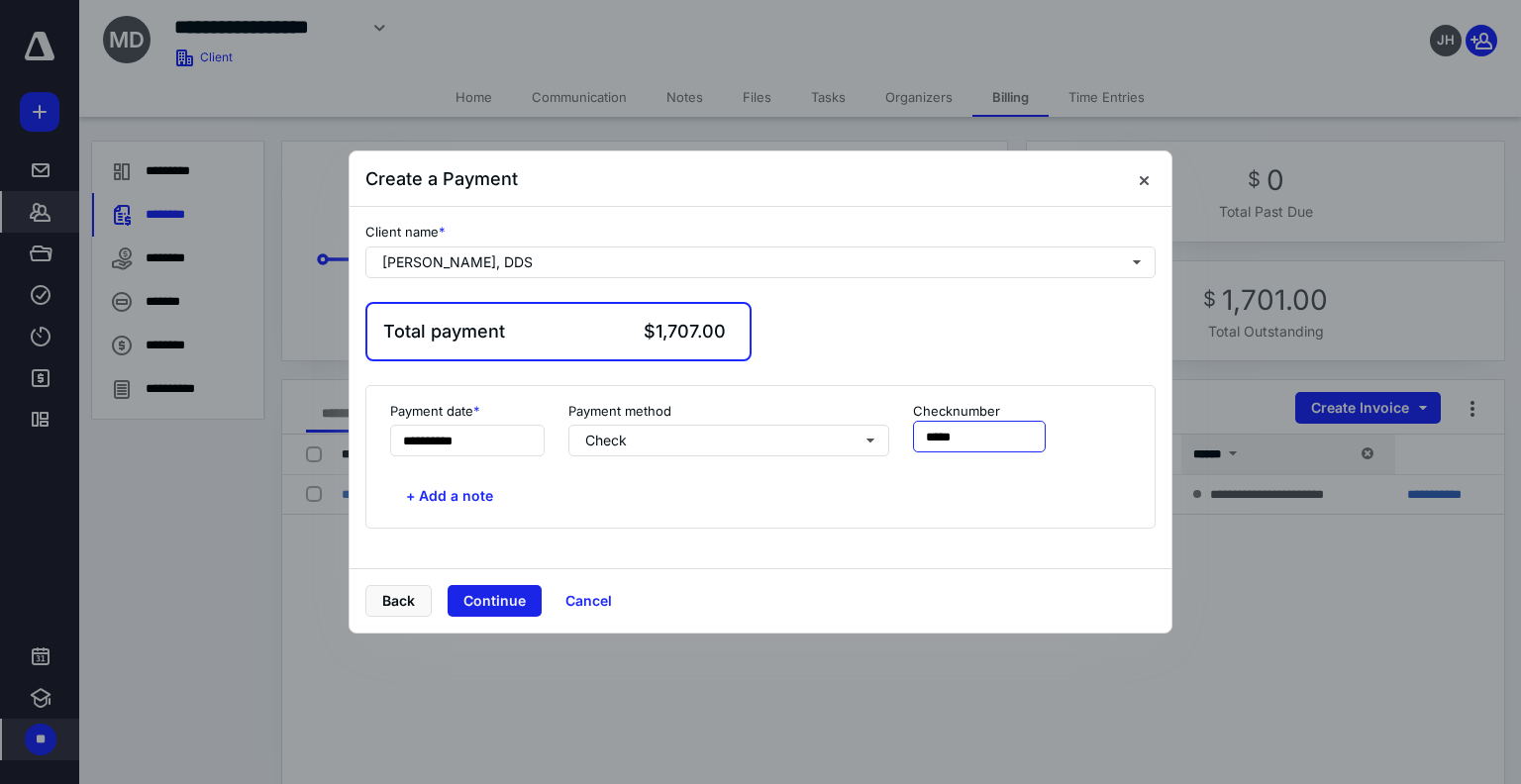type on "*****" 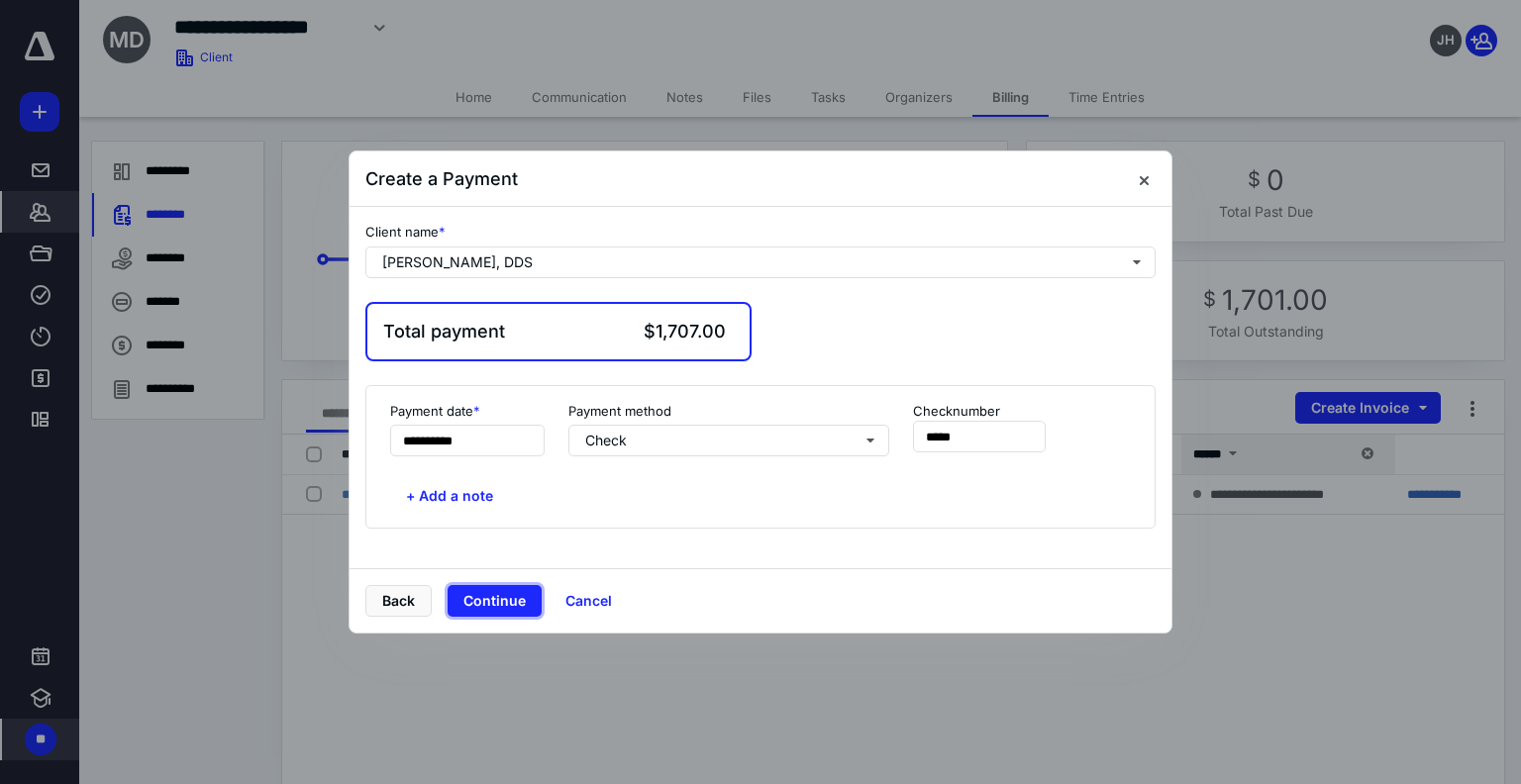 click on "Continue" at bounding box center [494, 601] 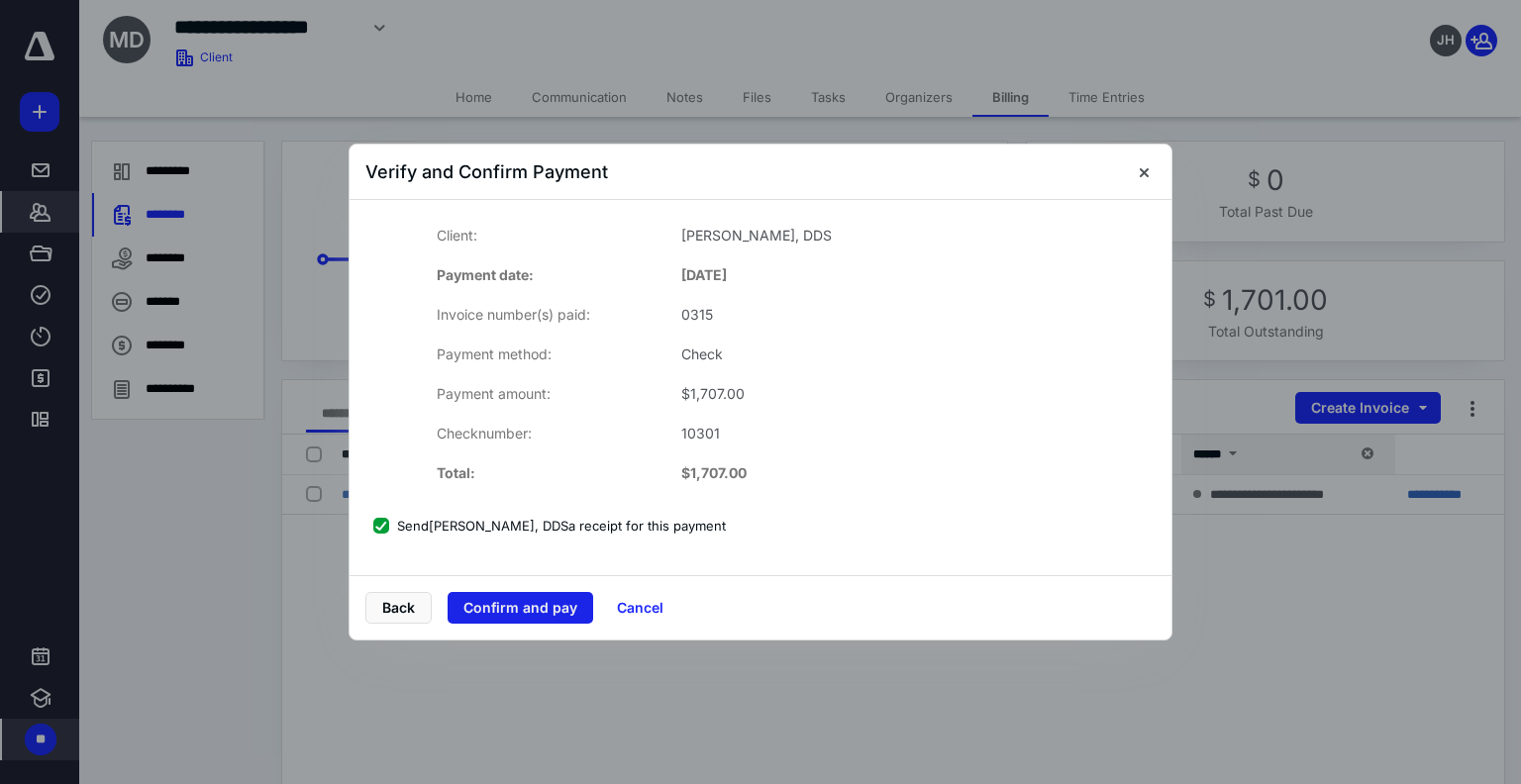 click on "Confirm and pay" at bounding box center [520, 608] 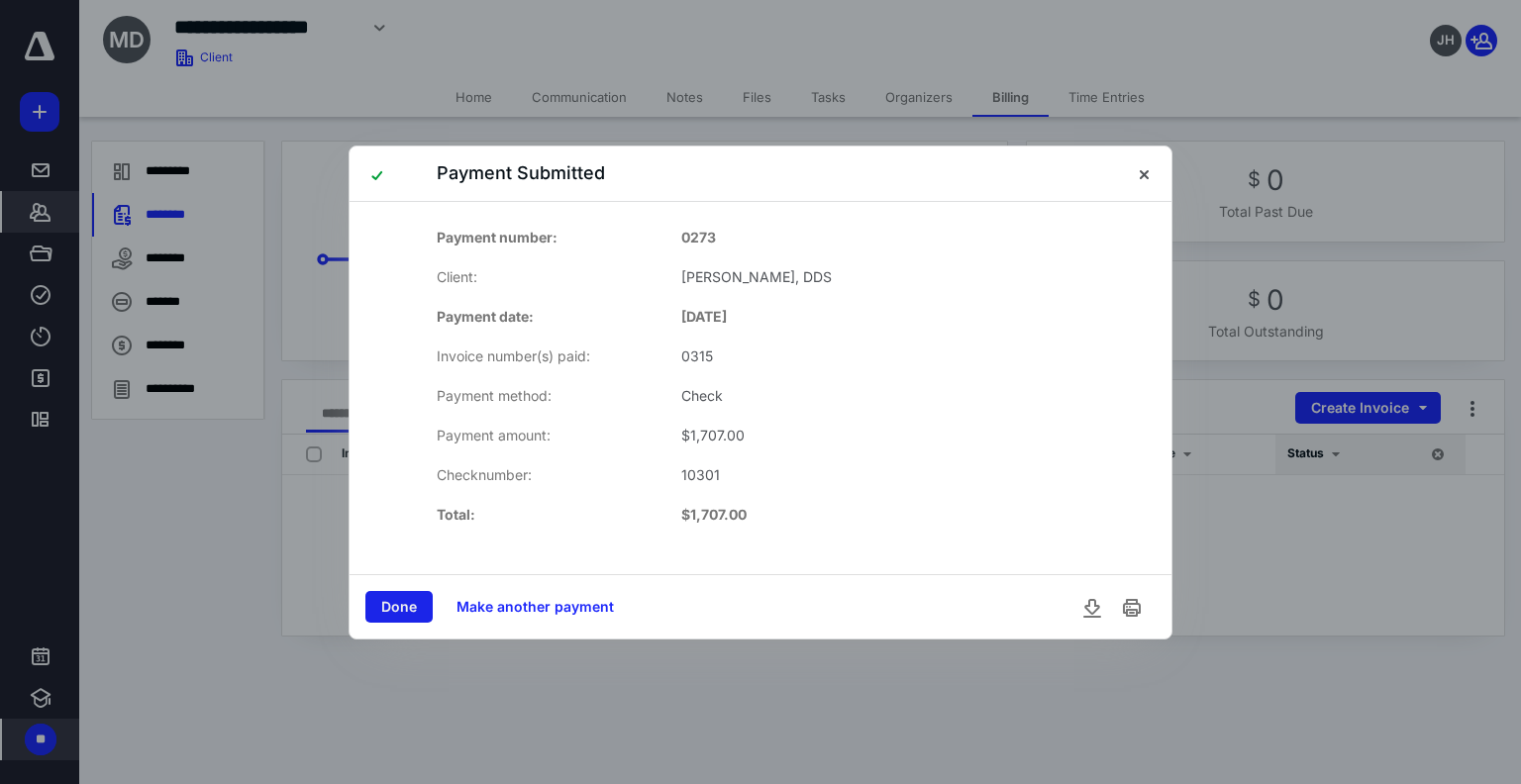 click on "Done" at bounding box center (399, 607) 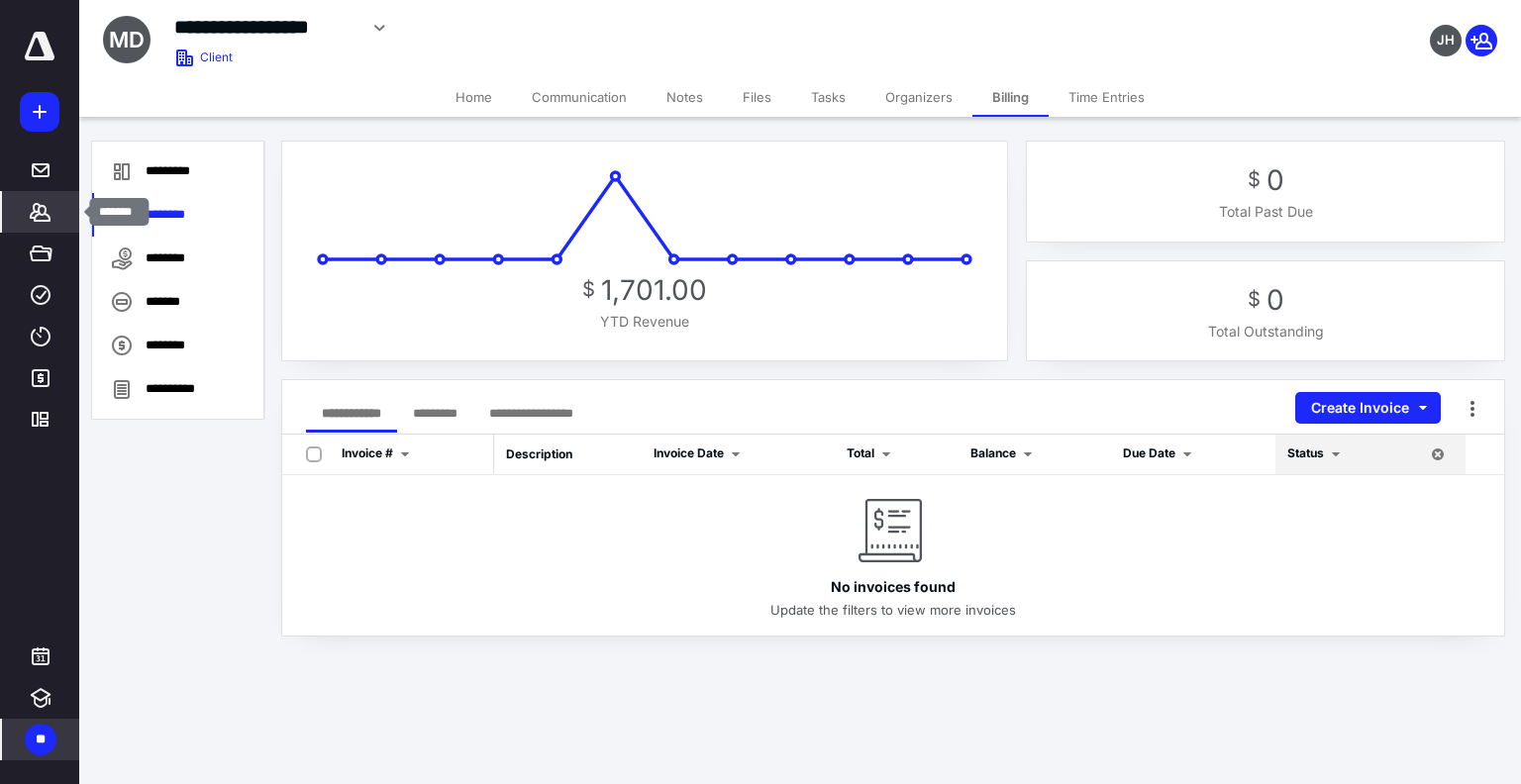 click on "*******" at bounding box center [41, 212] 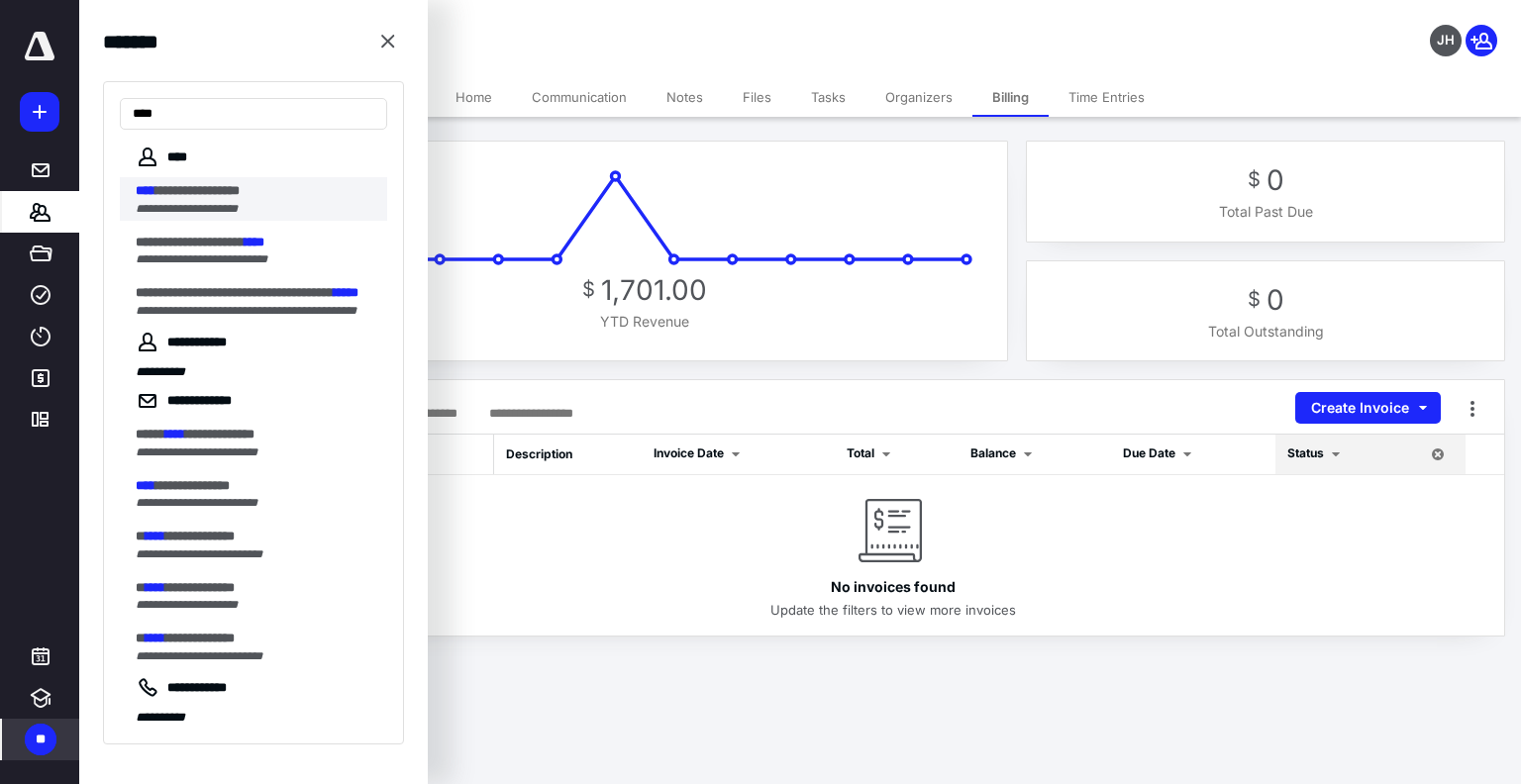 type on "****" 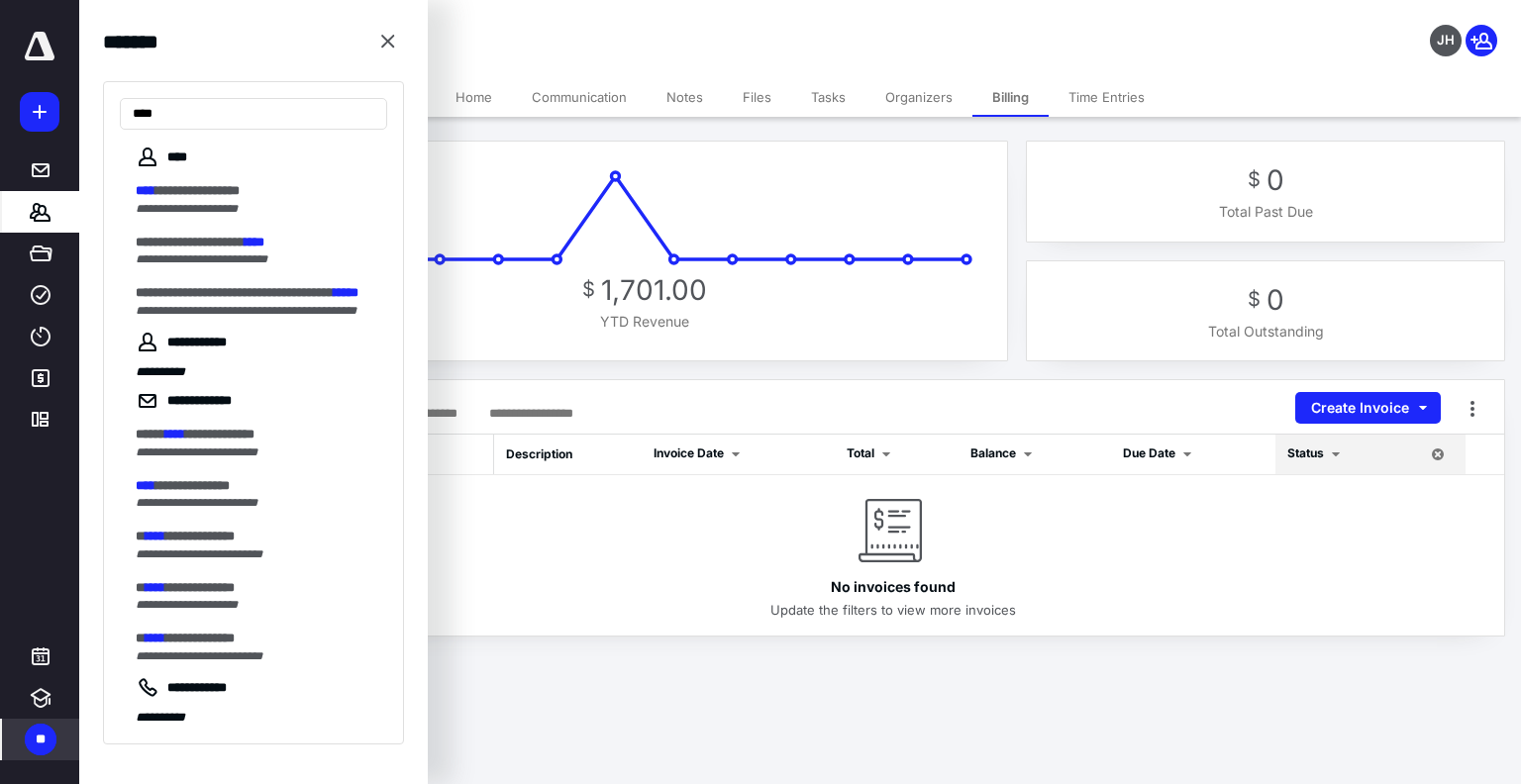 click on "**********" at bounding box center (186, 209) 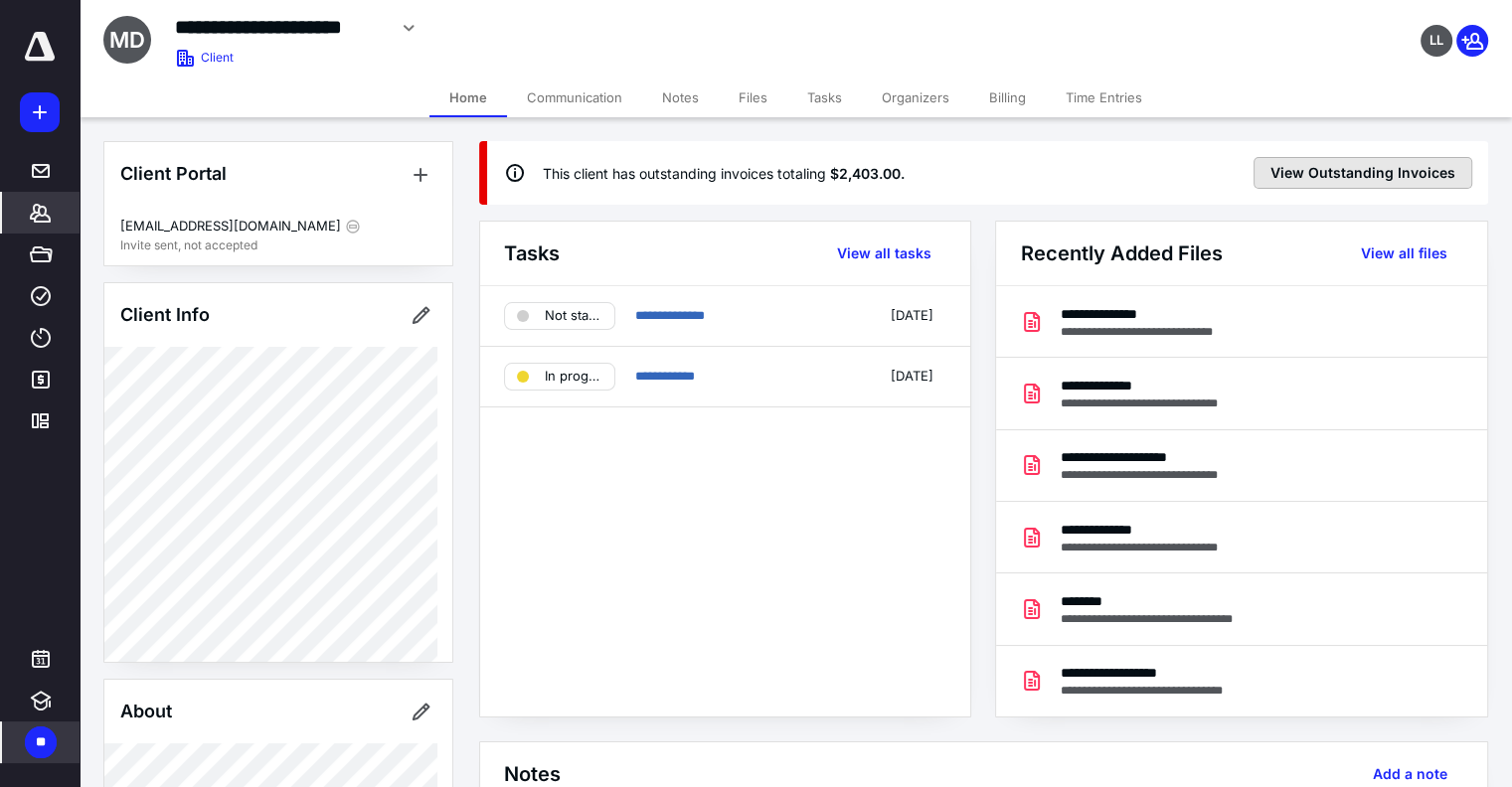 click on "View Outstanding Invoices" at bounding box center [1363, 173] 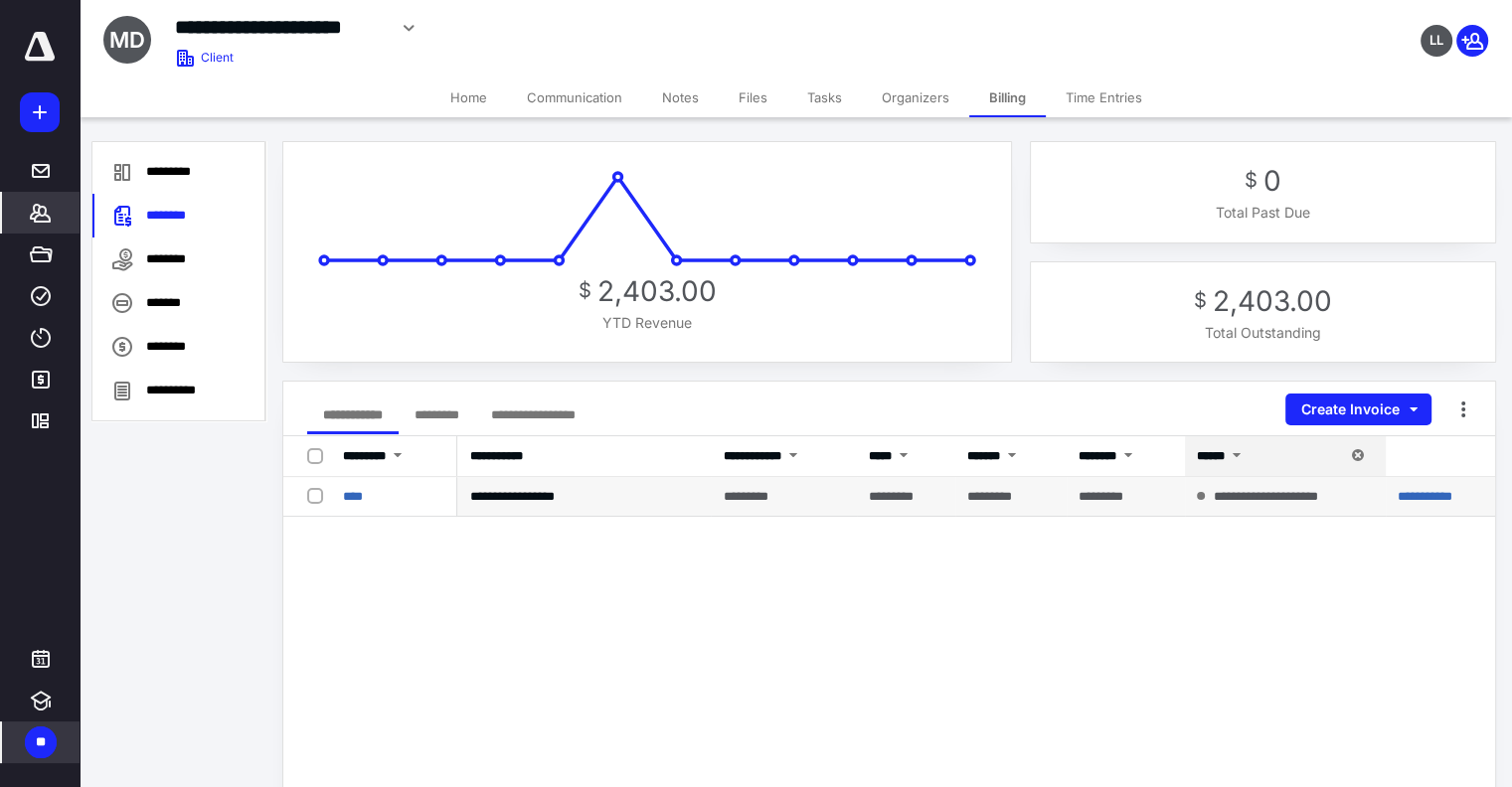 click on "**********" at bounding box center (1440, 497) 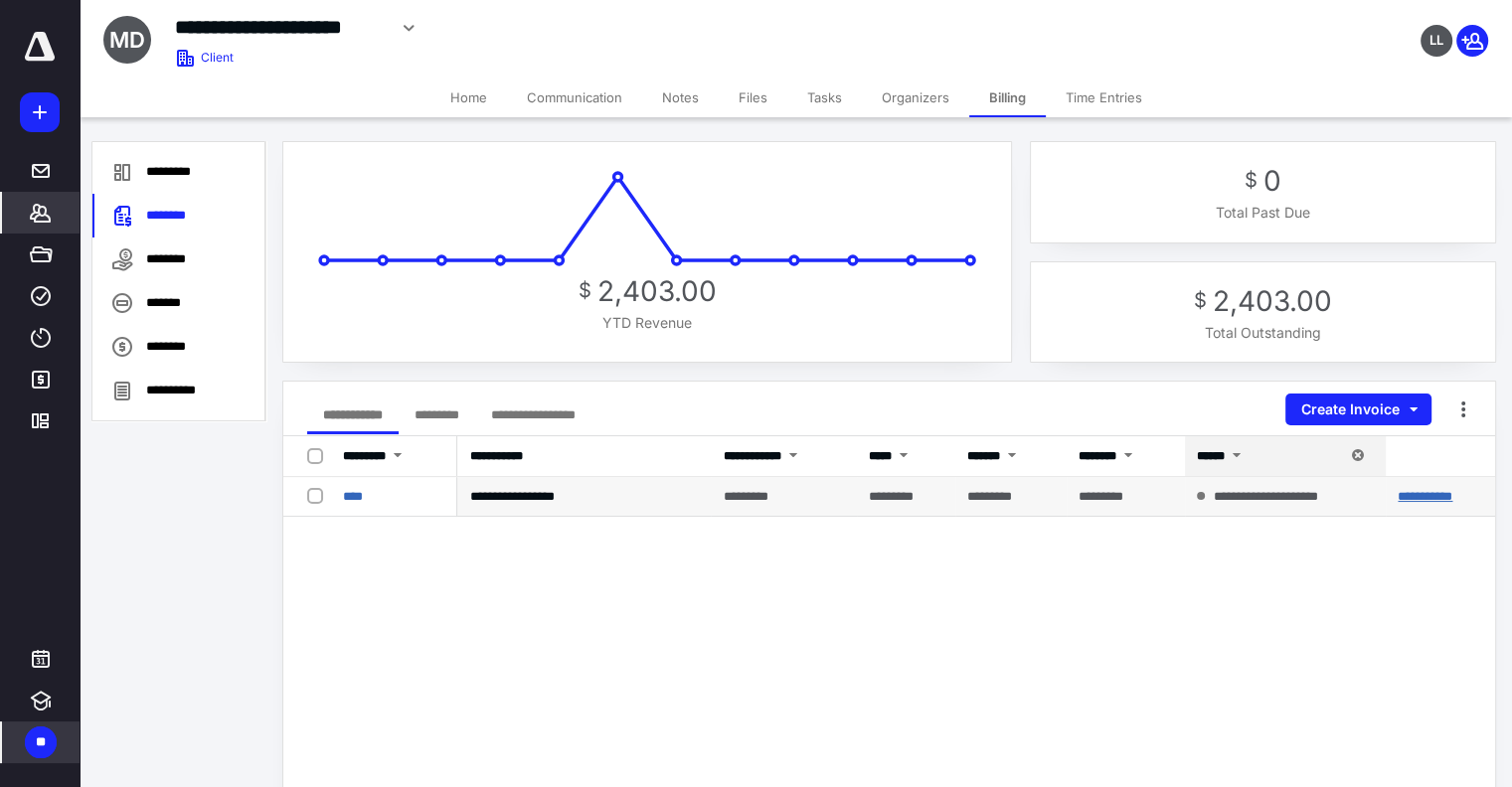 click on "**********" at bounding box center [1425, 496] 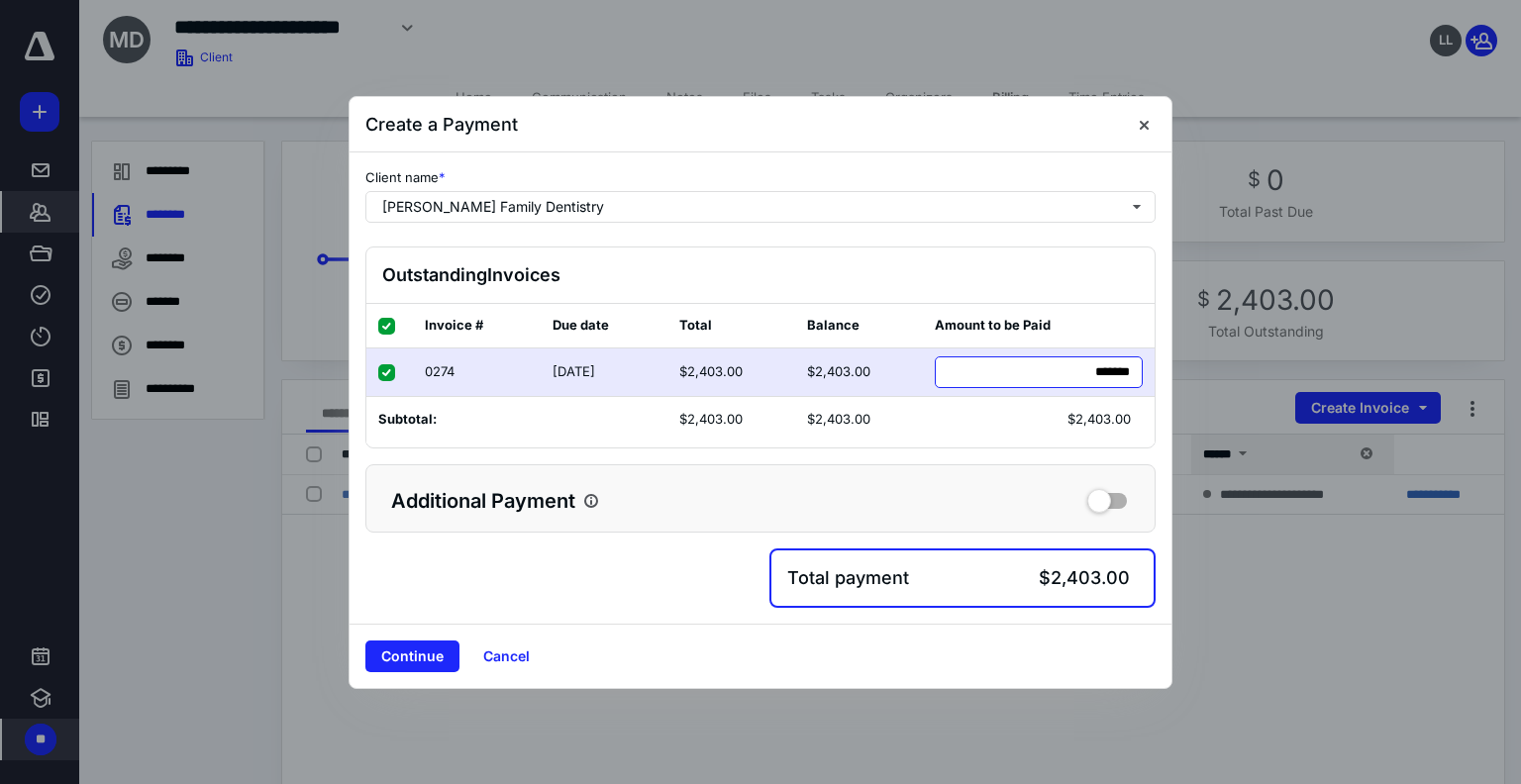 drag, startPoint x: 1032, startPoint y: 371, endPoint x: 1382, endPoint y: 351, distance: 350.571 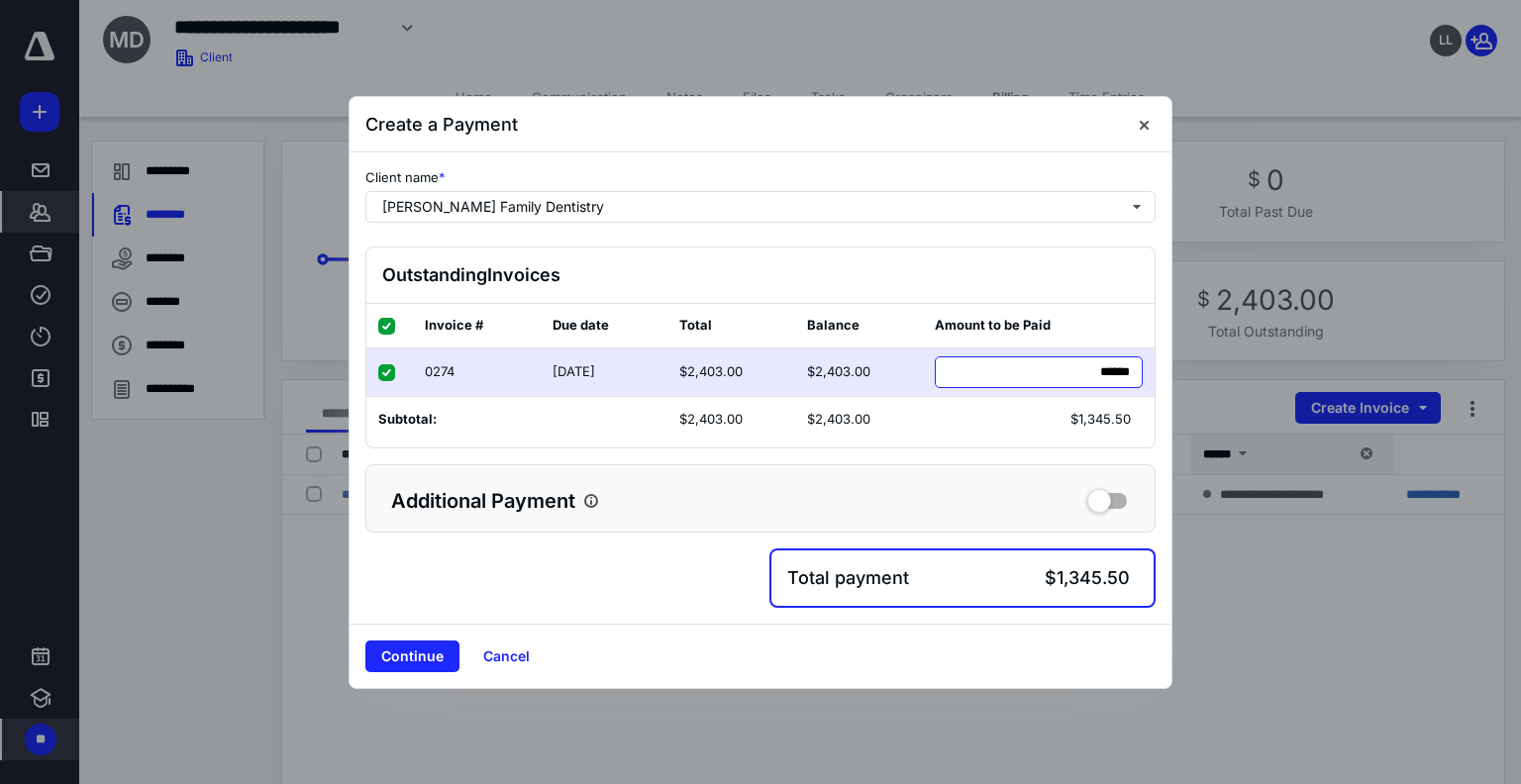 type on "*******" 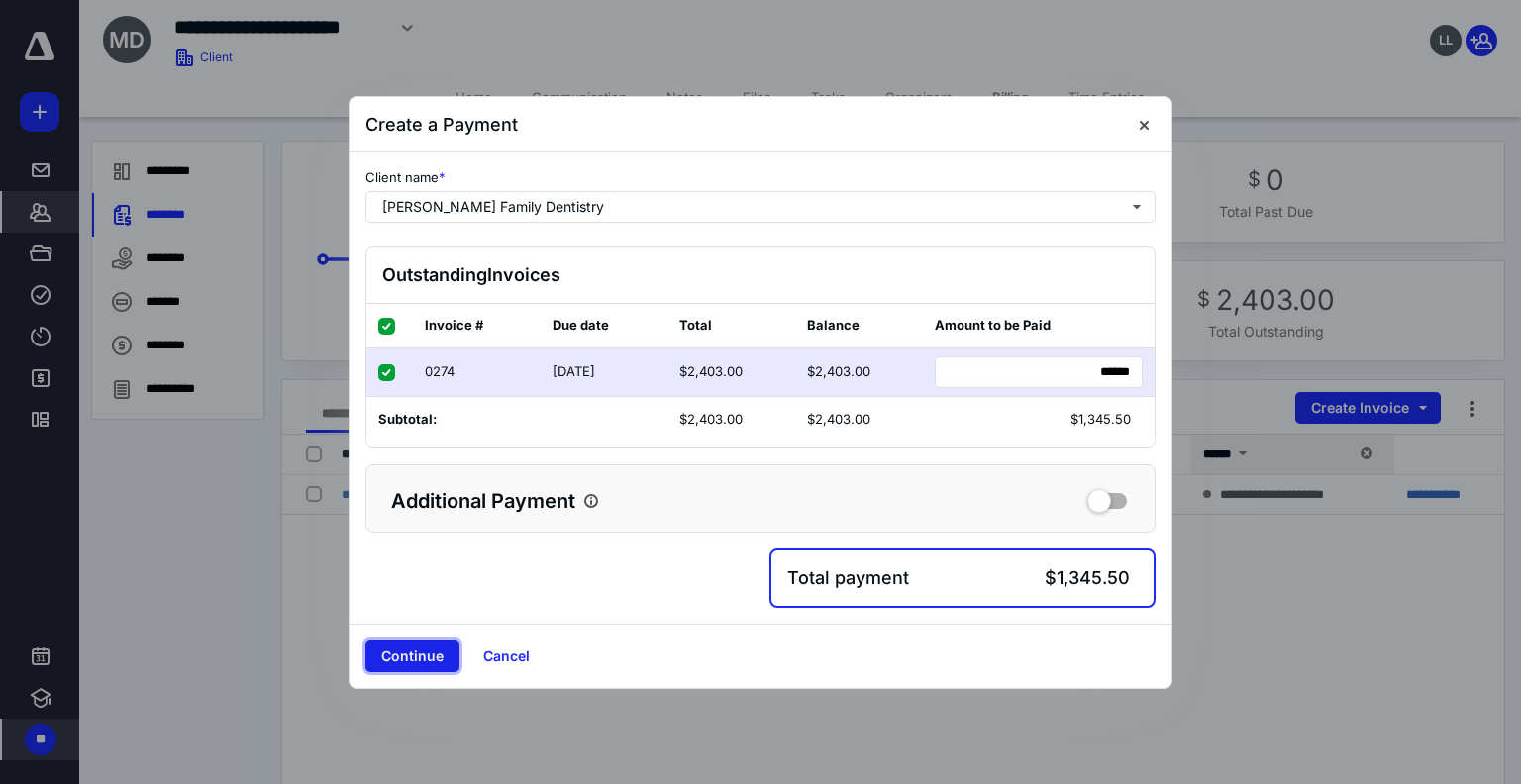 click on "Continue" at bounding box center (412, 656) 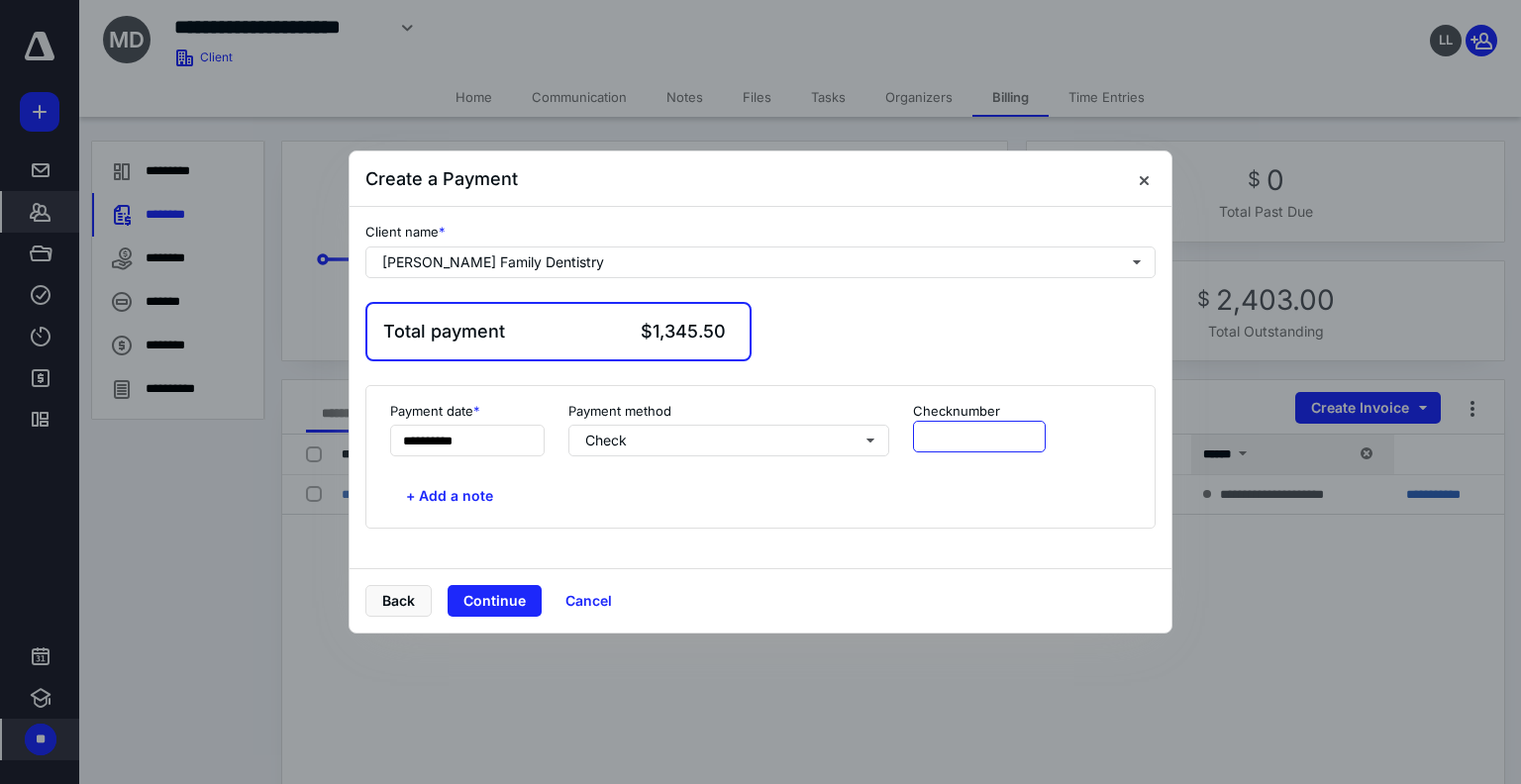 click at bounding box center [979, 437] 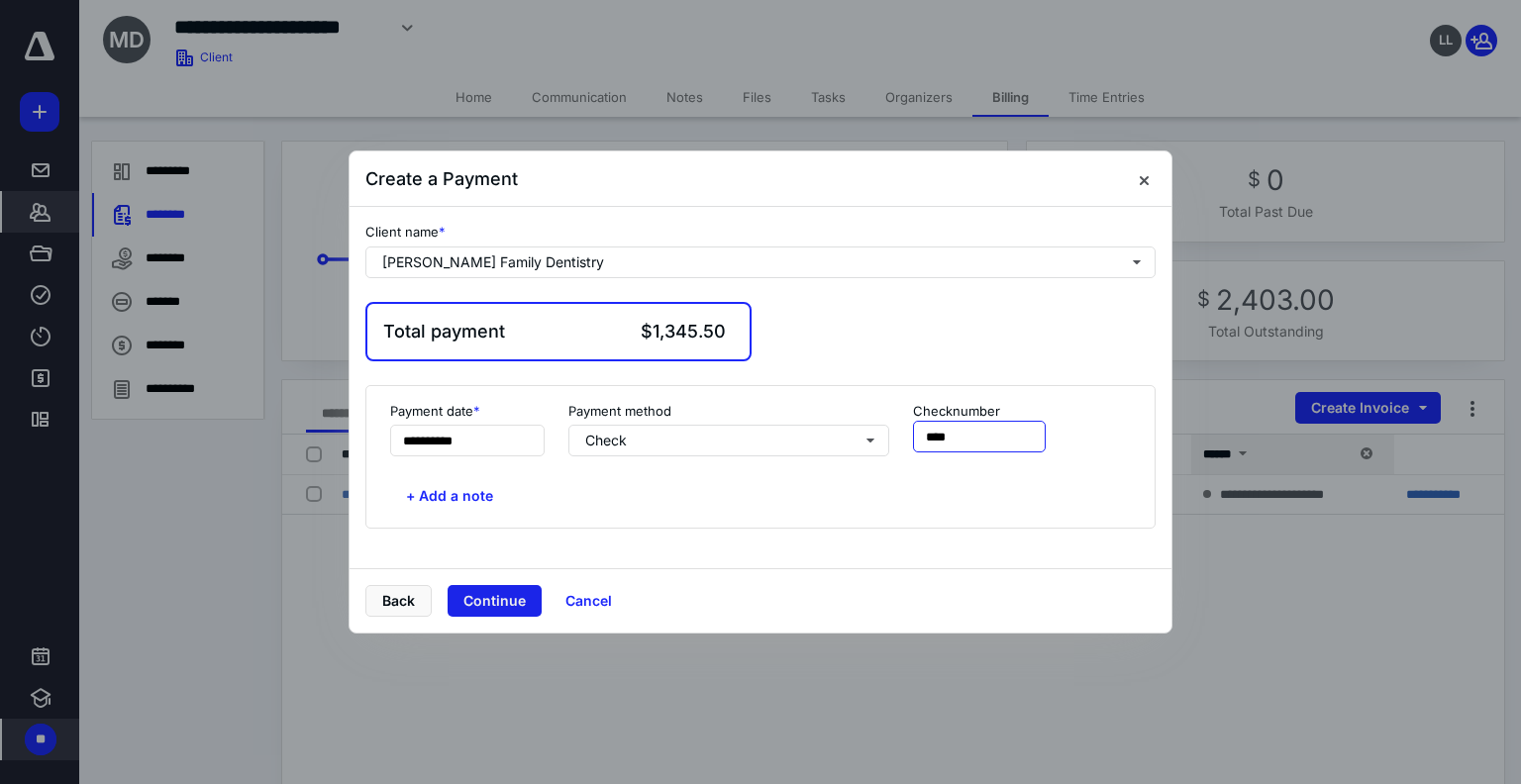 type on "****" 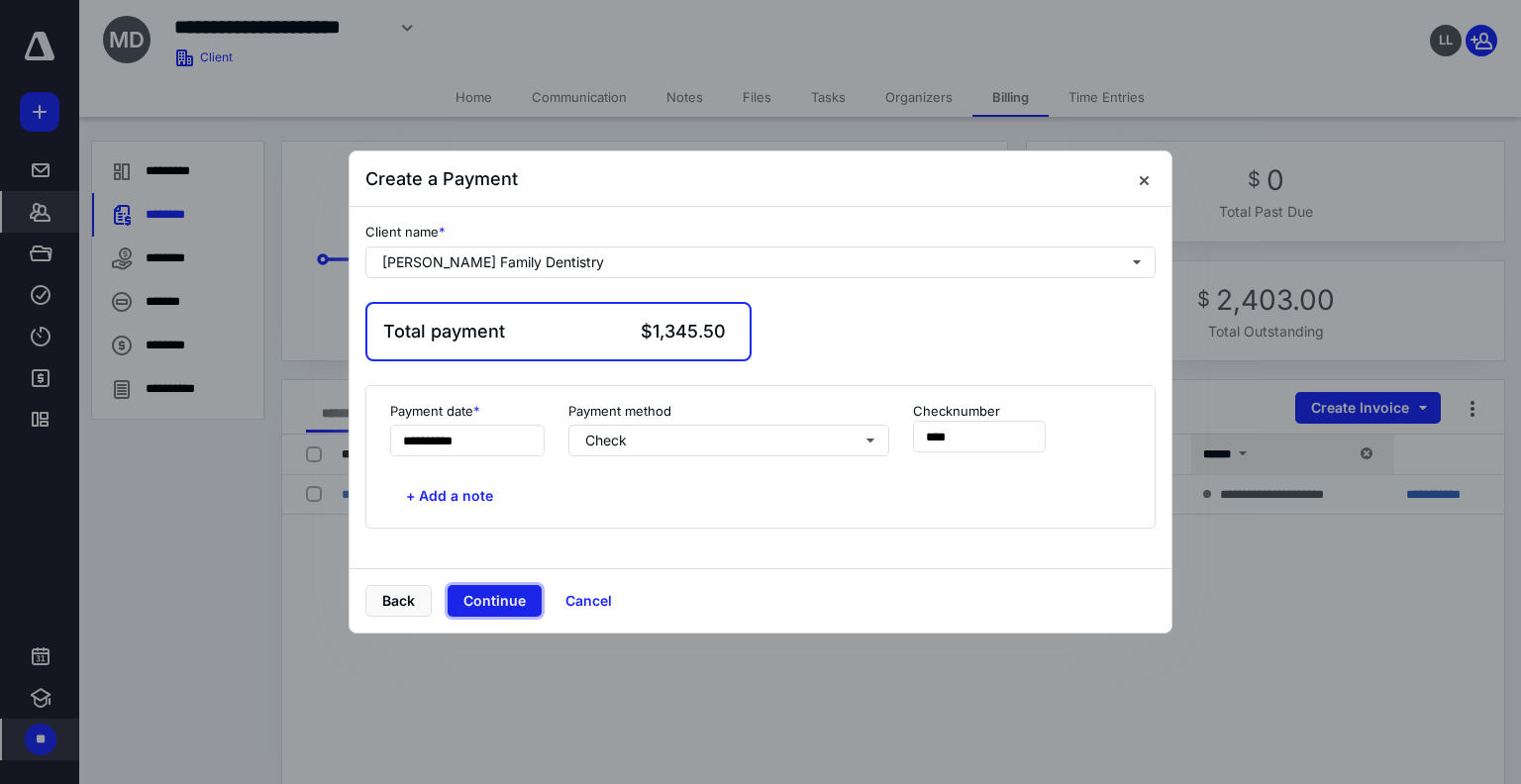 click on "Continue" at bounding box center [494, 601] 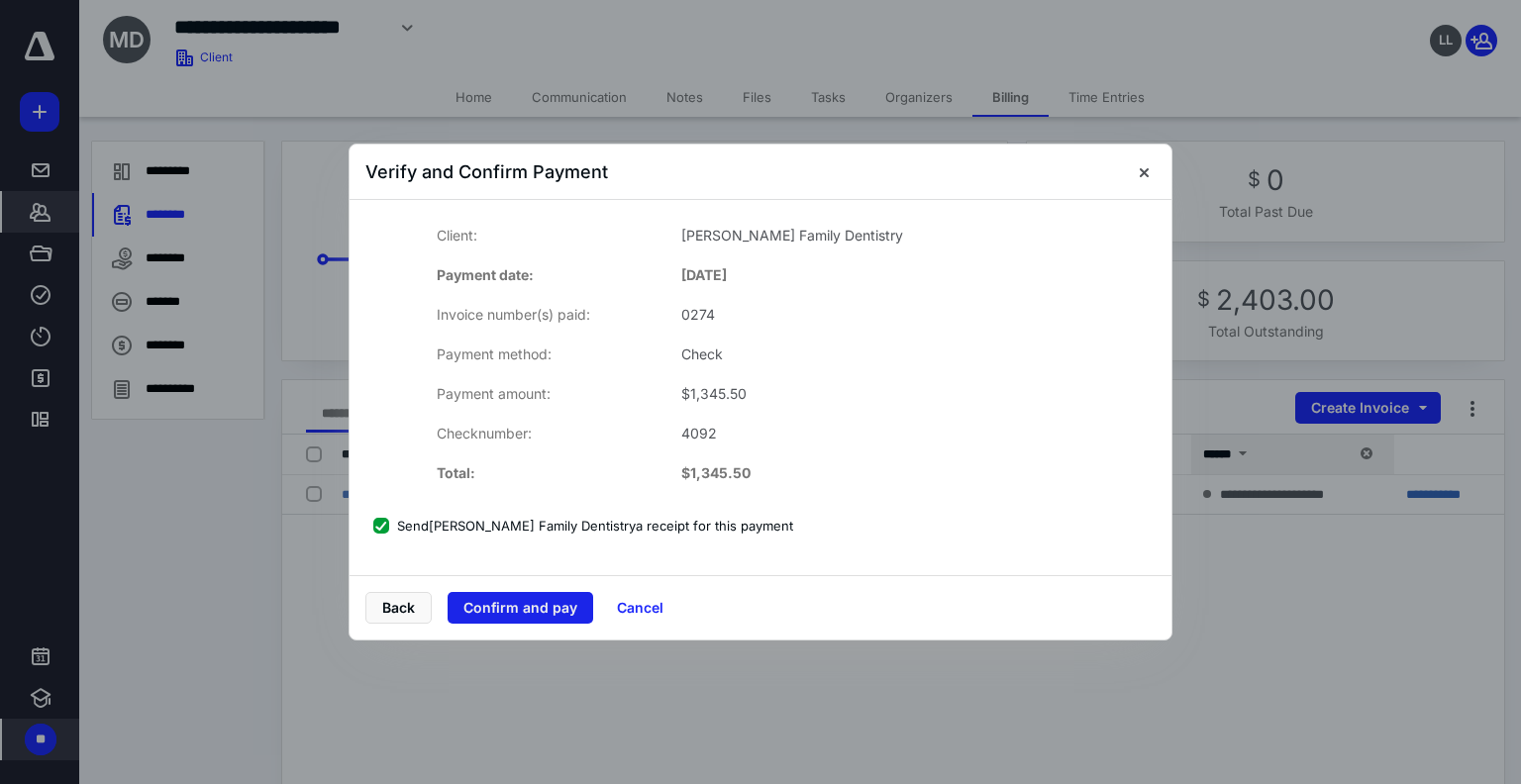 click on "Confirm and pay" at bounding box center (520, 608) 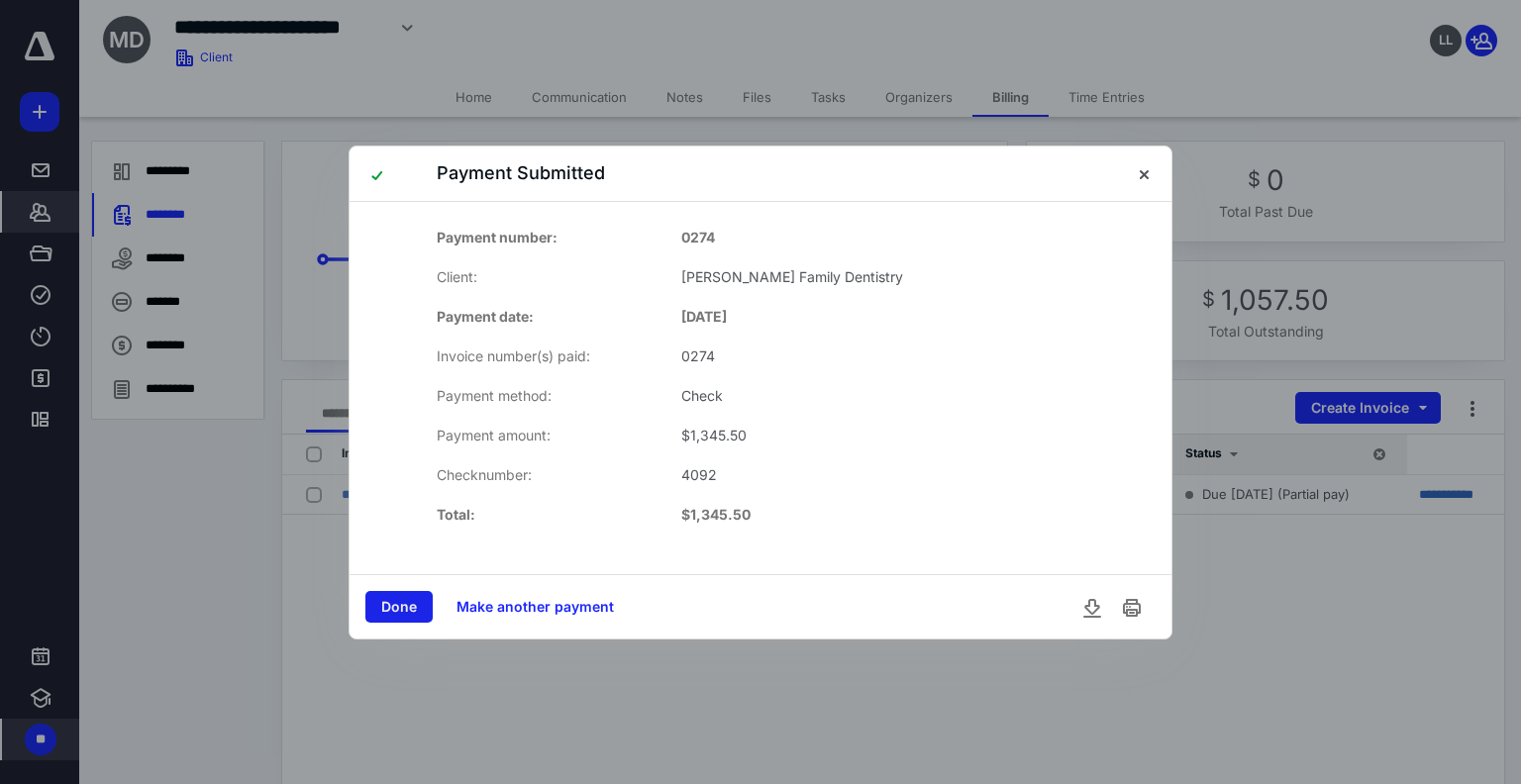 click on "Done" at bounding box center [399, 607] 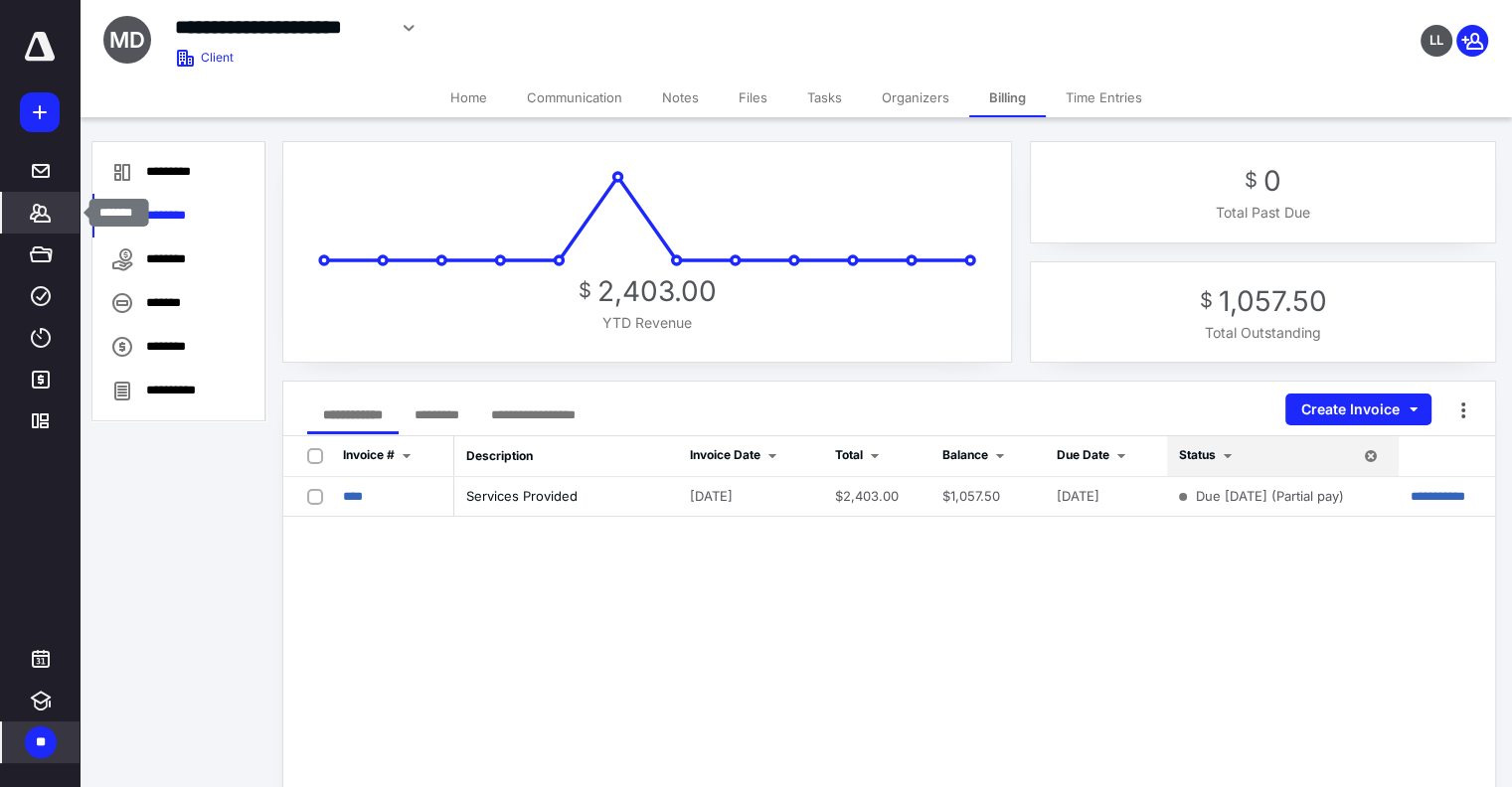 click on "*******" at bounding box center [41, 213] 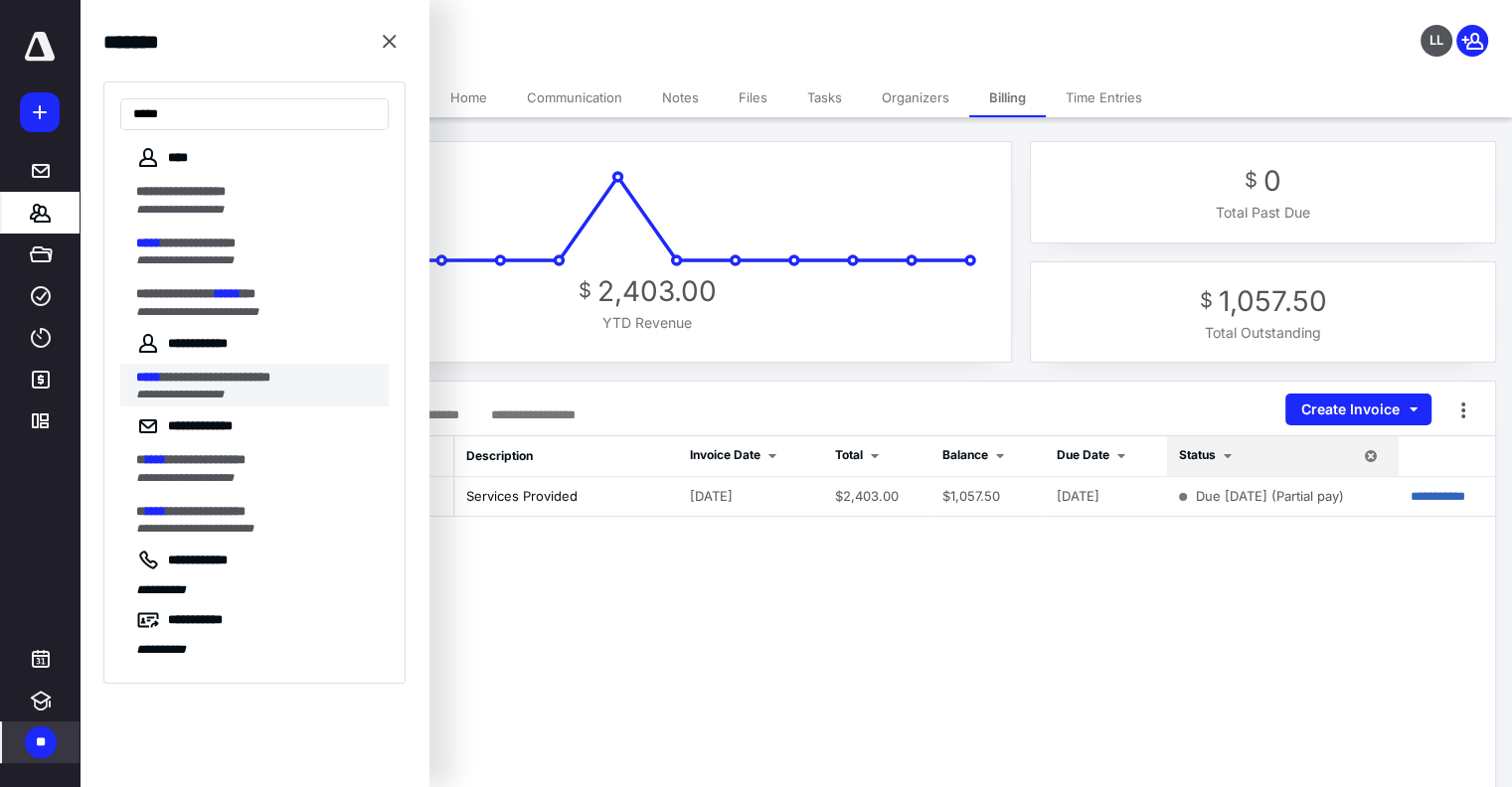 type on "*****" 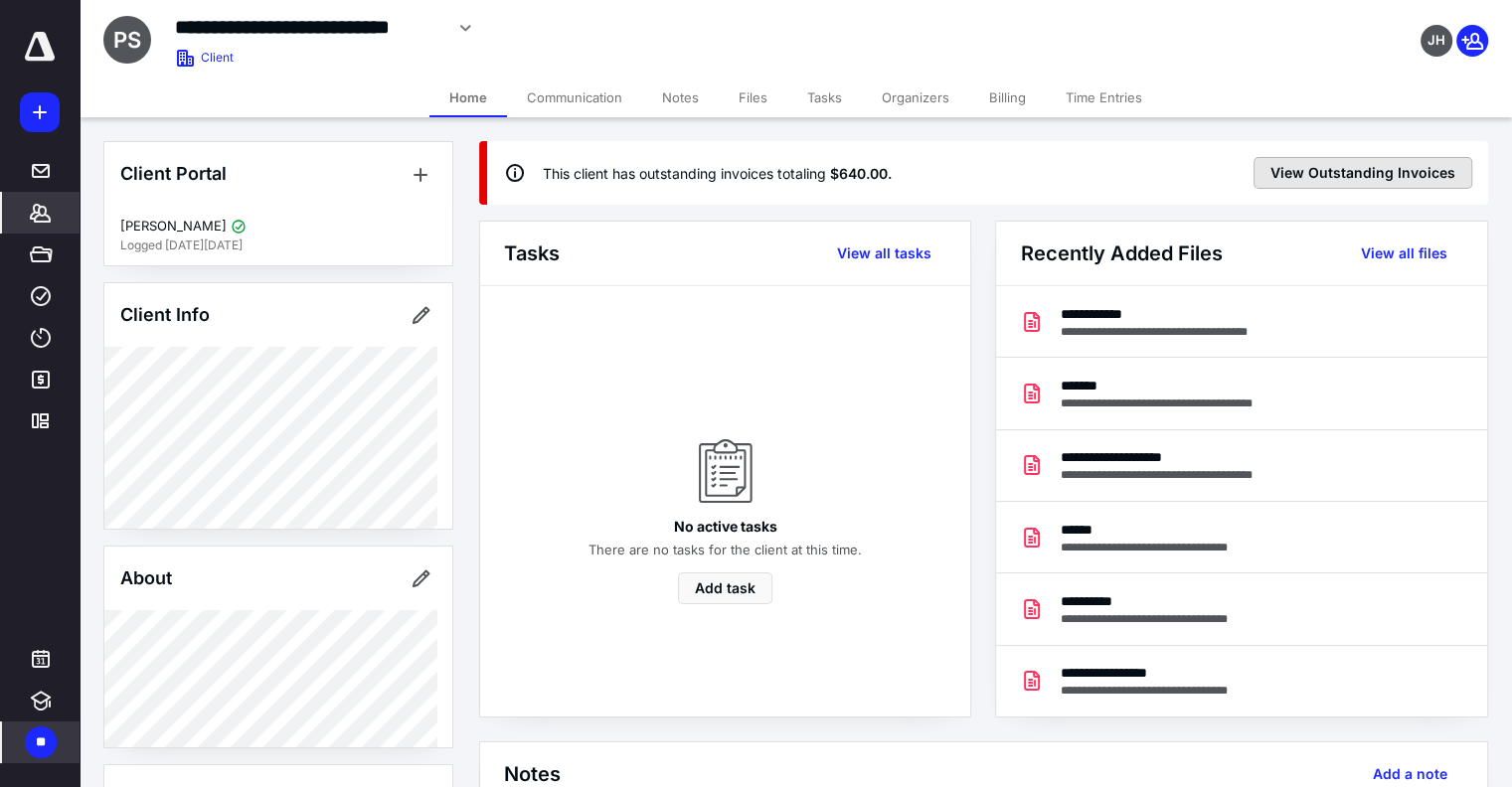 click on "View Outstanding Invoices" at bounding box center (1363, 173) 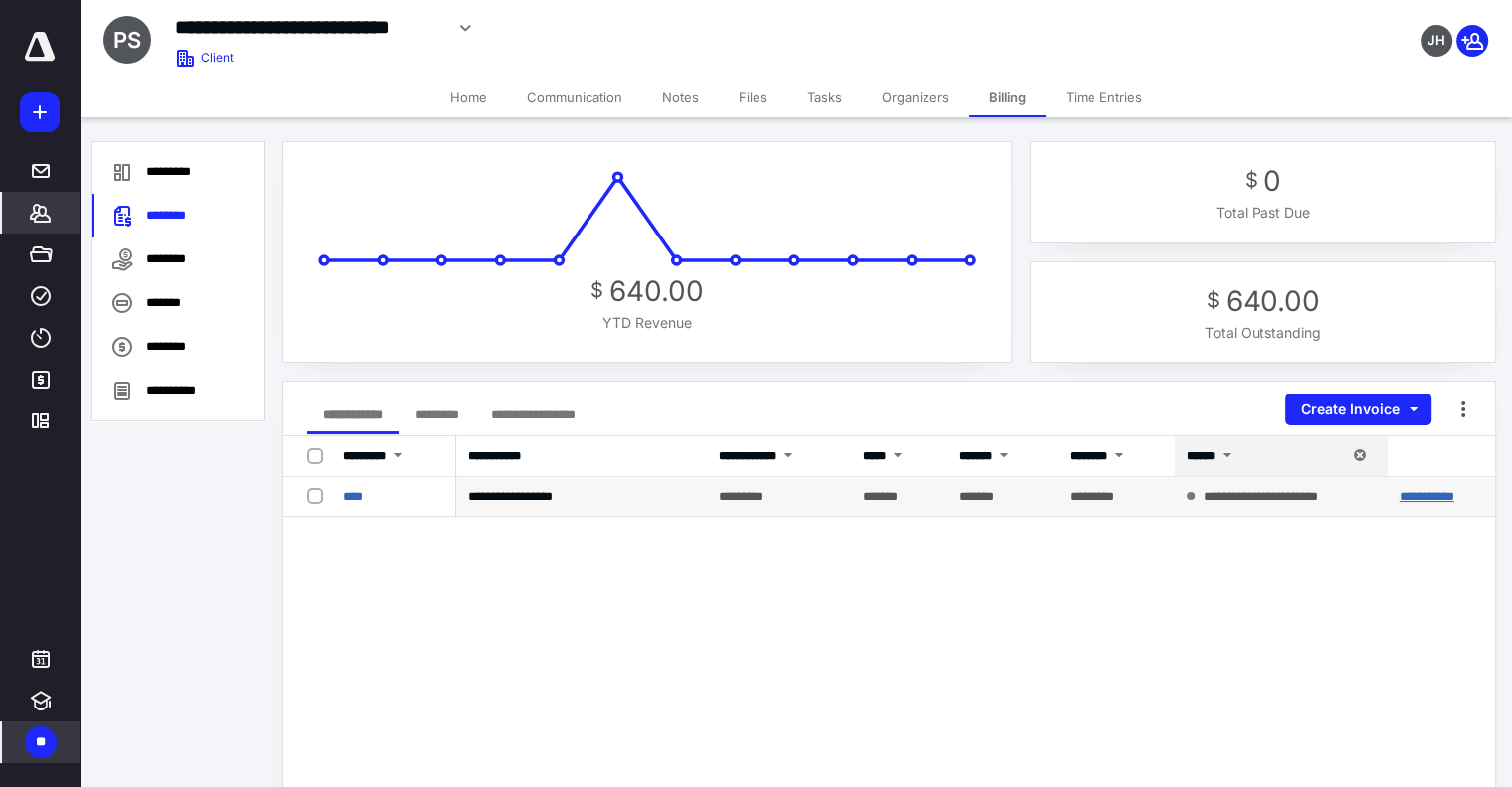 click on "**********" at bounding box center [1427, 496] 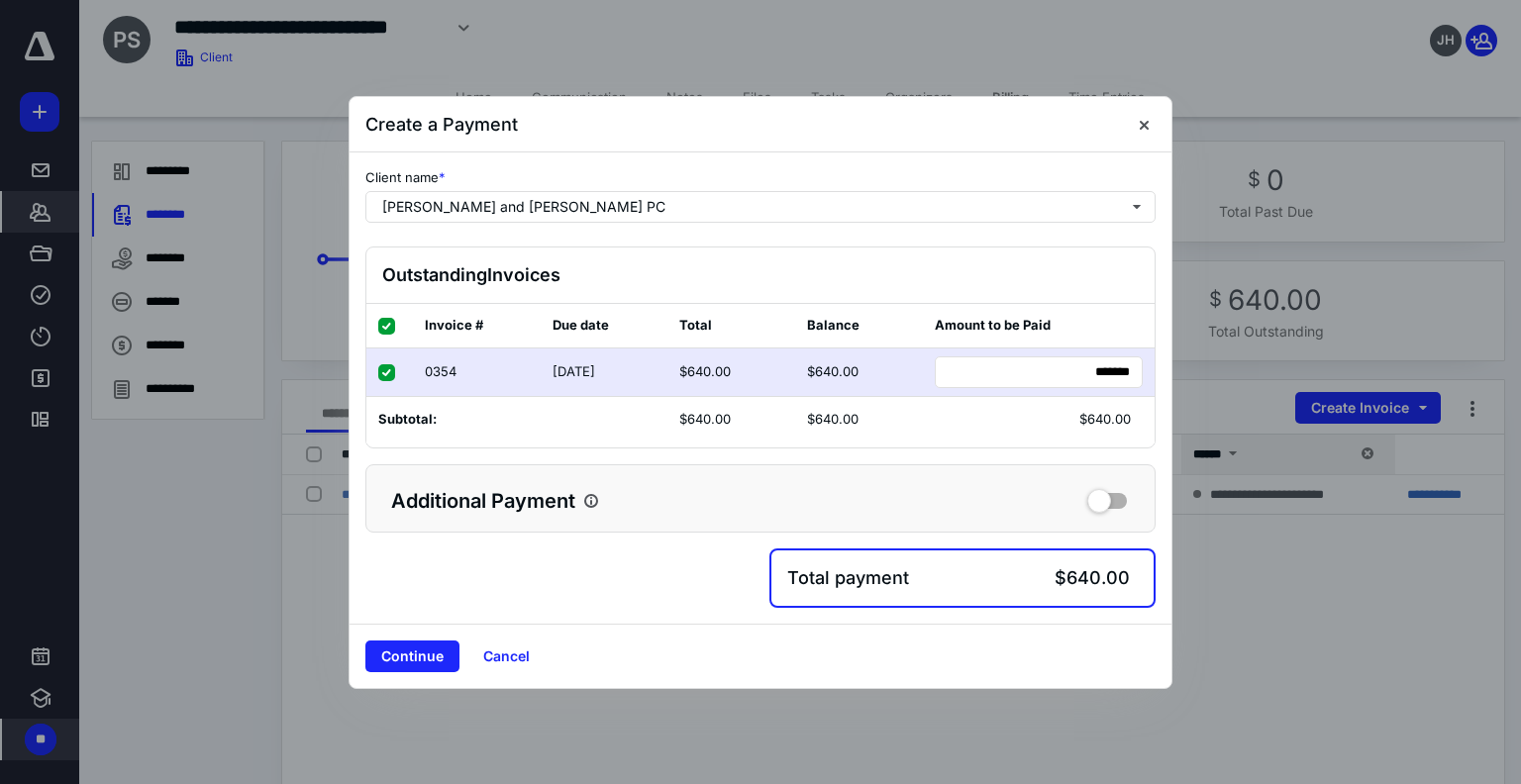 type 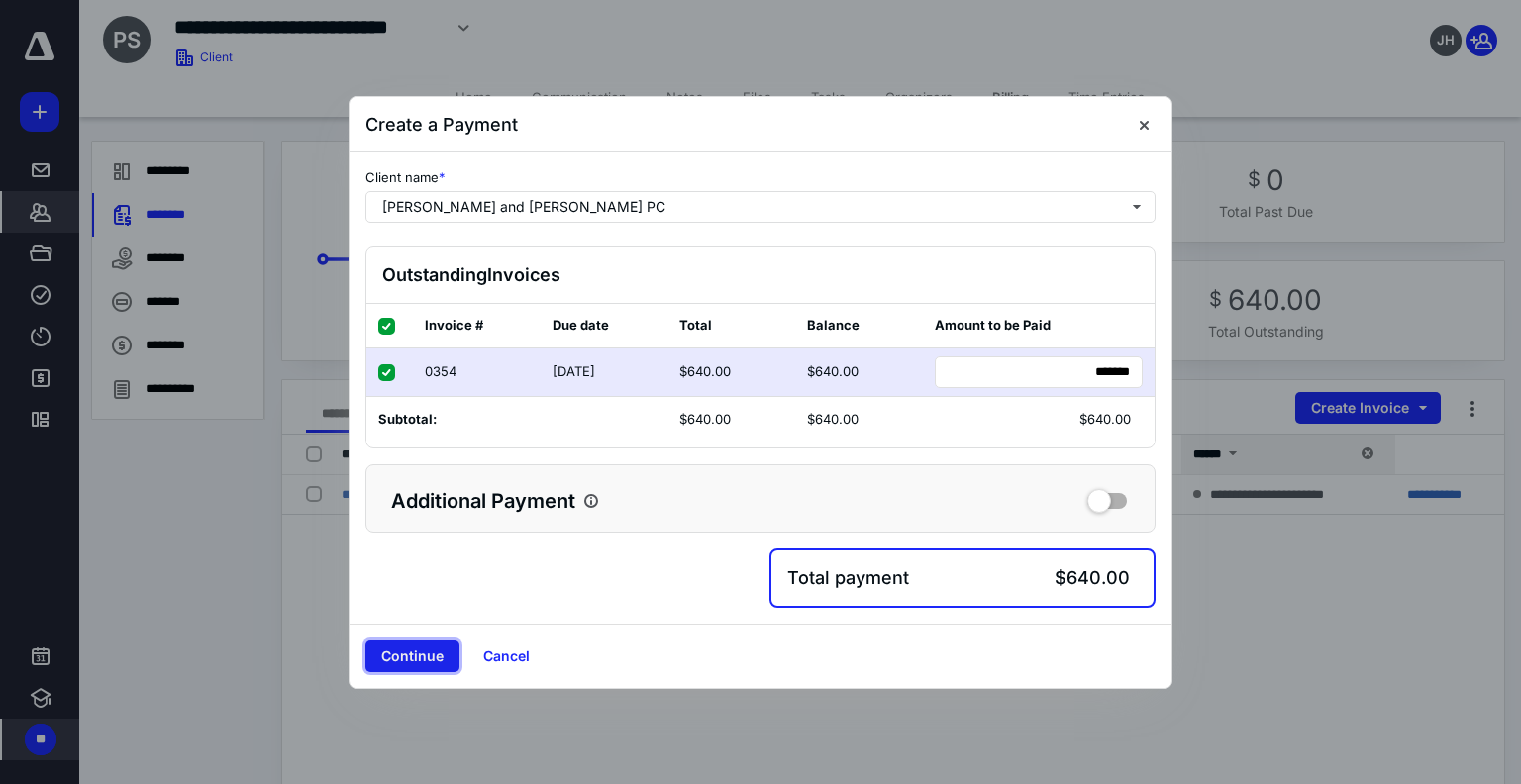 click on "Continue" at bounding box center (412, 656) 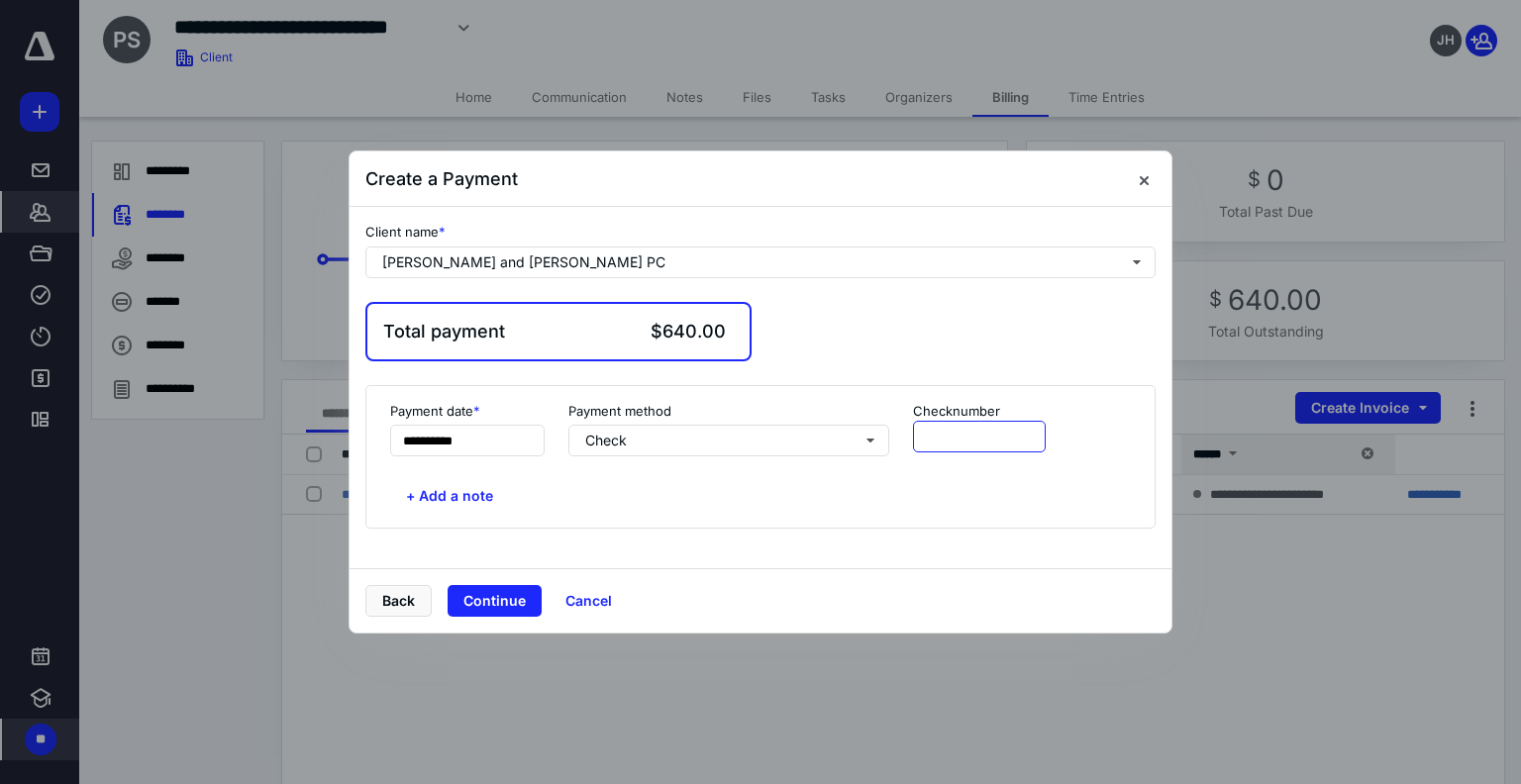 click at bounding box center [979, 437] 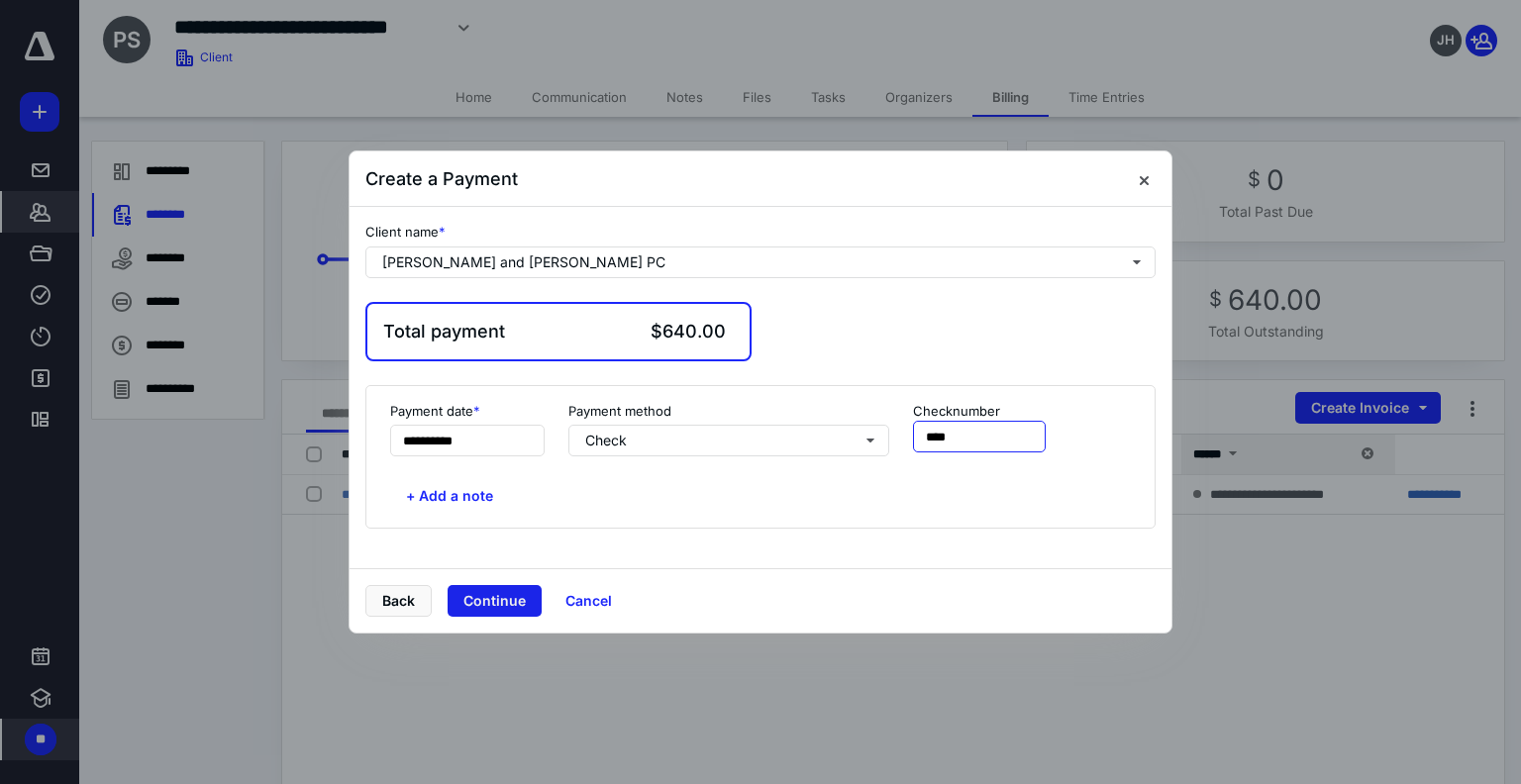 type on "****" 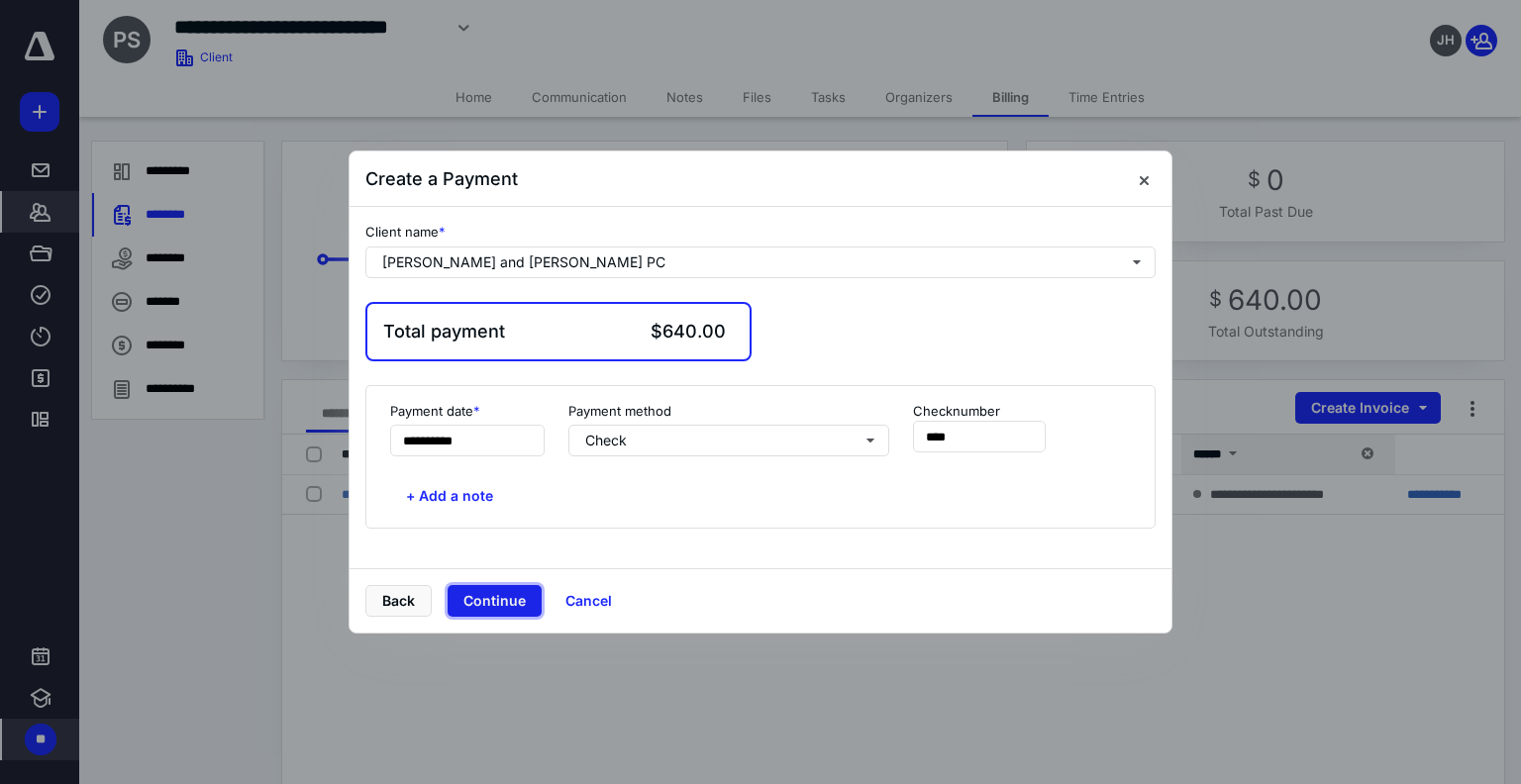 click on "Continue" at bounding box center [494, 601] 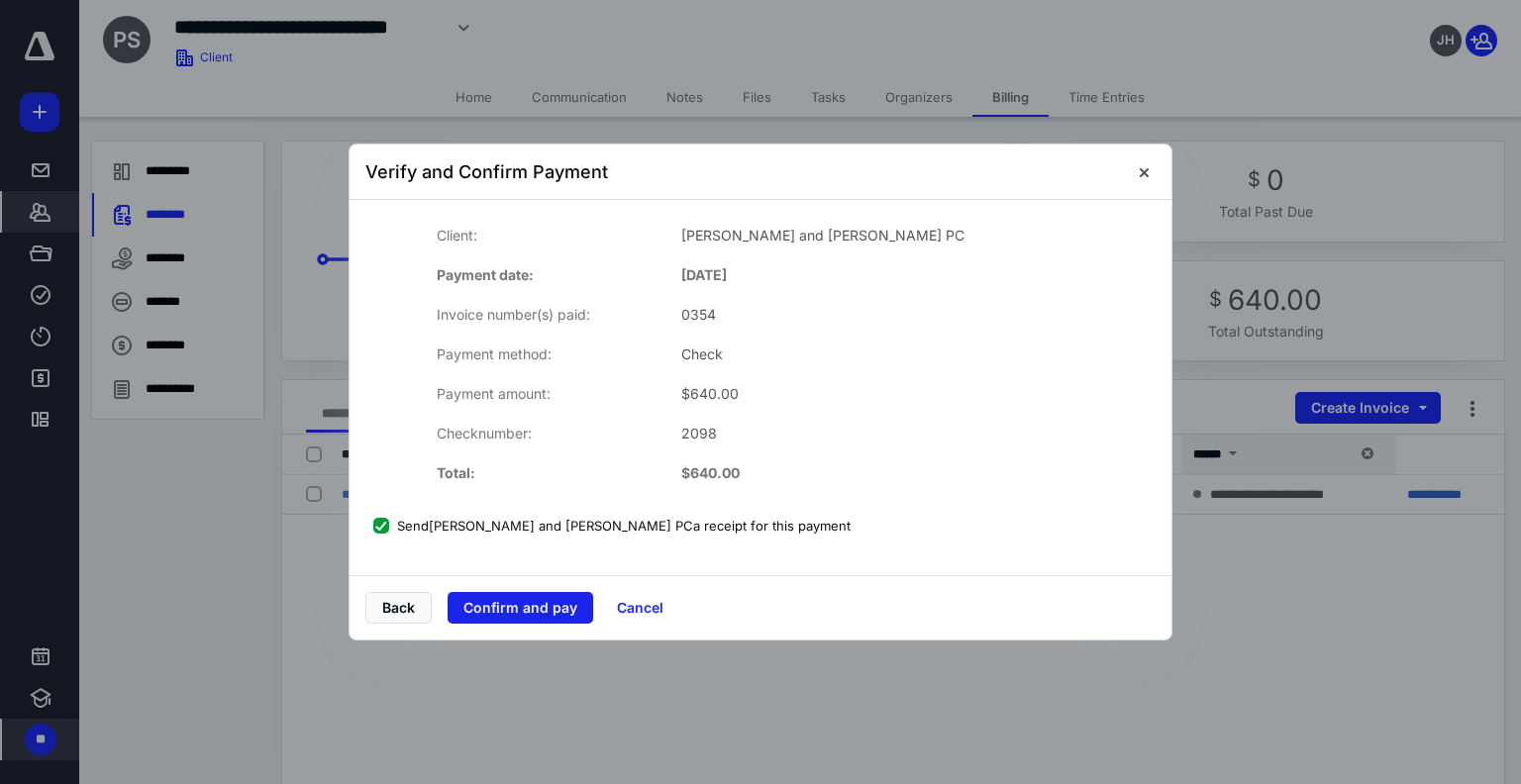 click on "Confirm and pay" at bounding box center [520, 608] 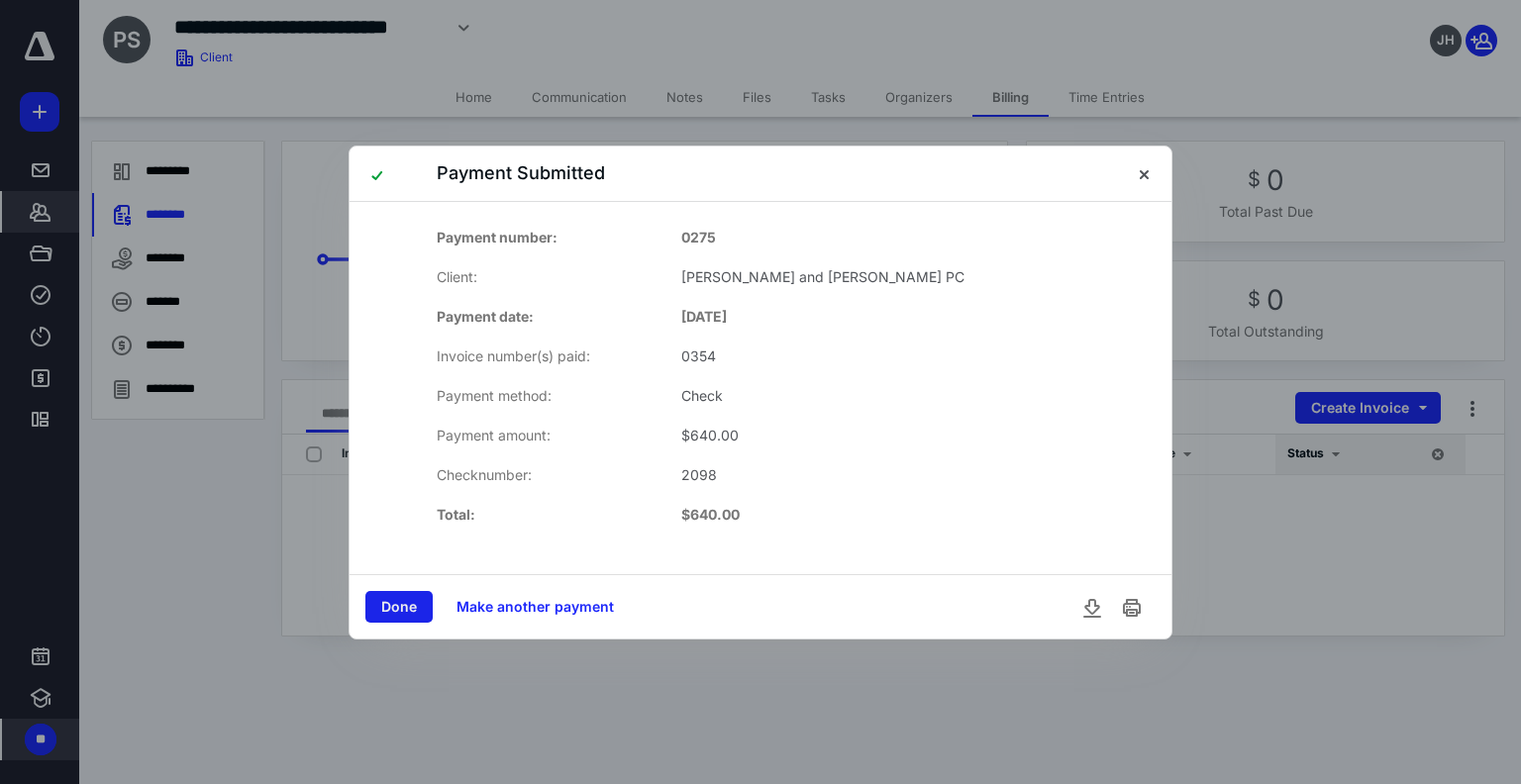 click on "Done" at bounding box center [399, 607] 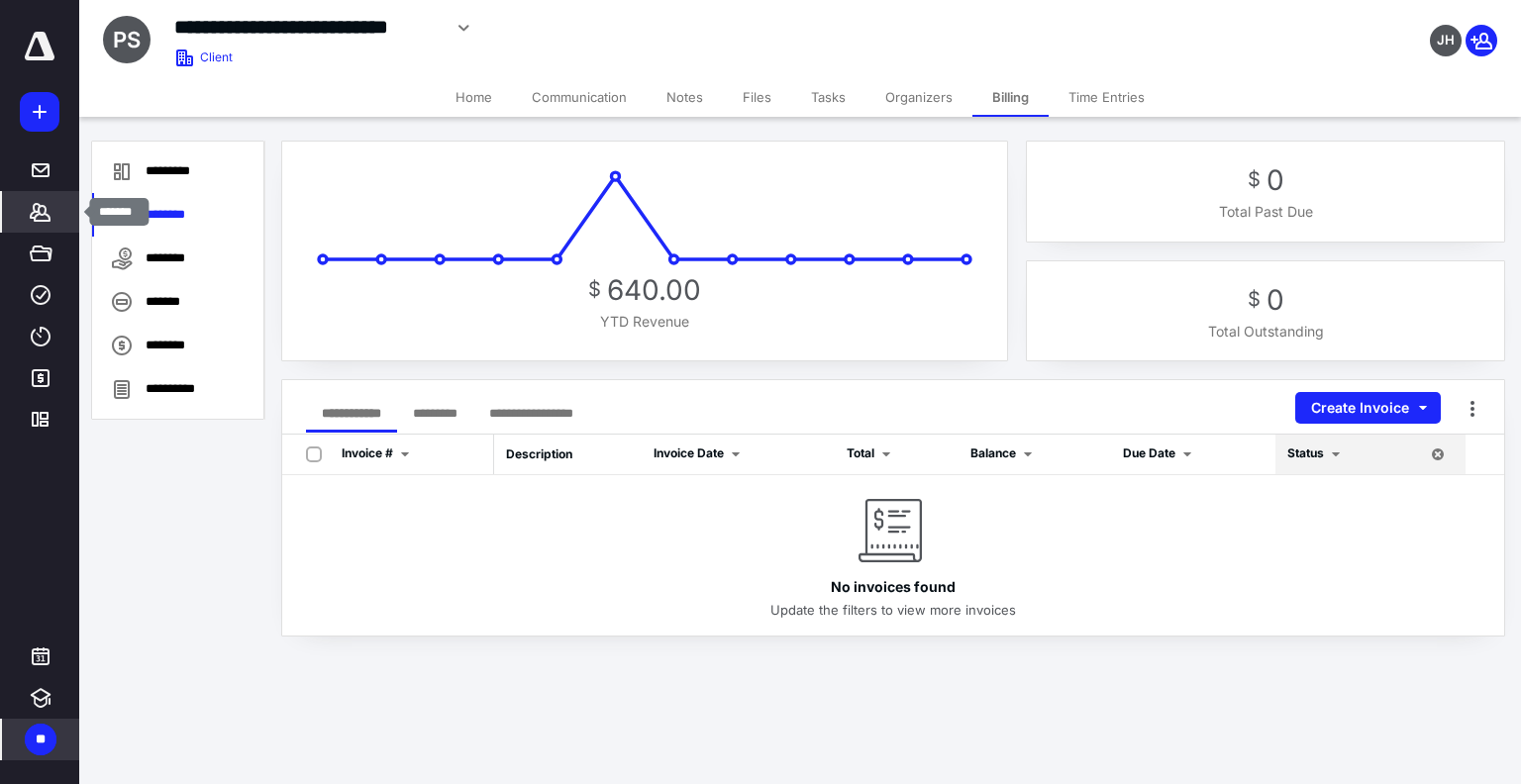 click 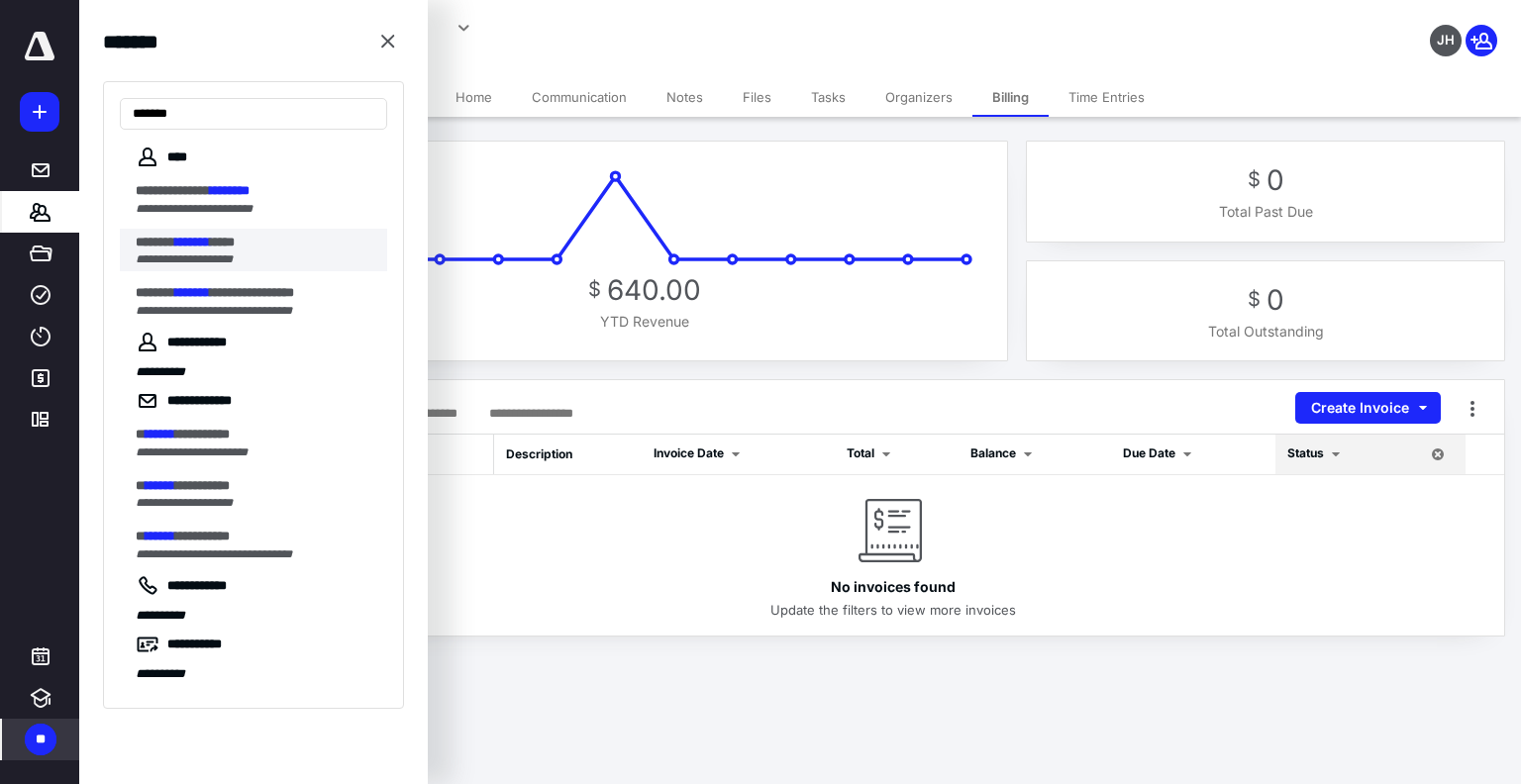 type on "*******" 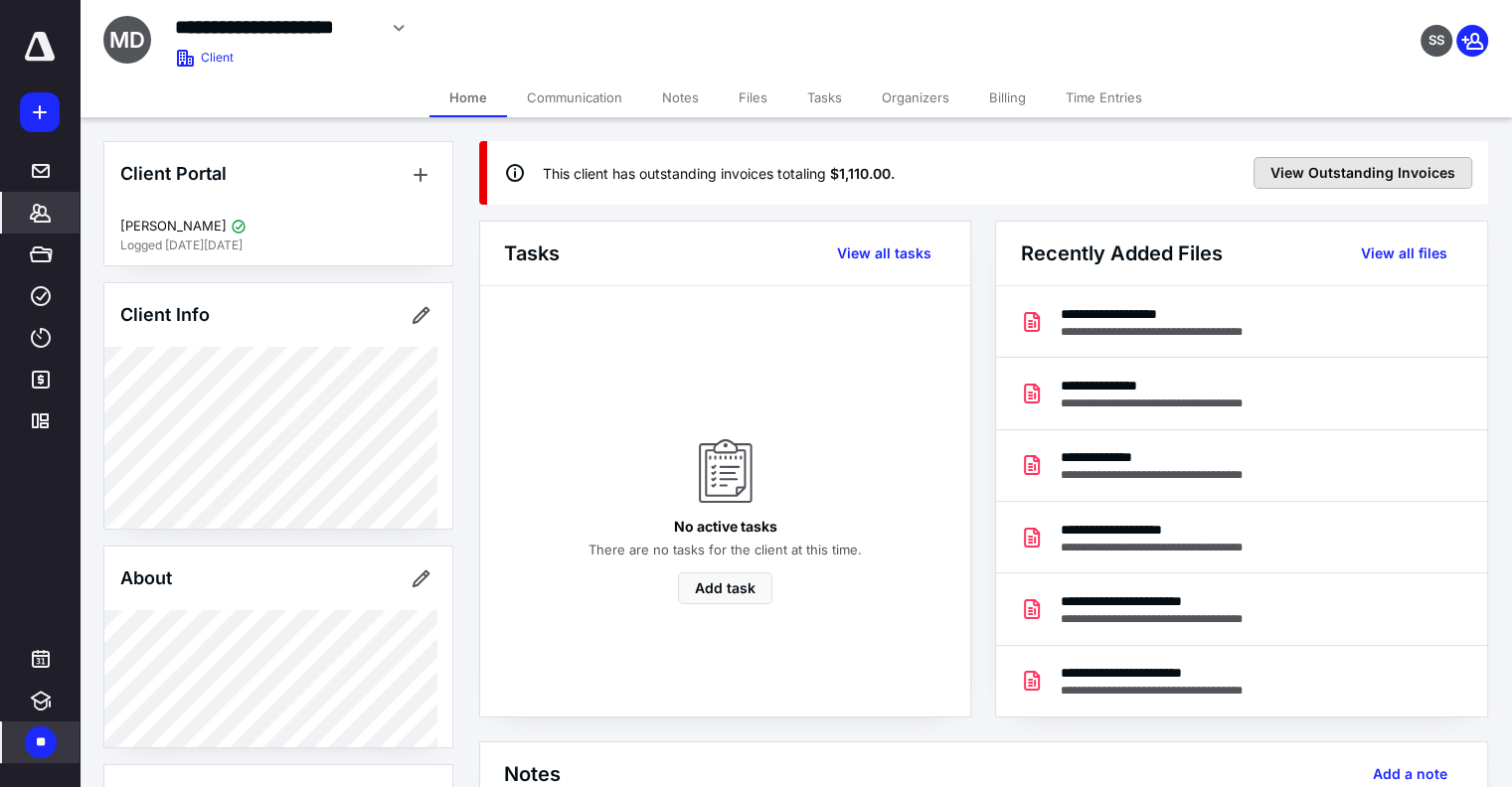 click on "View Outstanding Invoices" at bounding box center (1363, 173) 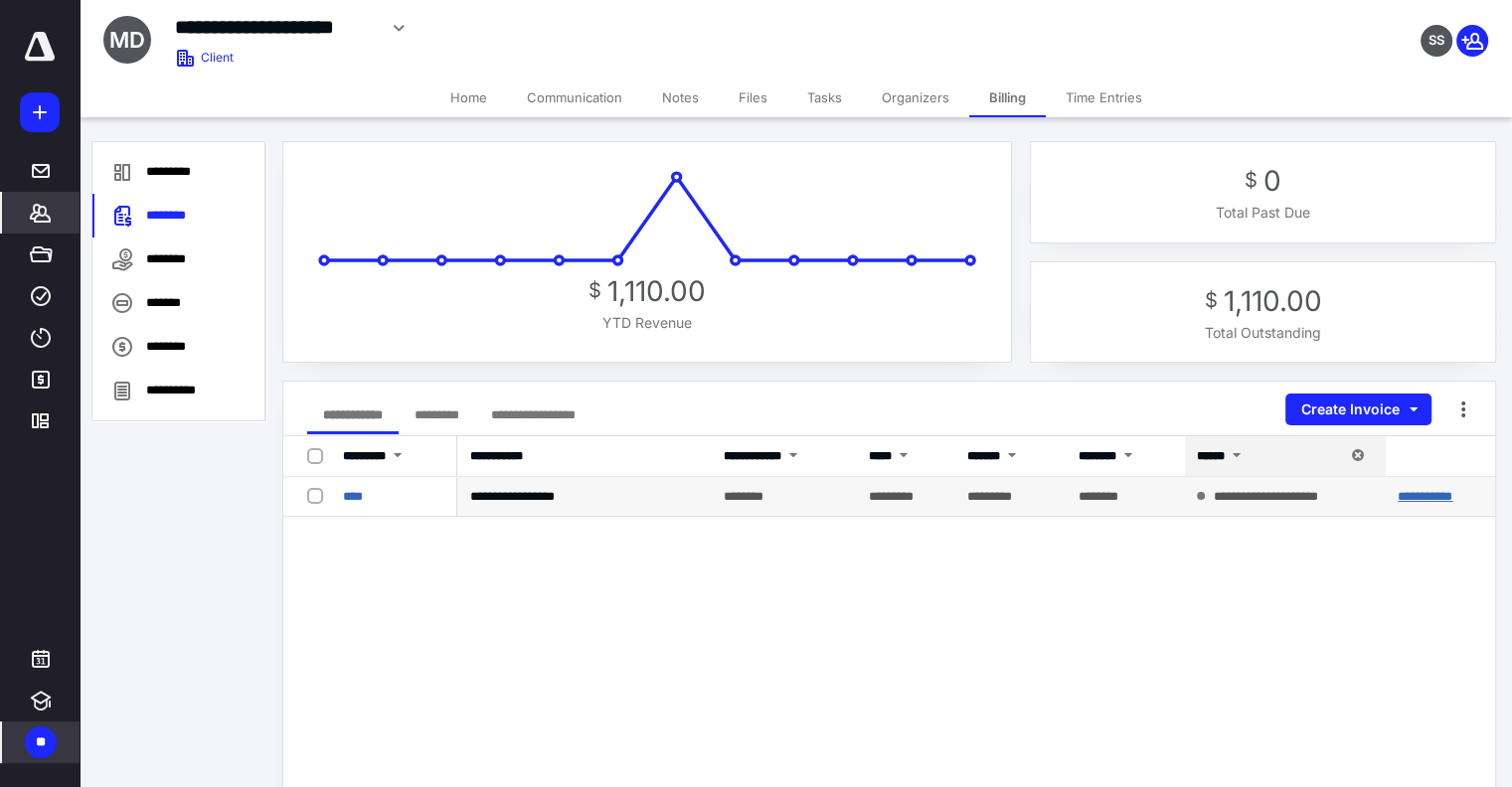 click on "**********" at bounding box center [1425, 496] 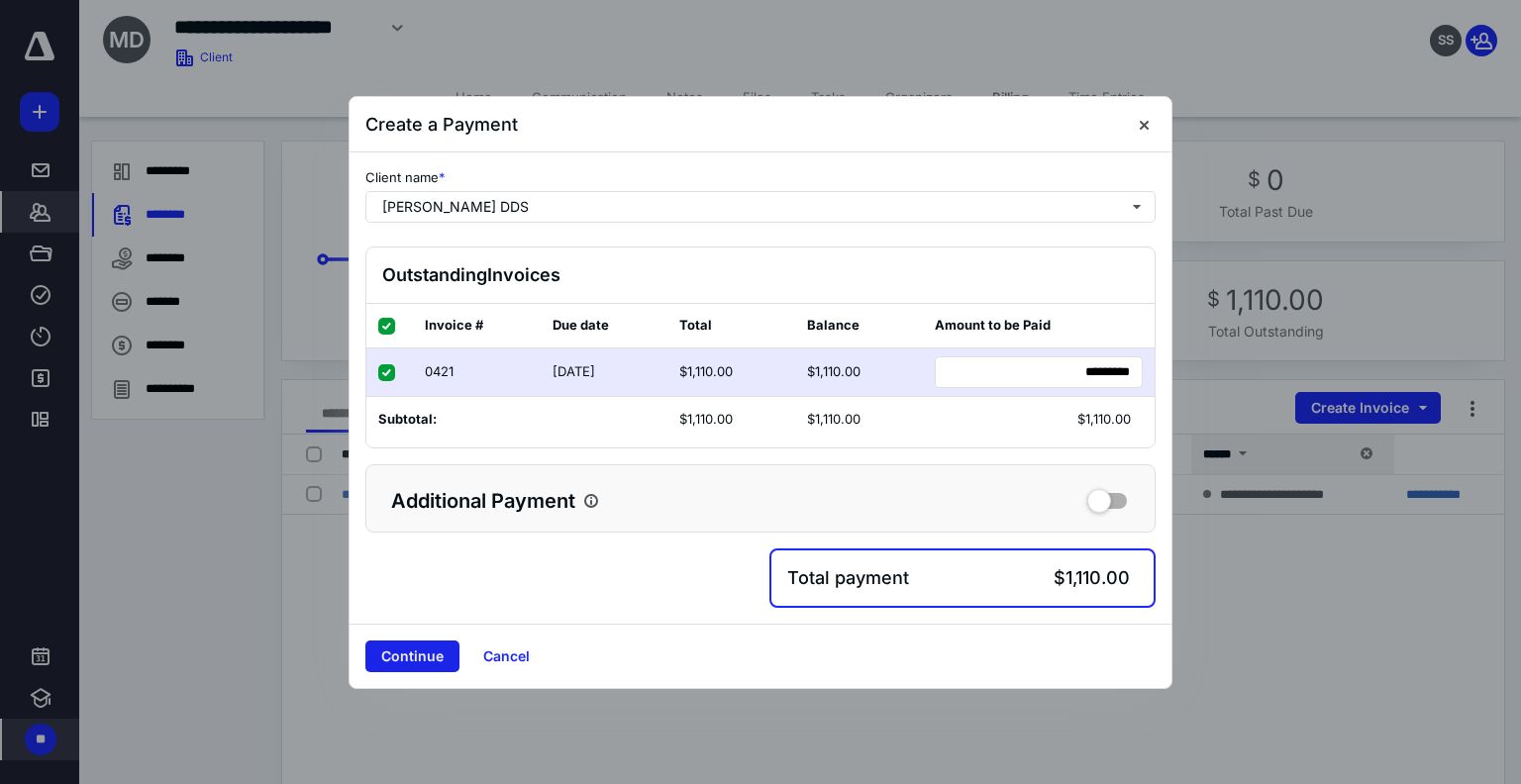 click on "Continue" at bounding box center (412, 656) 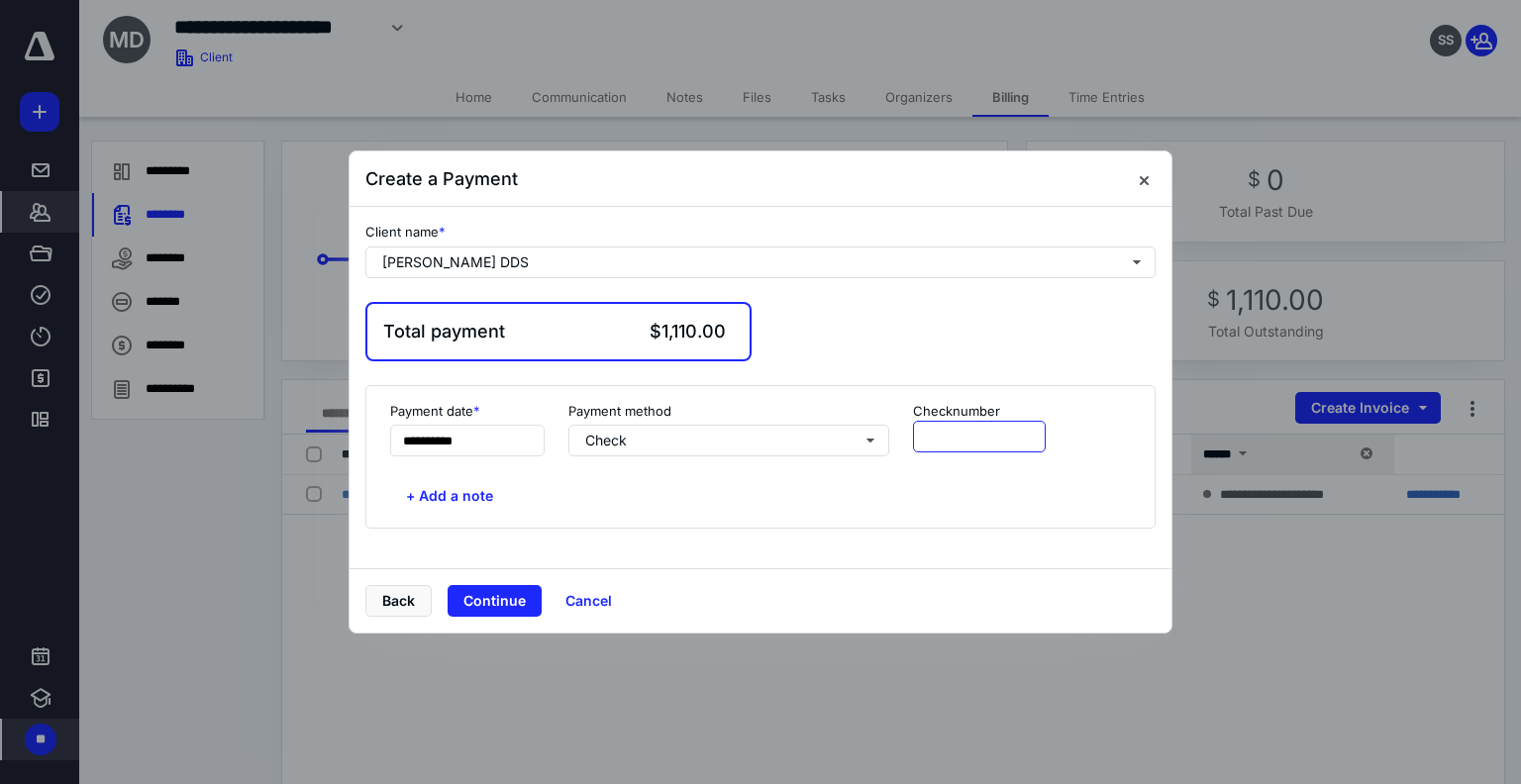 click at bounding box center [979, 437] 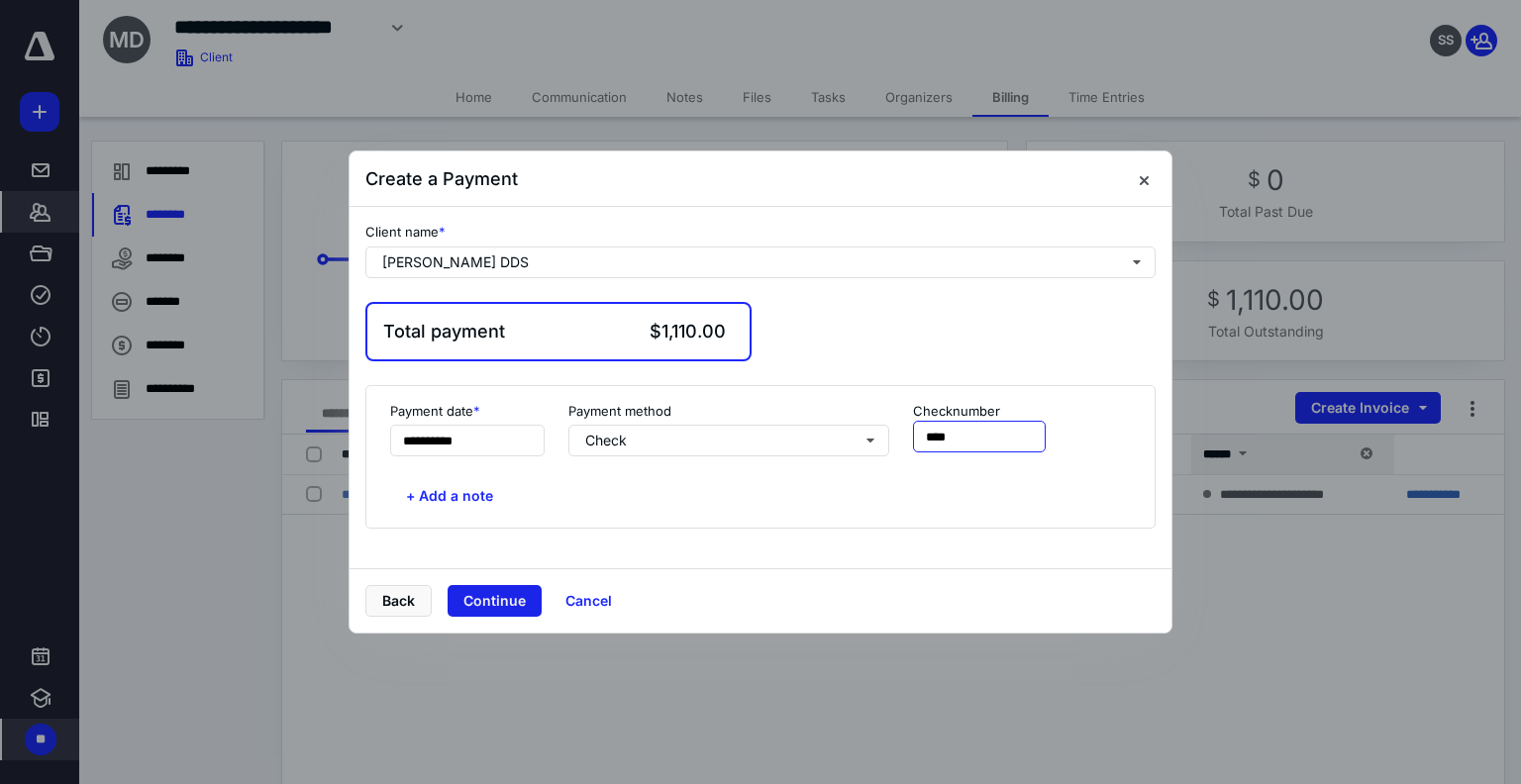 type on "****" 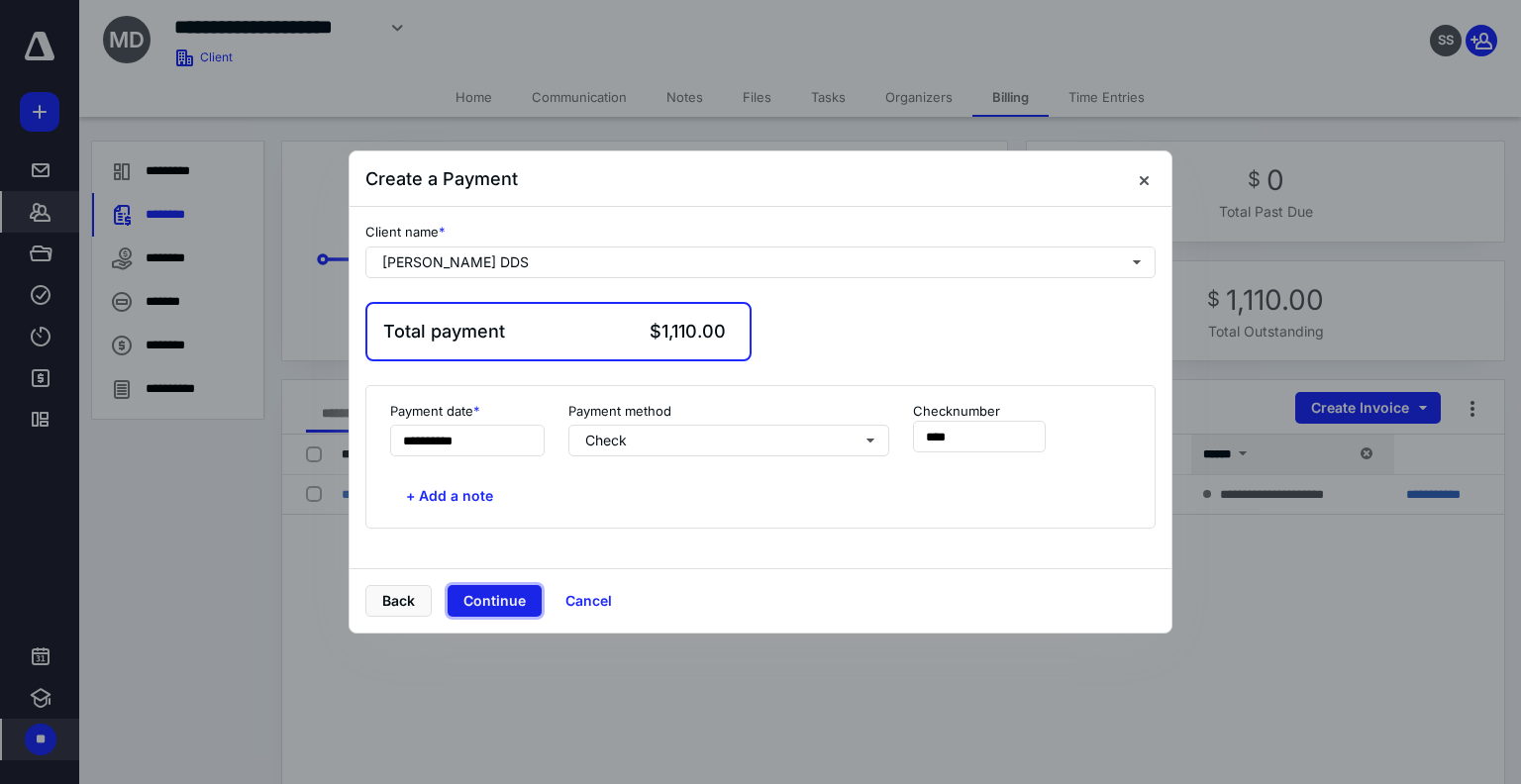 click on "Continue" at bounding box center [494, 601] 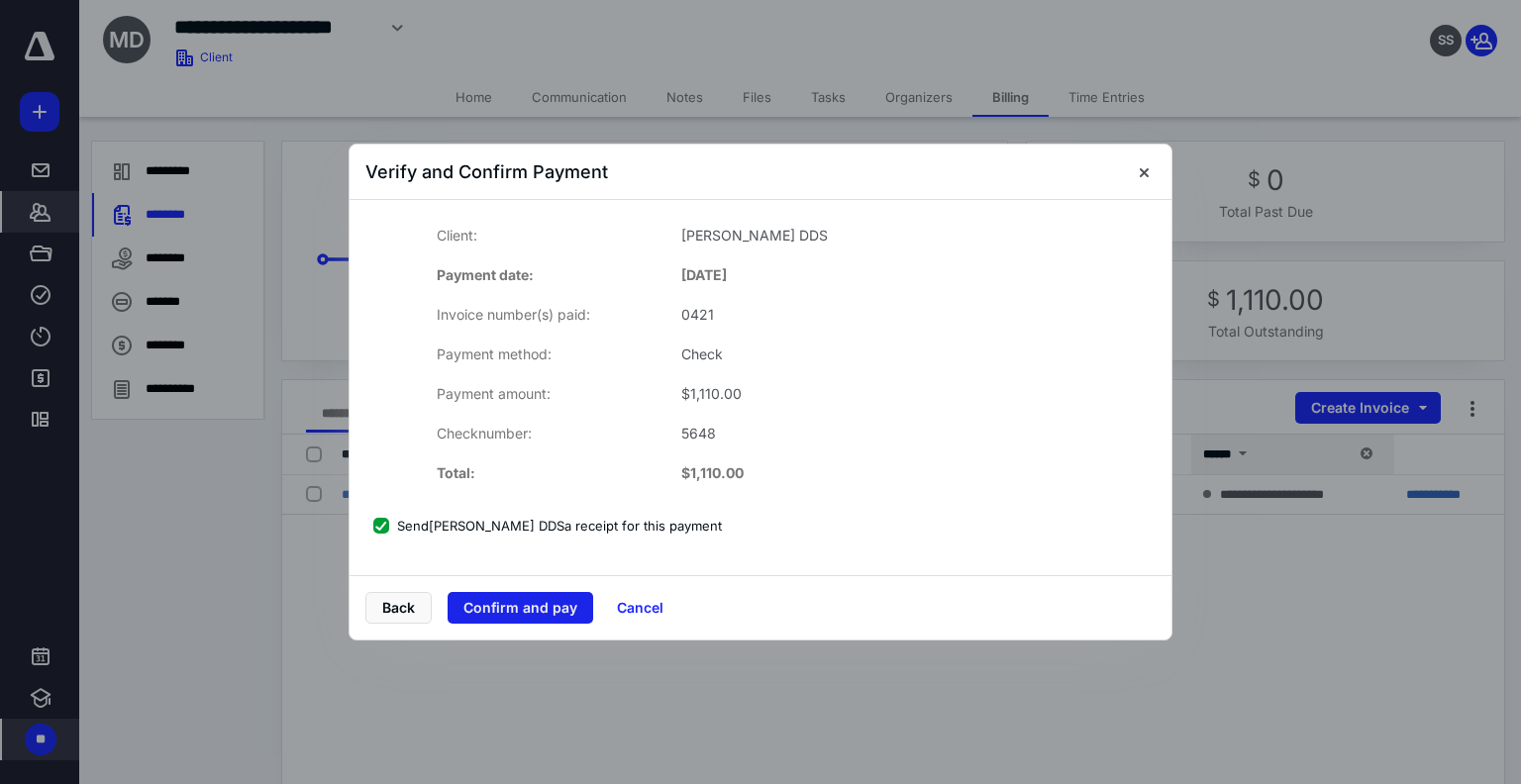 click on "Confirm and pay" at bounding box center (520, 608) 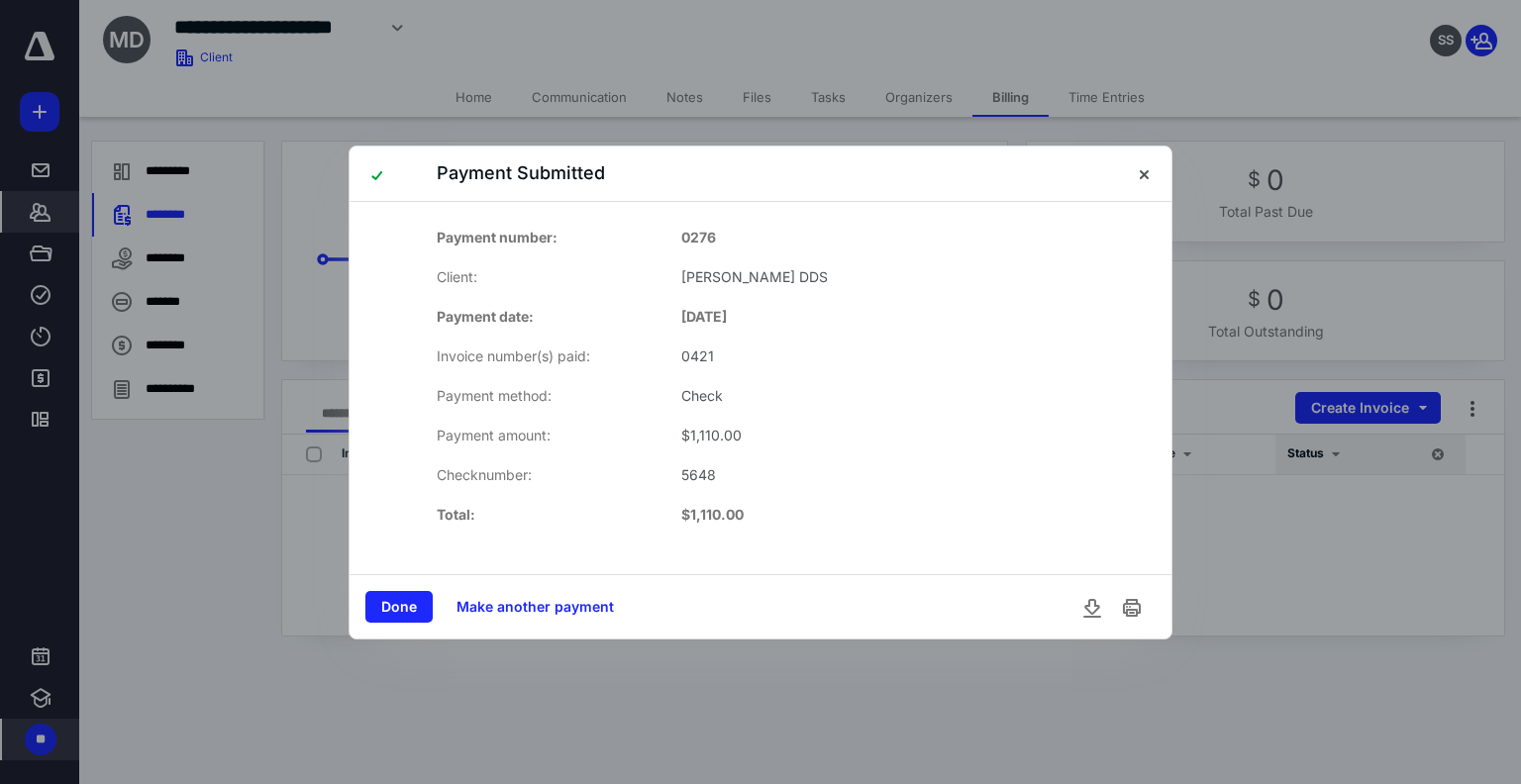 click on "Done" at bounding box center (399, 607) 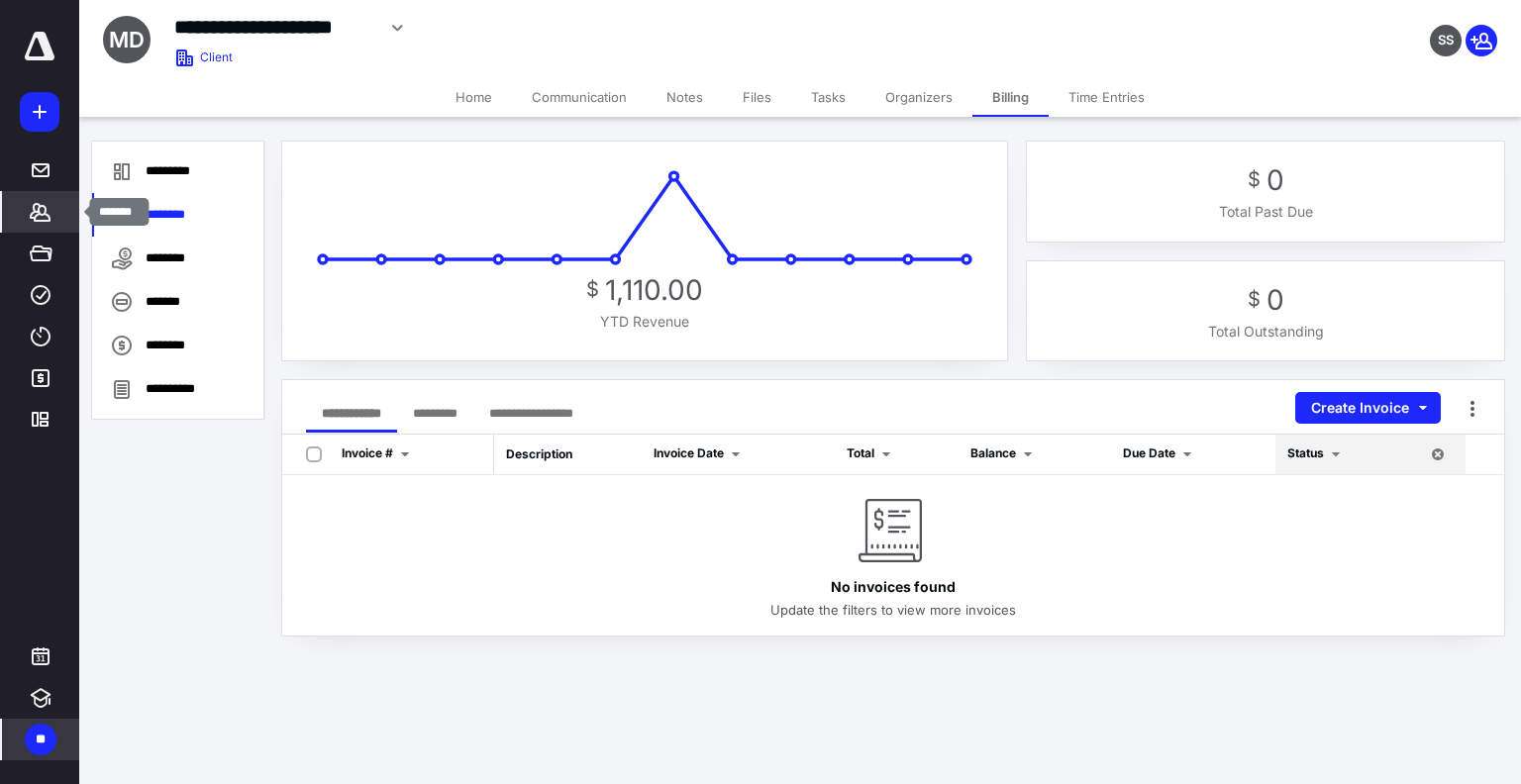 click 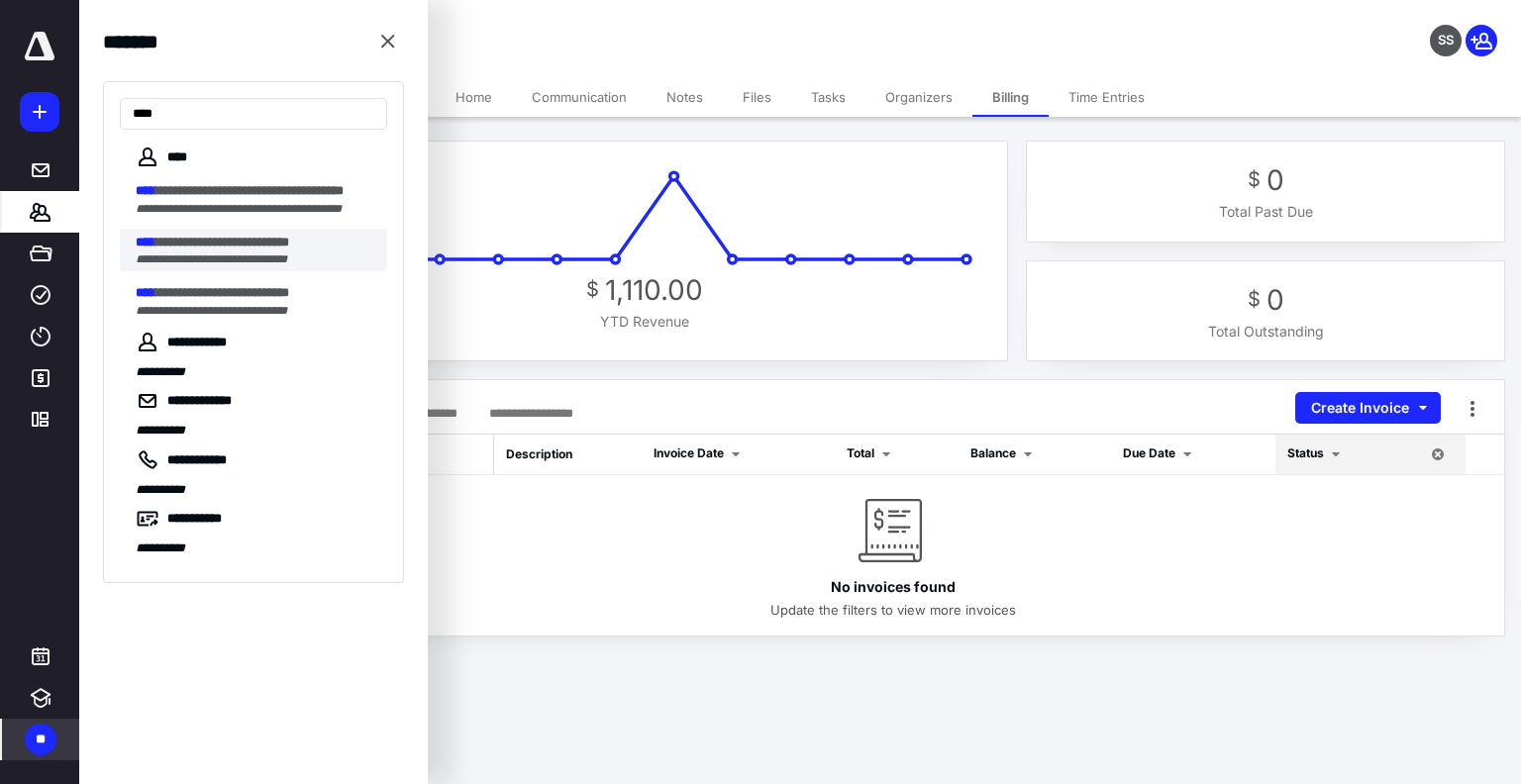type on "****" 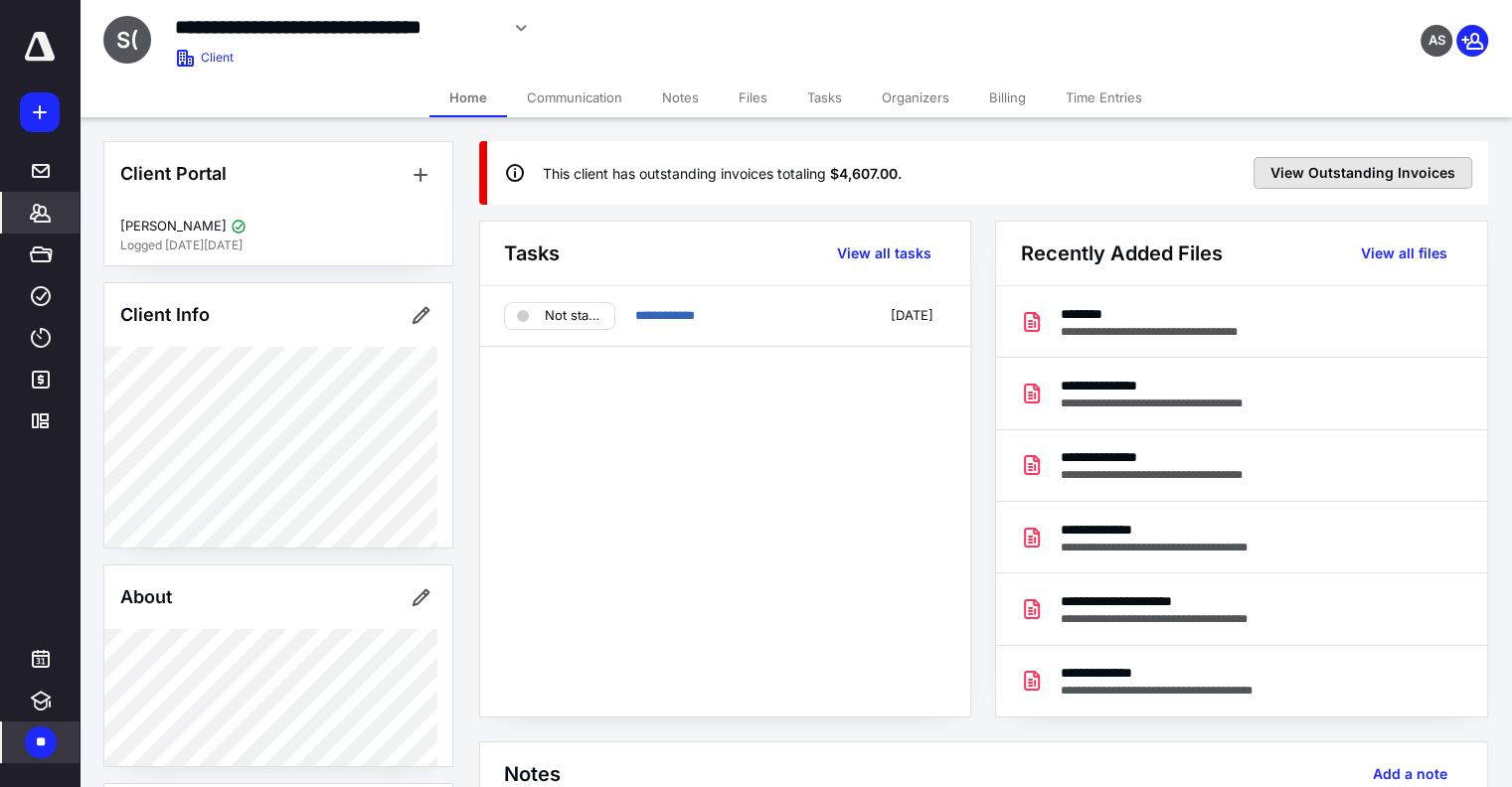 click on "View Outstanding Invoices" at bounding box center [1363, 173] 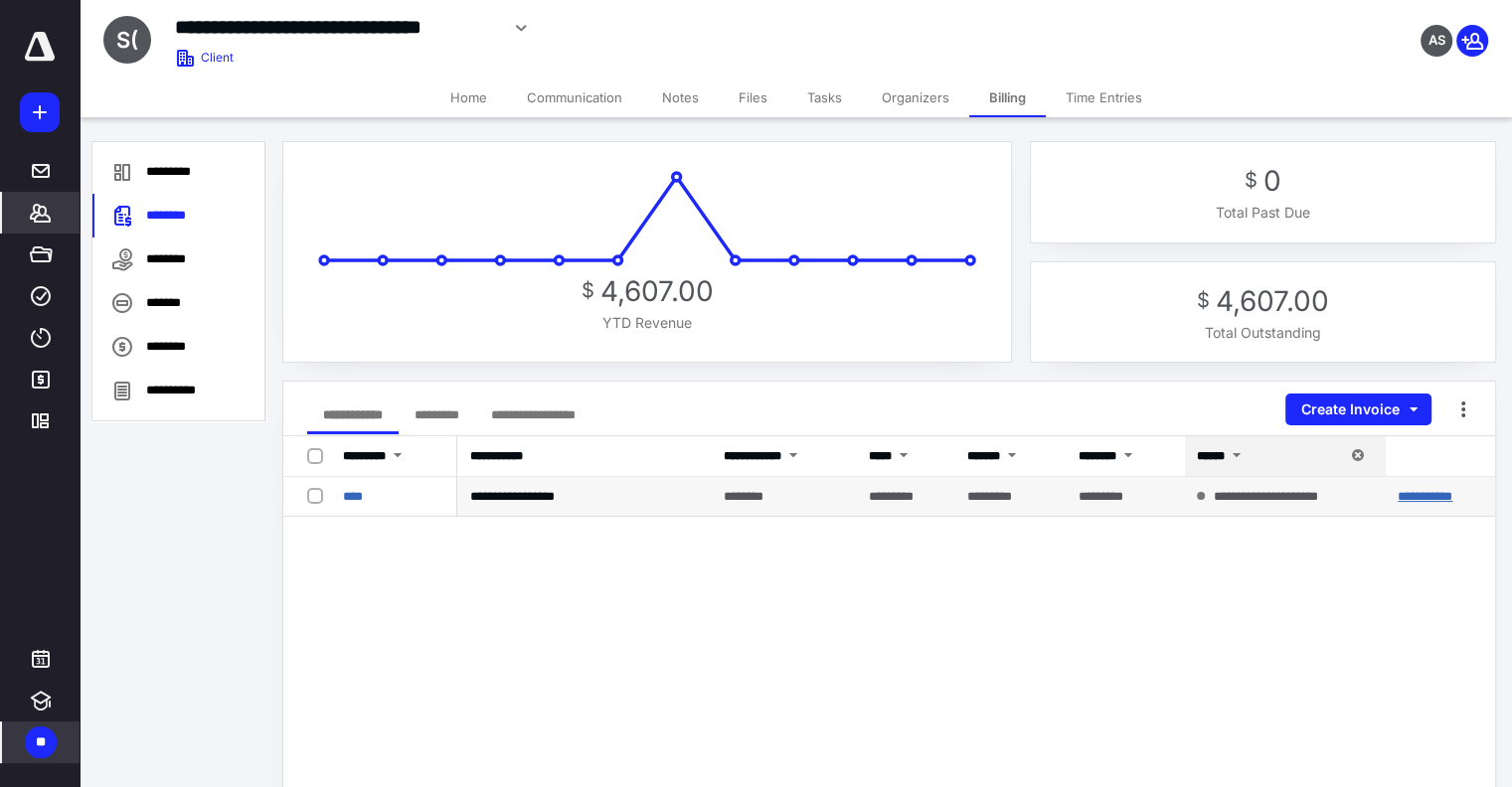 click on "**********" at bounding box center [1425, 496] 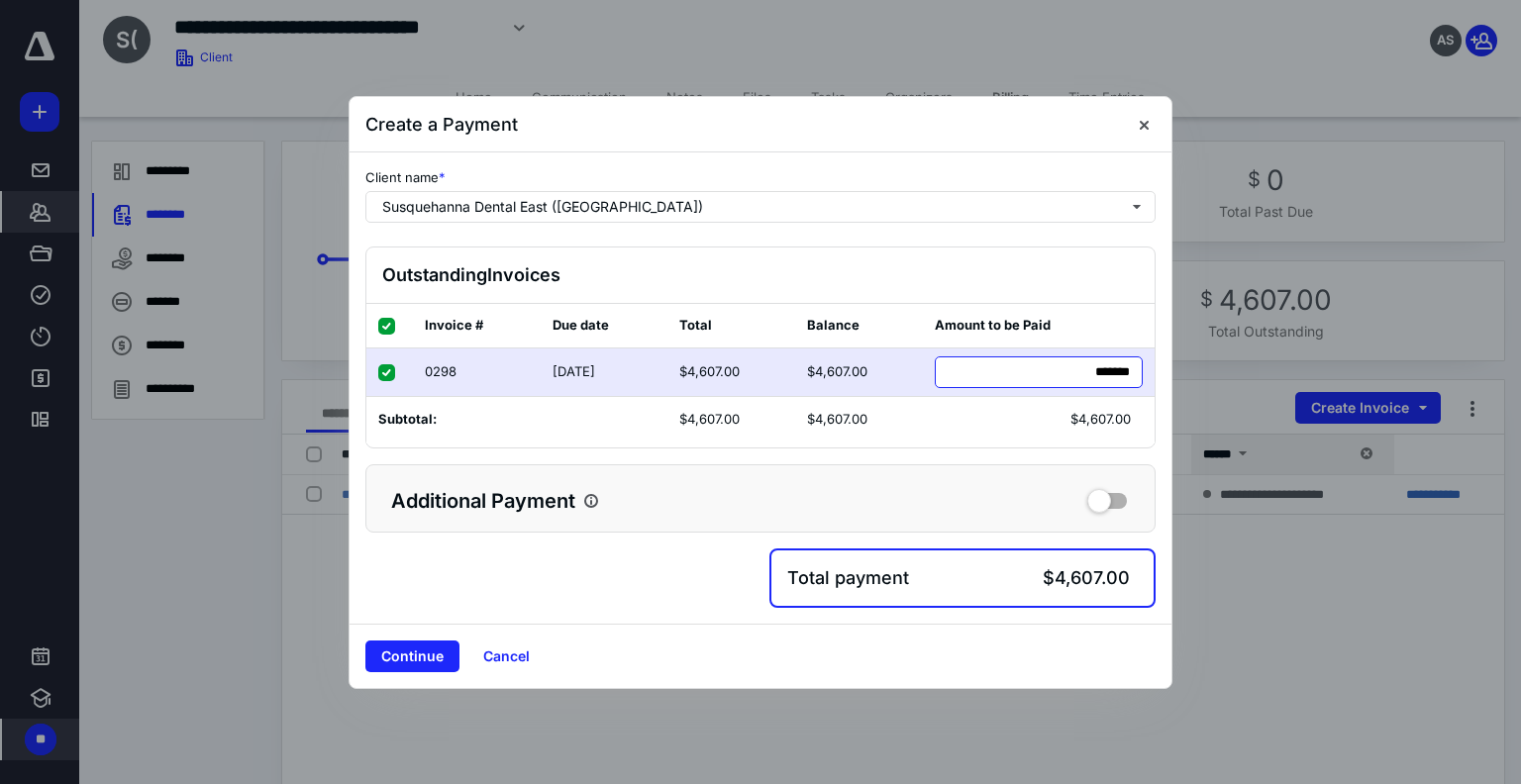 drag, startPoint x: 1034, startPoint y: 380, endPoint x: 1430, endPoint y: 385, distance: 396.03156 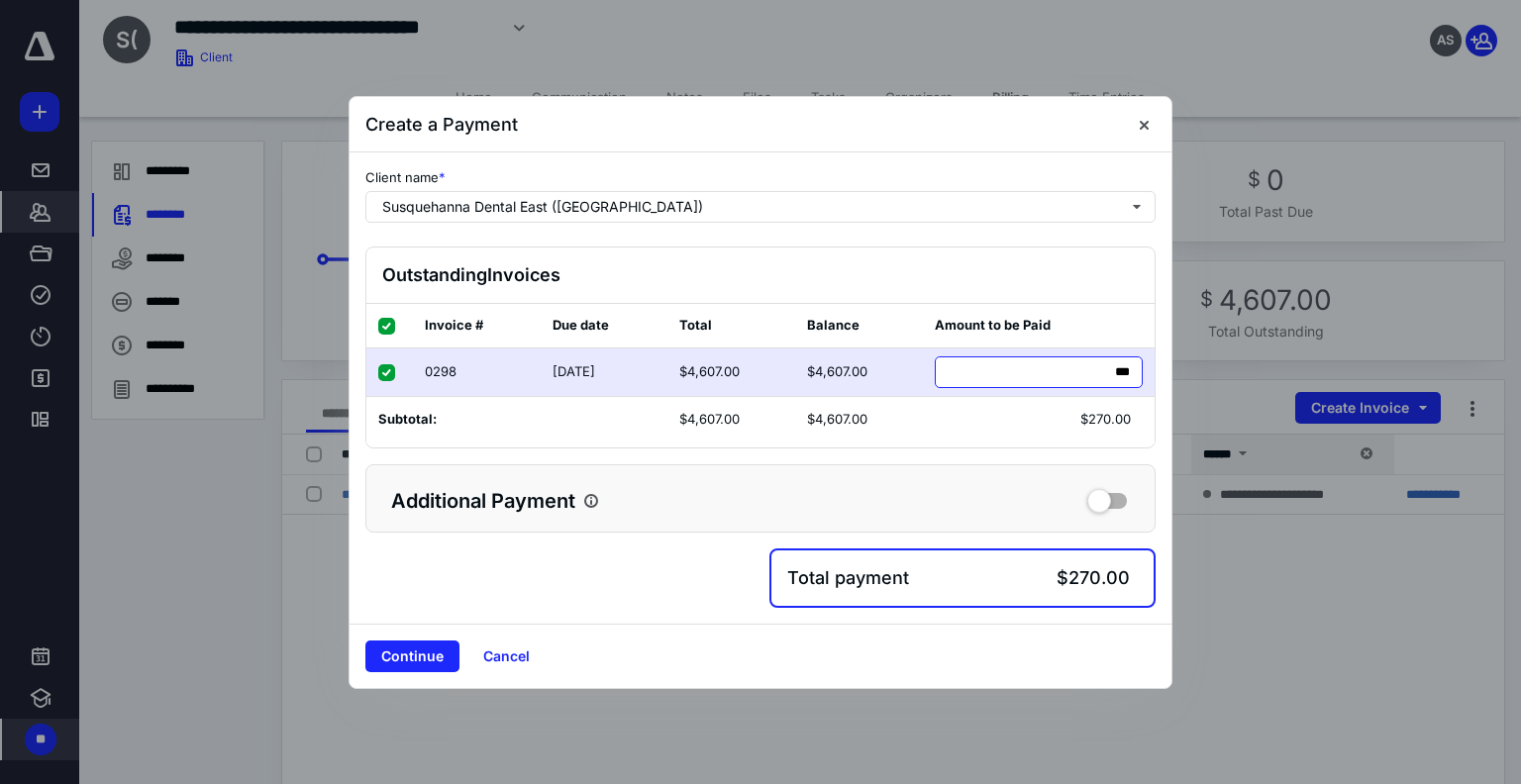 type on "****" 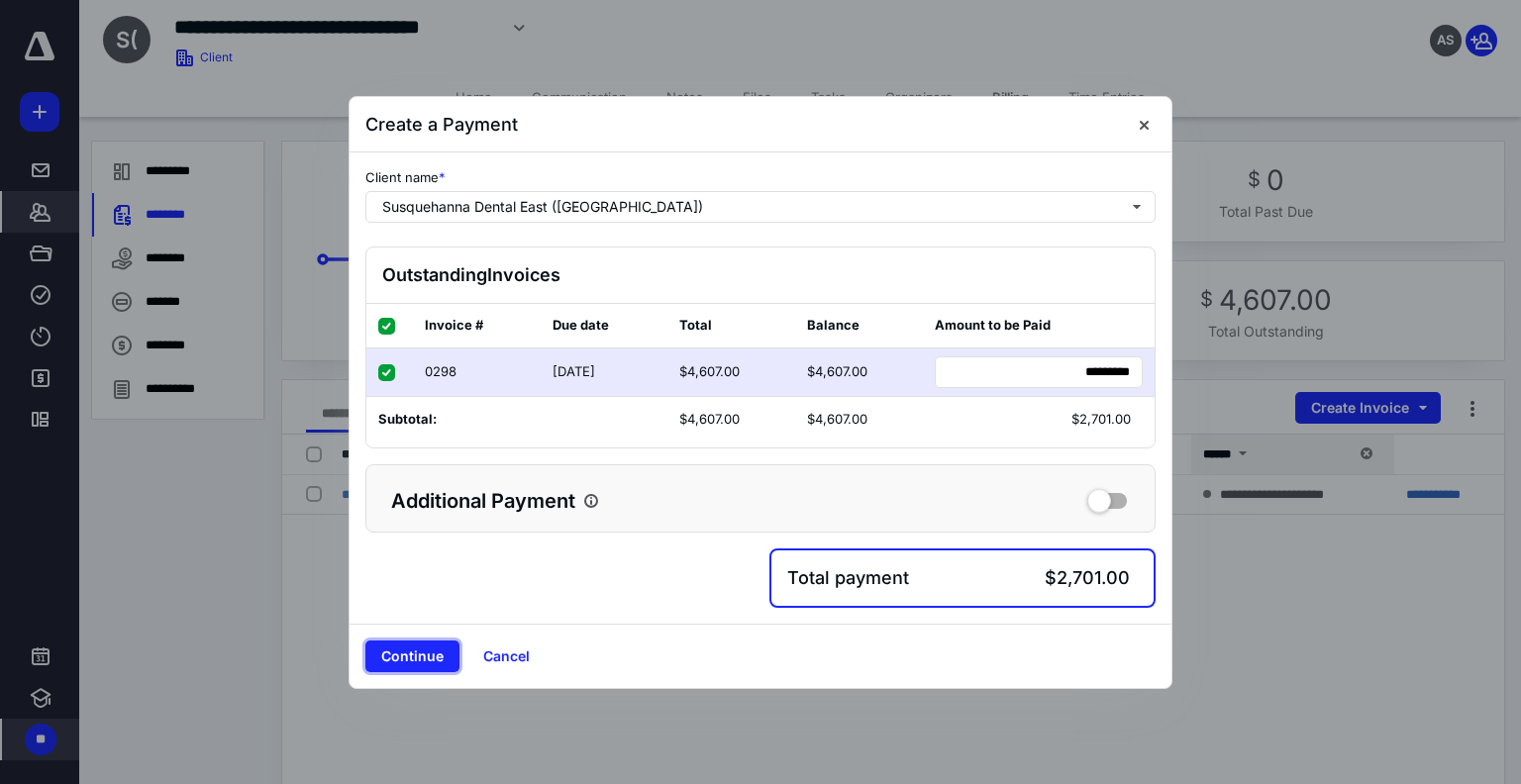 click on "Continue" at bounding box center [412, 656] 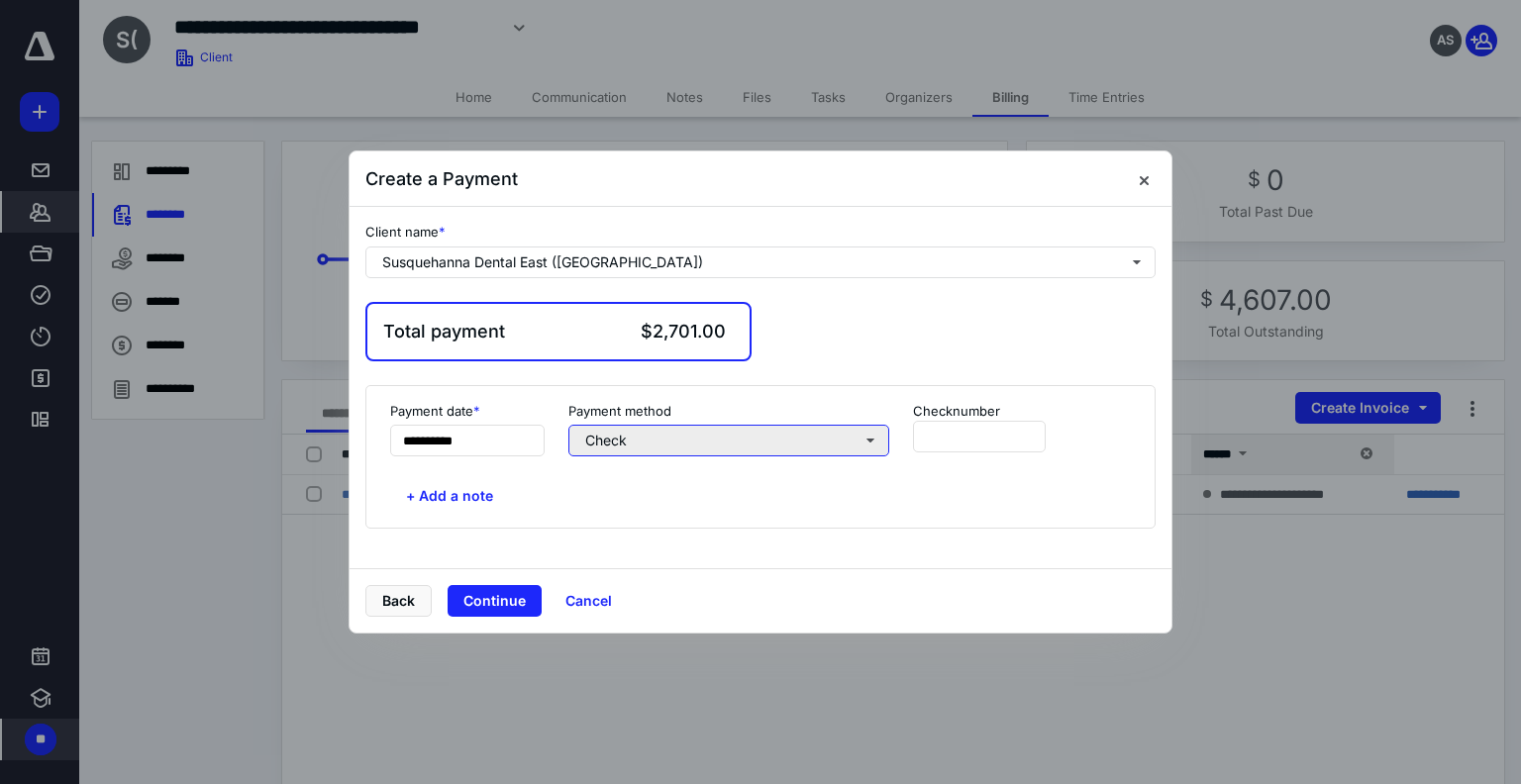 click on "Check" at bounding box center [729, 441] 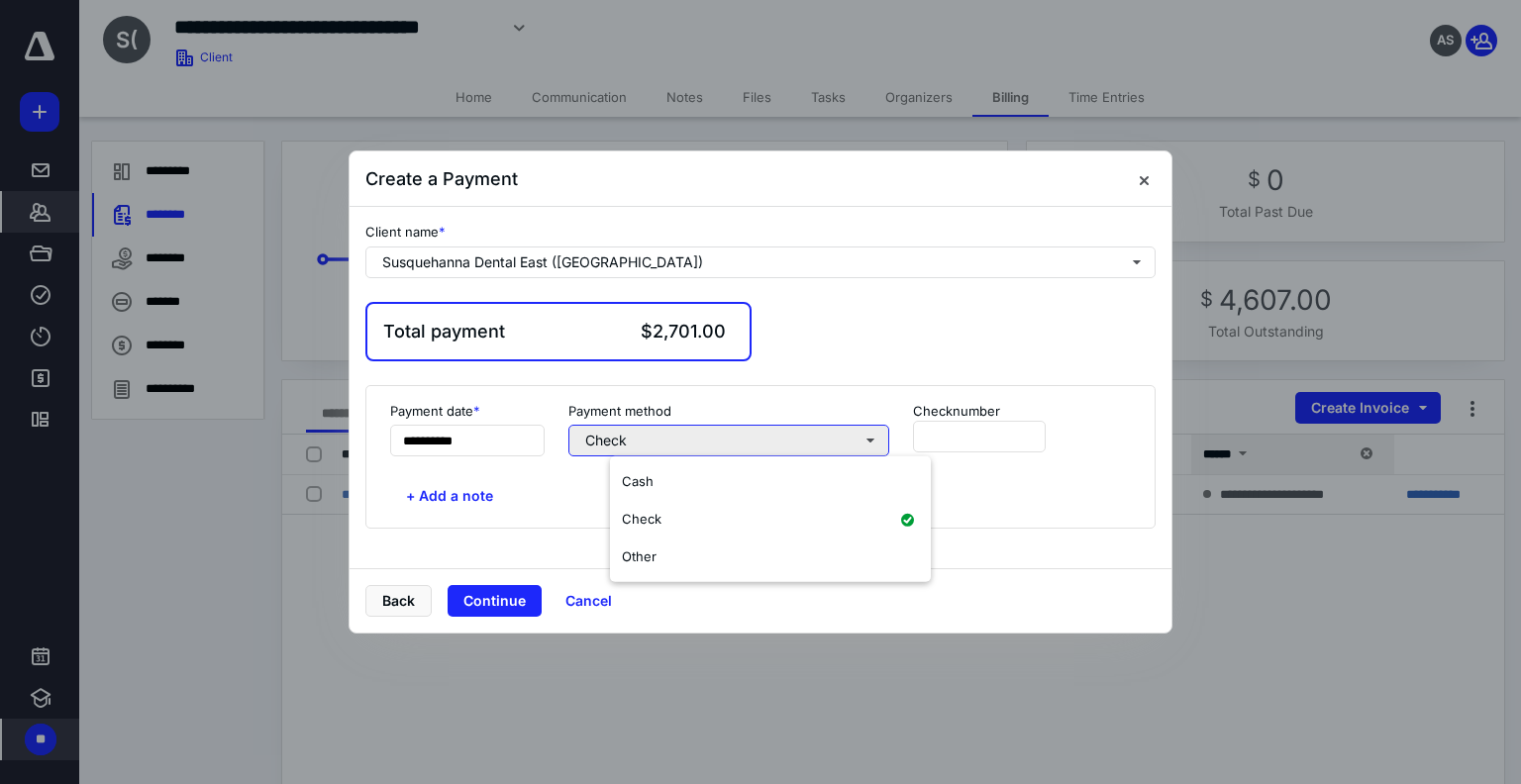 click on "Check" at bounding box center [729, 441] 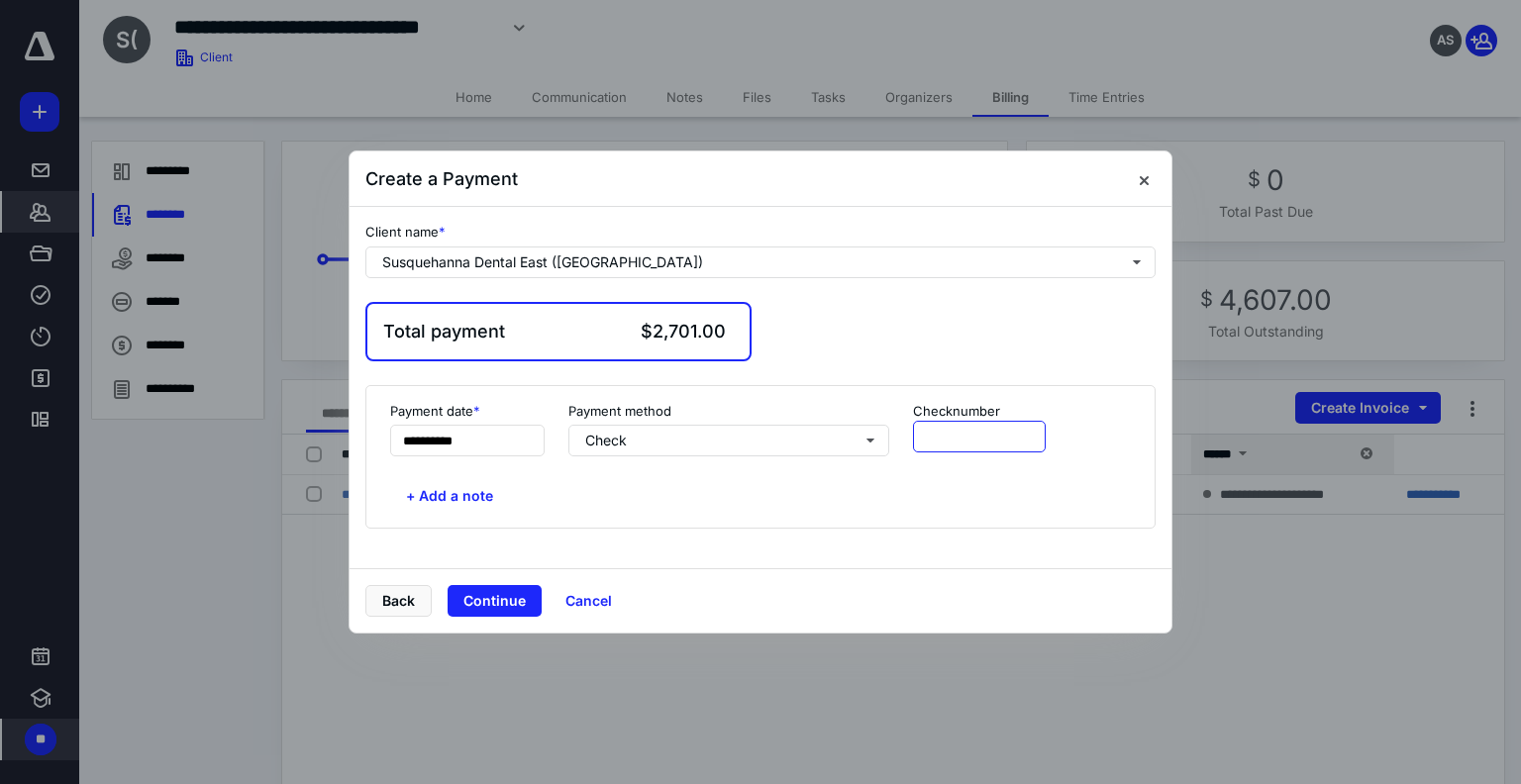 click at bounding box center [979, 437] 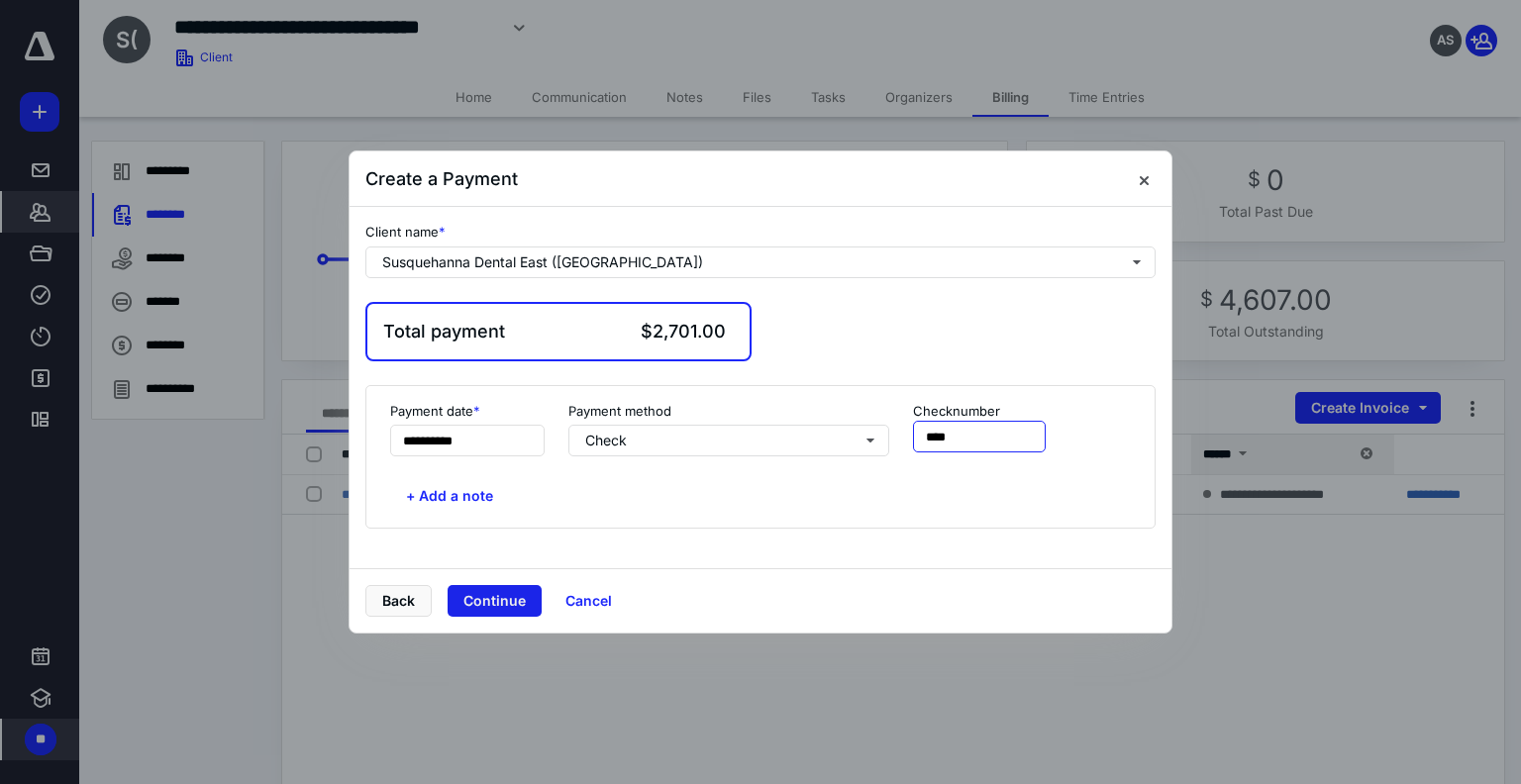 type on "****" 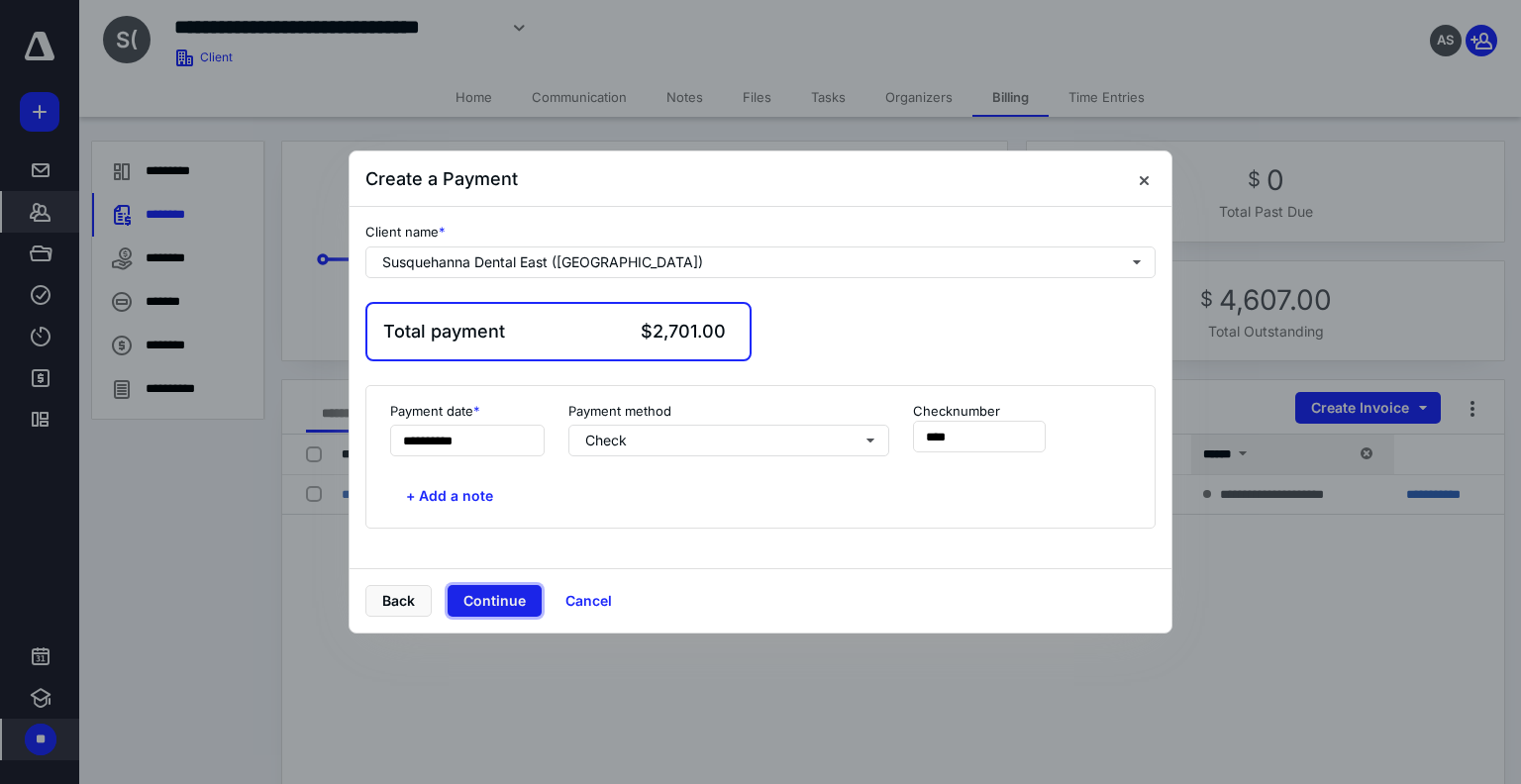 click on "Continue" at bounding box center [494, 601] 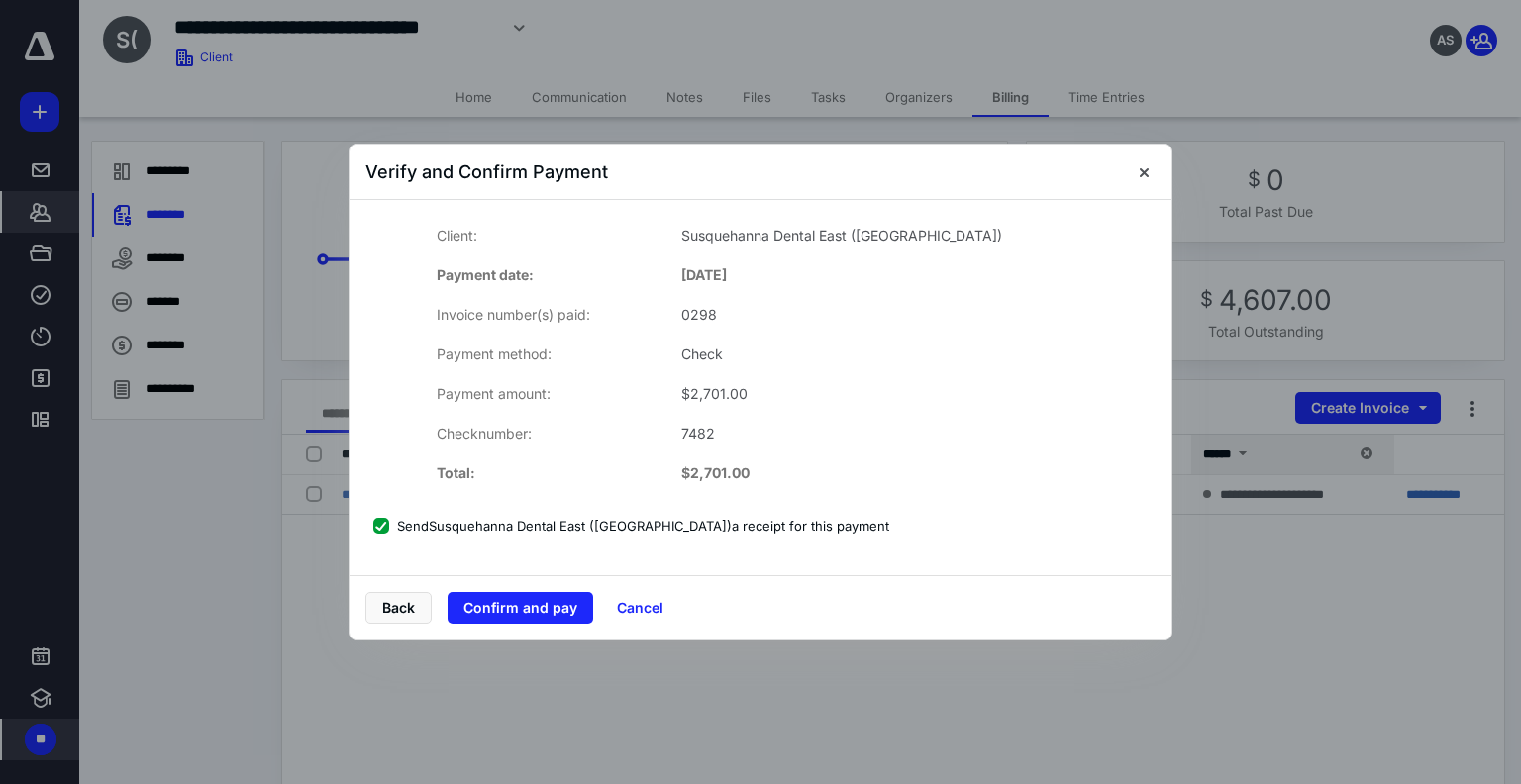 click on "Confirm and pay" at bounding box center (520, 608) 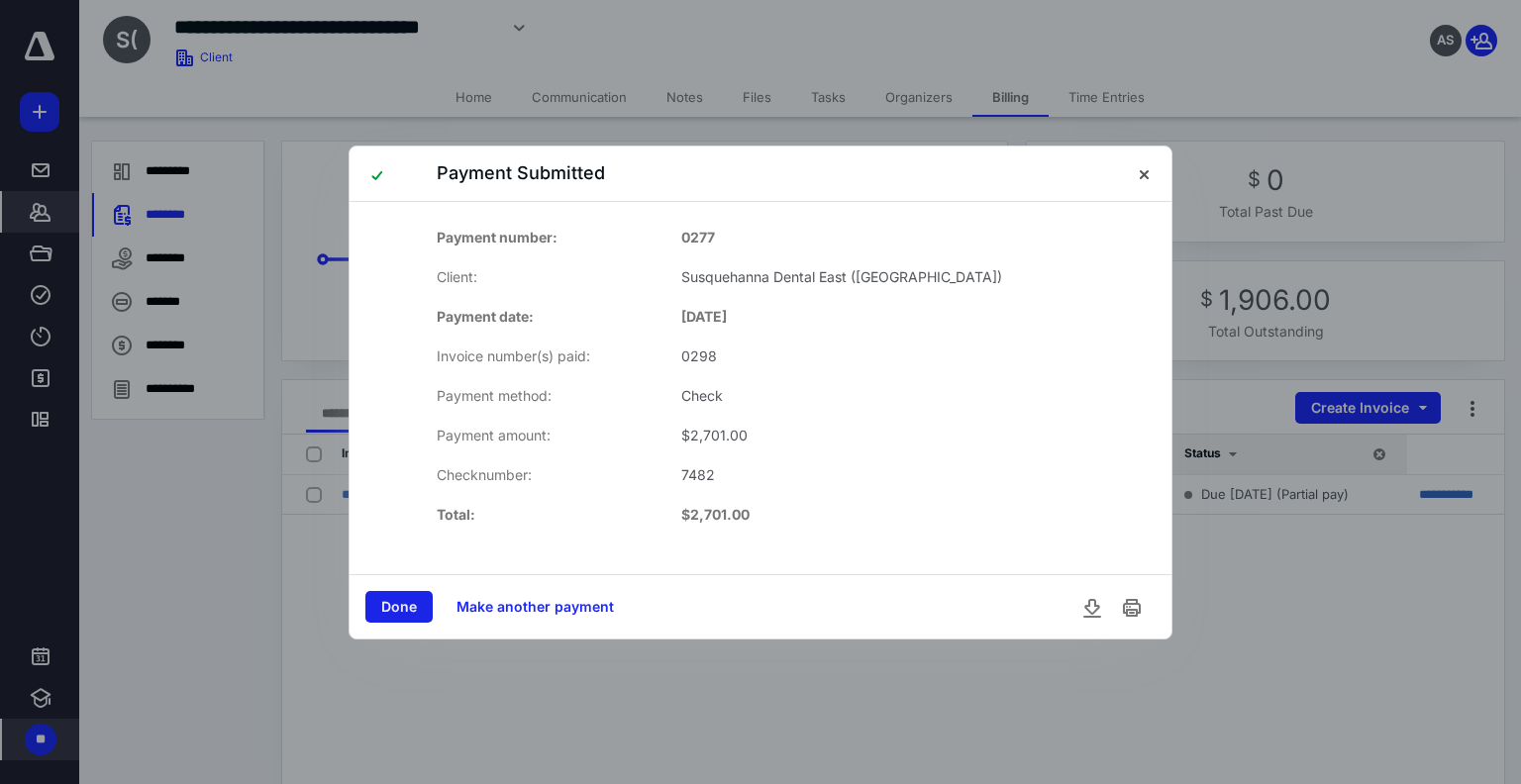 click on "Done" at bounding box center [399, 607] 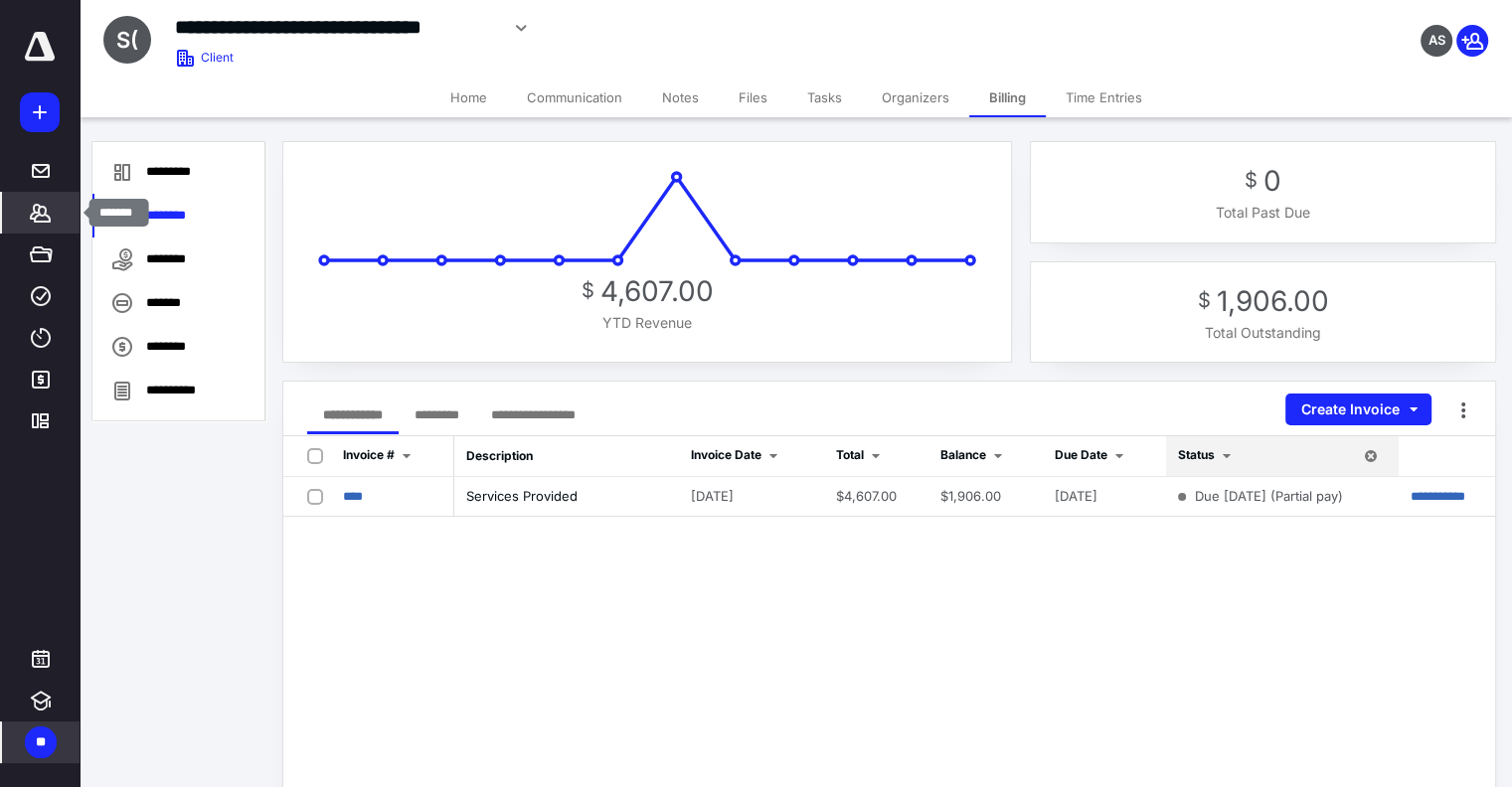 click 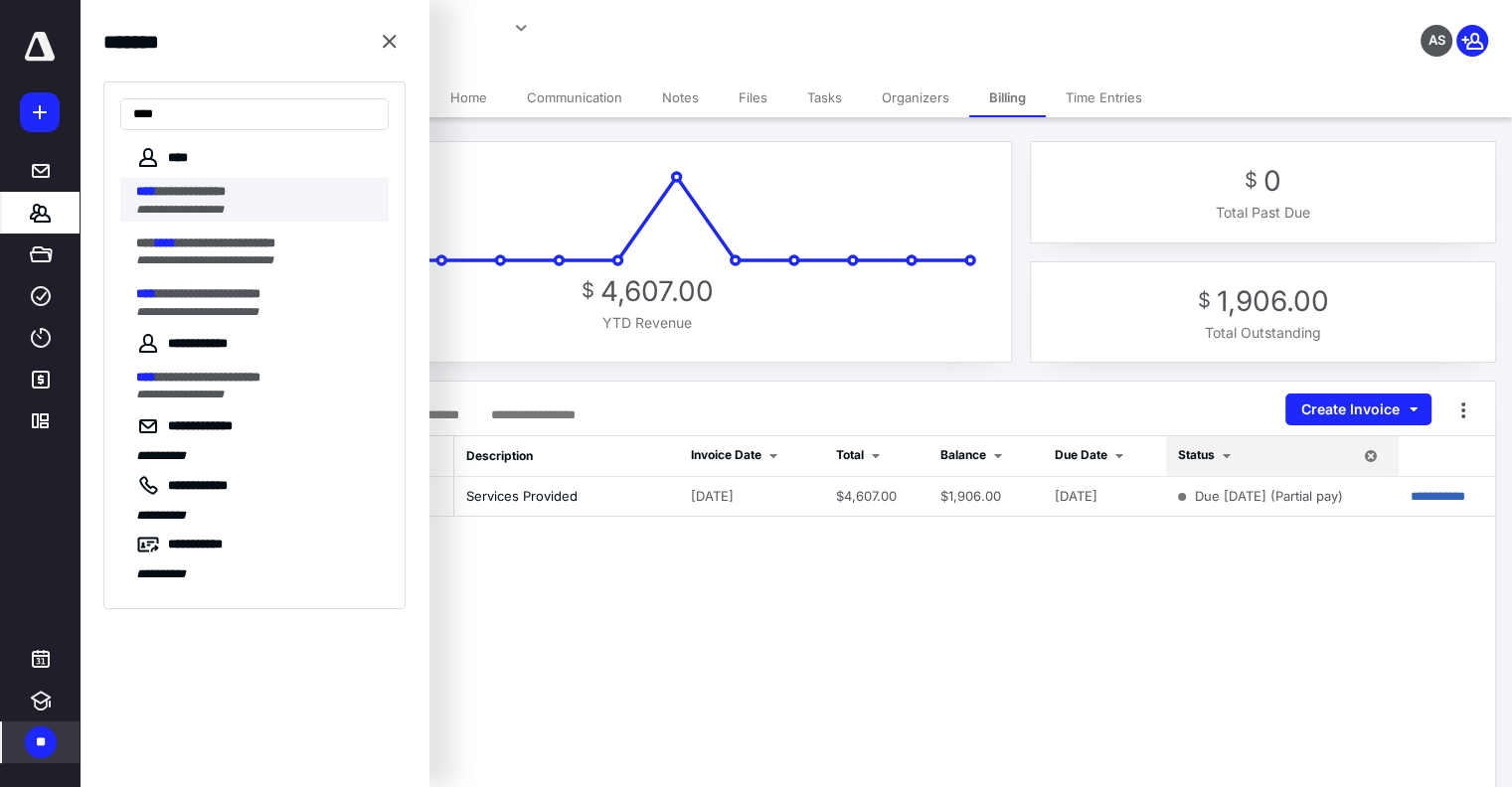 type on "****" 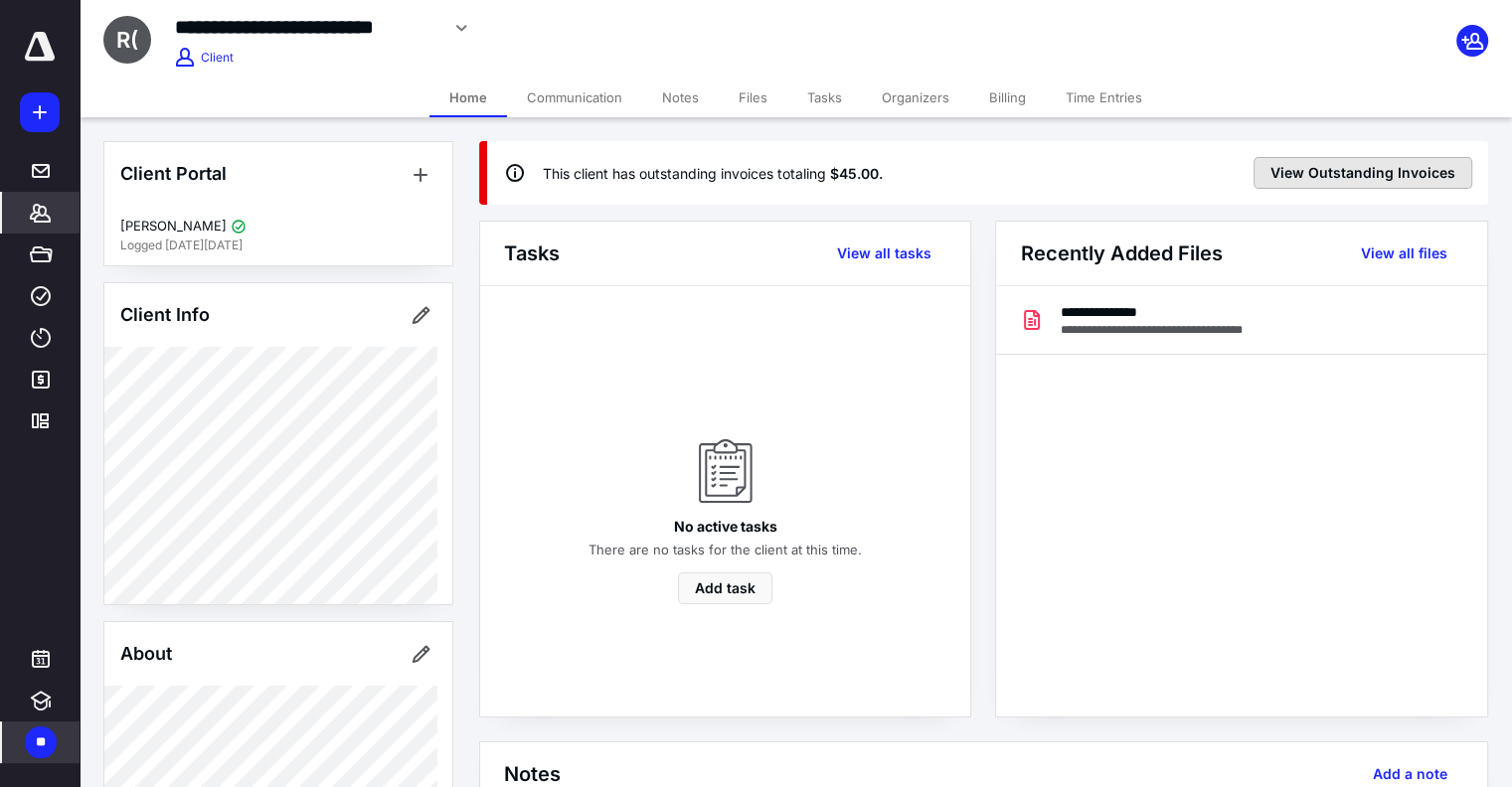 click on "View Outstanding Invoices" at bounding box center [1363, 173] 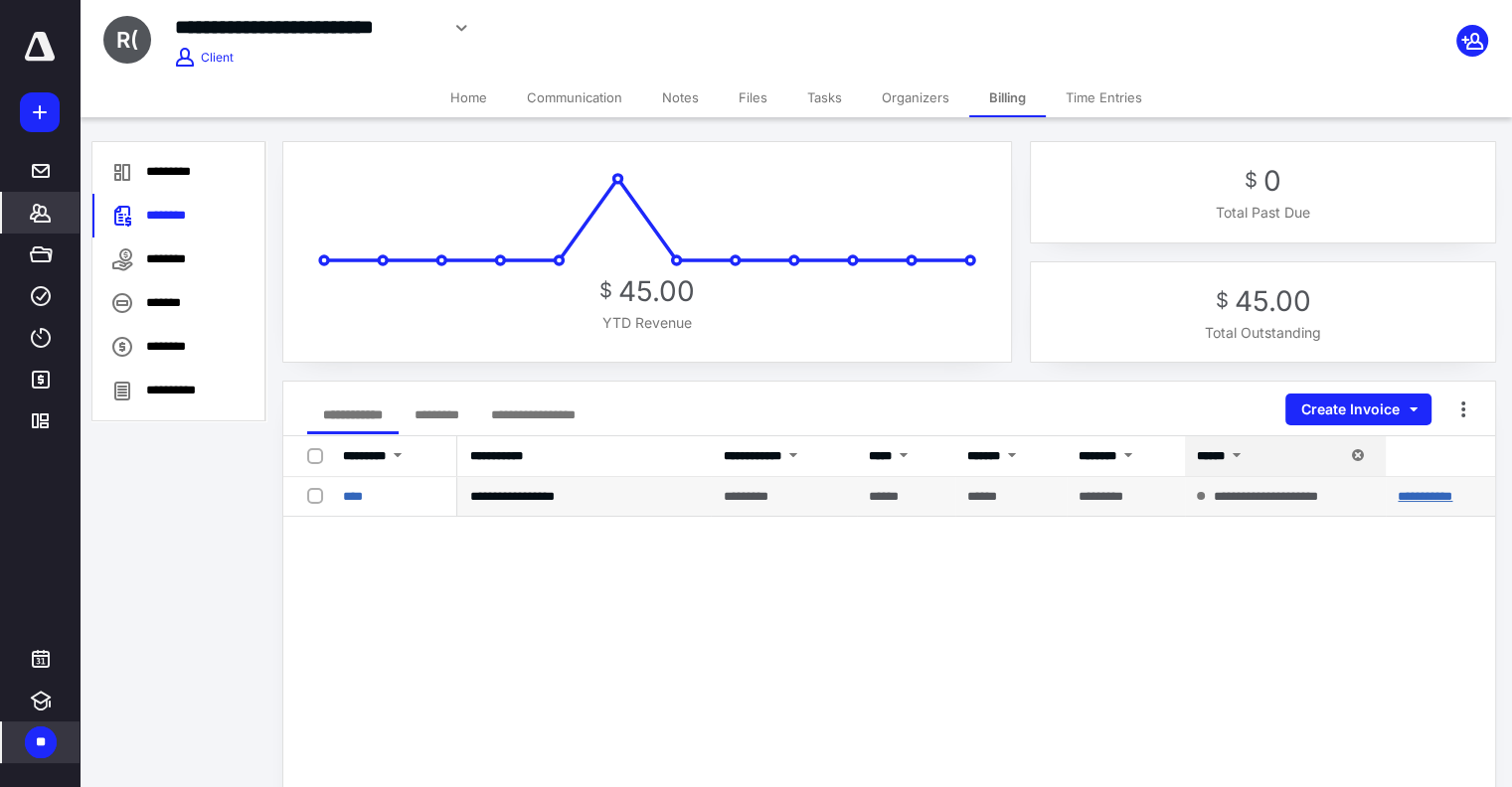 click on "**********" at bounding box center (1425, 496) 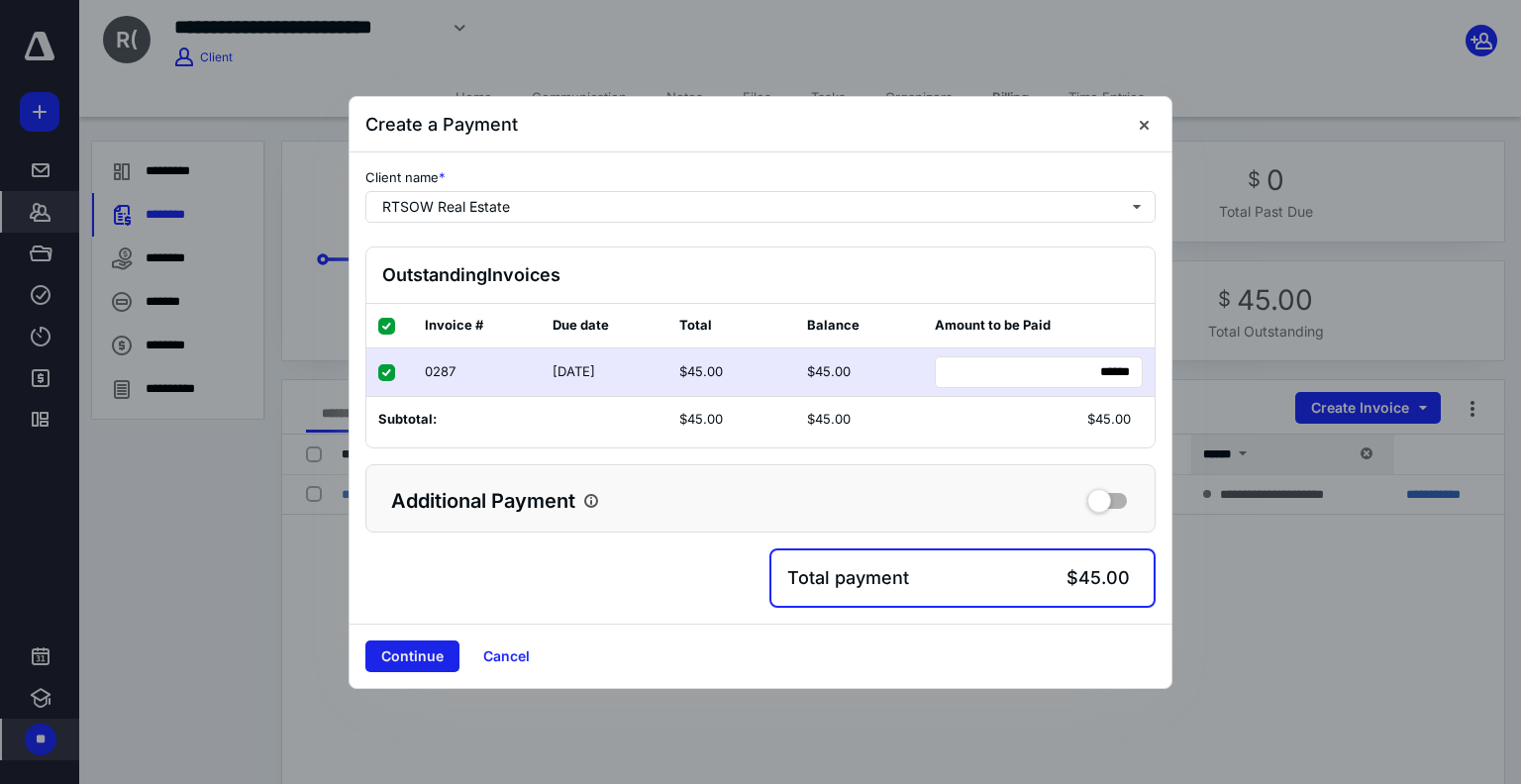 click on "Continue" at bounding box center [412, 656] 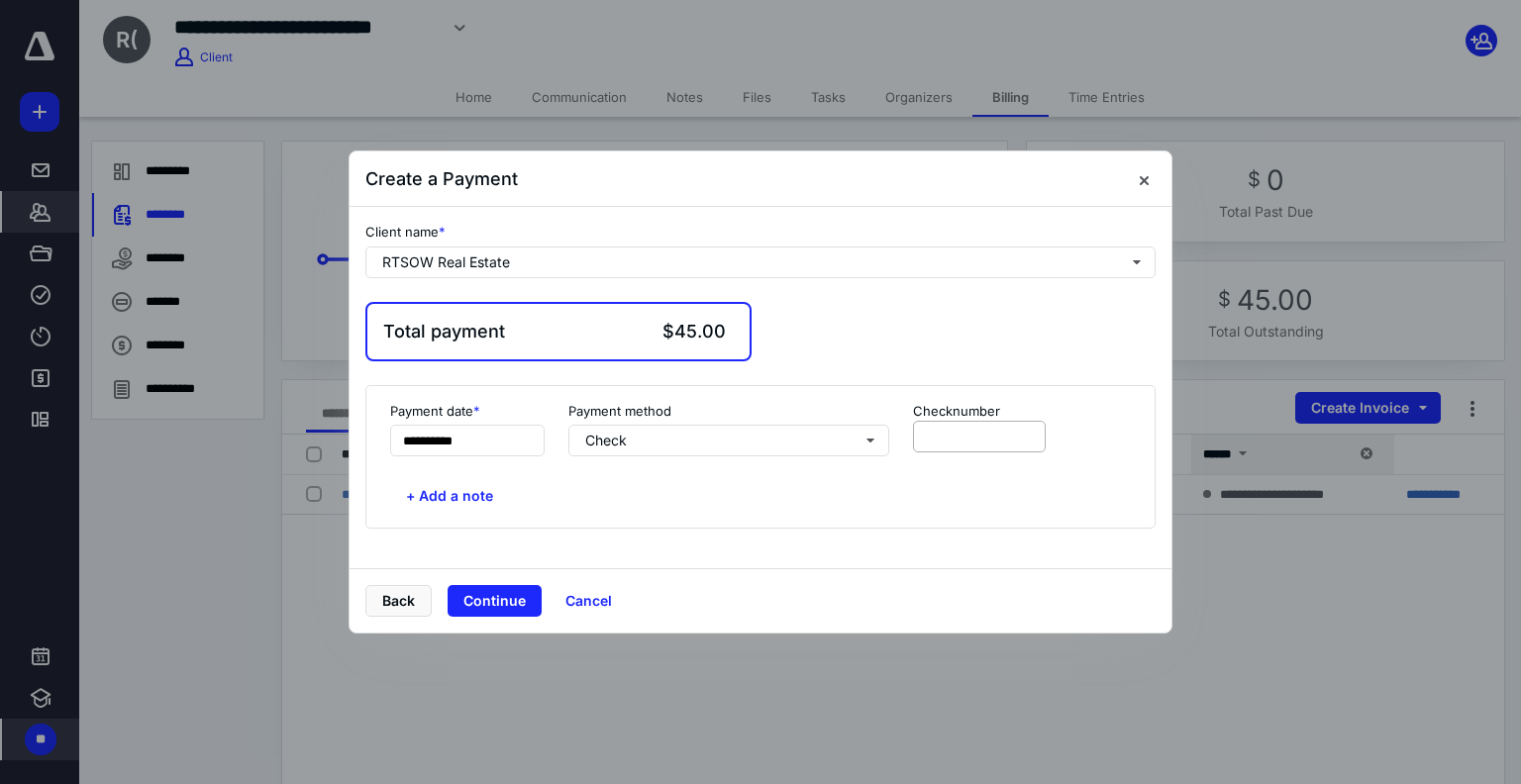 click on "Check  number" at bounding box center [979, 430] 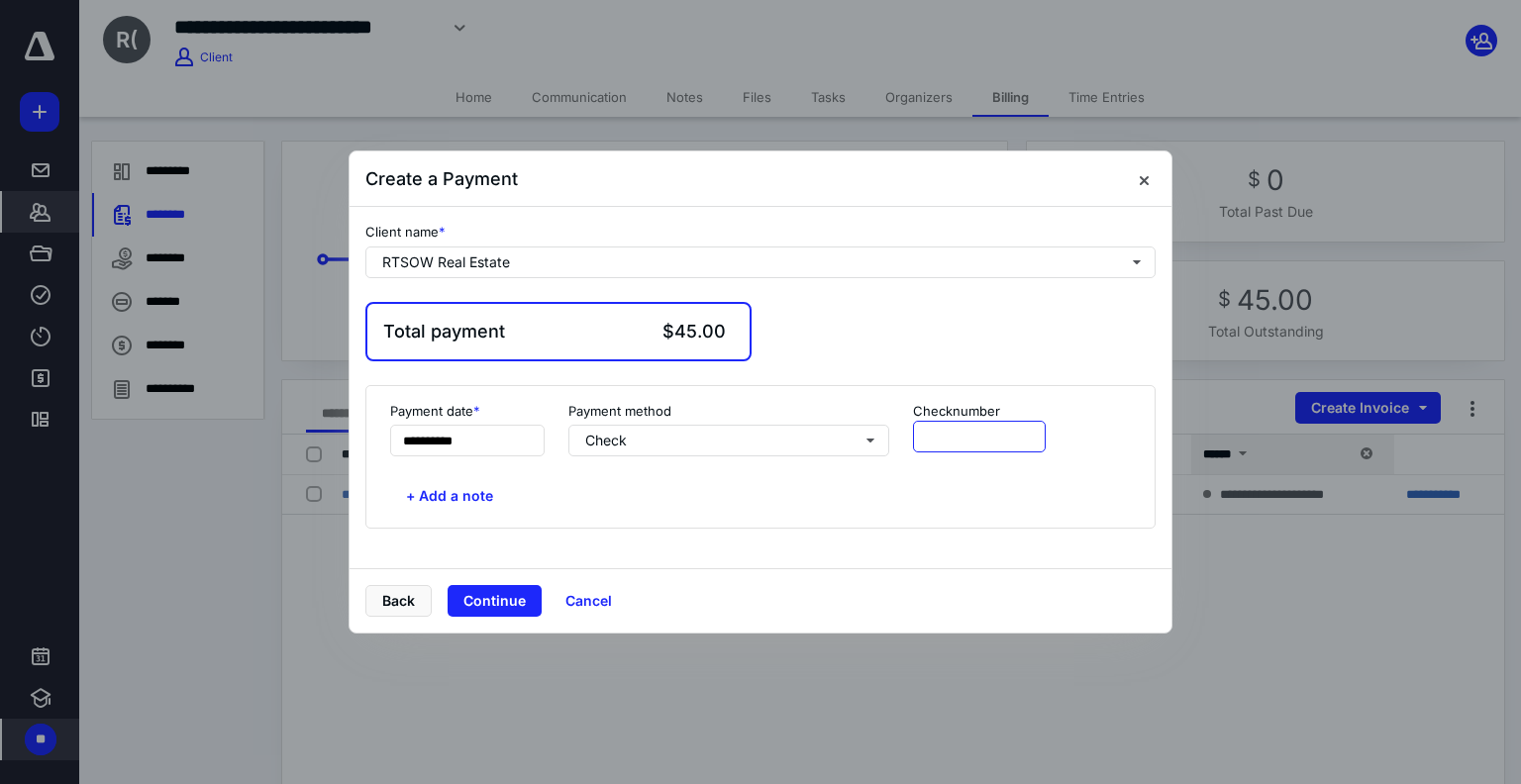click at bounding box center (979, 437) 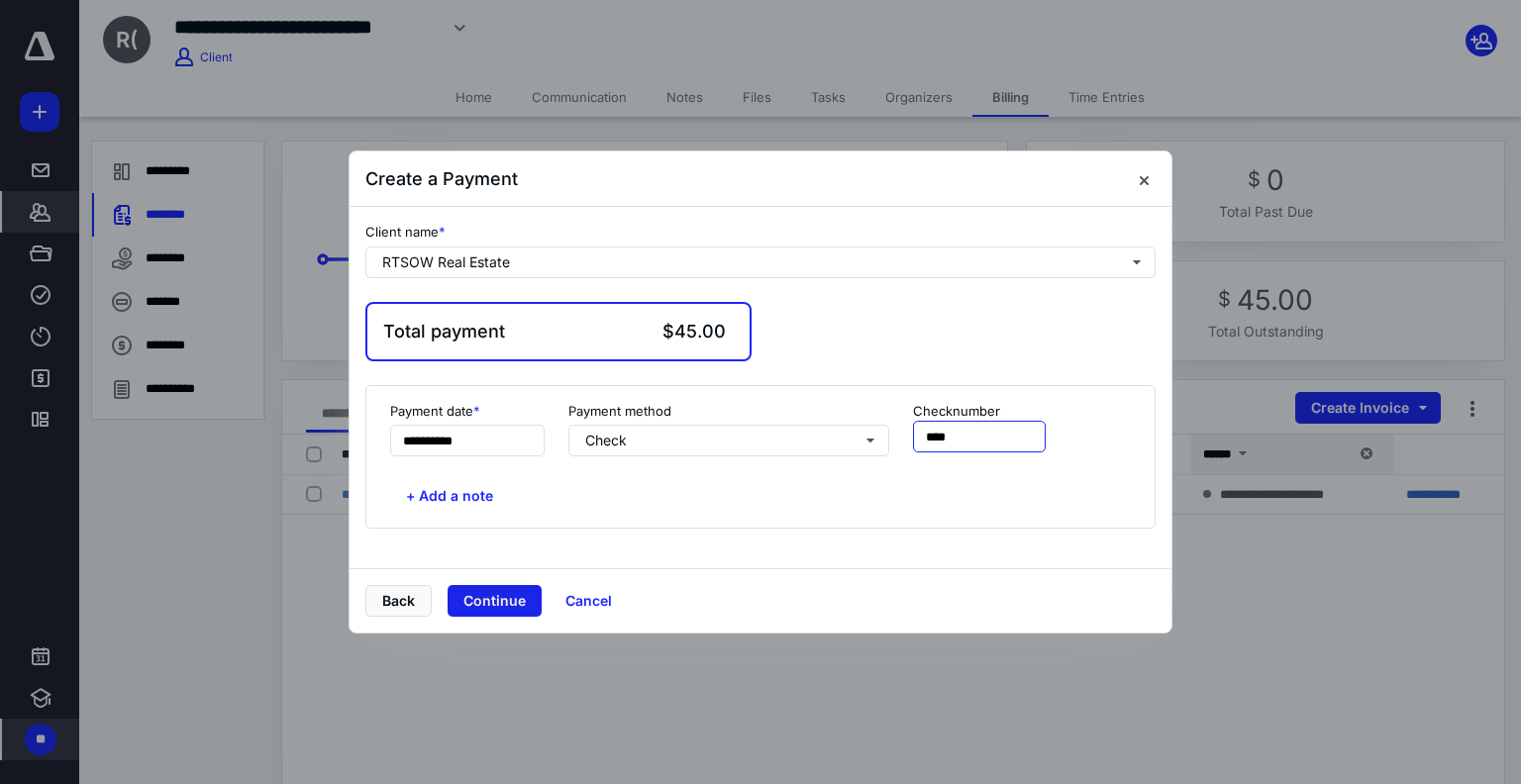 type on "****" 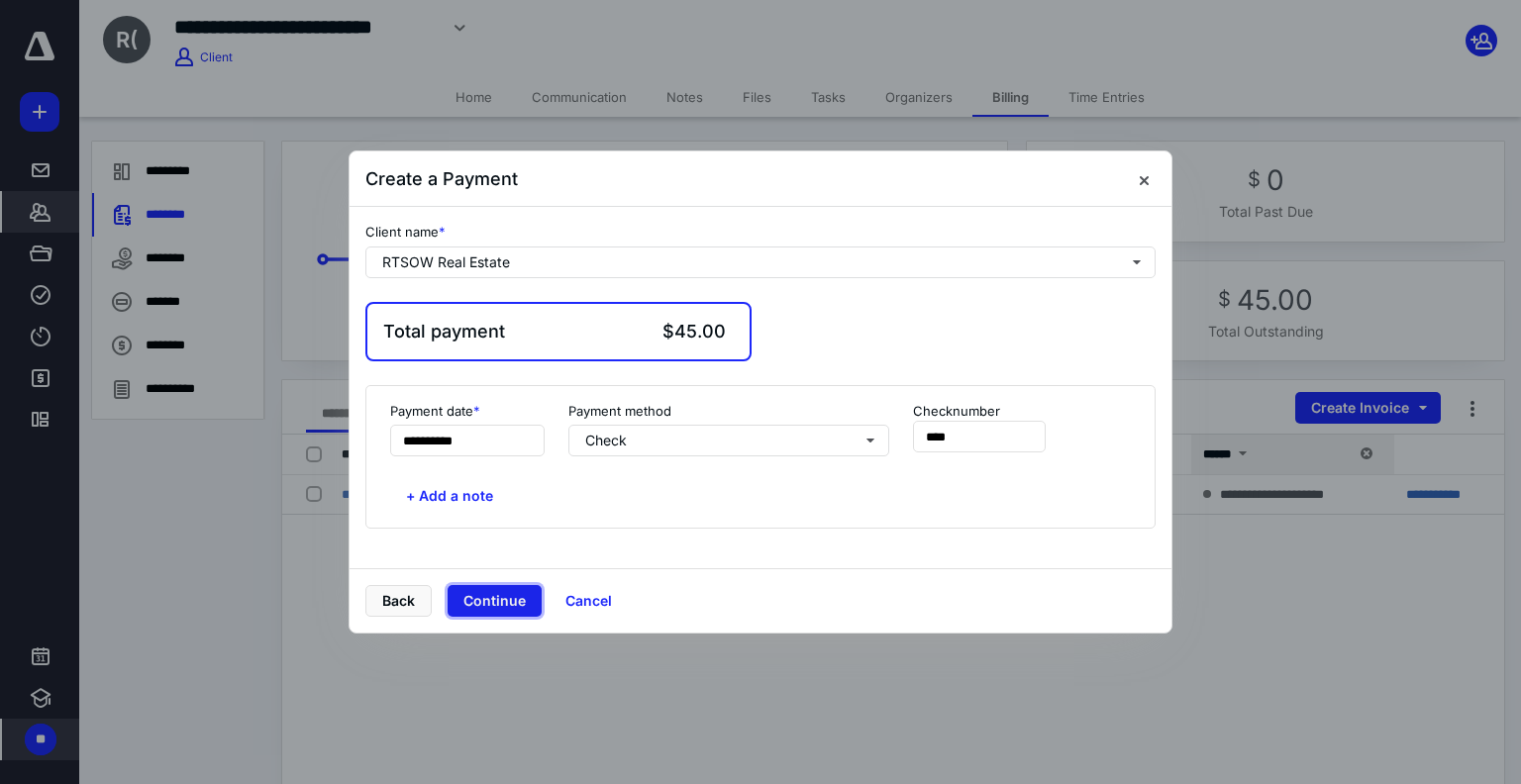 click on "Continue" at bounding box center (494, 601) 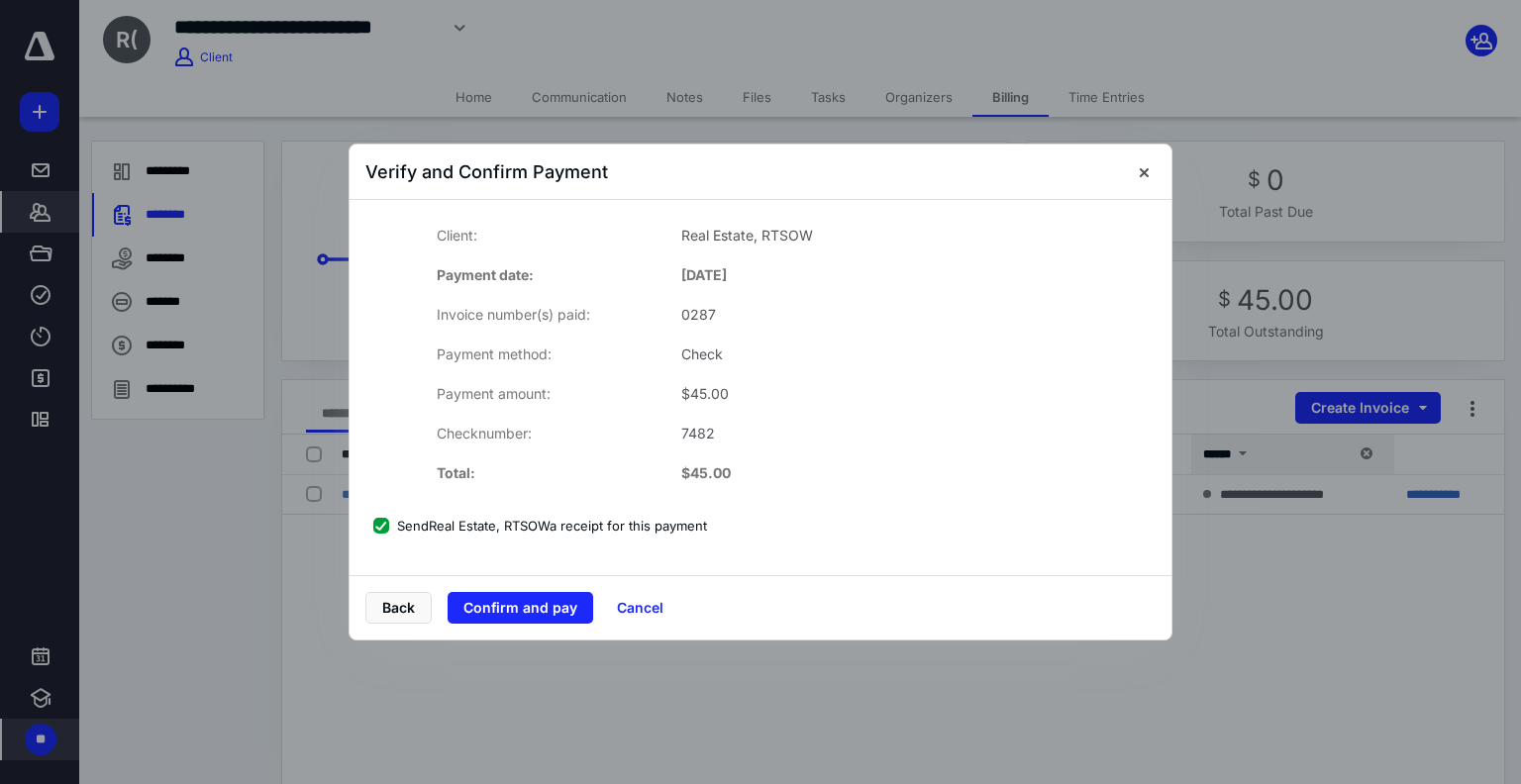 click on "Confirm and pay" at bounding box center (520, 608) 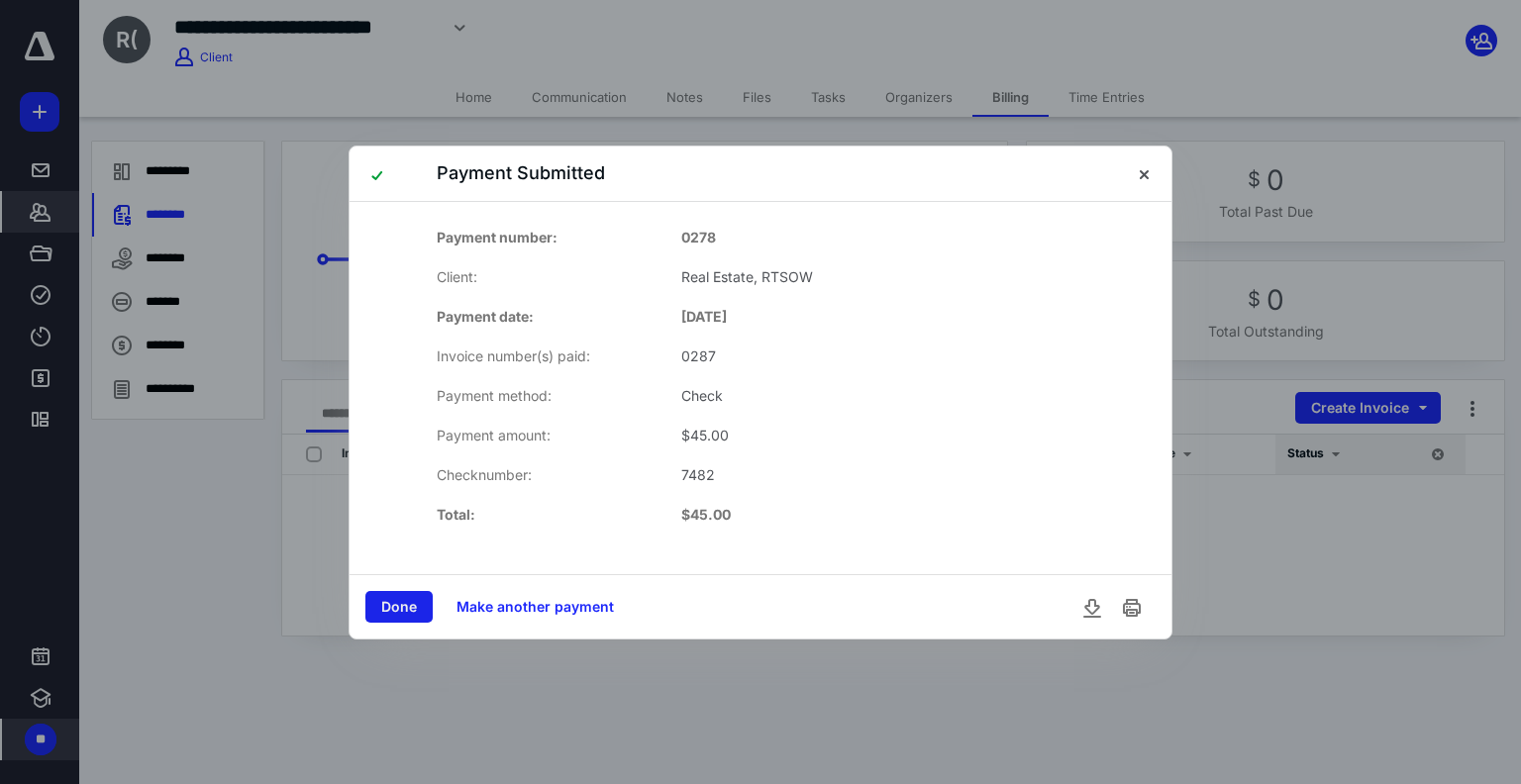 click on "Done" at bounding box center [399, 607] 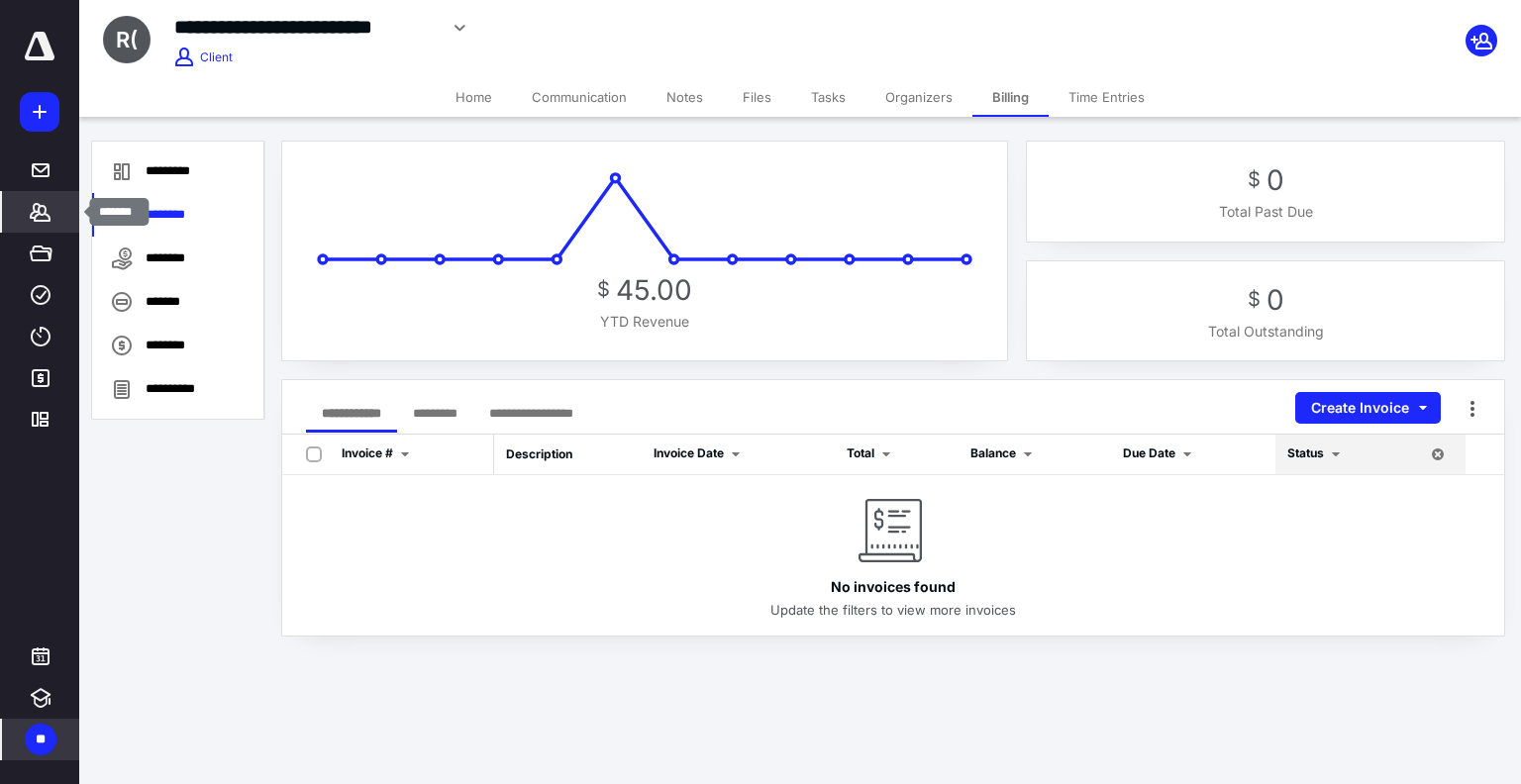 click 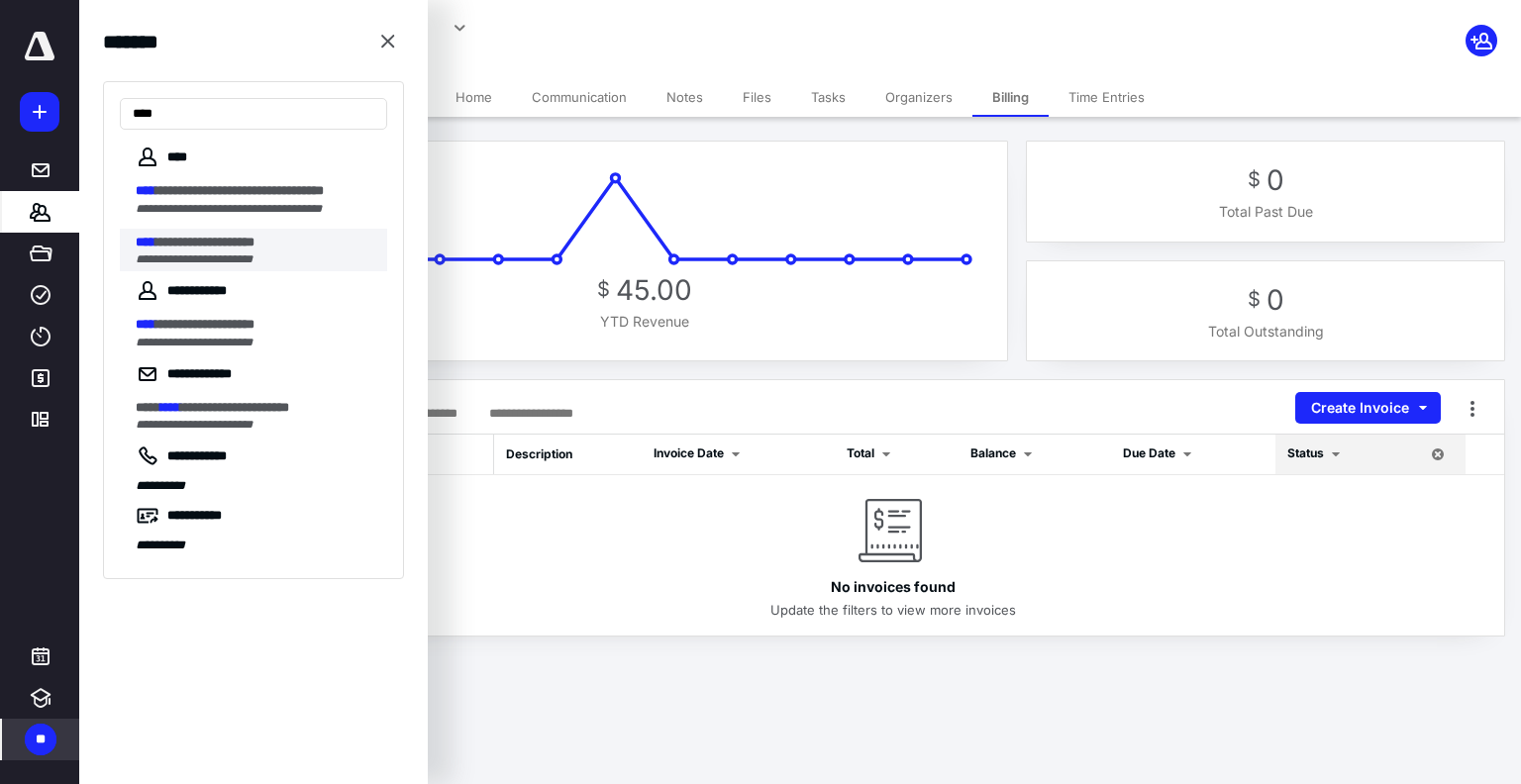 type on "****" 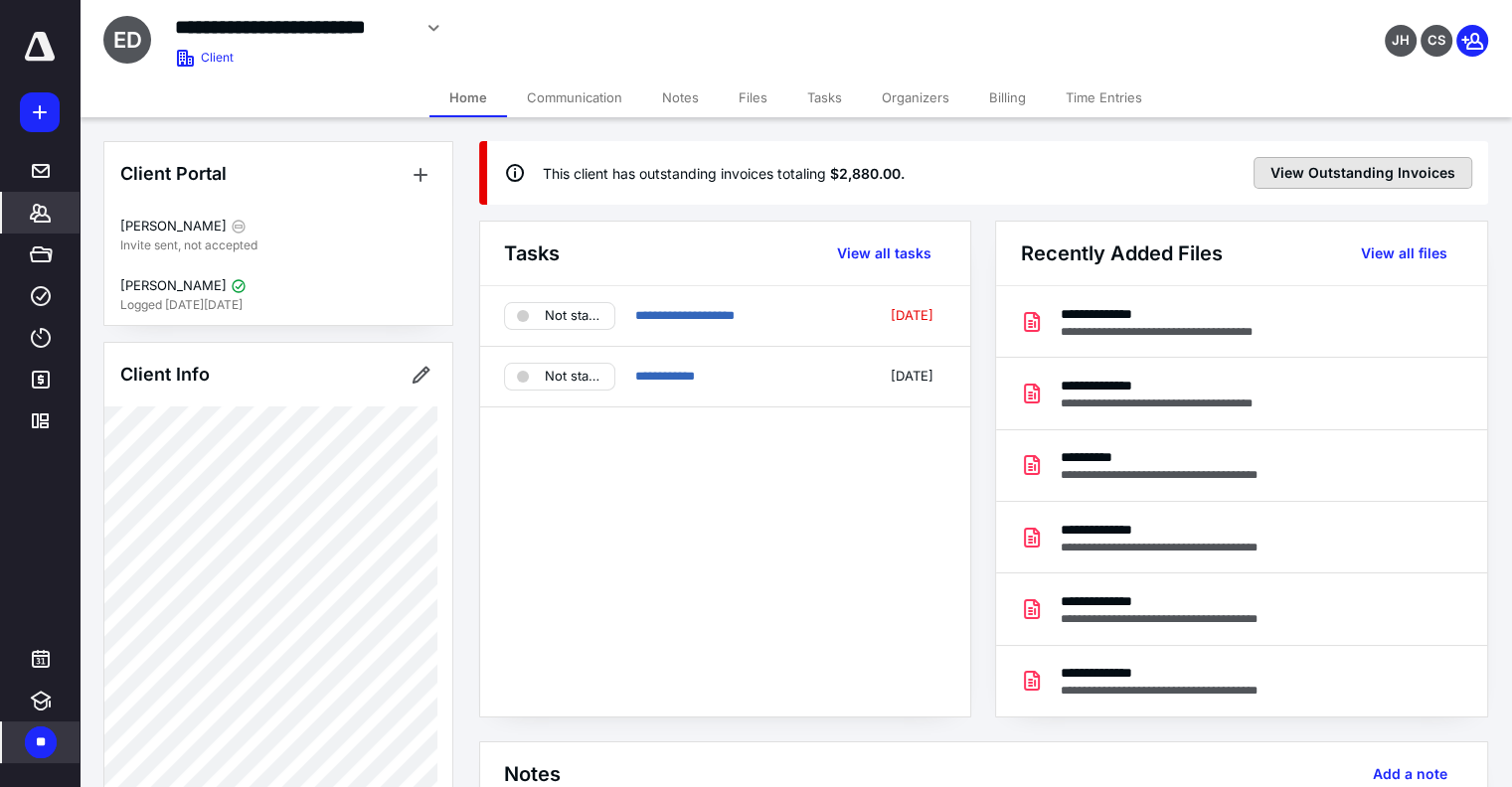 click on "View Outstanding Invoices" at bounding box center [1363, 173] 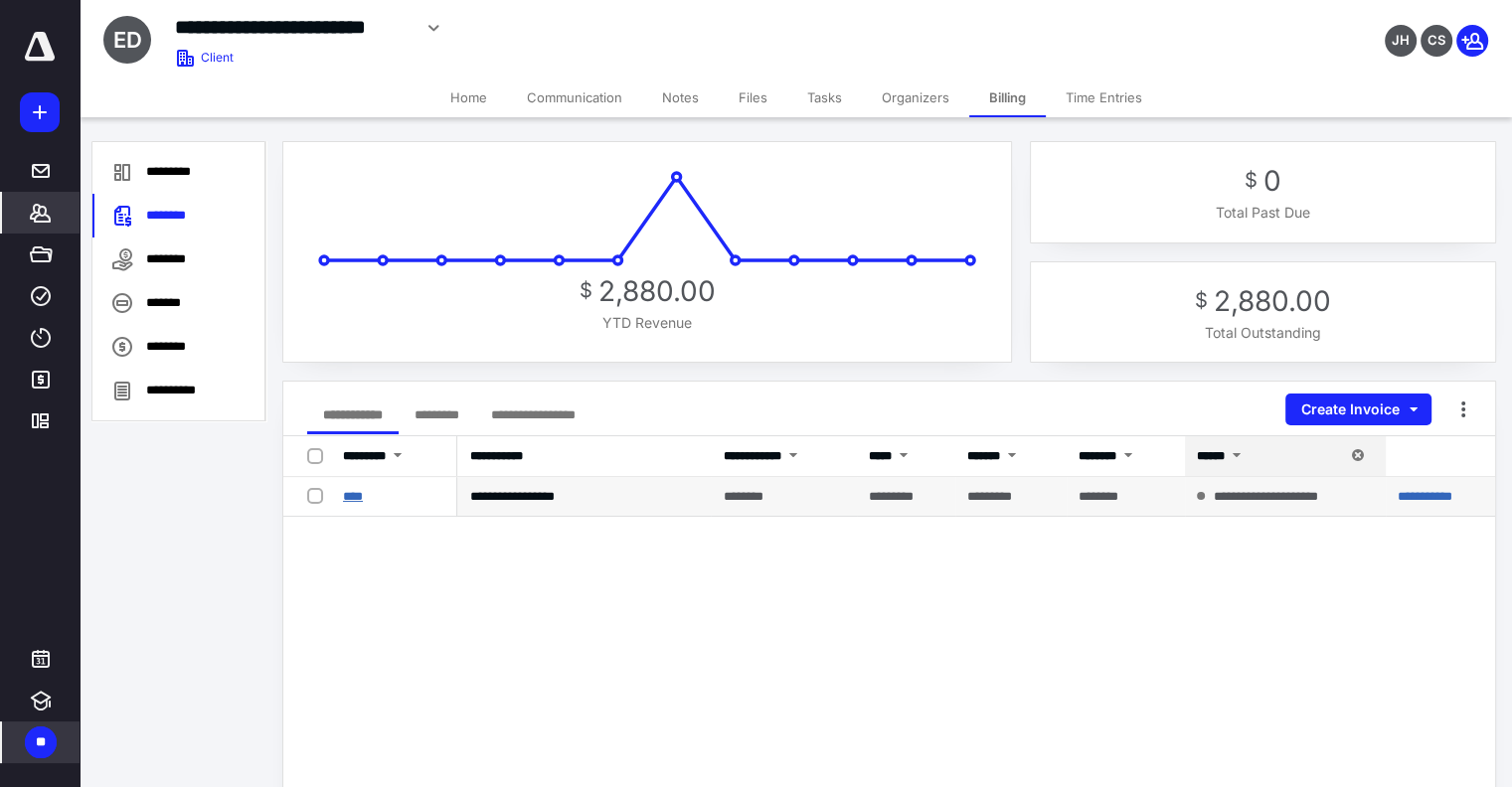 click on "****" at bounding box center (353, 496) 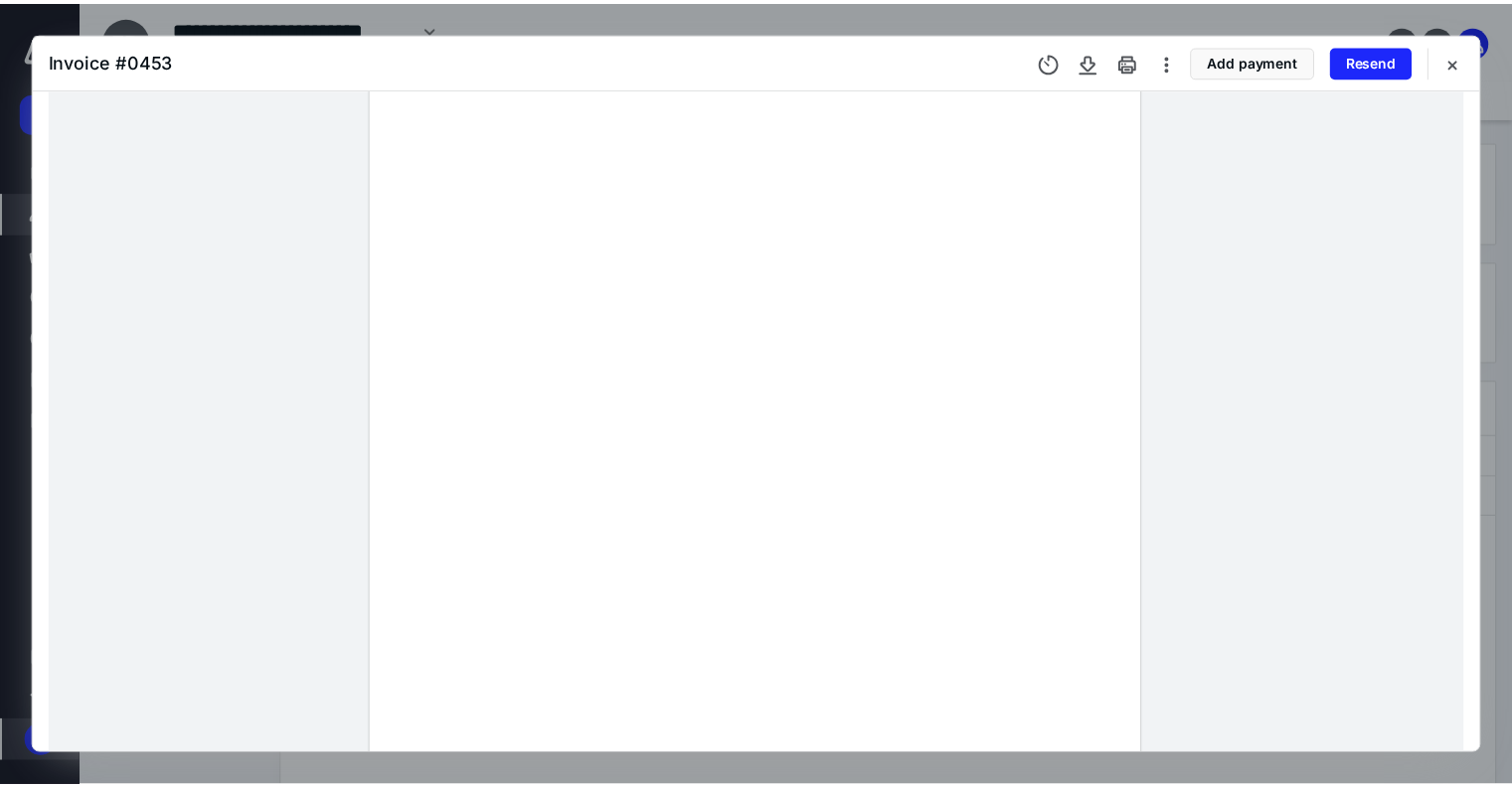 scroll, scrollTop: 298, scrollLeft: 0, axis: vertical 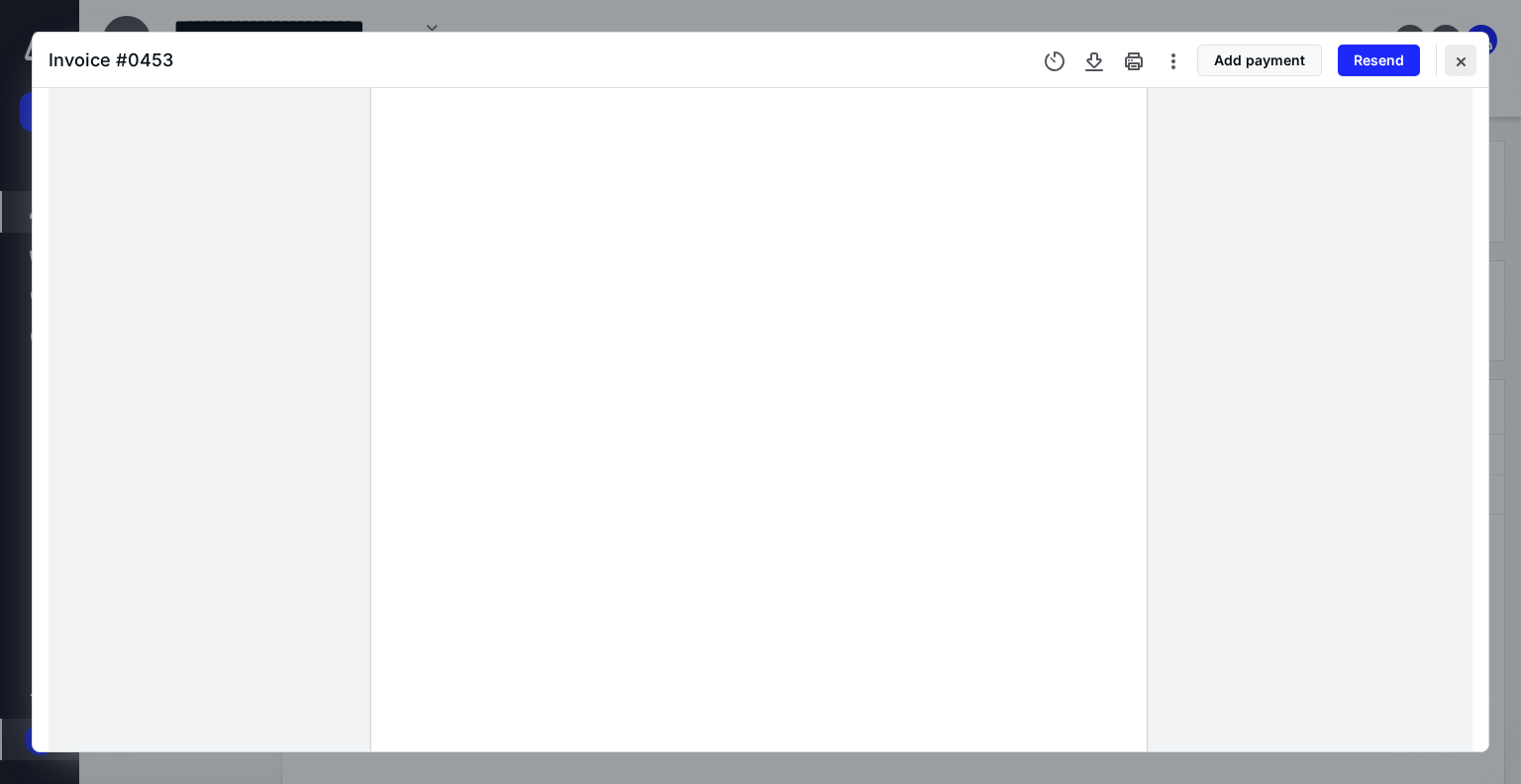 click at bounding box center [1461, 60] 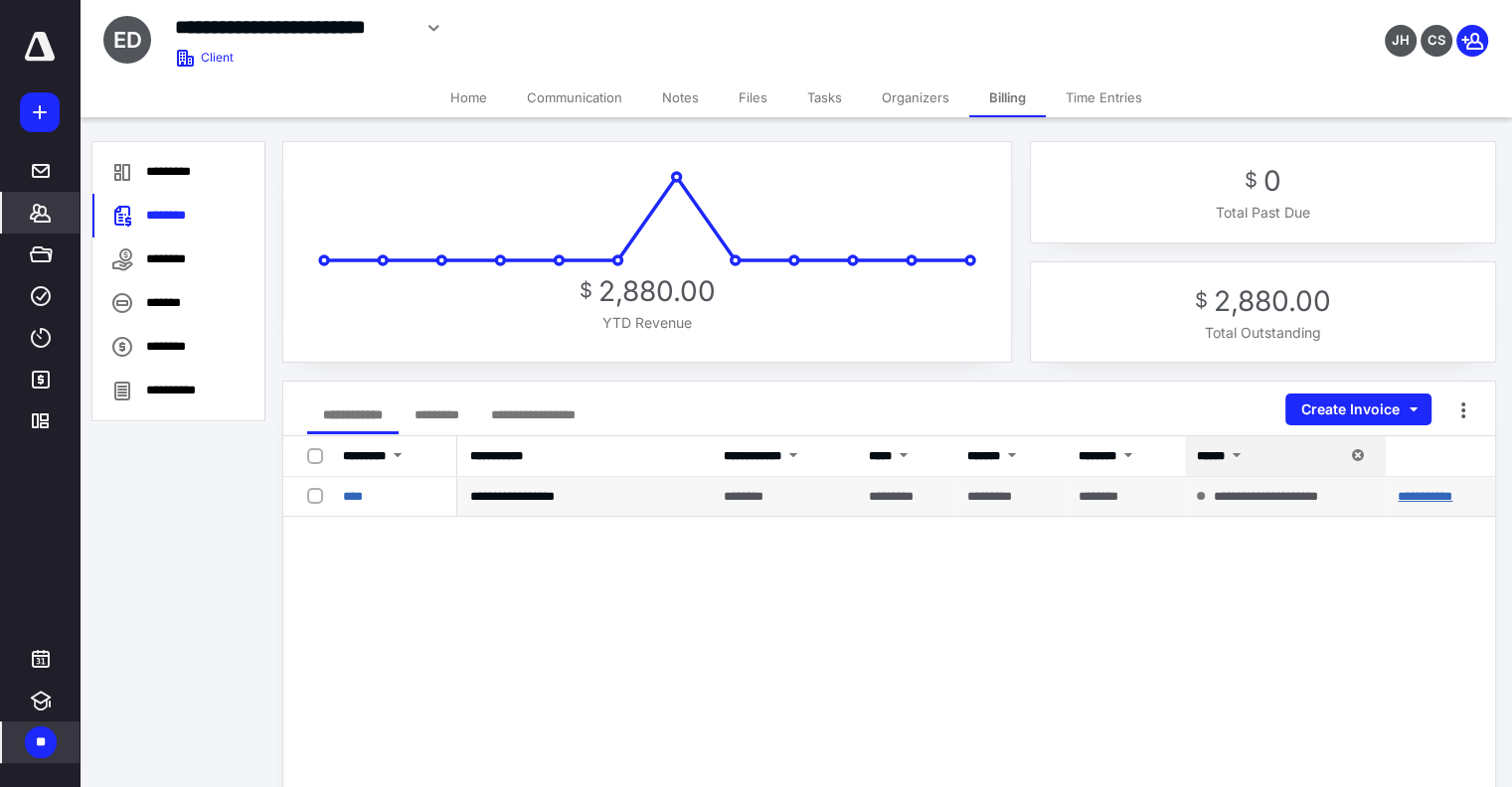 click on "**********" at bounding box center (1425, 496) 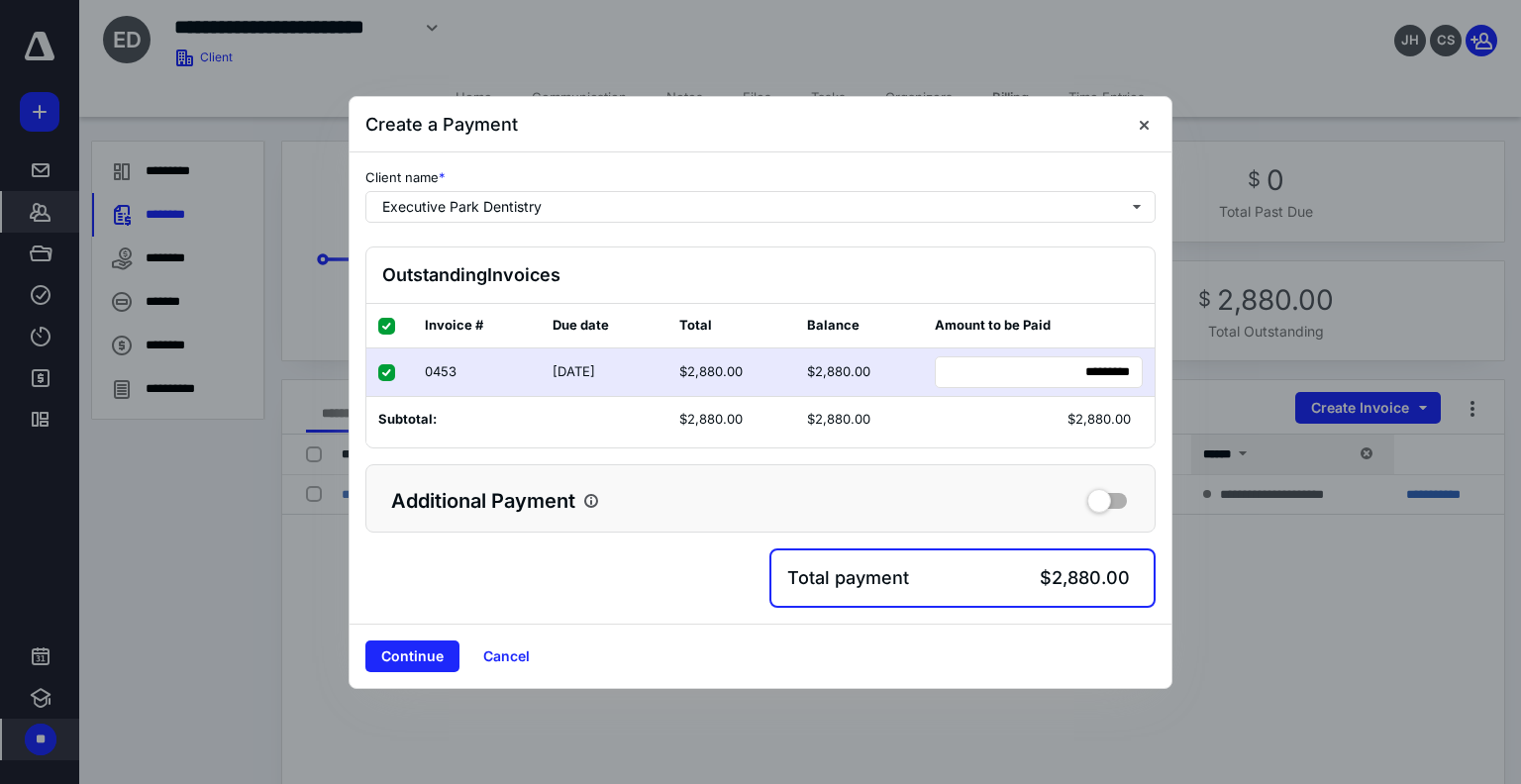 click on "Continue Cancel" at bounding box center (760, 655) 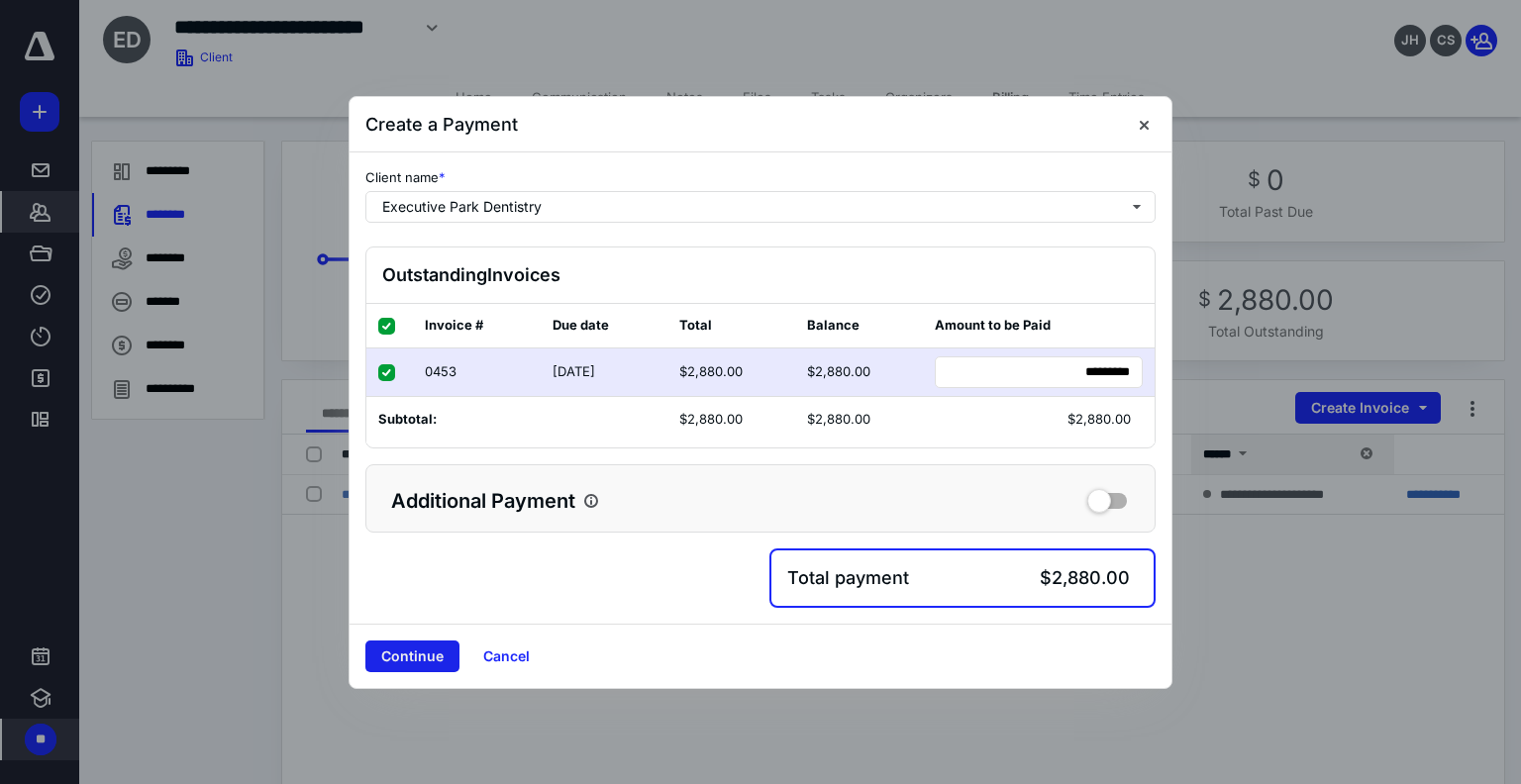 click on "Continue" at bounding box center [412, 656] 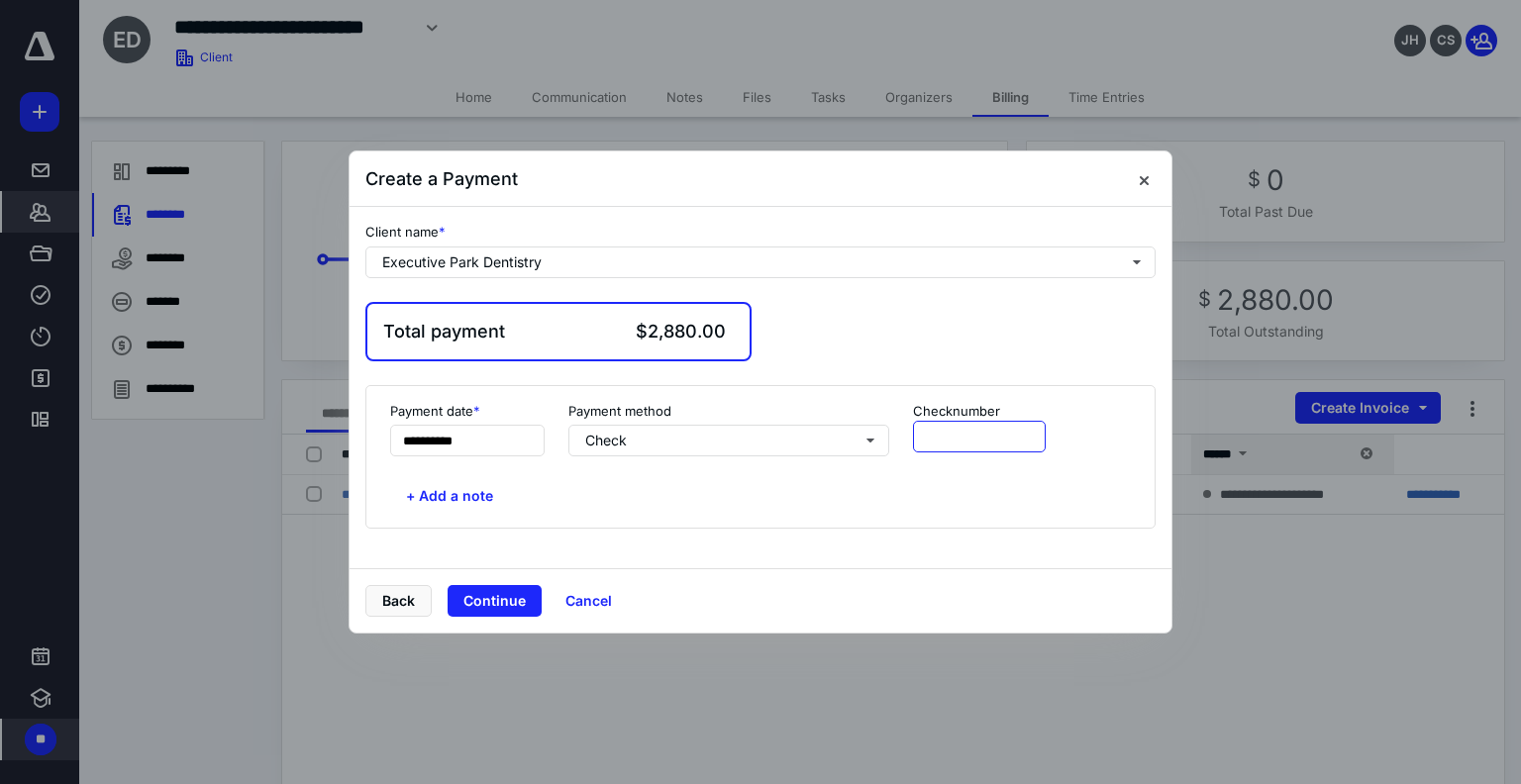 click at bounding box center [979, 437] 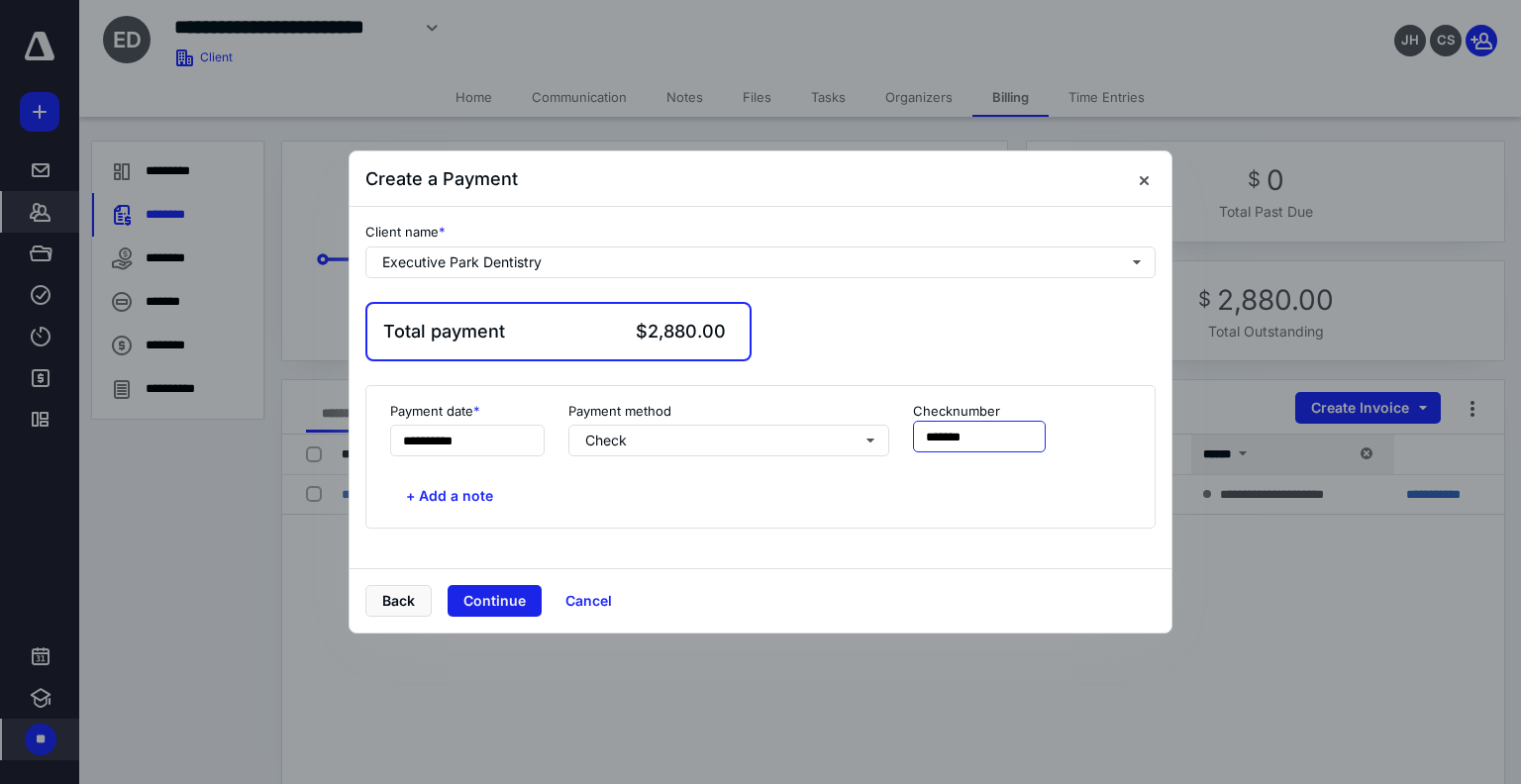 type on "*******" 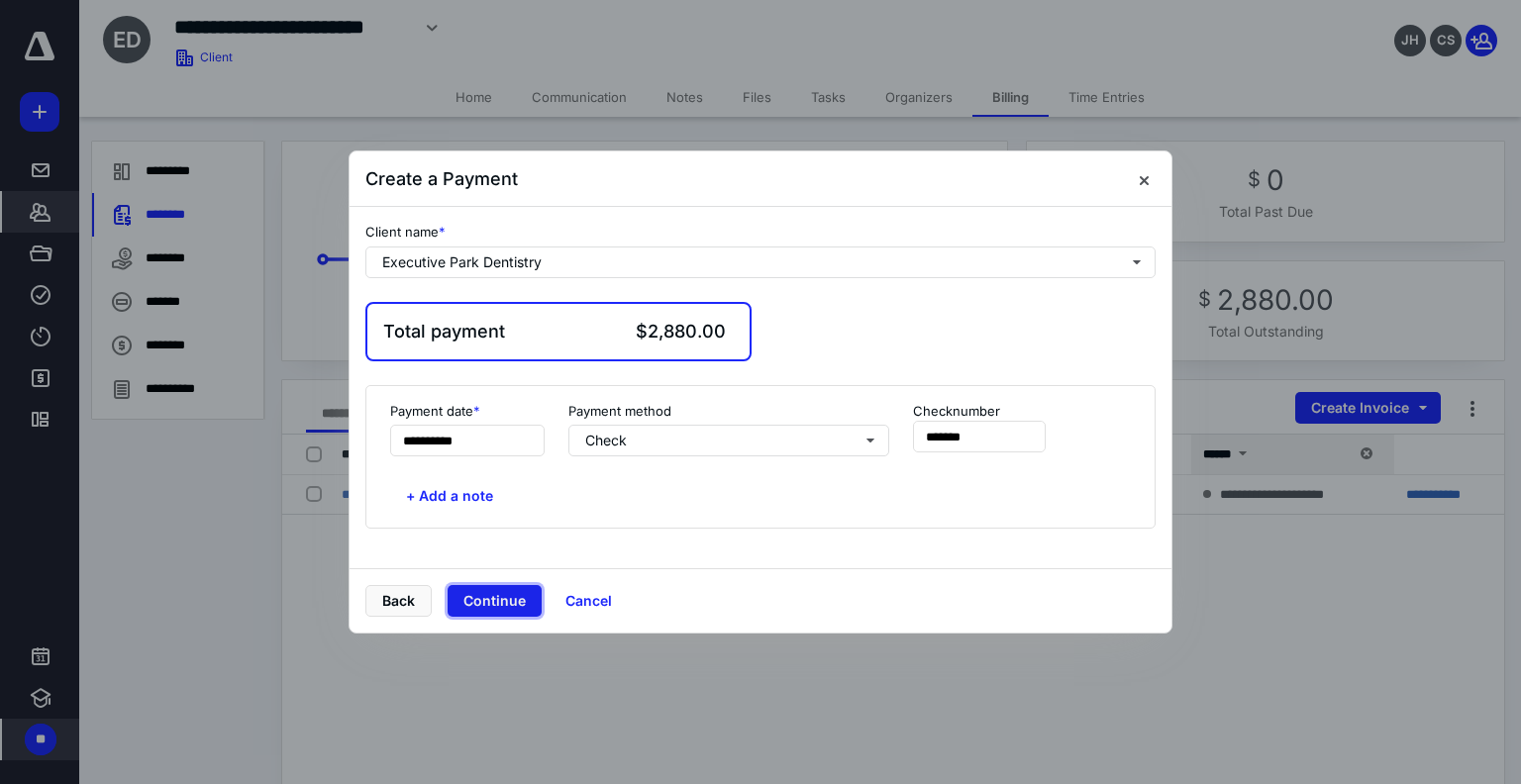 click on "Continue" at bounding box center (494, 601) 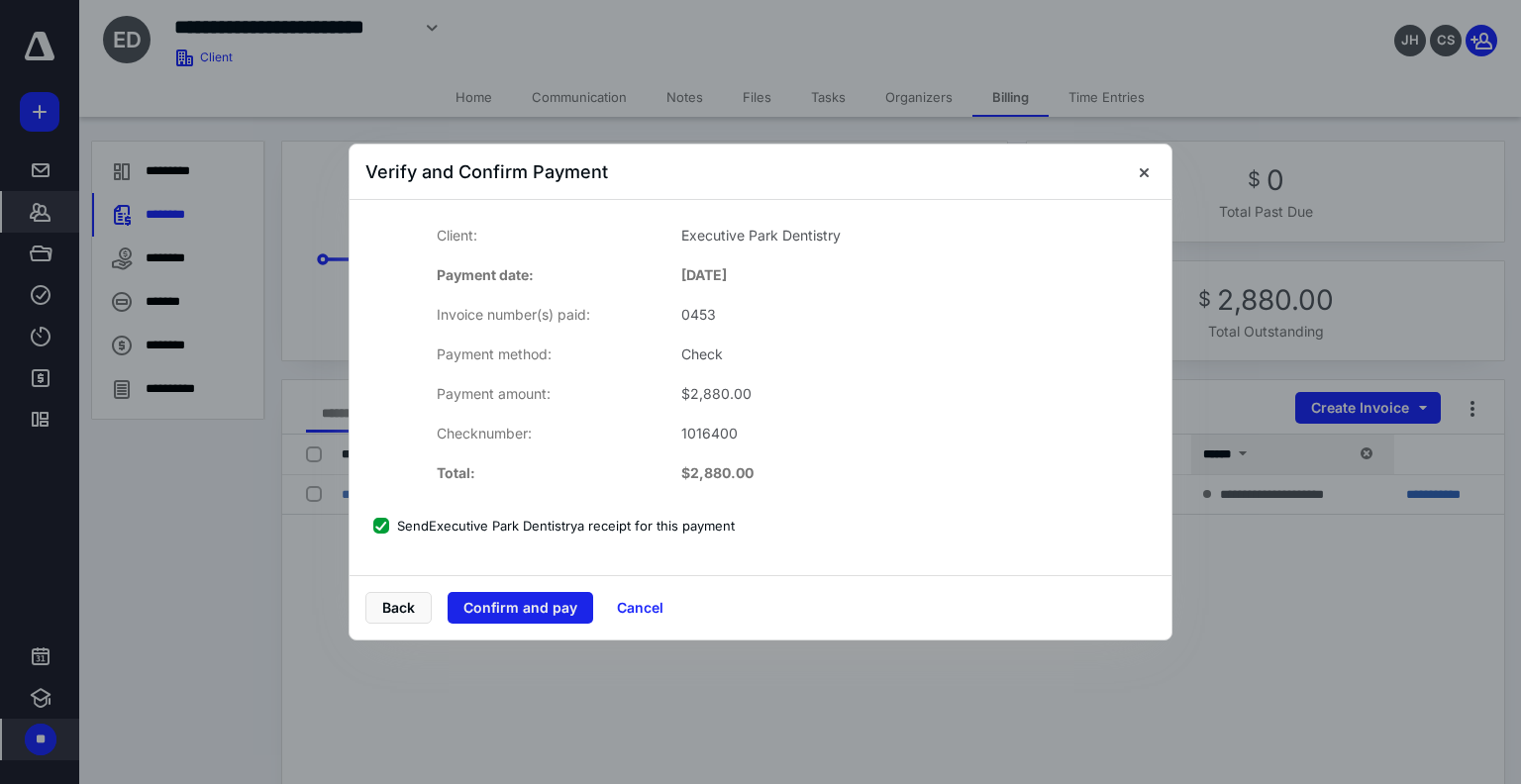 click on "Confirm and pay" at bounding box center [520, 608] 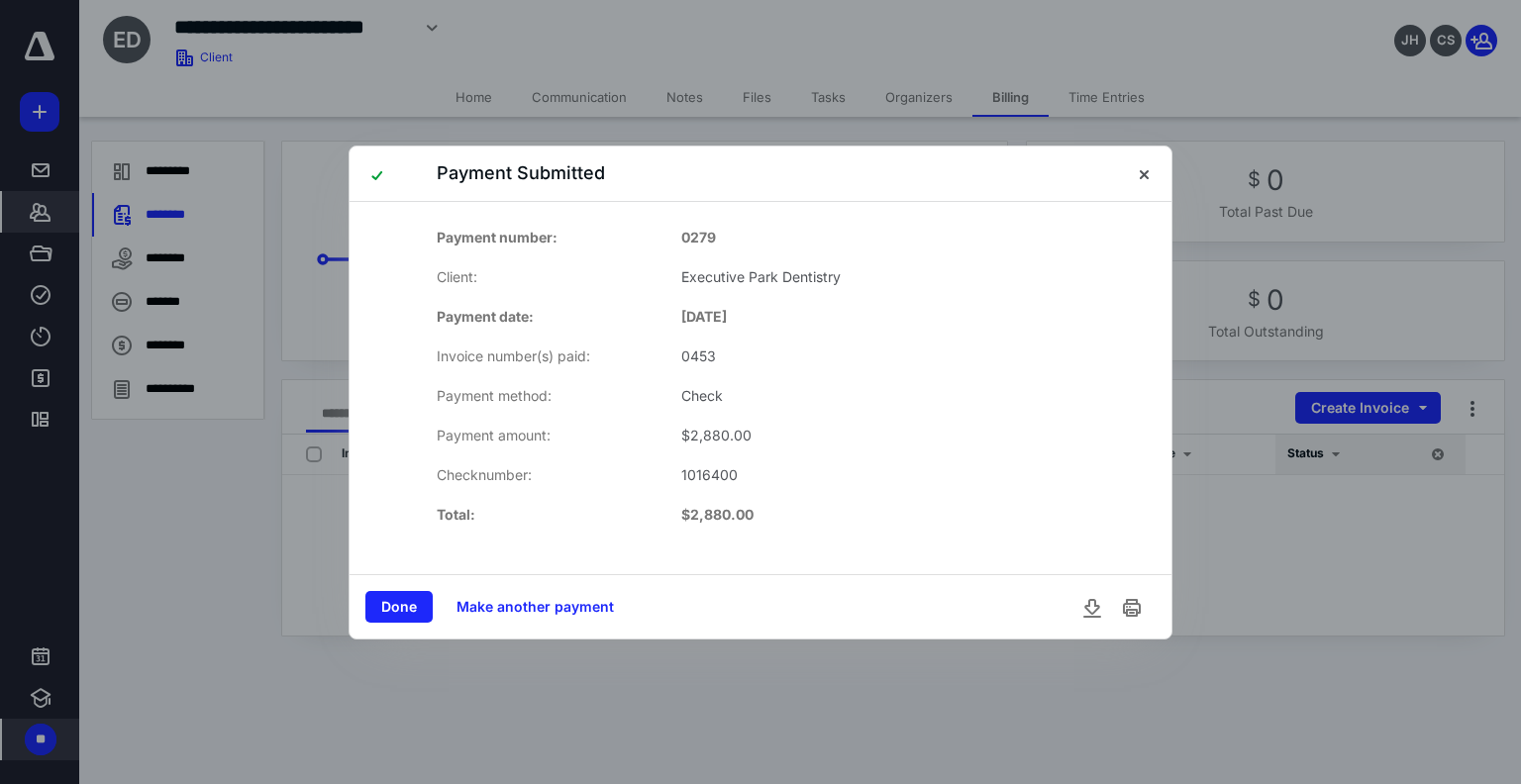 click on "Done" at bounding box center [399, 607] 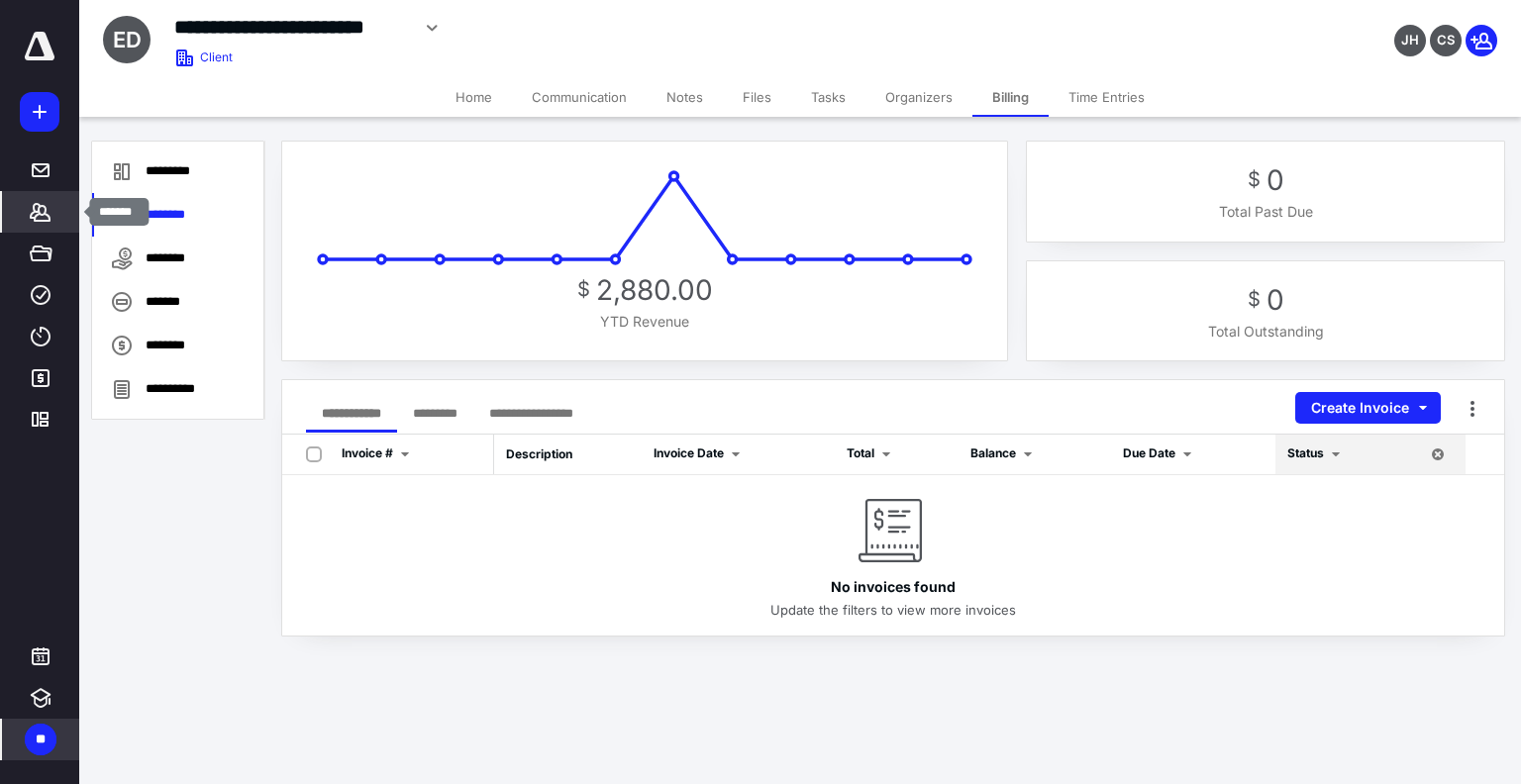 click 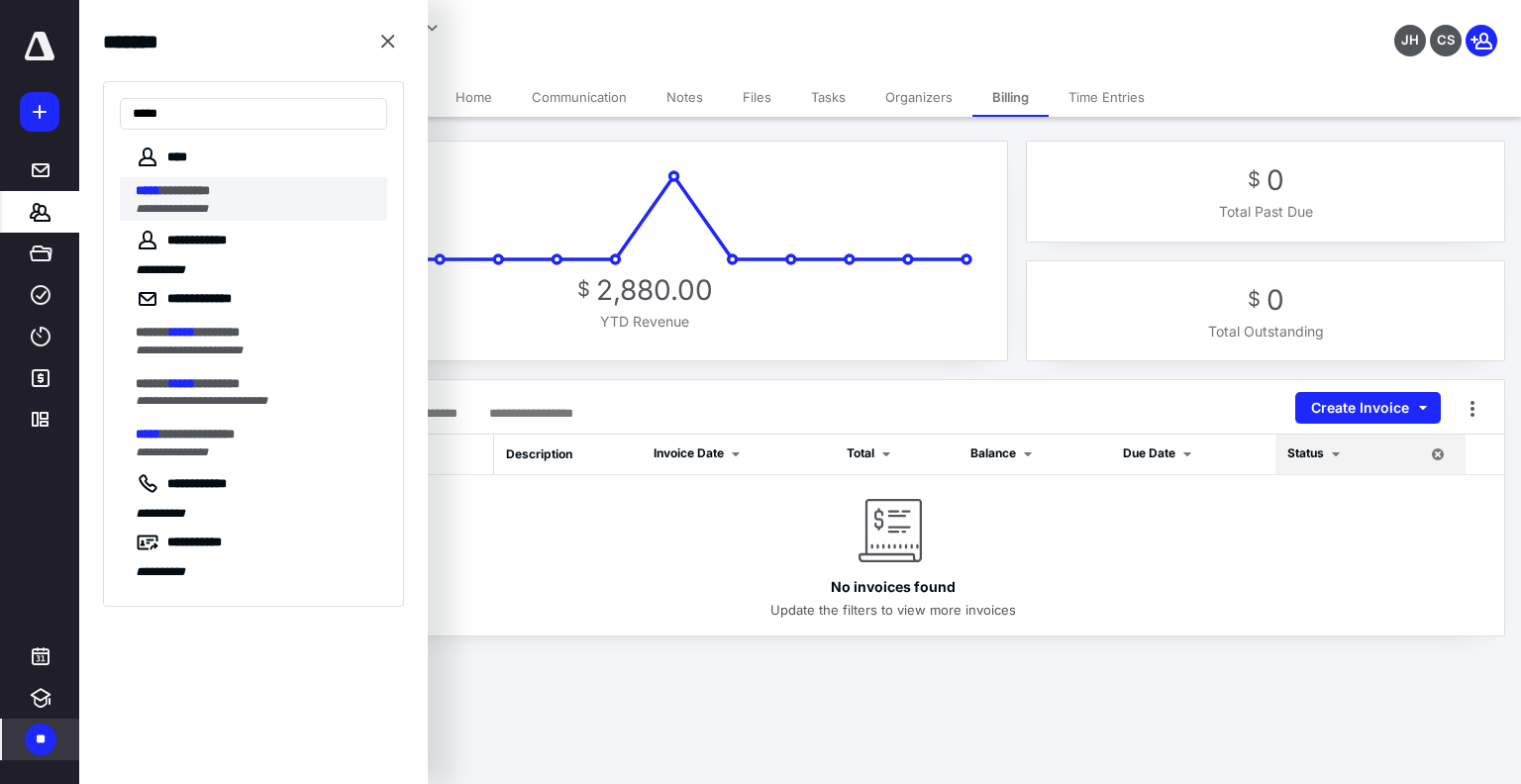 type on "*****" 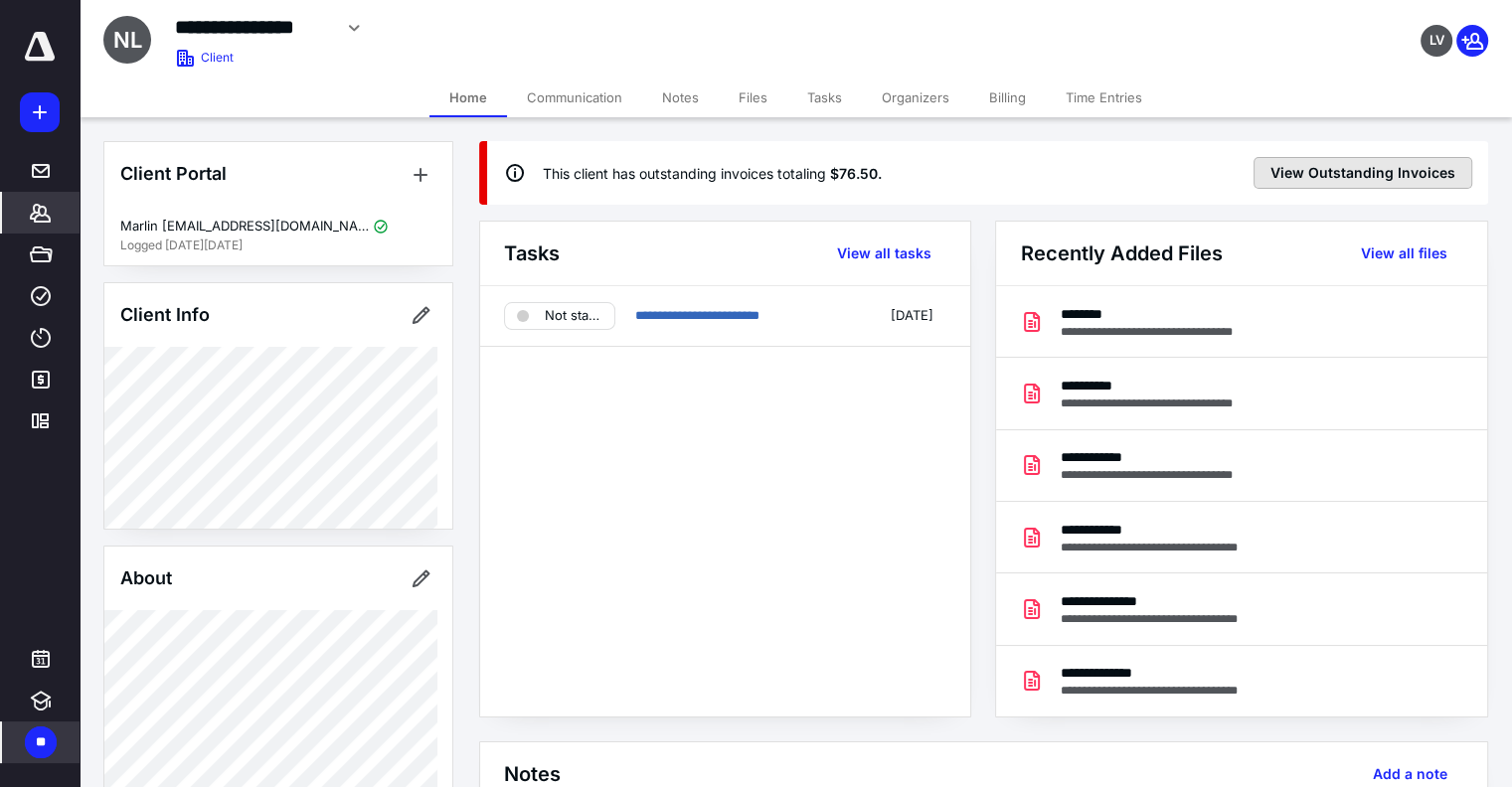 click on "View Outstanding Invoices" at bounding box center [1363, 173] 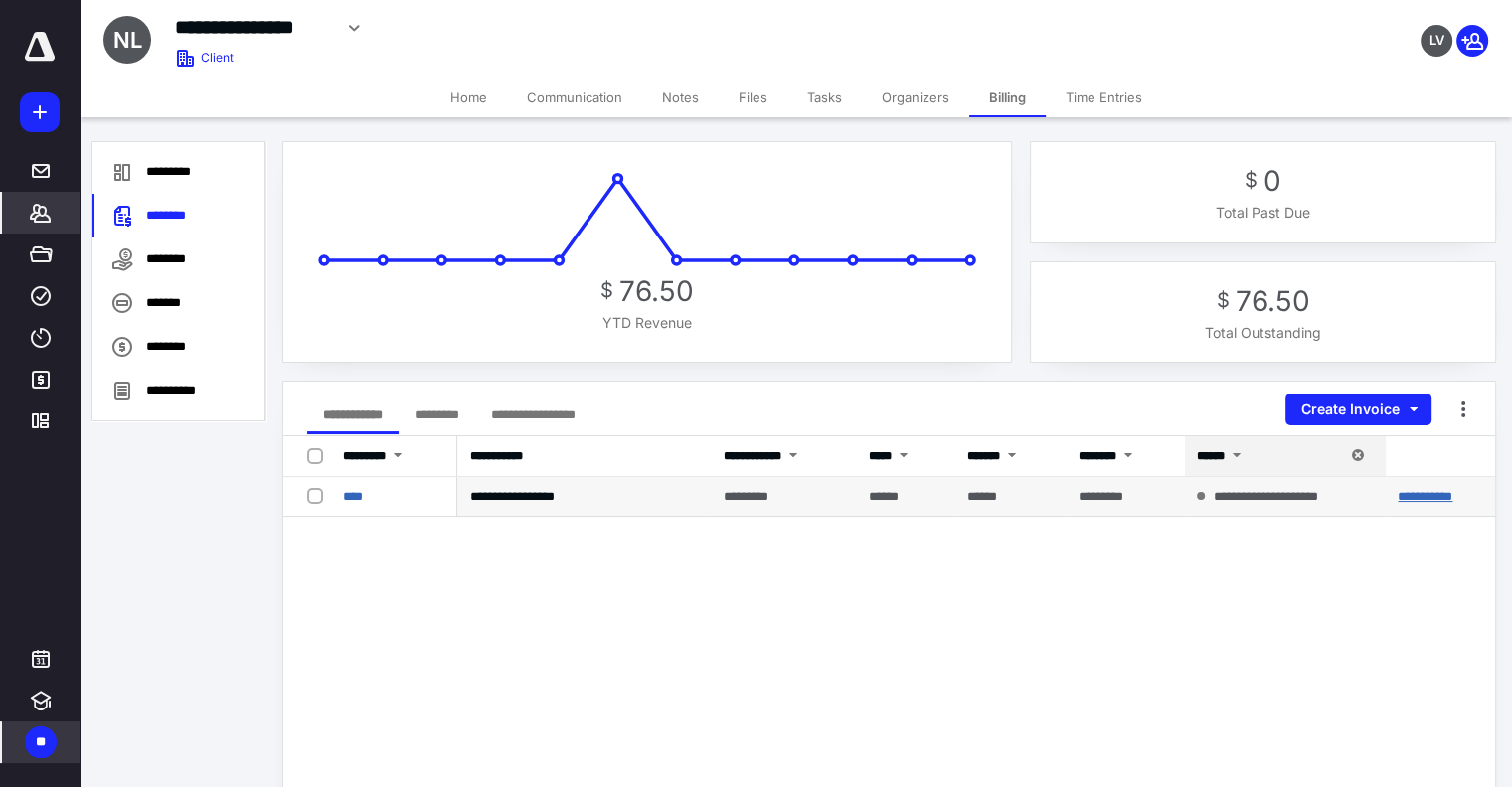 click on "**********" at bounding box center [1425, 496] 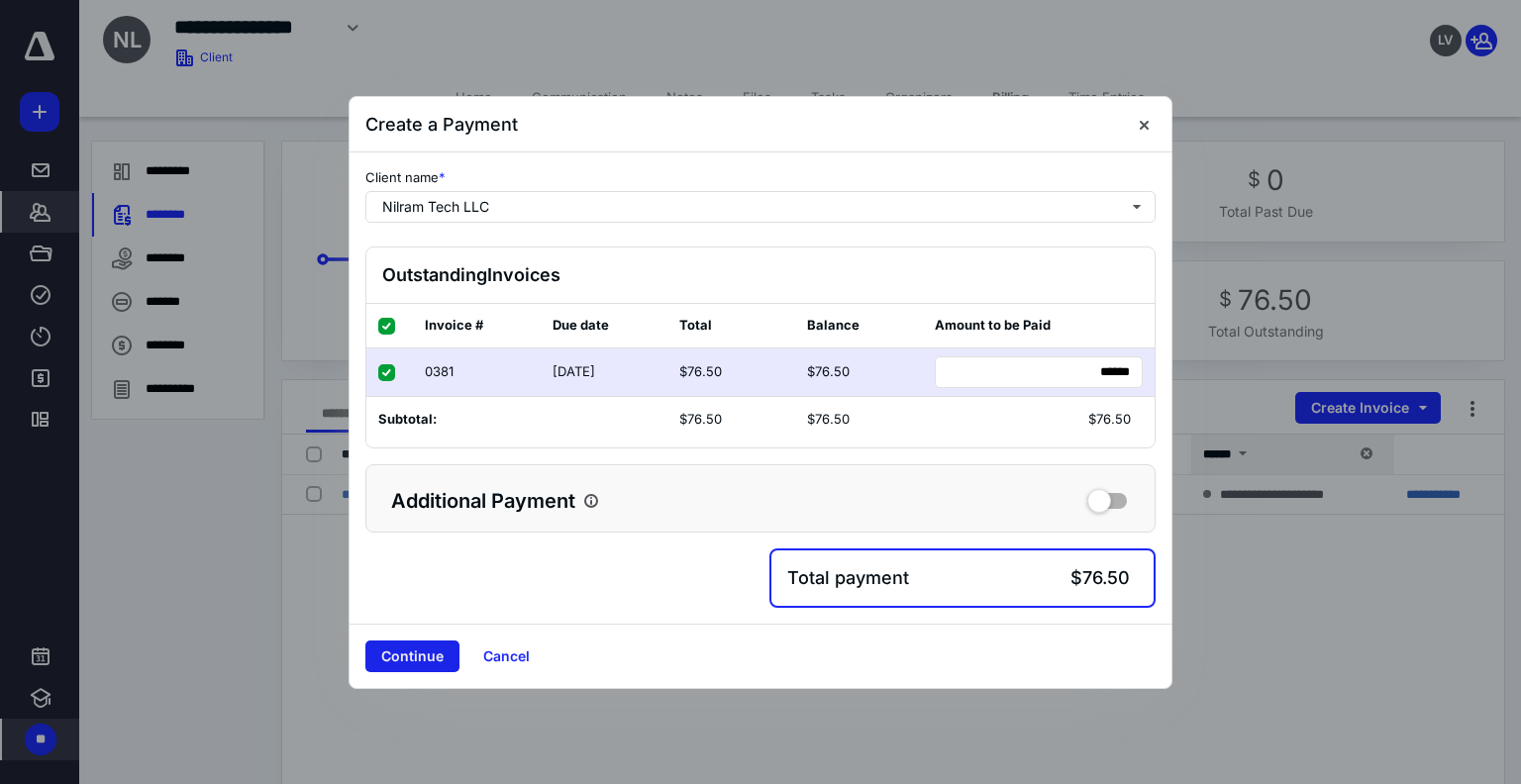 click on "Continue" at bounding box center (412, 656) 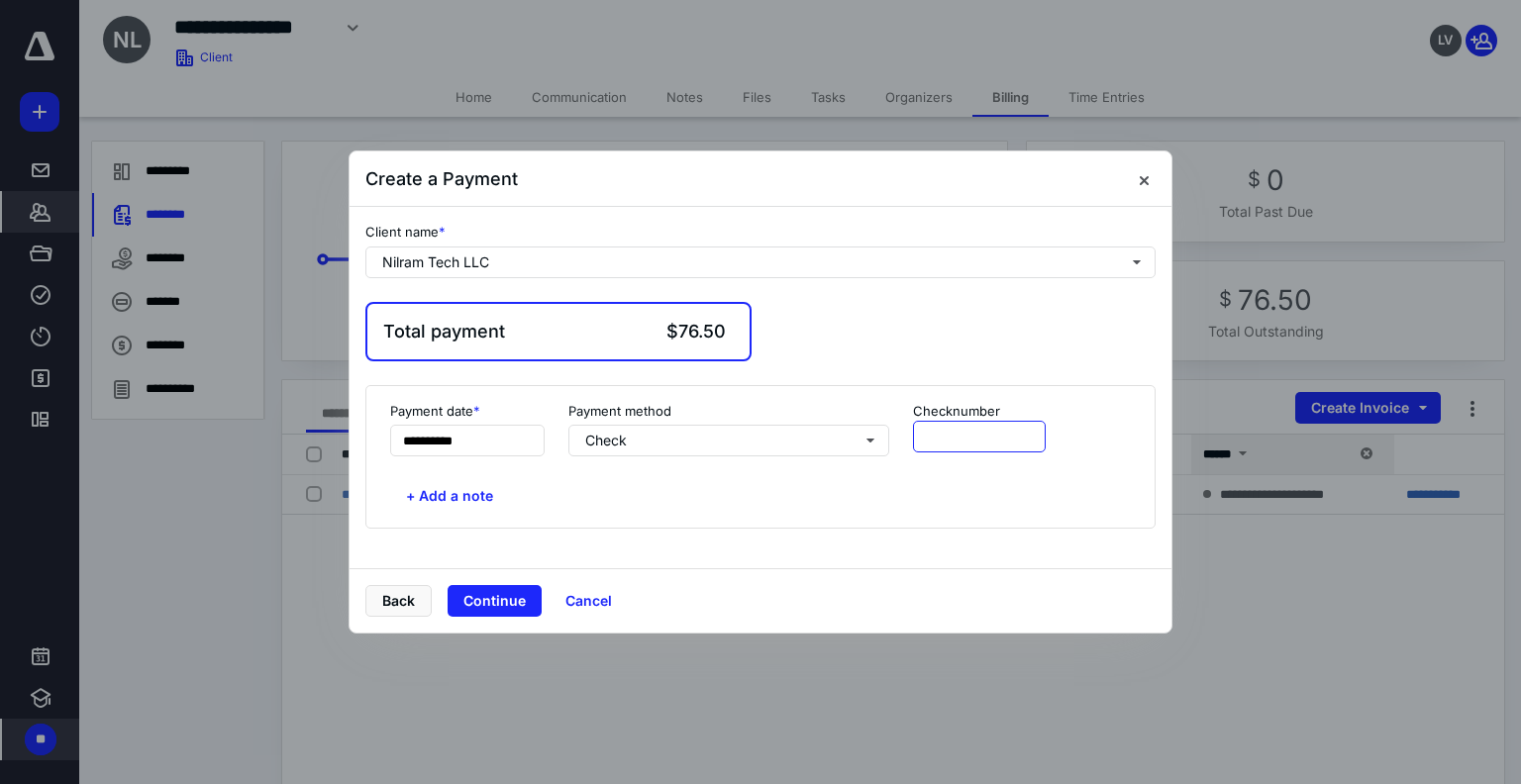 click at bounding box center [979, 437] 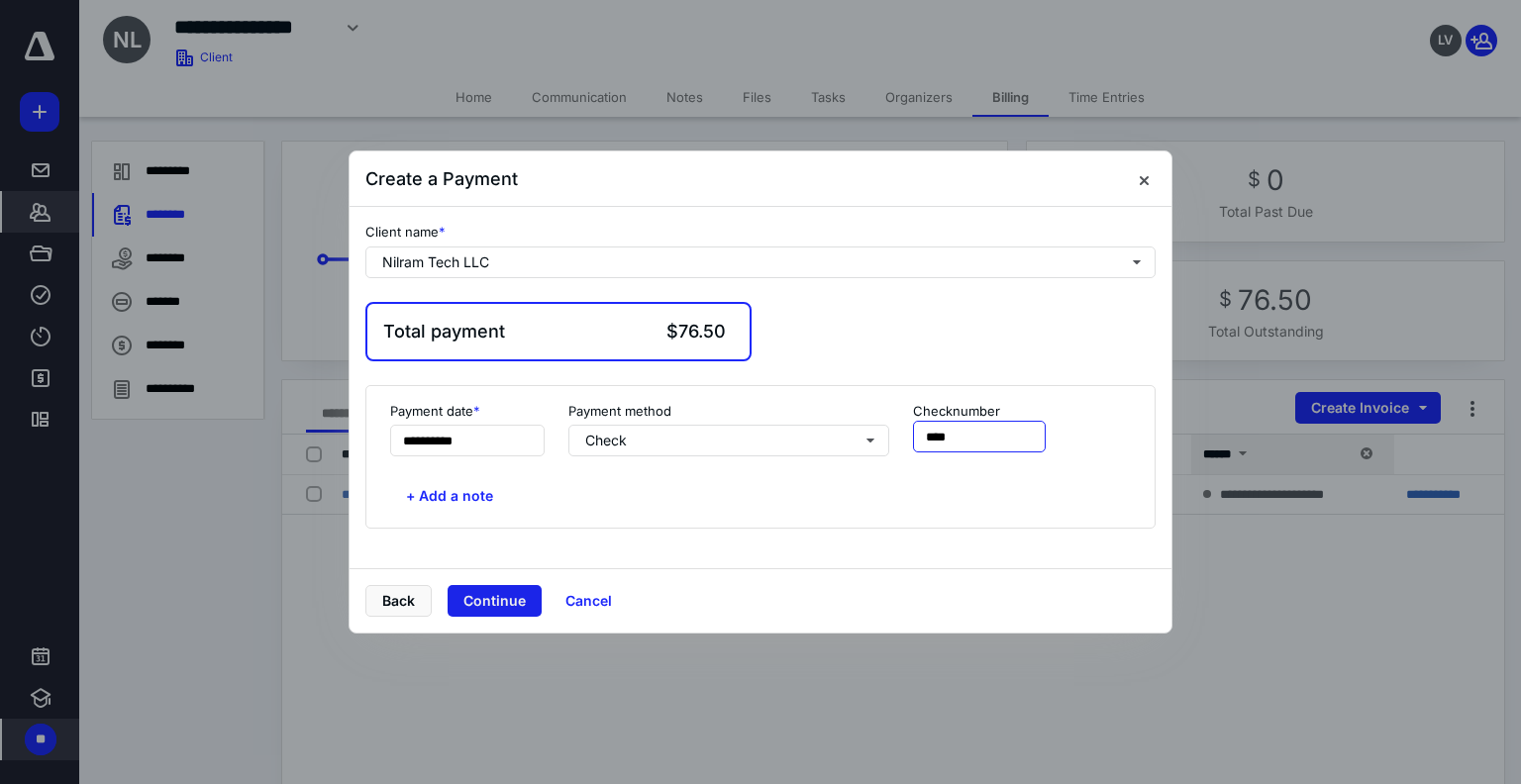type on "****" 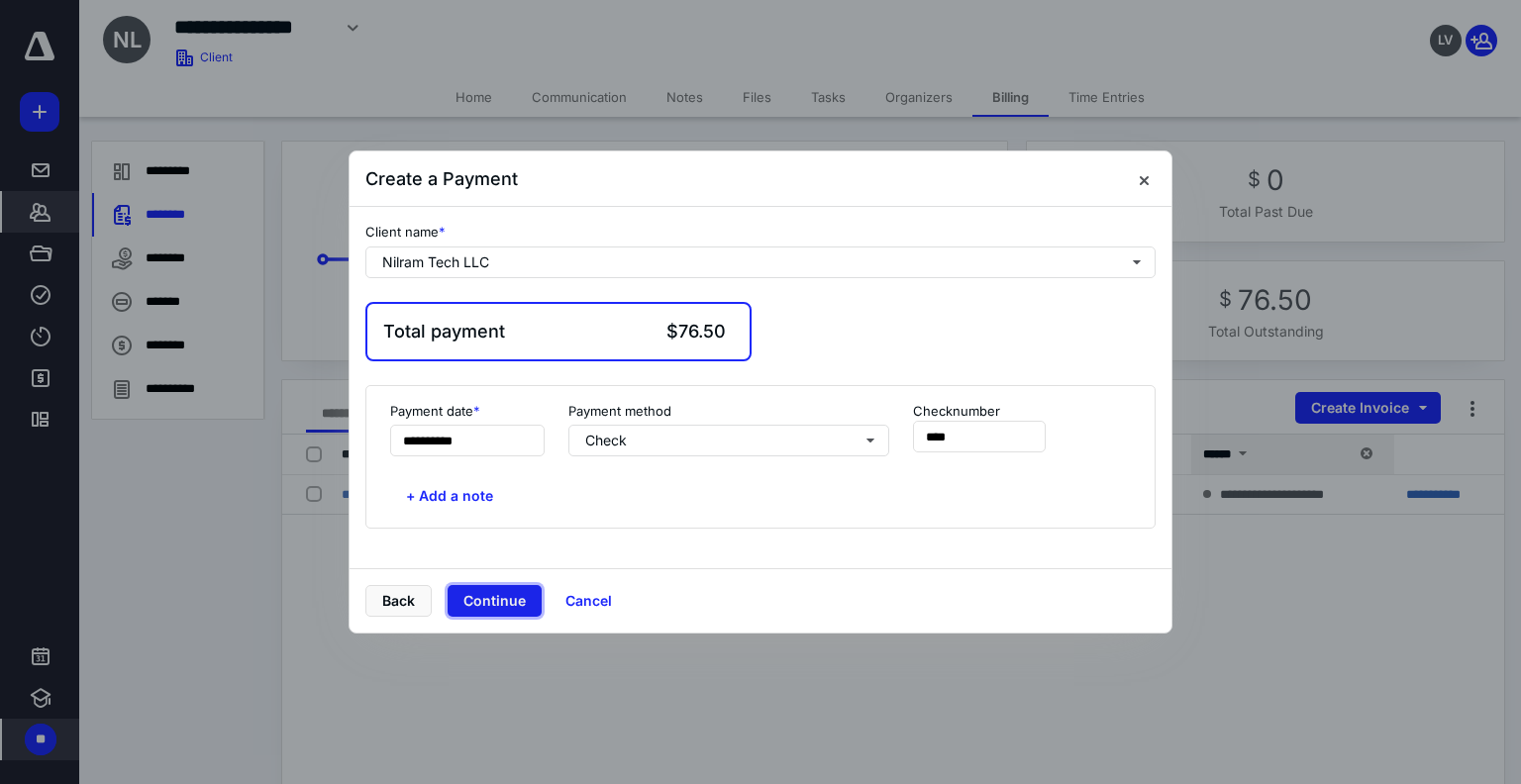 click on "Continue" at bounding box center [494, 601] 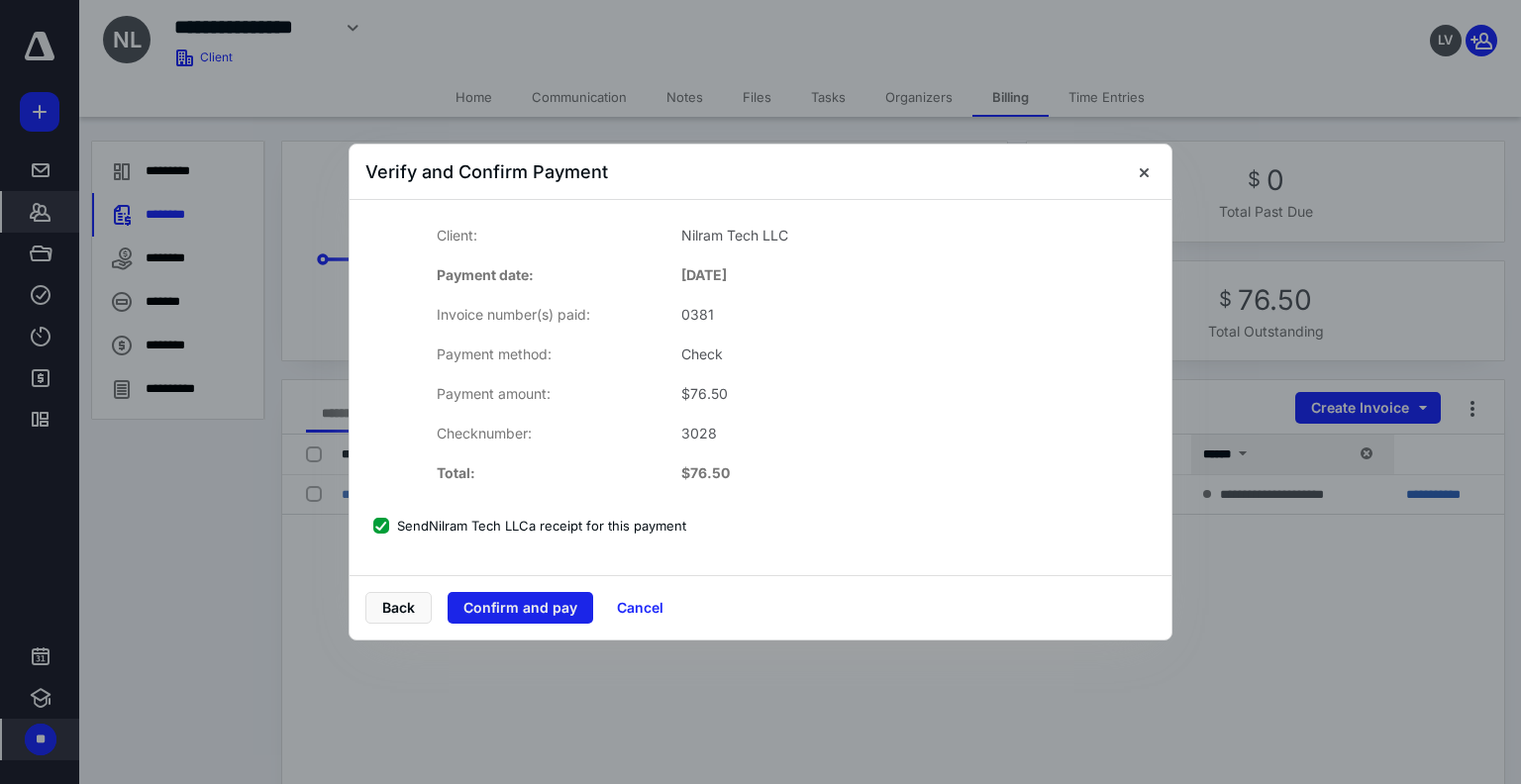 click on "Confirm and pay" at bounding box center (520, 608) 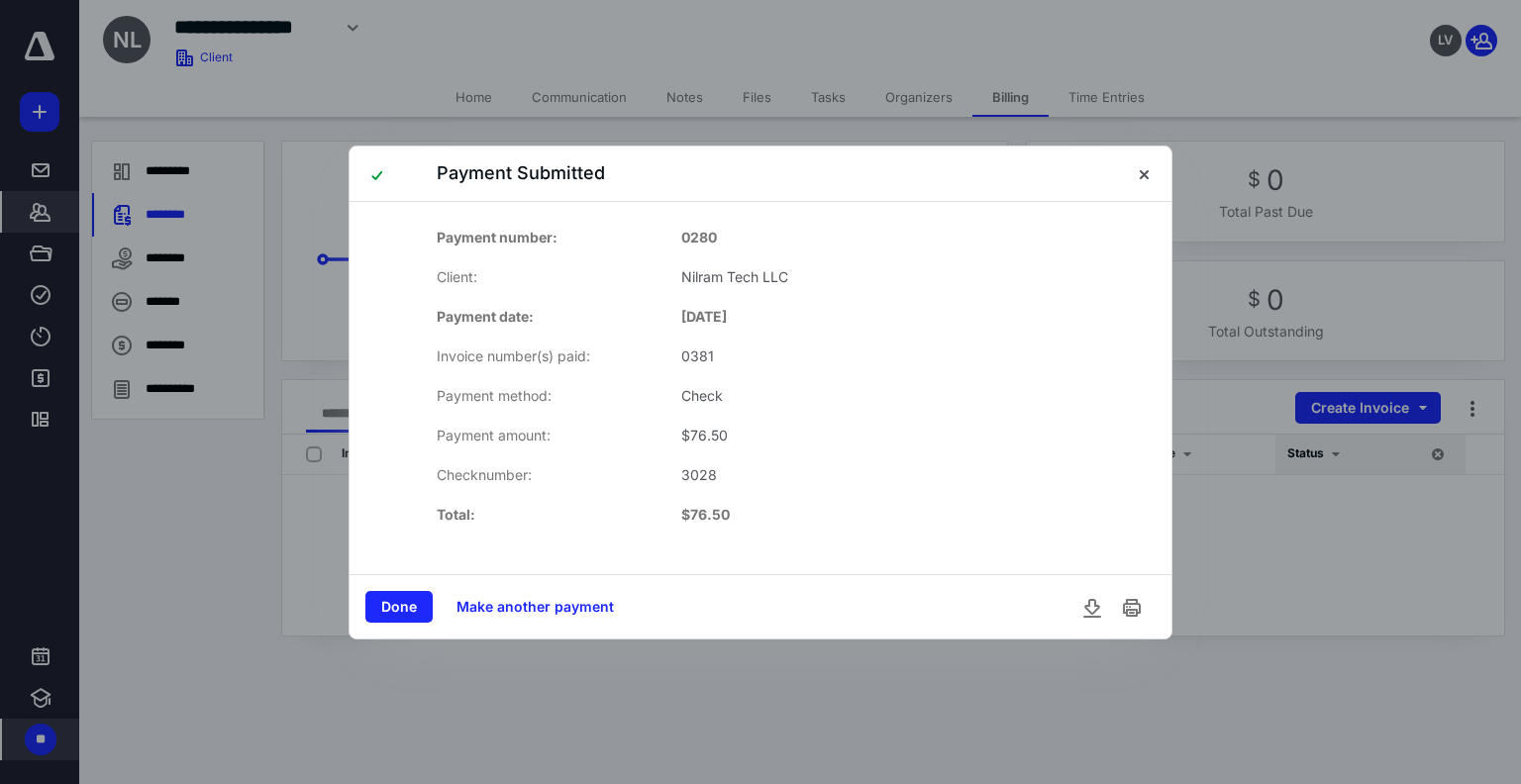 click on "Done" at bounding box center (399, 607) 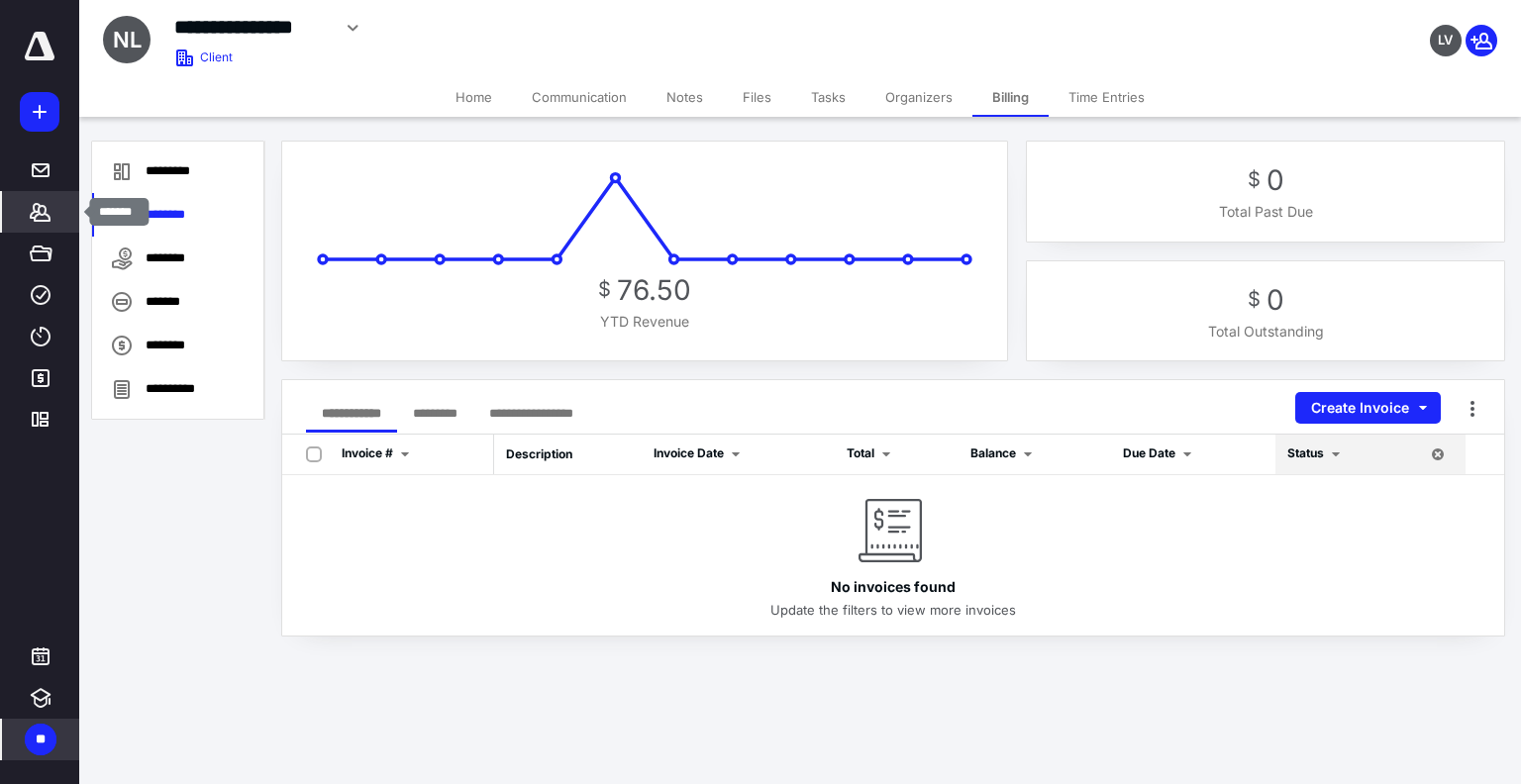 click 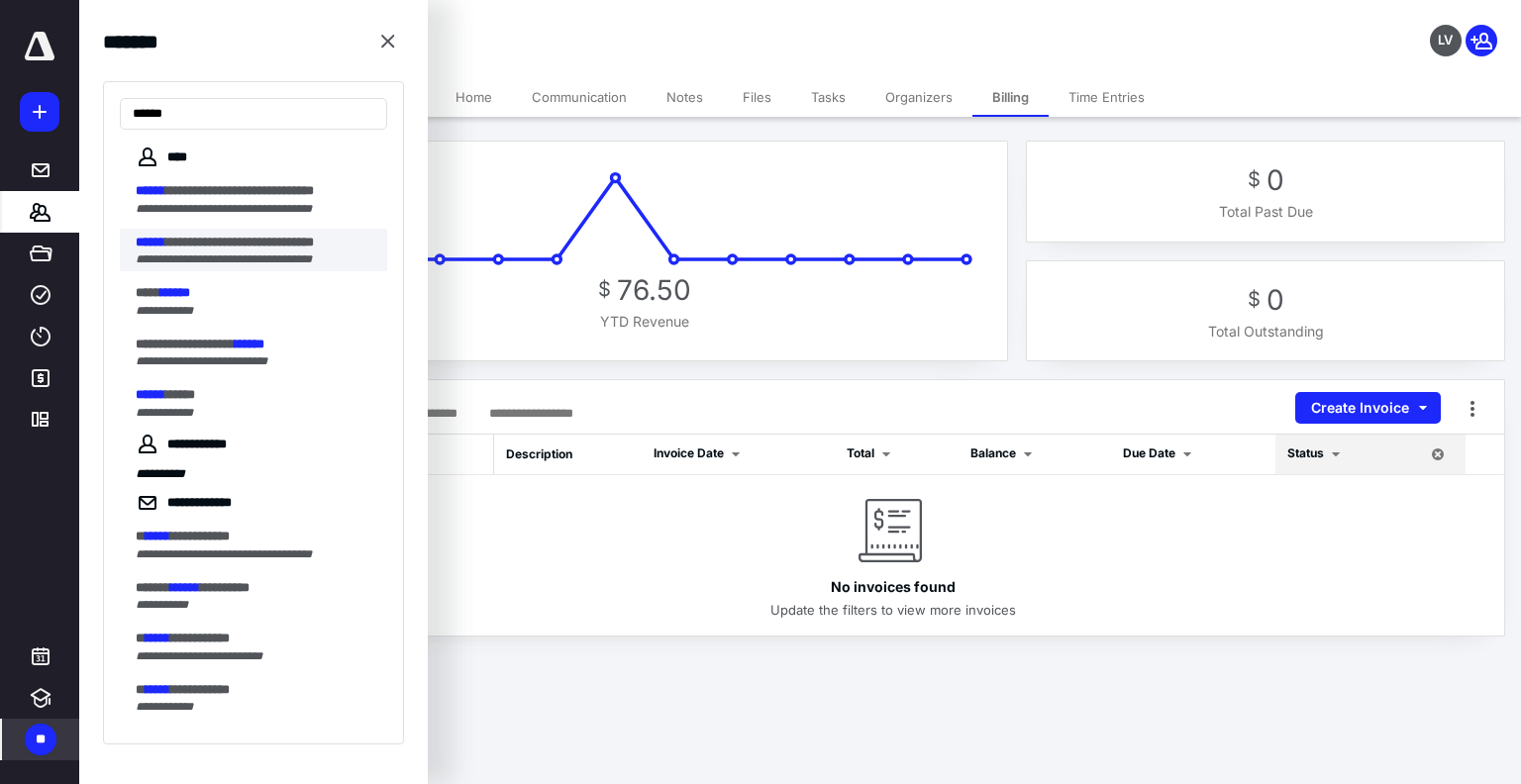 type on "******" 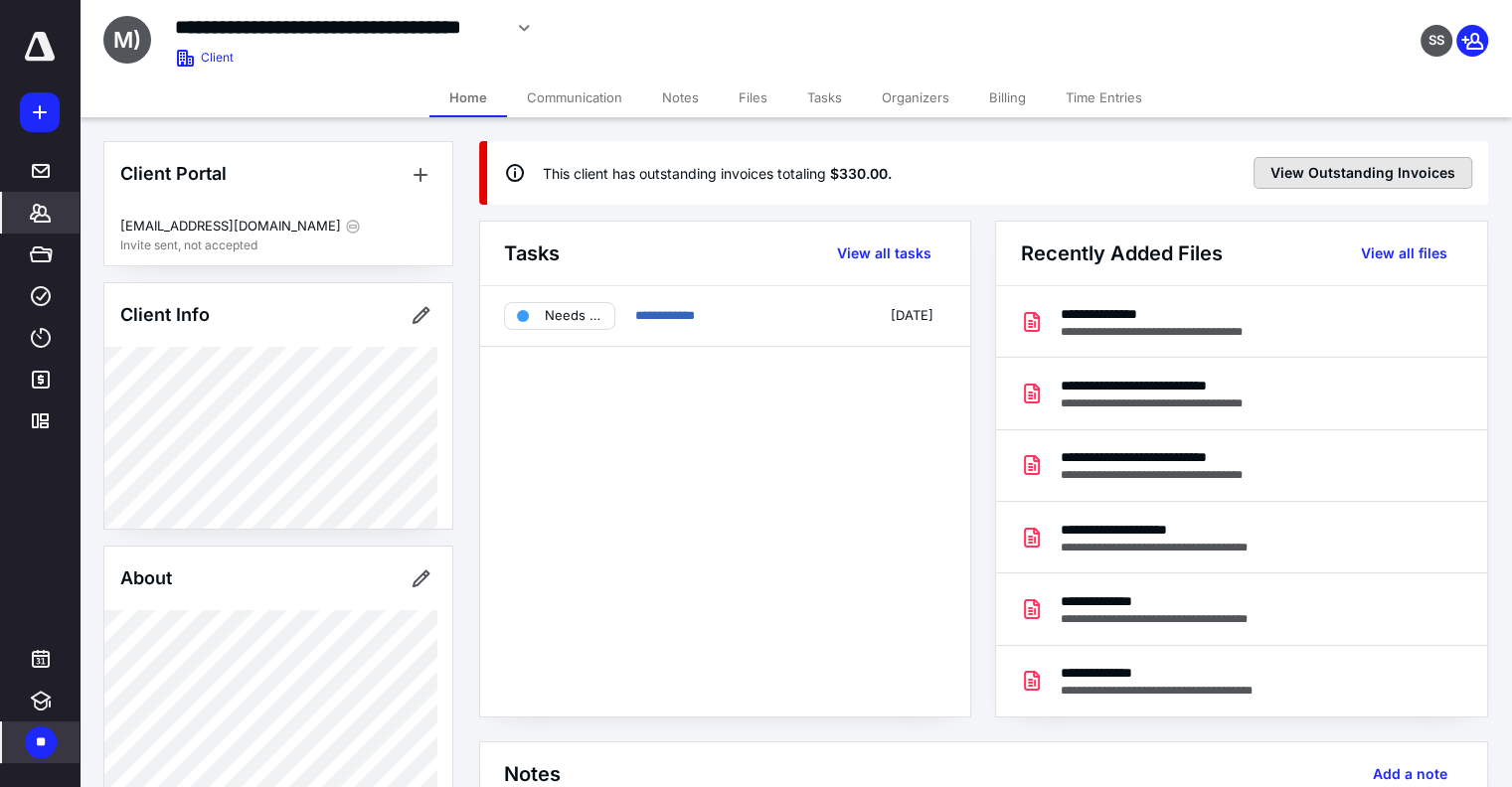 click on "View Outstanding Invoices" at bounding box center (1363, 173) 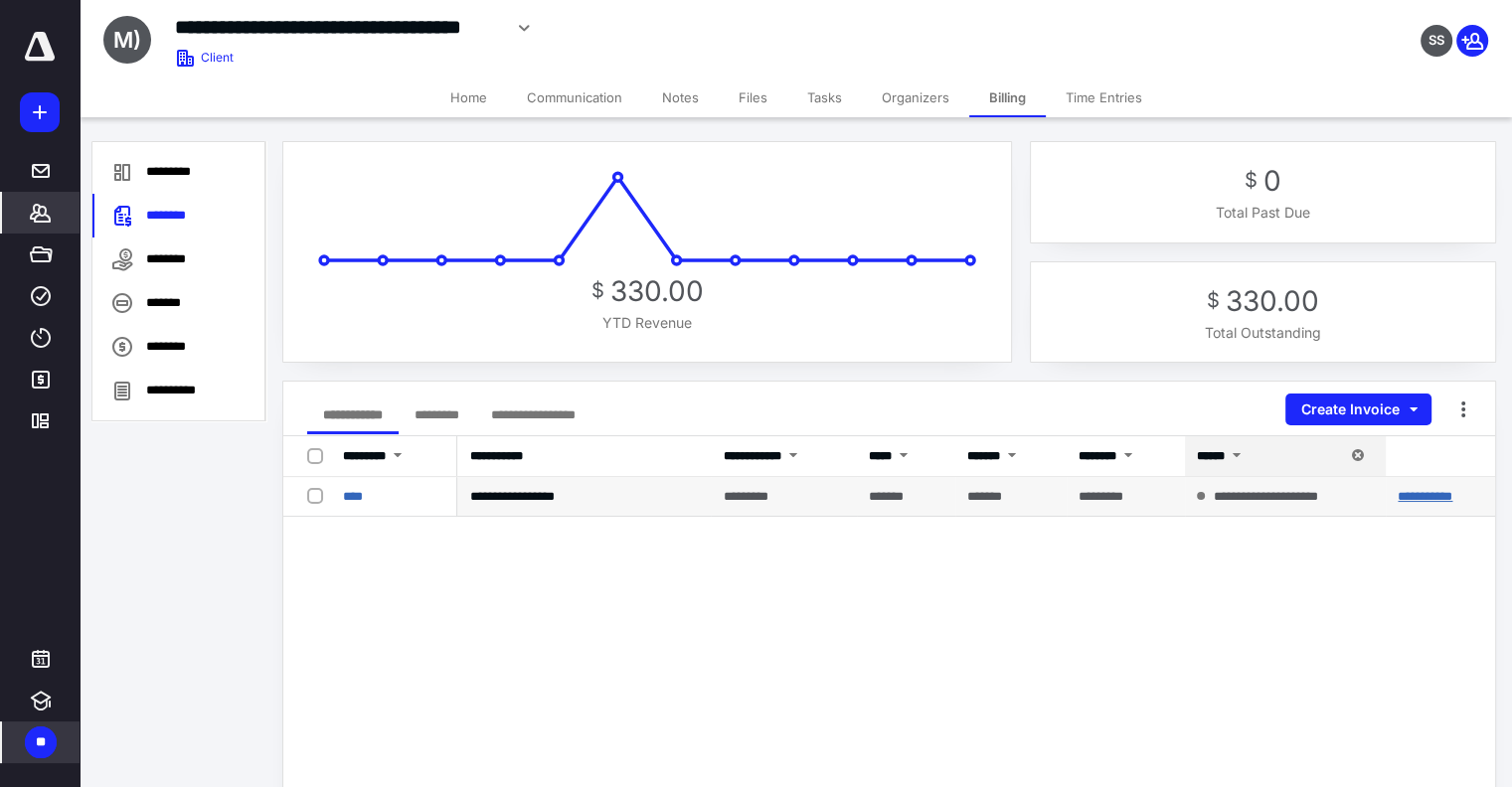 click on "**********" at bounding box center (1425, 496) 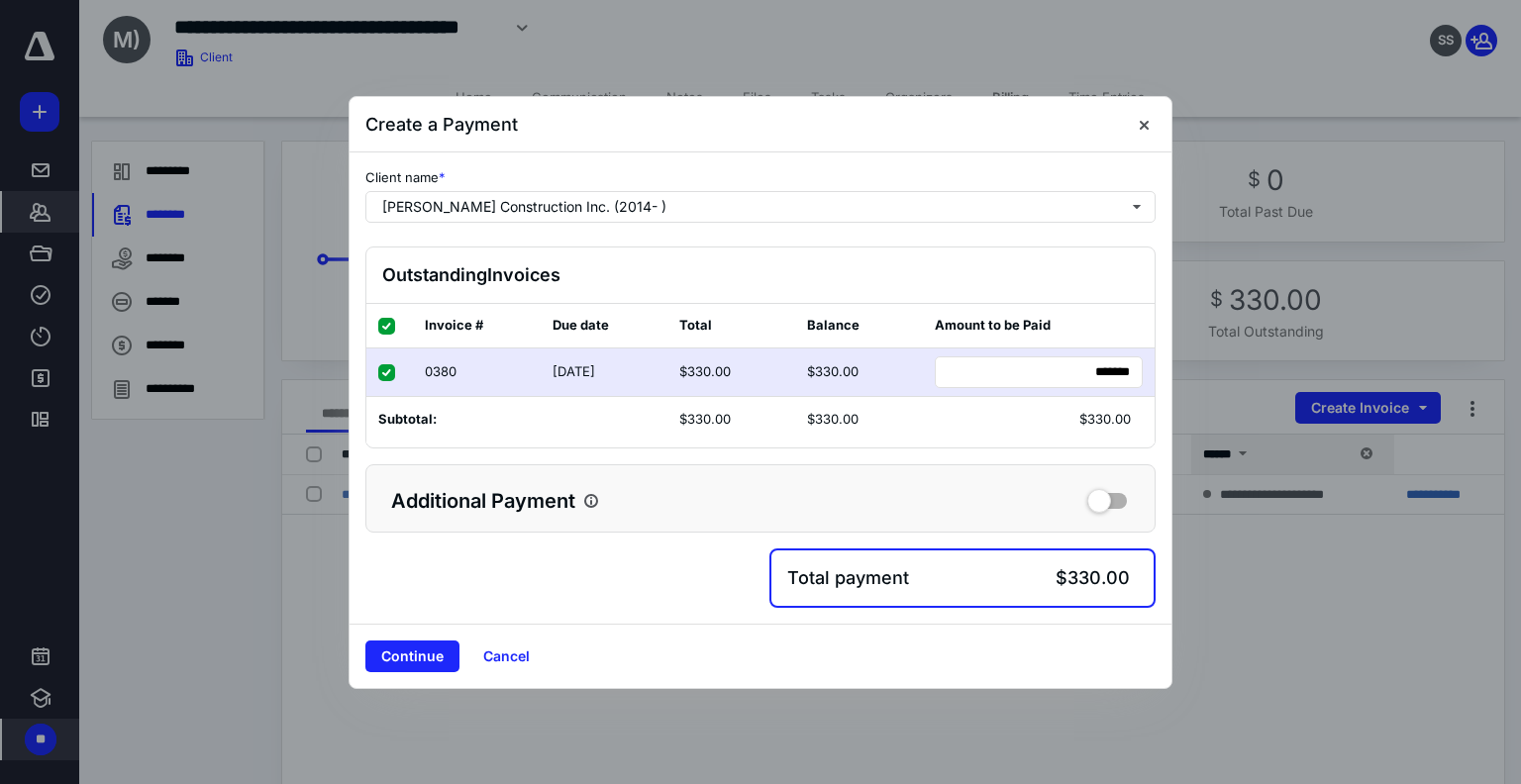 click on "Continue Cancel" at bounding box center (760, 655) 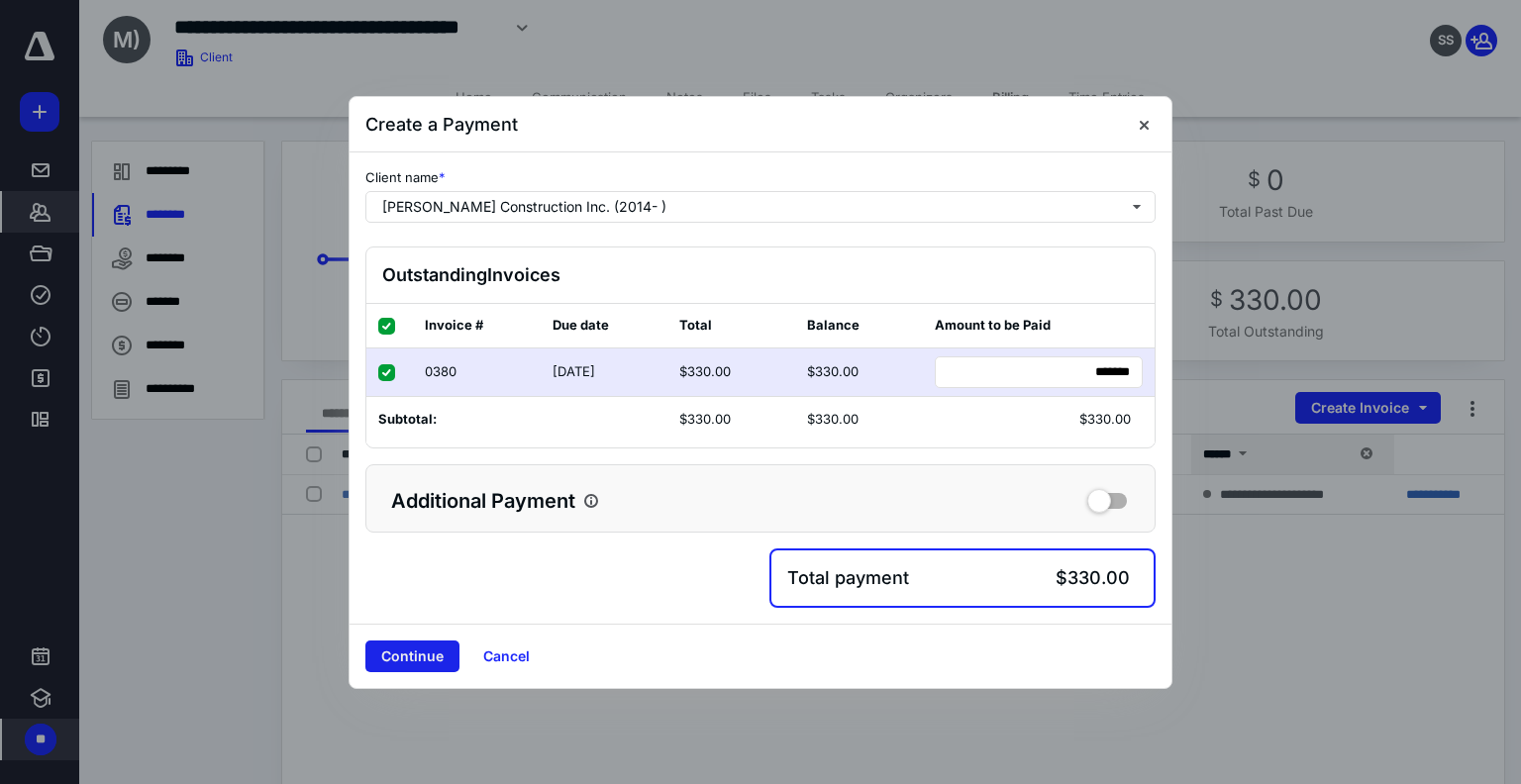 click on "Continue" at bounding box center [412, 656] 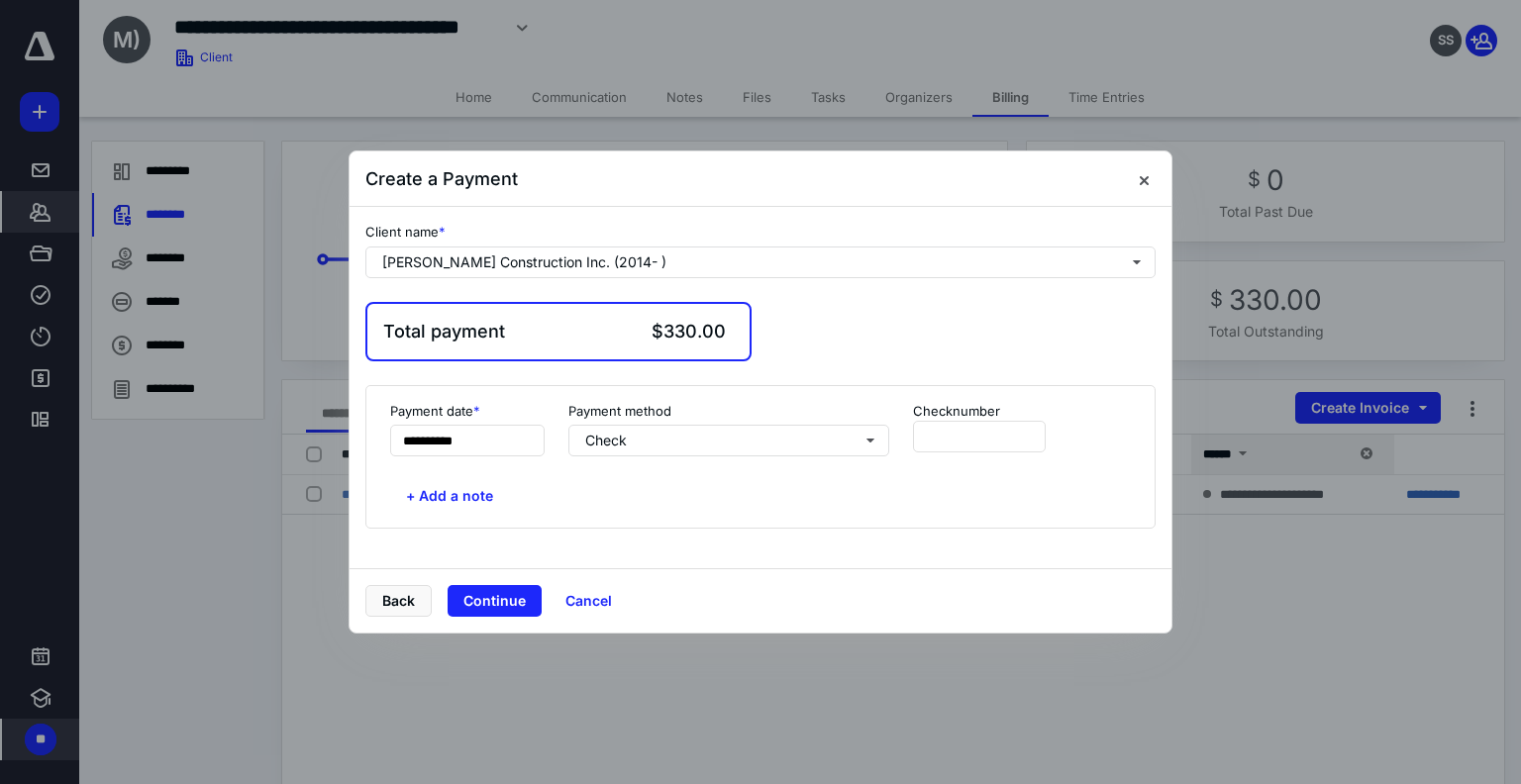 click on "Check  number" at bounding box center (979, 430) 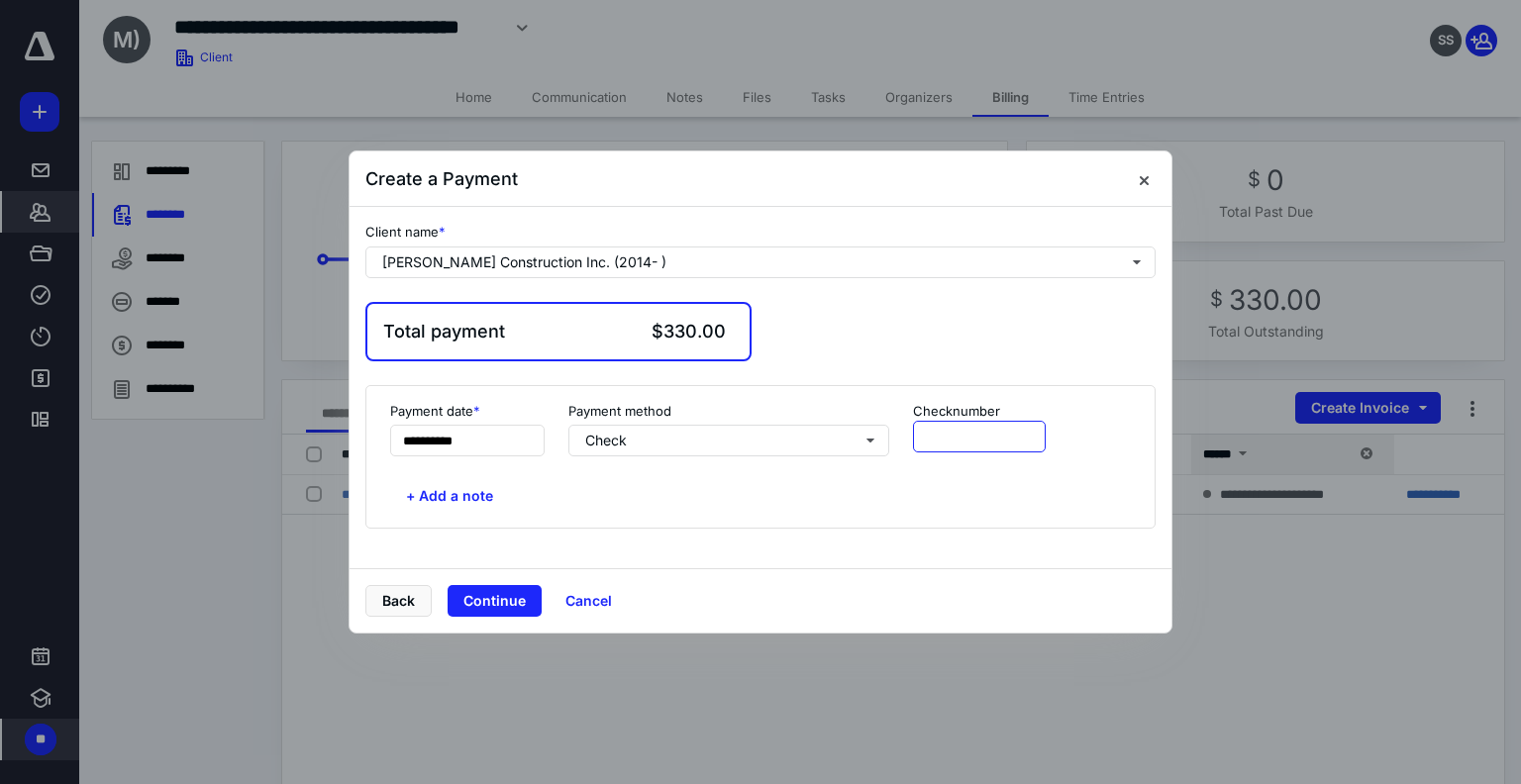 click at bounding box center [979, 437] 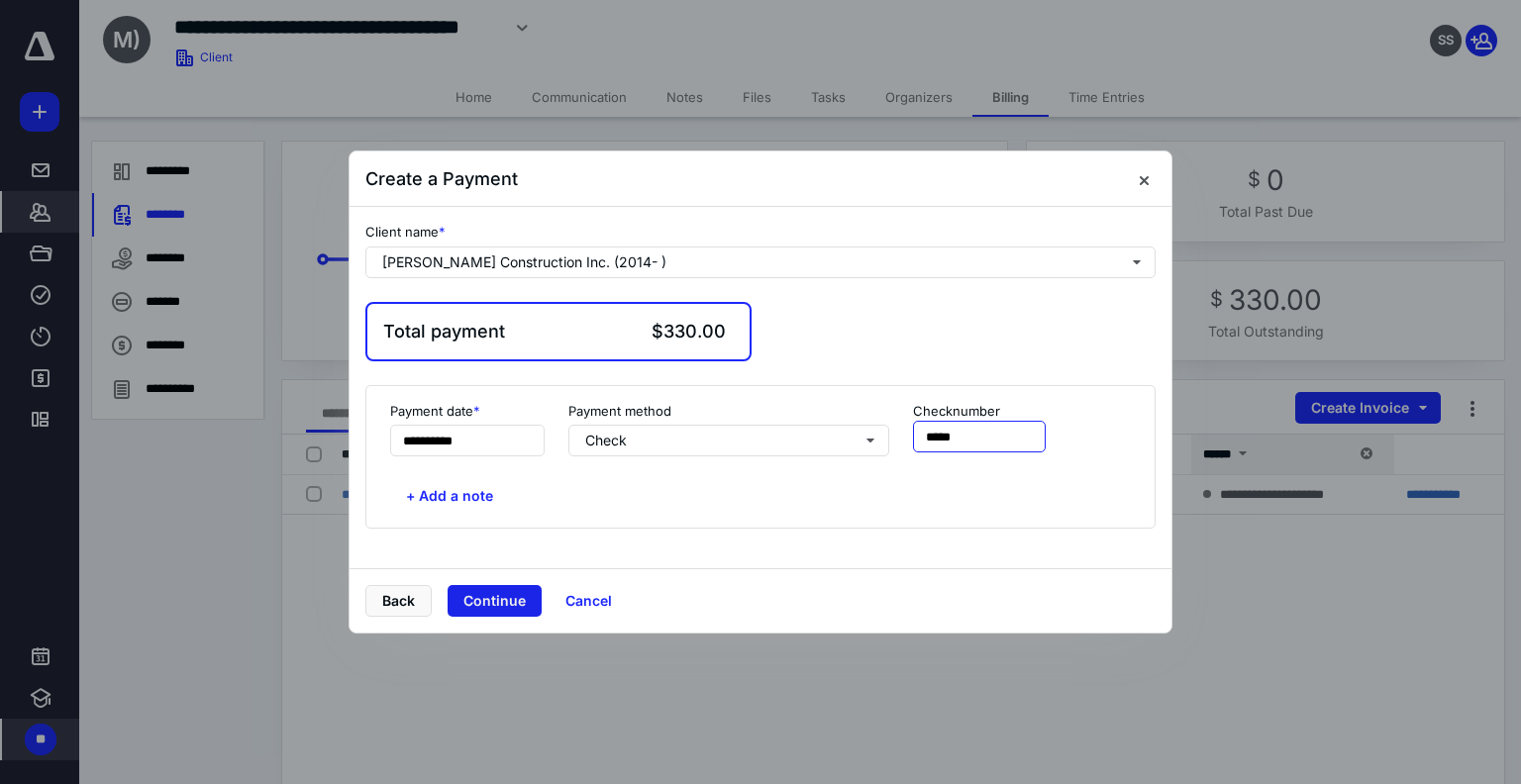 type on "*****" 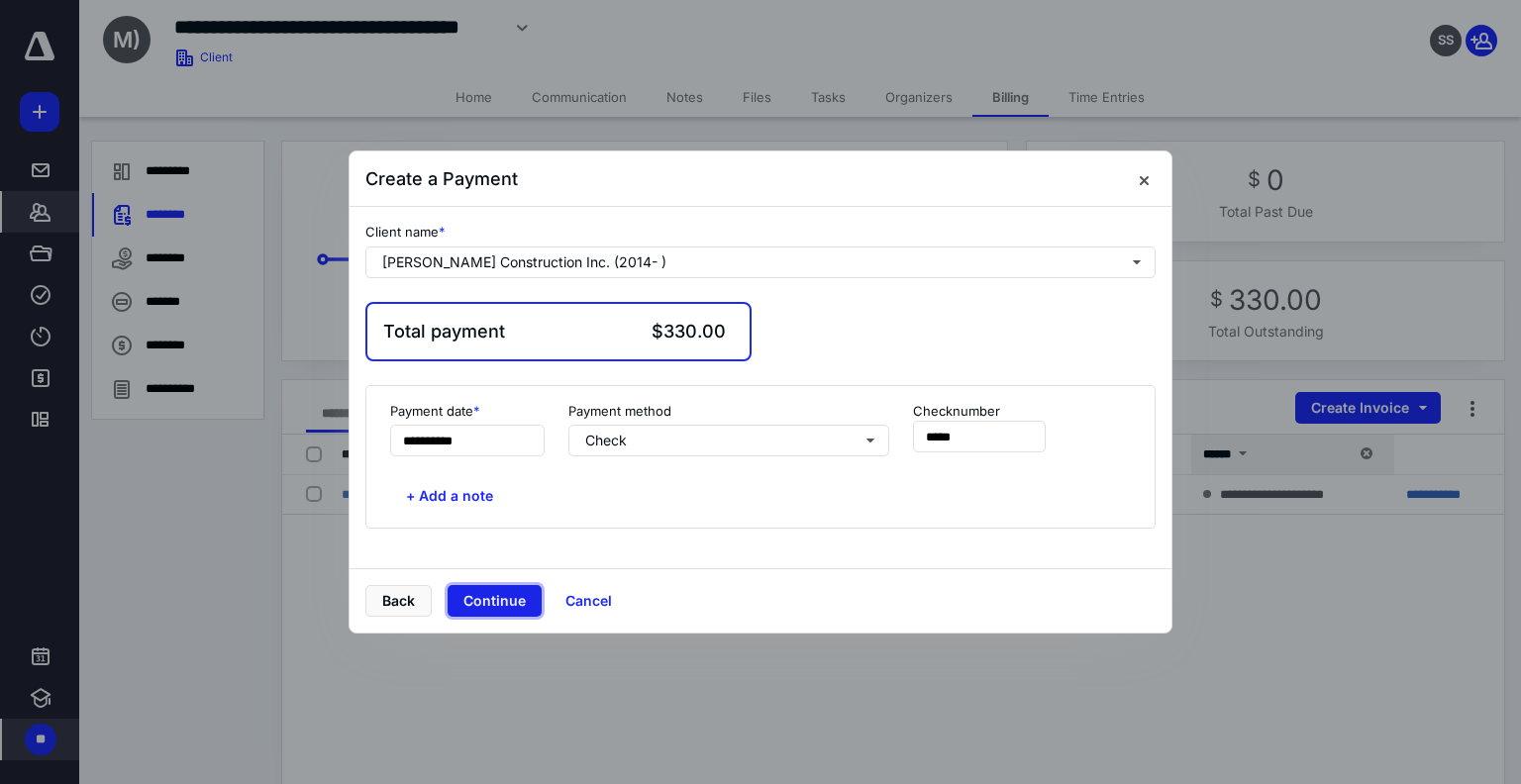 click on "Continue" at bounding box center [494, 601] 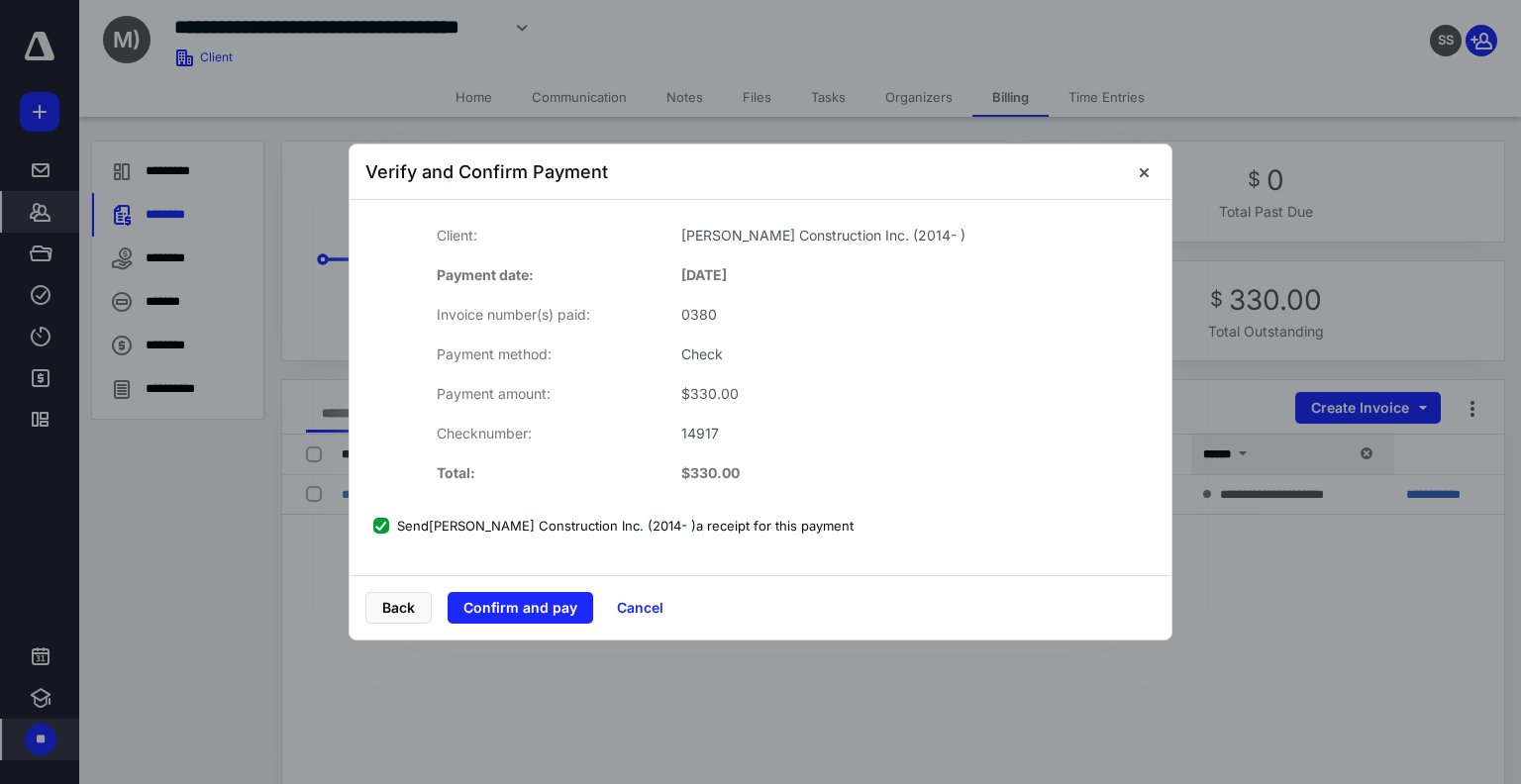 click on "Back Confirm and pay Cancel" at bounding box center [760, 607] 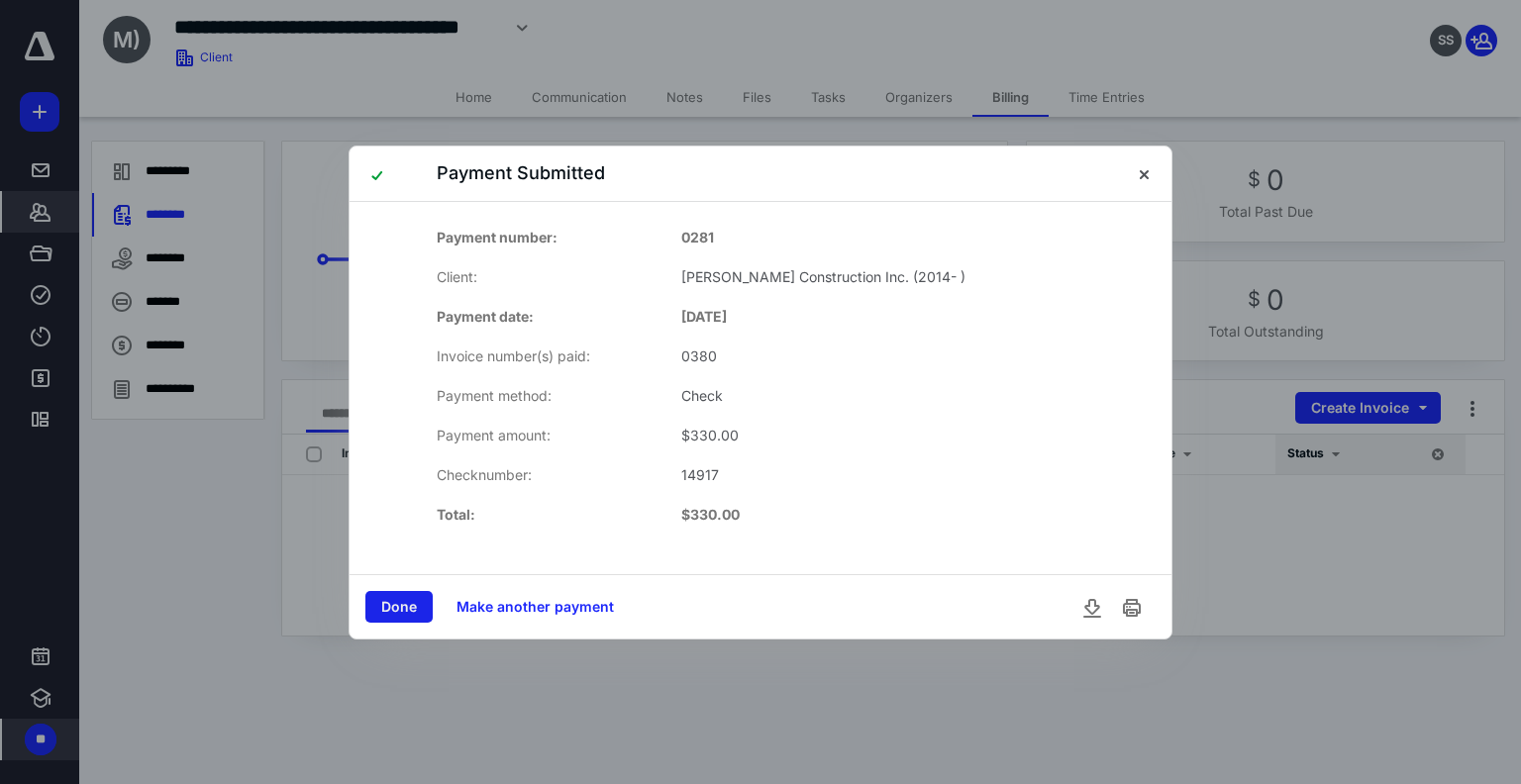 click on "Done" at bounding box center [399, 607] 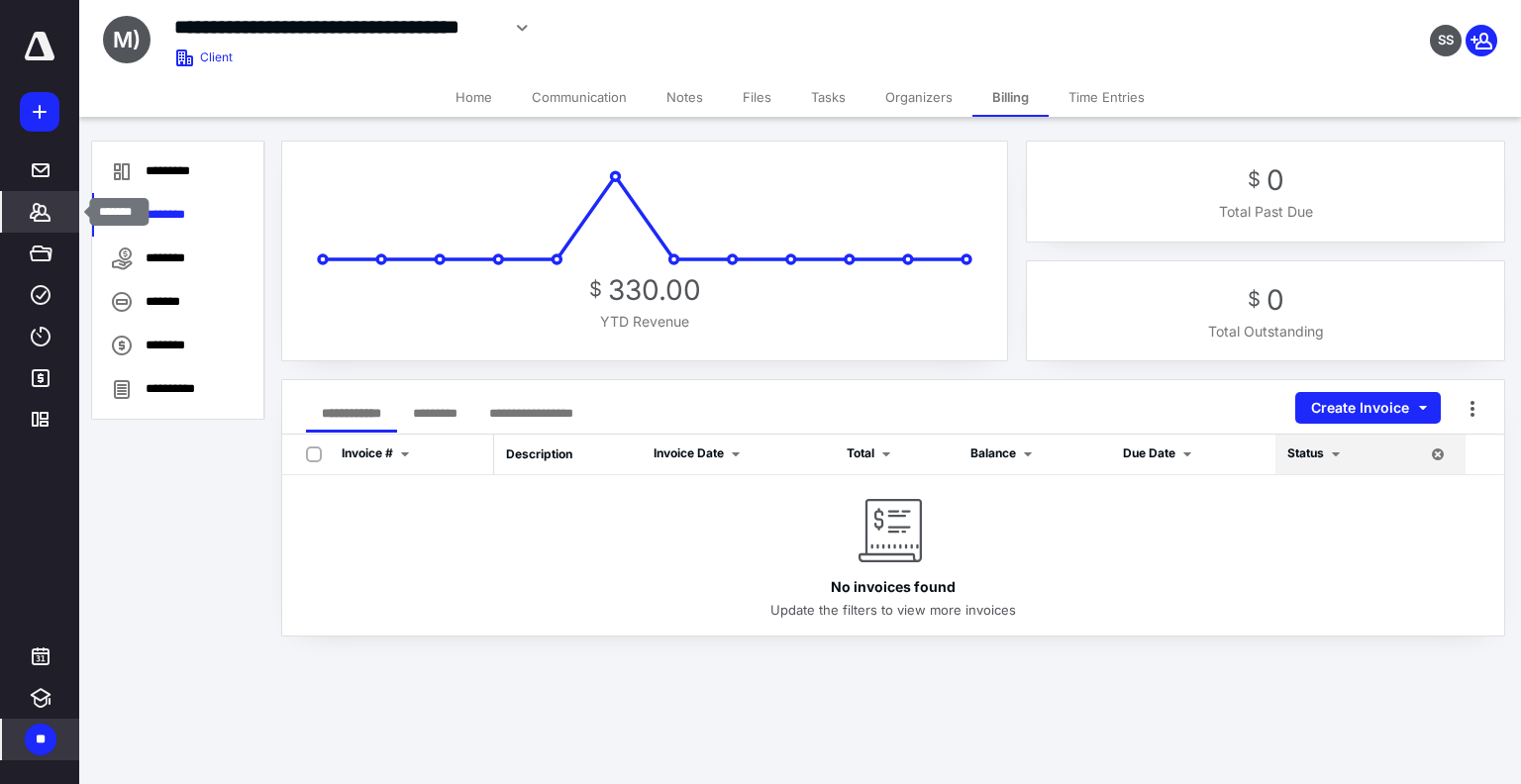 click on "*******" at bounding box center (41, 212) 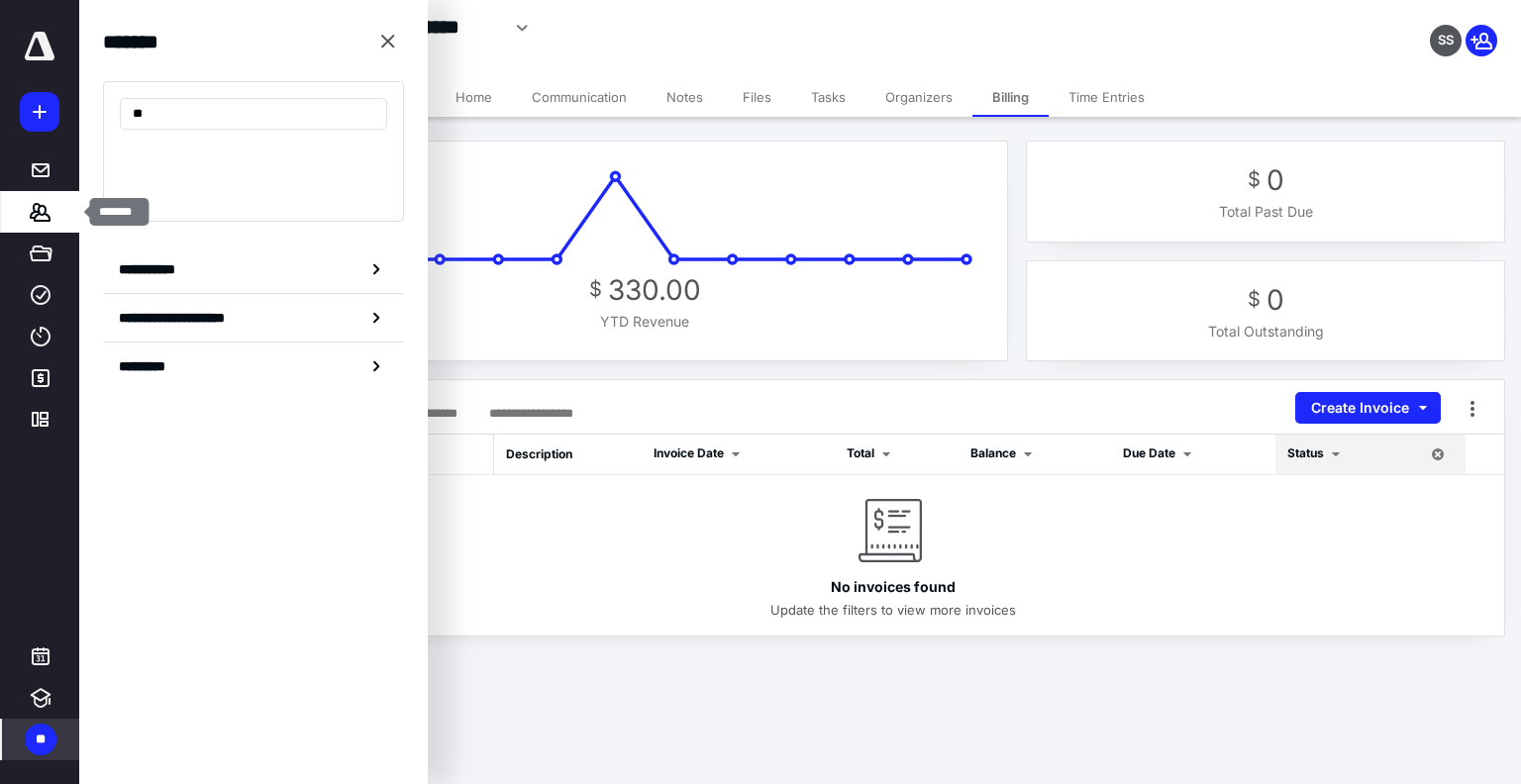 type on "*" 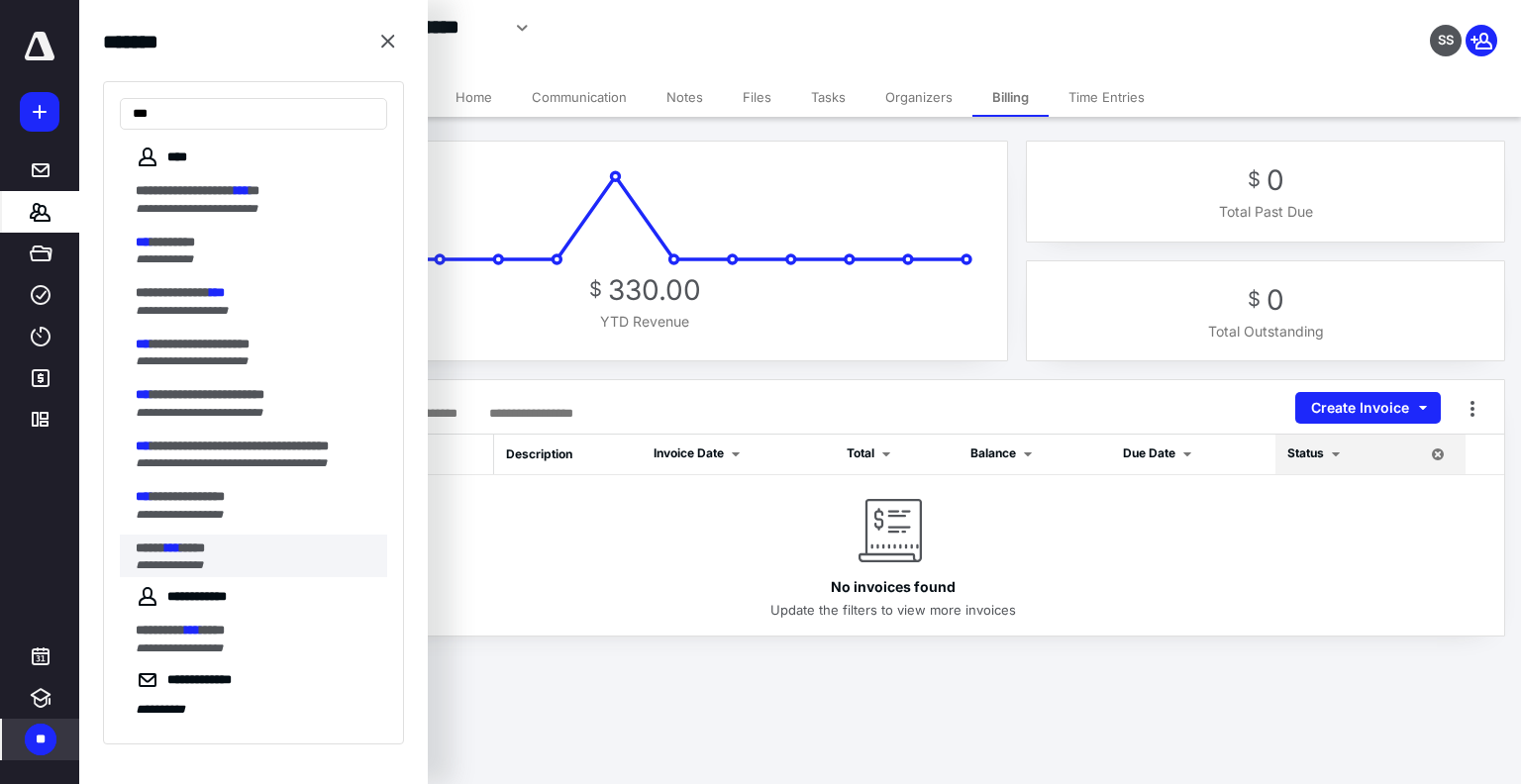 type on "***" 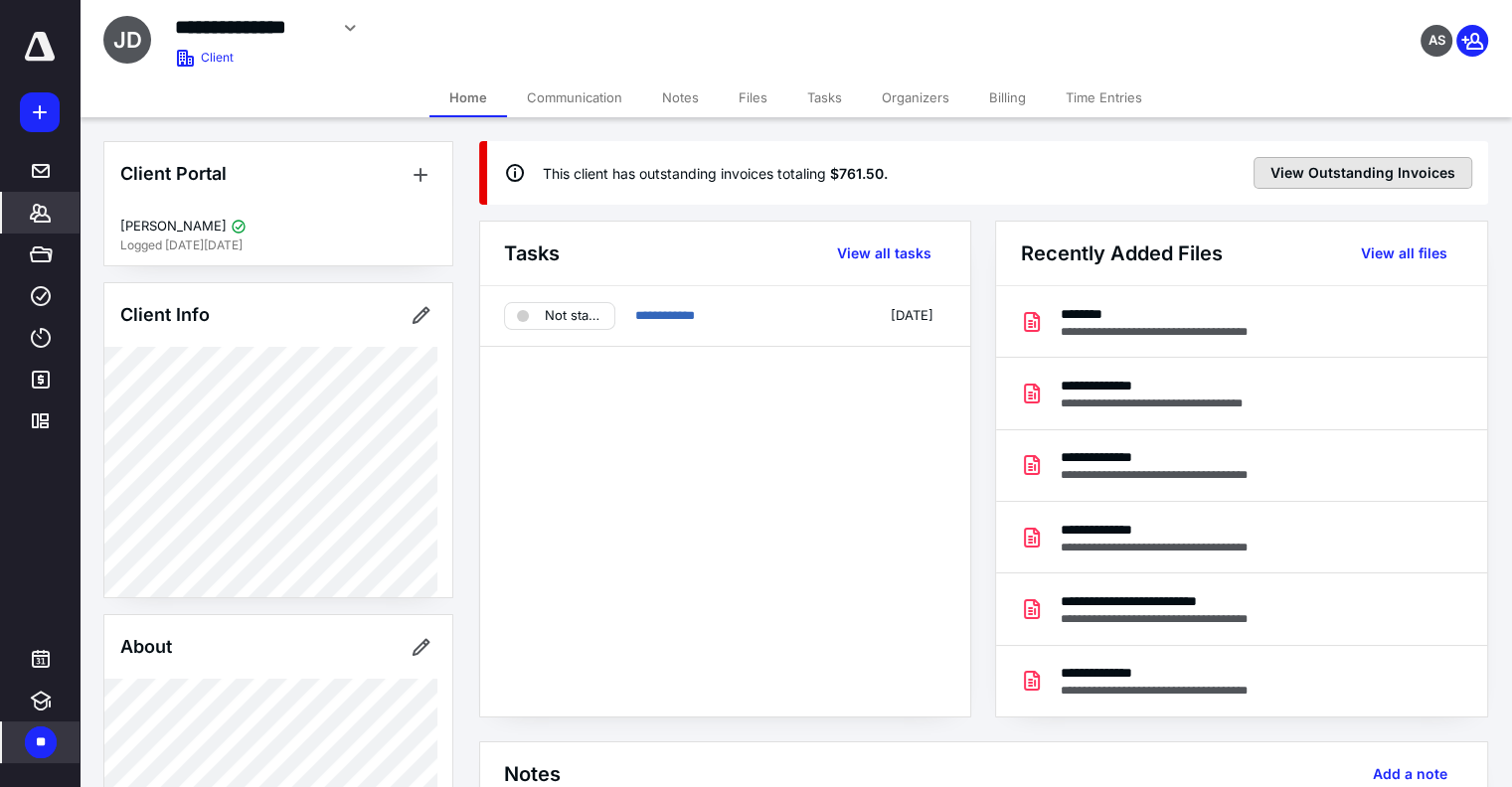 click on "View Outstanding Invoices" at bounding box center [1363, 173] 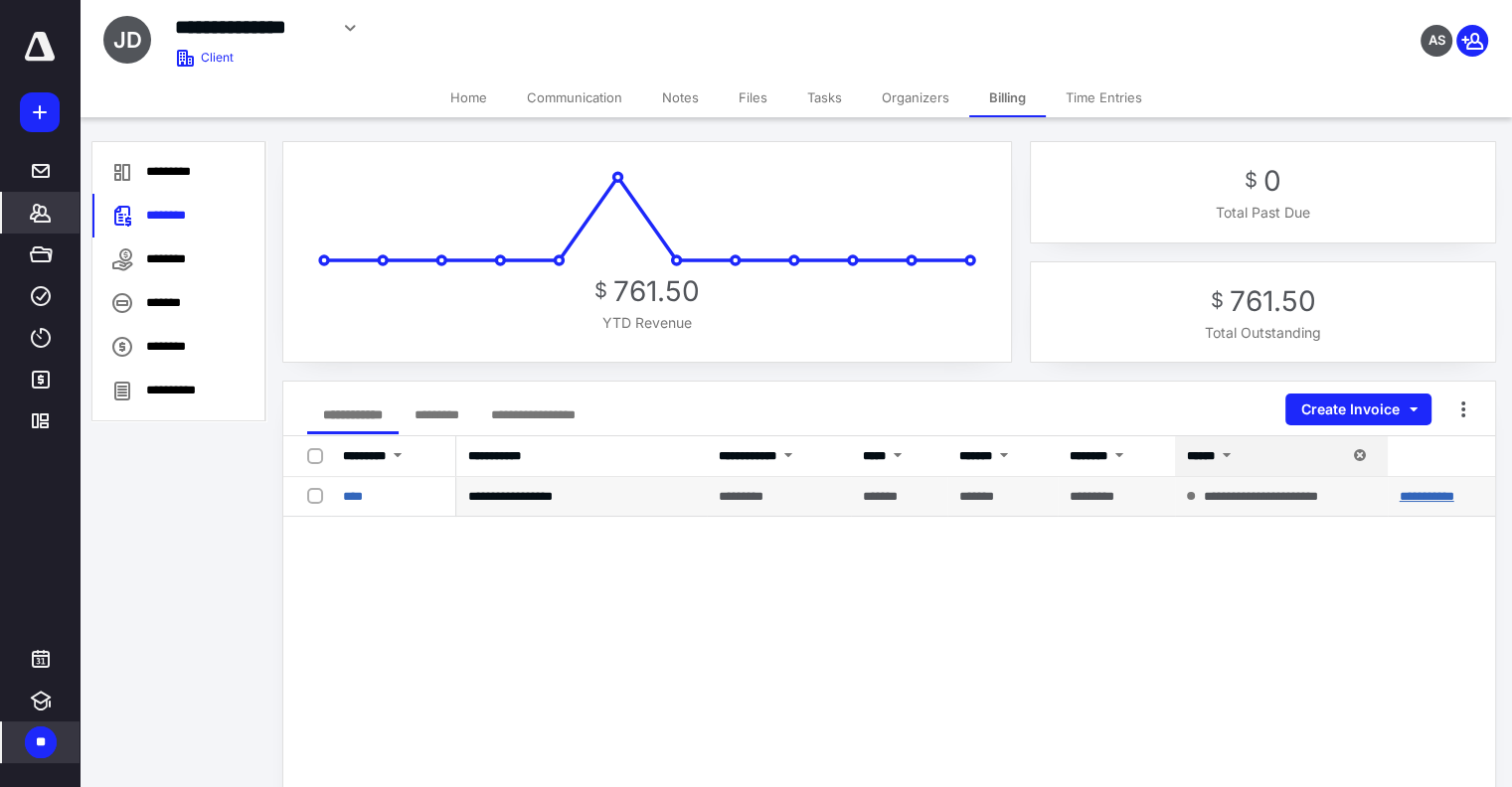 click on "**********" at bounding box center (1427, 496) 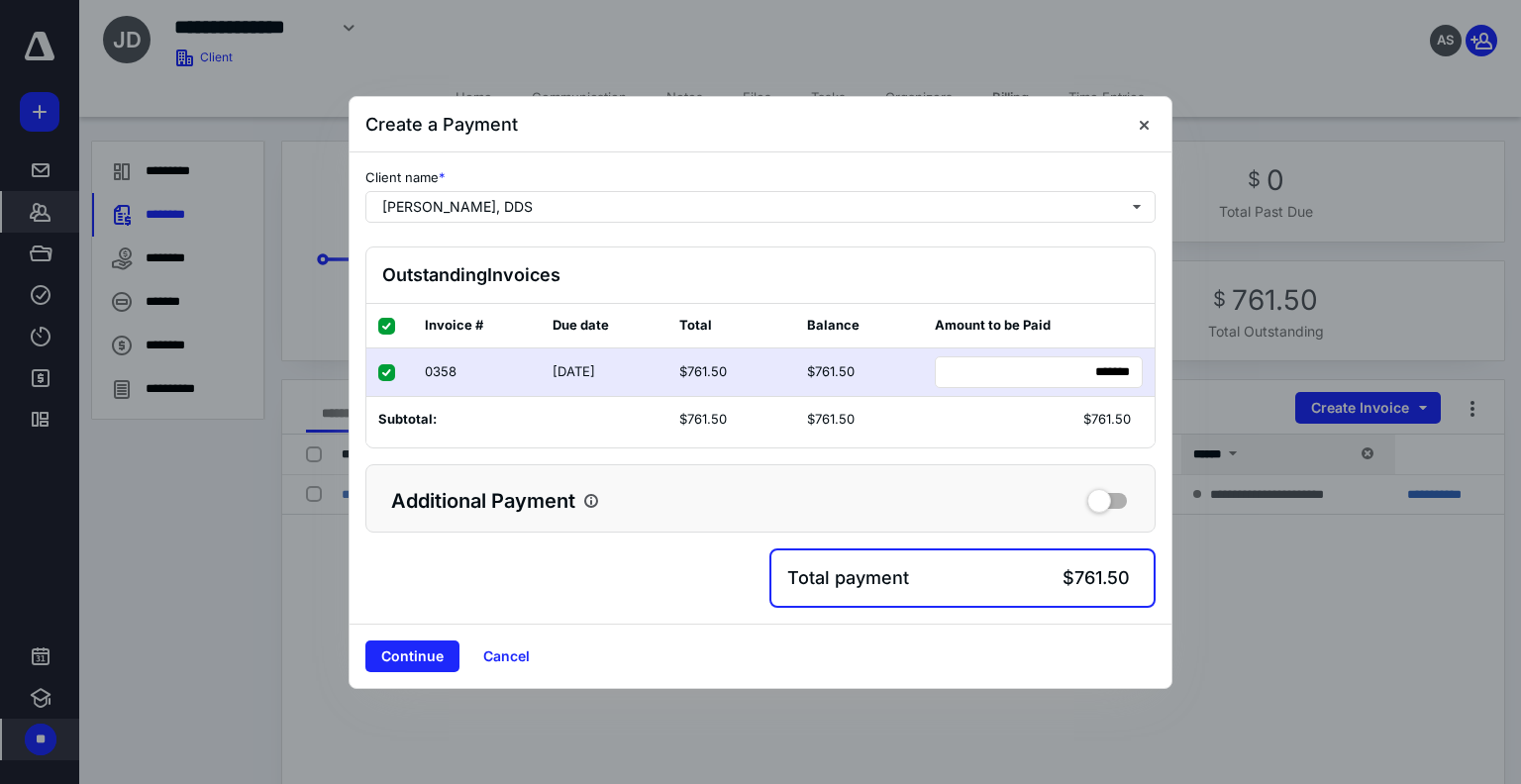 click on "Continue" at bounding box center [412, 656] 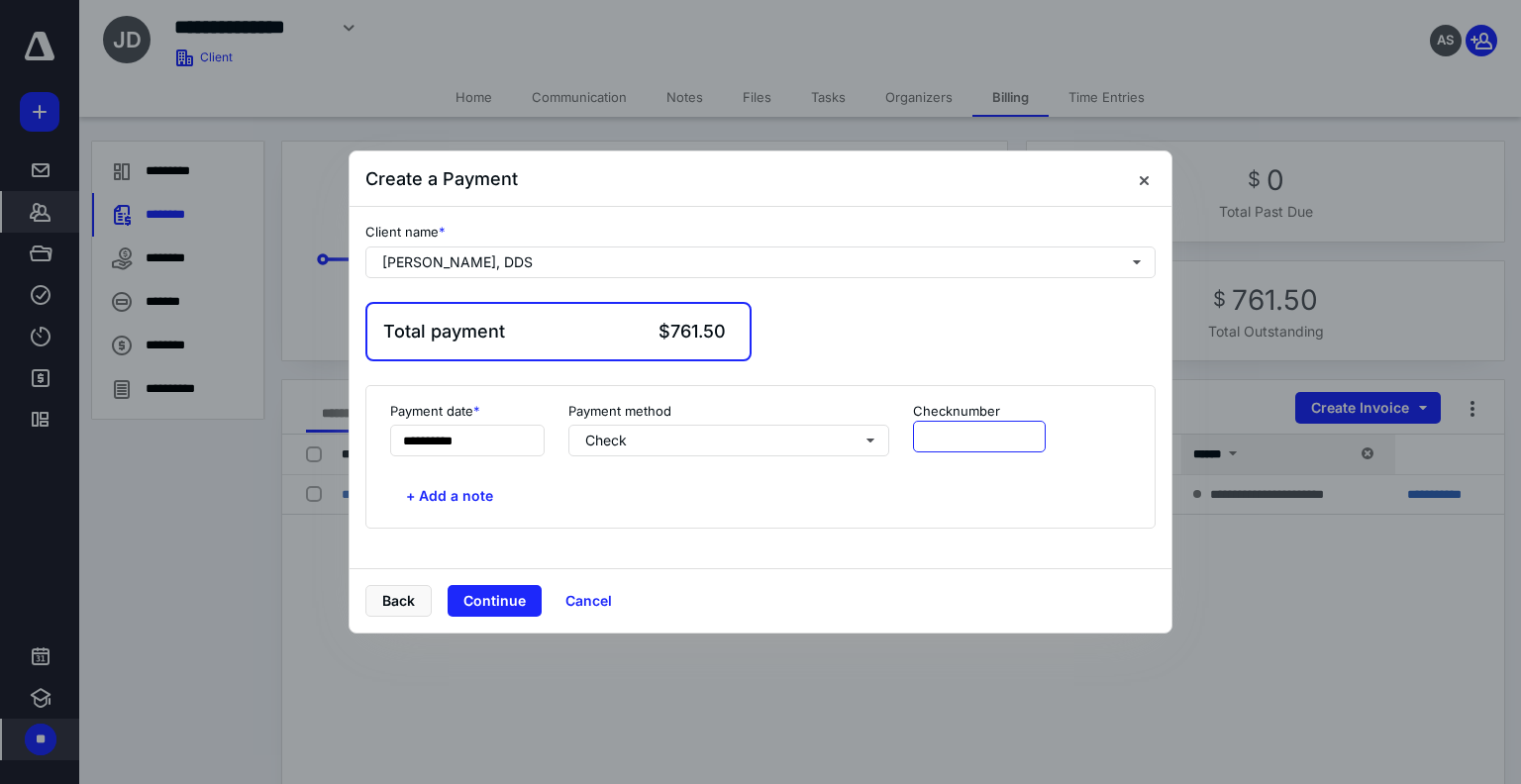 click at bounding box center (979, 437) 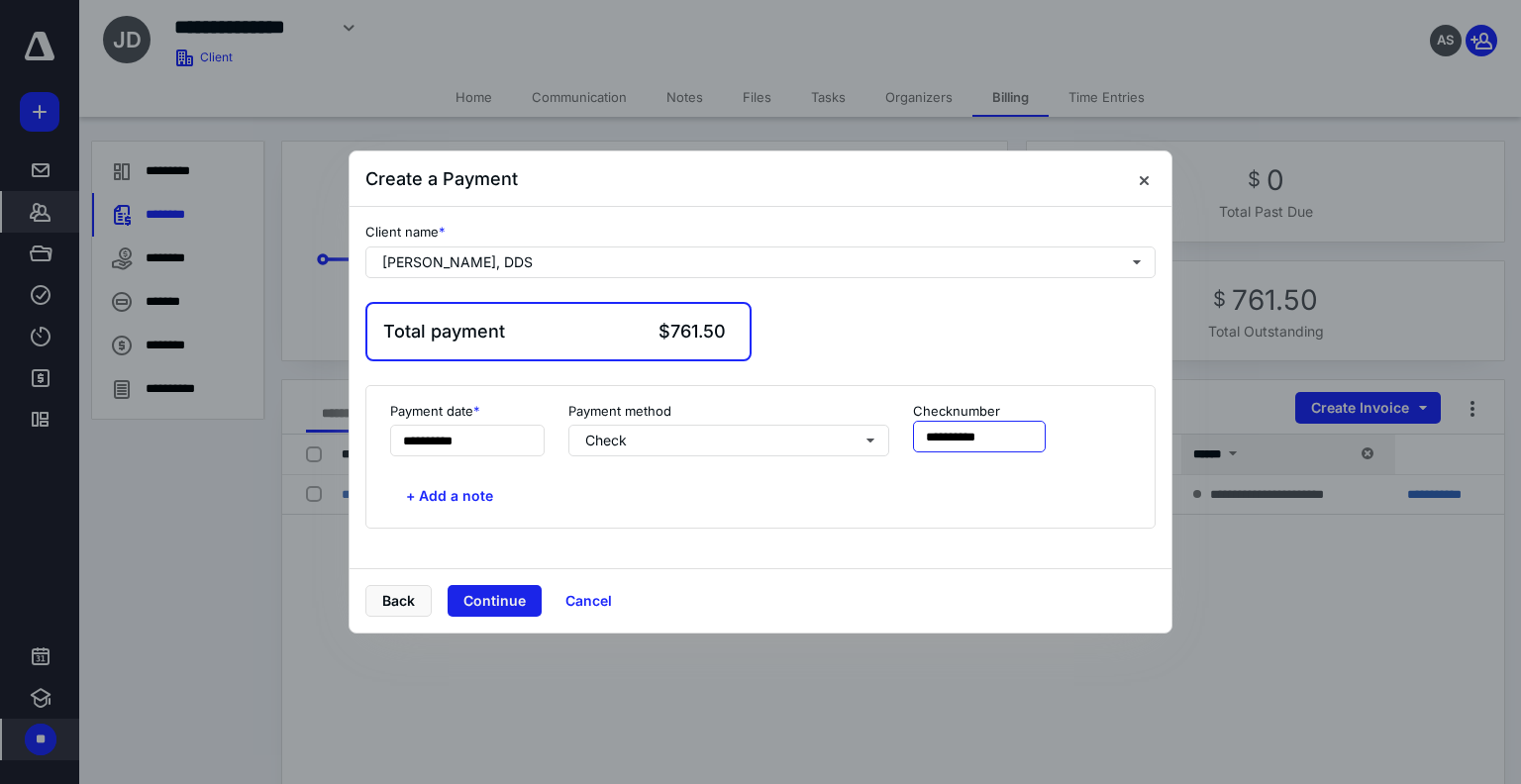 type on "**********" 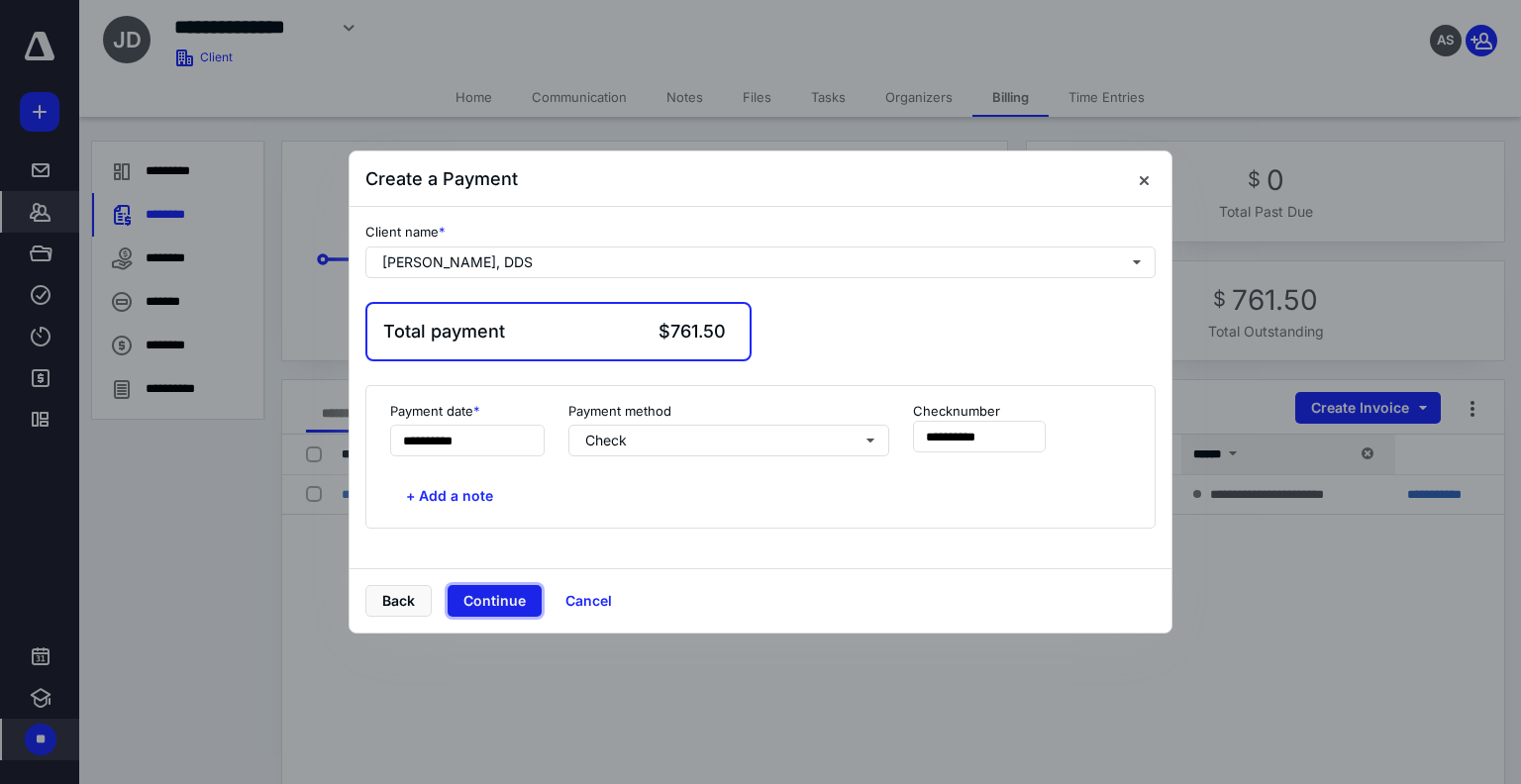 click on "Continue" at bounding box center [494, 601] 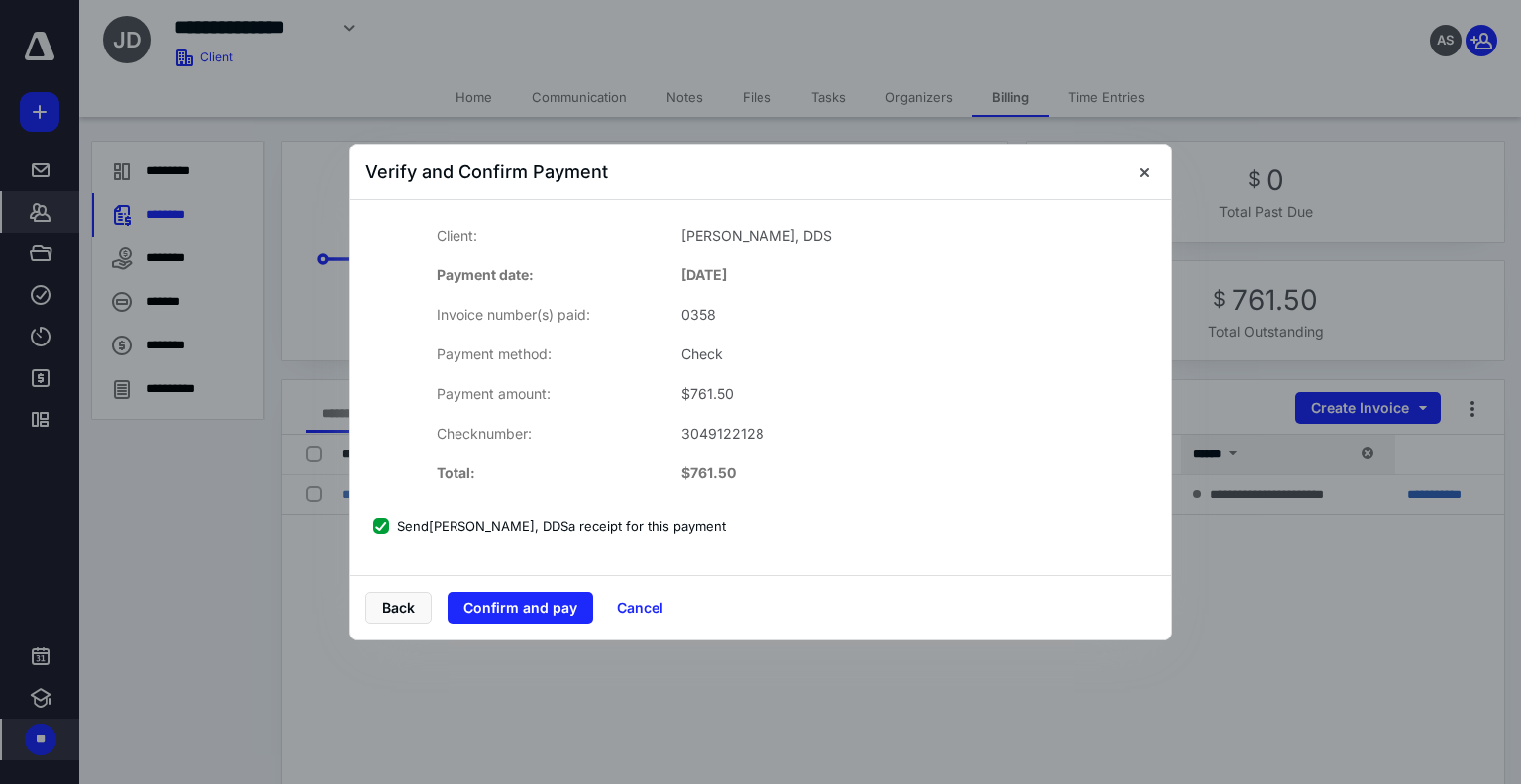 click on "Back Confirm and pay Cancel" at bounding box center (760, 607) 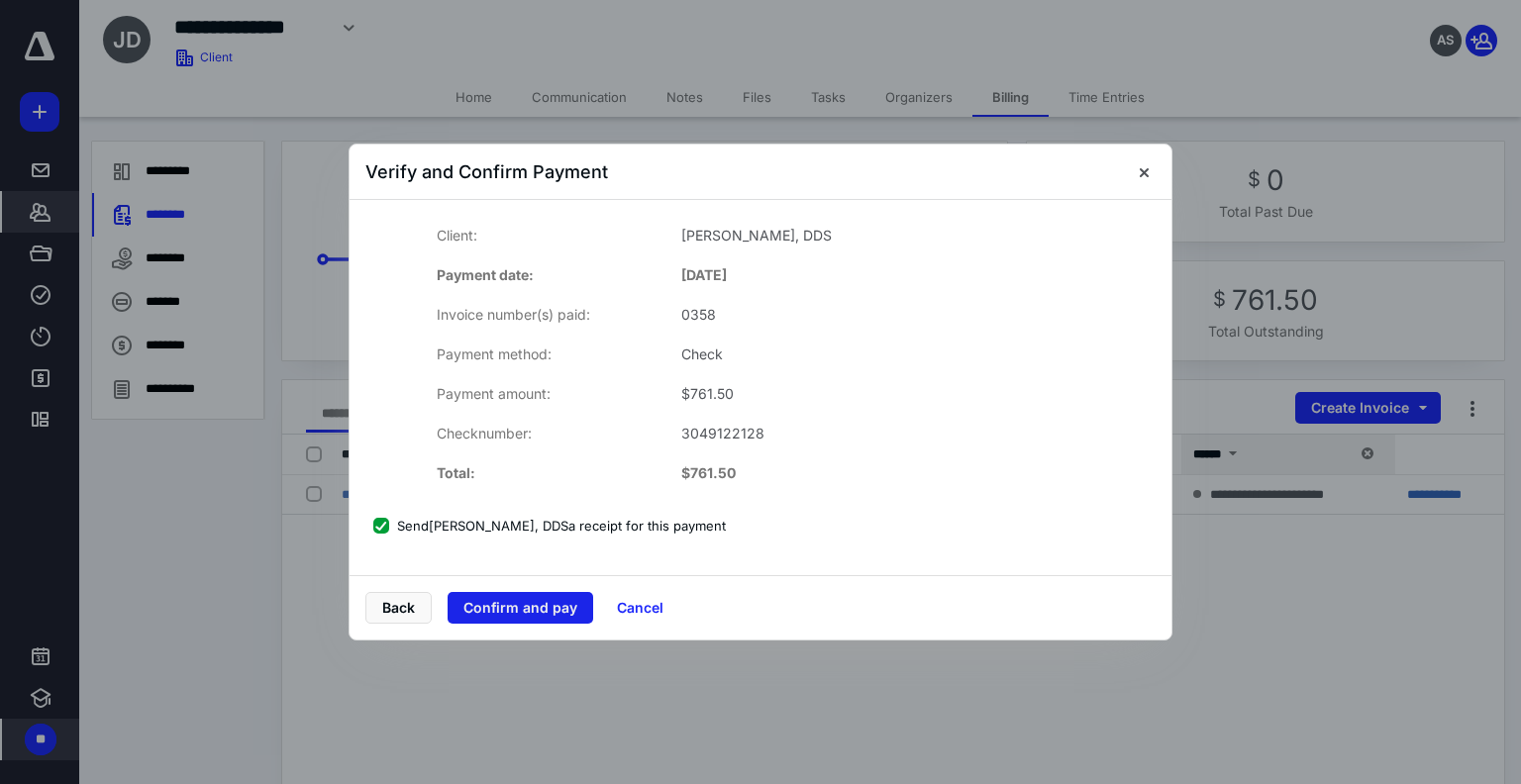 click on "Confirm and pay" at bounding box center (520, 608) 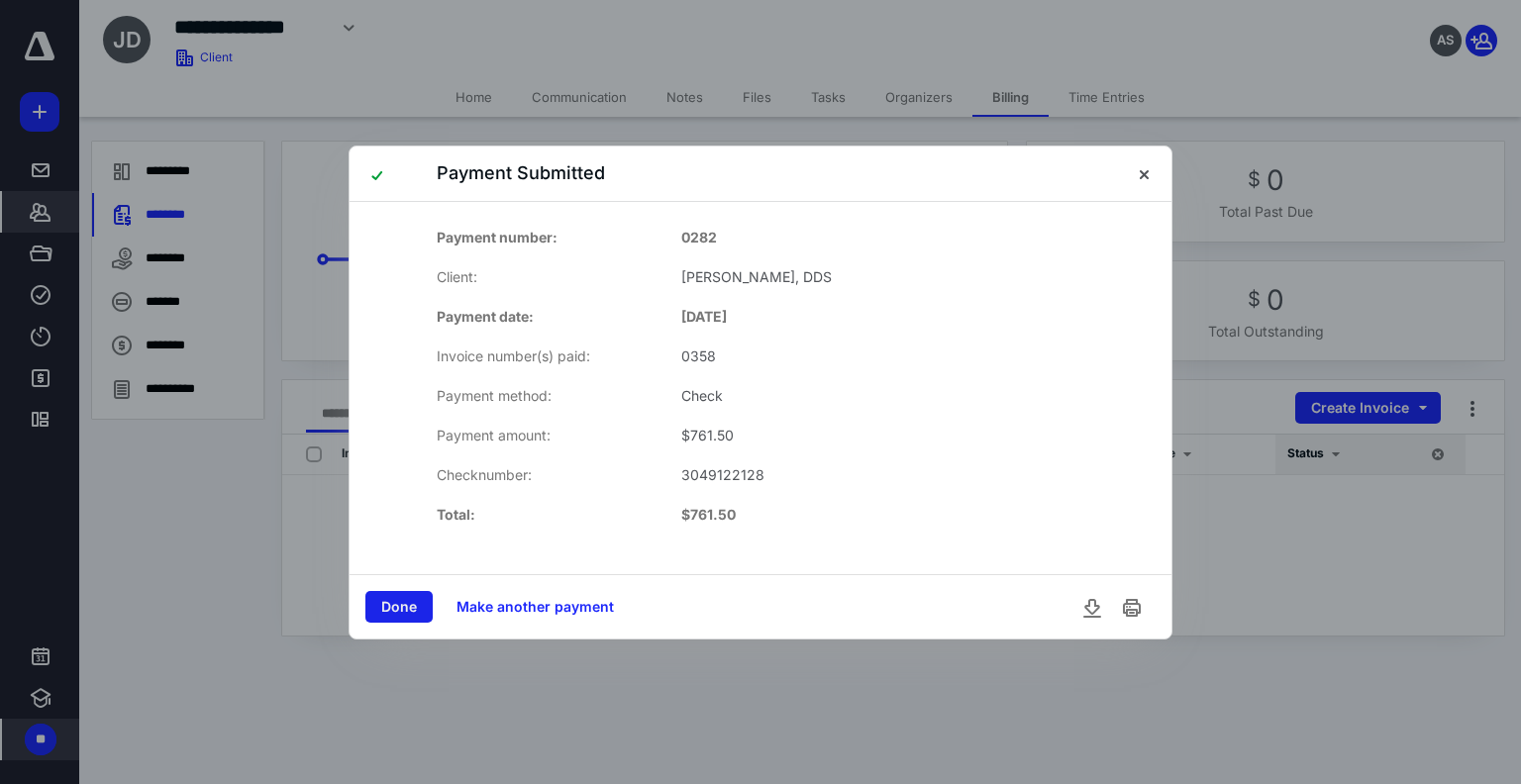 click on "Done" at bounding box center (399, 607) 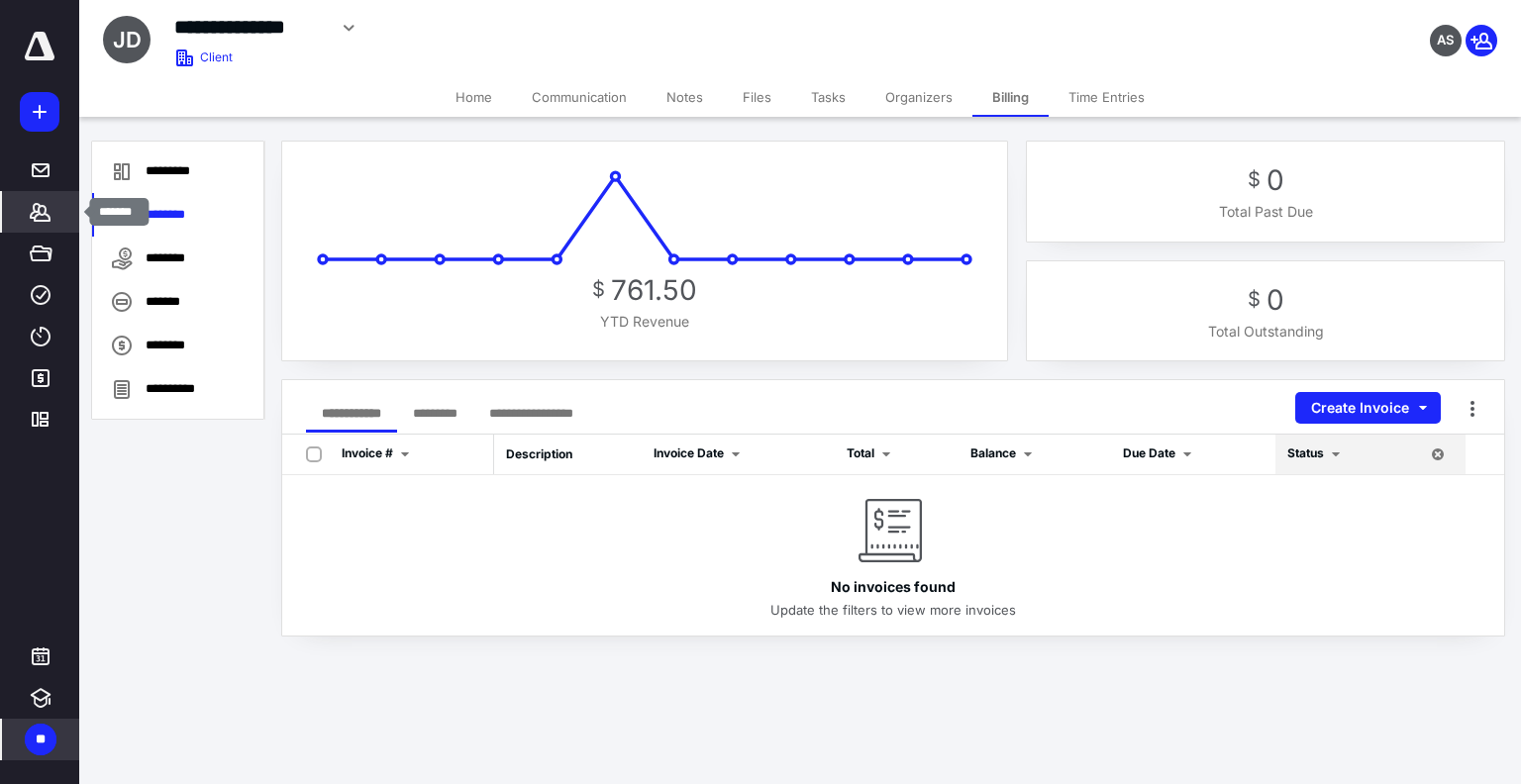 click 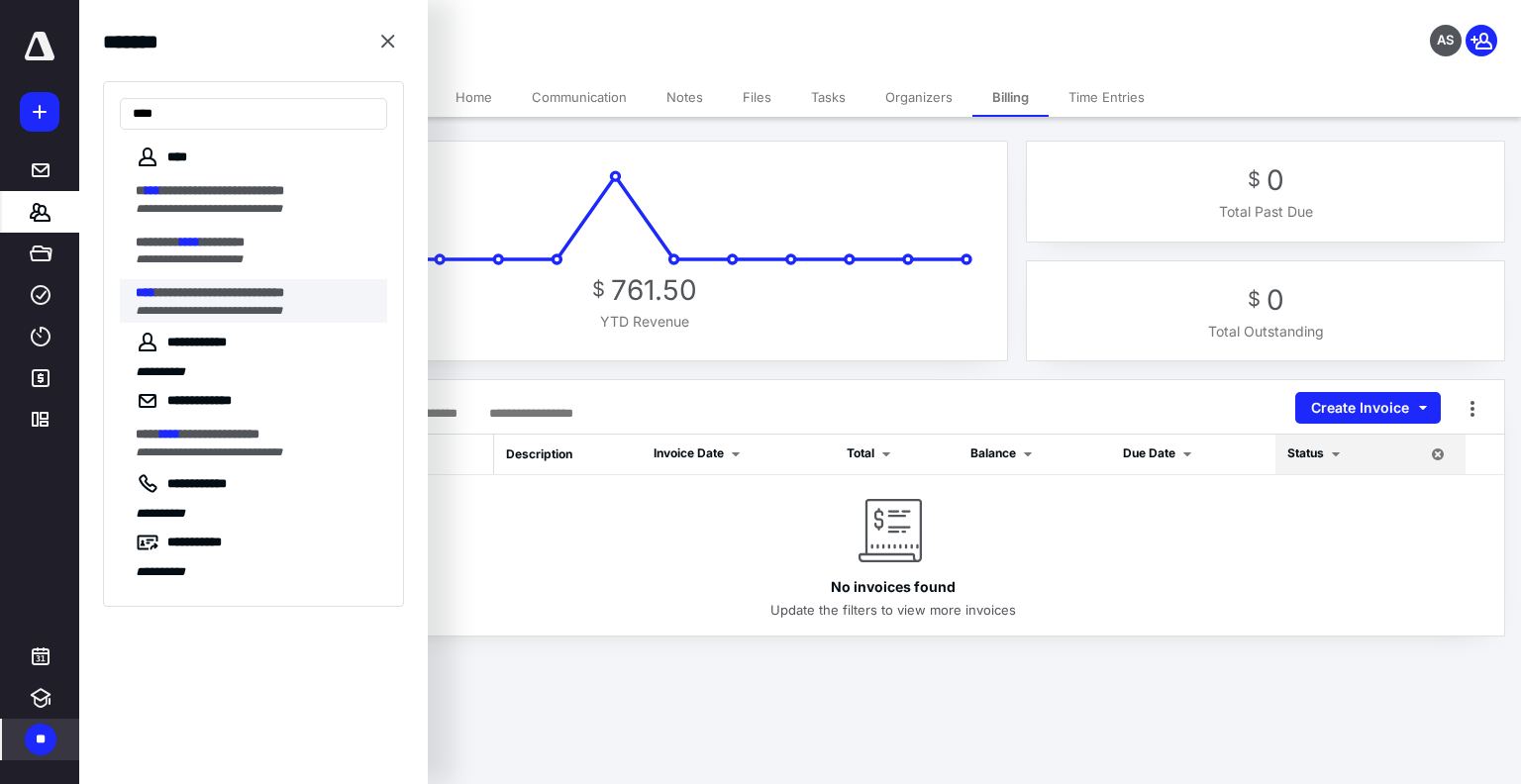 type on "****" 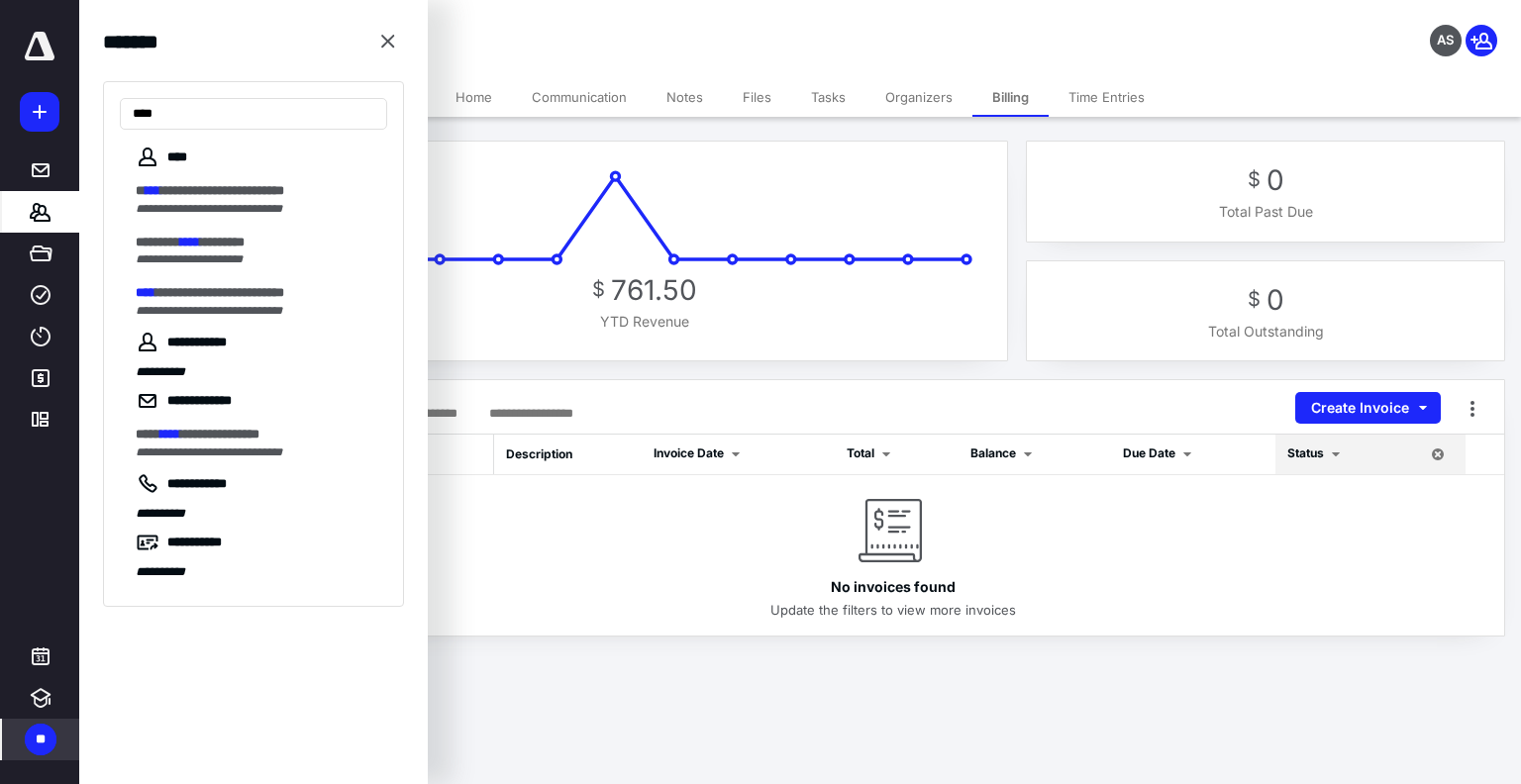 click on "**********" at bounding box center (261, 301) 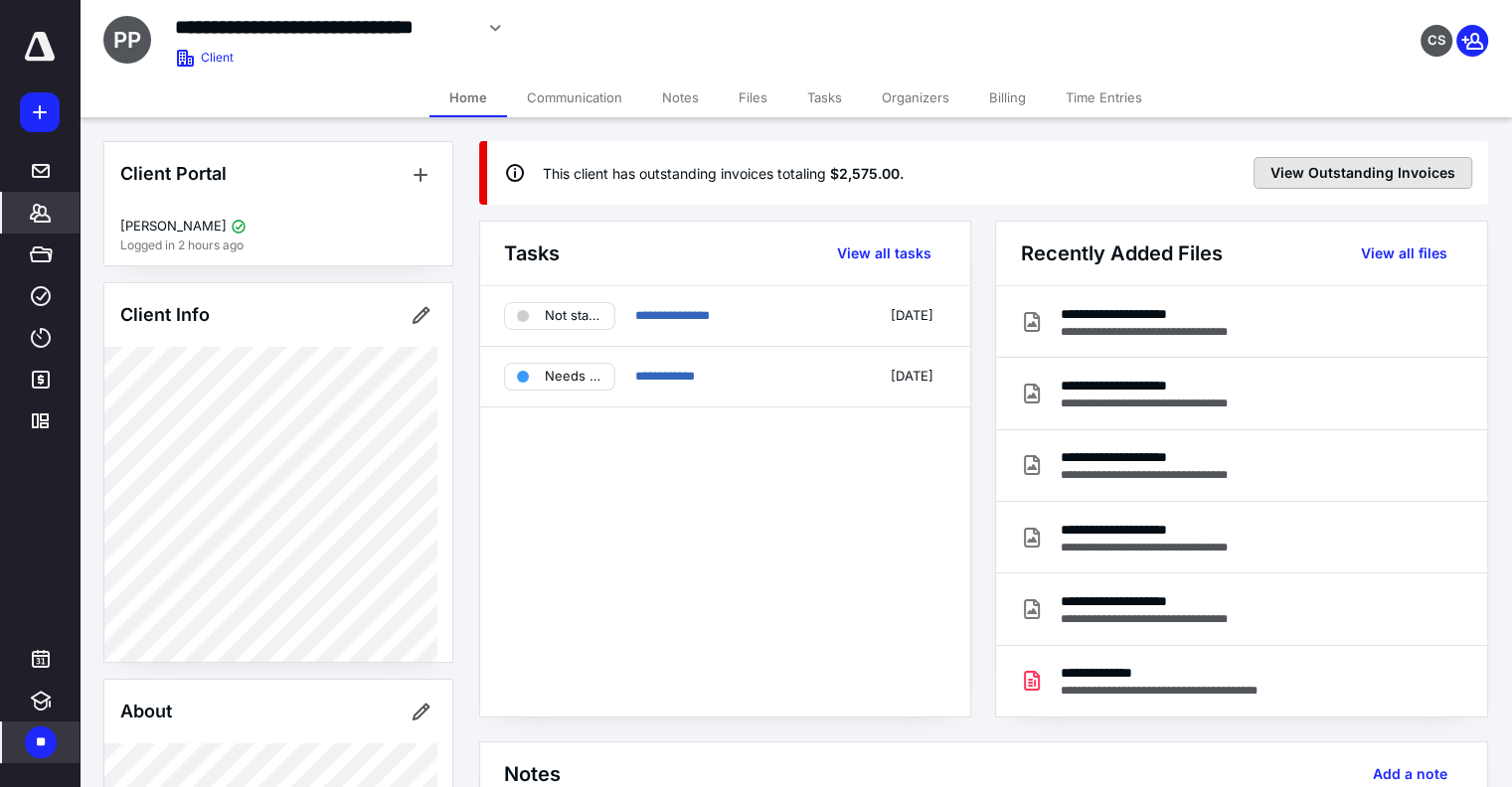 click on "View Outstanding Invoices" at bounding box center [1363, 173] 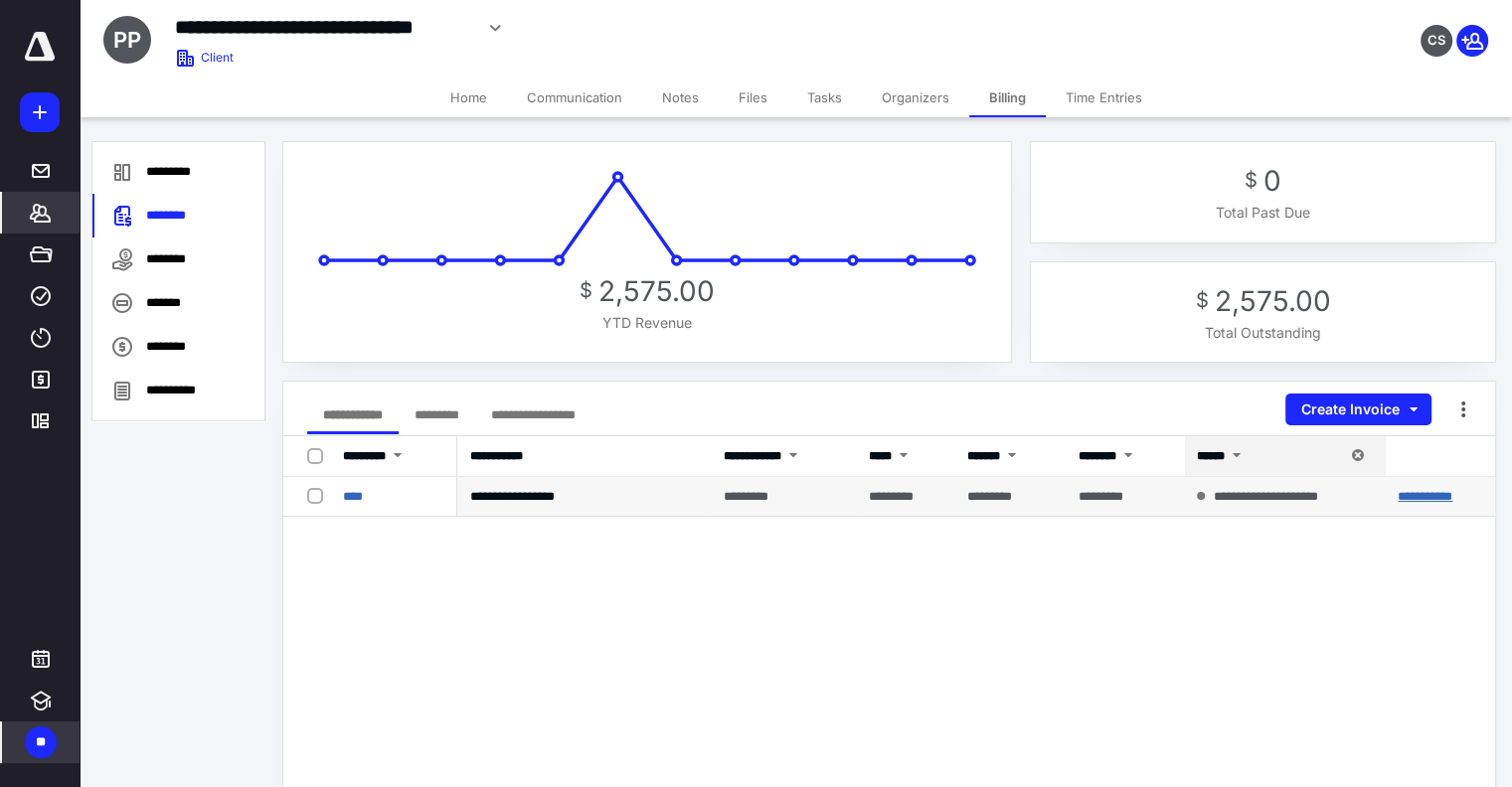 click on "**********" at bounding box center [1425, 496] 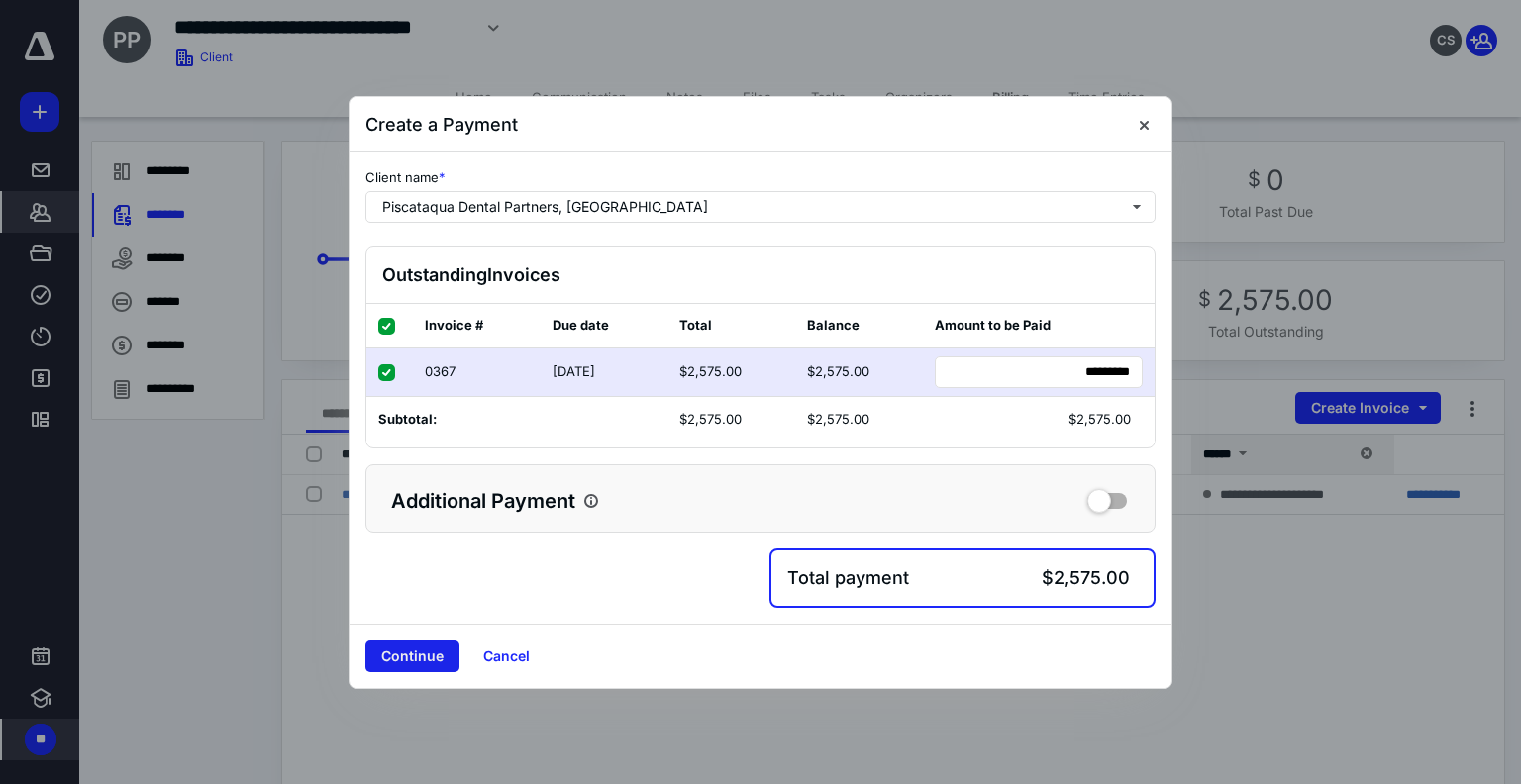 click on "Continue" at bounding box center (412, 656) 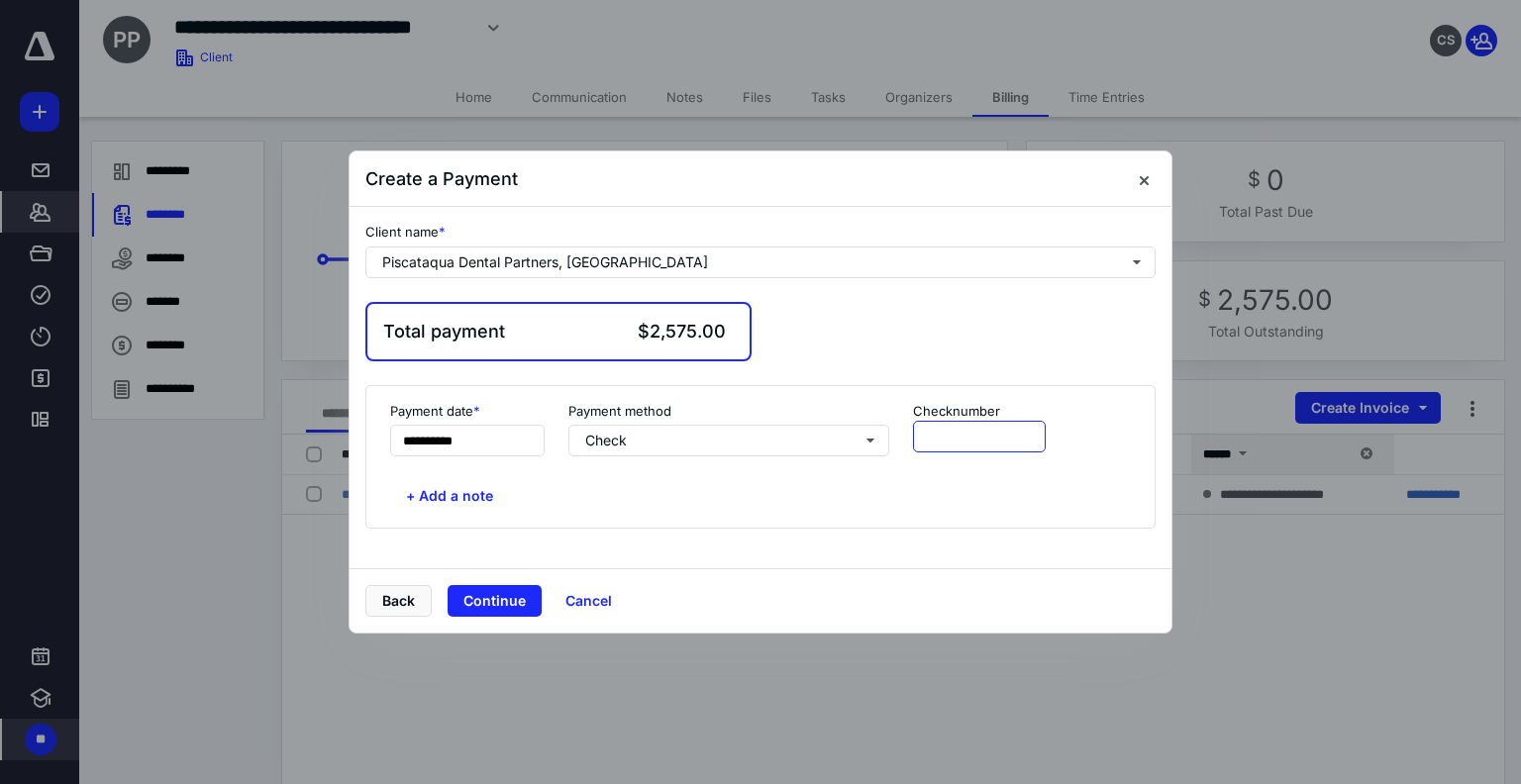click at bounding box center [979, 437] 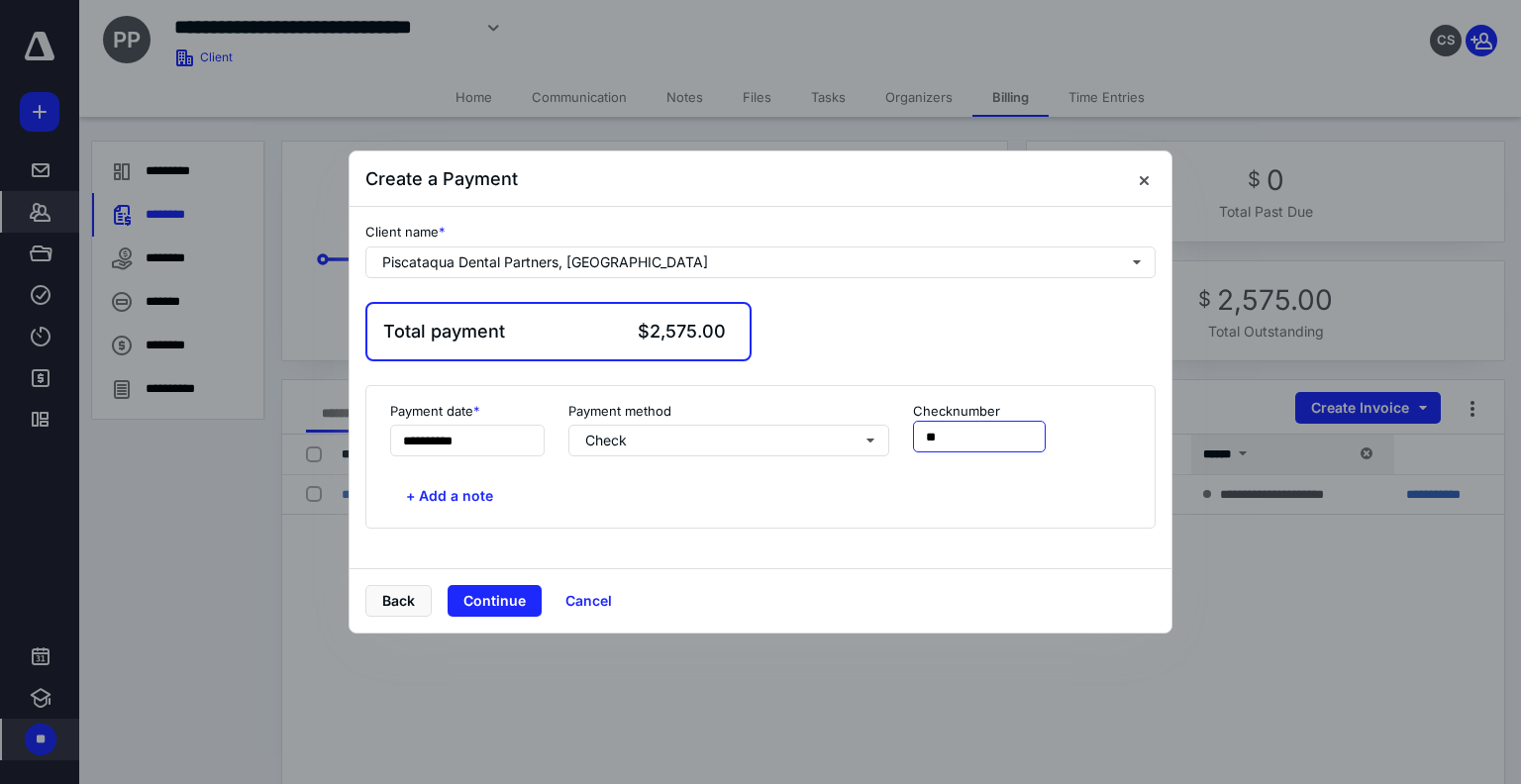 type on "*" 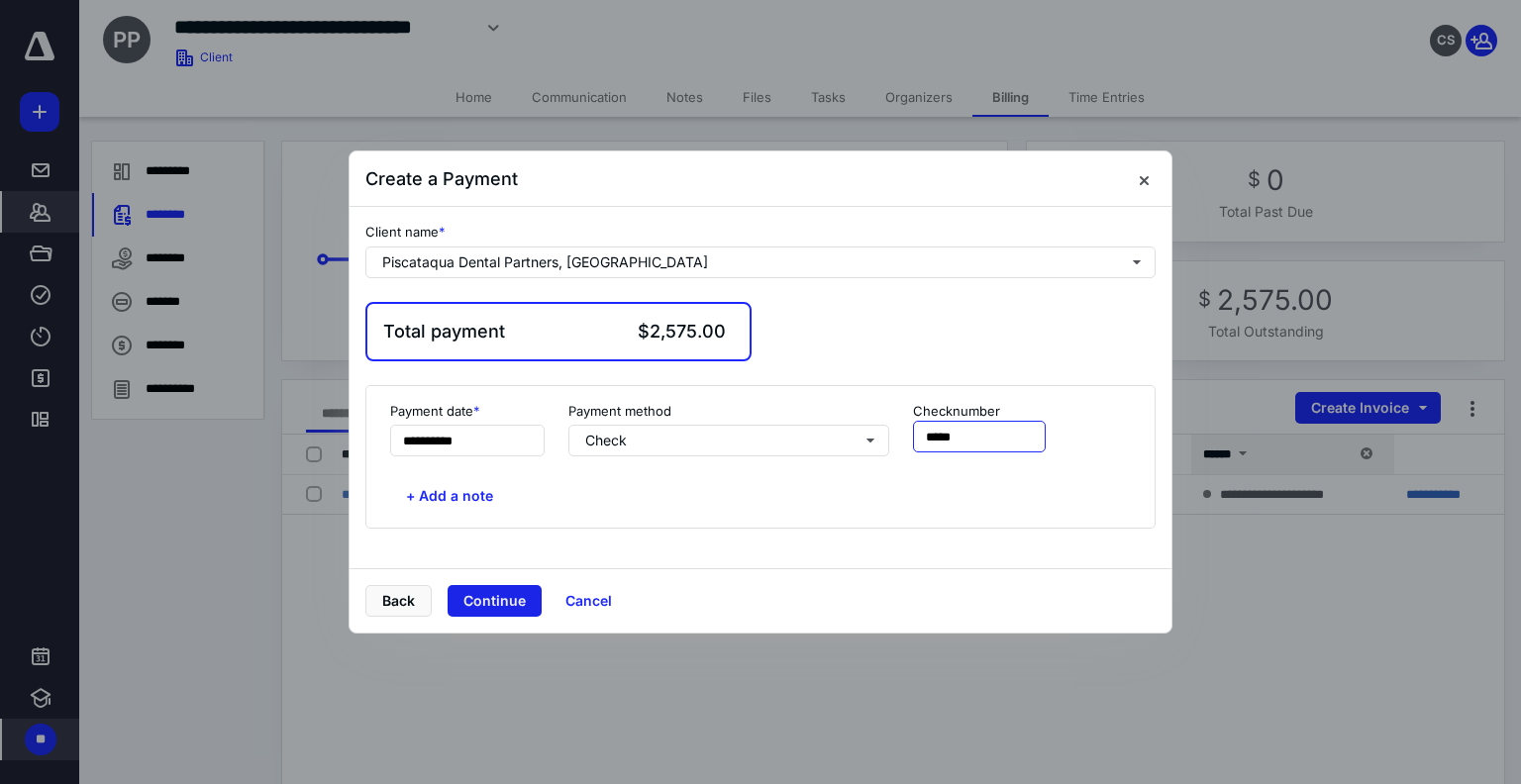 type on "*****" 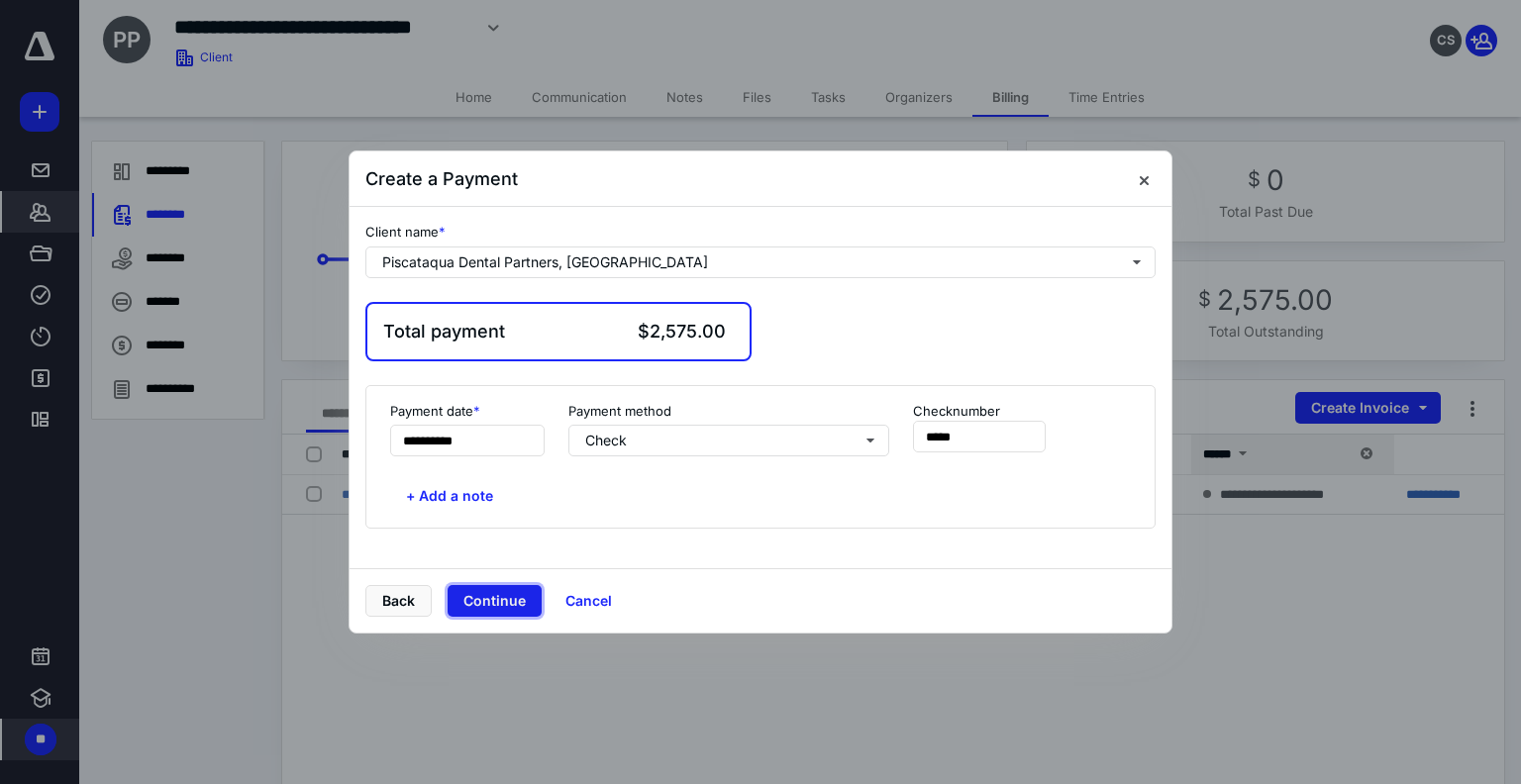 click on "Continue" at bounding box center (494, 601) 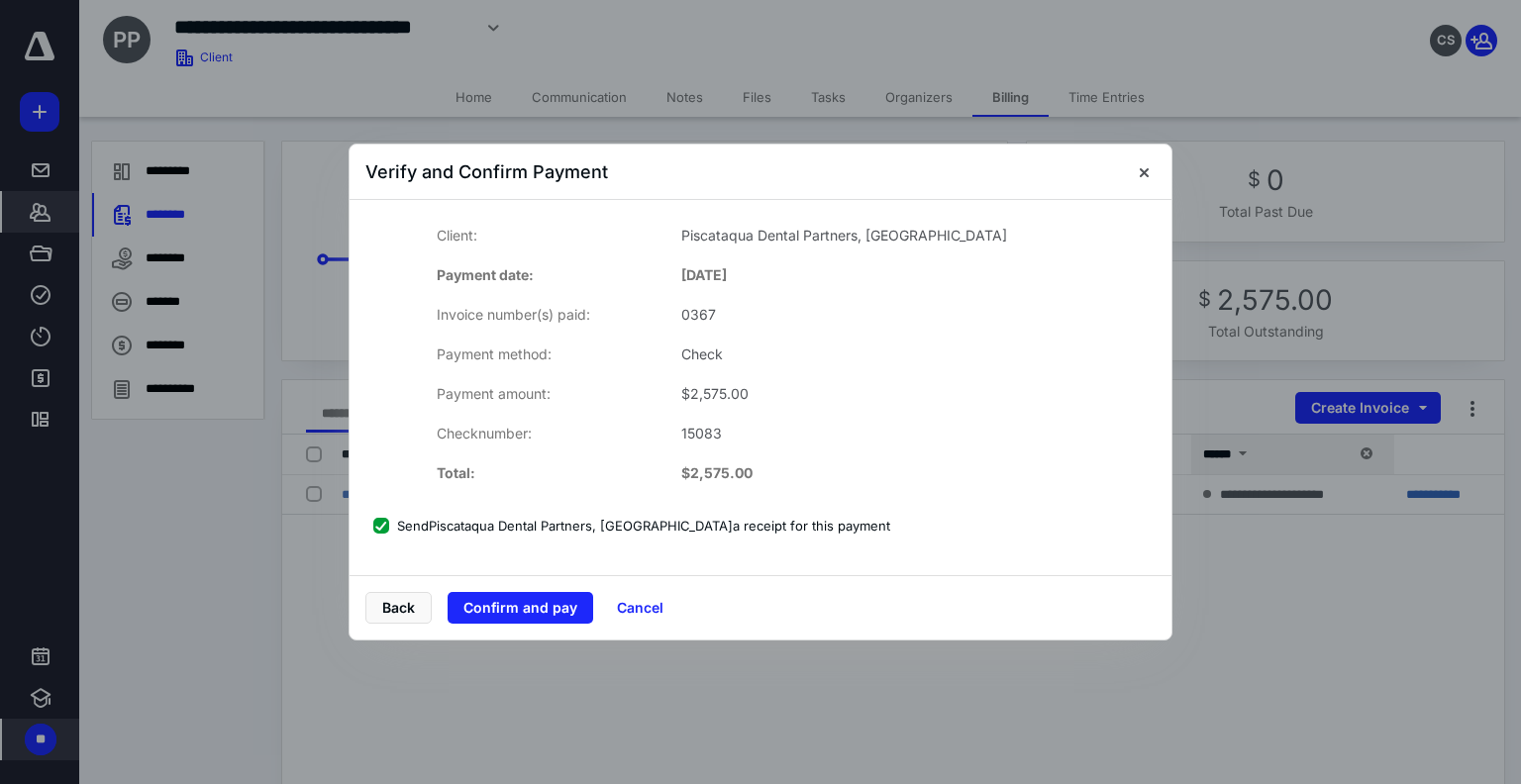 click on "Confirm and pay" at bounding box center [520, 608] 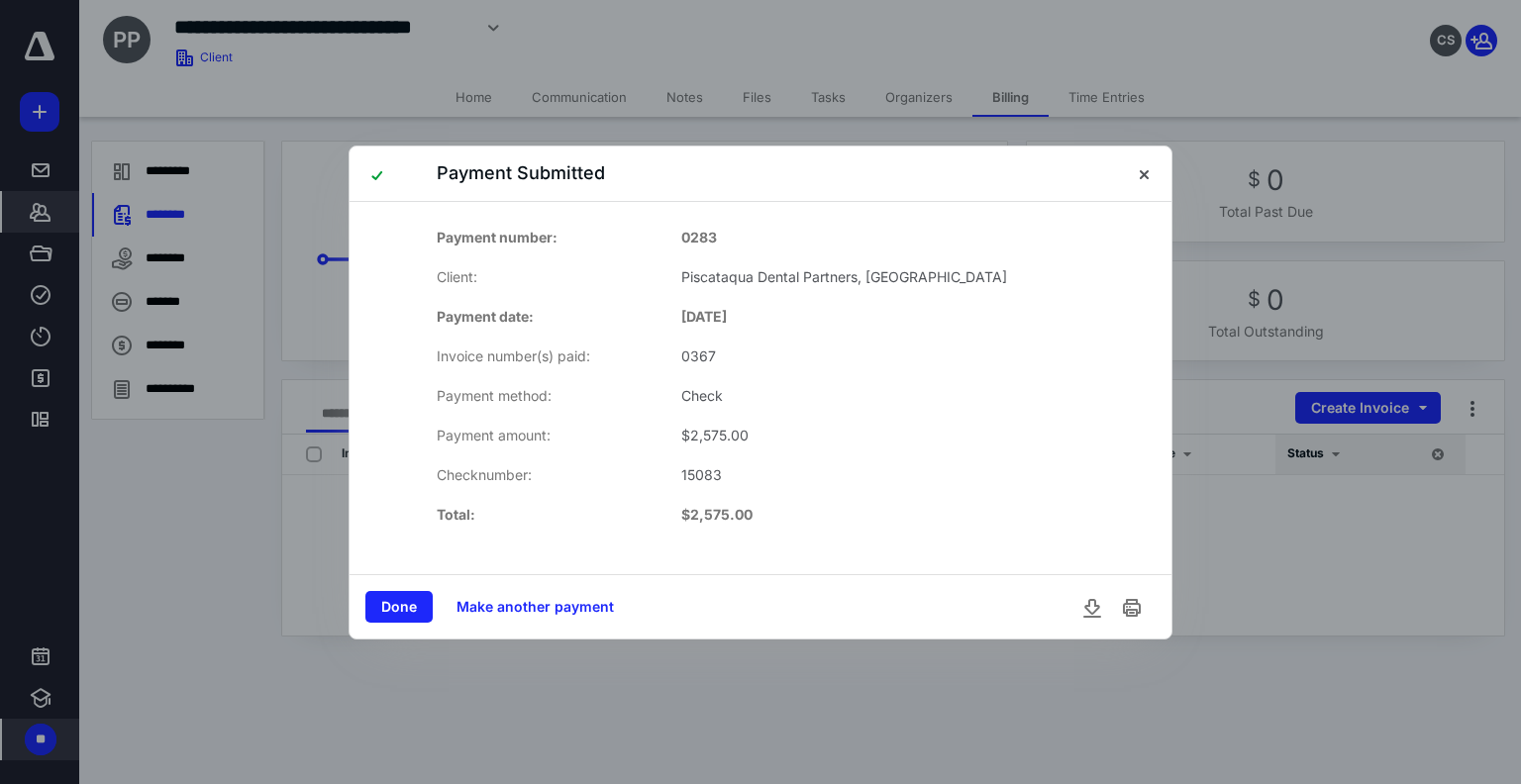 click on "Done" at bounding box center [399, 607] 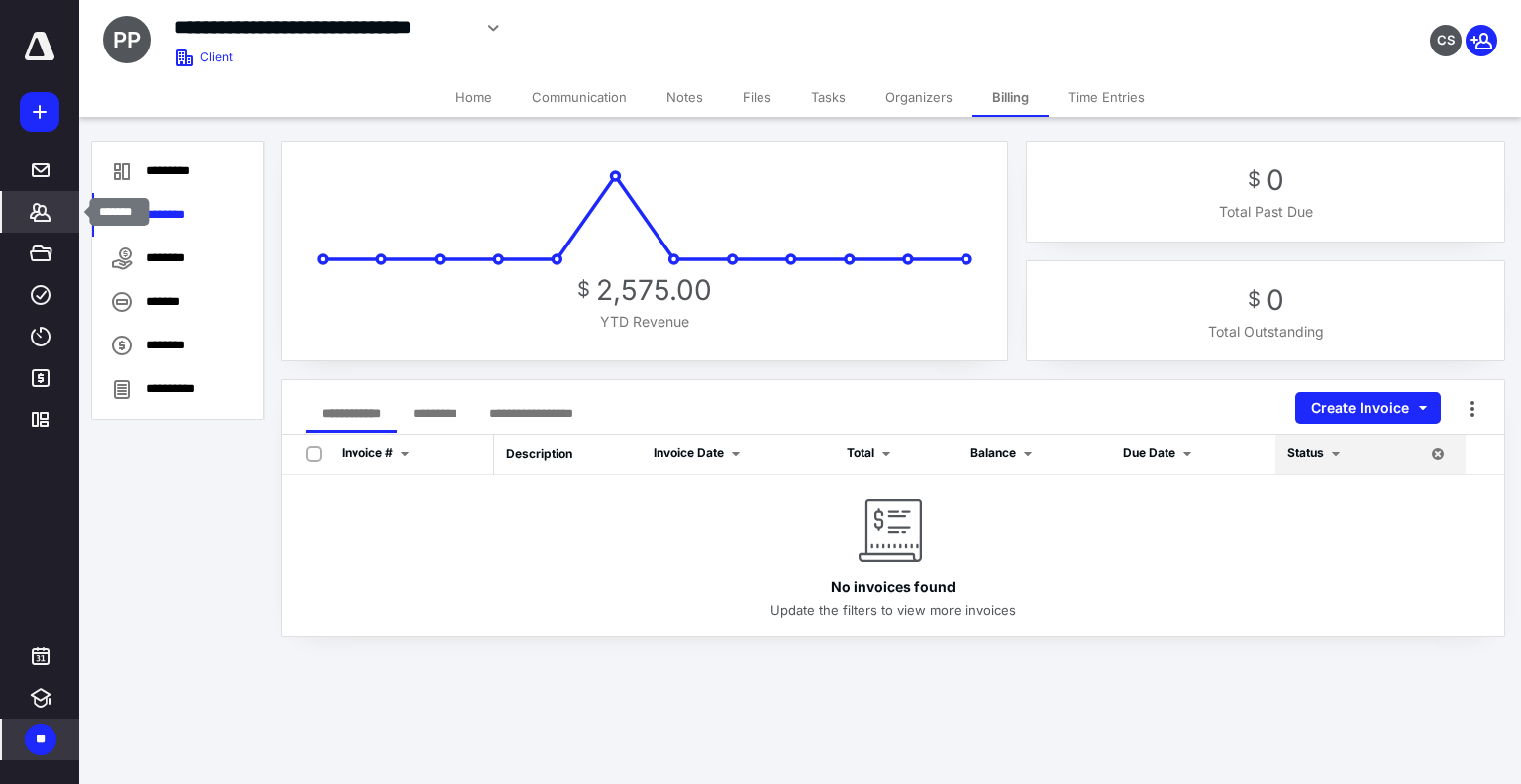 click 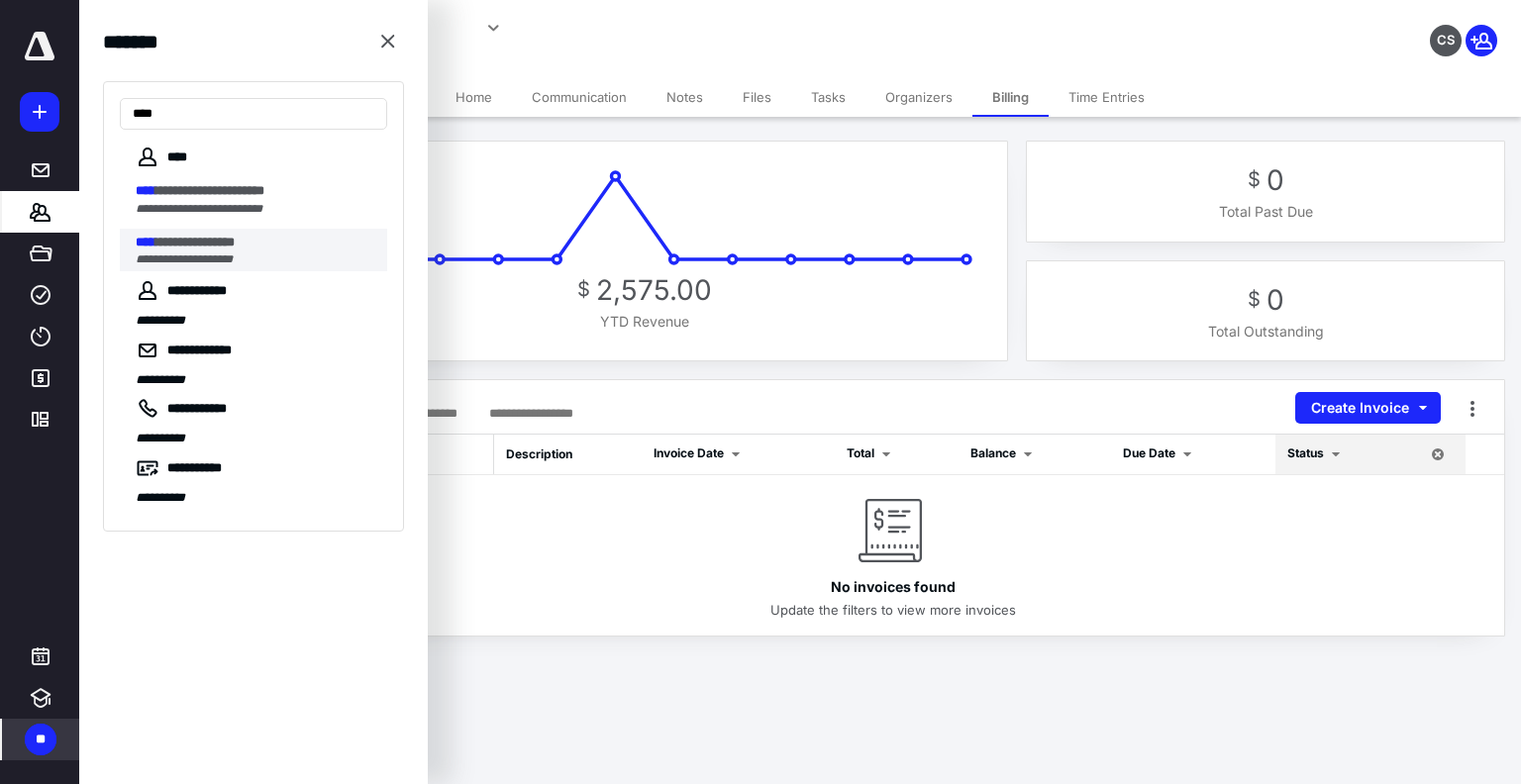 type on "****" 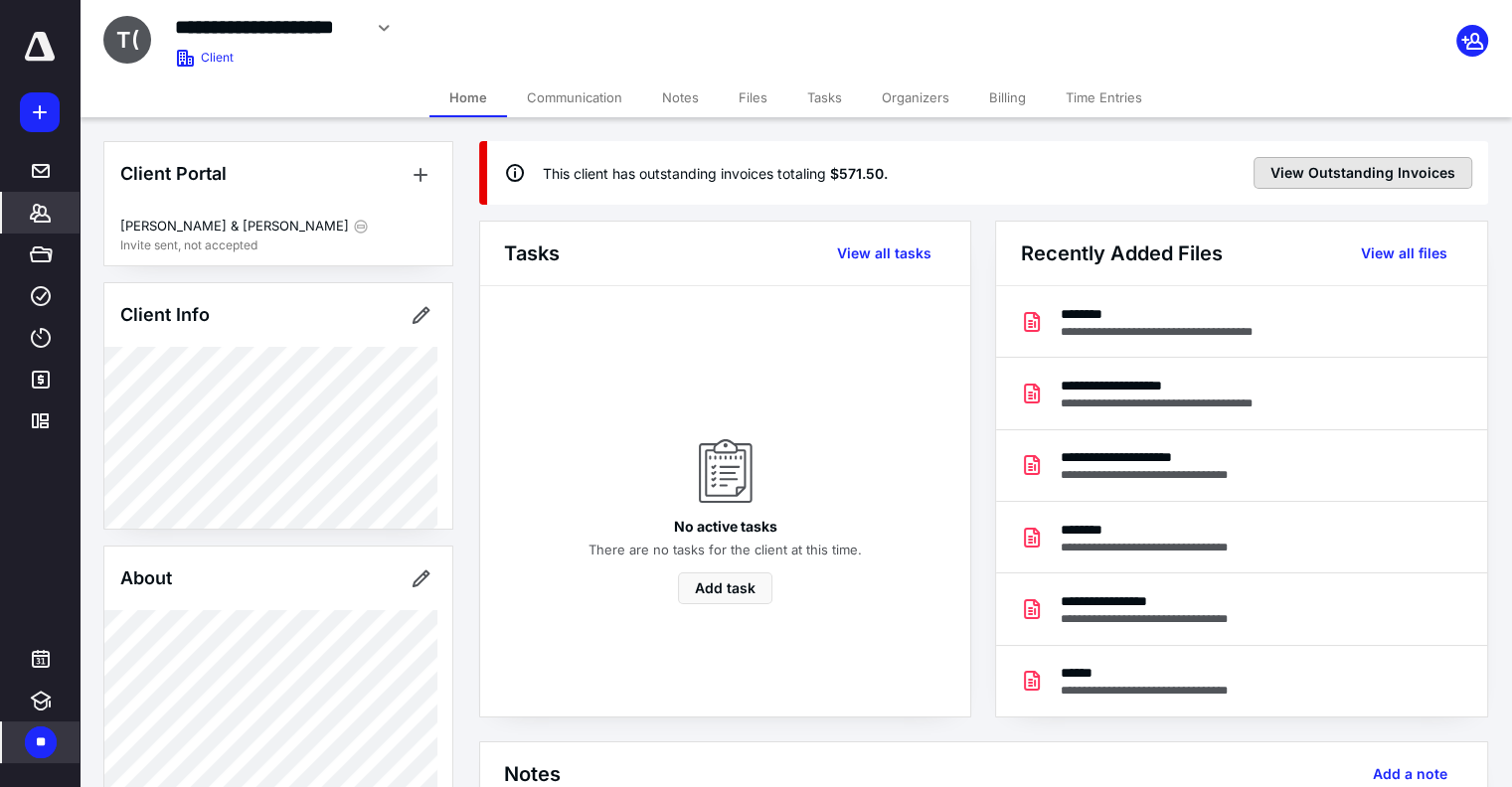 click on "View Outstanding Invoices" at bounding box center [1363, 173] 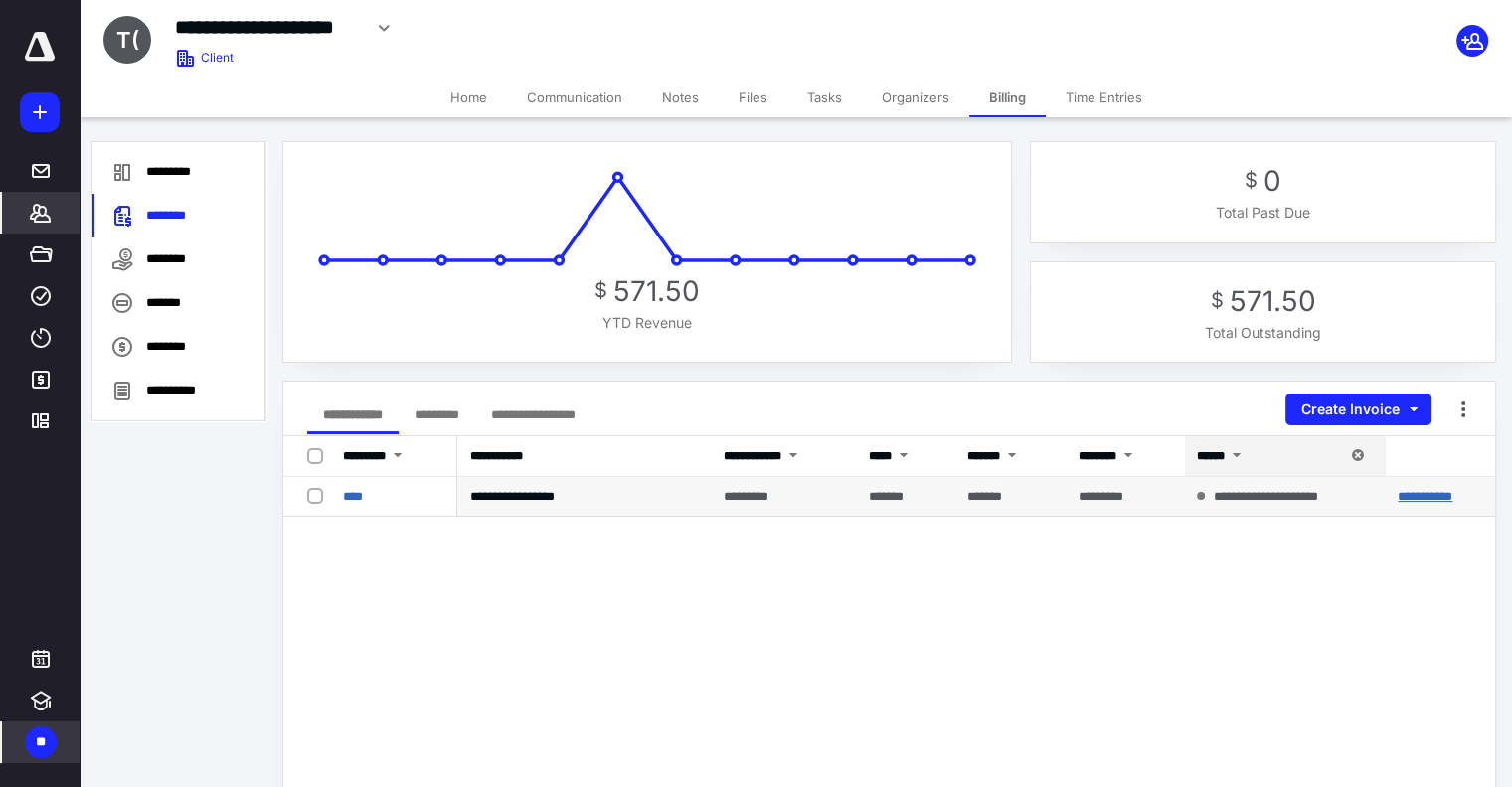 click on "**********" at bounding box center [1425, 496] 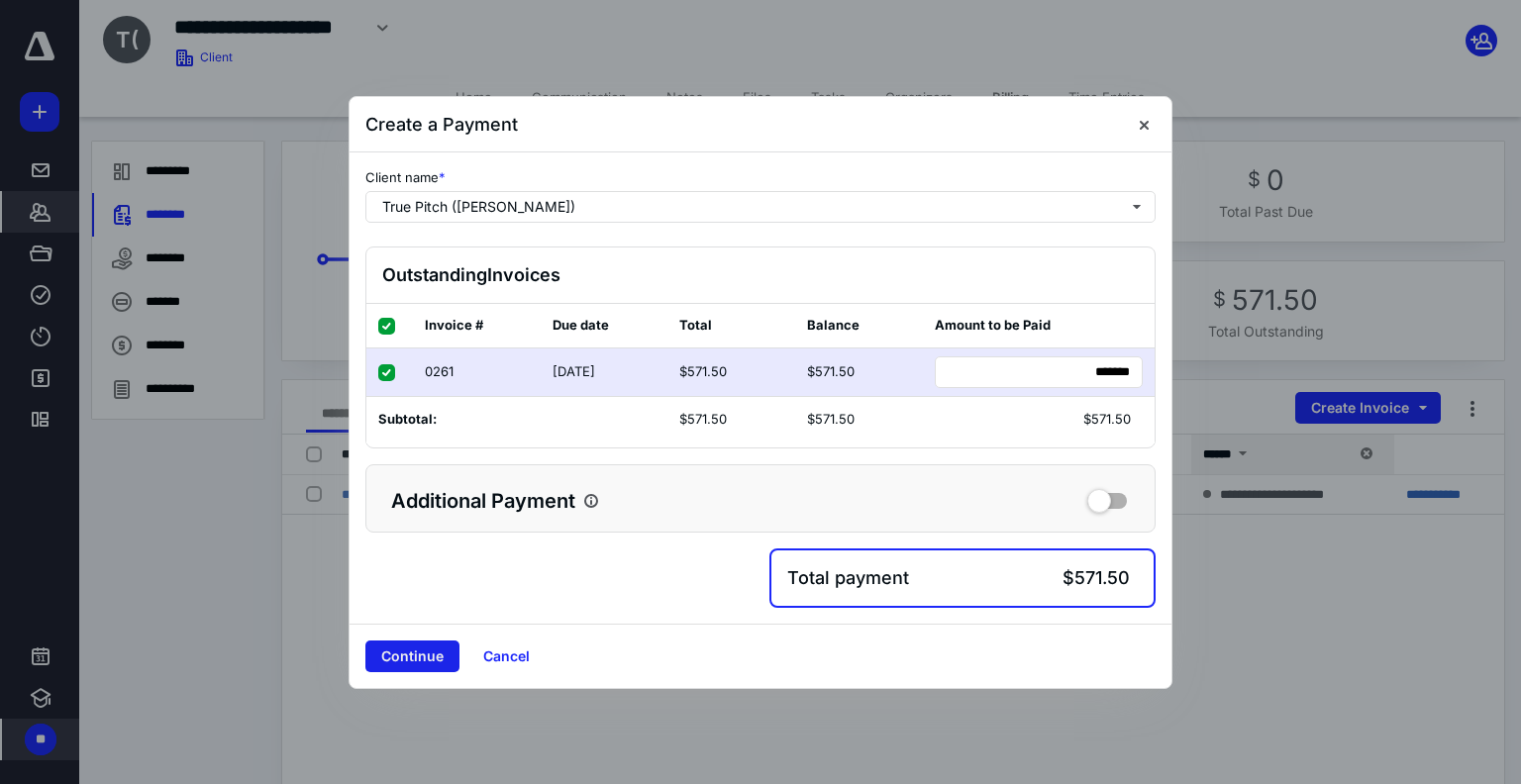 click on "Continue" at bounding box center [412, 656] 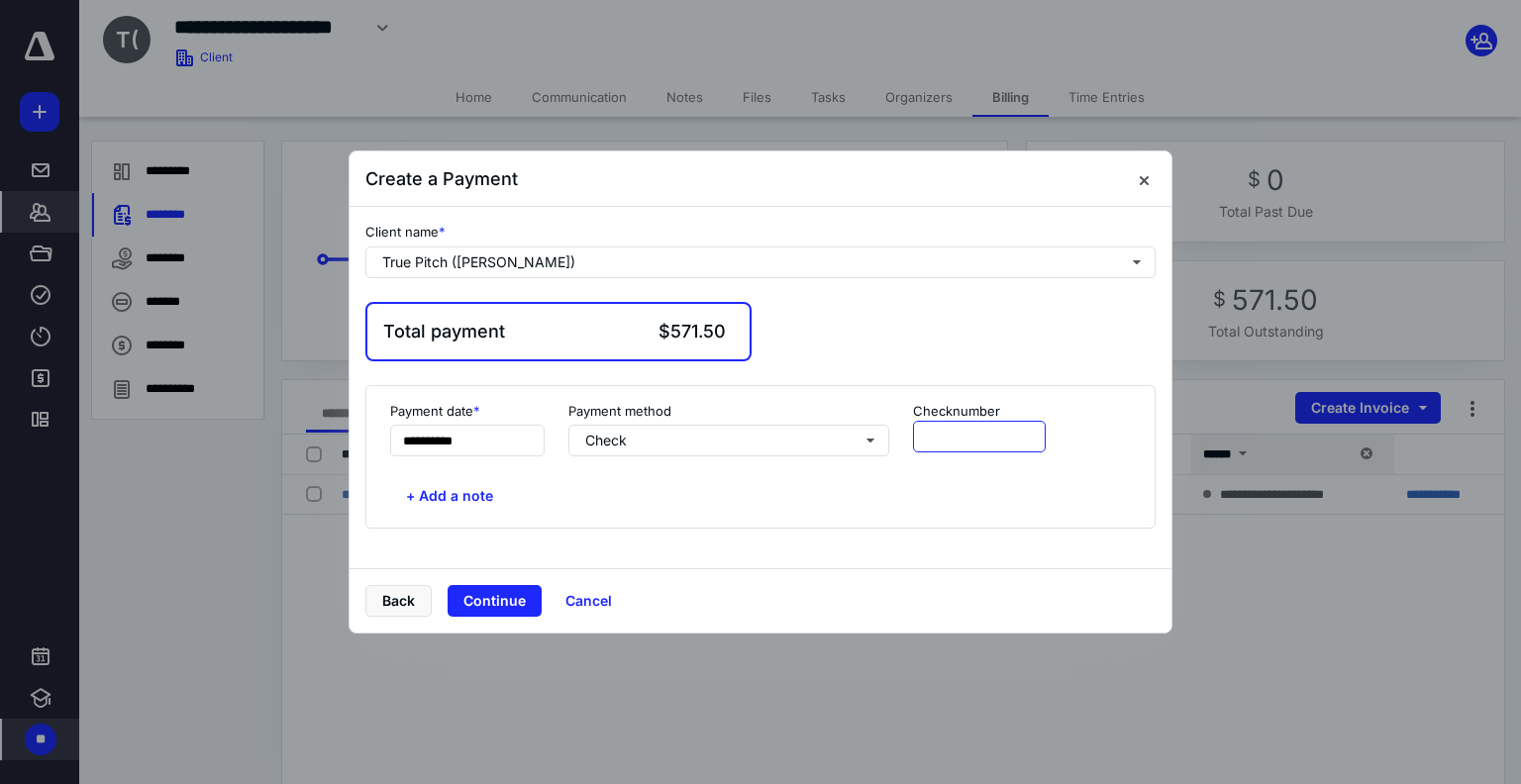 click at bounding box center (979, 437) 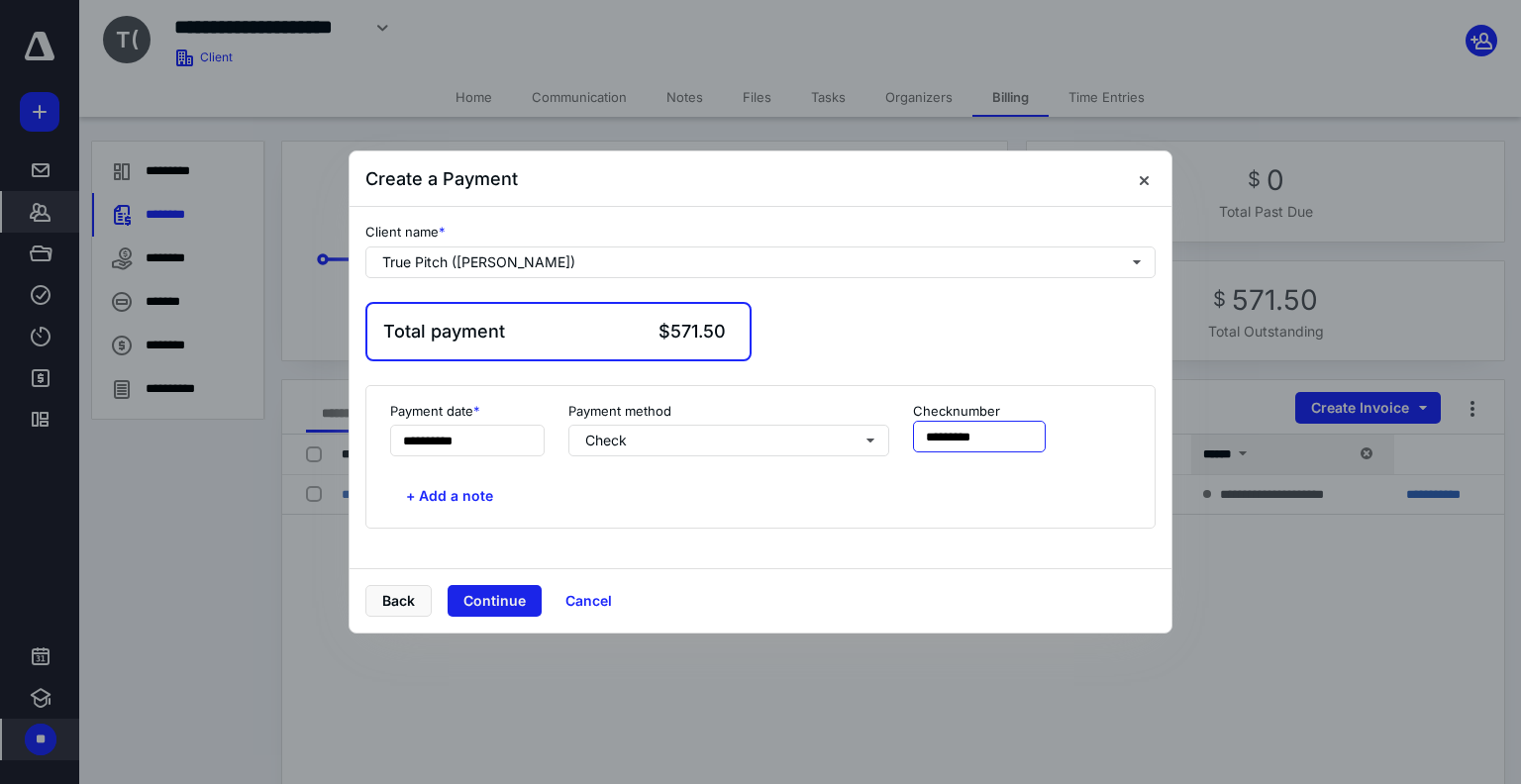 type on "*********" 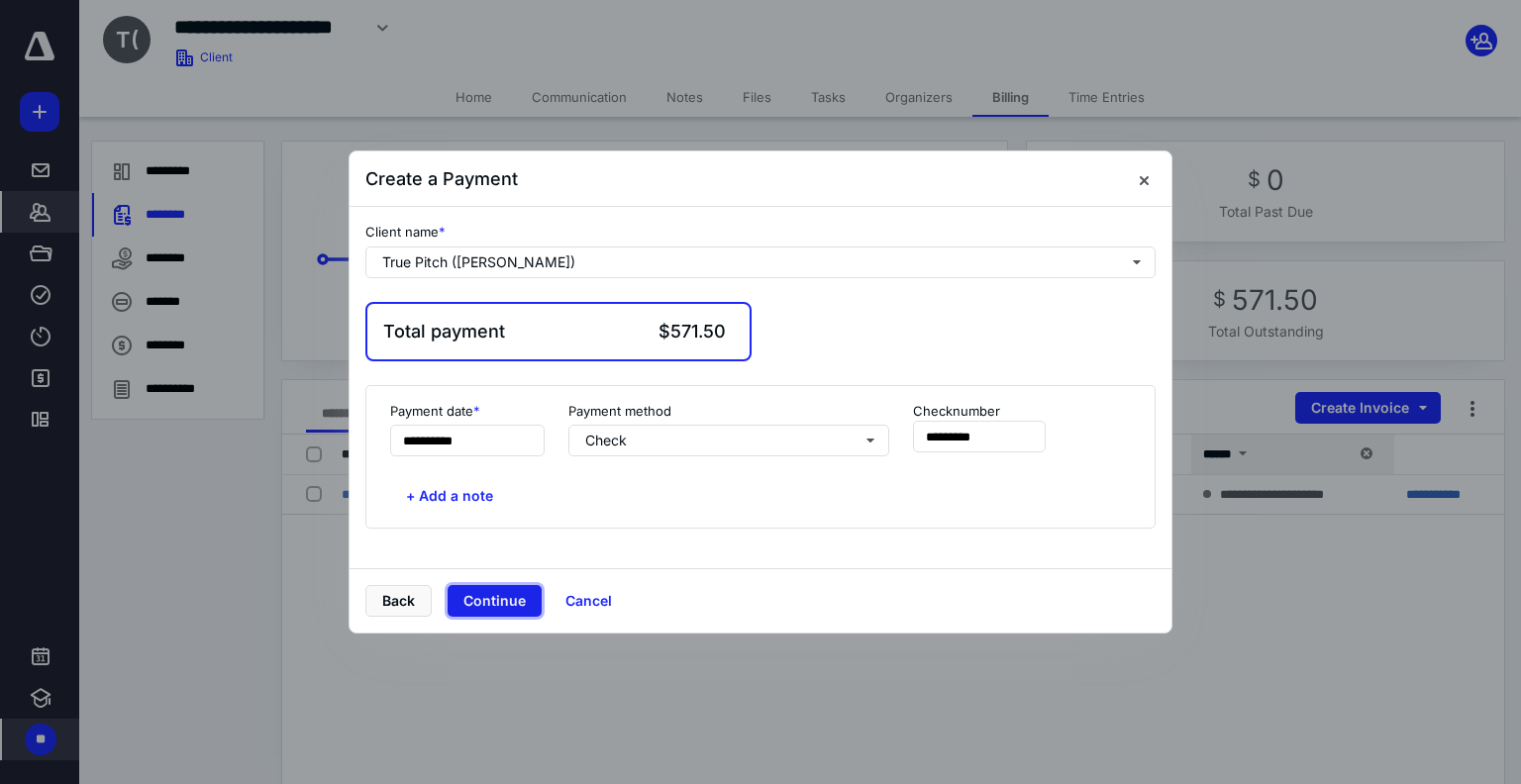 click on "Continue" at bounding box center (494, 601) 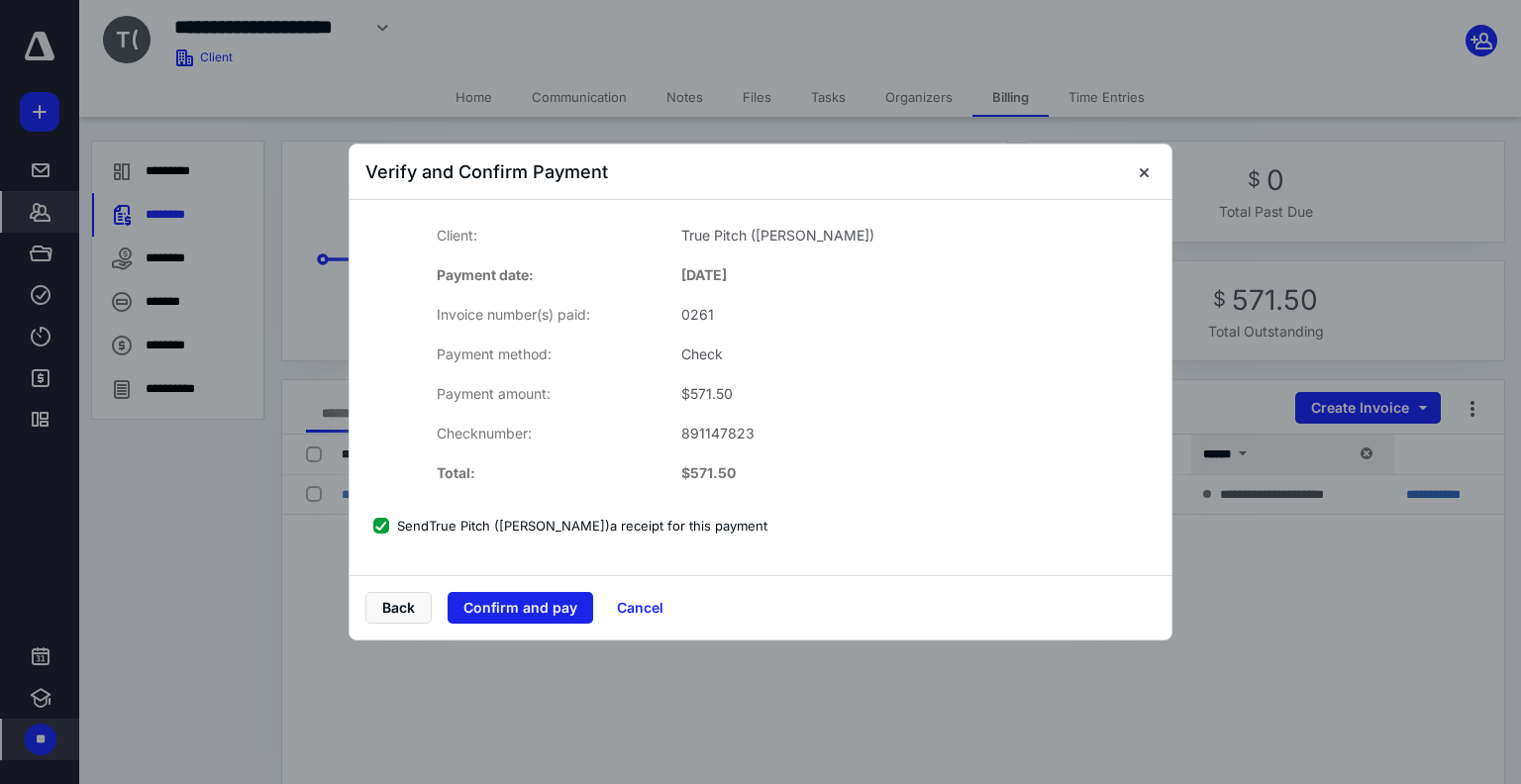 click on "Confirm and pay" at bounding box center [520, 608] 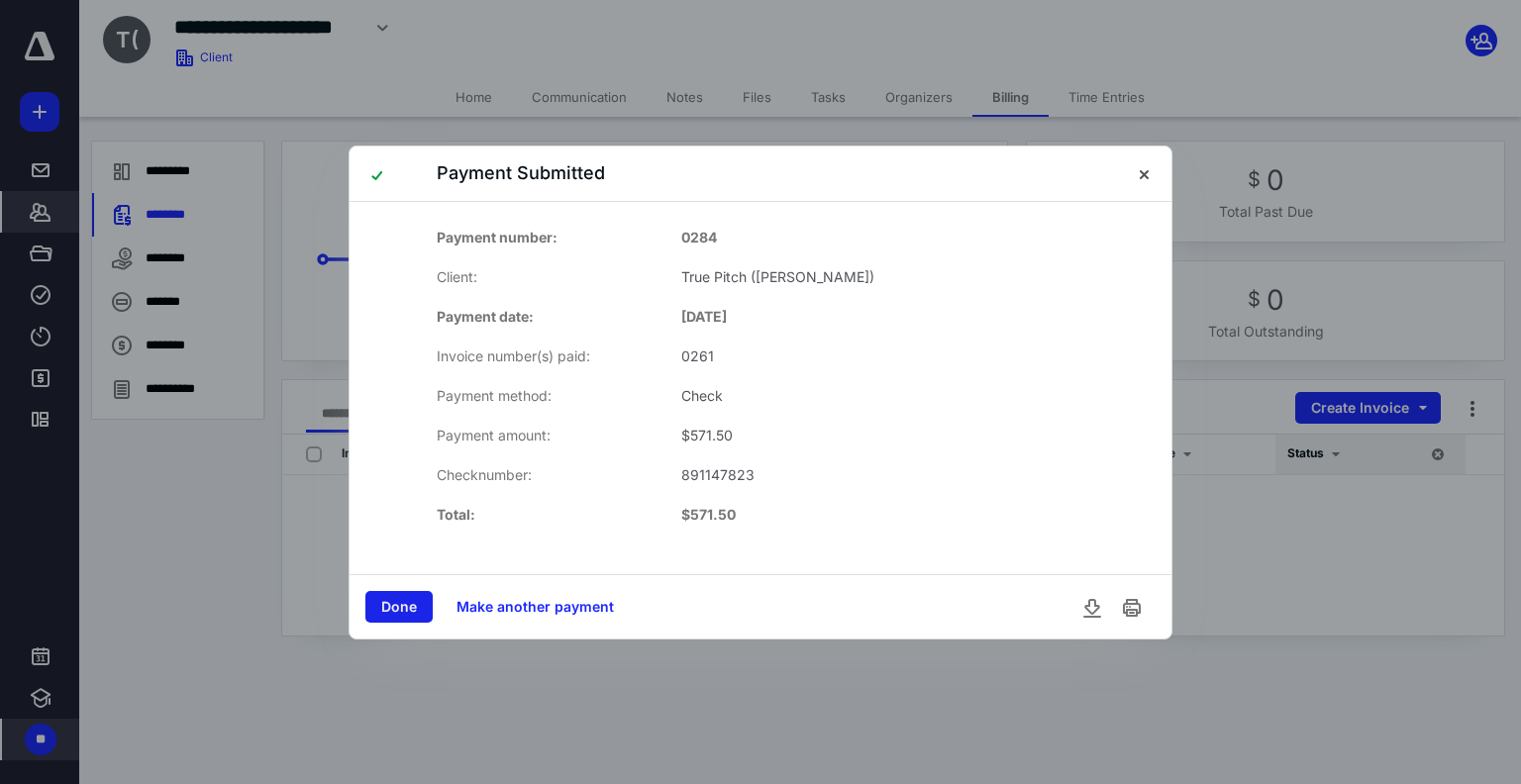 click on "Done" at bounding box center (399, 607) 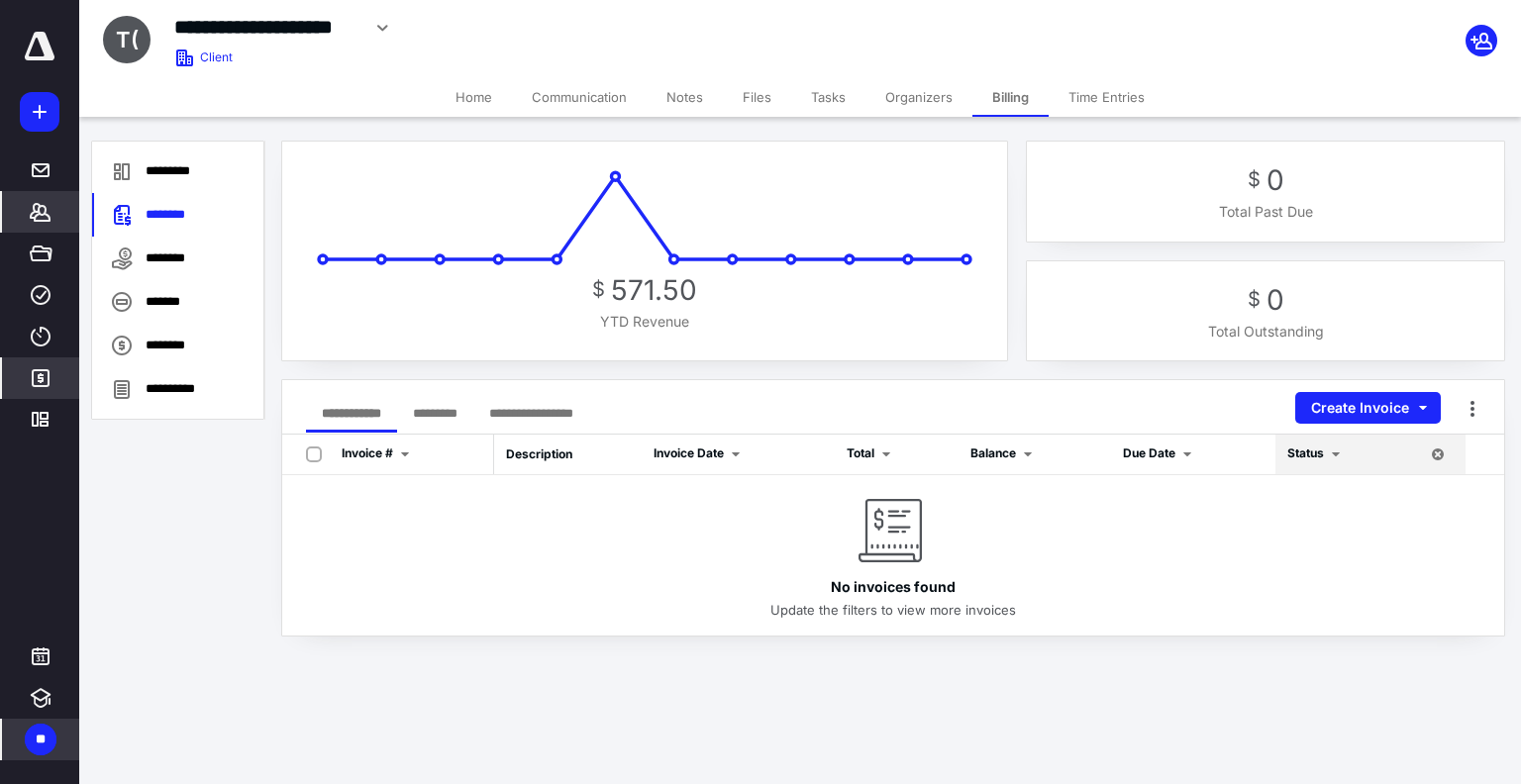 click on "*******" at bounding box center [41, 378] 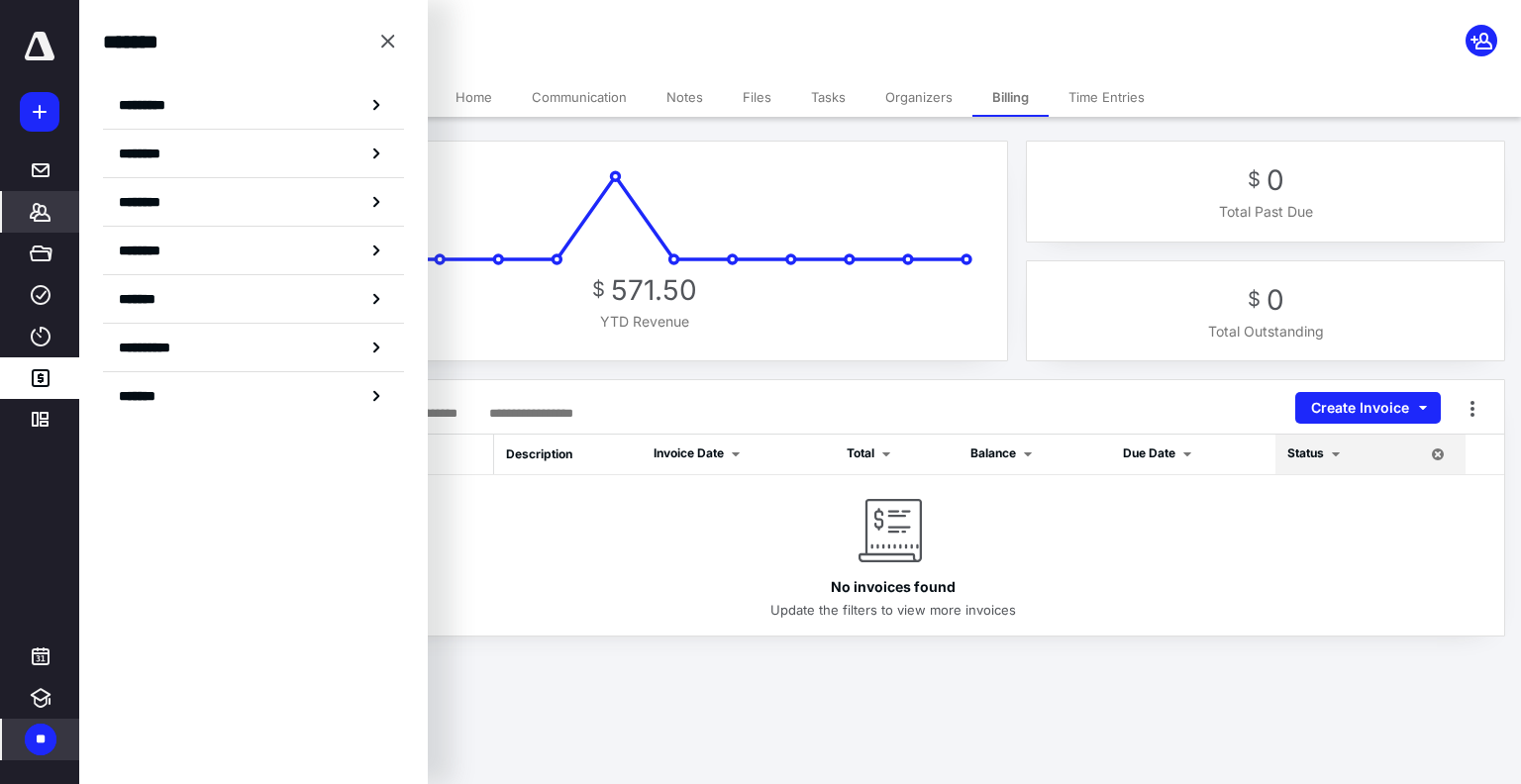 click on "********" at bounding box center (152, 202) 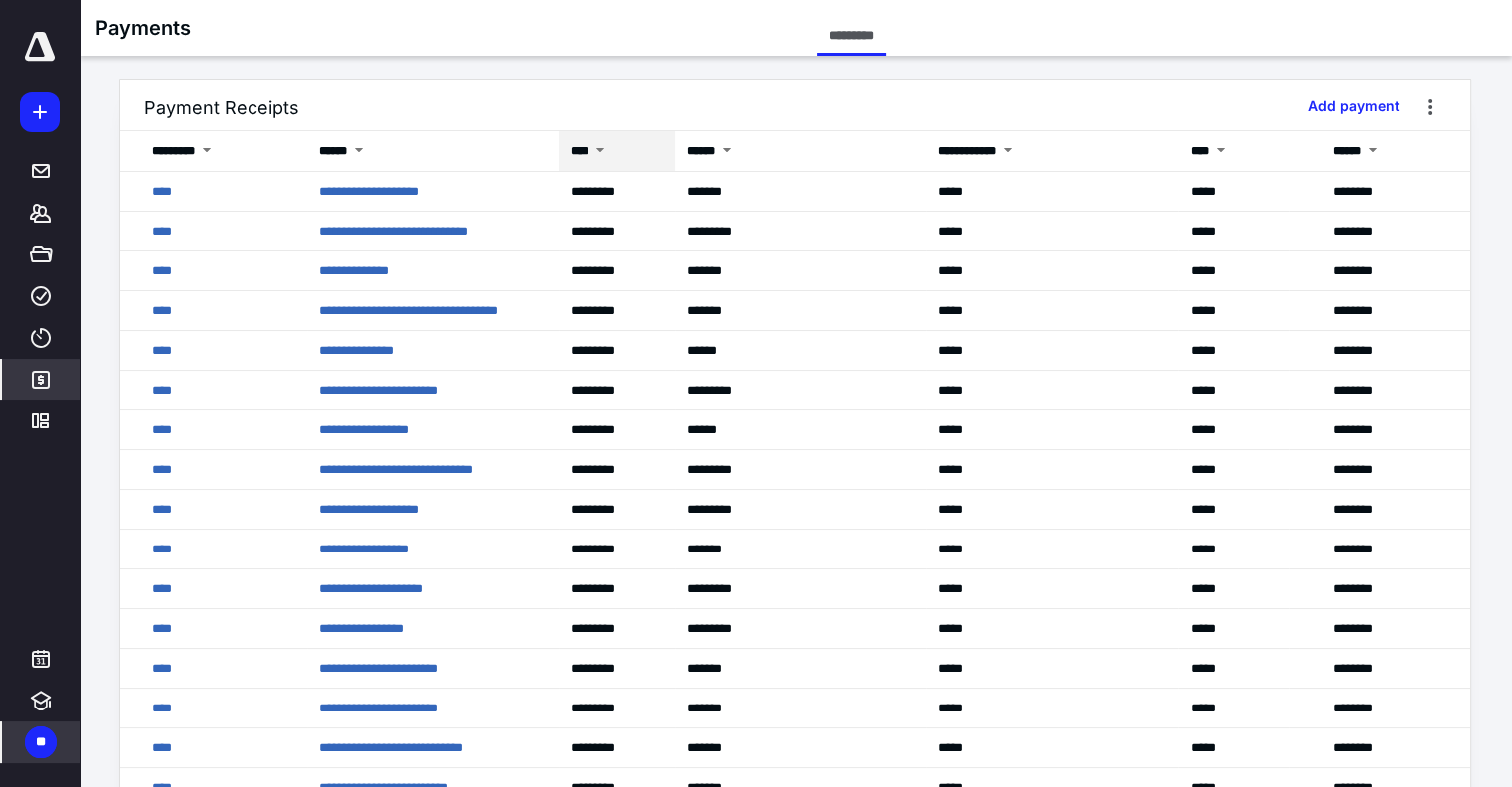 click at bounding box center [600, 152] 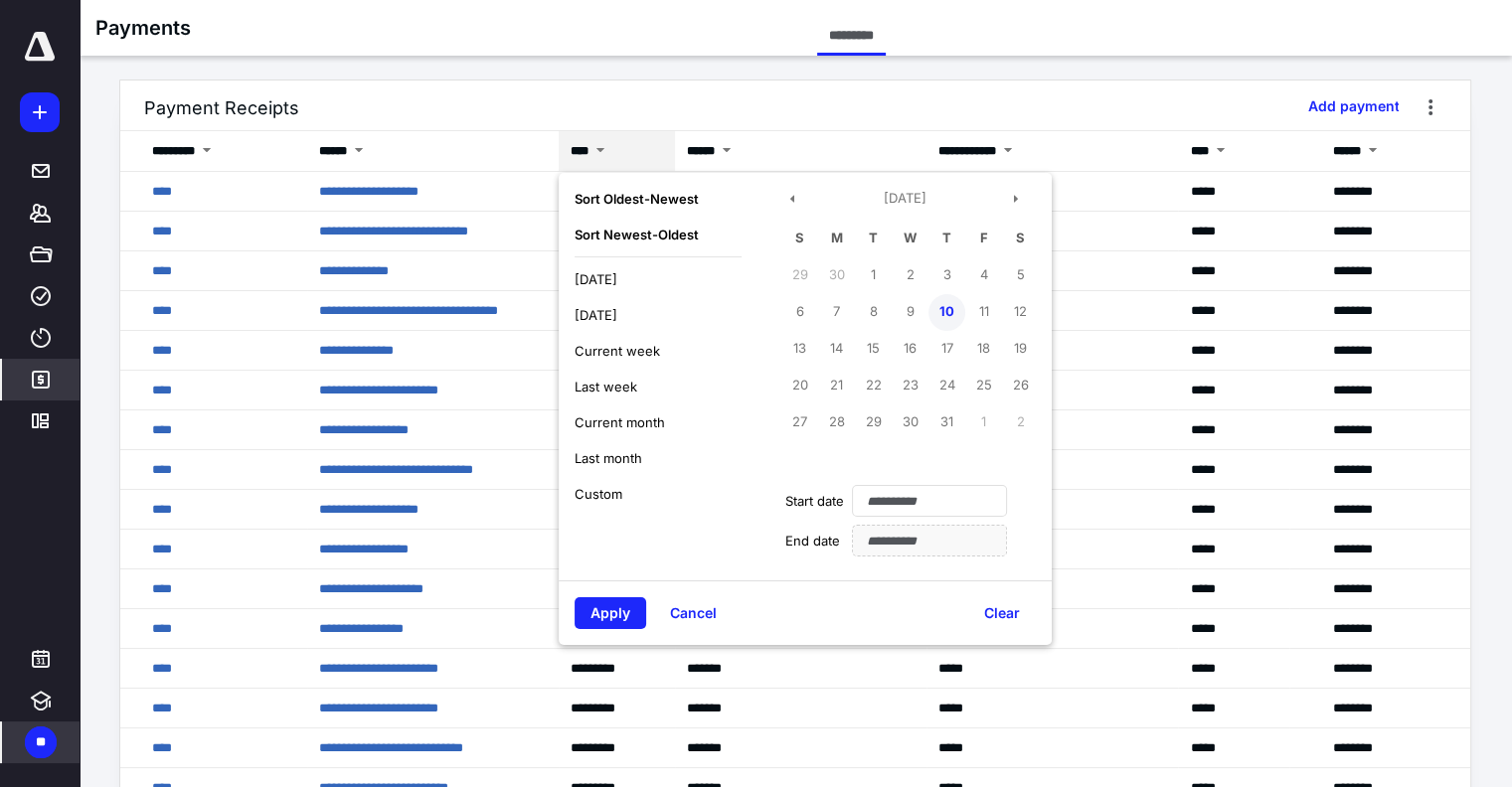 click on "10" at bounding box center [946, 312] 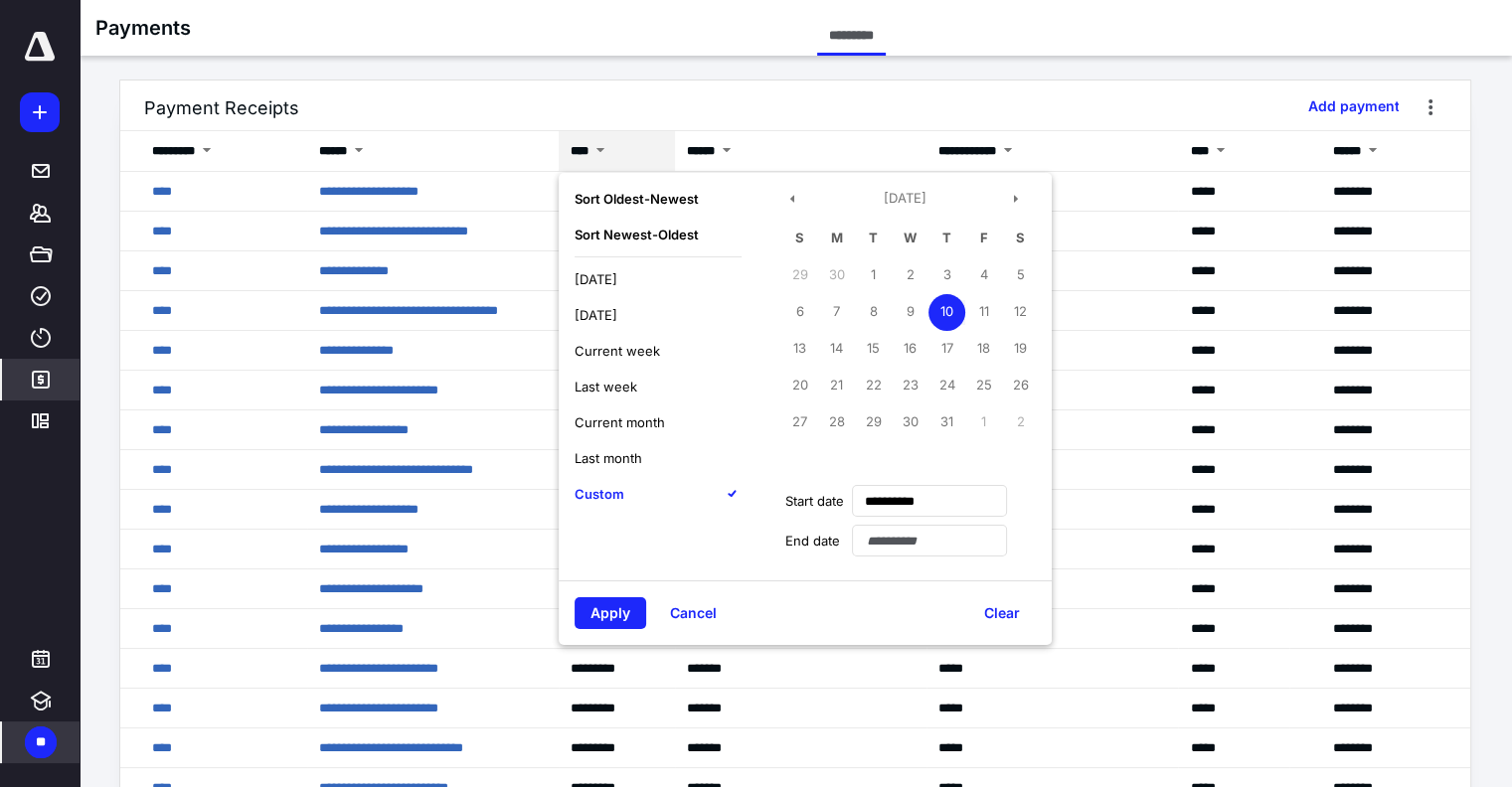 click on "10" at bounding box center (946, 312) 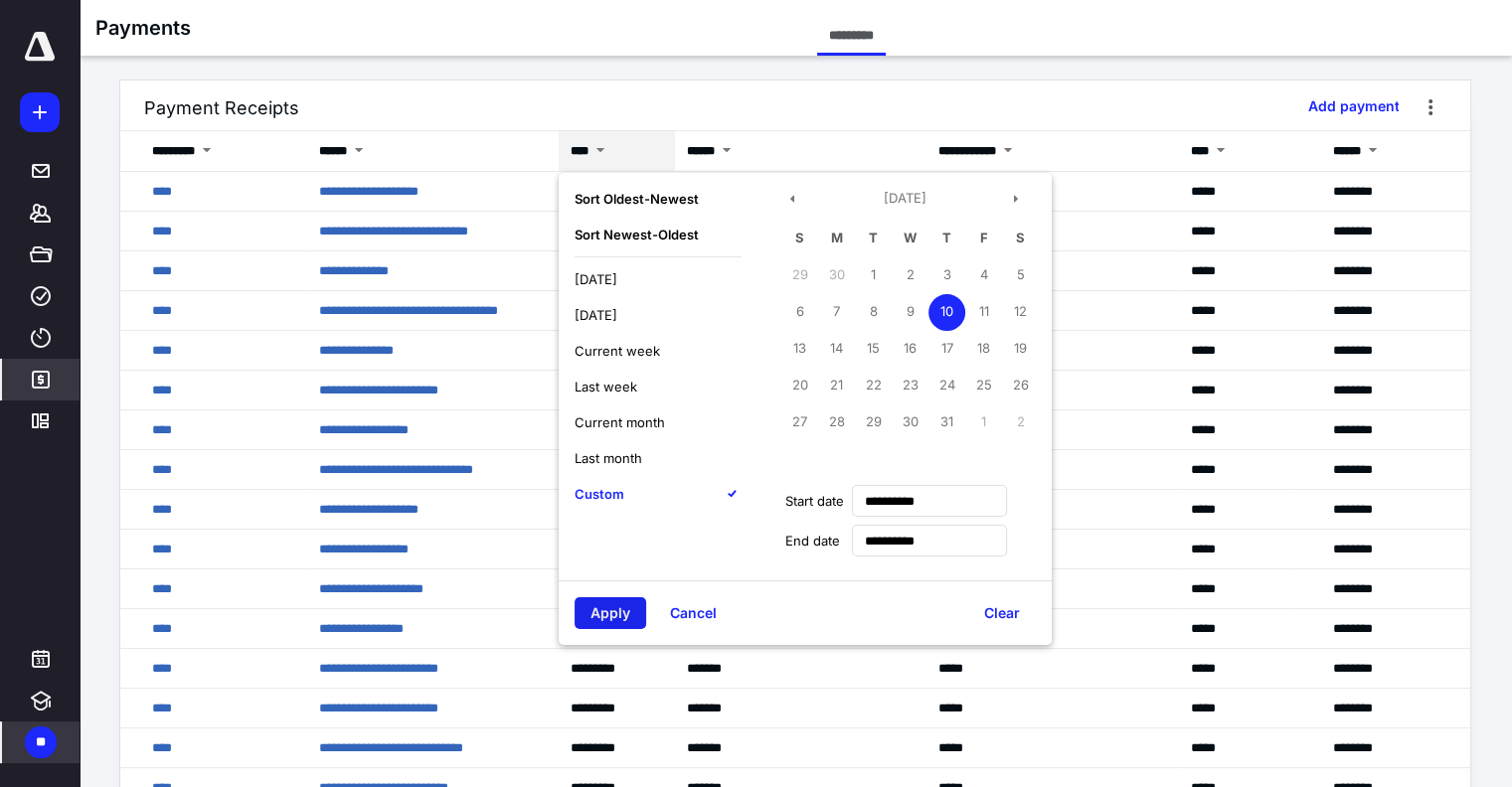 click on "Apply" at bounding box center (610, 613) 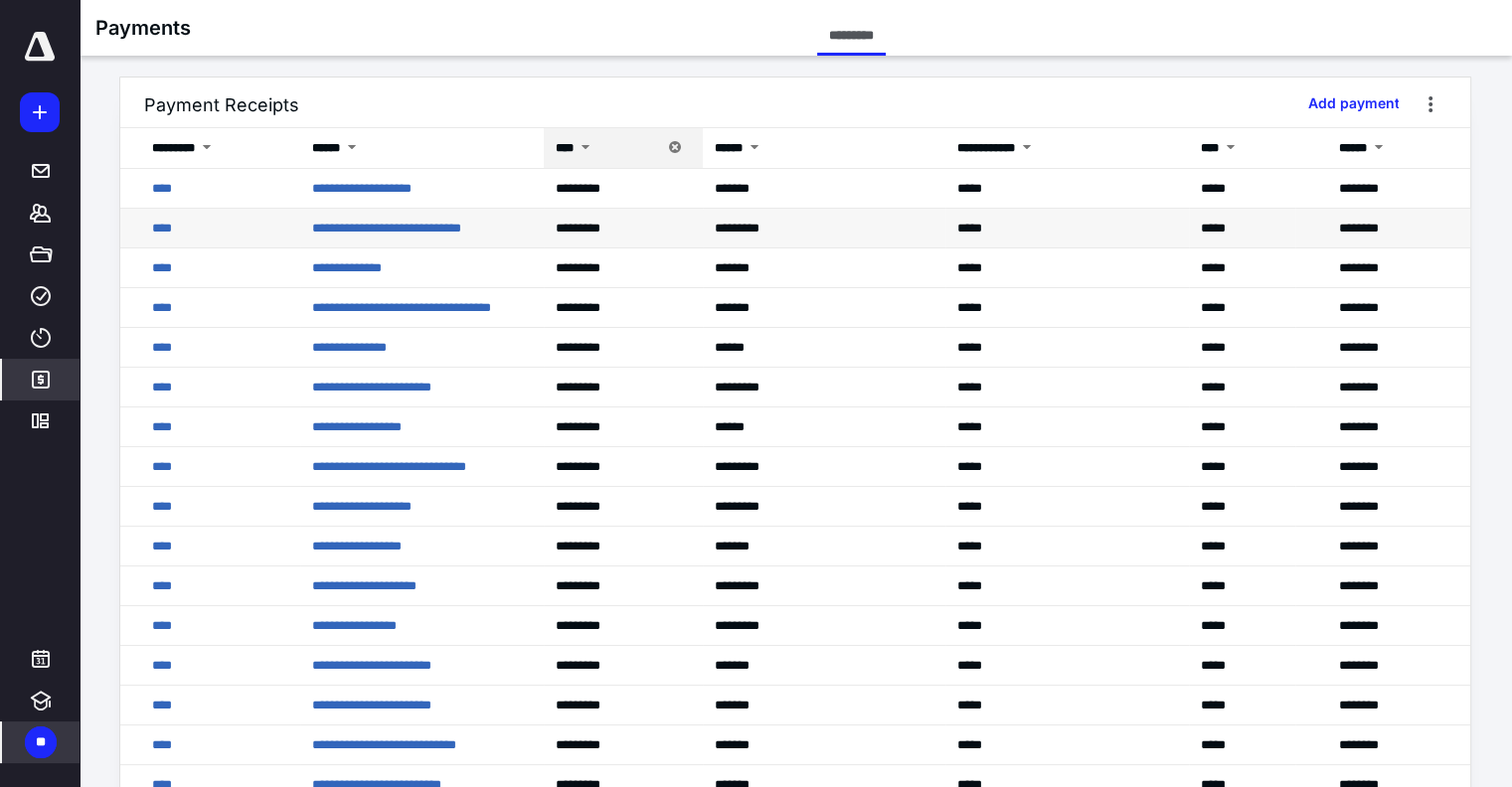 scroll, scrollTop: 0, scrollLeft: 0, axis: both 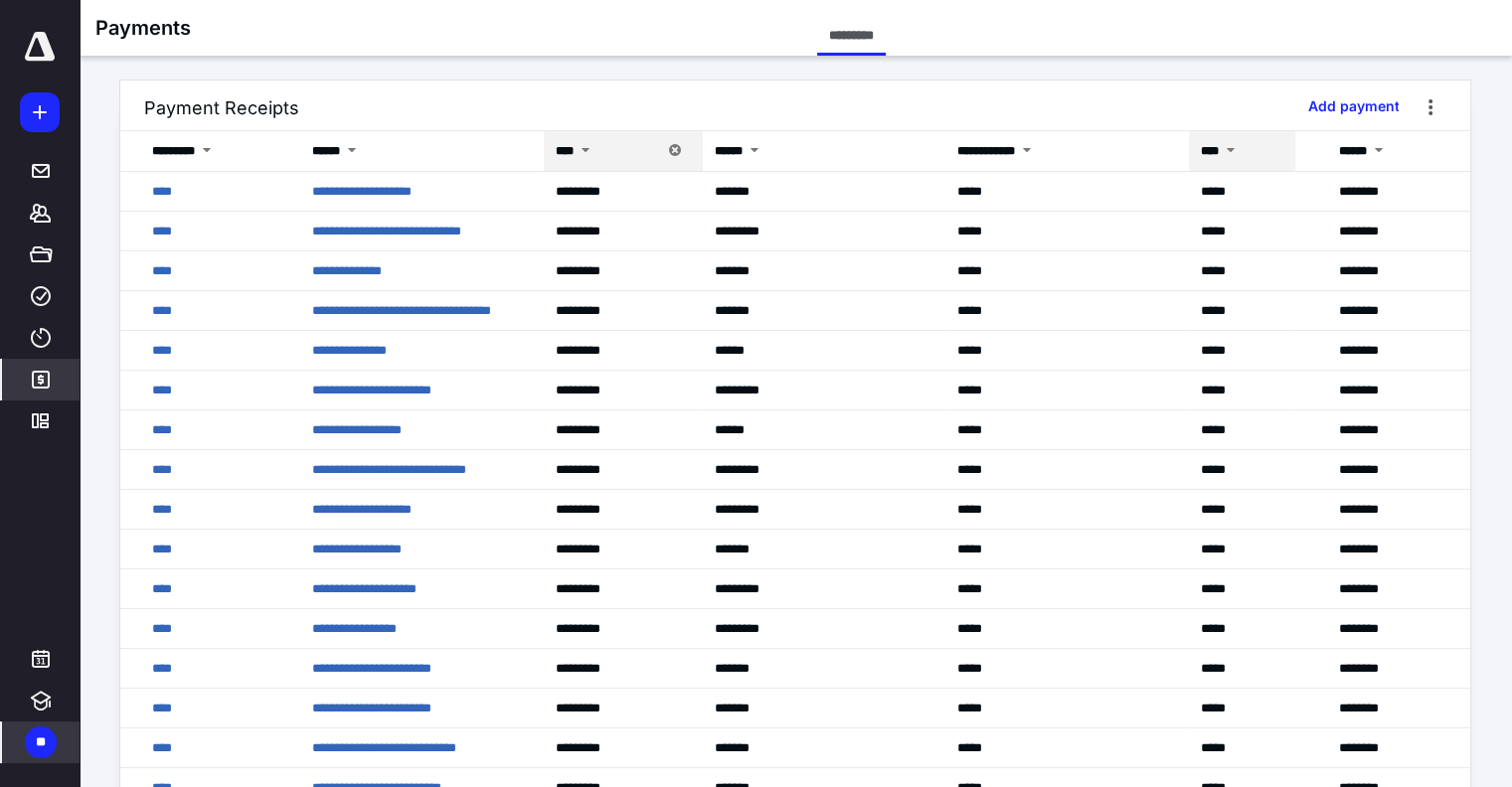 click at bounding box center (1231, 152) 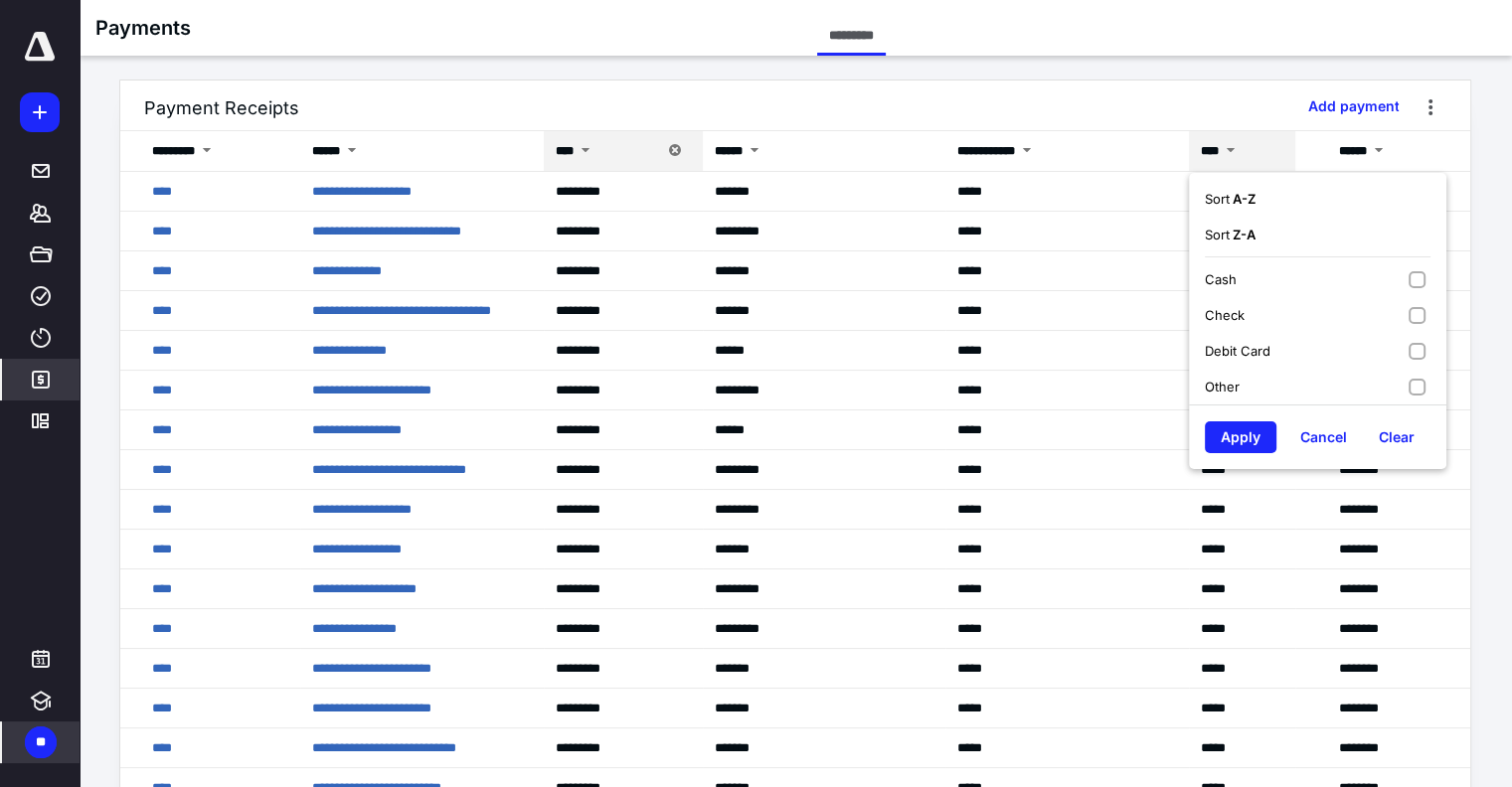 click on "Check" at bounding box center [1317, 315] 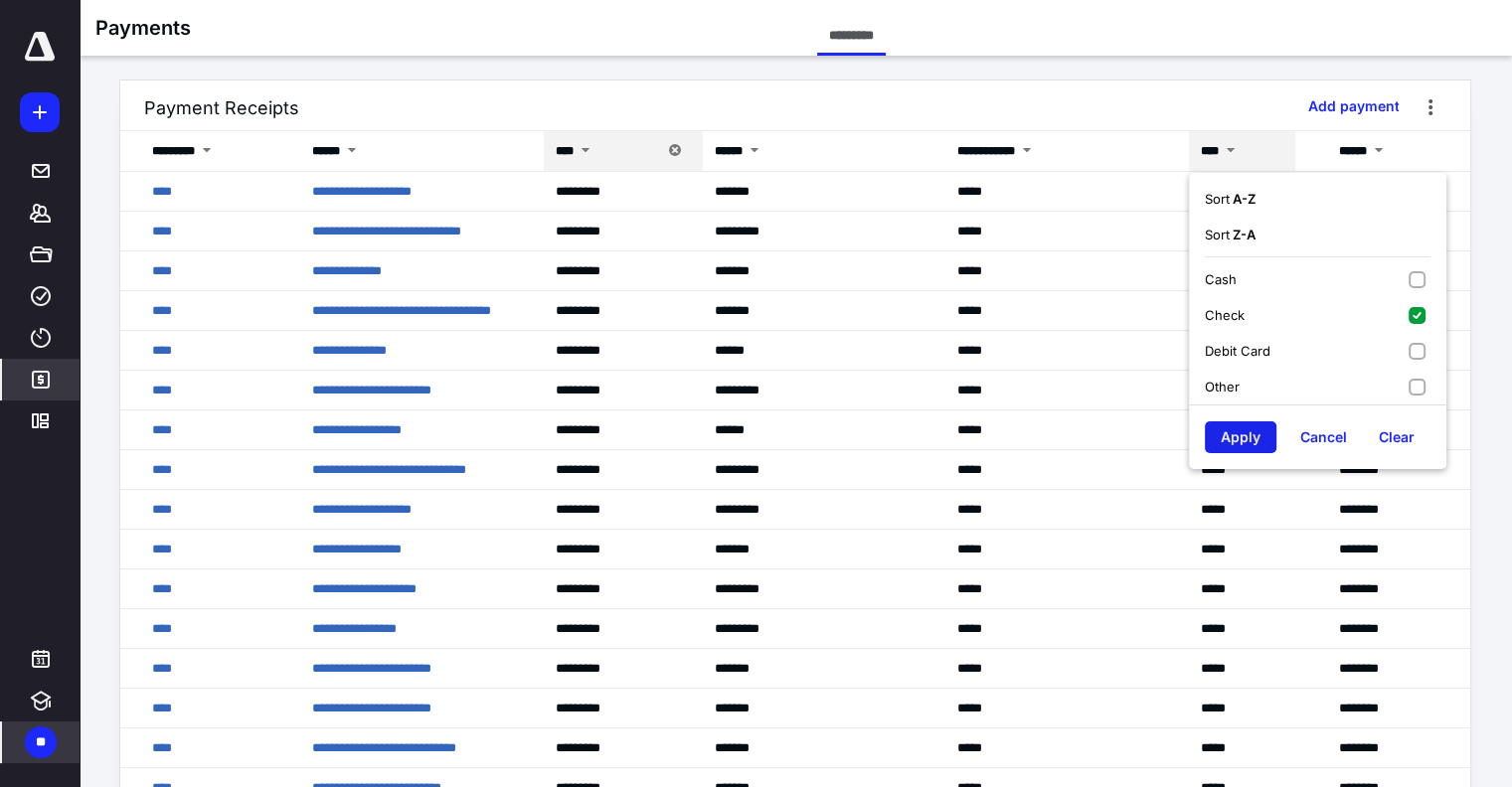 click on "Apply" at bounding box center (1241, 437) 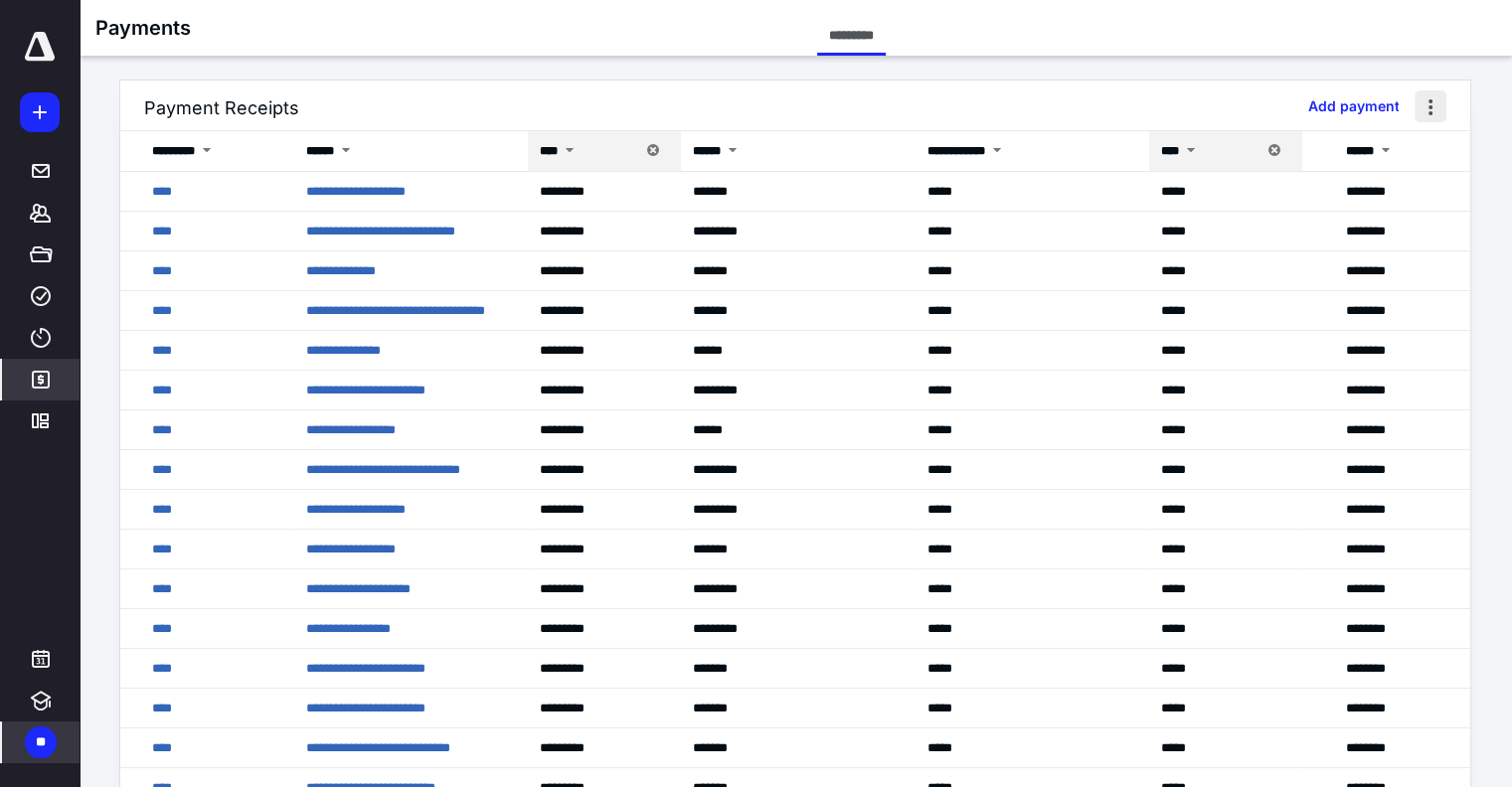 click at bounding box center [1430, 106] 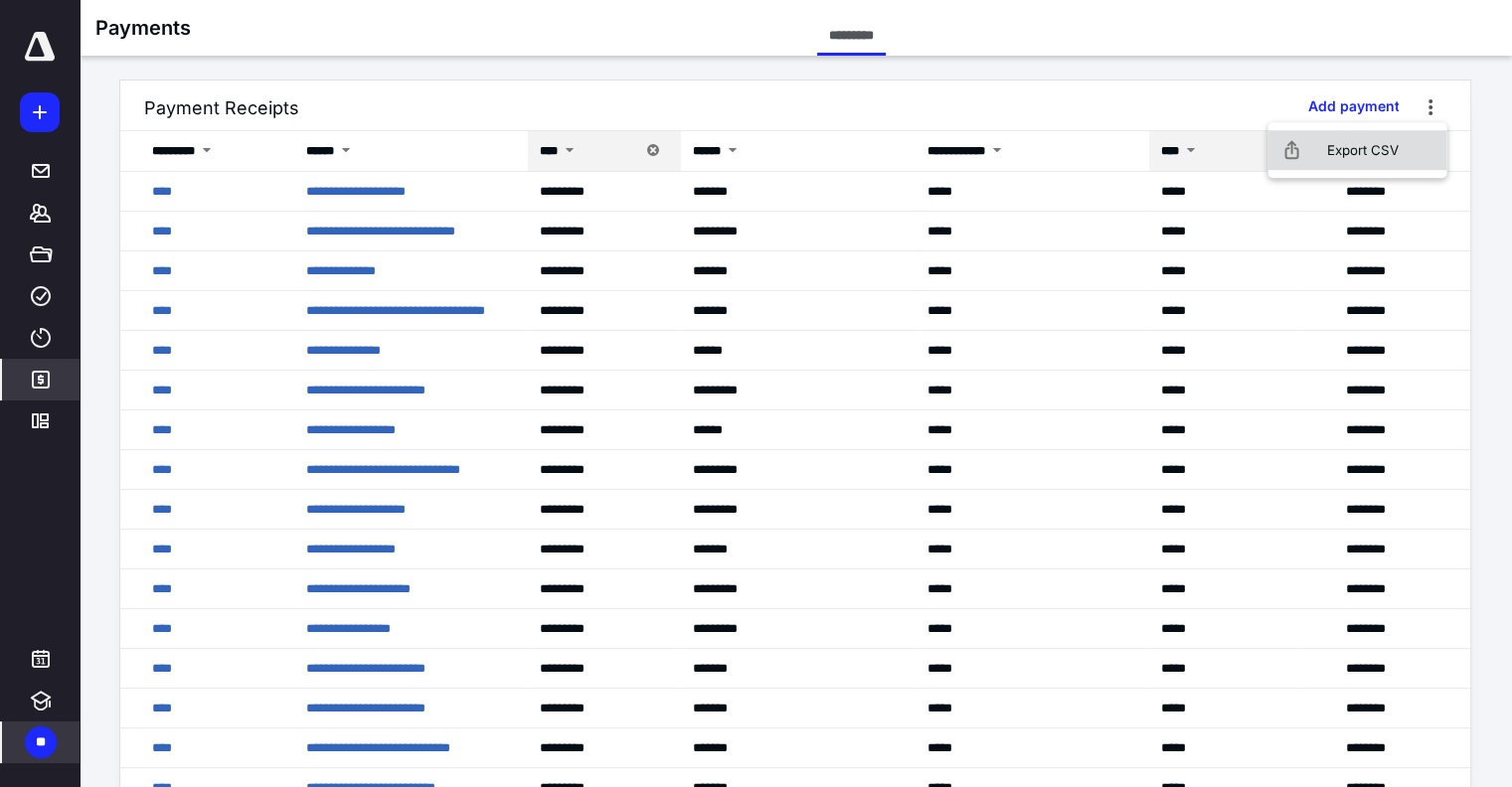 click on "Export CSV" at bounding box center [1357, 150] 